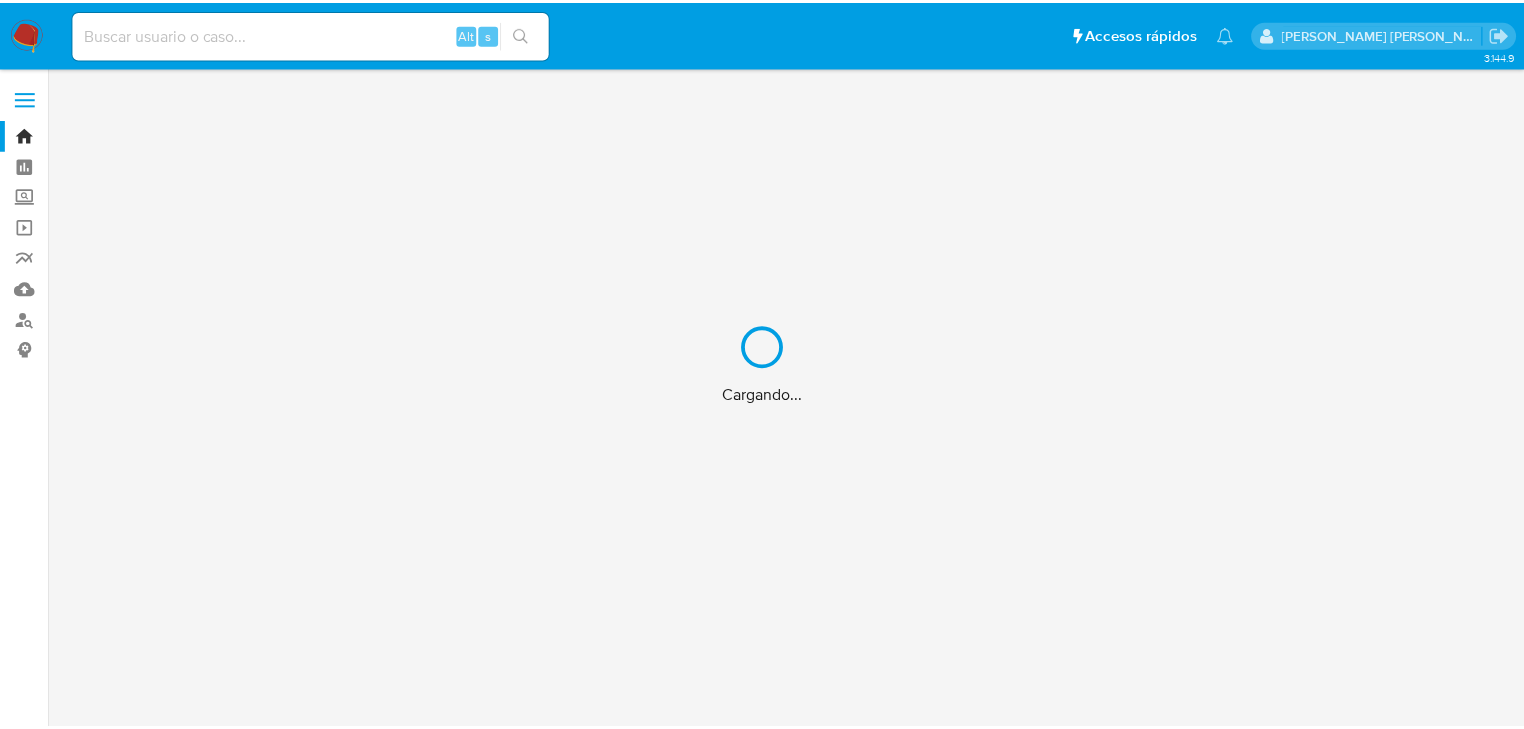 scroll, scrollTop: 0, scrollLeft: 0, axis: both 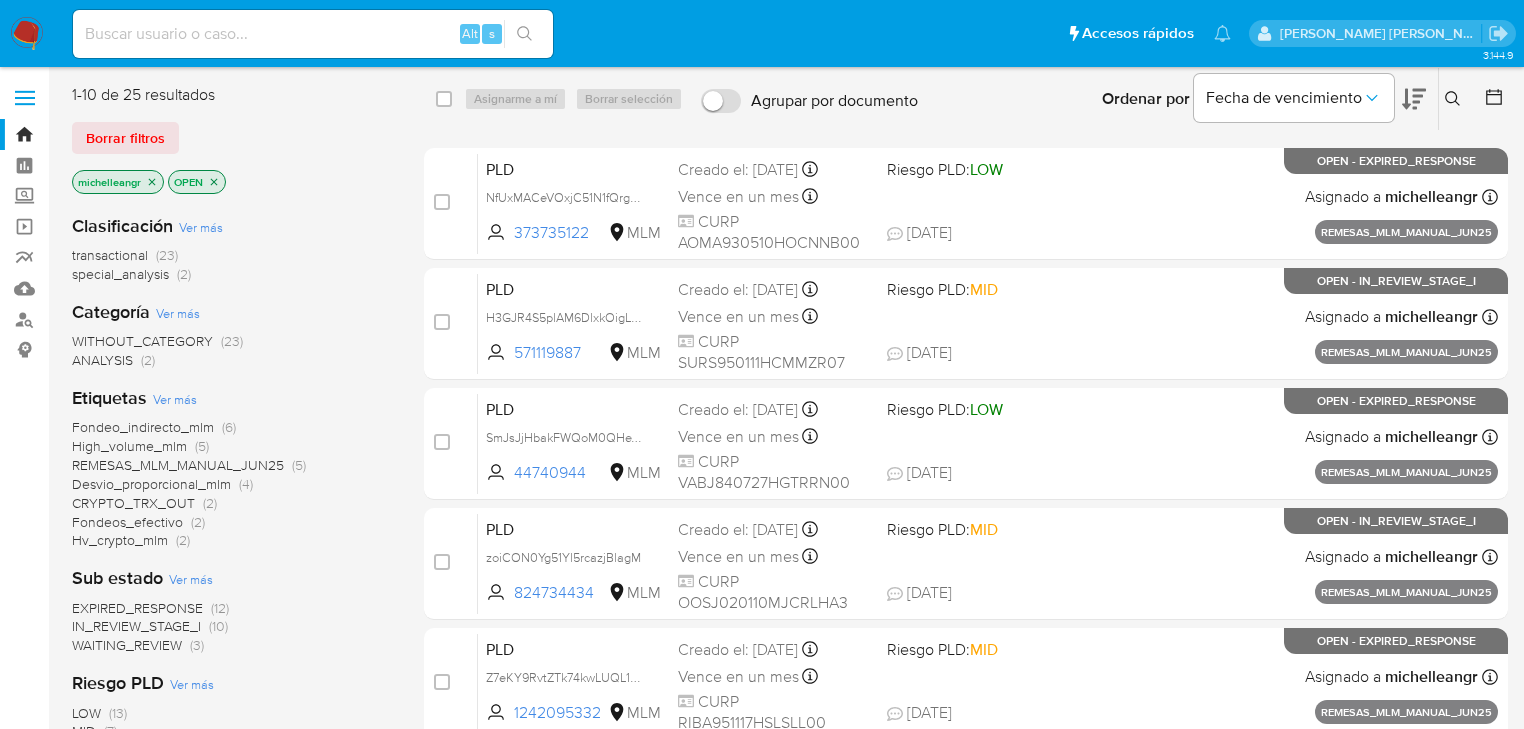 click 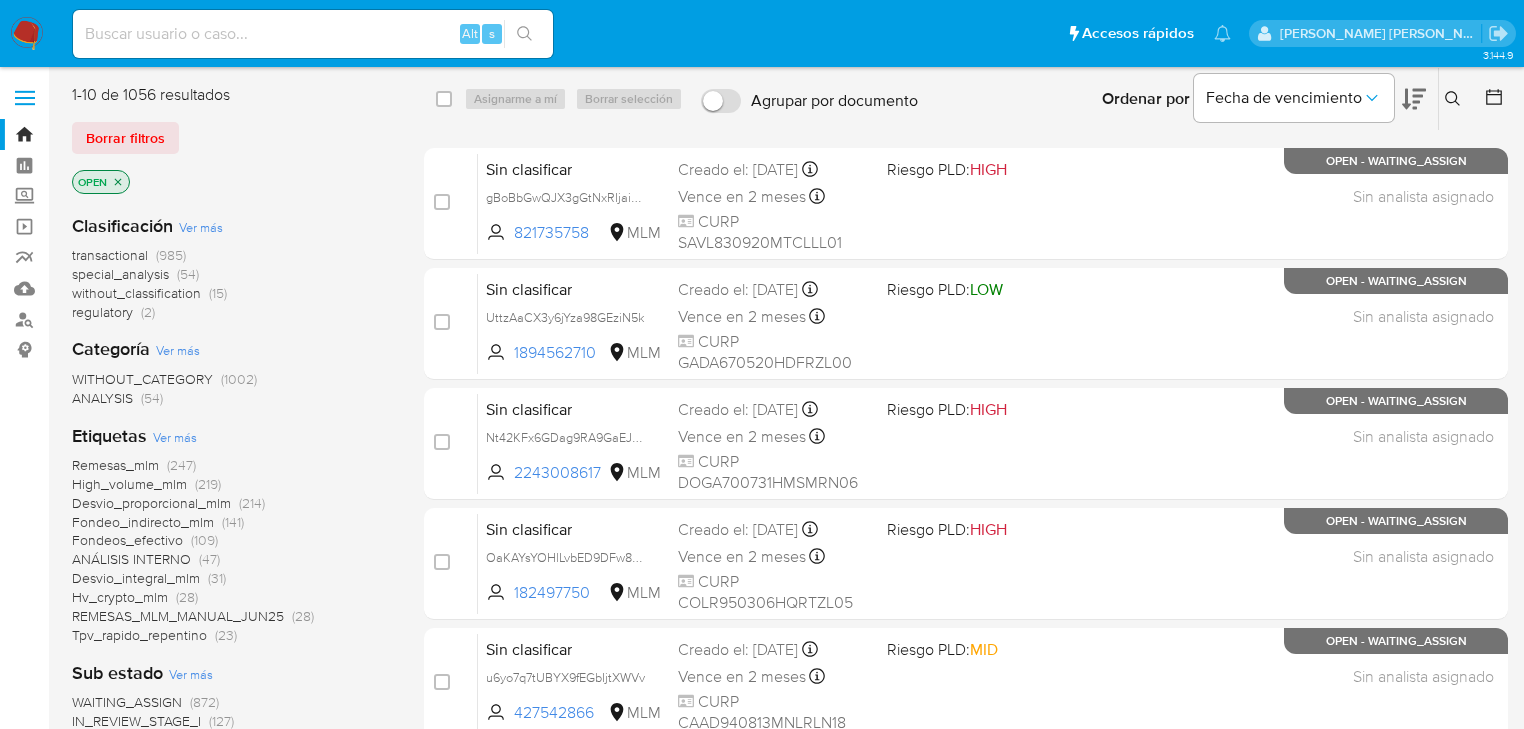 click on "Pausado Ver notificaciones Alt s Accesos rápidos   Presiona las siguientes teclas para acceder a algunas de las funciones Buscar caso o usuario Alt s Volver al home Alt h Michelle Angelica Rodriguez" at bounding box center [762, 33] 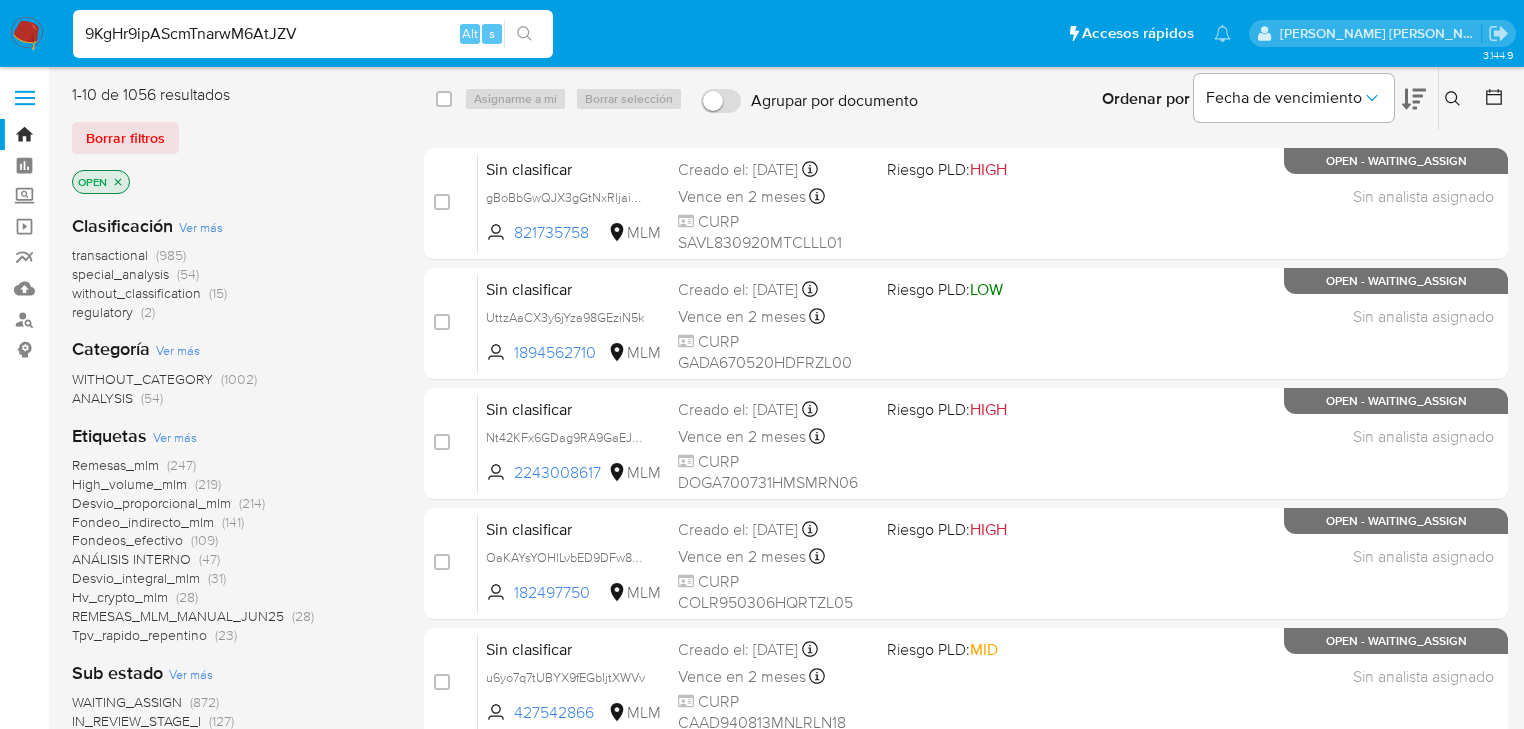 type on "9KgHr9ipAScmTnarwM6AtJZV" 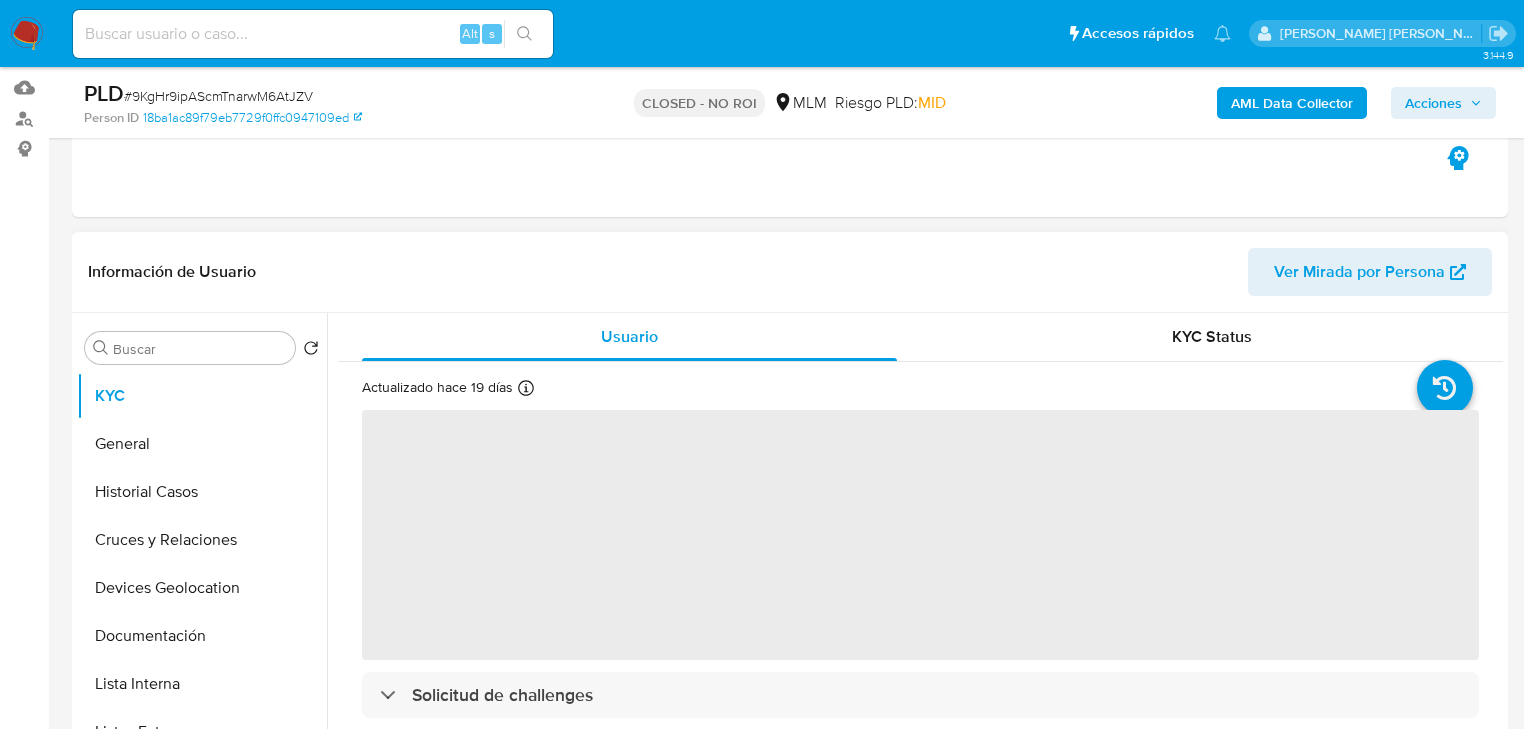 scroll, scrollTop: 320, scrollLeft: 0, axis: vertical 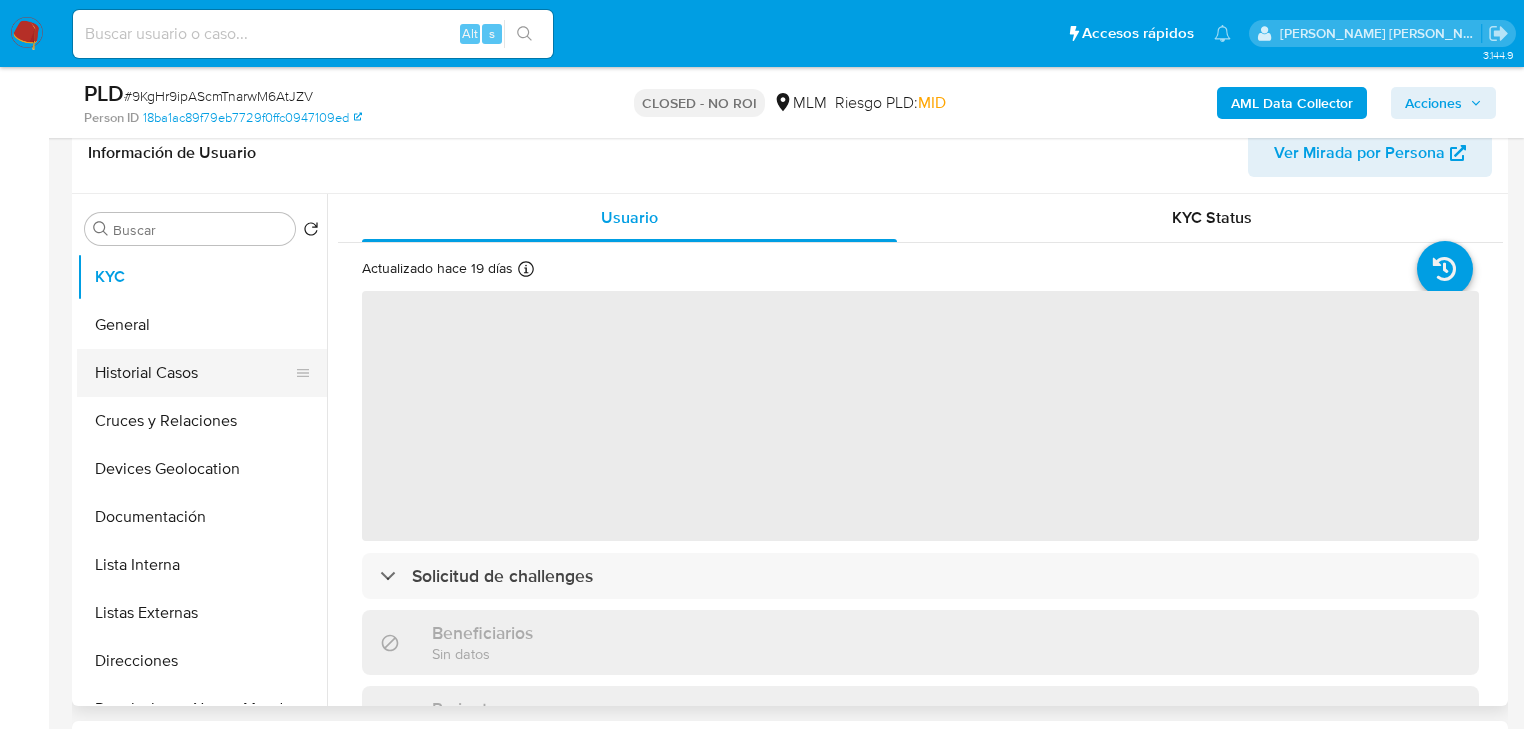 select on "10" 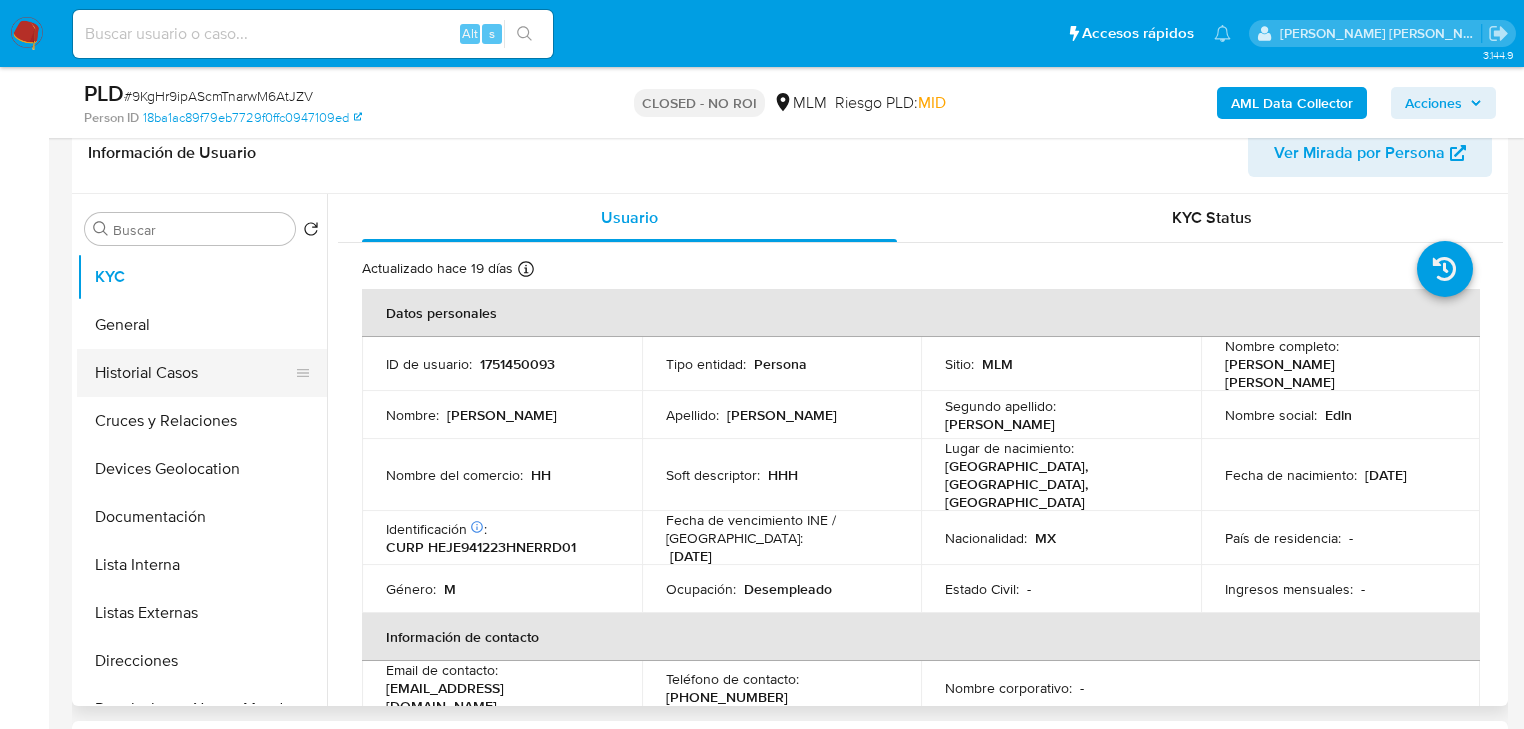 click on "Historial Casos" at bounding box center (194, 373) 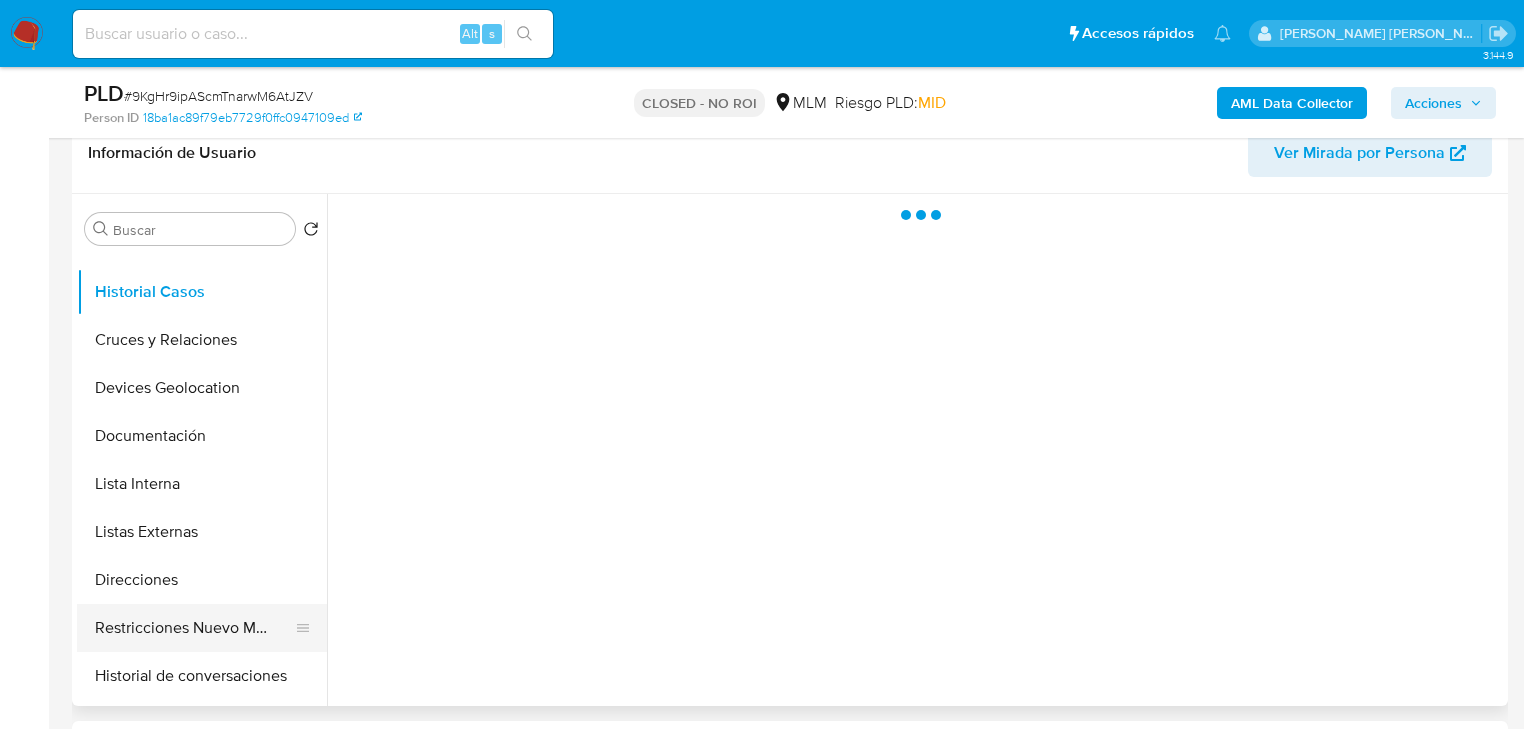 scroll, scrollTop: 160, scrollLeft: 0, axis: vertical 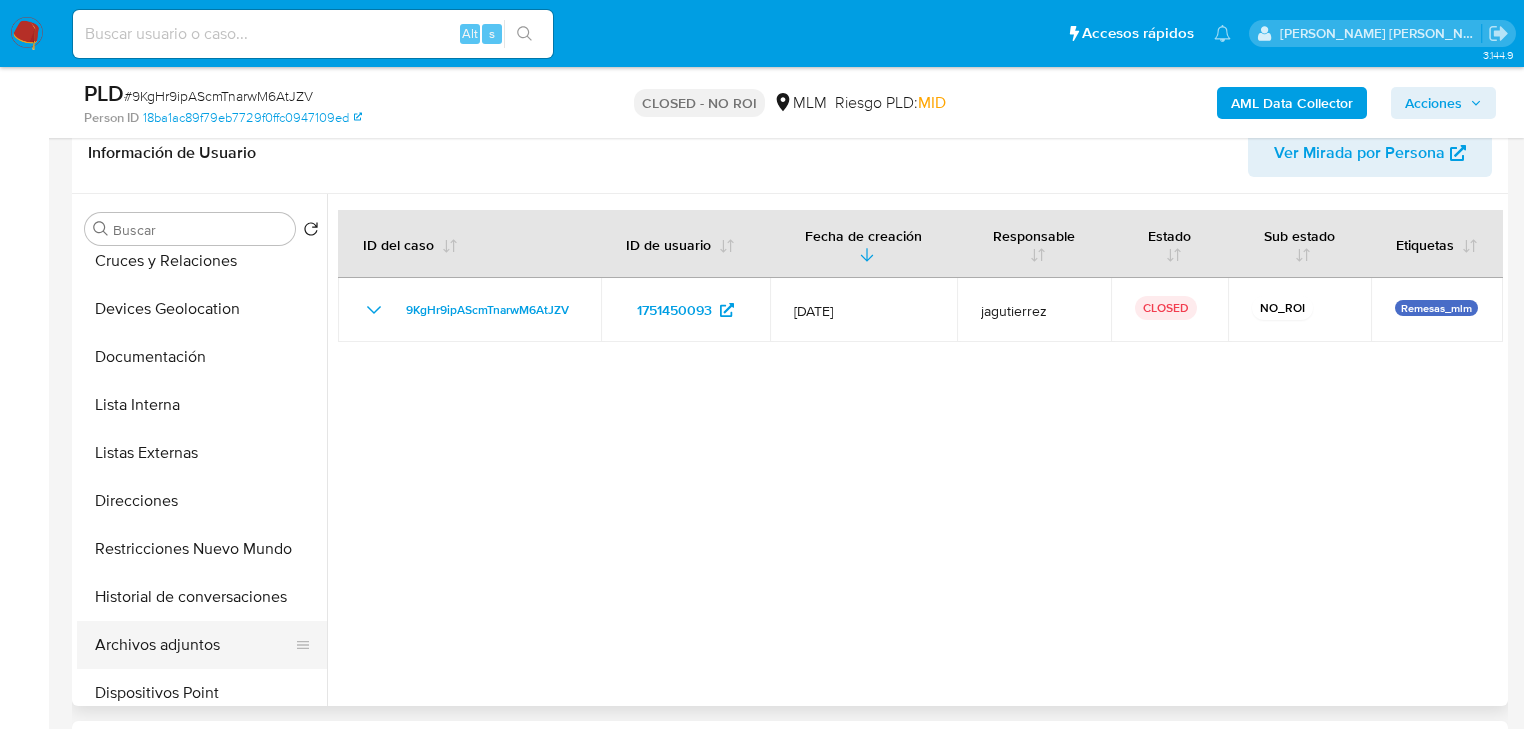 click on "Archivos adjuntos" at bounding box center [194, 645] 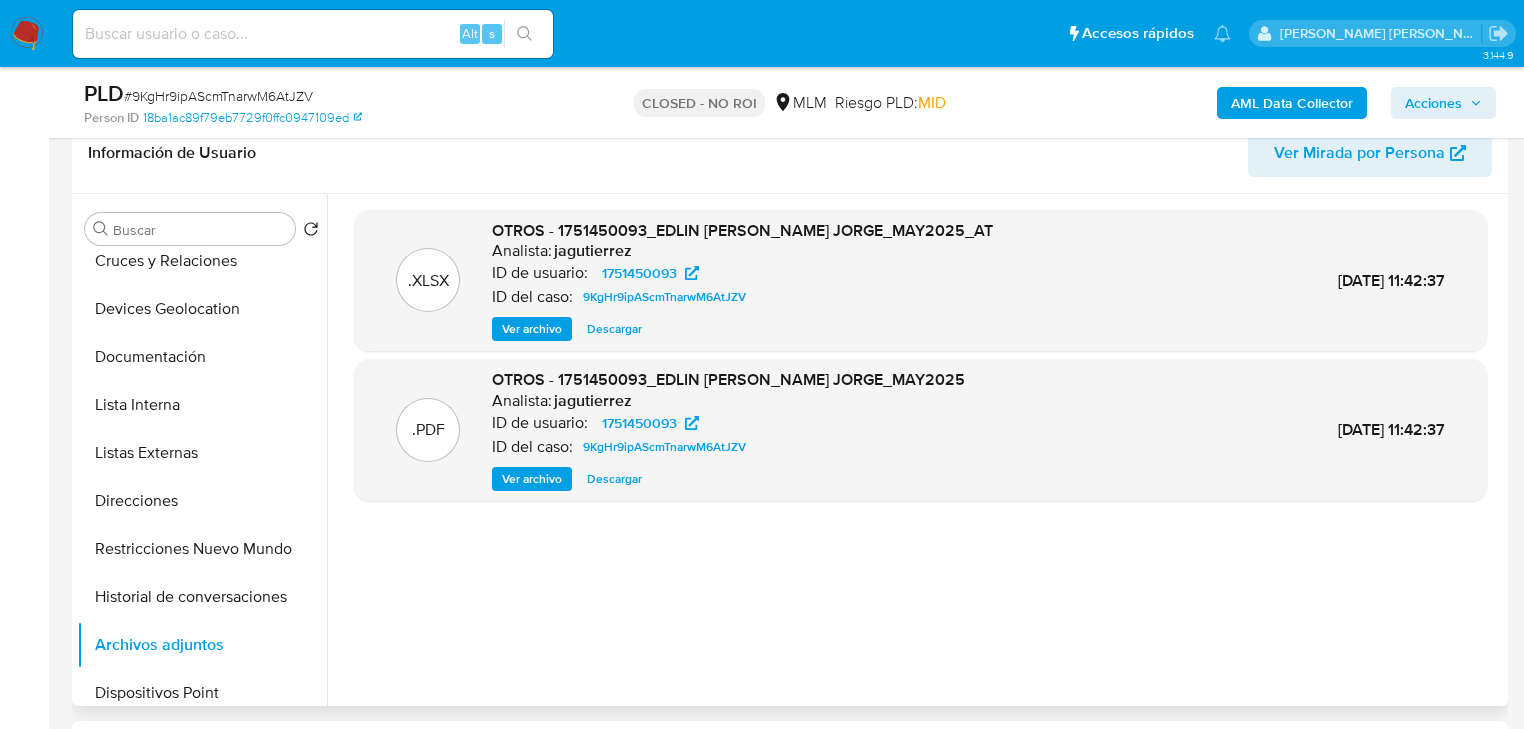 click on "Descargar" at bounding box center (614, 479) 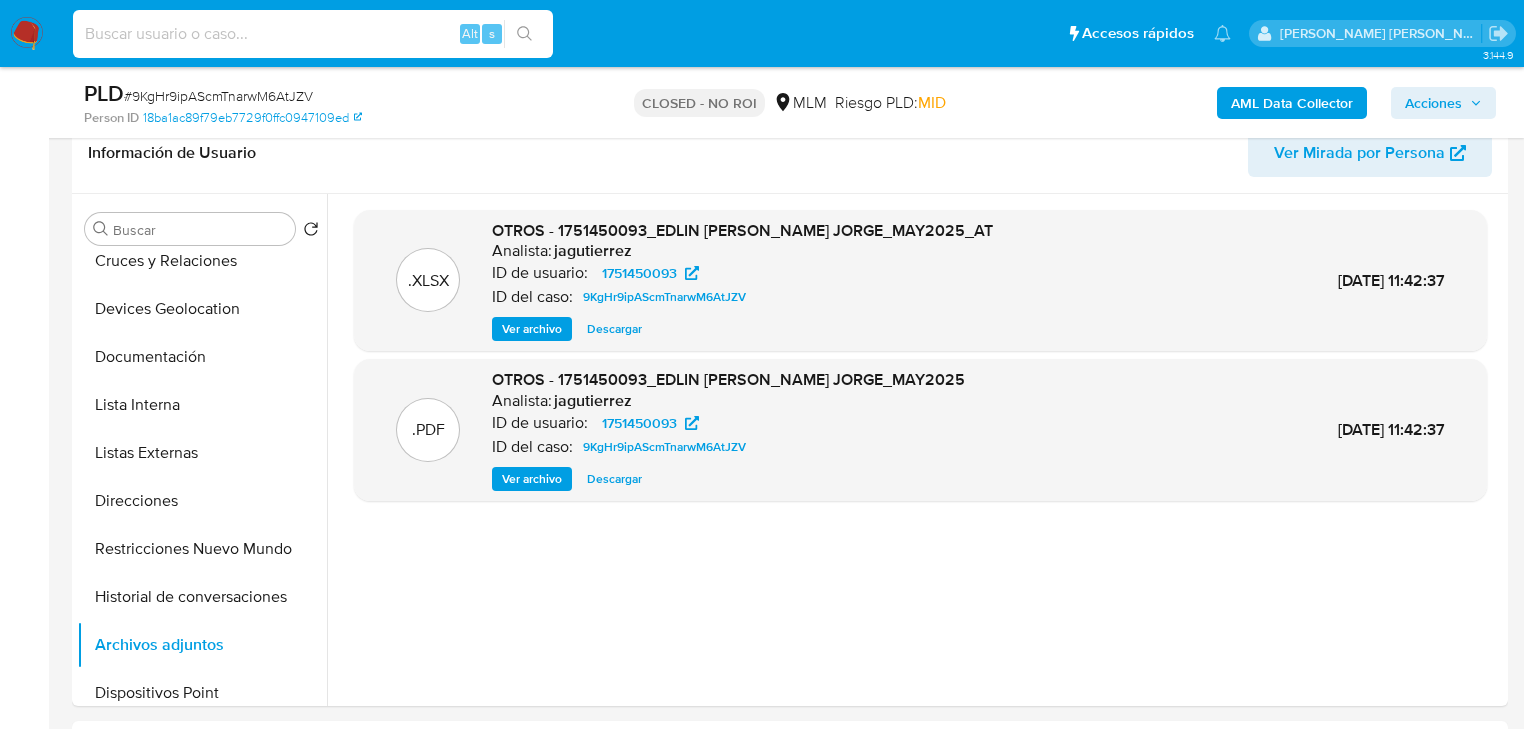 click at bounding box center [313, 34] 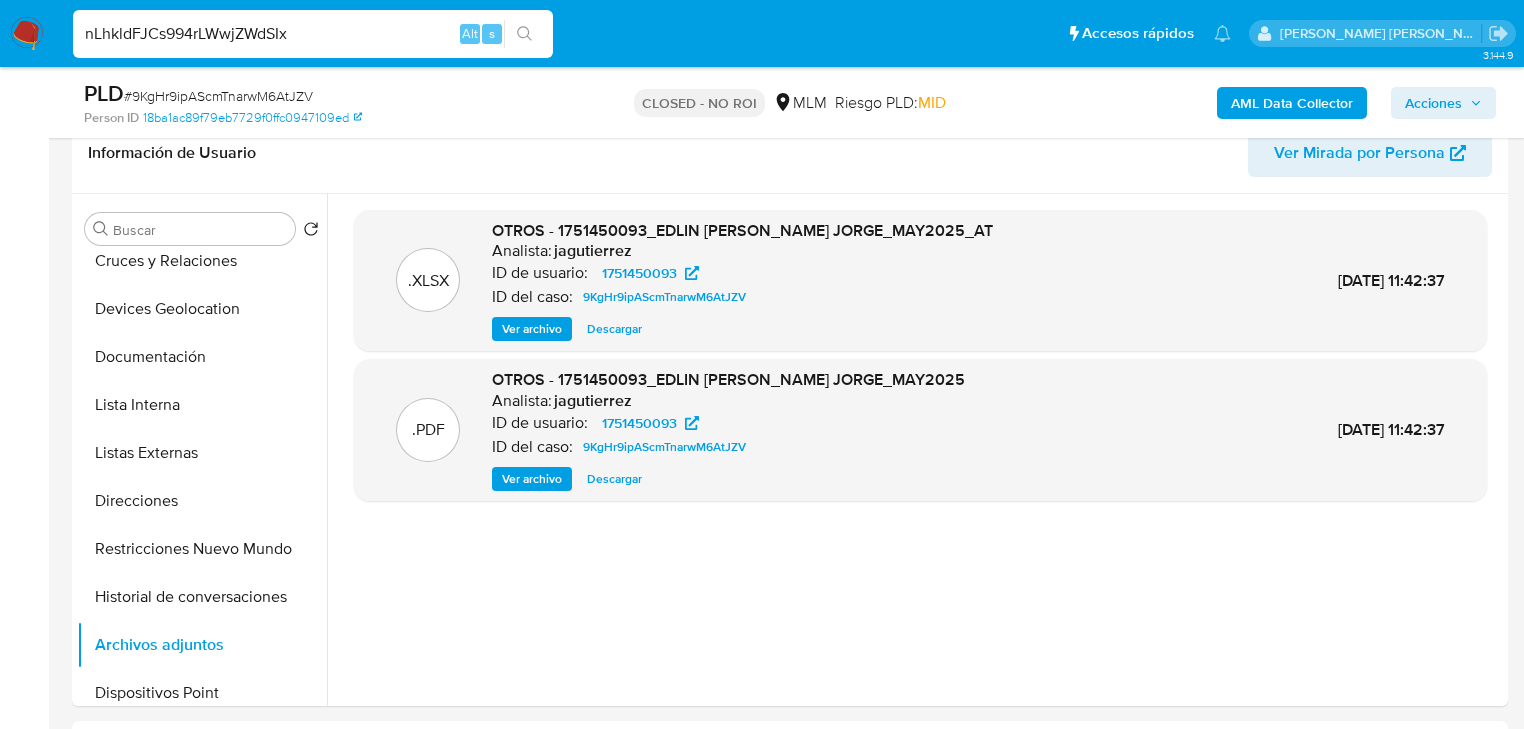 type on "nLhkldFJCs994rLWwjZWdSIx" 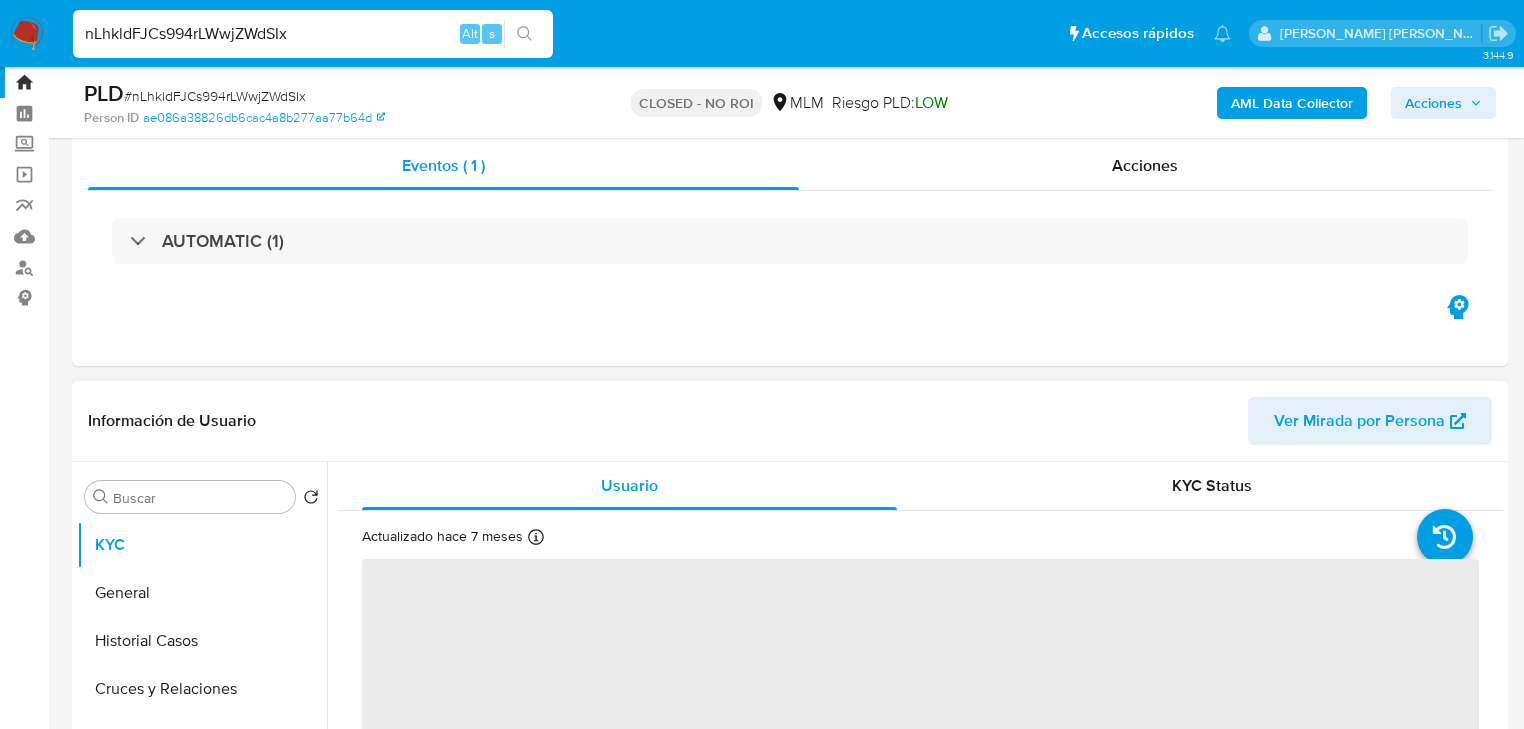 scroll, scrollTop: 80, scrollLeft: 0, axis: vertical 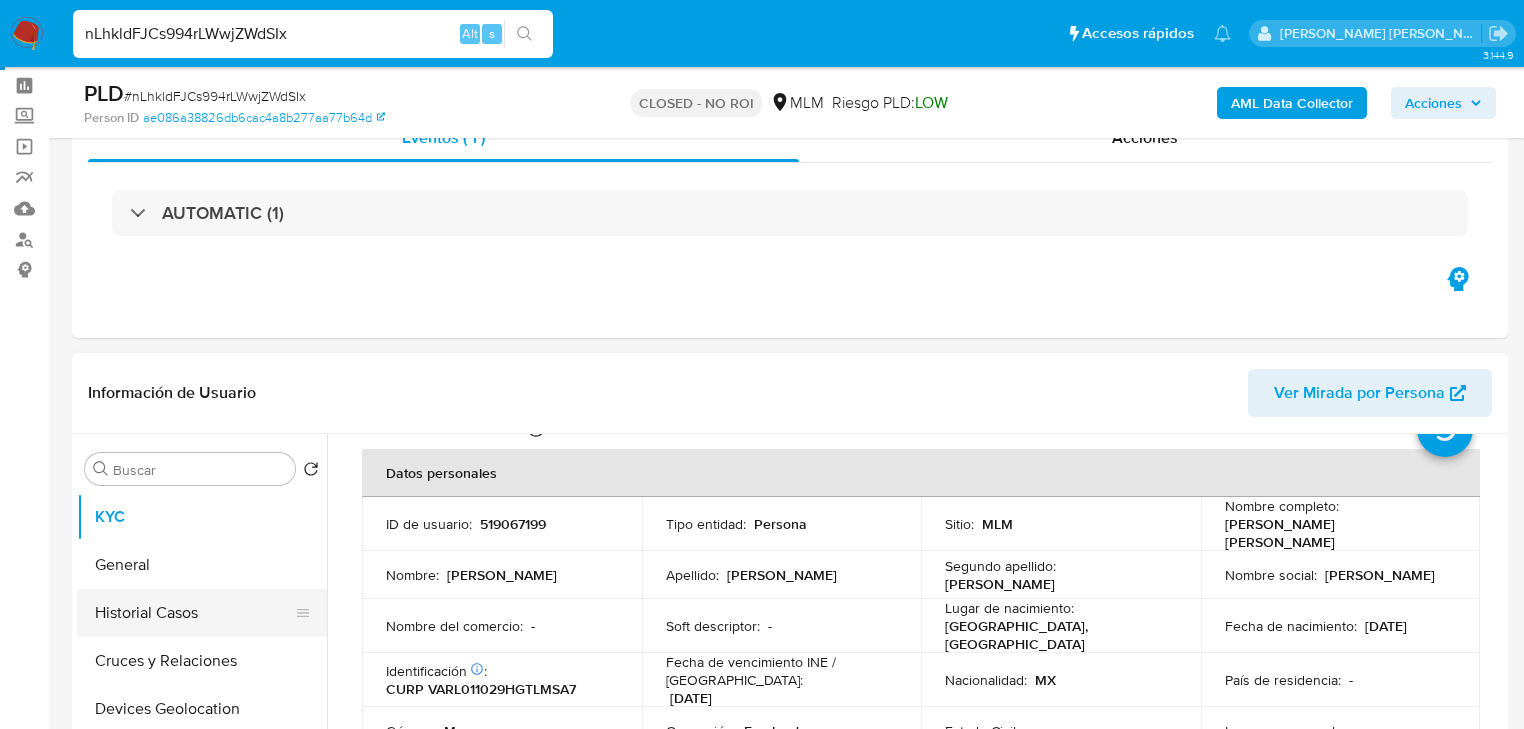 select on "10" 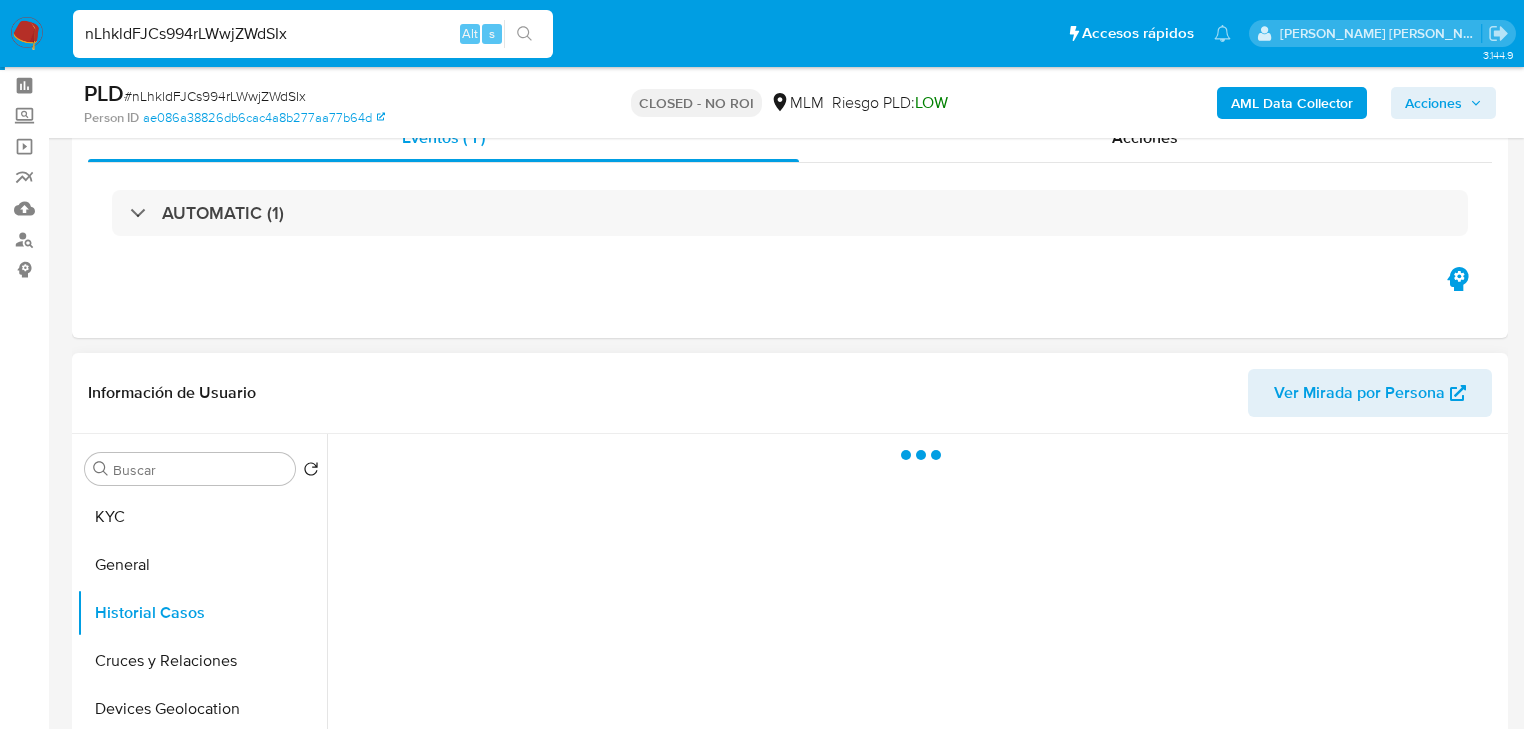 scroll, scrollTop: 0, scrollLeft: 0, axis: both 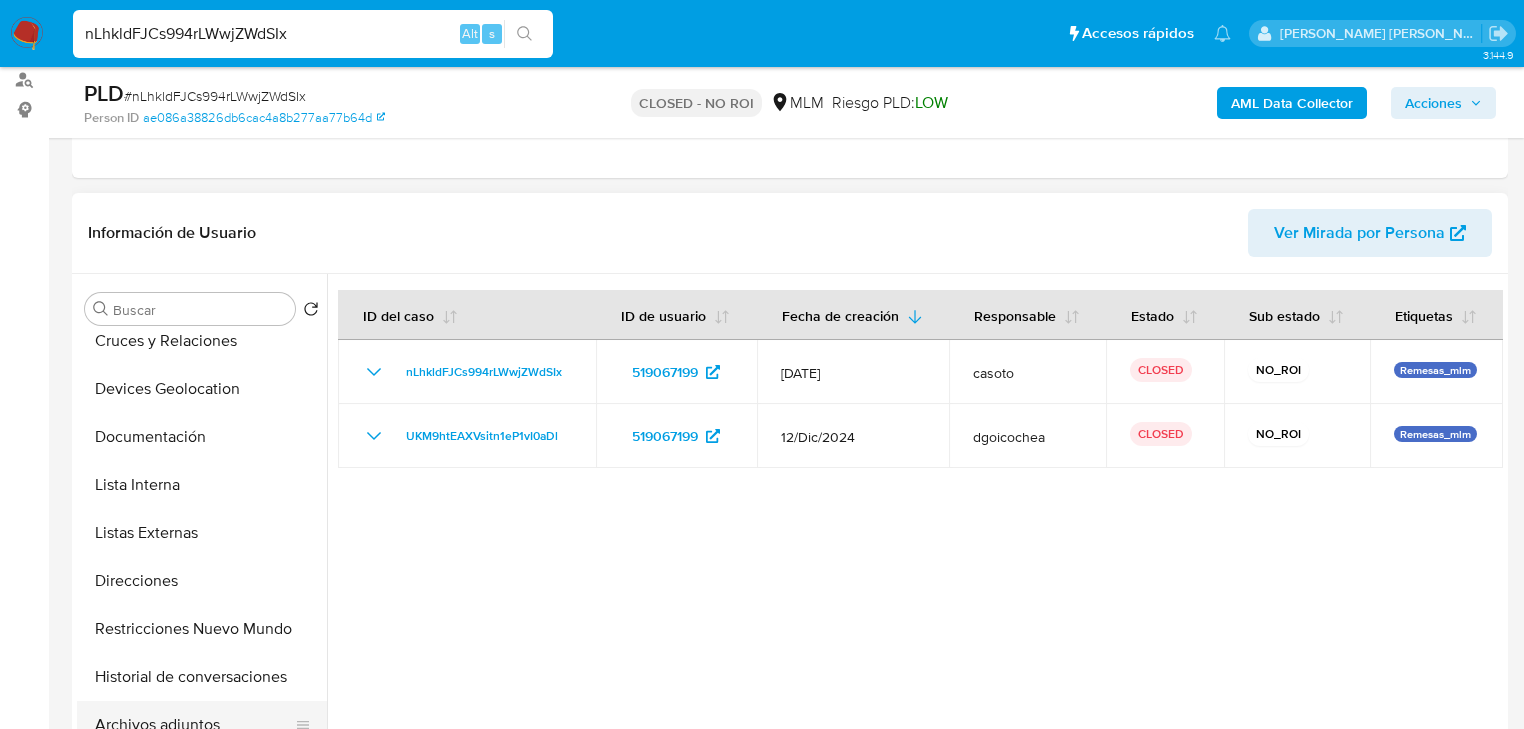 click on "Archivos adjuntos" at bounding box center [194, 725] 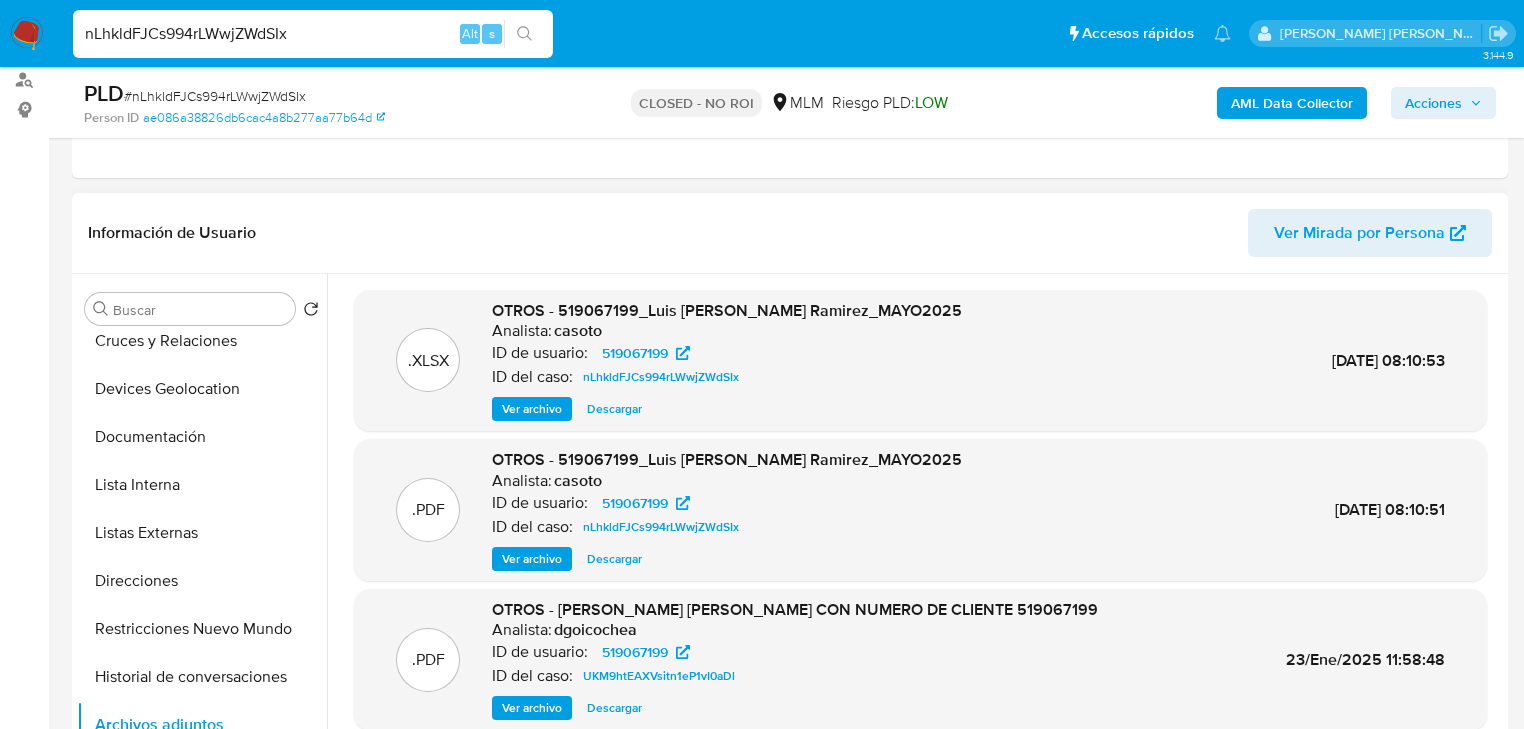 click on "Descargar" at bounding box center [614, 559] 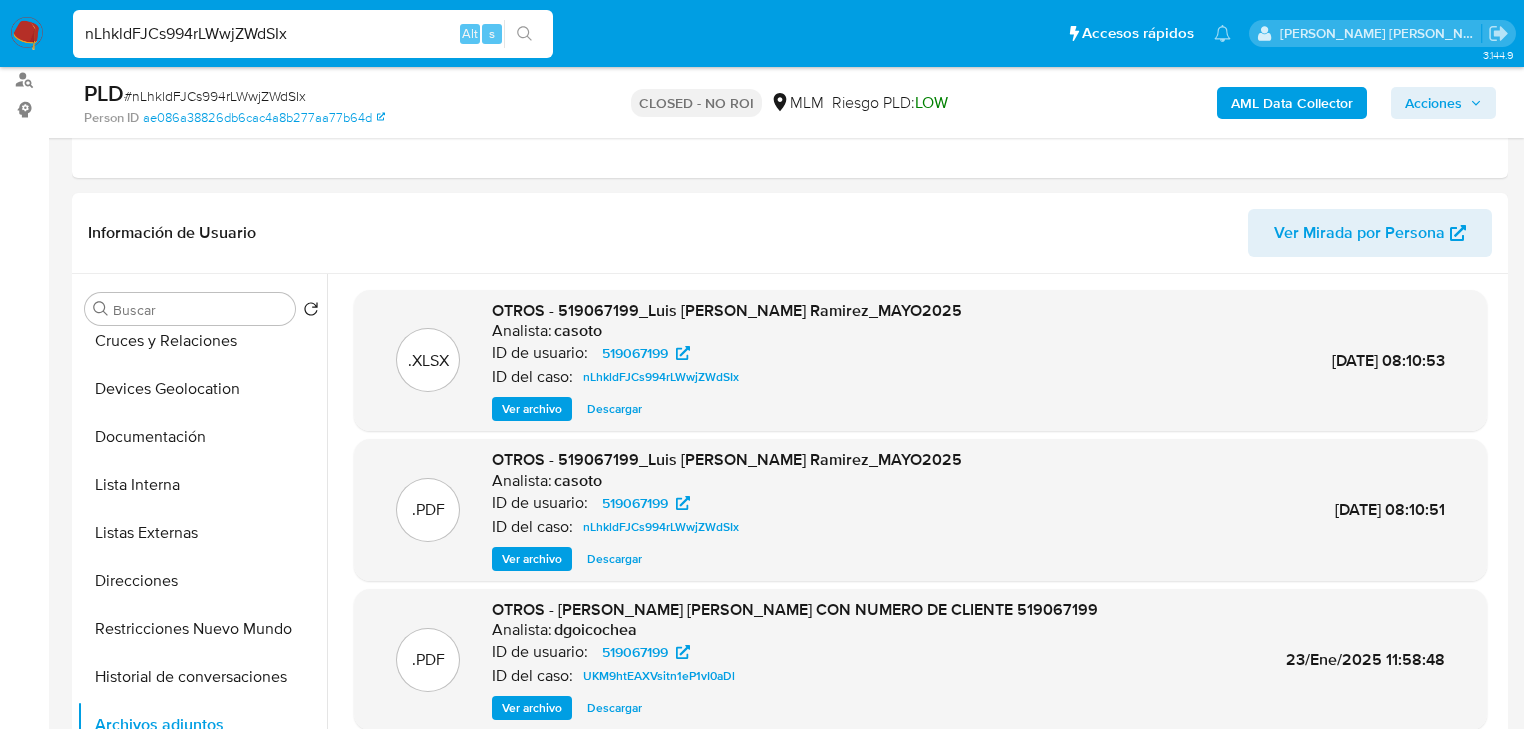 click on "nLhkldFJCs994rLWwjZWdSIx" at bounding box center (313, 34) 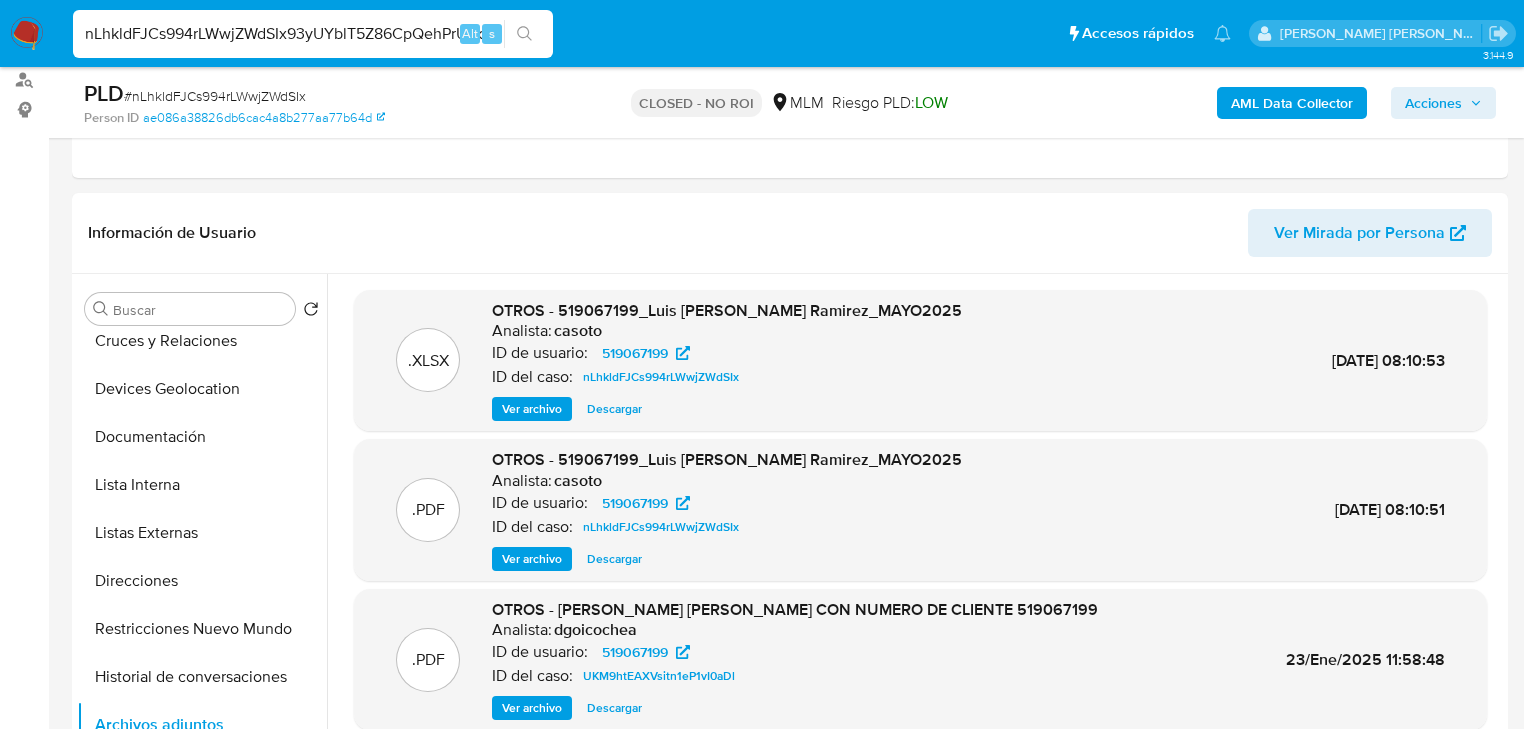 click on "nLhkldFJCs994rLWwjZWdSIx93yUYblT5Z86CpQehPrUHoVj" at bounding box center (313, 34) 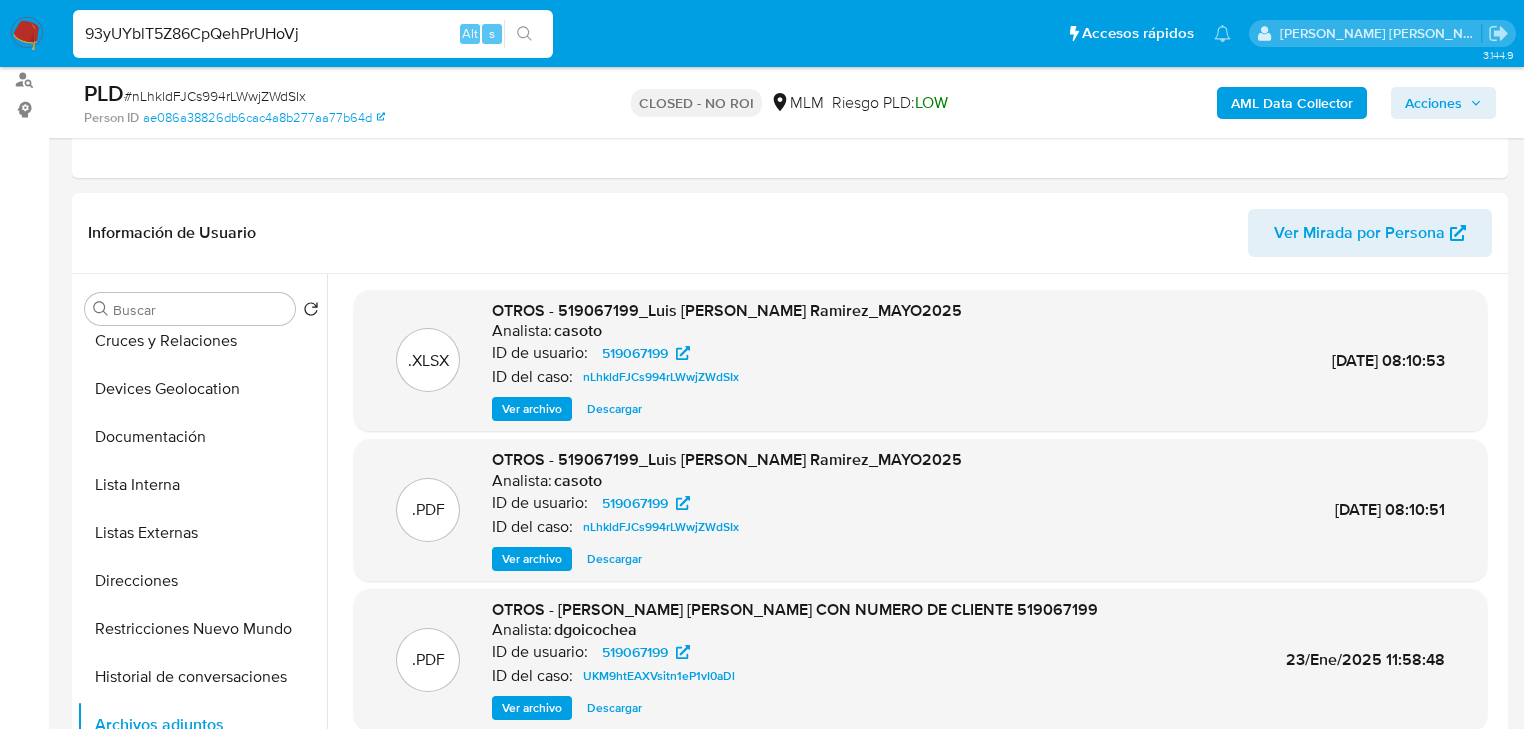 type on "93yUYblT5Z86CpQehPrUHoVj" 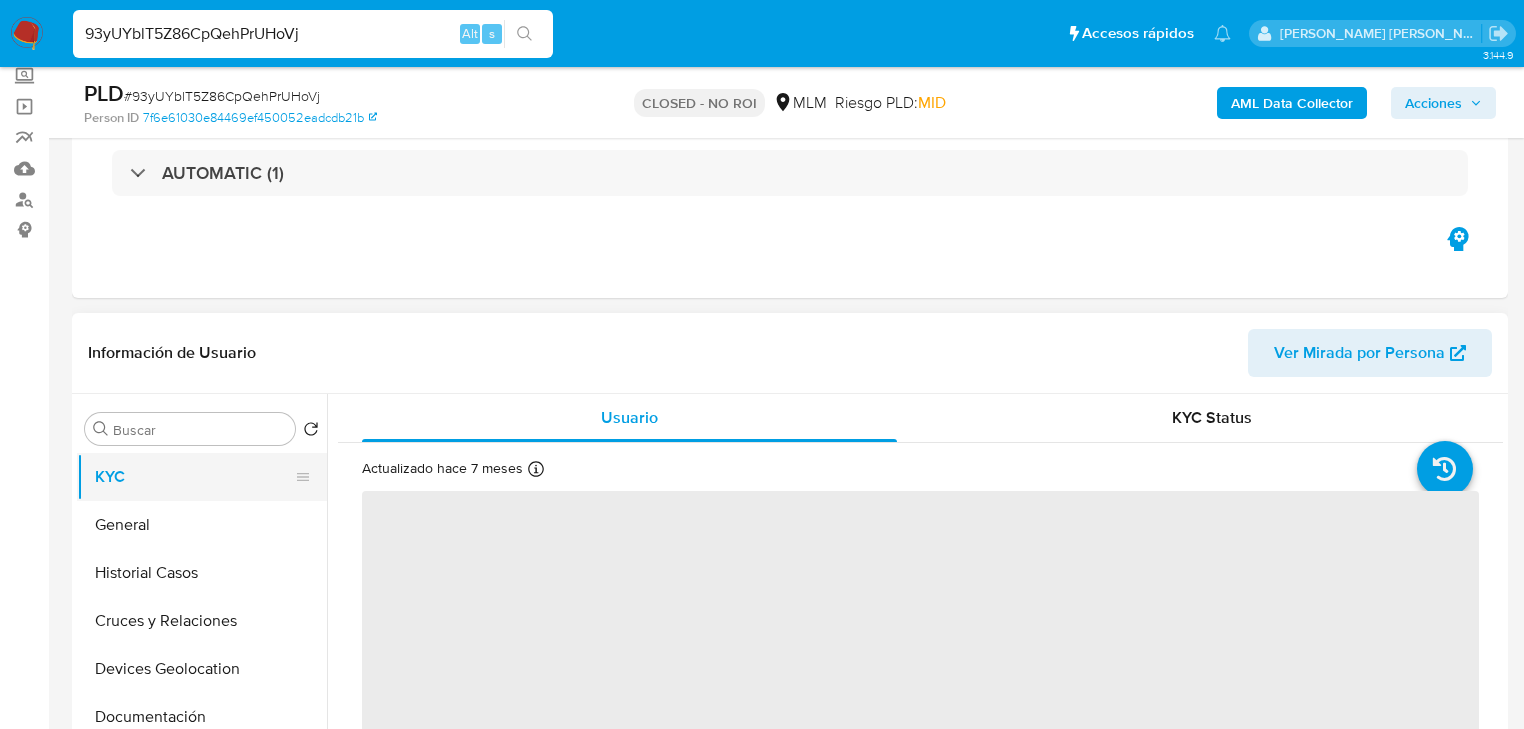 scroll, scrollTop: 240, scrollLeft: 0, axis: vertical 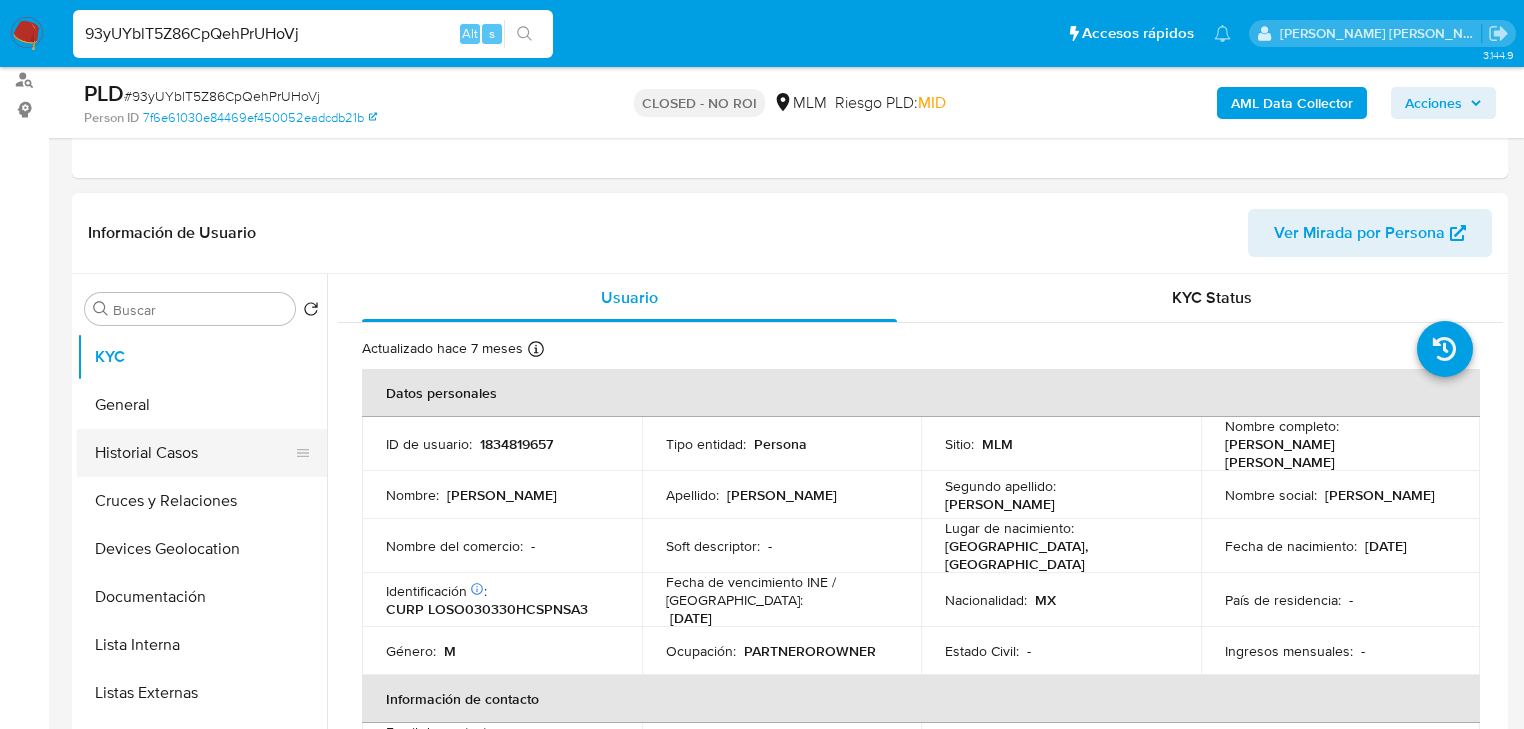 select on "10" 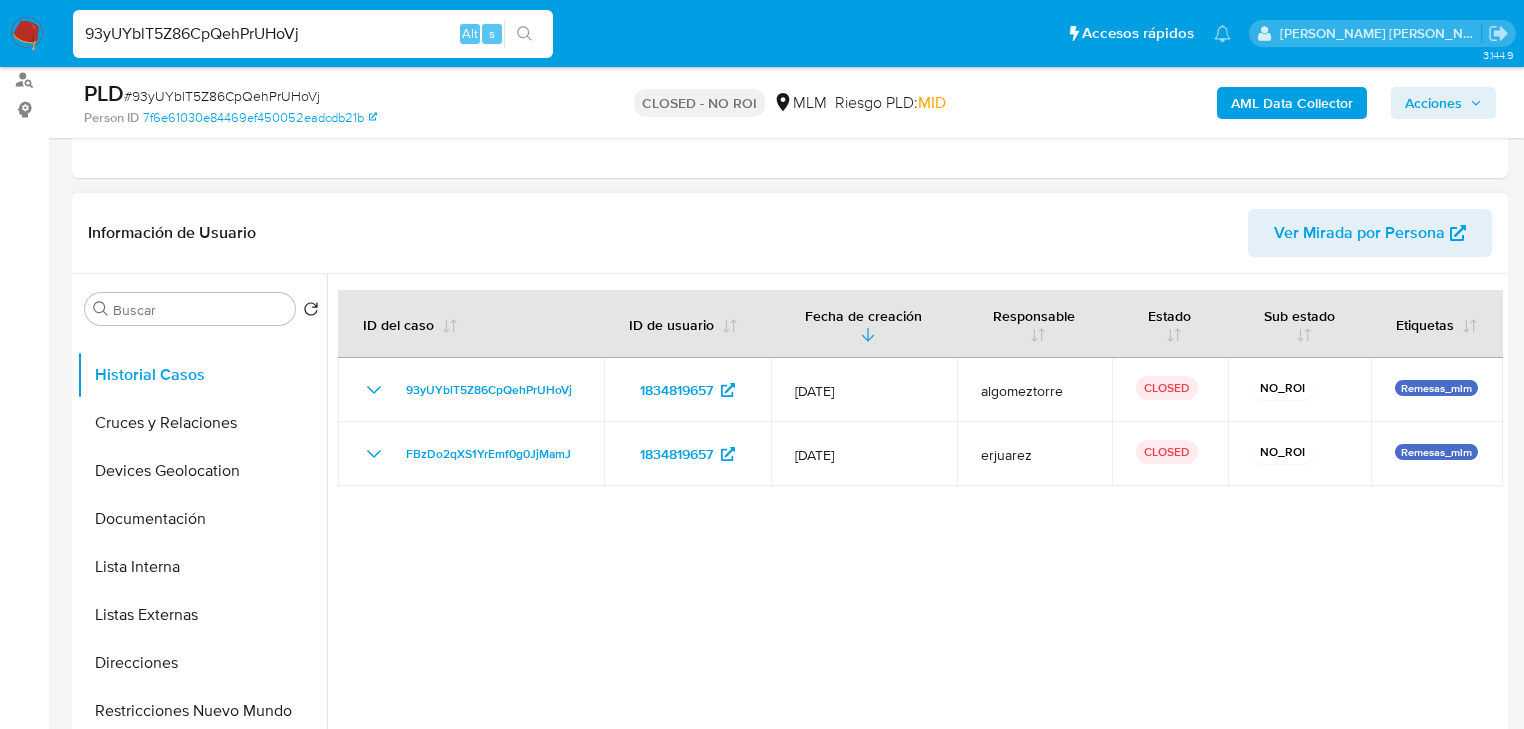 scroll, scrollTop: 240, scrollLeft: 0, axis: vertical 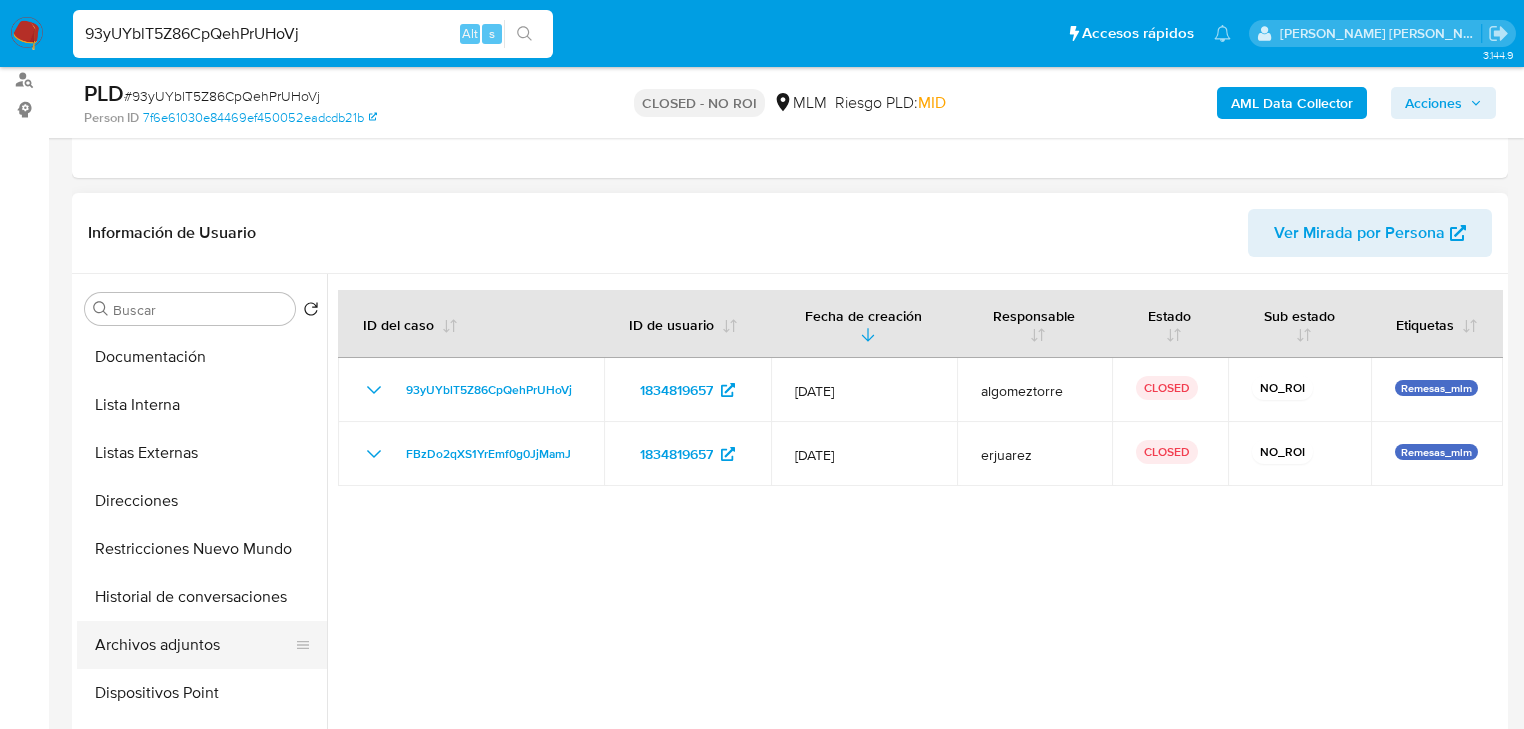 click on "Archivos adjuntos" at bounding box center [194, 645] 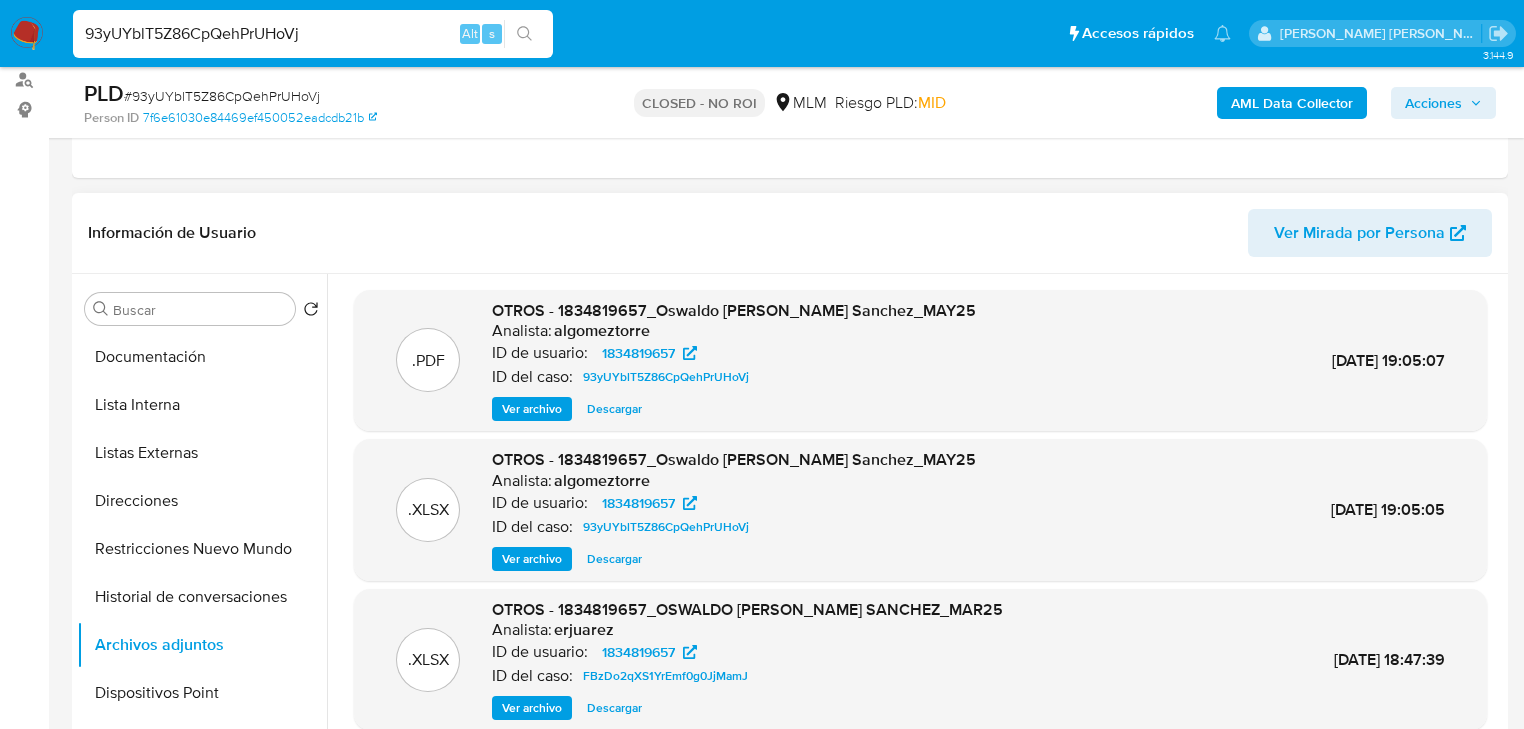 click on "Descargar" at bounding box center (614, 409) 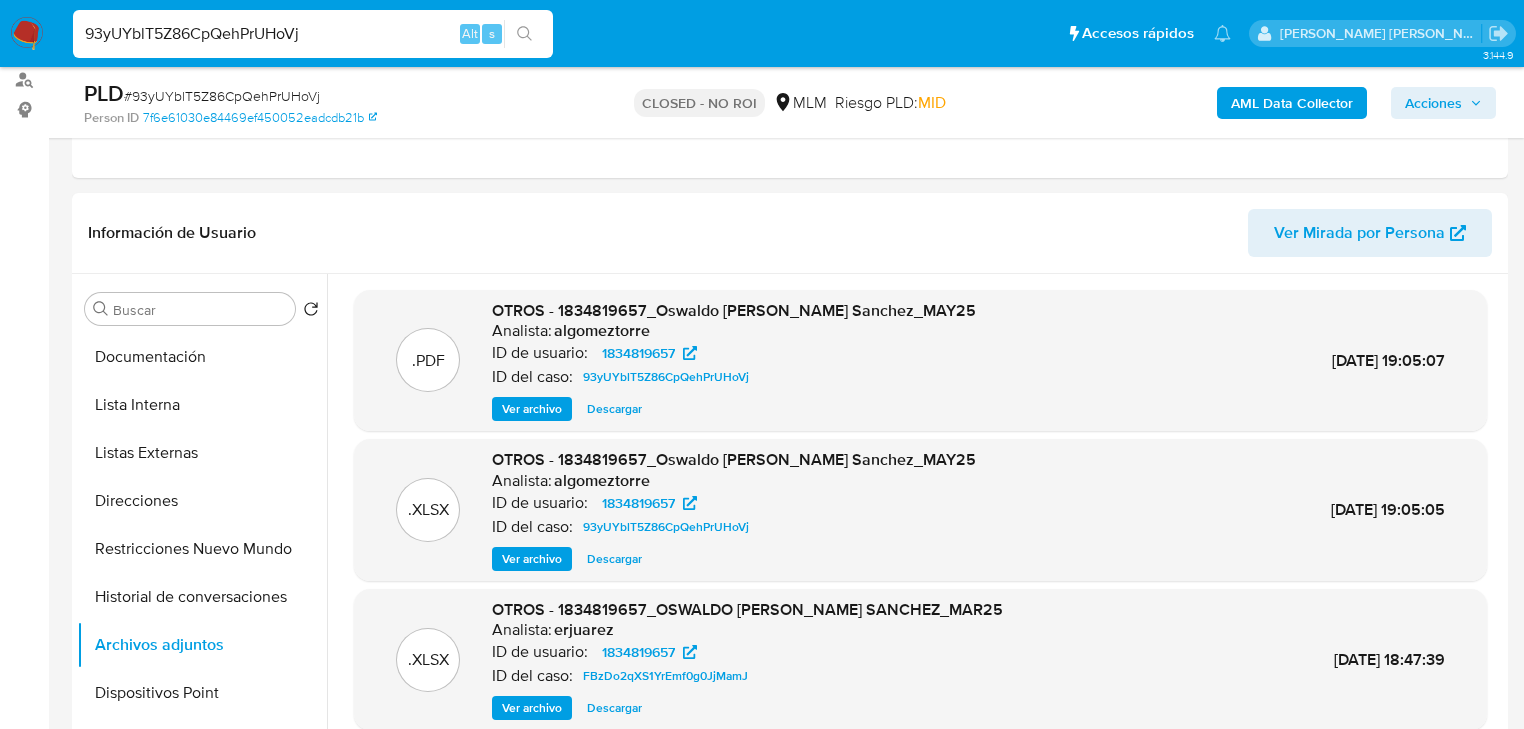 click on "93yUYblT5Z86CpQehPrUHoVj" at bounding box center [313, 34] 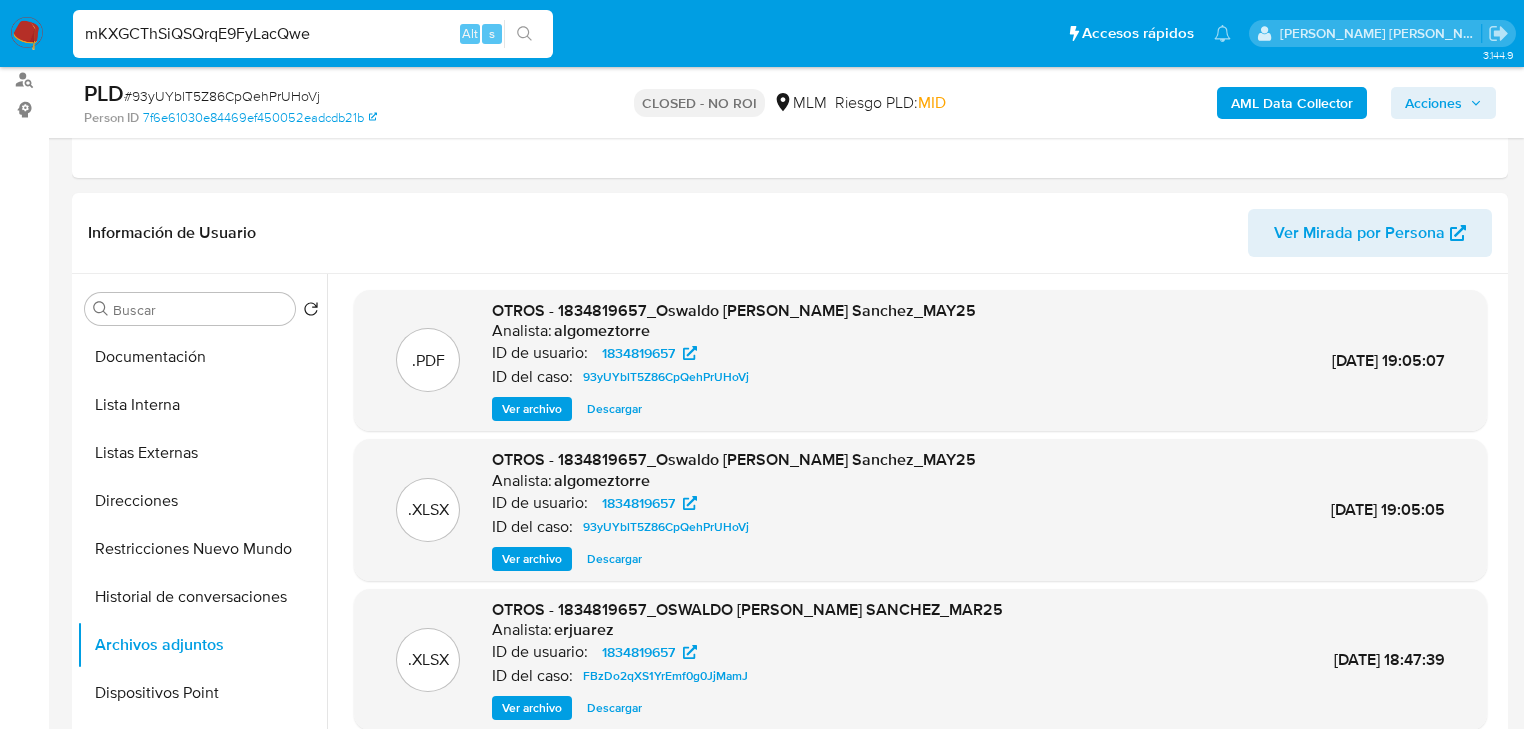 type on "mKXGCThSiQSQrqE9FyLacQwe" 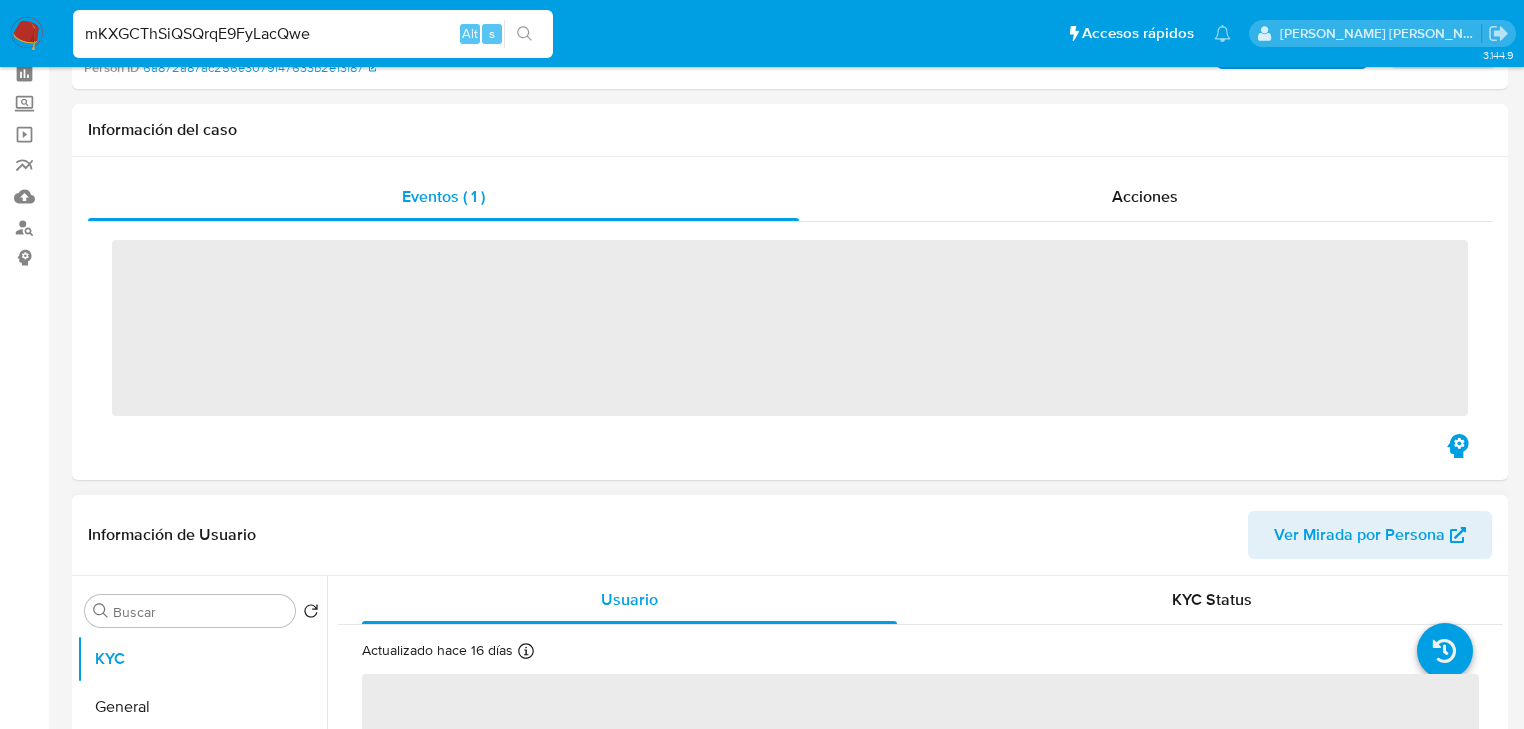 scroll, scrollTop: 240, scrollLeft: 0, axis: vertical 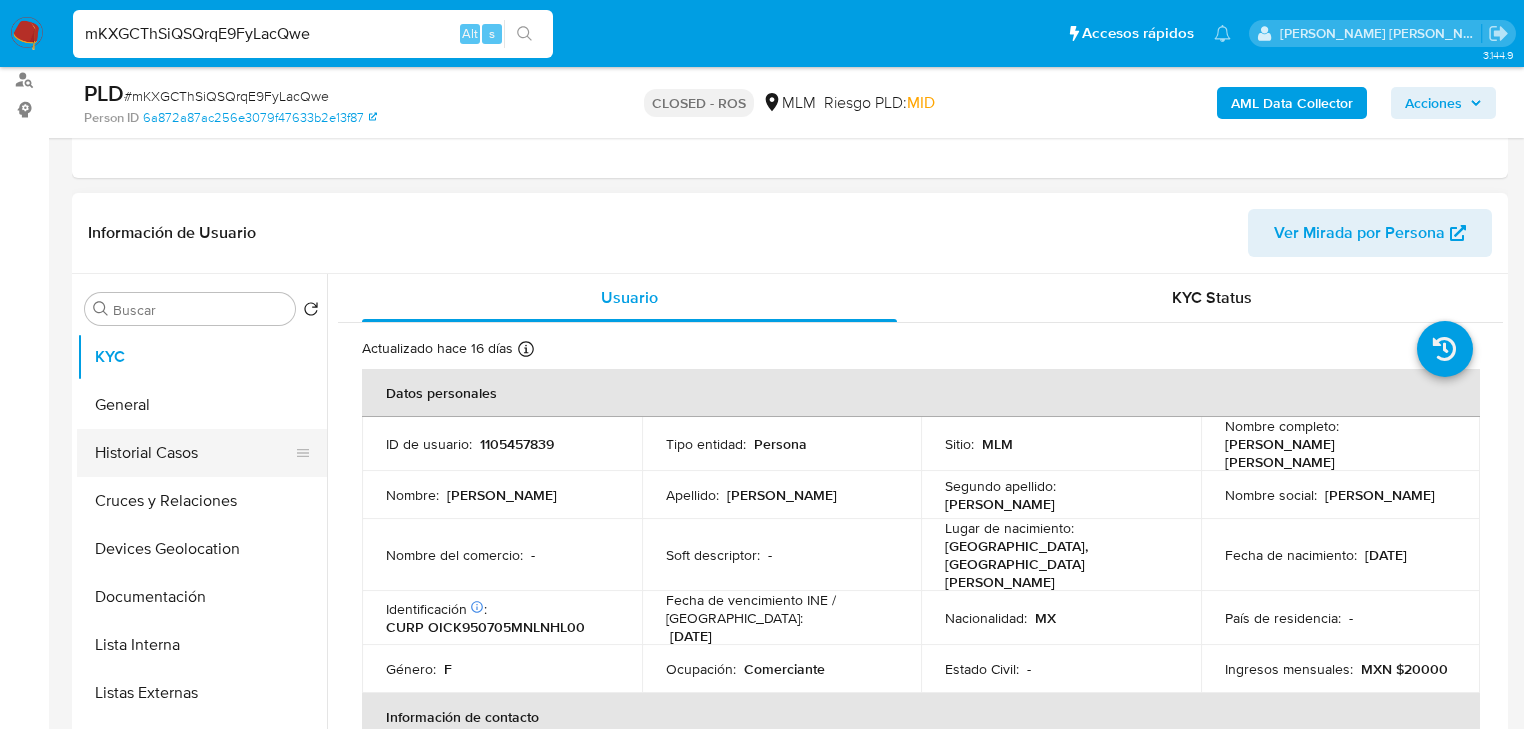 select on "10" 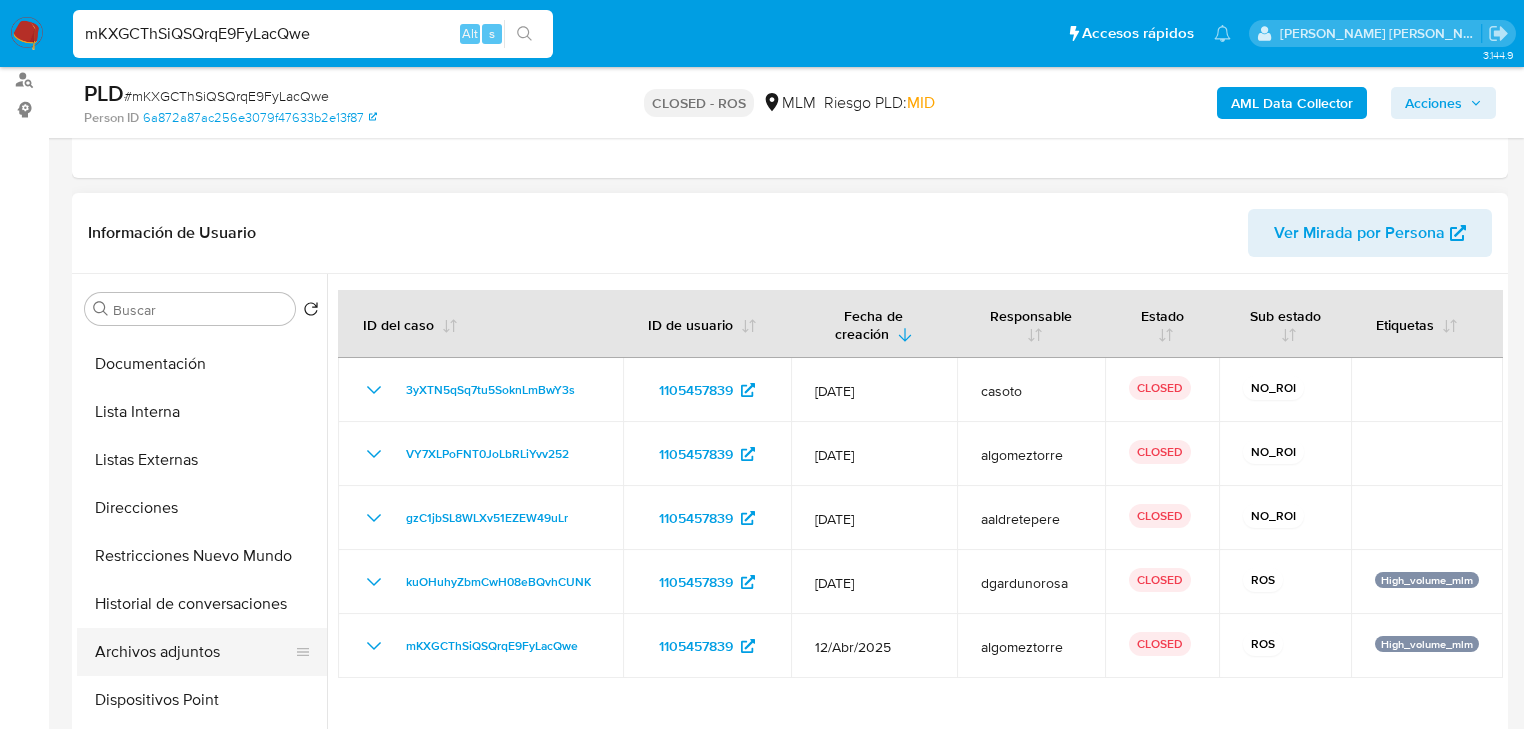 scroll, scrollTop: 240, scrollLeft: 0, axis: vertical 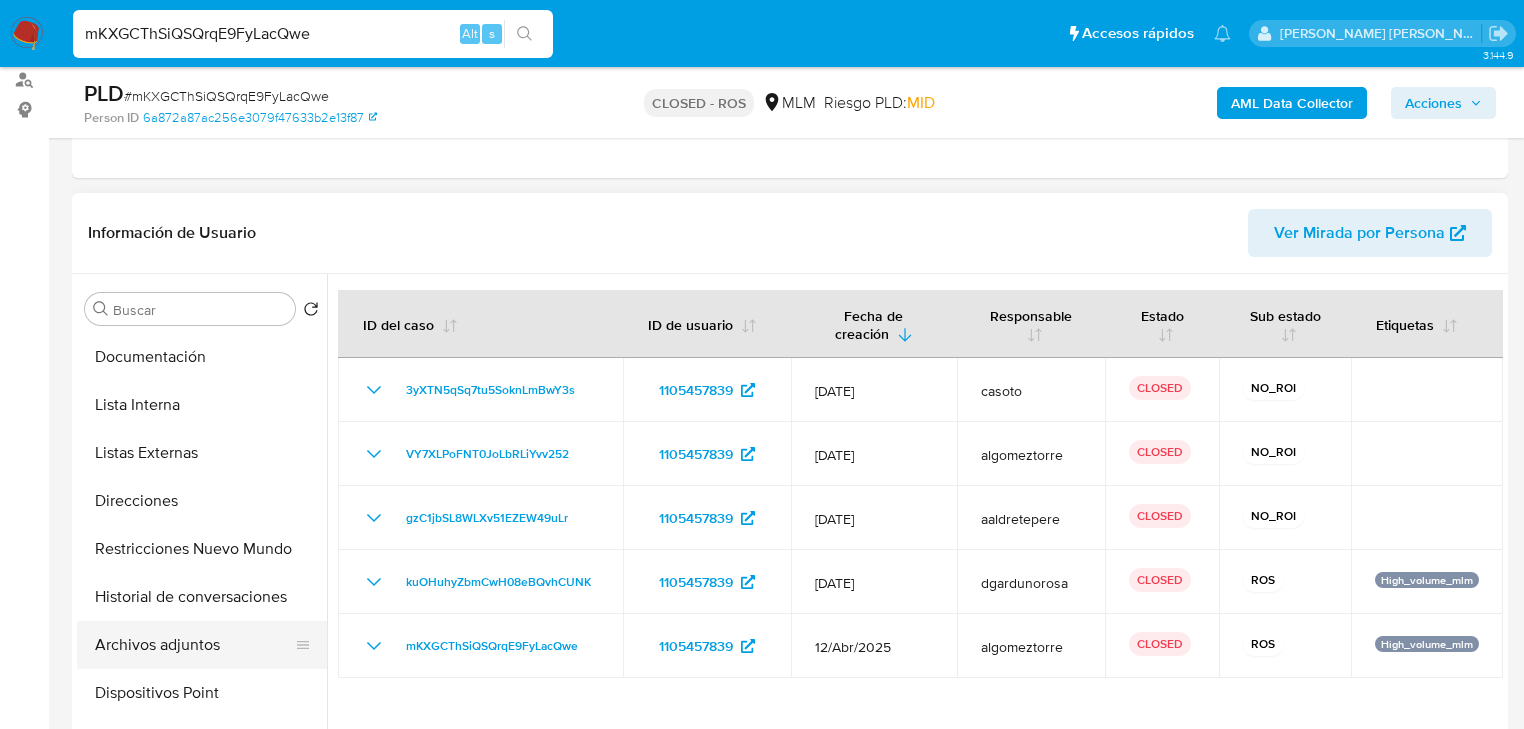 type 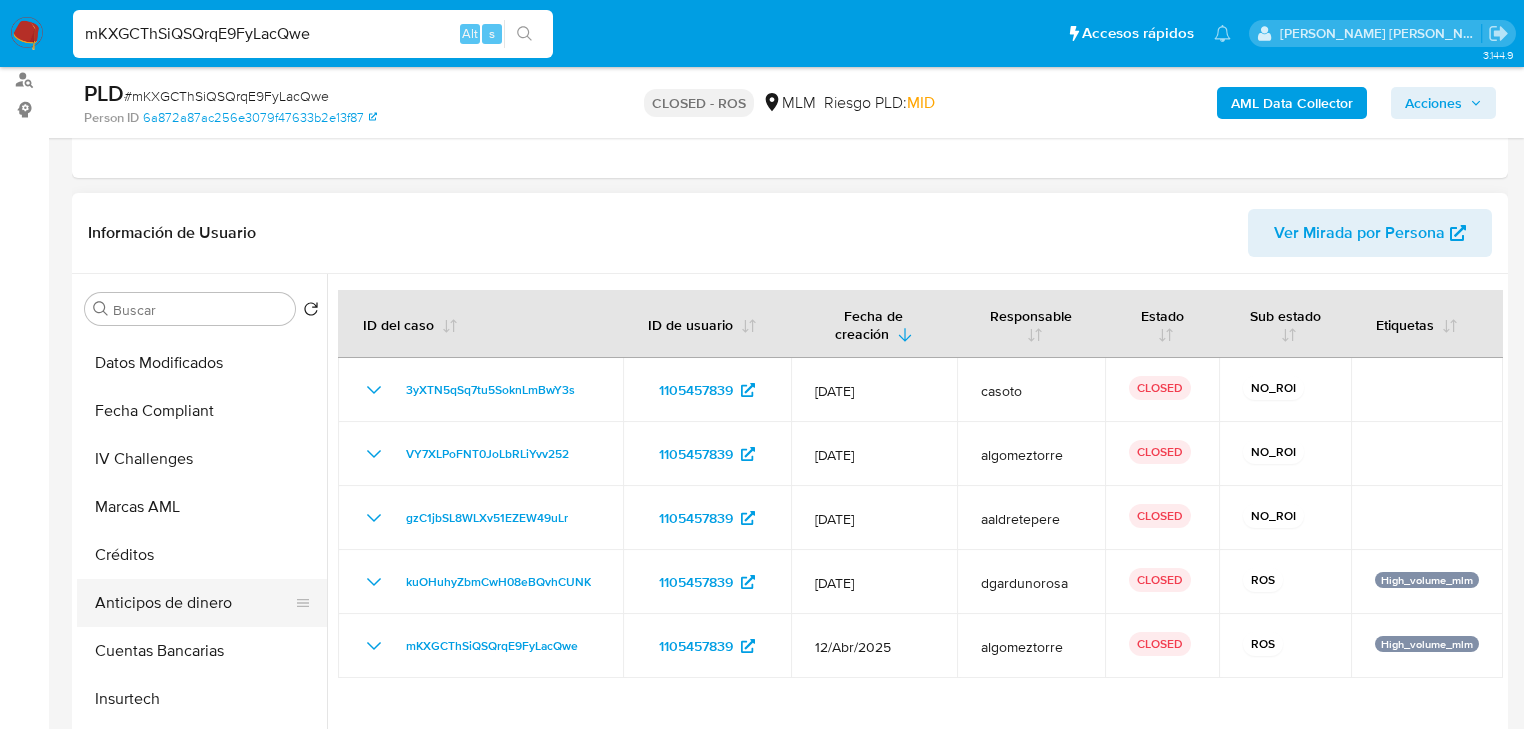 scroll, scrollTop: 720, scrollLeft: 0, axis: vertical 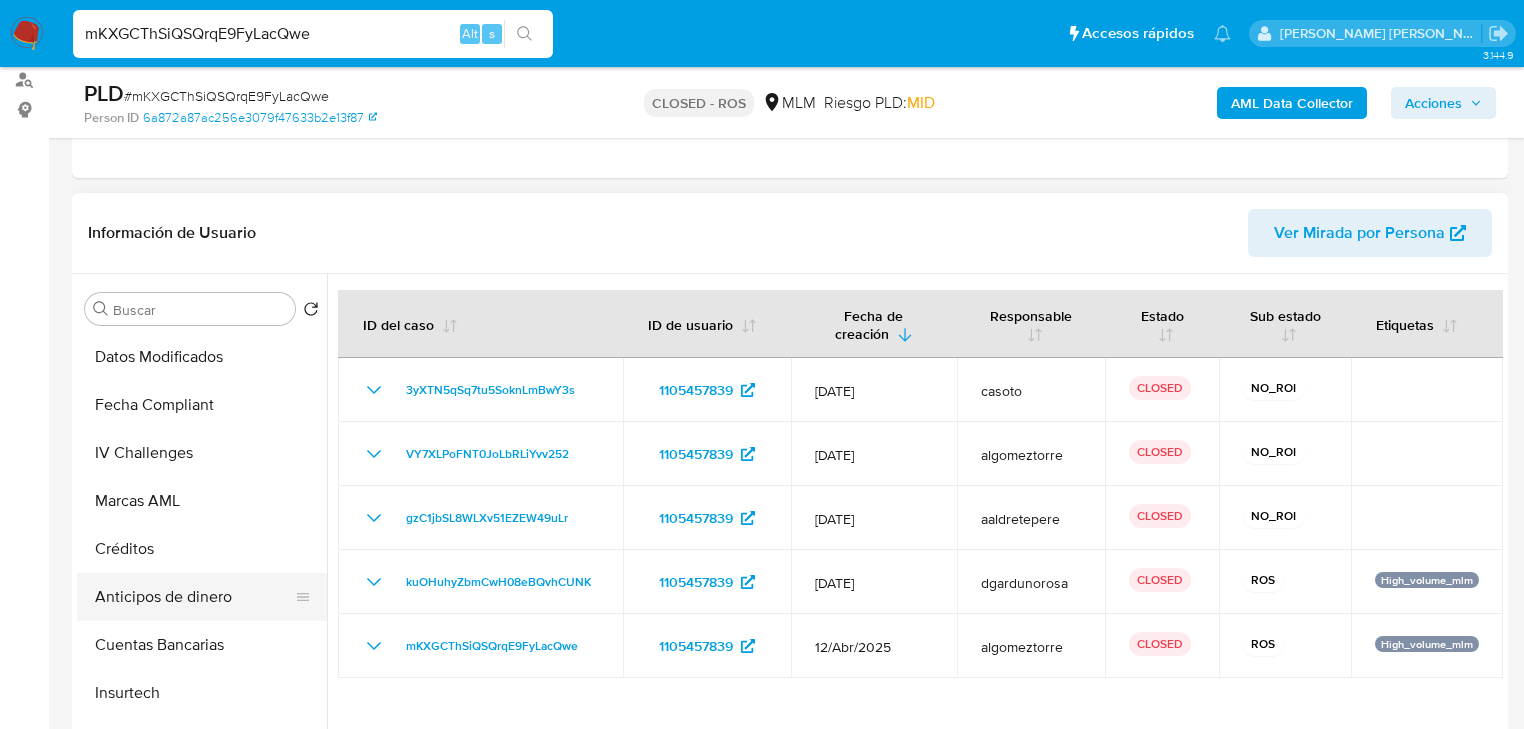 click on "Anticipos de dinero" at bounding box center [194, 597] 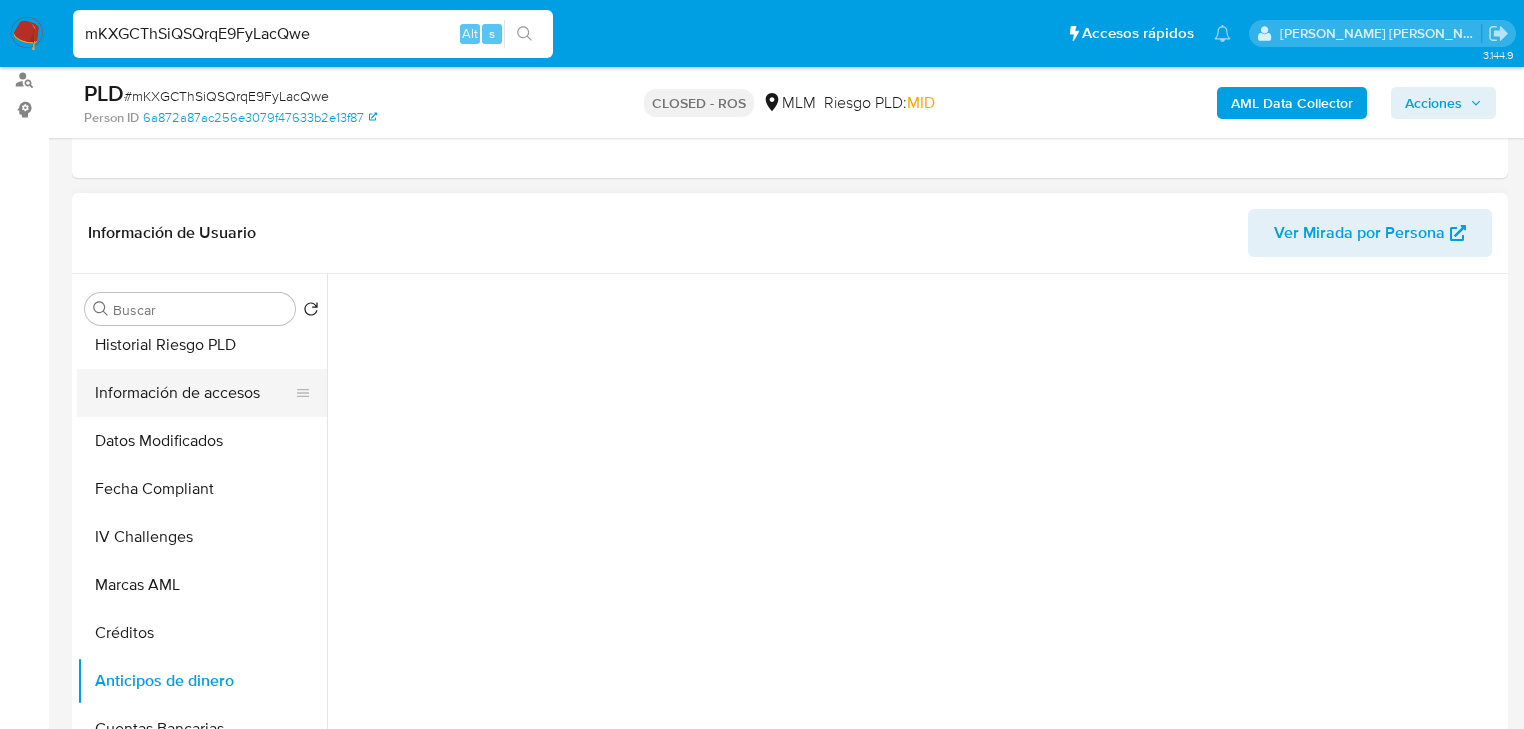 click on "Información de accesos" at bounding box center [194, 393] 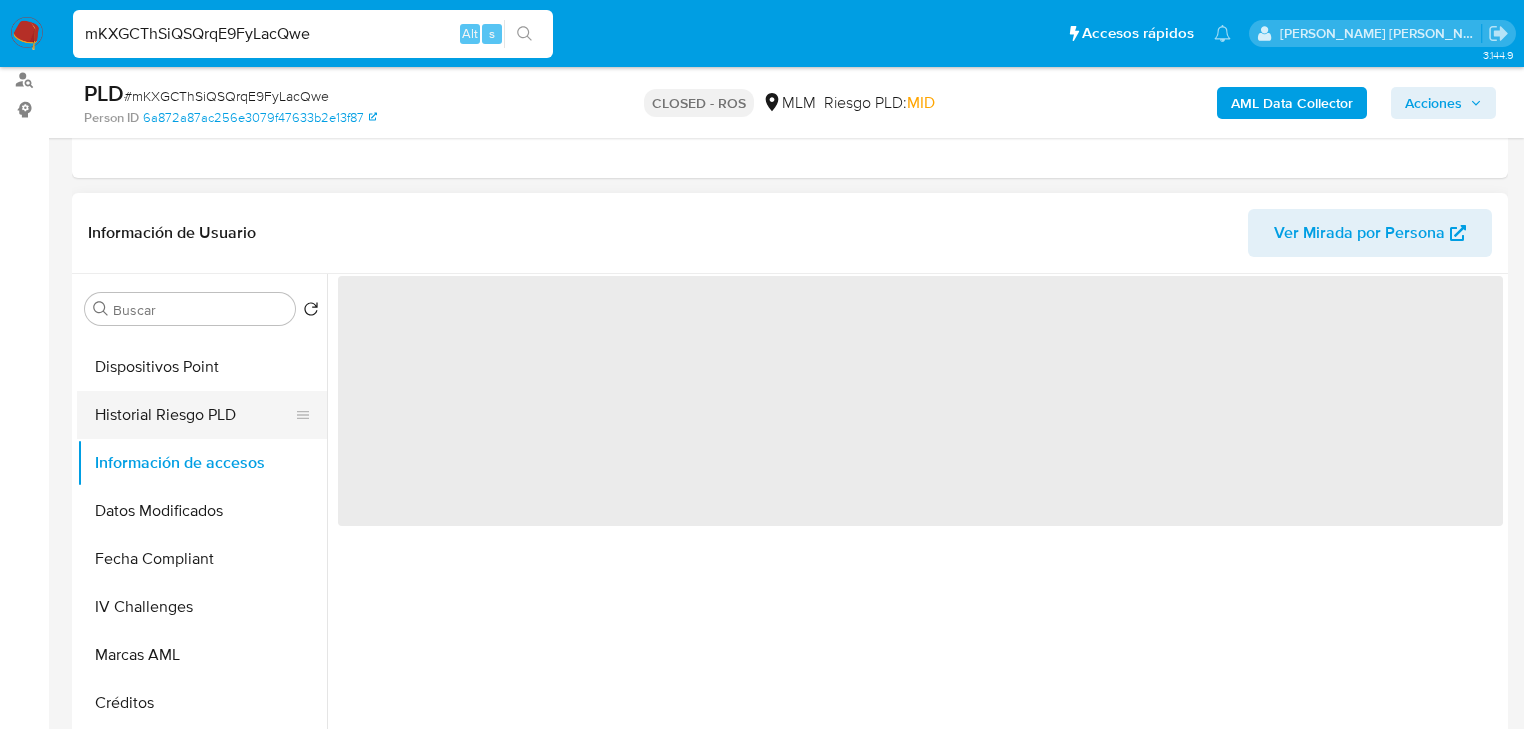 scroll, scrollTop: 476, scrollLeft: 0, axis: vertical 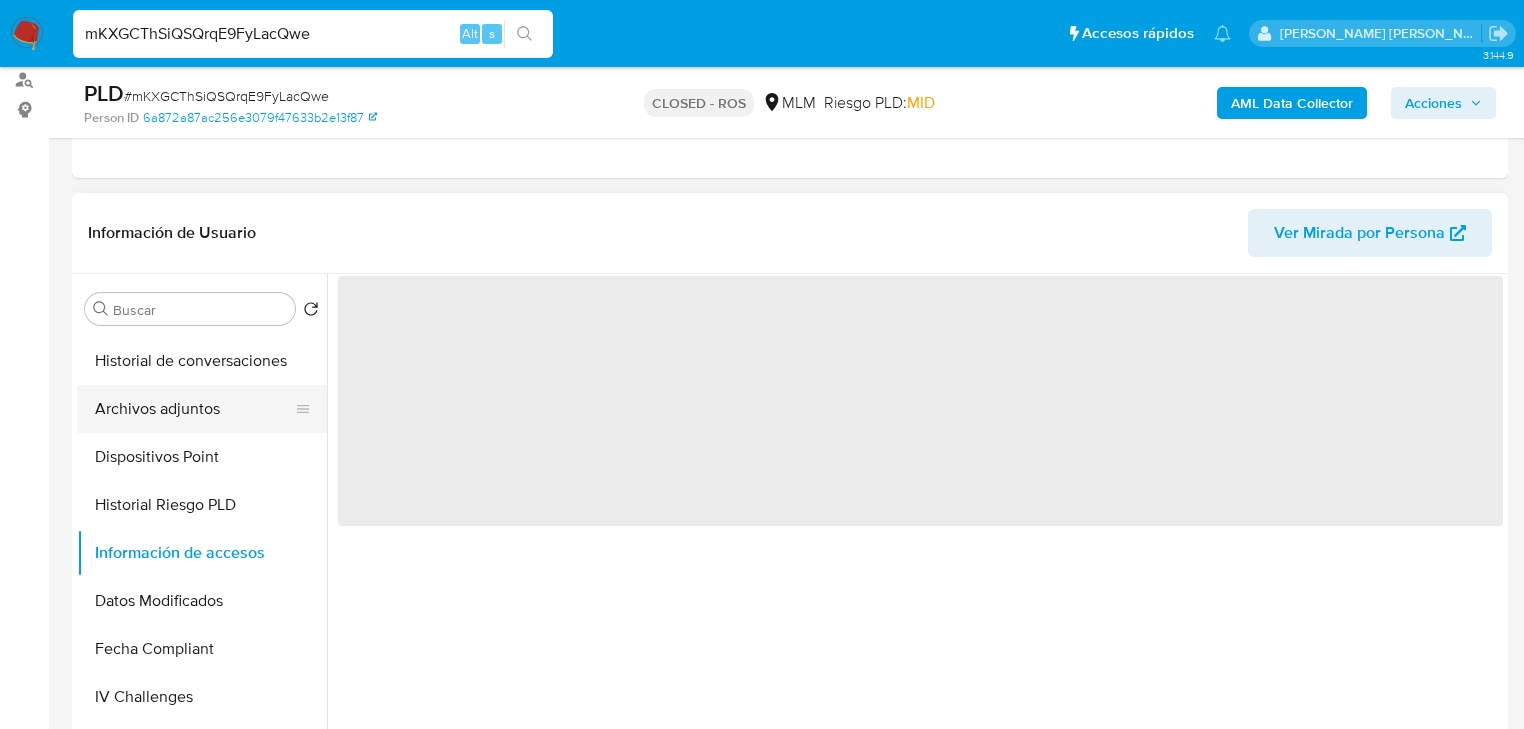 click on "Archivos adjuntos" at bounding box center (194, 409) 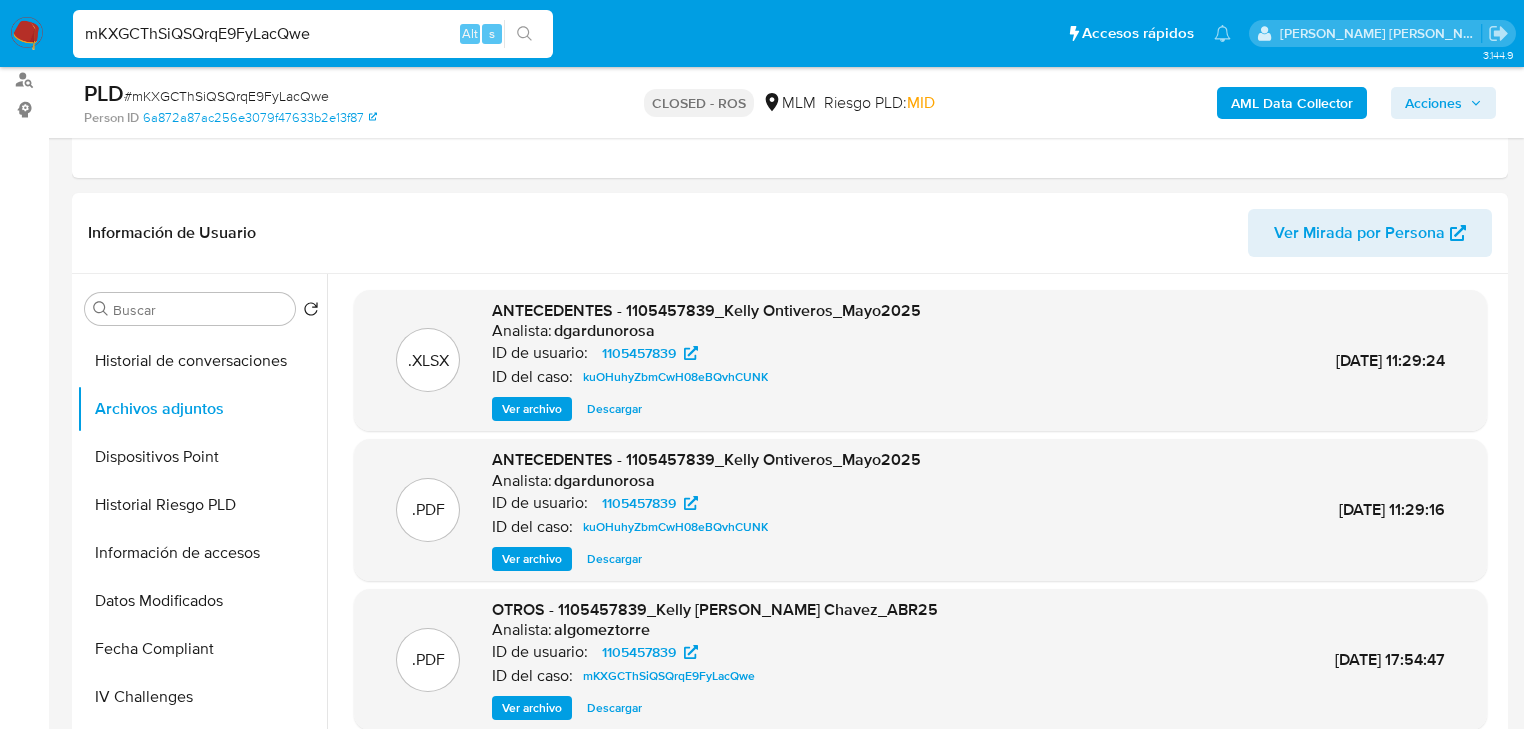 scroll, scrollTop: 80, scrollLeft: 0, axis: vertical 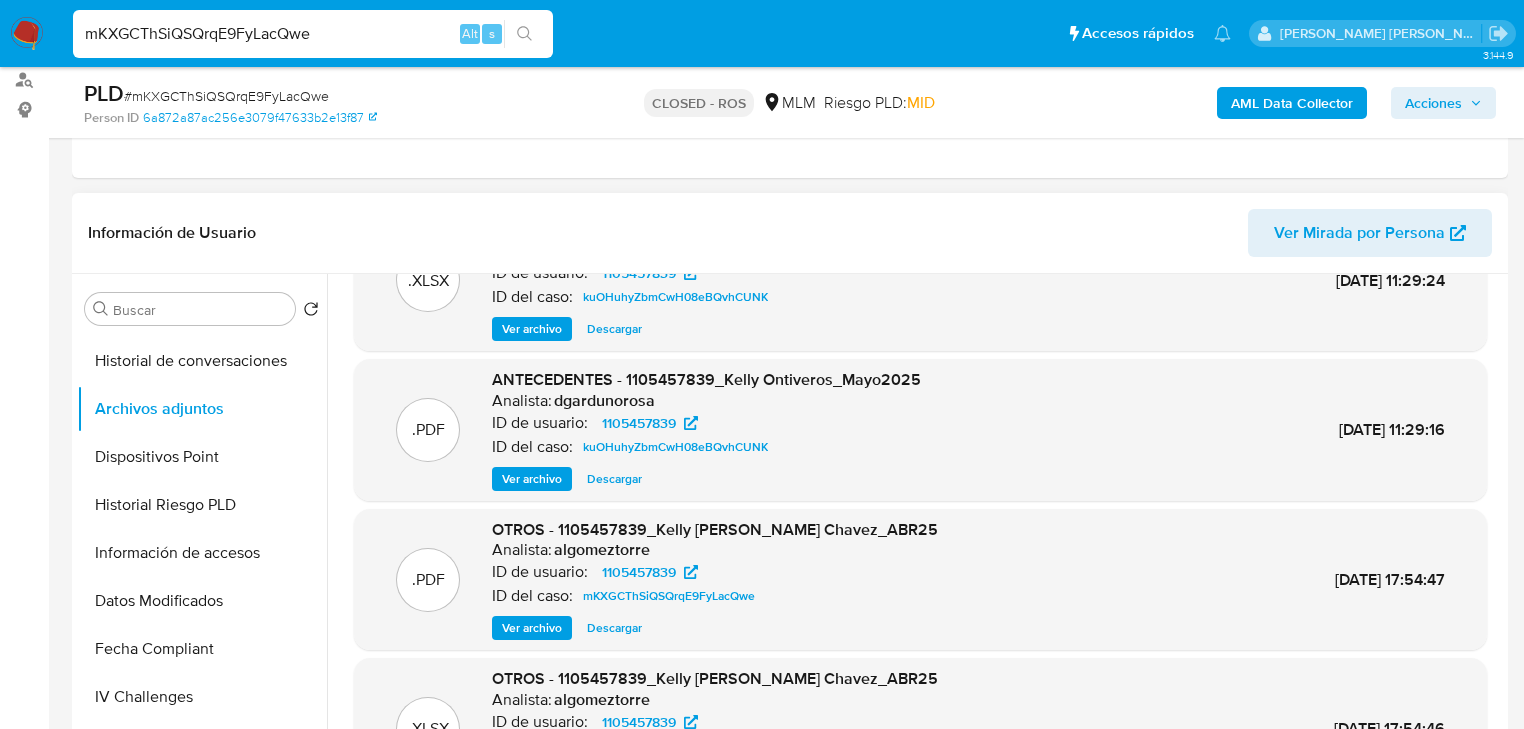 click on "Descargar" at bounding box center (614, 628) 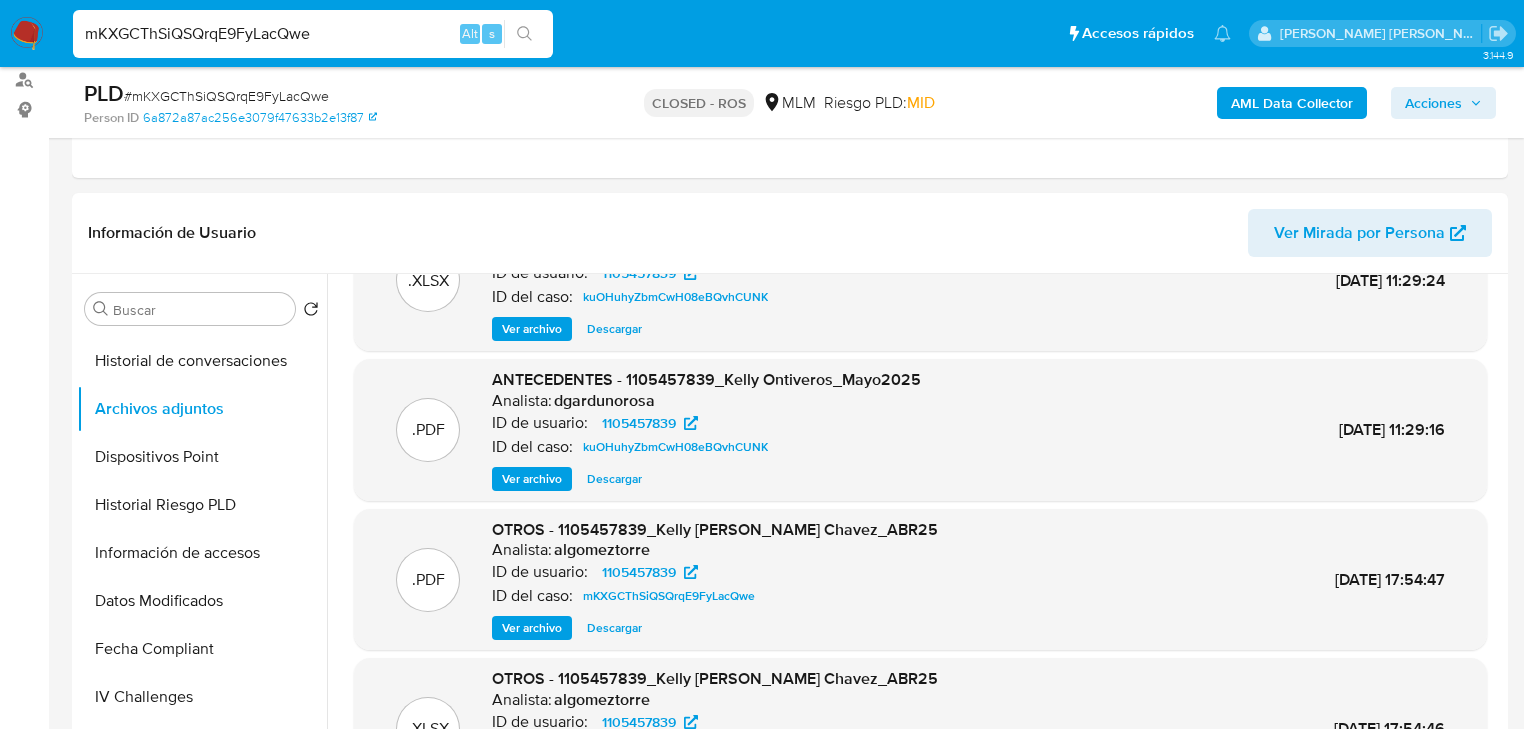 click on "mKXGCThSiQSQrqE9FyLacQwe" at bounding box center (313, 34) 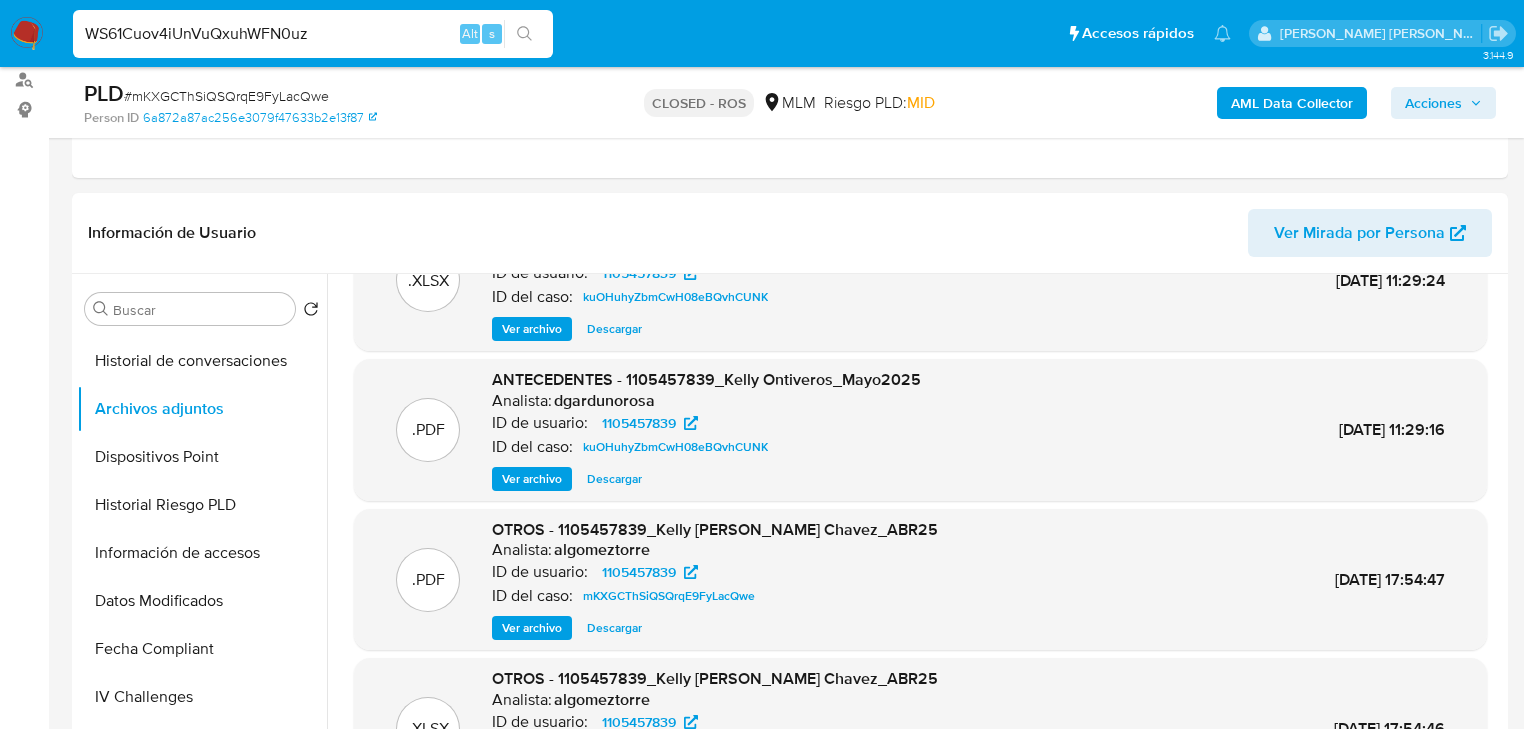 type on "WS61Cuov4iUnVuQxuhWFN0uz" 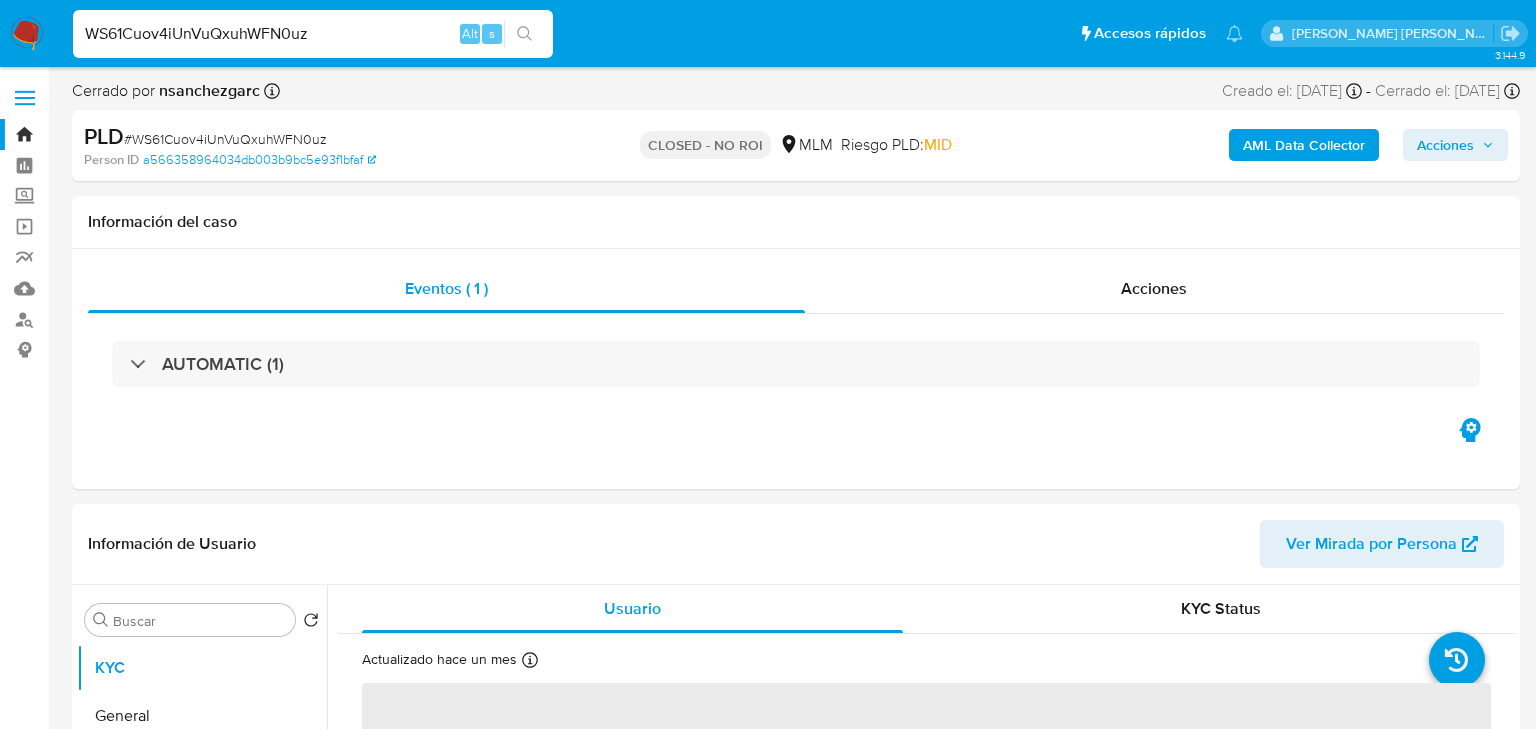 select on "10" 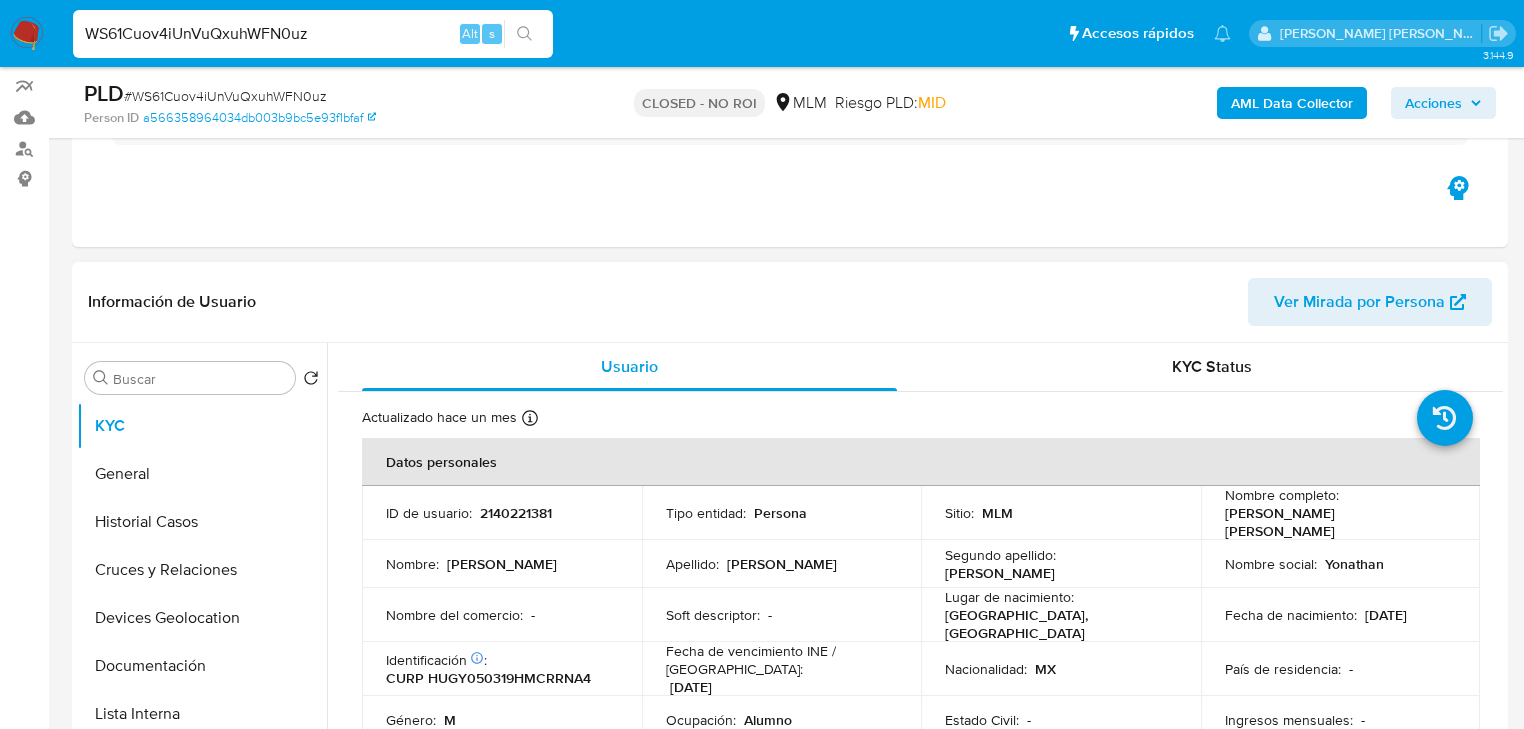 scroll, scrollTop: 320, scrollLeft: 0, axis: vertical 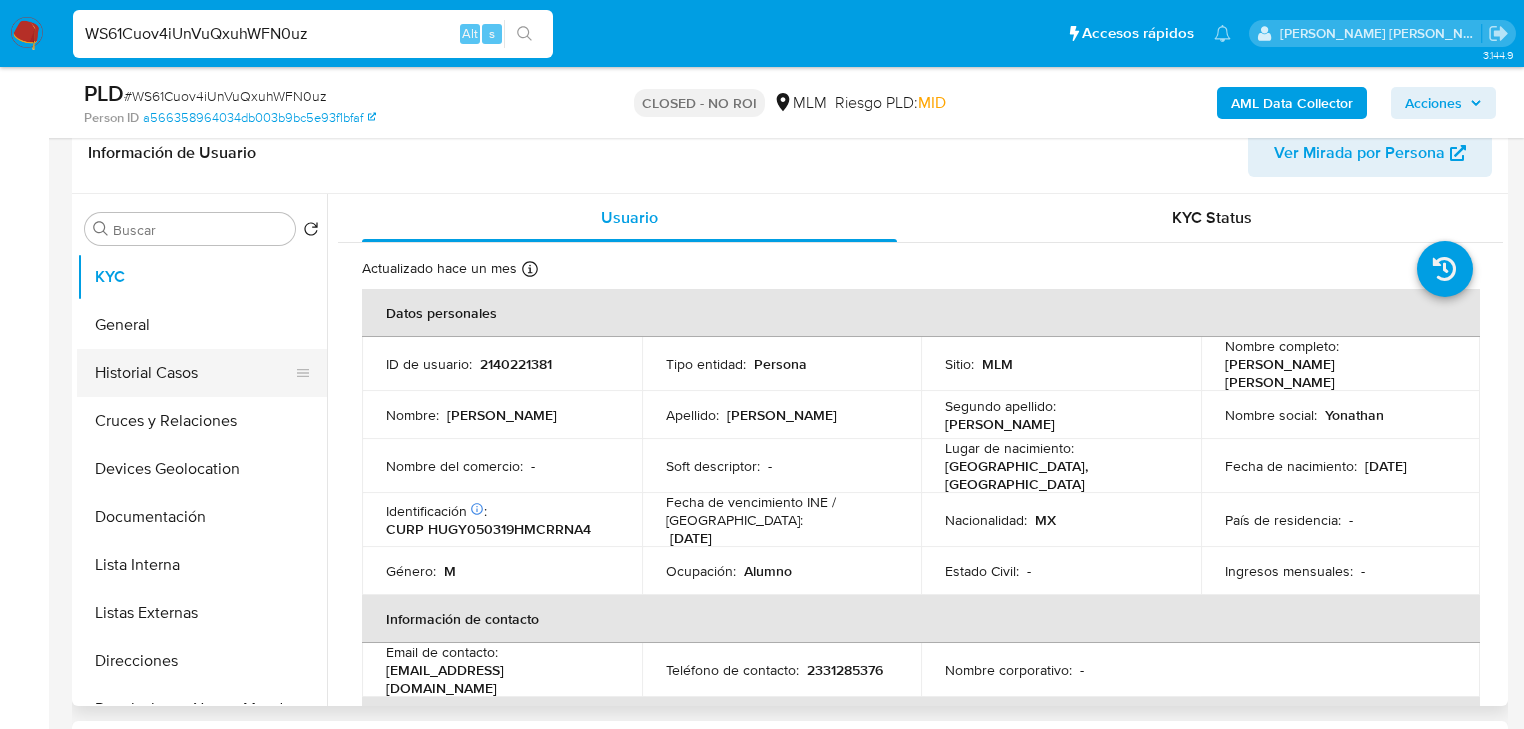 click on "Historial Casos" at bounding box center [194, 373] 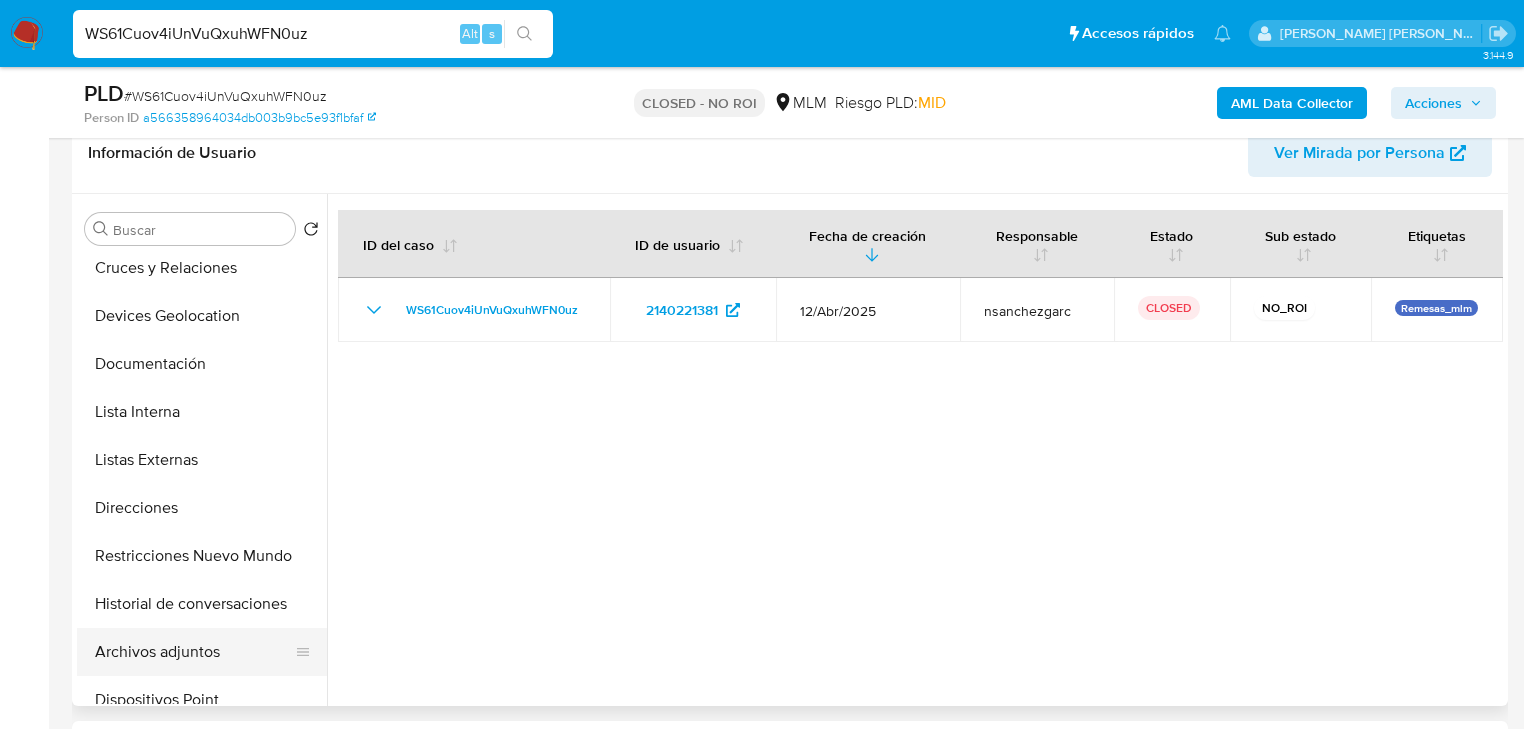 scroll, scrollTop: 240, scrollLeft: 0, axis: vertical 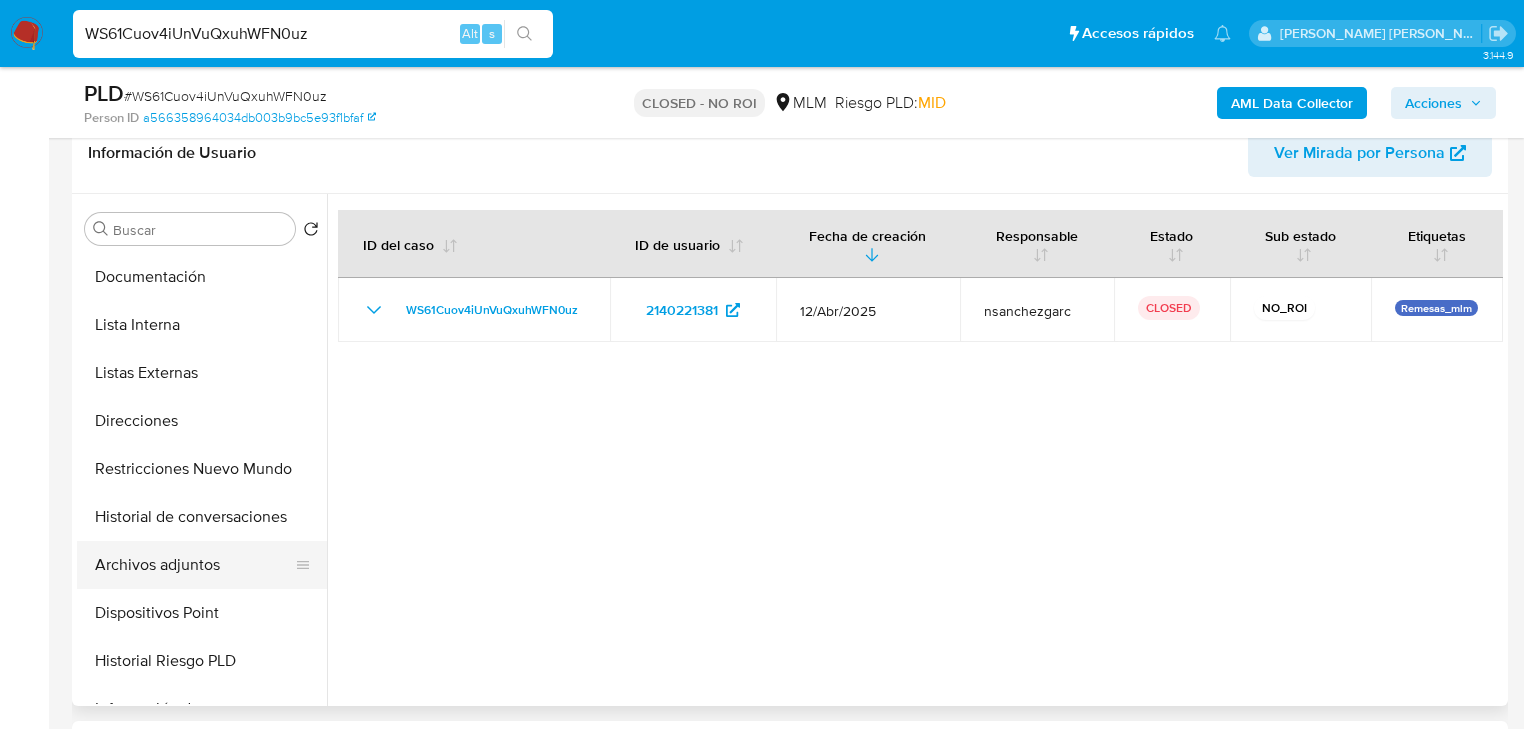 drag, startPoint x: 196, startPoint y: 562, endPoint x: 208, endPoint y: 555, distance: 13.892444 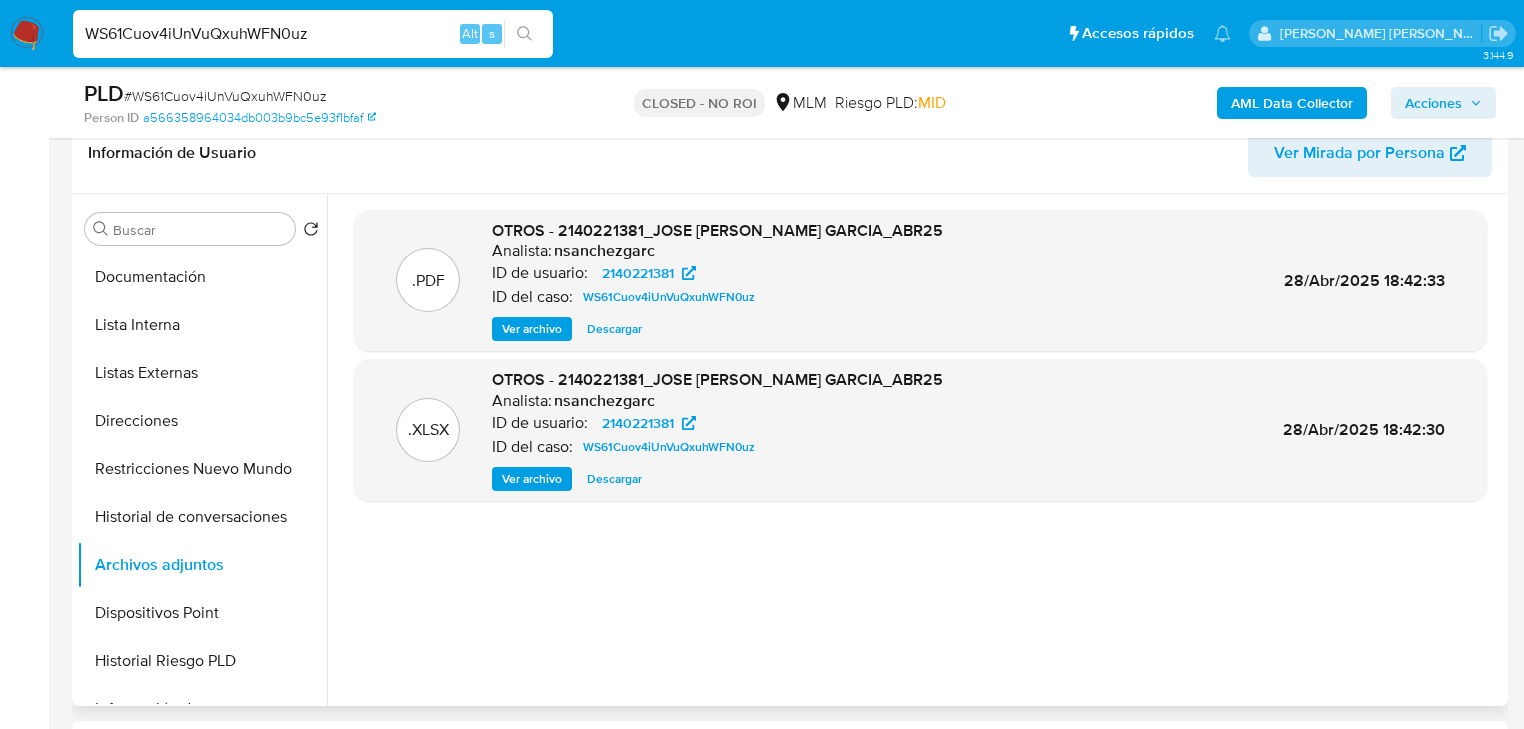 click on "Descargar" at bounding box center (614, 329) 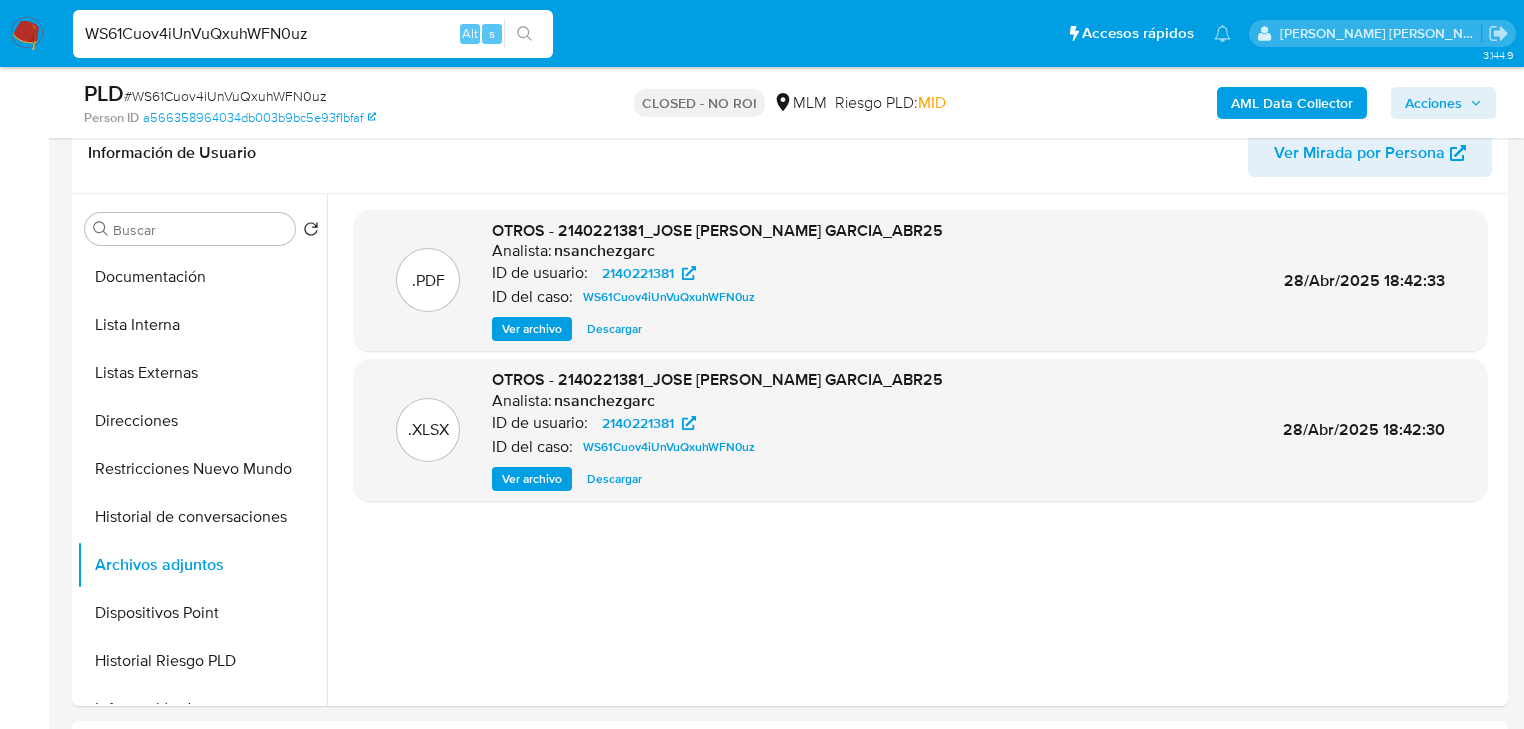 click on "WS61Cuov4iUnVuQxuhWFN0uz" at bounding box center [313, 34] 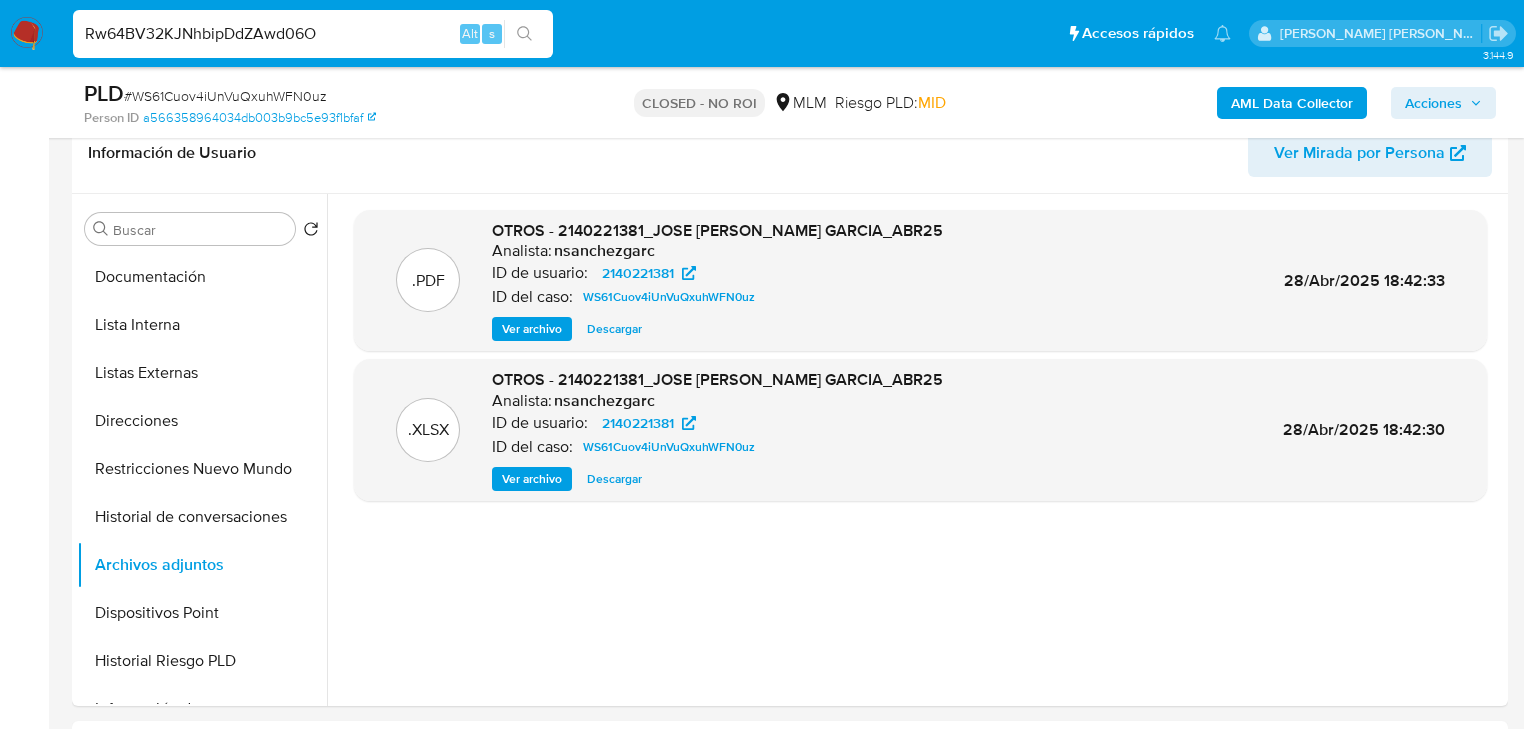 type on "Rw64BV32KJNhbipDdZAwd06O" 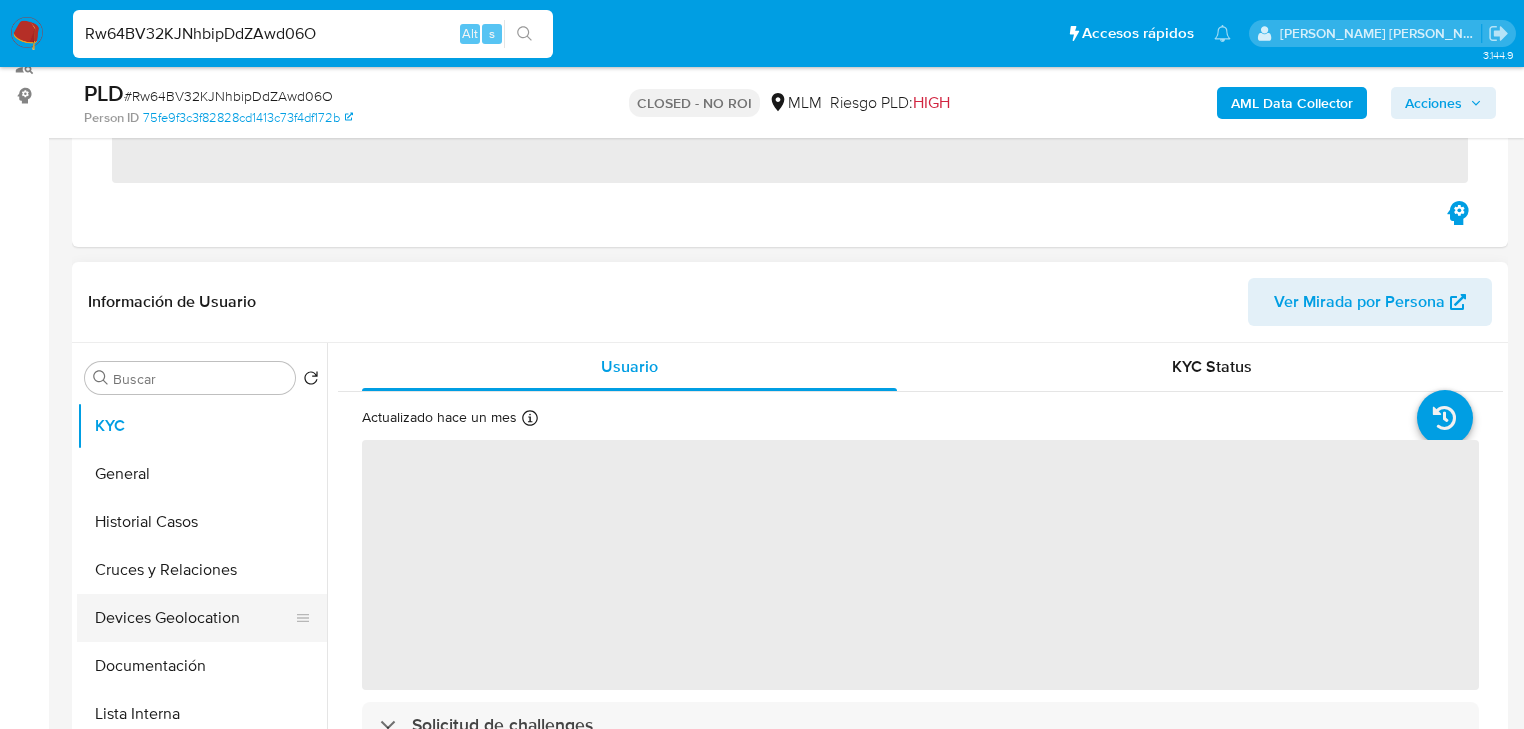 scroll, scrollTop: 320, scrollLeft: 0, axis: vertical 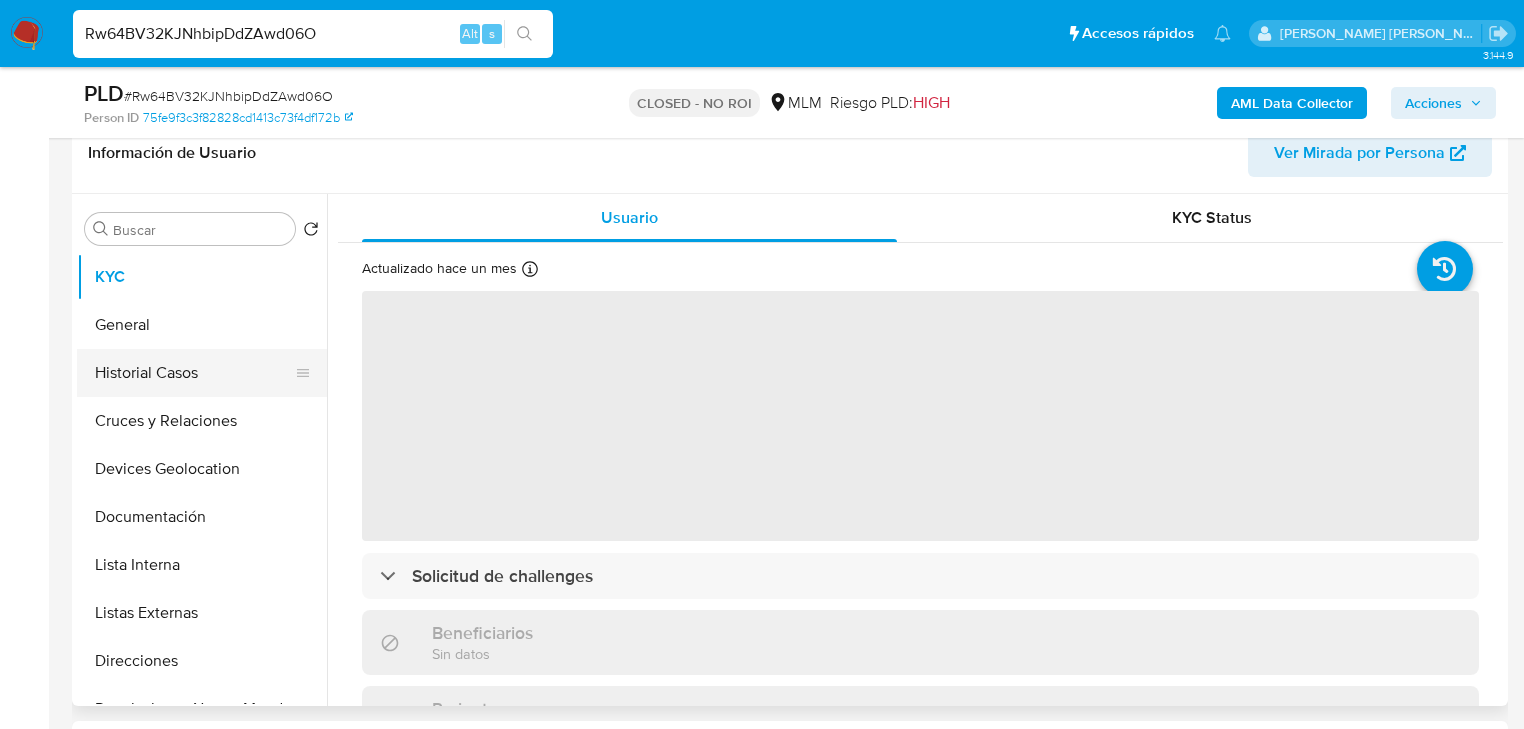 drag, startPoint x: 180, startPoint y: 358, endPoint x: 260, endPoint y: 439, distance: 113.84639 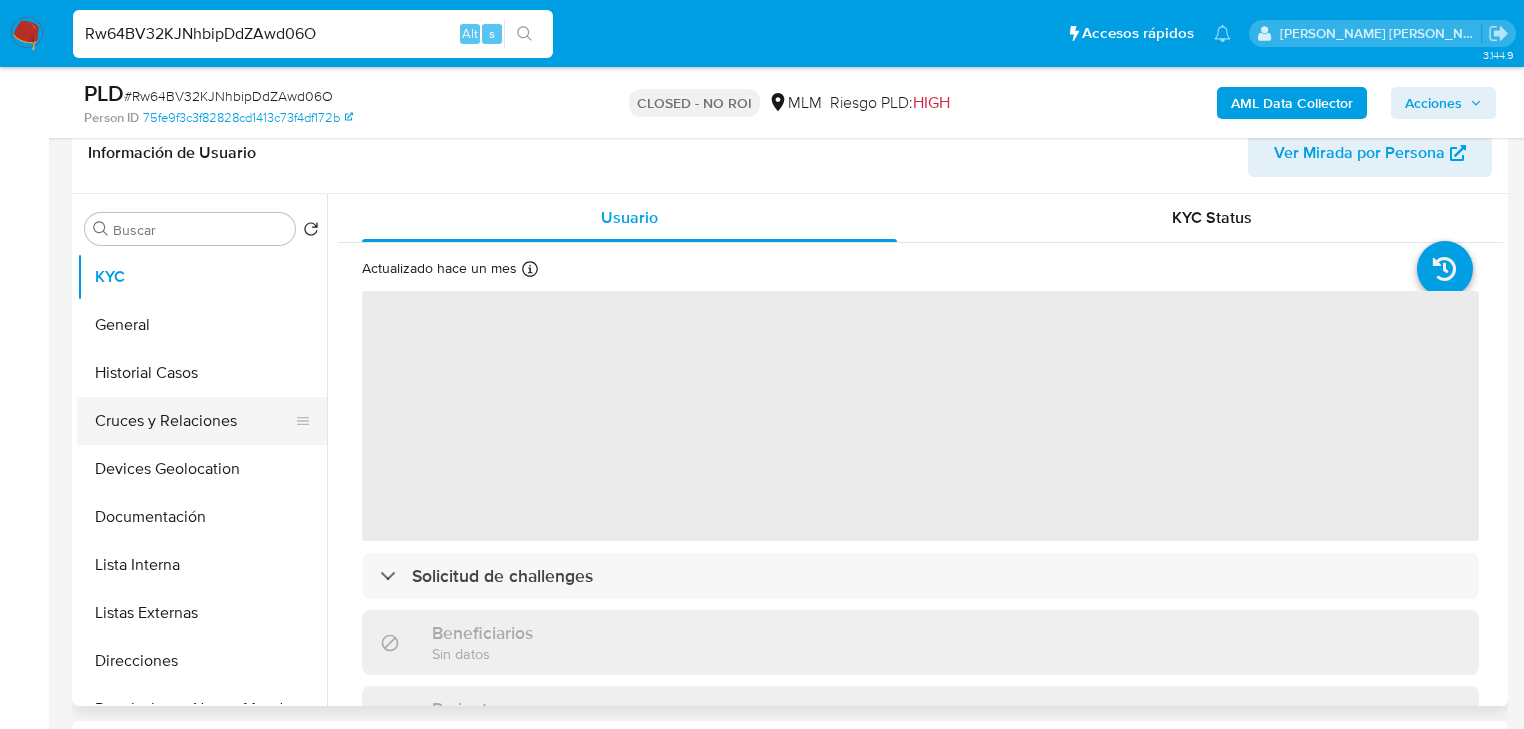 click on "Historial Casos" at bounding box center (202, 373) 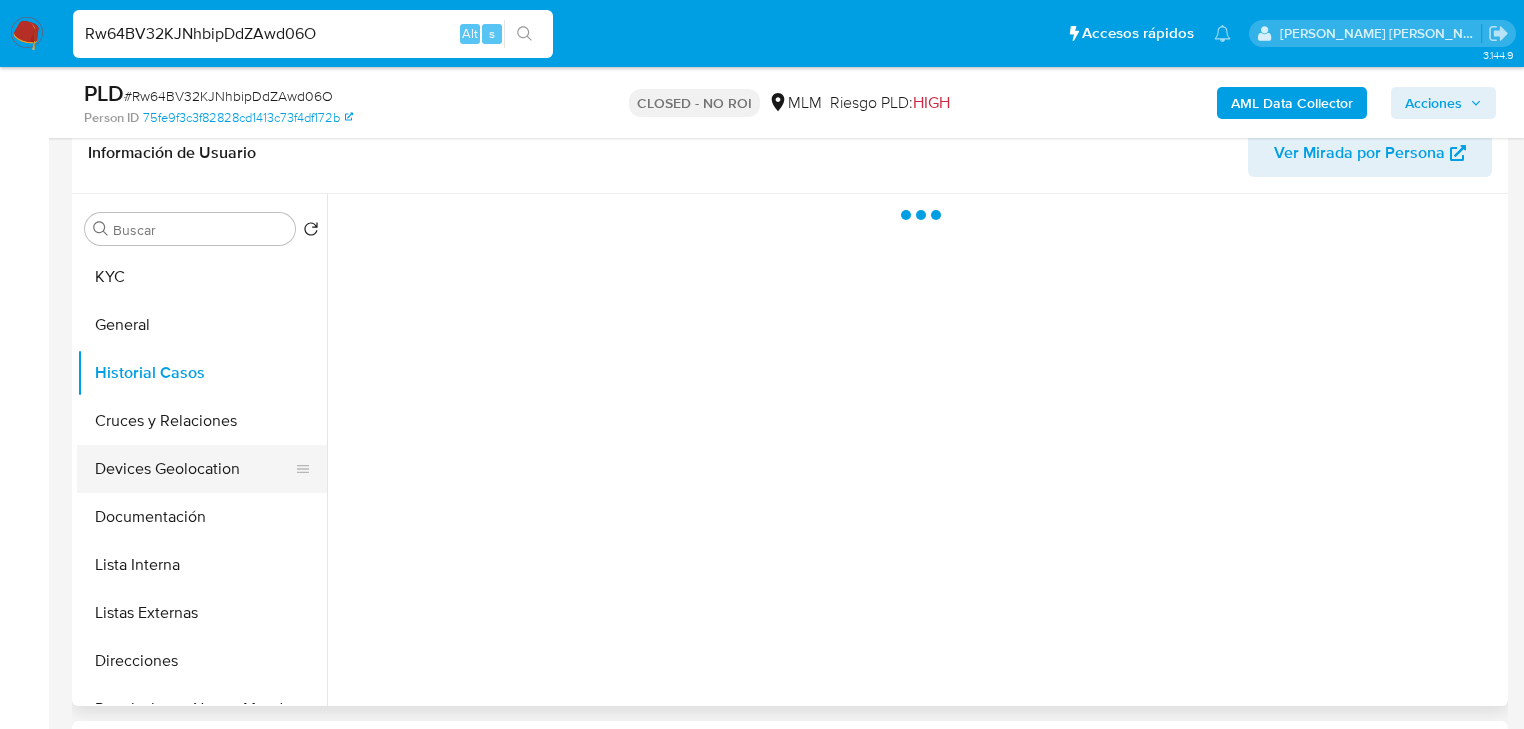 select on "10" 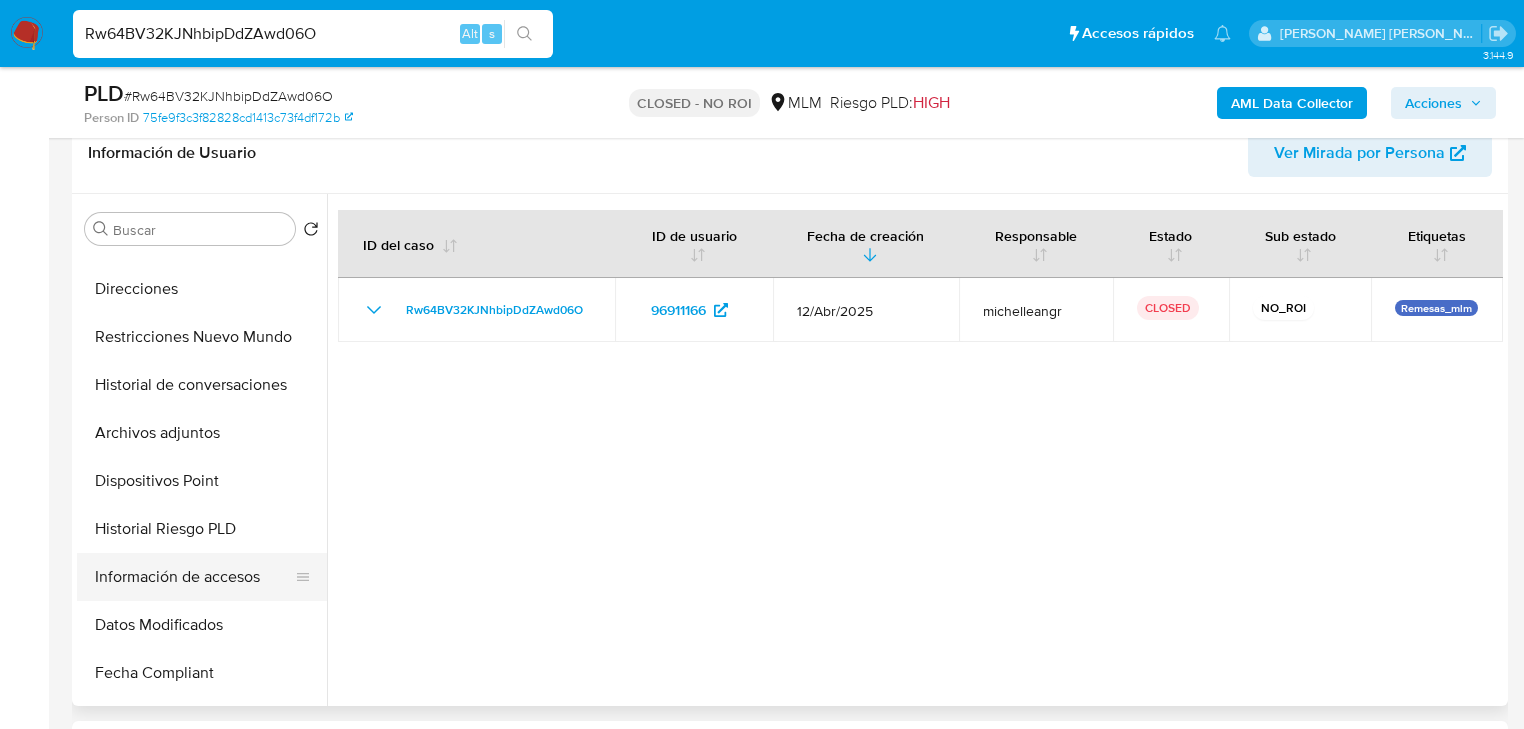 scroll, scrollTop: 400, scrollLeft: 0, axis: vertical 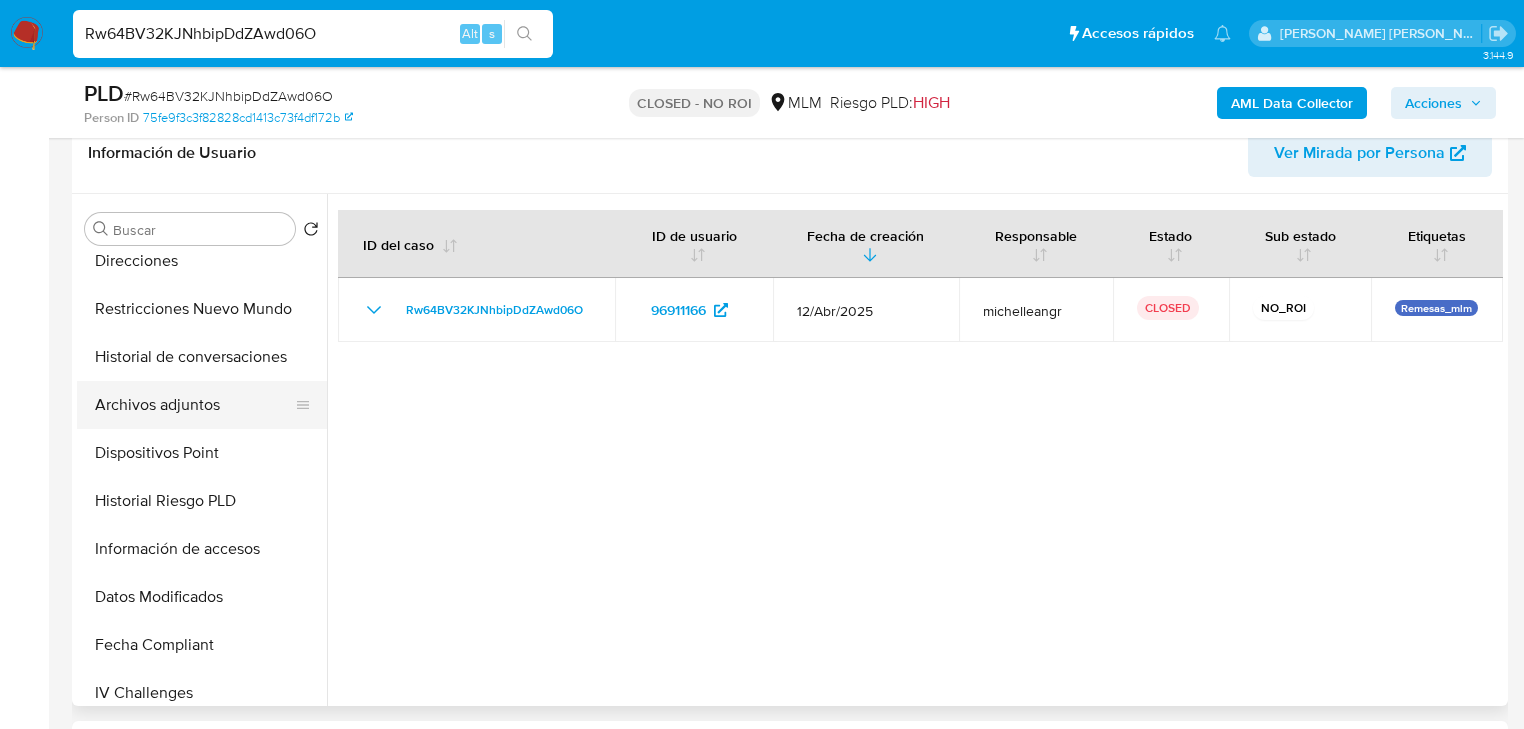drag, startPoint x: 189, startPoint y: 393, endPoint x: 233, endPoint y: 398, distance: 44.28318 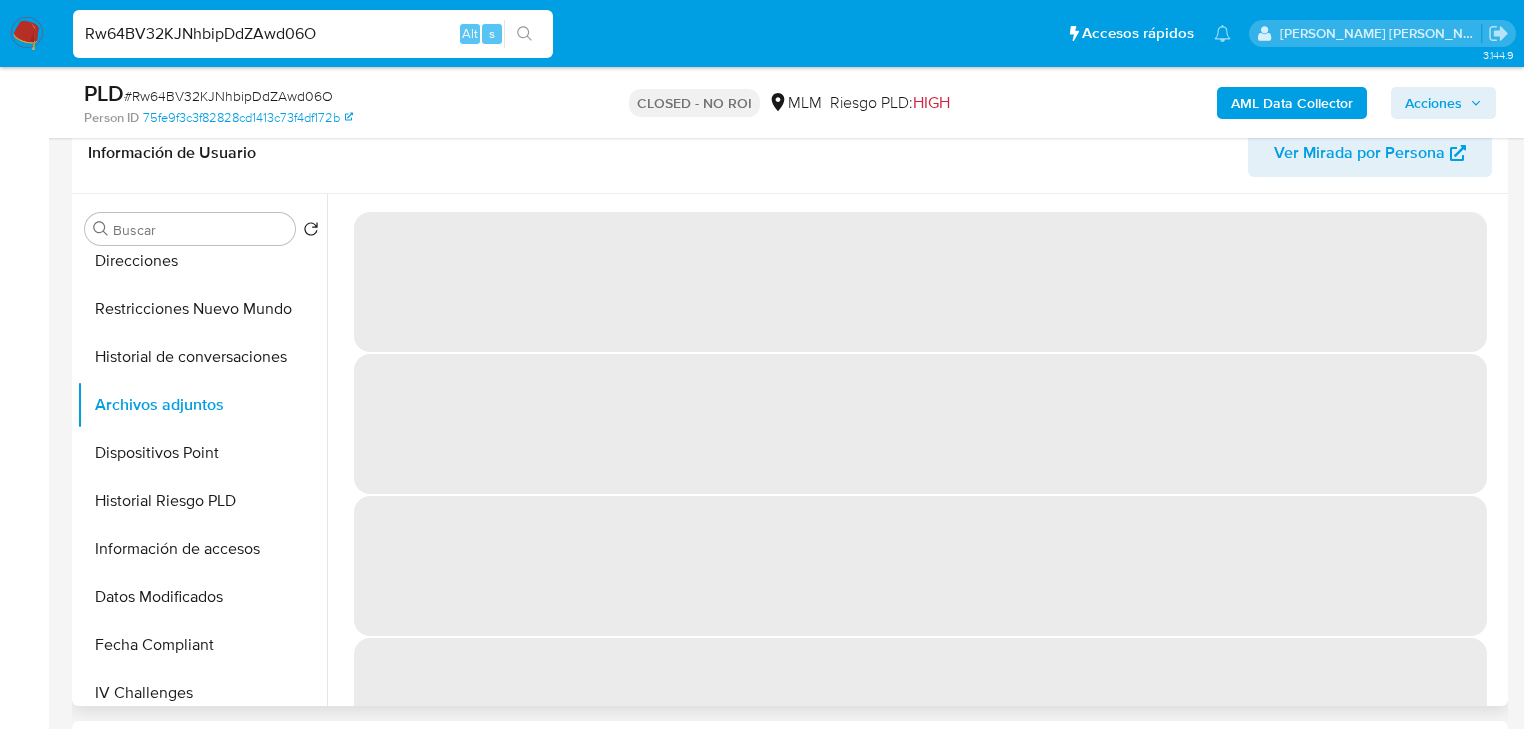 type 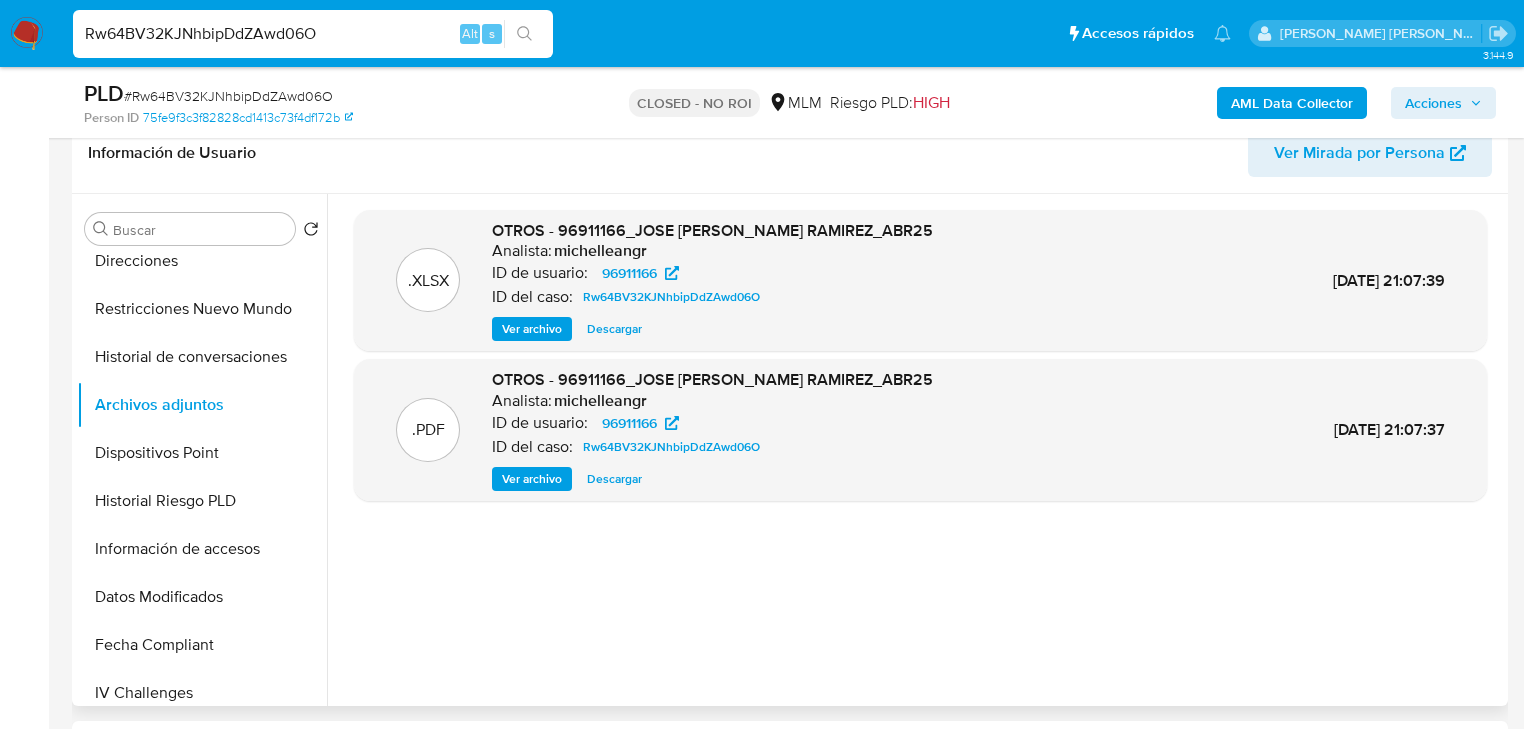 click on "Descargar" at bounding box center [614, 479] 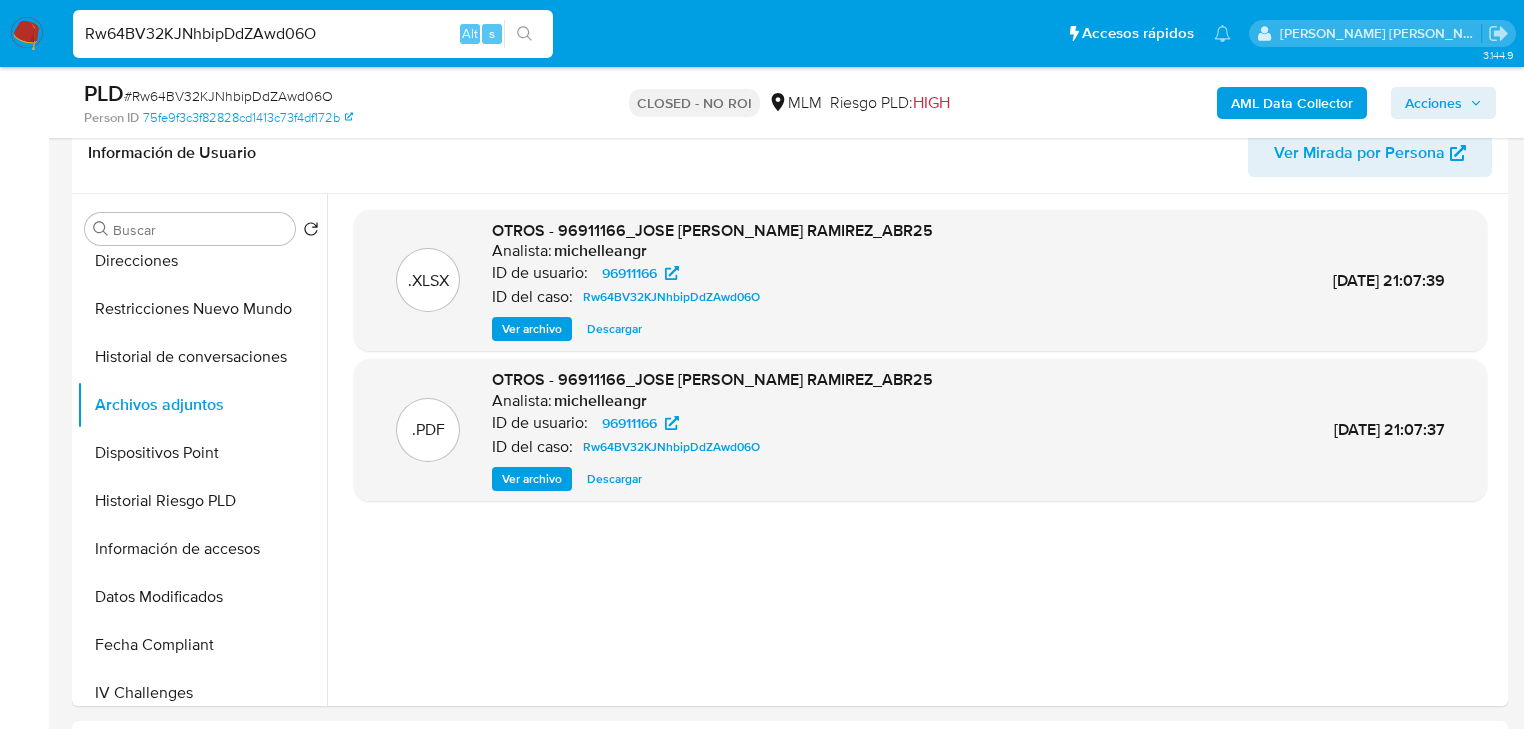 click on "Rw64BV32KJNhbipDdZAwd06O" at bounding box center (313, 34) 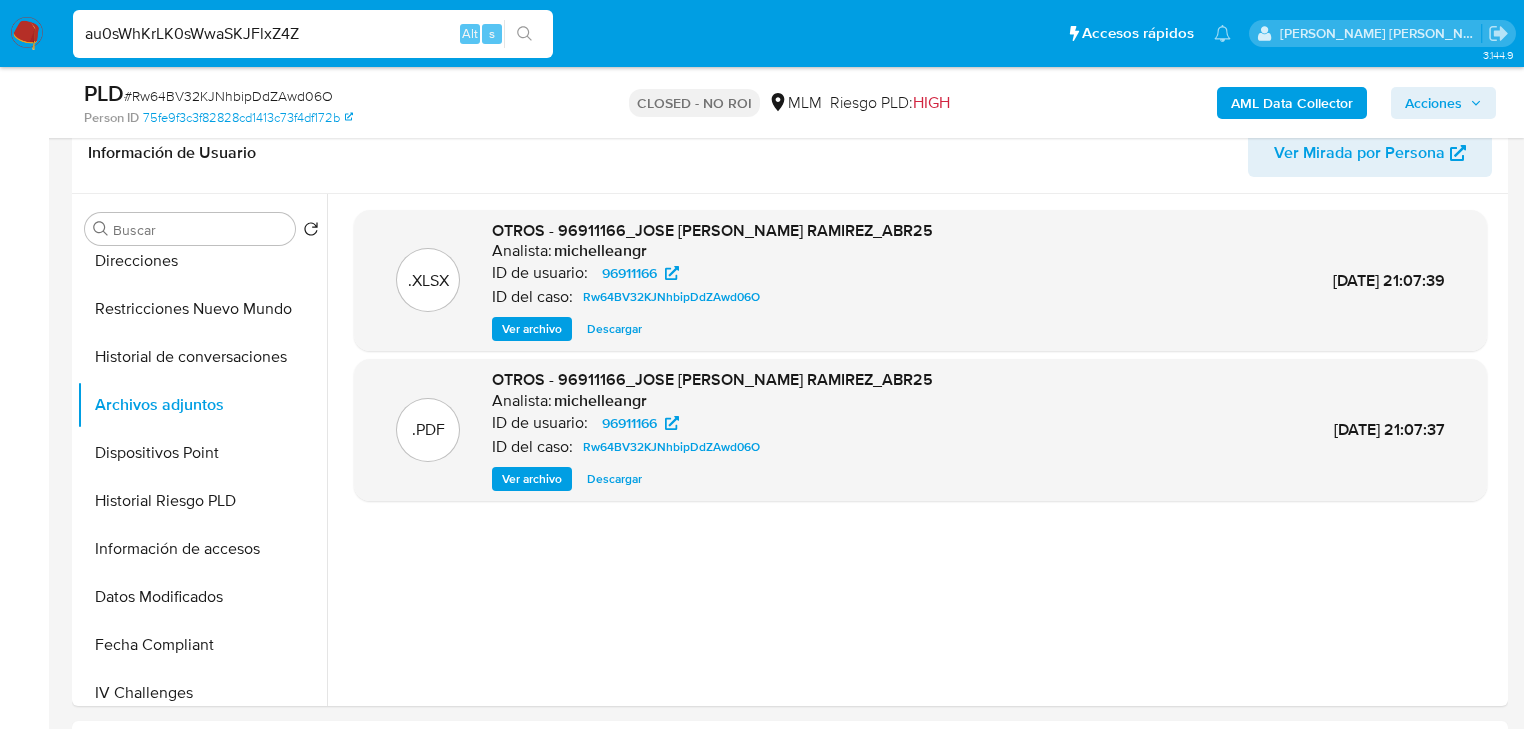 type on "au0sWhKrLK0sWwaSKJFlxZ4Z" 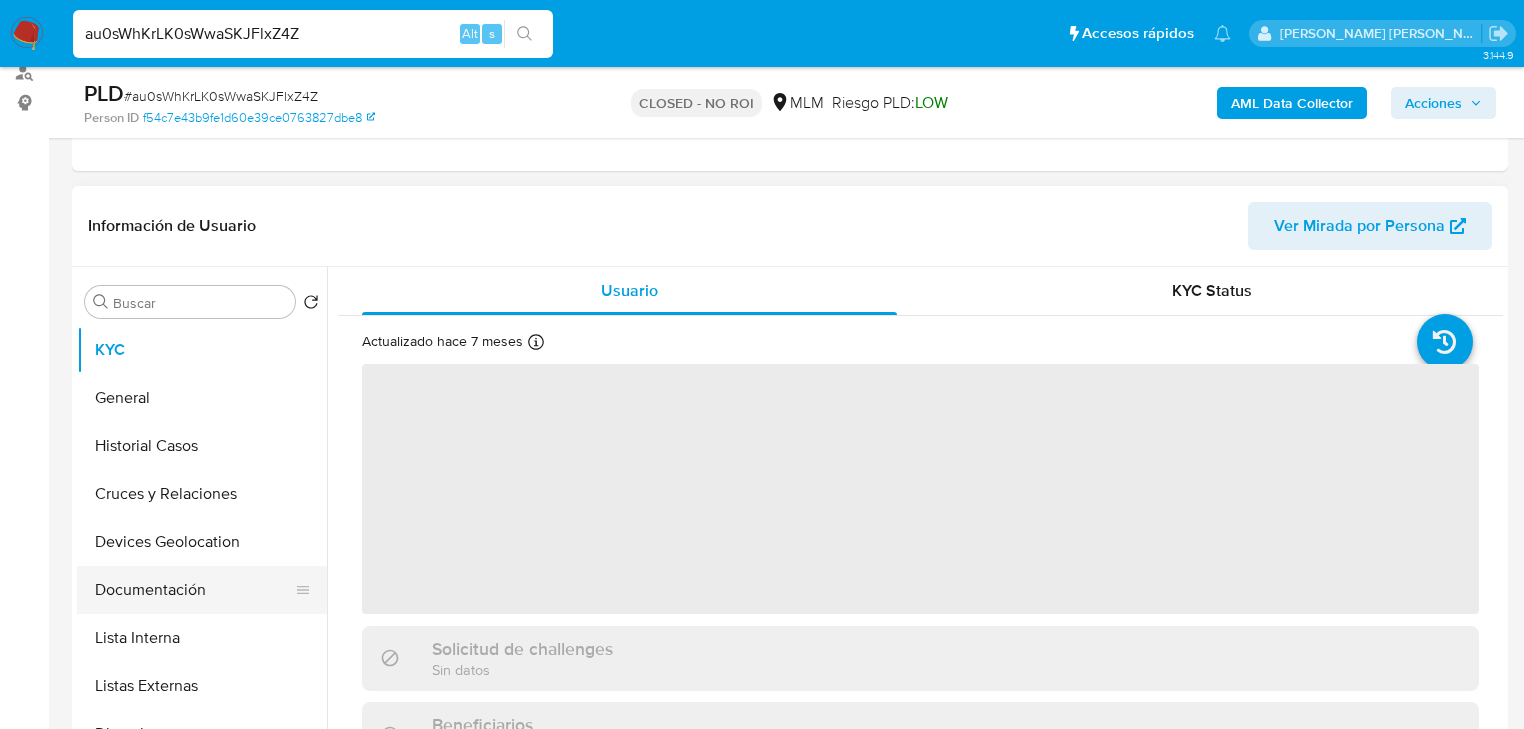 scroll, scrollTop: 400, scrollLeft: 0, axis: vertical 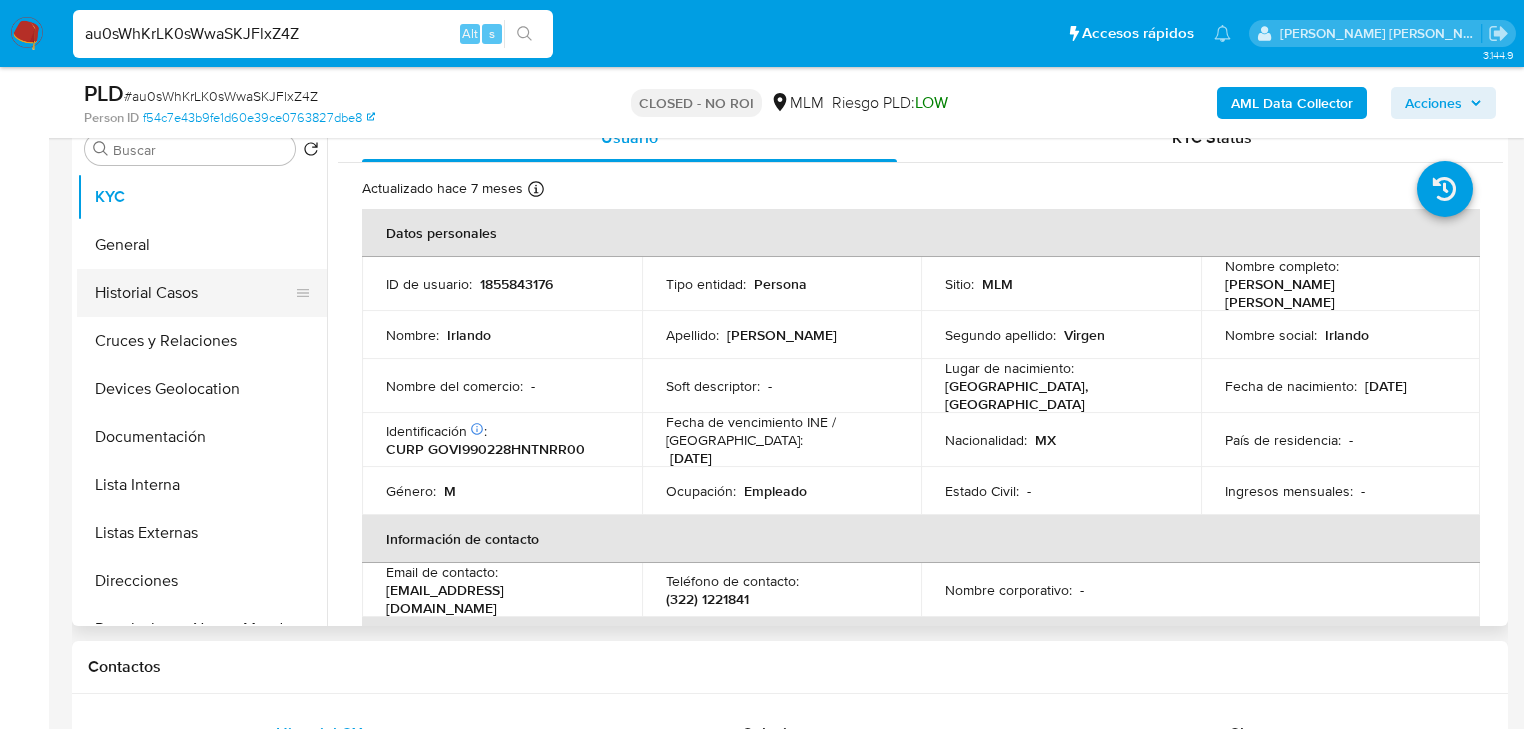 select on "10" 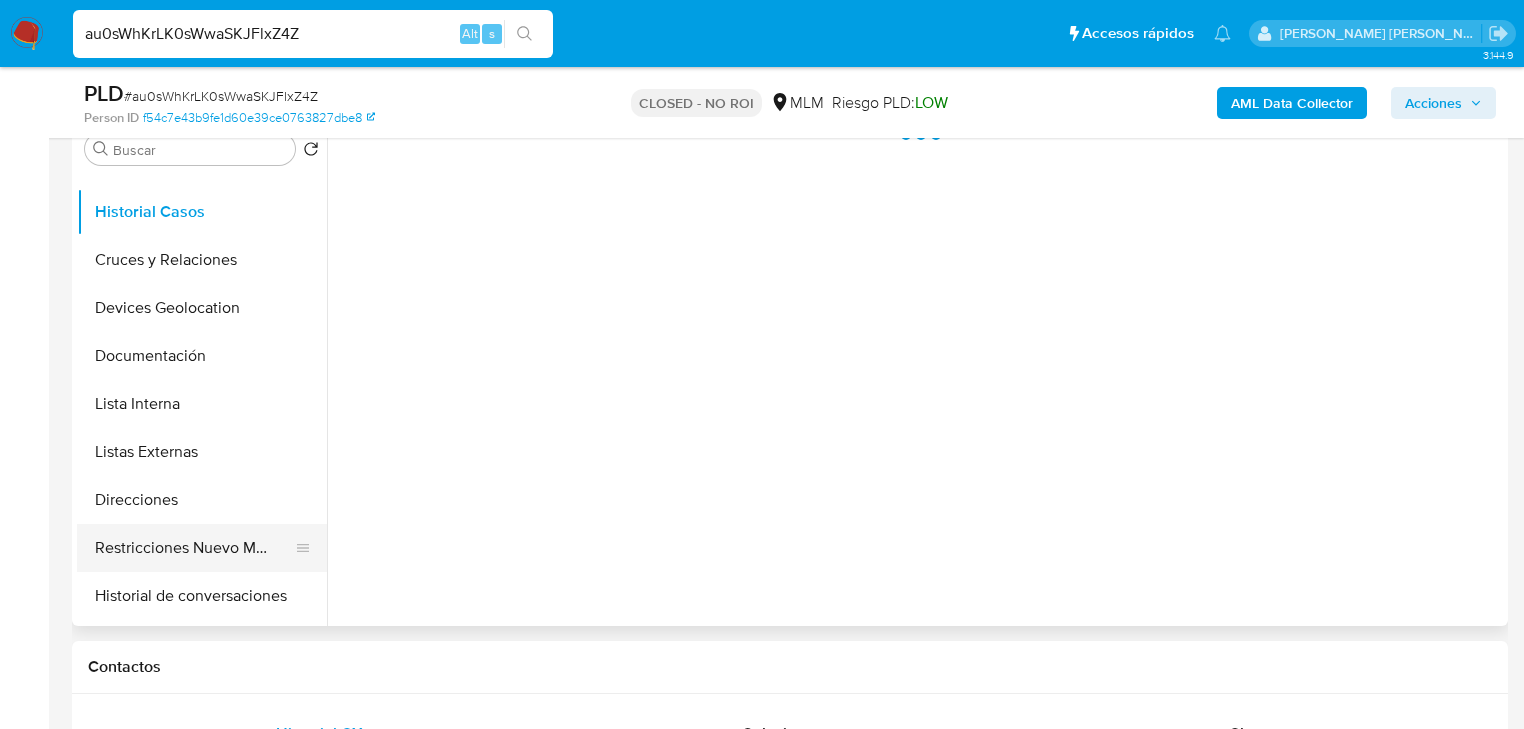 scroll, scrollTop: 160, scrollLeft: 0, axis: vertical 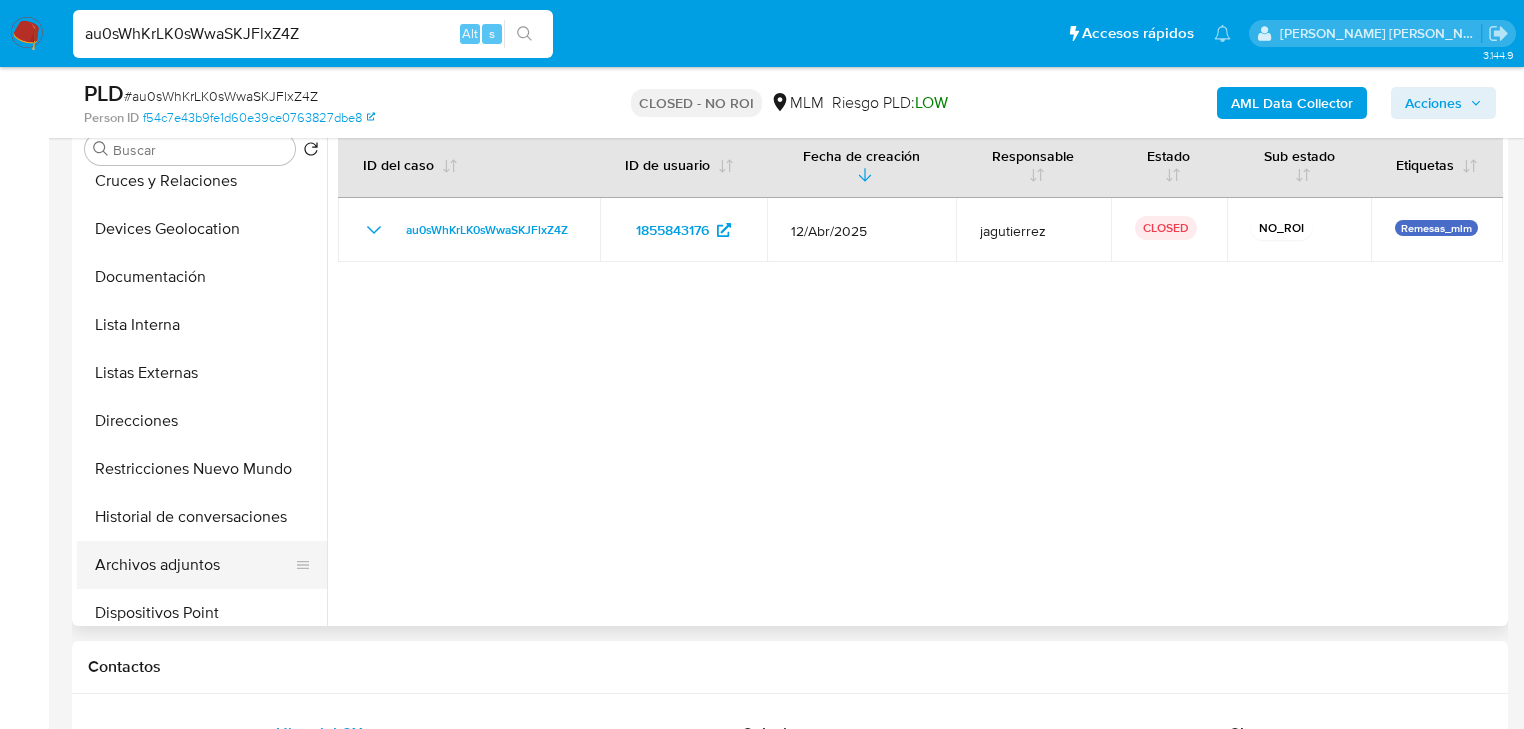 drag, startPoint x: 212, startPoint y: 563, endPoint x: 233, endPoint y: 553, distance: 23.259407 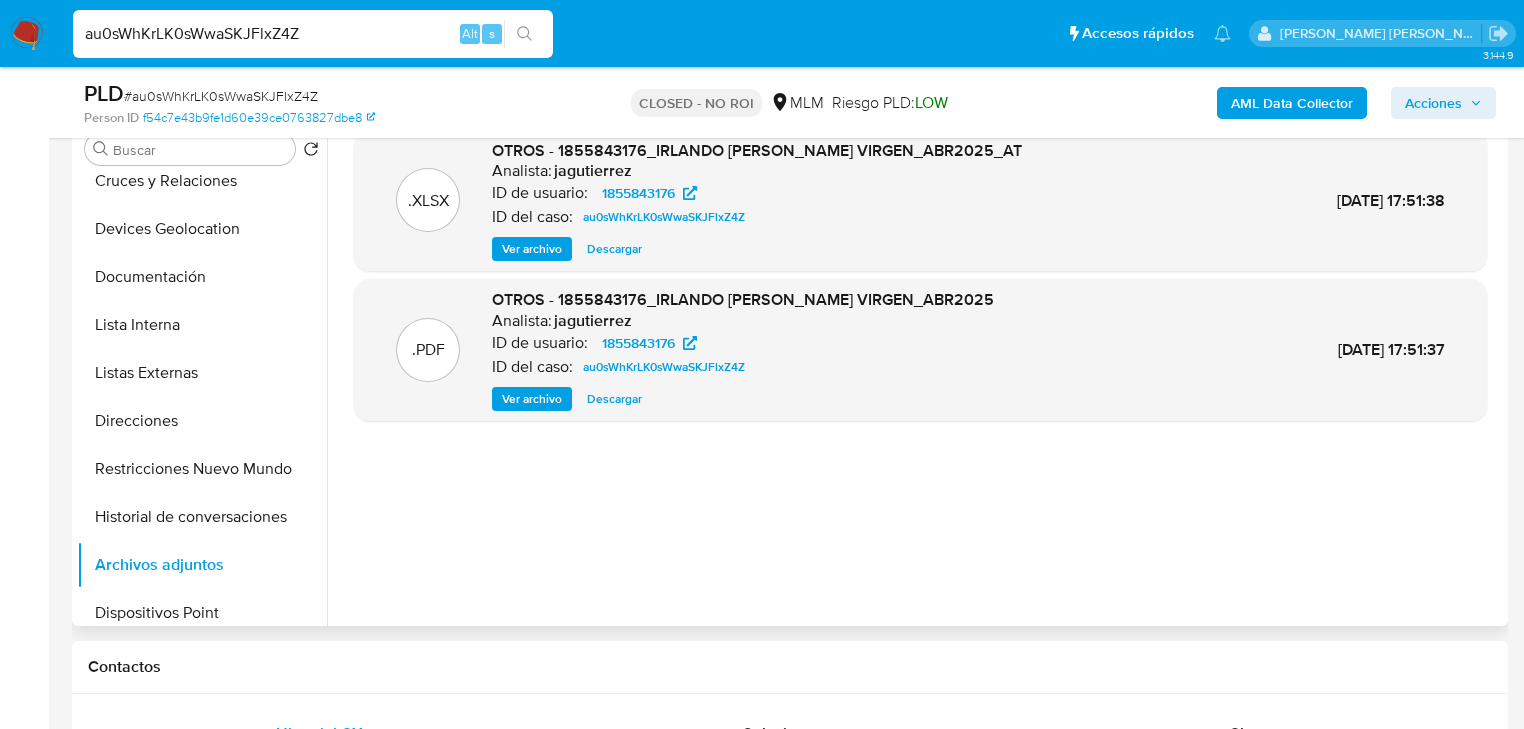 click on "Descargar" at bounding box center (614, 399) 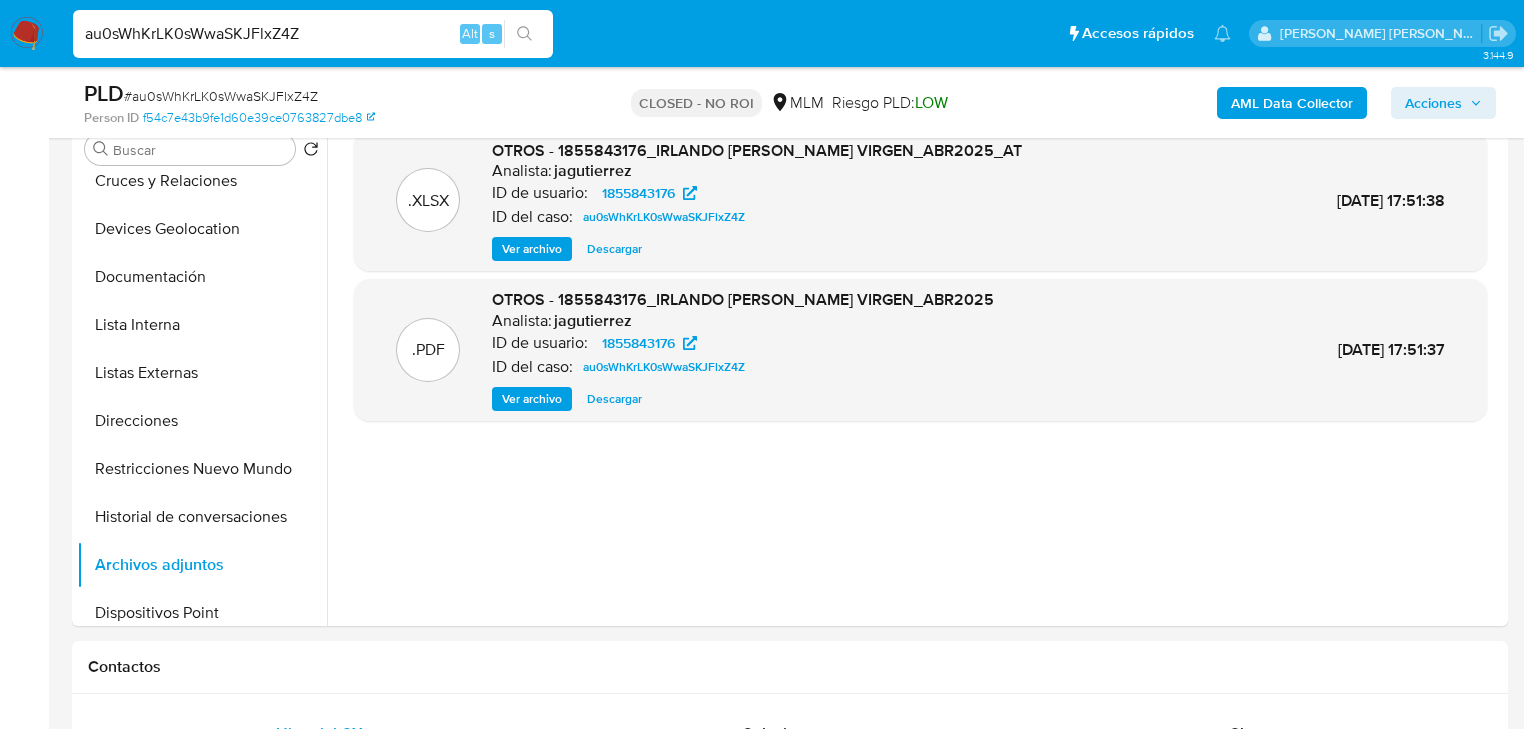 click on "au0sWhKrLK0sWwaSKJFlxZ4Z" at bounding box center [313, 34] 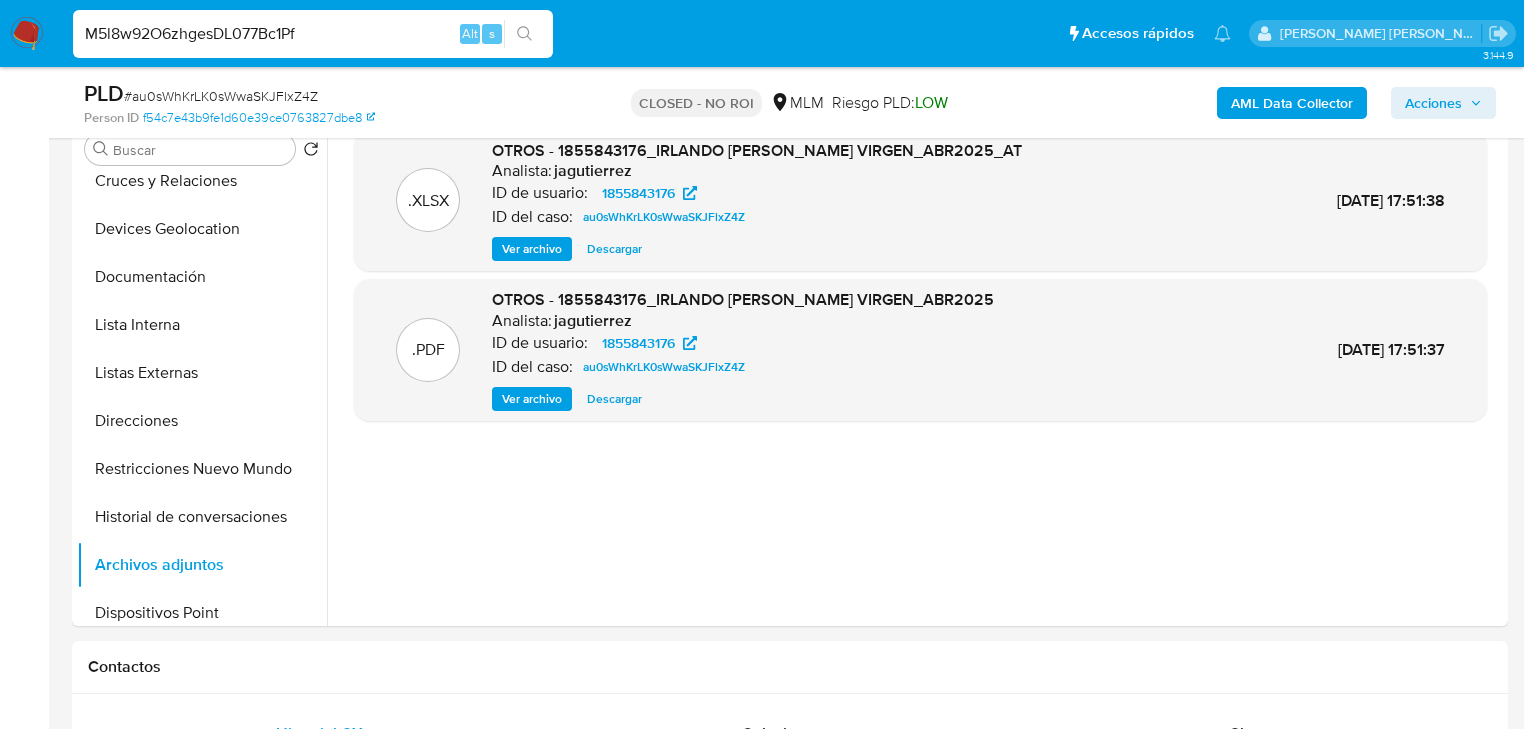 type on "M5l8w92O6zhgesDL077Bc1Pf" 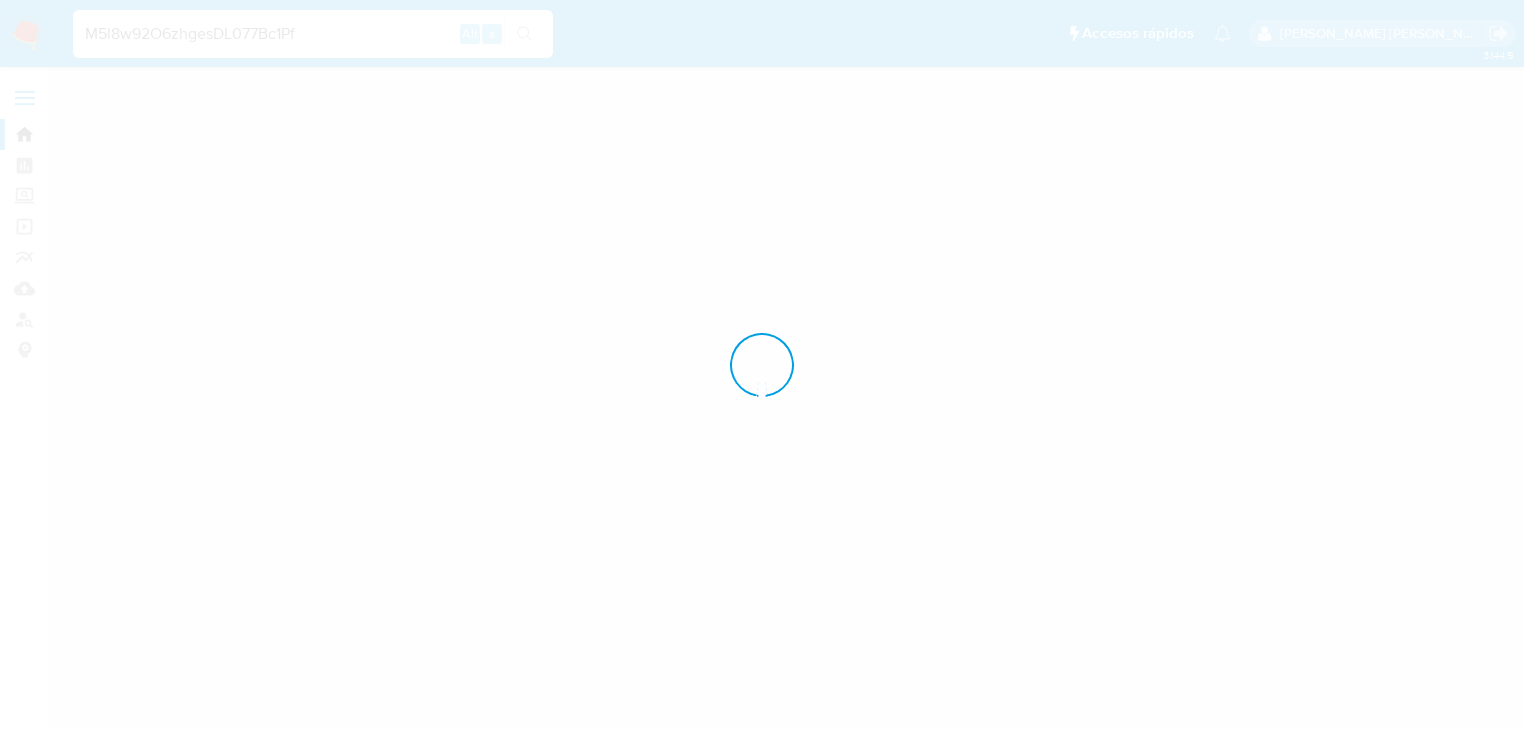 scroll, scrollTop: 0, scrollLeft: 0, axis: both 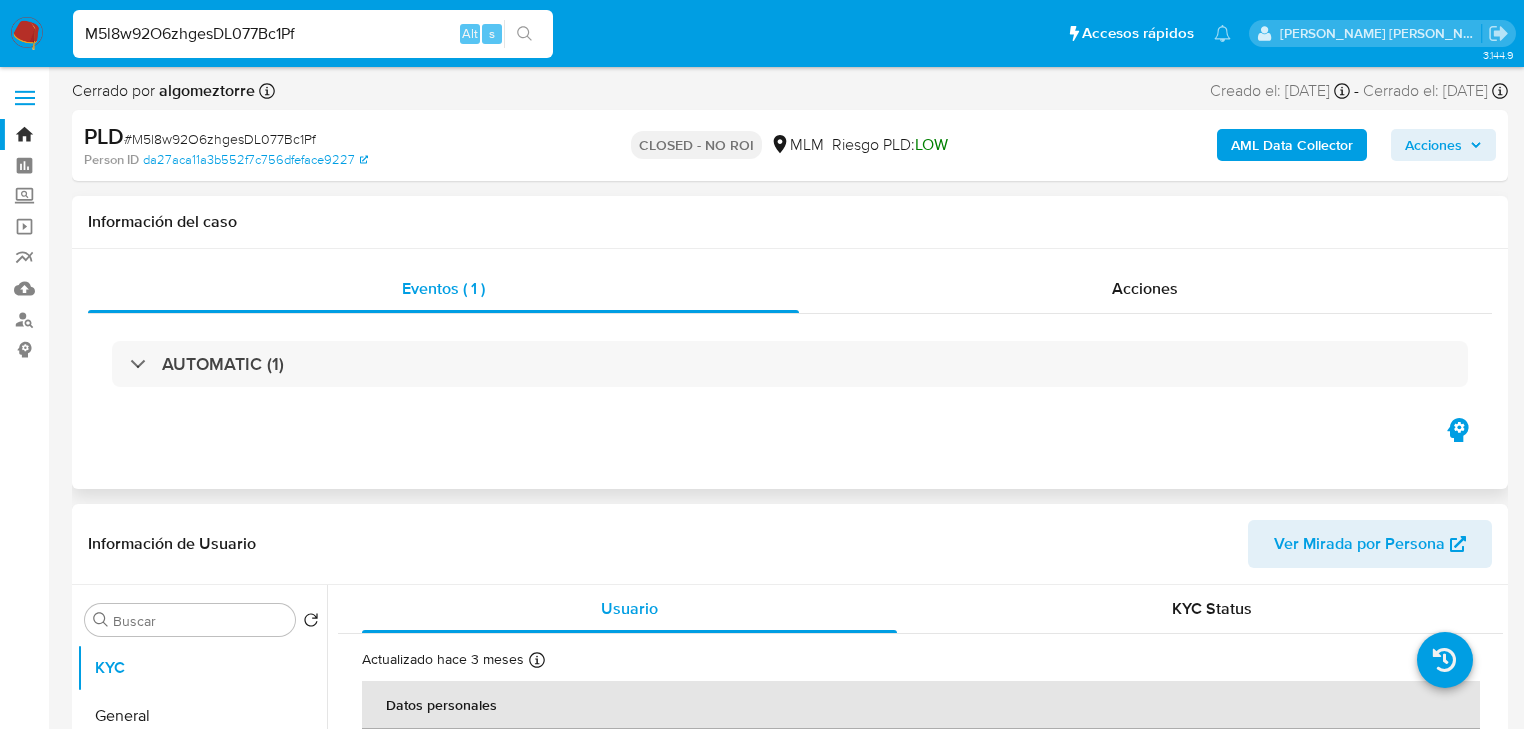 select on "10" 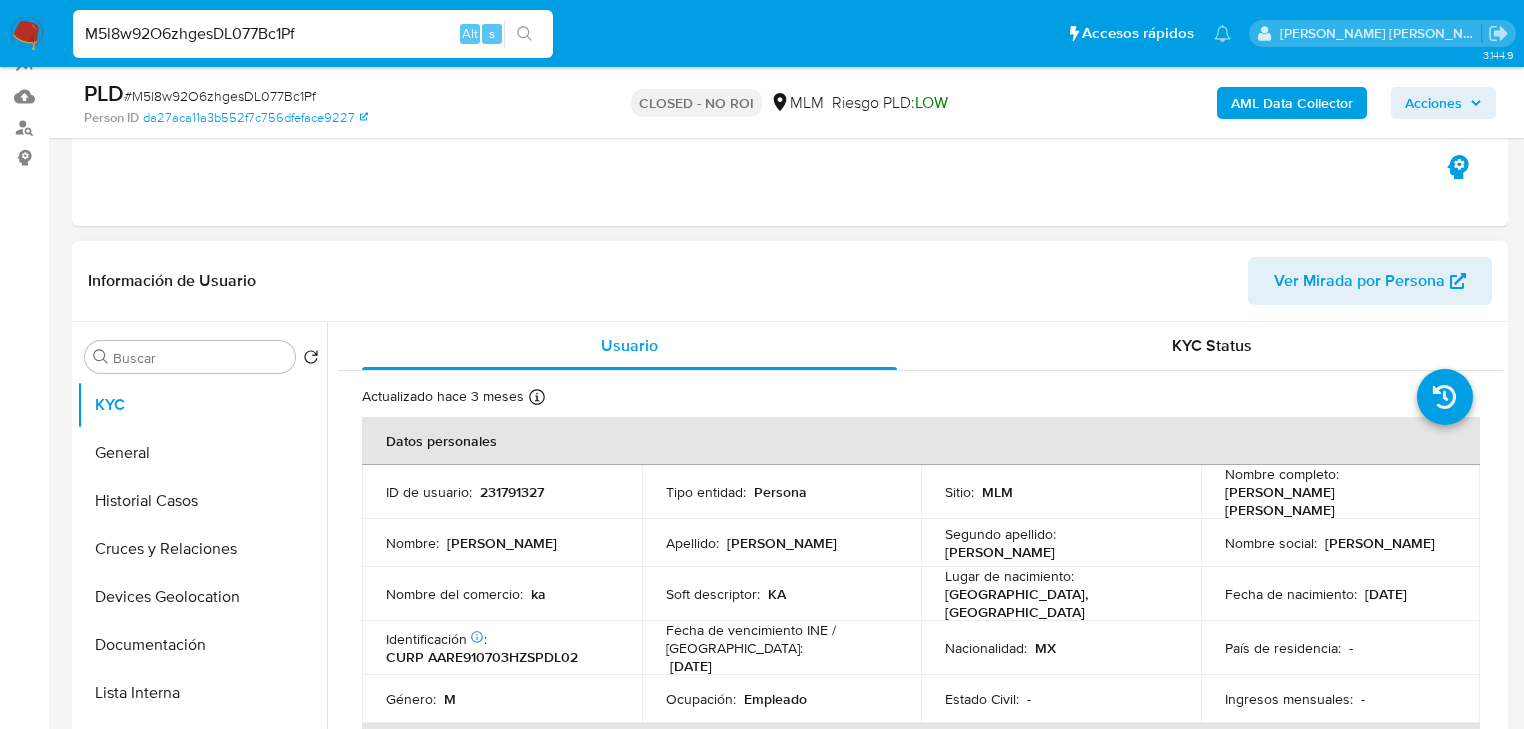 scroll, scrollTop: 320, scrollLeft: 0, axis: vertical 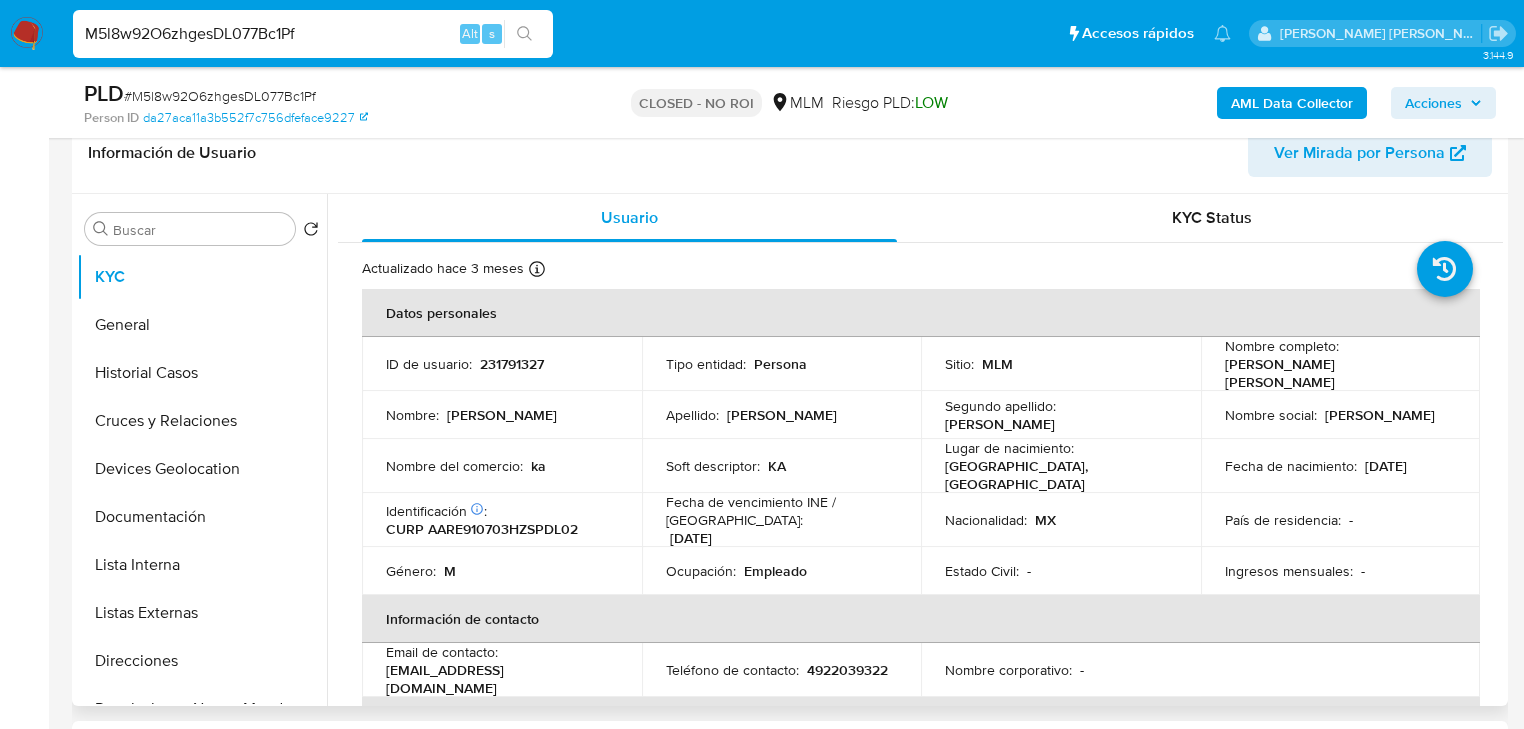 drag, startPoint x: 180, startPoint y: 372, endPoint x: 367, endPoint y: 454, distance: 204.18864 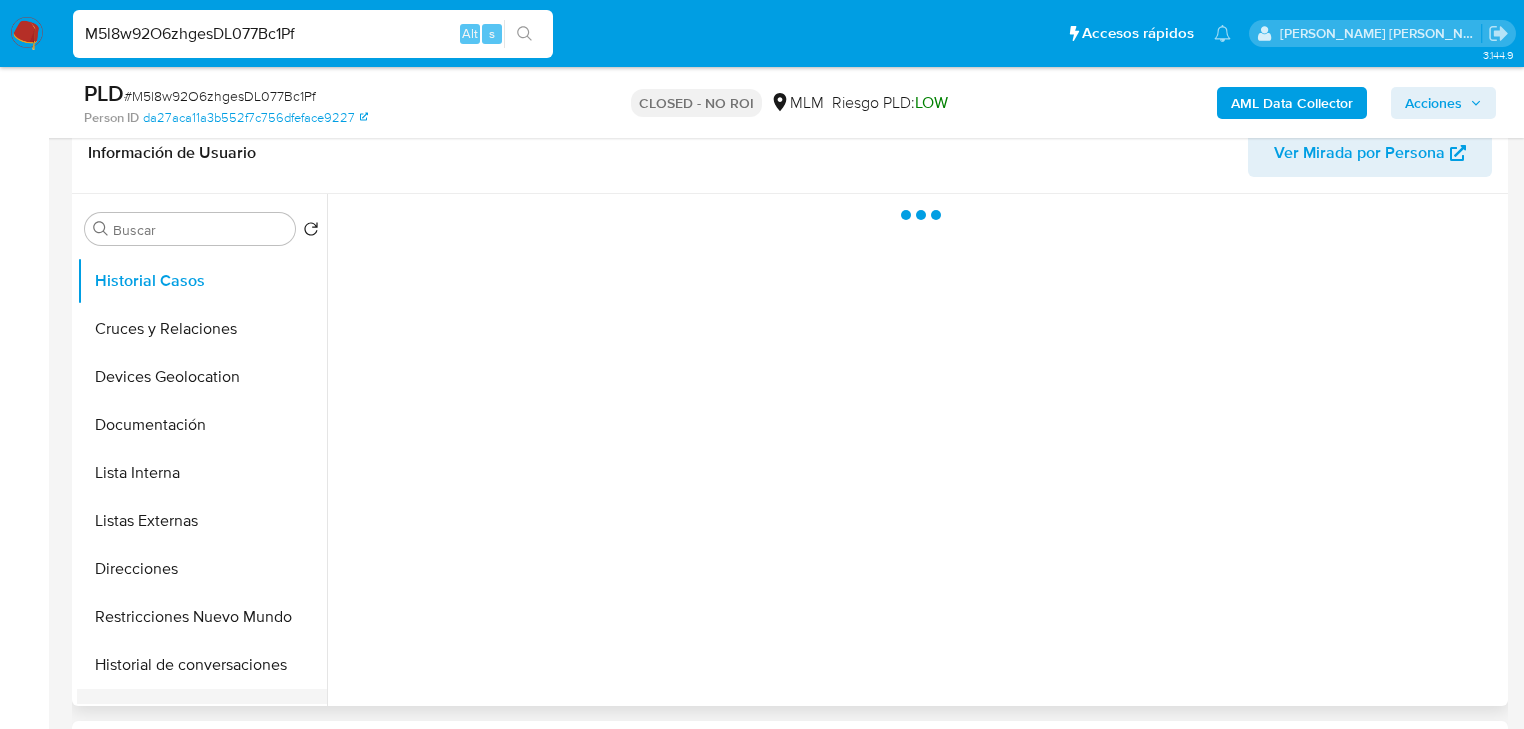 scroll, scrollTop: 240, scrollLeft: 0, axis: vertical 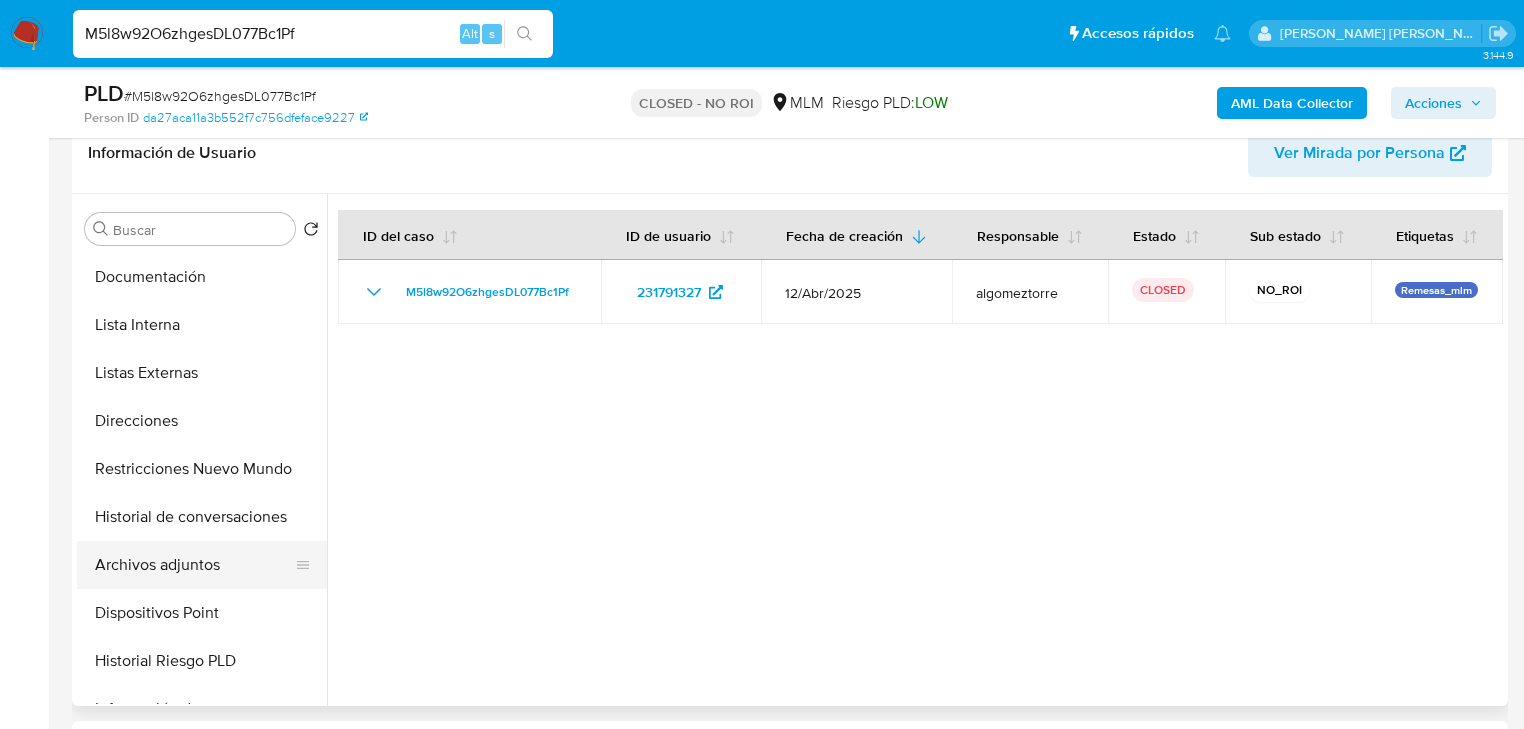 click on "Archivos adjuntos" at bounding box center [194, 565] 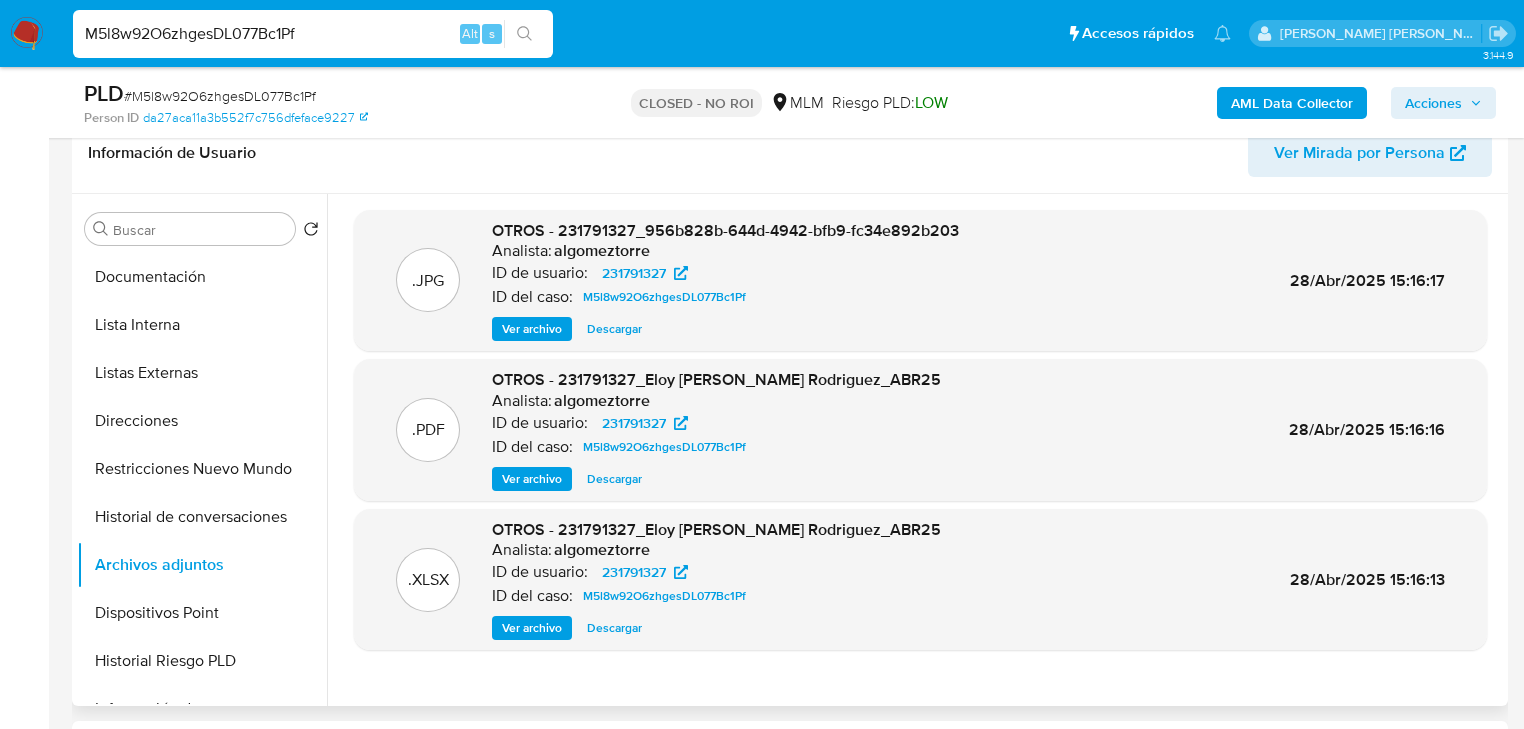 drag, startPoint x: 622, startPoint y: 478, endPoint x: 763, endPoint y: 459, distance: 142.27438 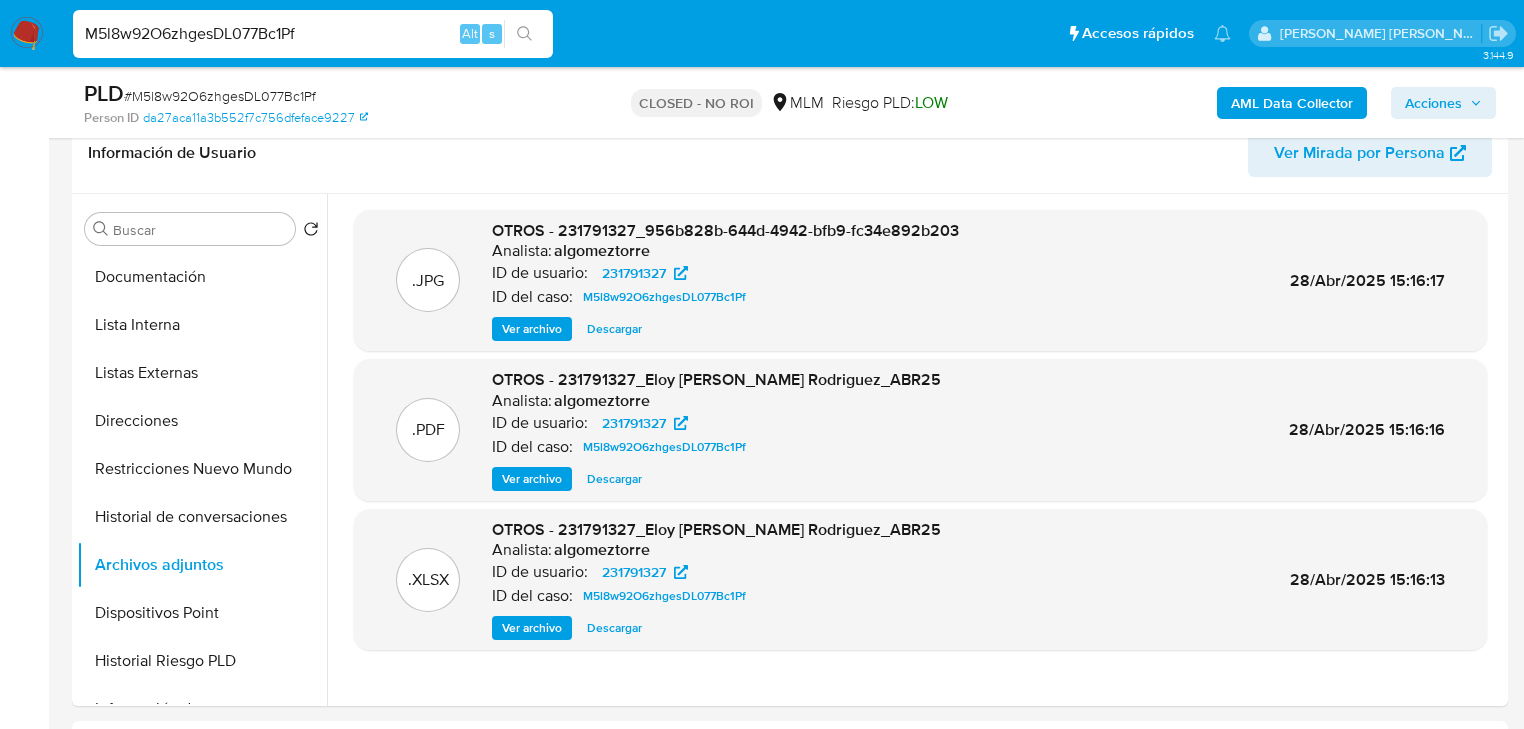 click on "M5l8w92O6zhgesDL077Bc1Pf" at bounding box center (313, 34) 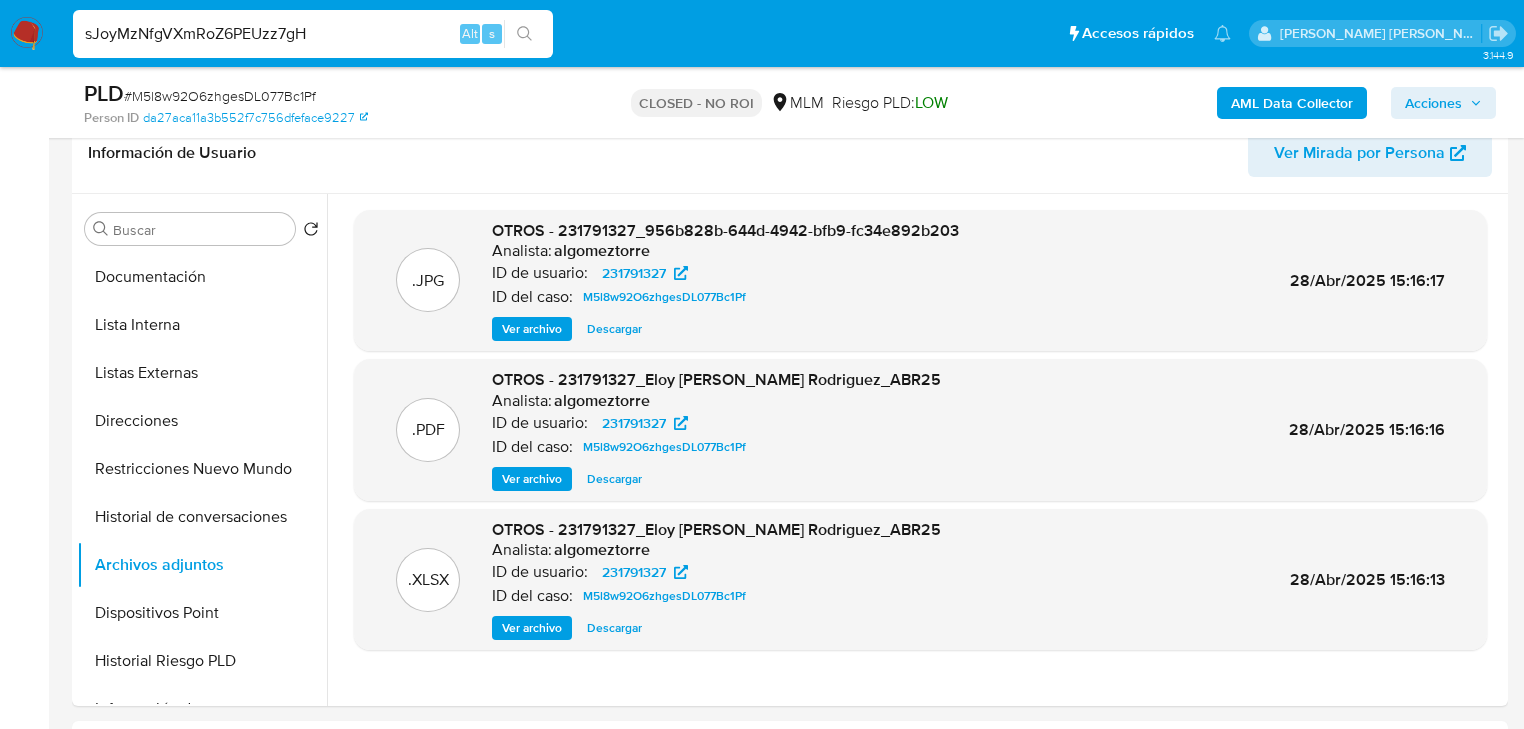 type on "sJoyMzNfgVXmRoZ6PEUzz7gH" 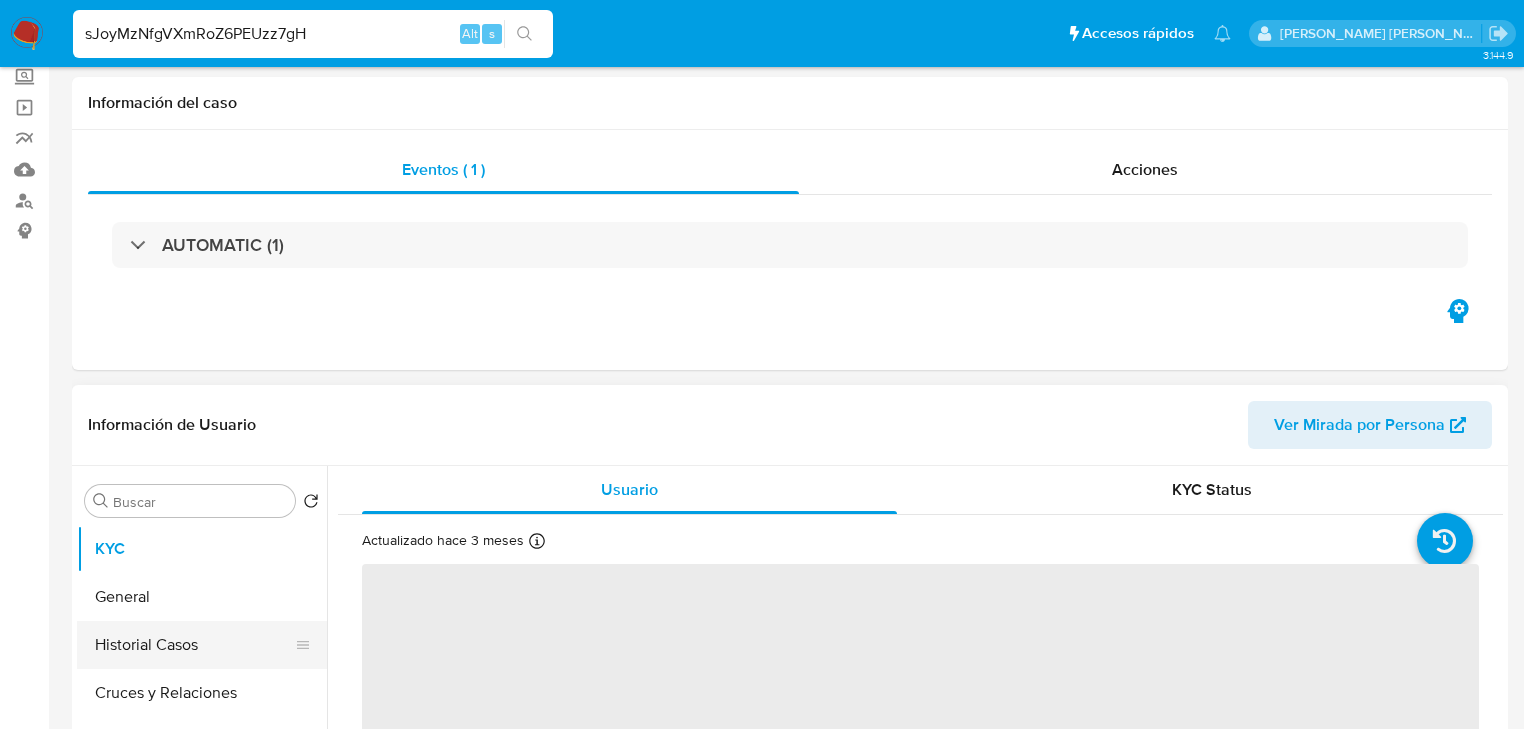 scroll, scrollTop: 320, scrollLeft: 0, axis: vertical 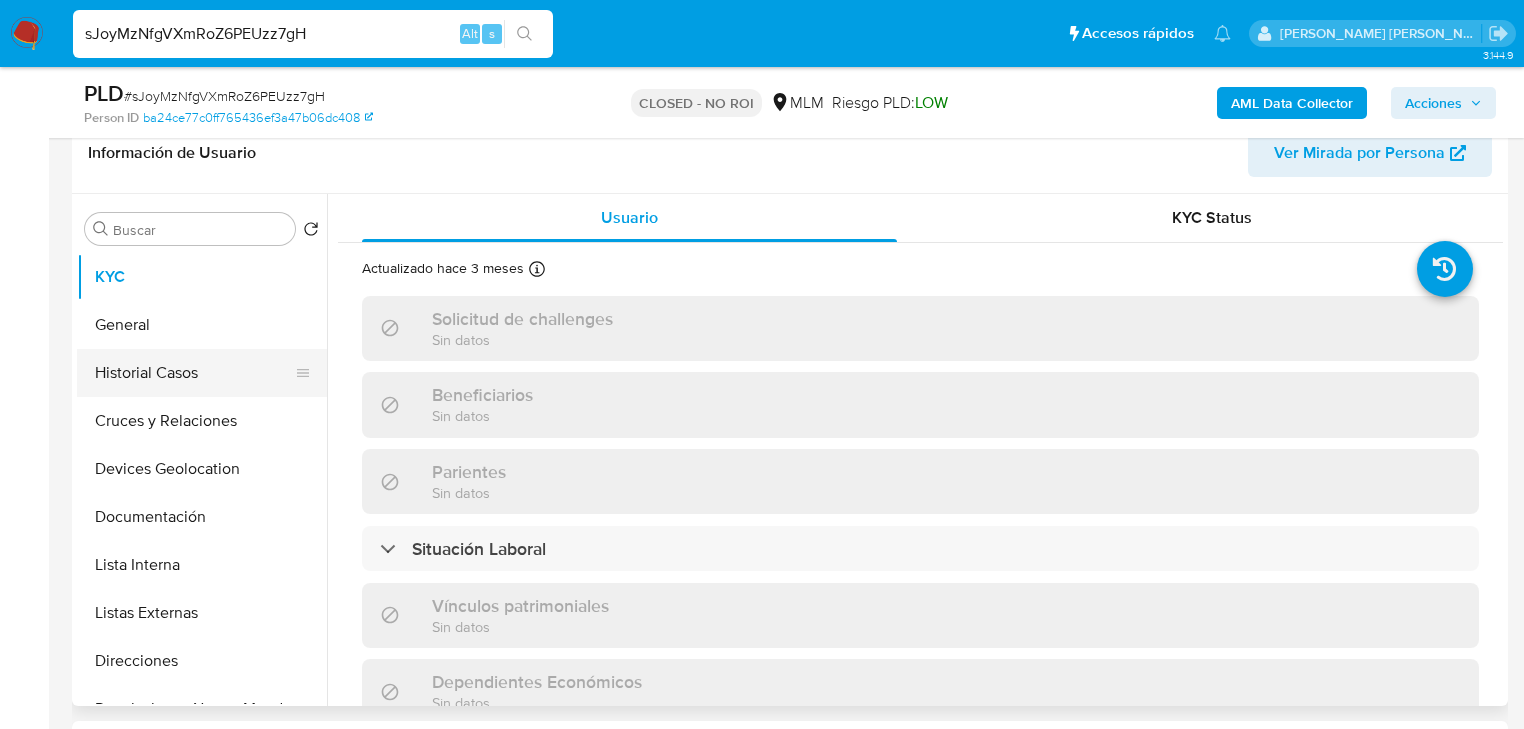 select on "10" 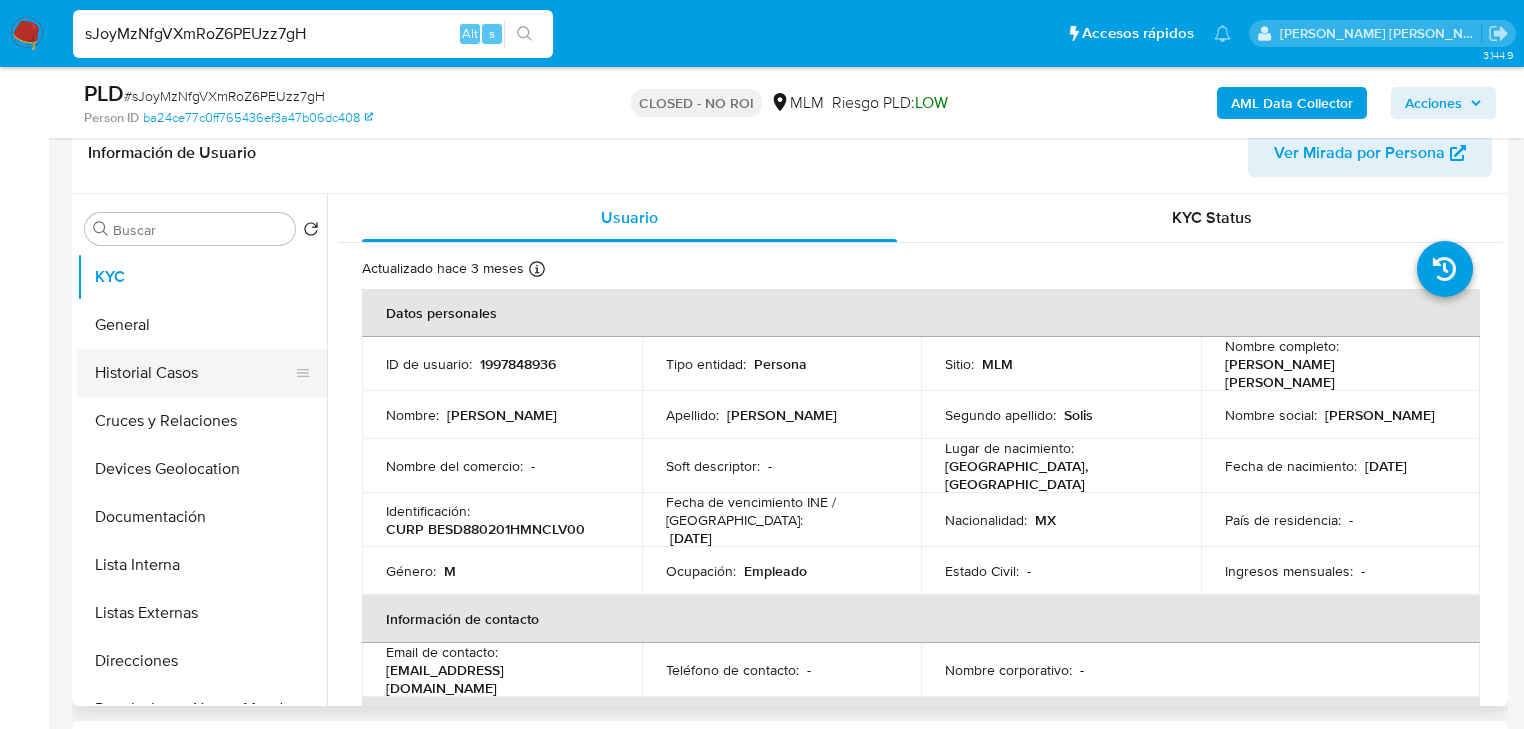 click on "Historial Casos" at bounding box center (194, 373) 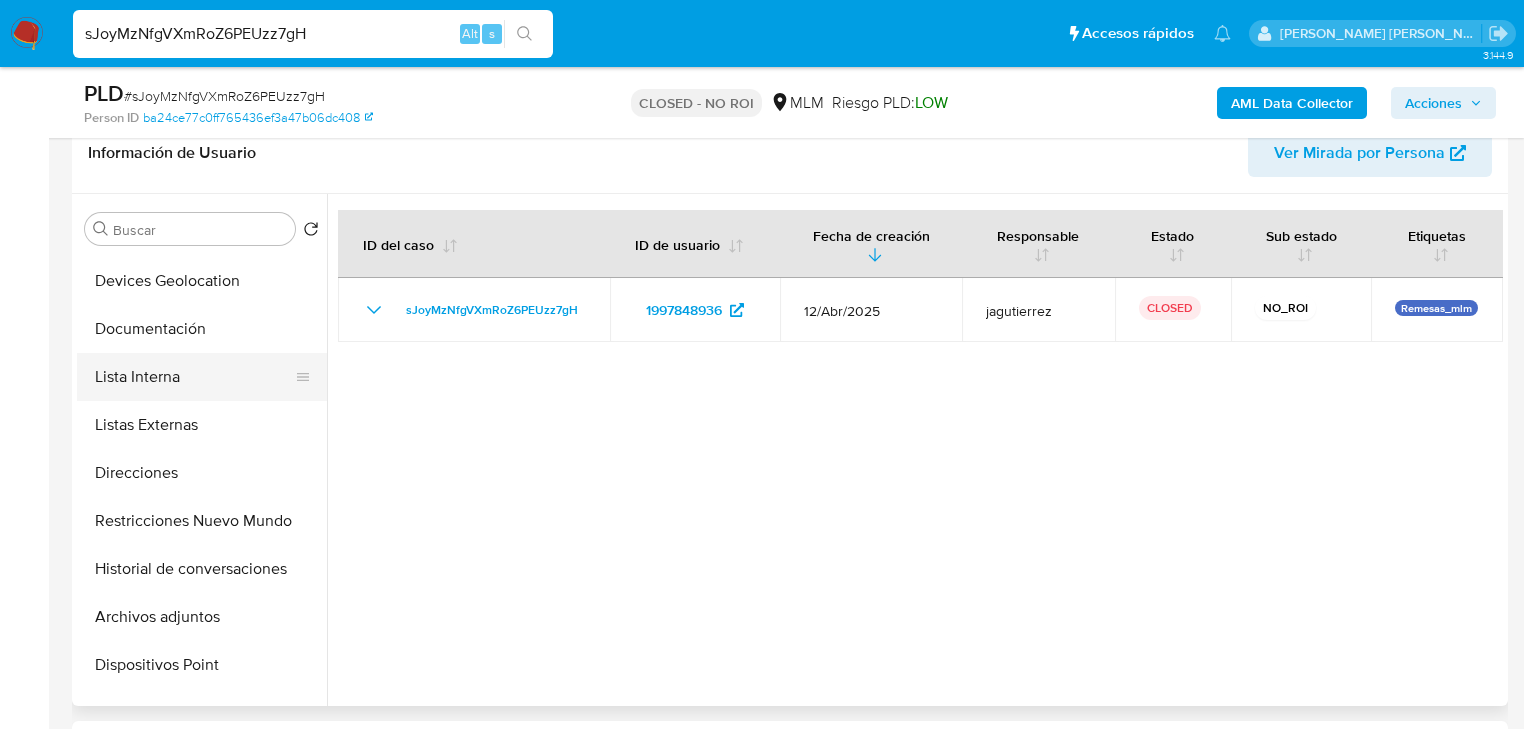 scroll, scrollTop: 160, scrollLeft: 0, axis: vertical 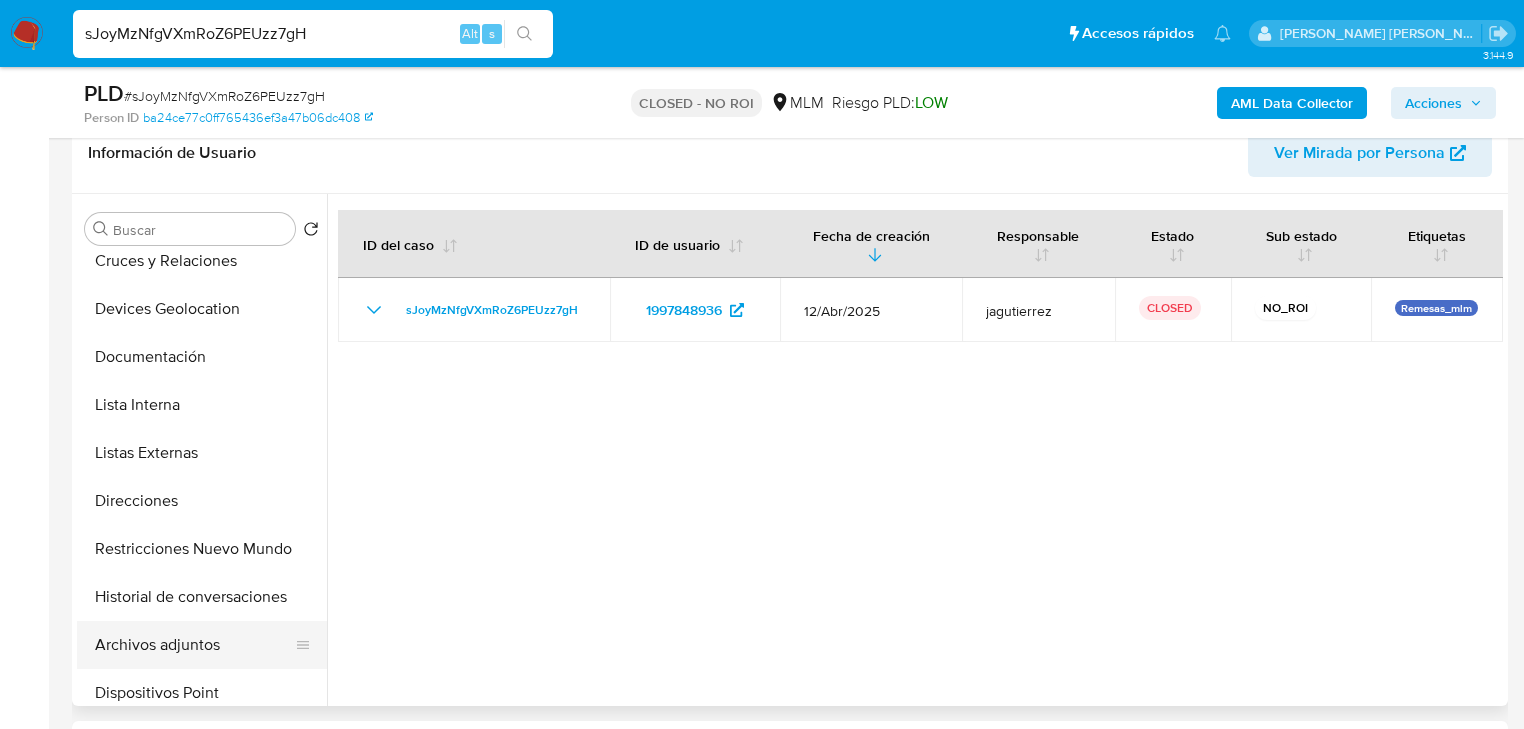 click on "Archivos adjuntos" at bounding box center [194, 645] 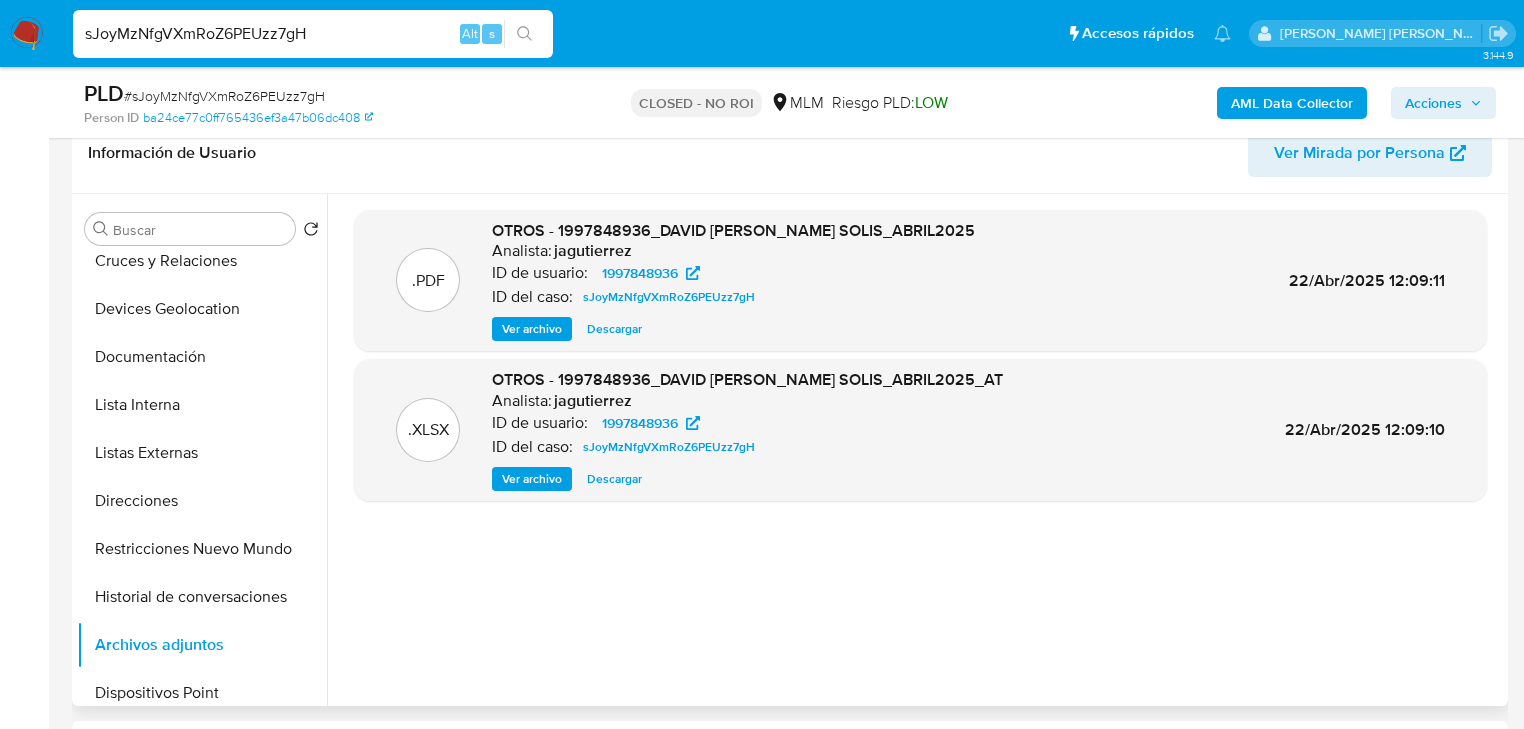 drag, startPoint x: 632, startPoint y: 339, endPoint x: 629, endPoint y: 328, distance: 11.401754 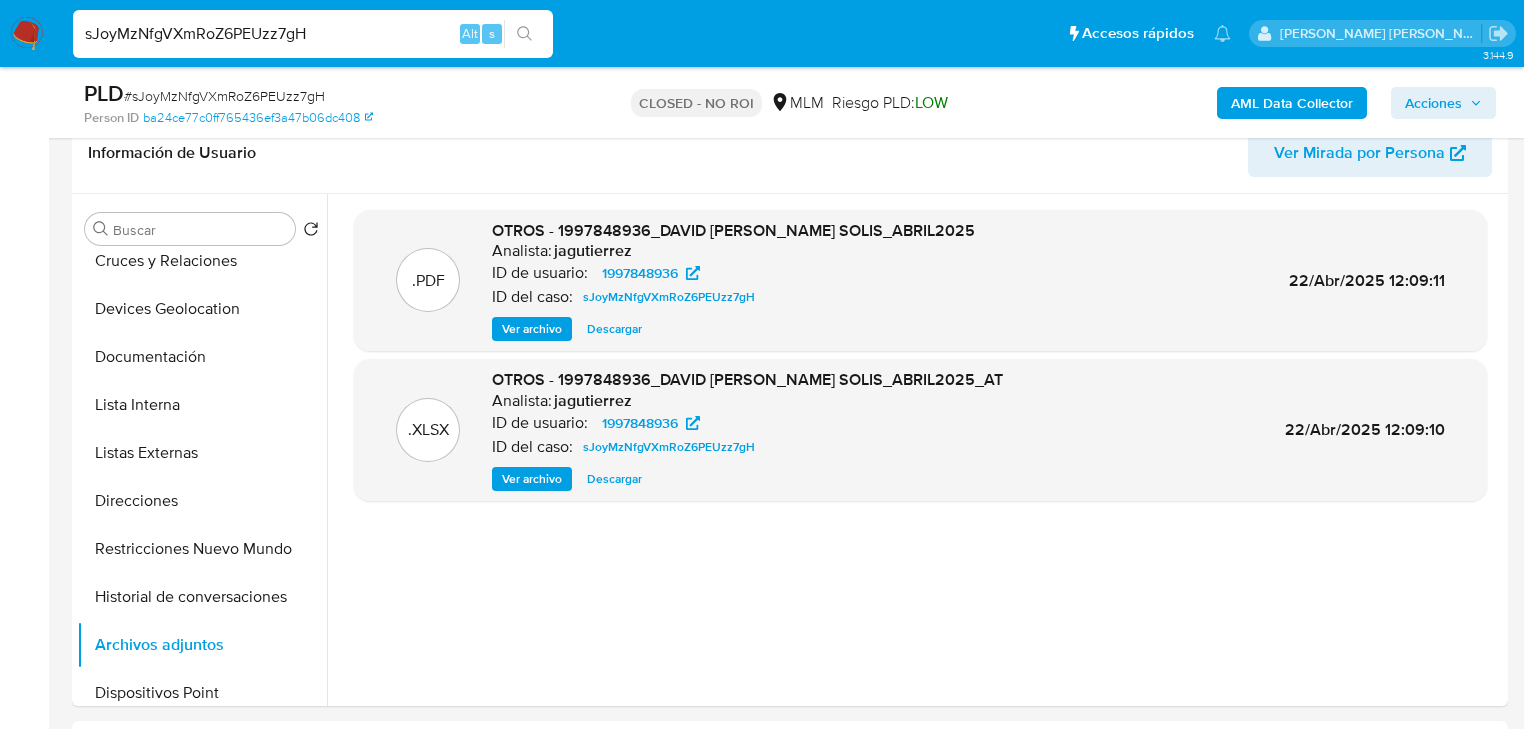 click on "sJoyMzNfgVXmRoZ6PEUzz7gH" at bounding box center [313, 34] 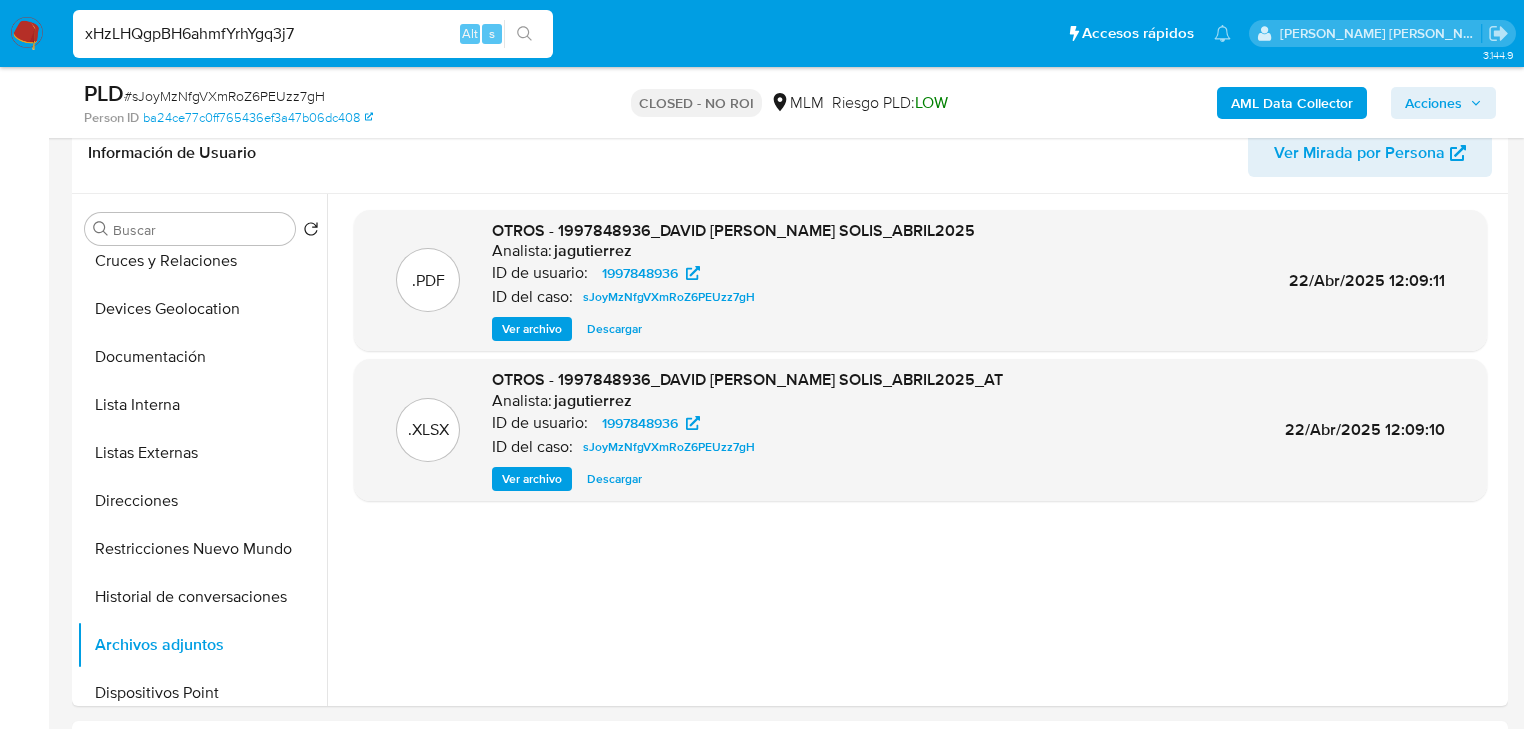type on "xHzLHQgpBH6ahmfYrhYgq3j7" 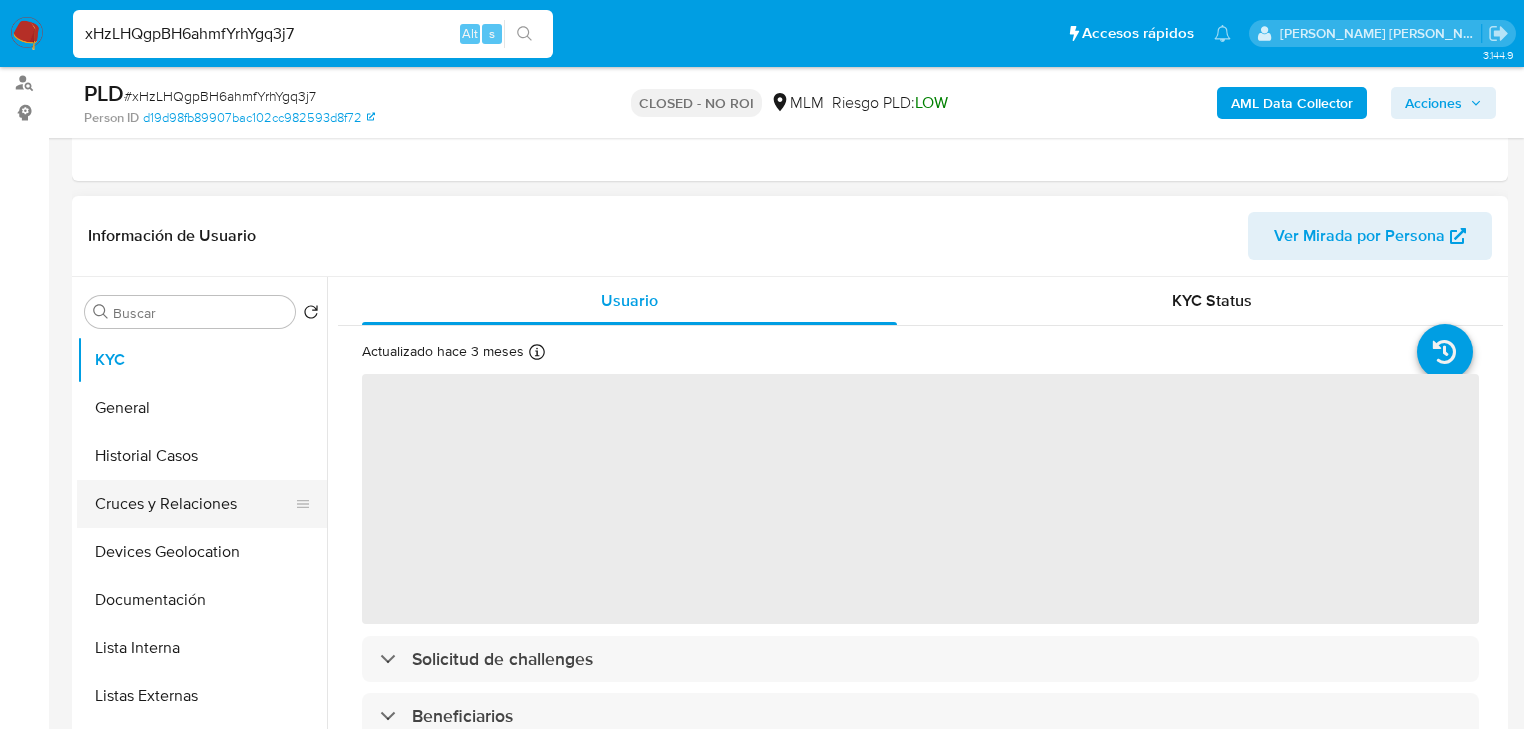 scroll, scrollTop: 240, scrollLeft: 0, axis: vertical 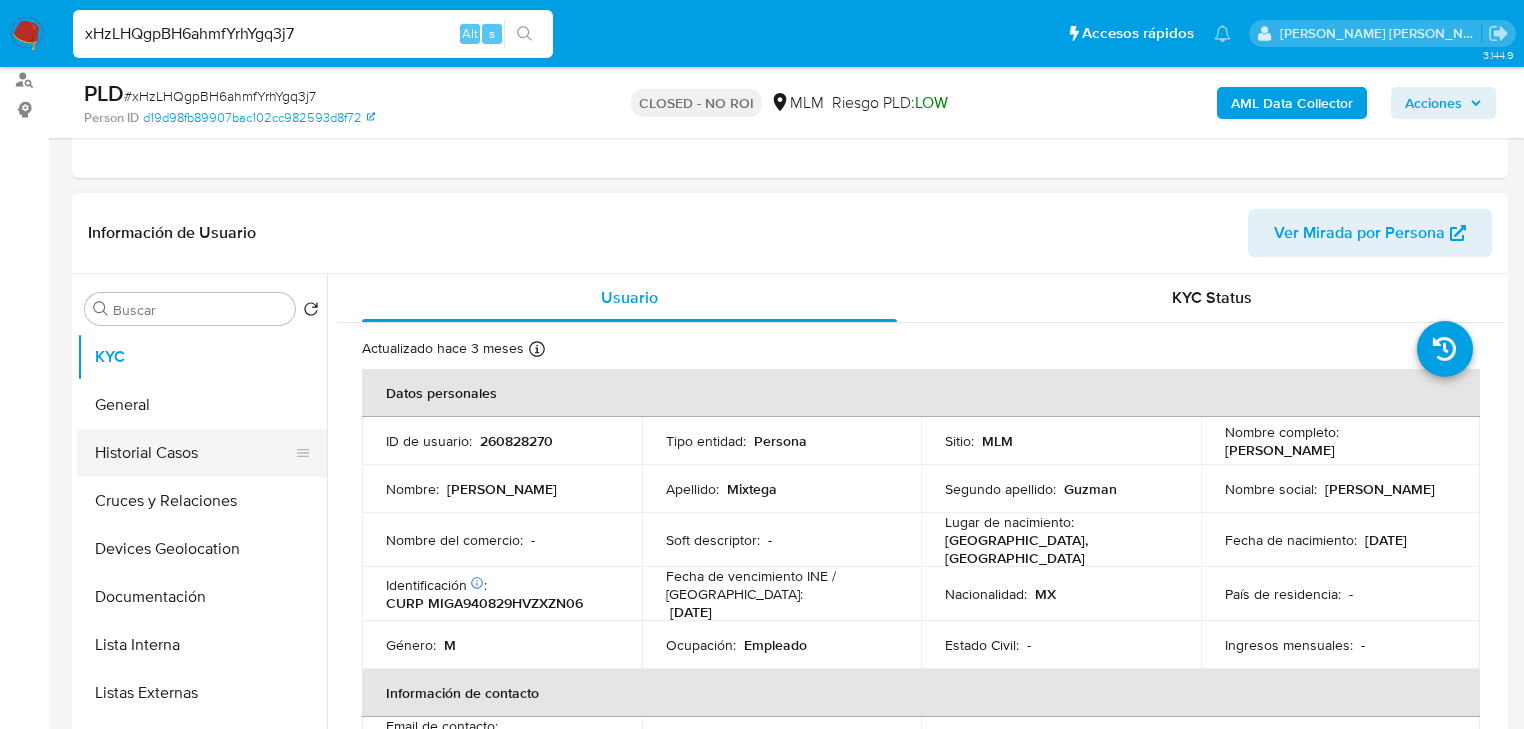 select on "10" 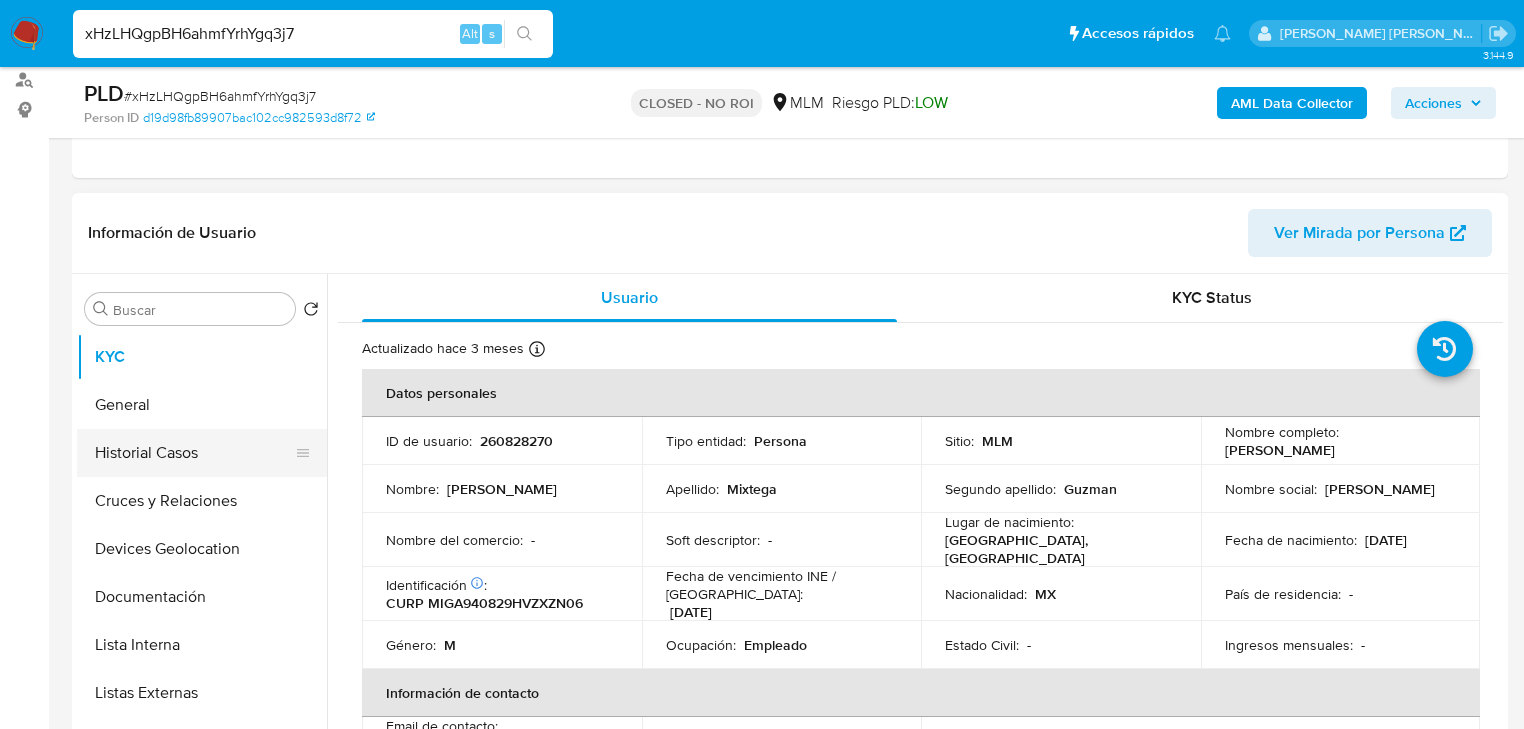 click on "Historial Casos" at bounding box center (194, 453) 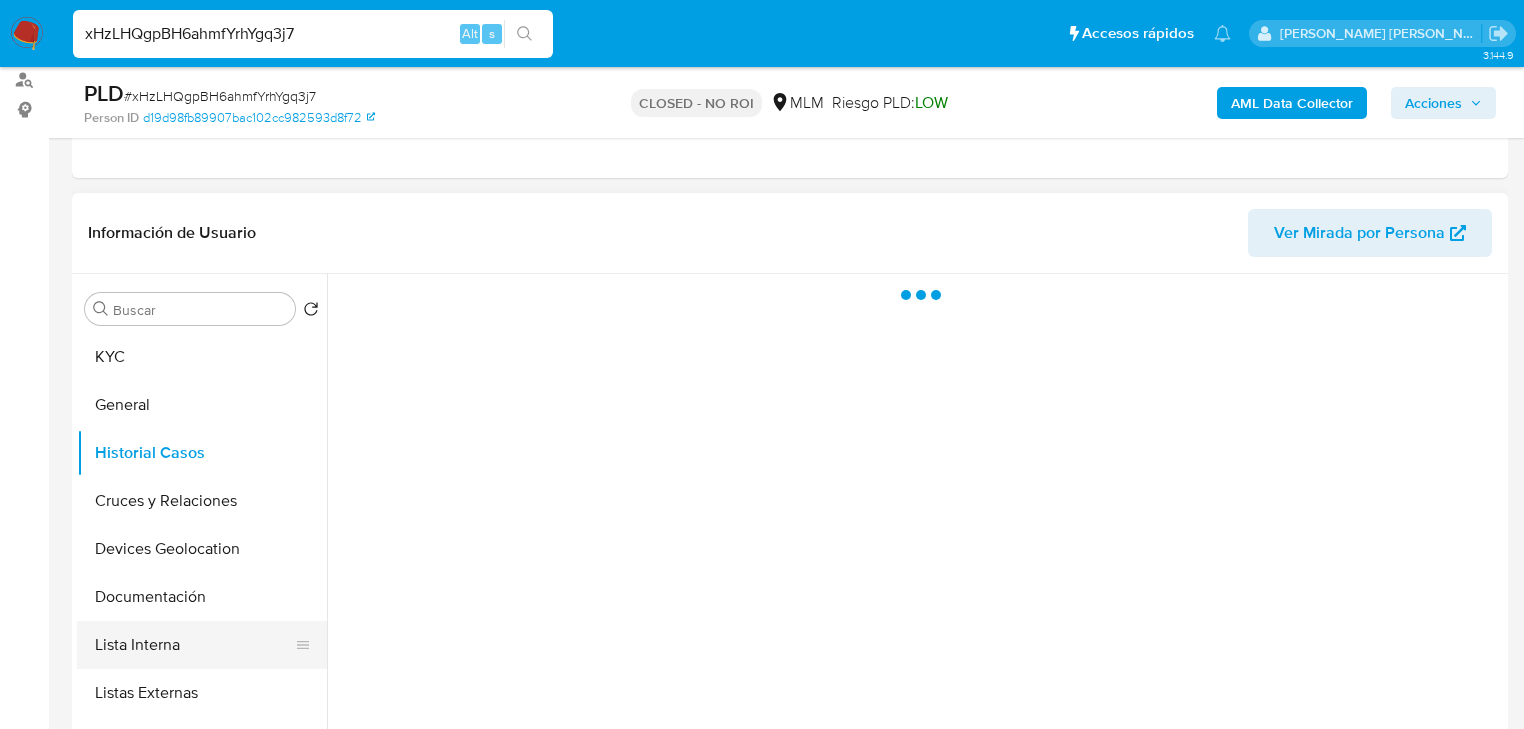 scroll, scrollTop: 160, scrollLeft: 0, axis: vertical 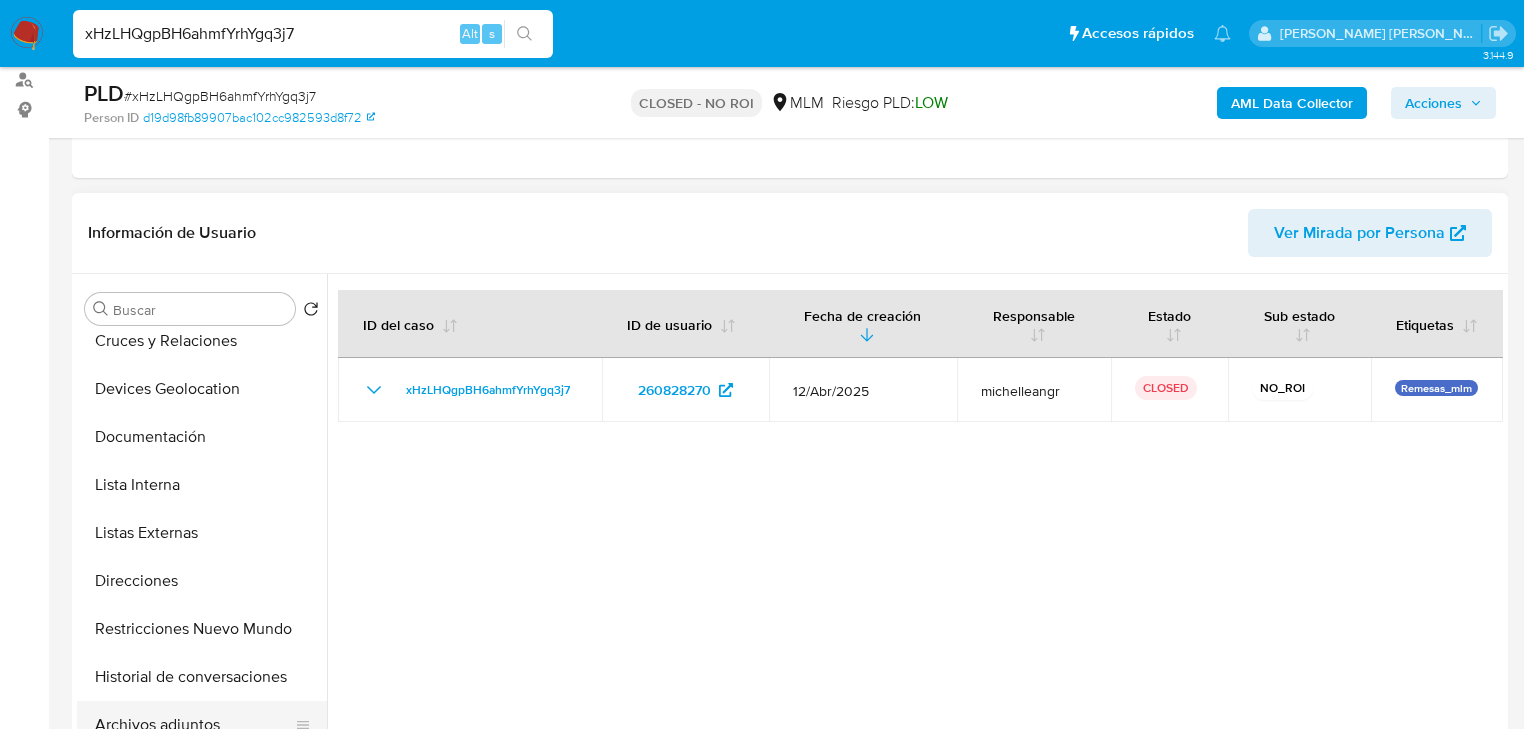 click on "Archivos adjuntos" at bounding box center [194, 725] 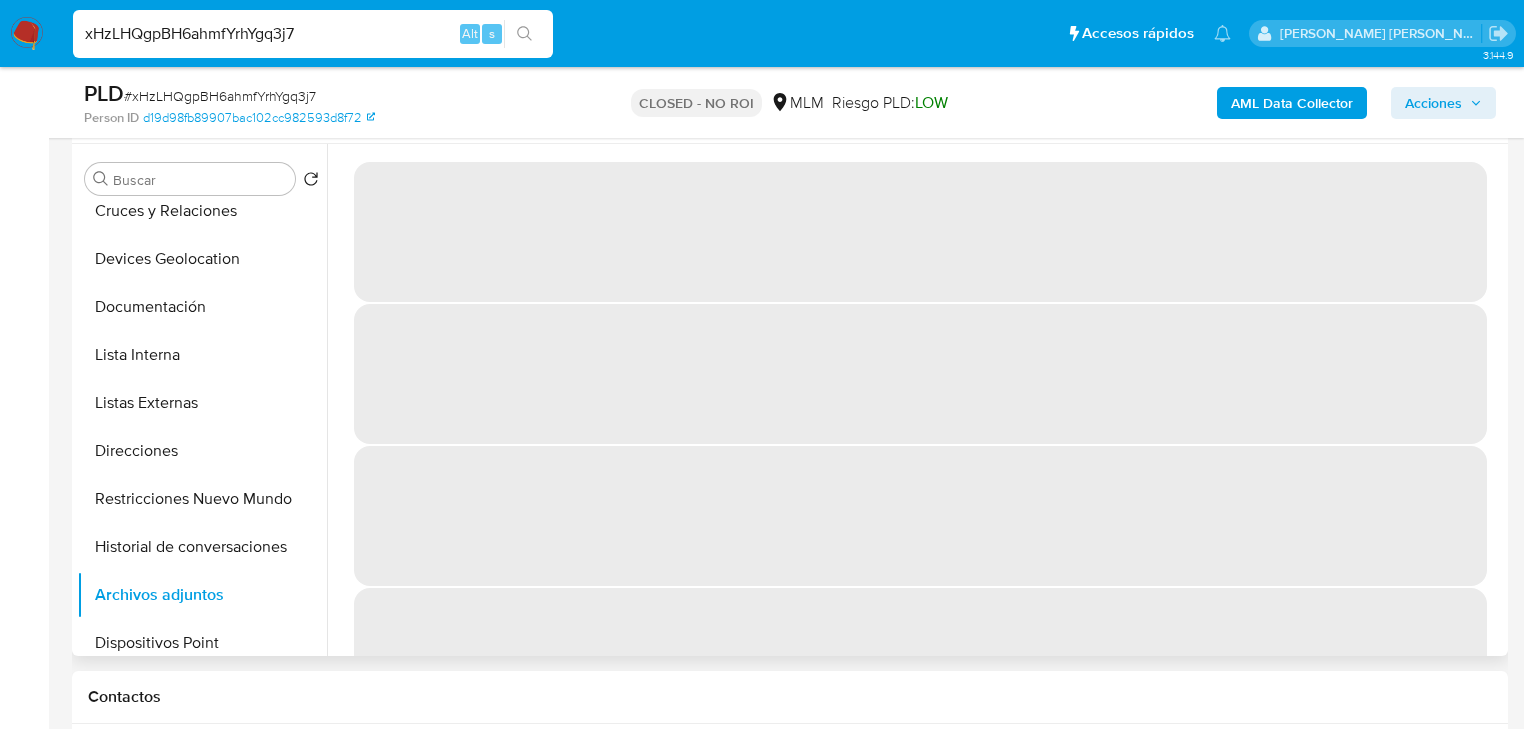 scroll, scrollTop: 320, scrollLeft: 0, axis: vertical 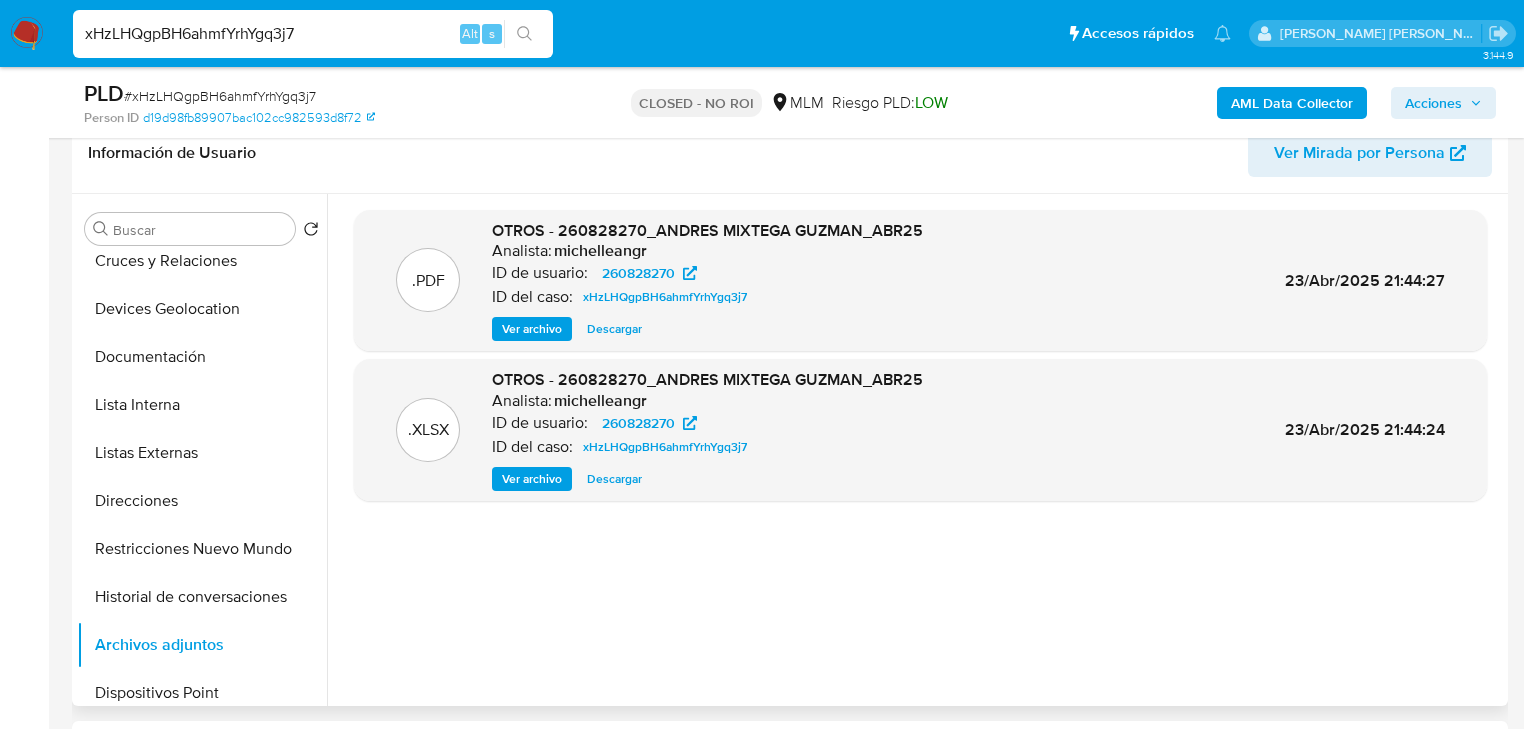 click on "Descargar" at bounding box center (614, 329) 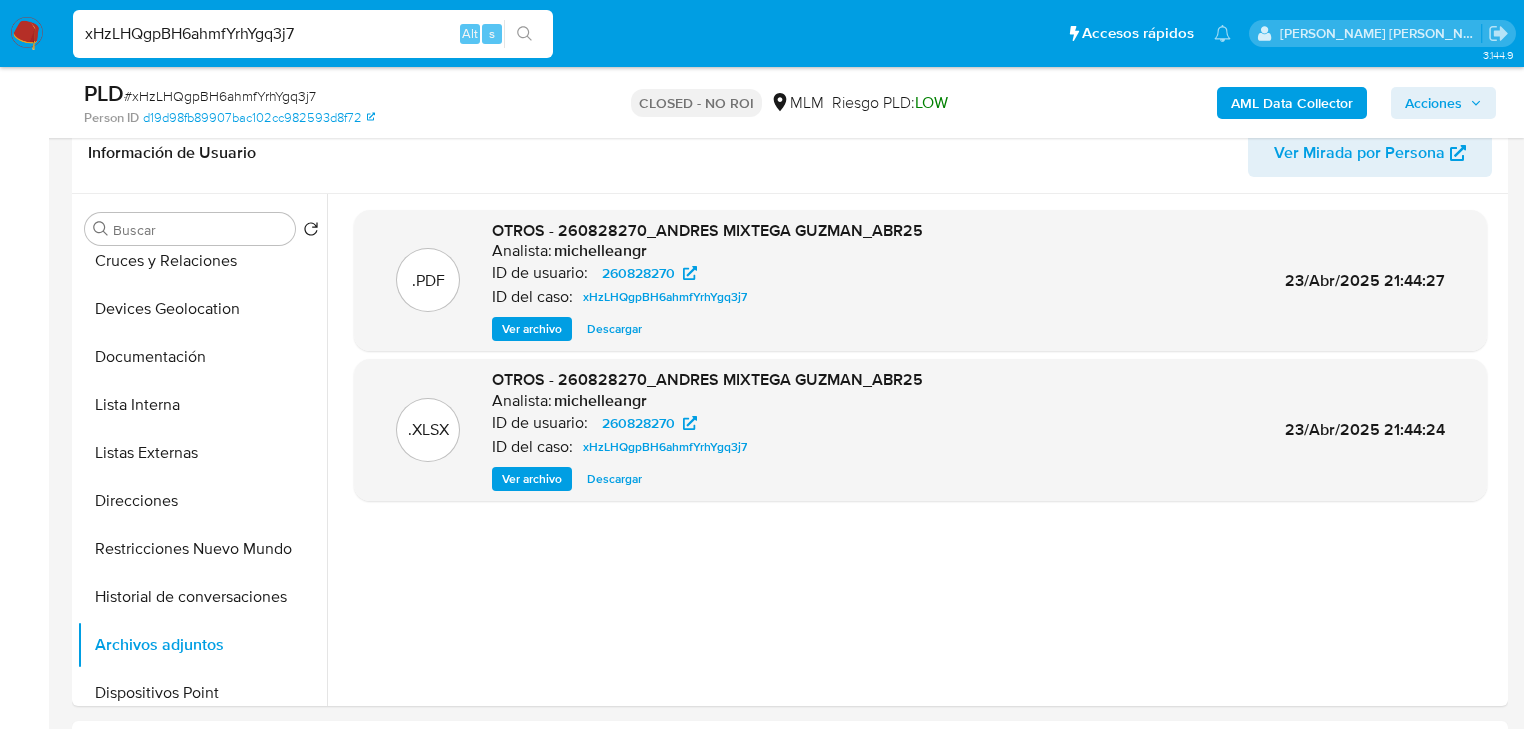 click on "xHzLHQgpBH6ahmfYrhYgq3j7" at bounding box center (313, 34) 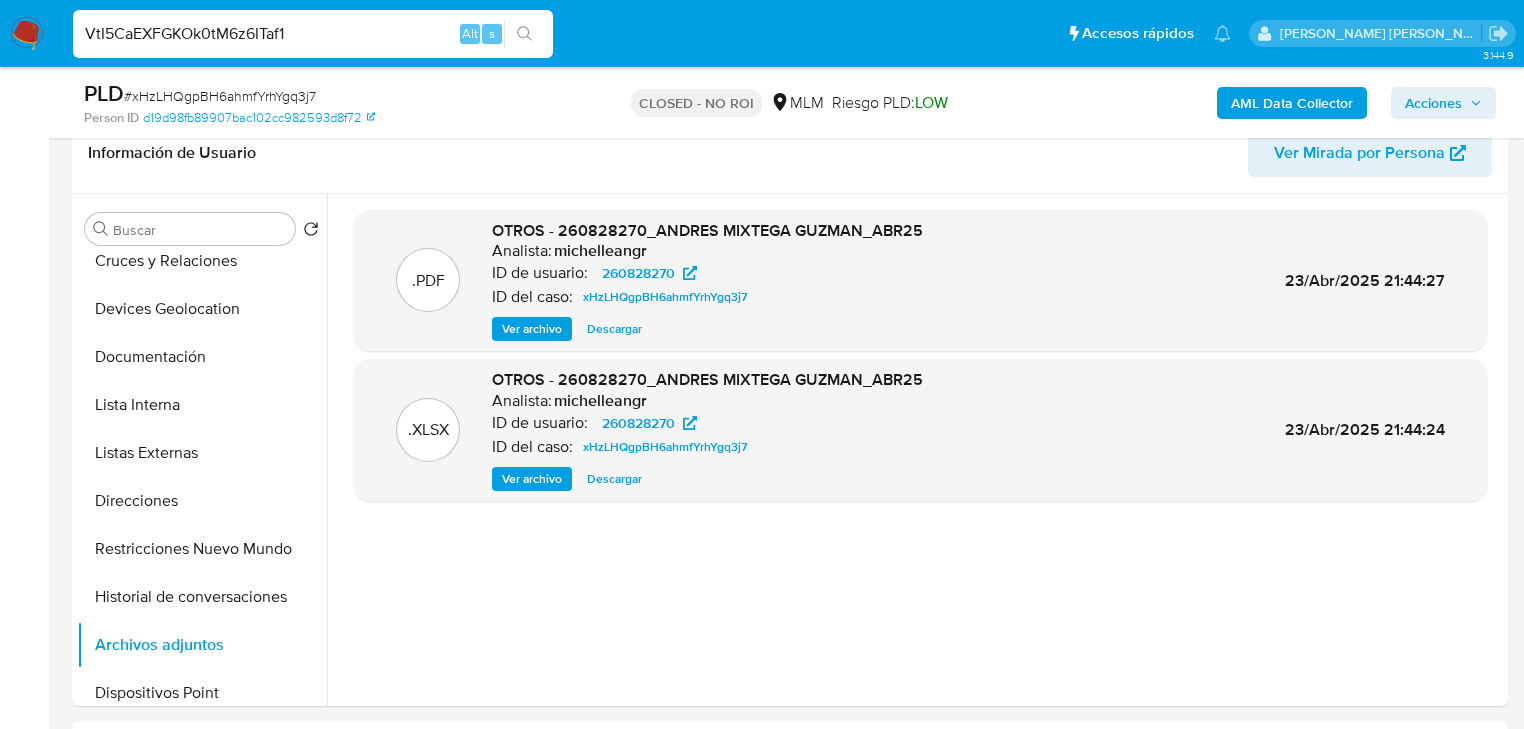type on "VtI5CaEXFGKOk0tM6z6ITaf1" 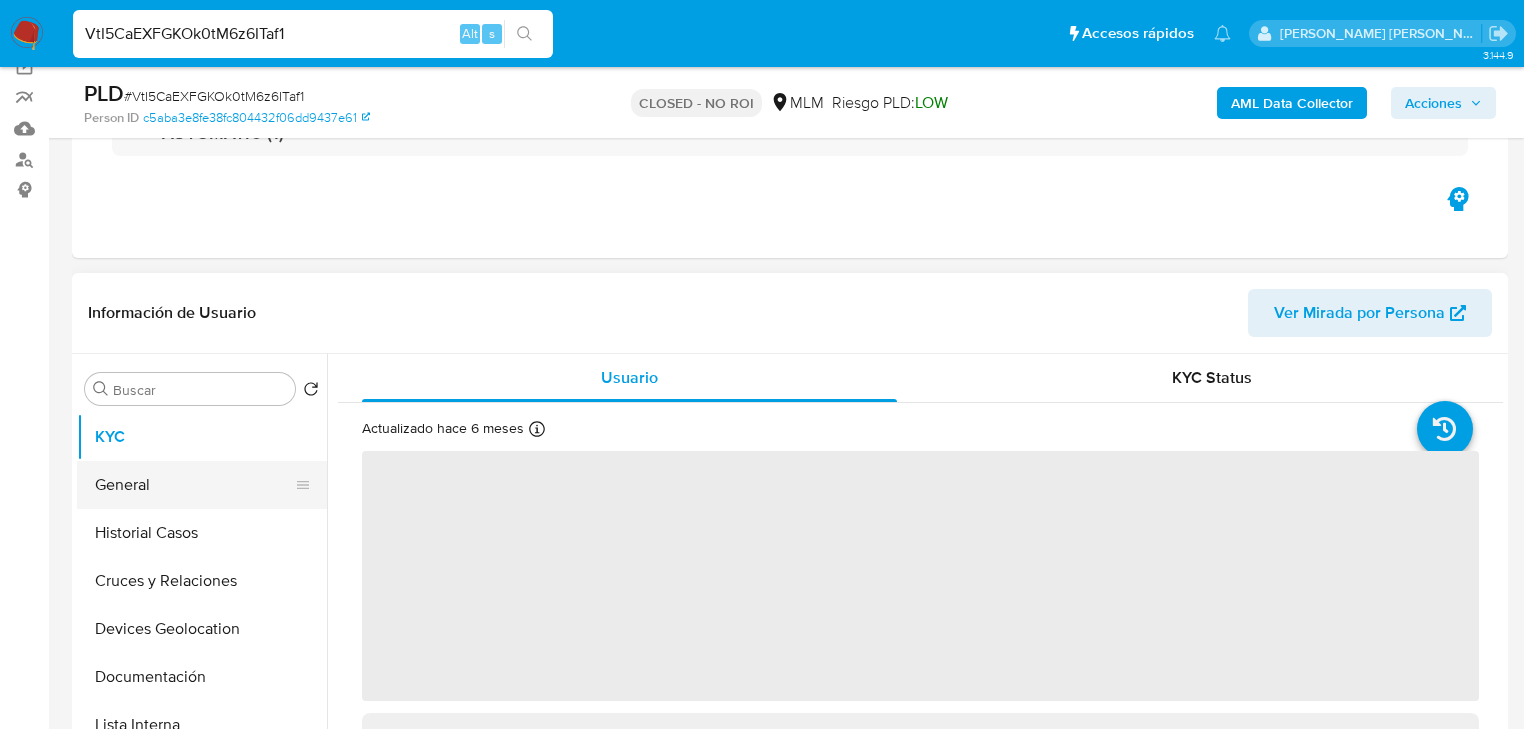 scroll, scrollTop: 320, scrollLeft: 0, axis: vertical 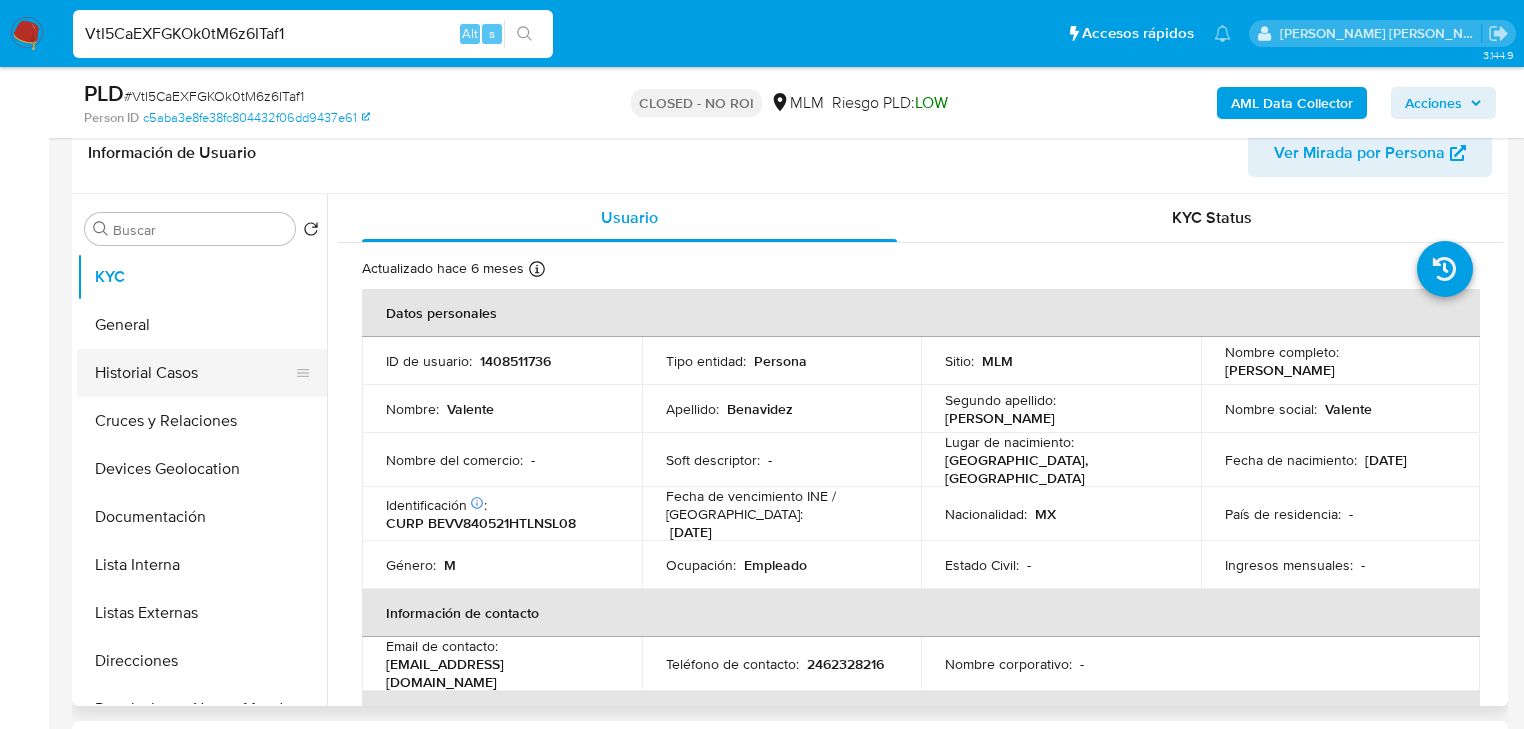 click on "Historial Casos" at bounding box center [194, 373] 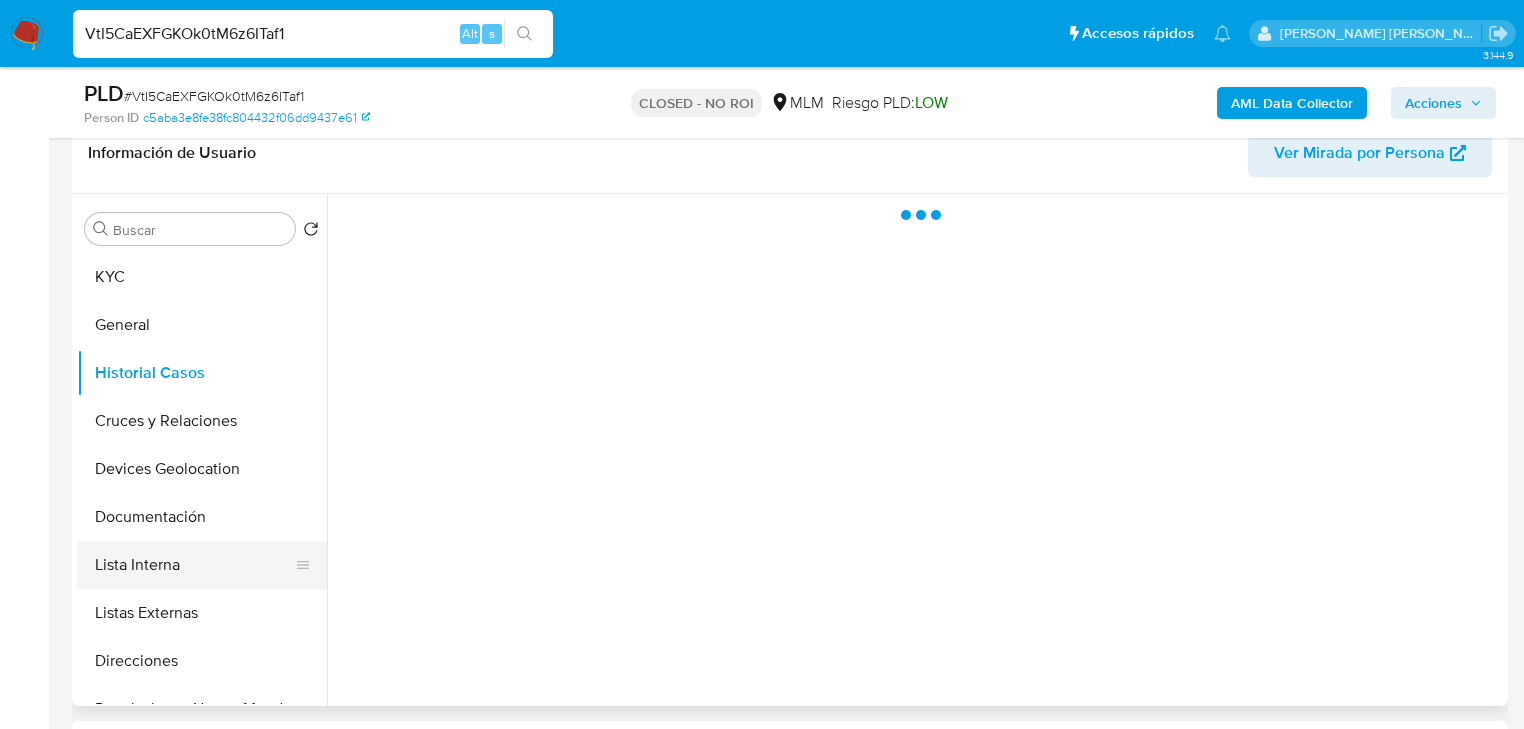select on "10" 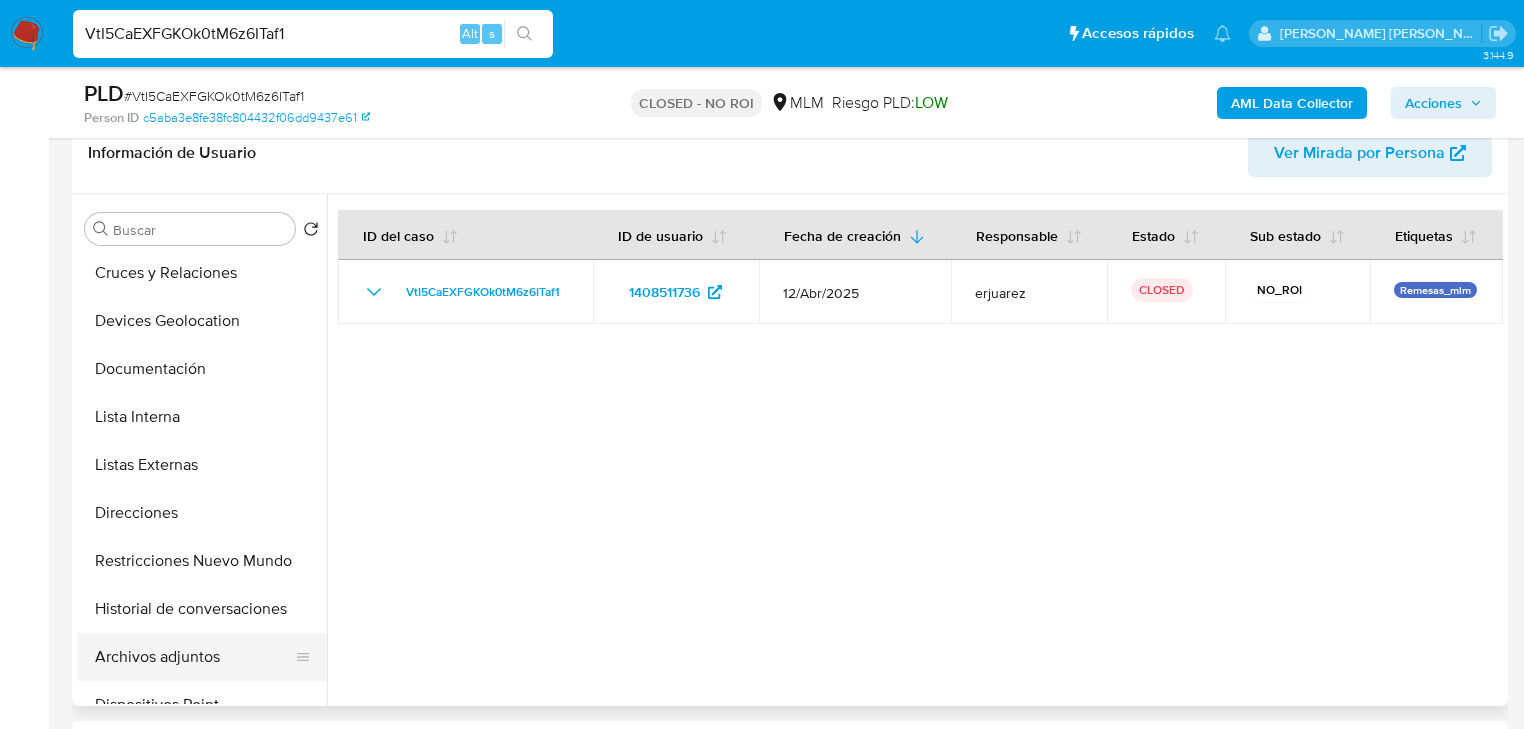 scroll, scrollTop: 240, scrollLeft: 0, axis: vertical 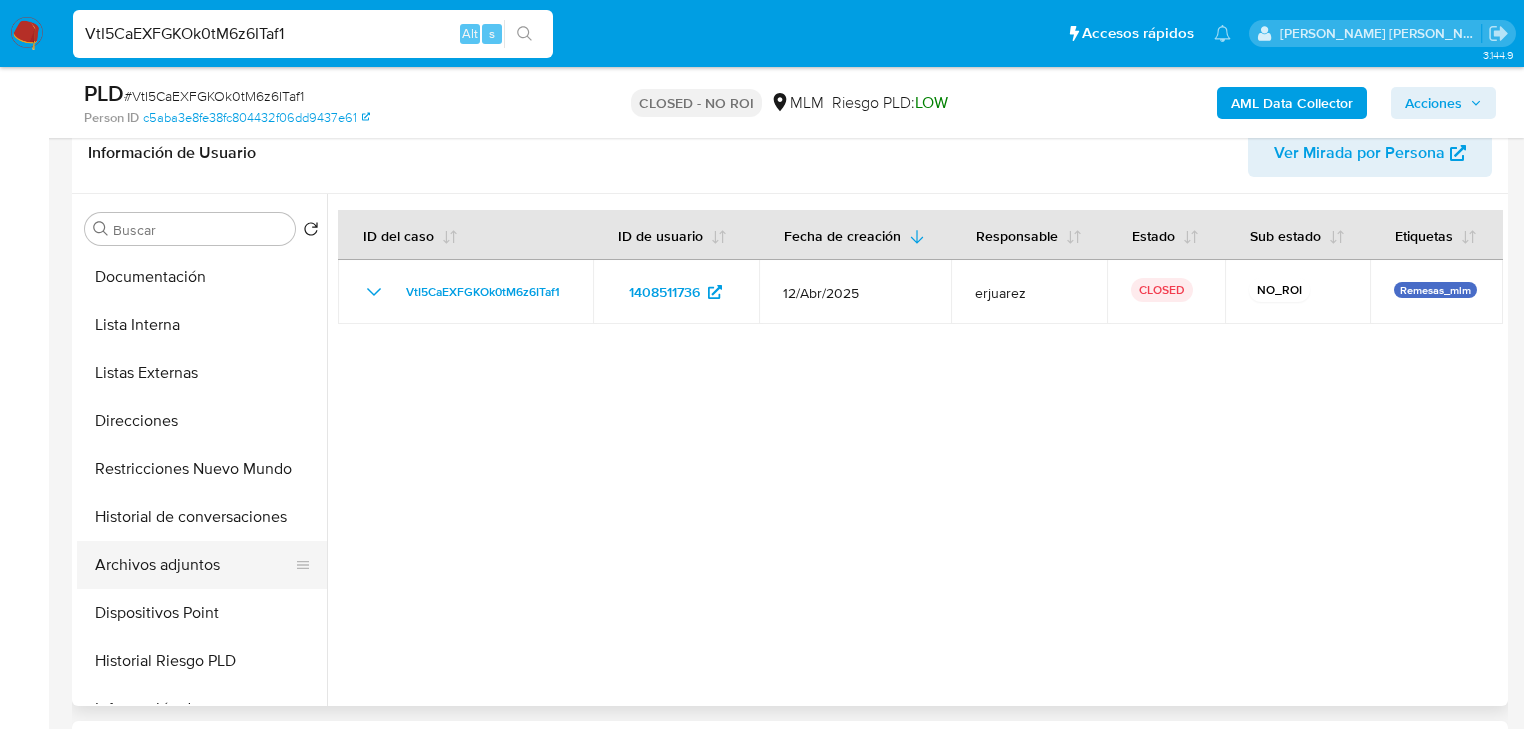 click on "Archivos adjuntos" at bounding box center [194, 565] 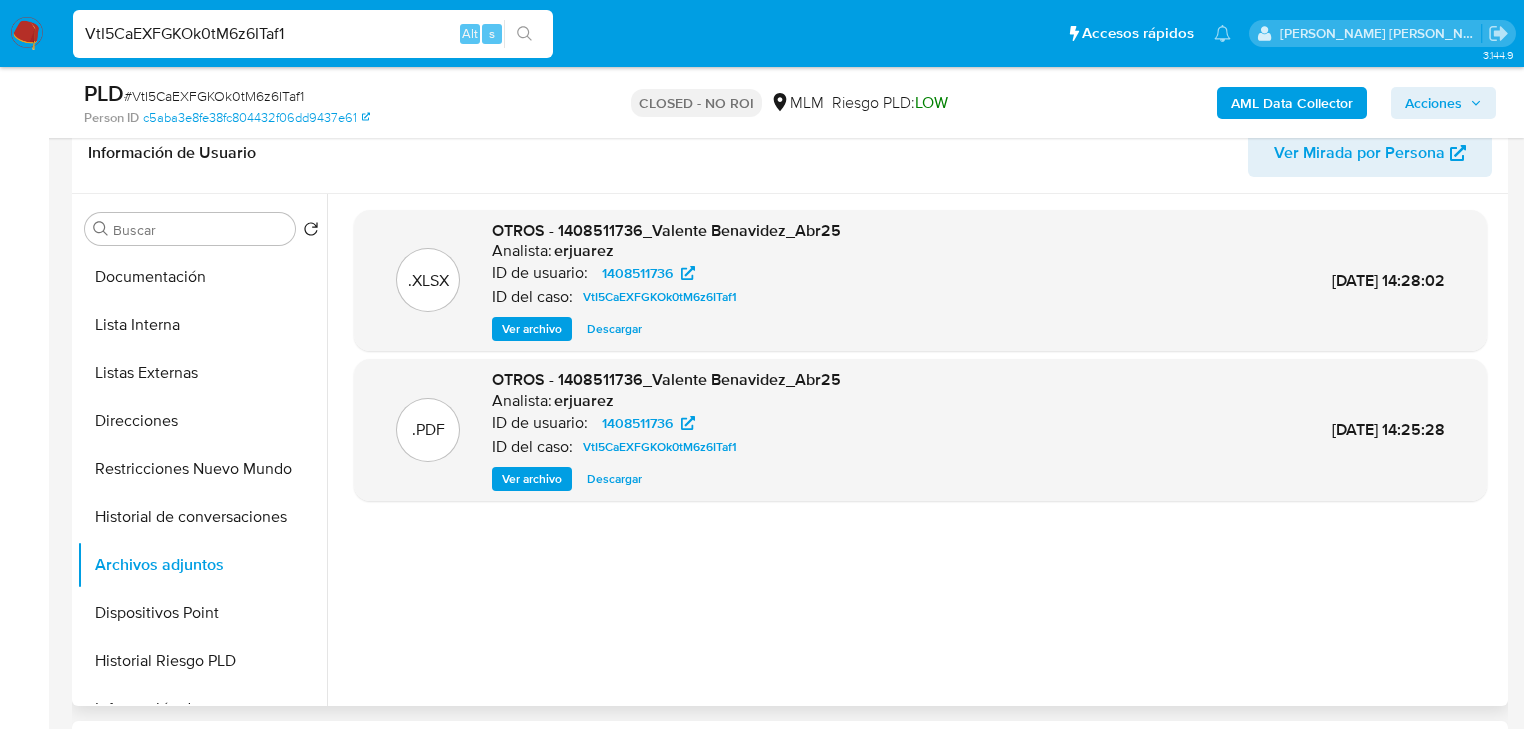 click on "Descargar" at bounding box center (614, 479) 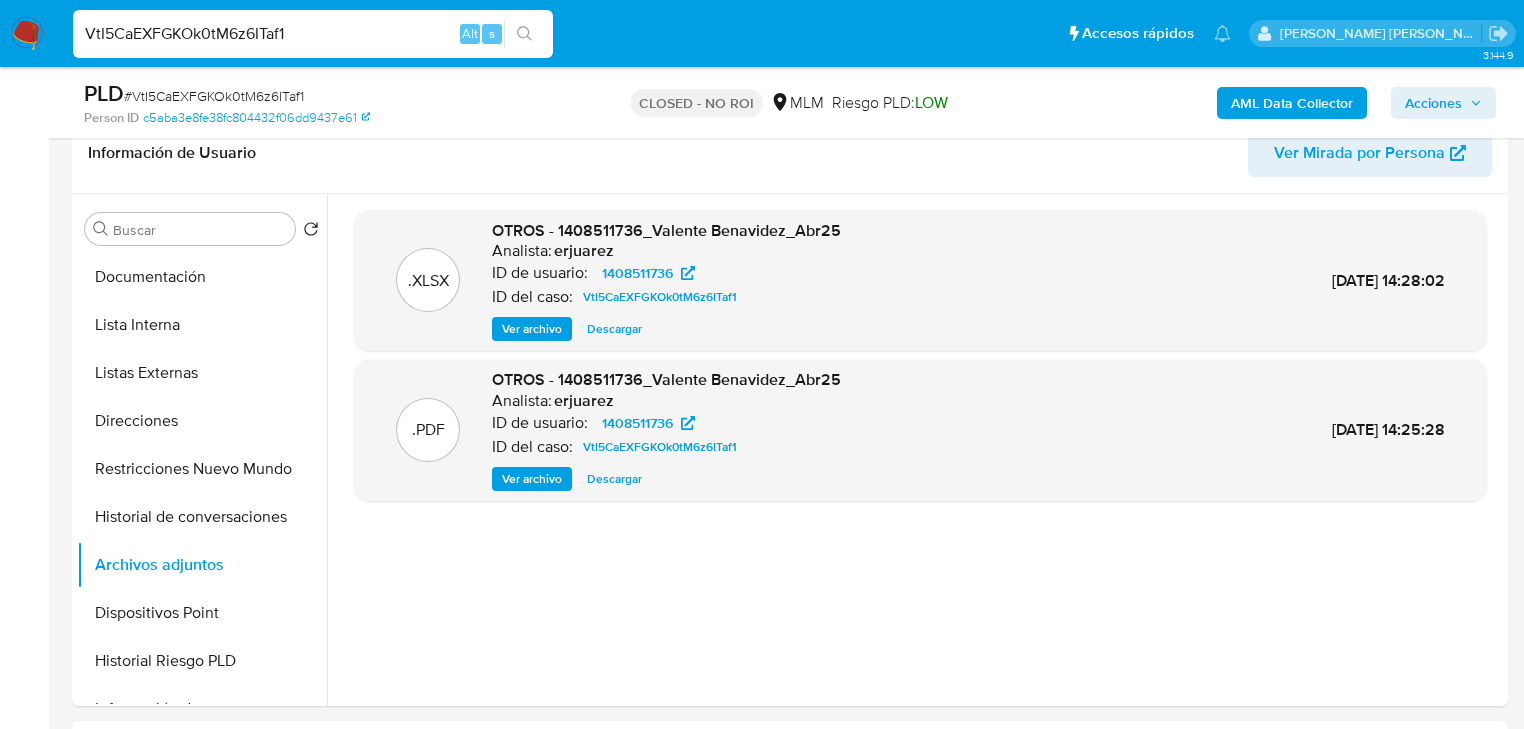 click on "VtI5CaEXFGKOk0tM6z6ITaf1" at bounding box center (313, 34) 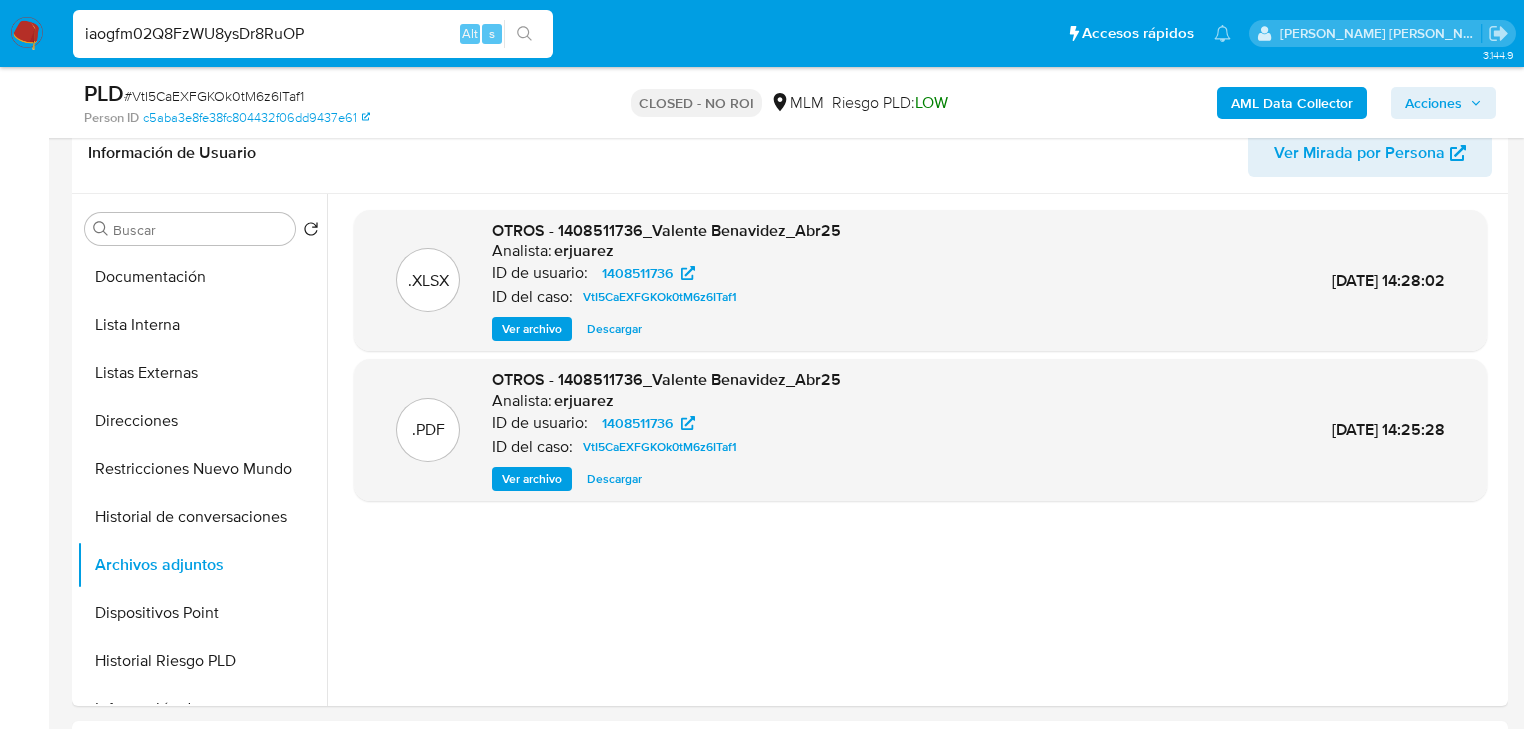 type on "iaogfm02Q8FzWU8ysDr8RuOP" 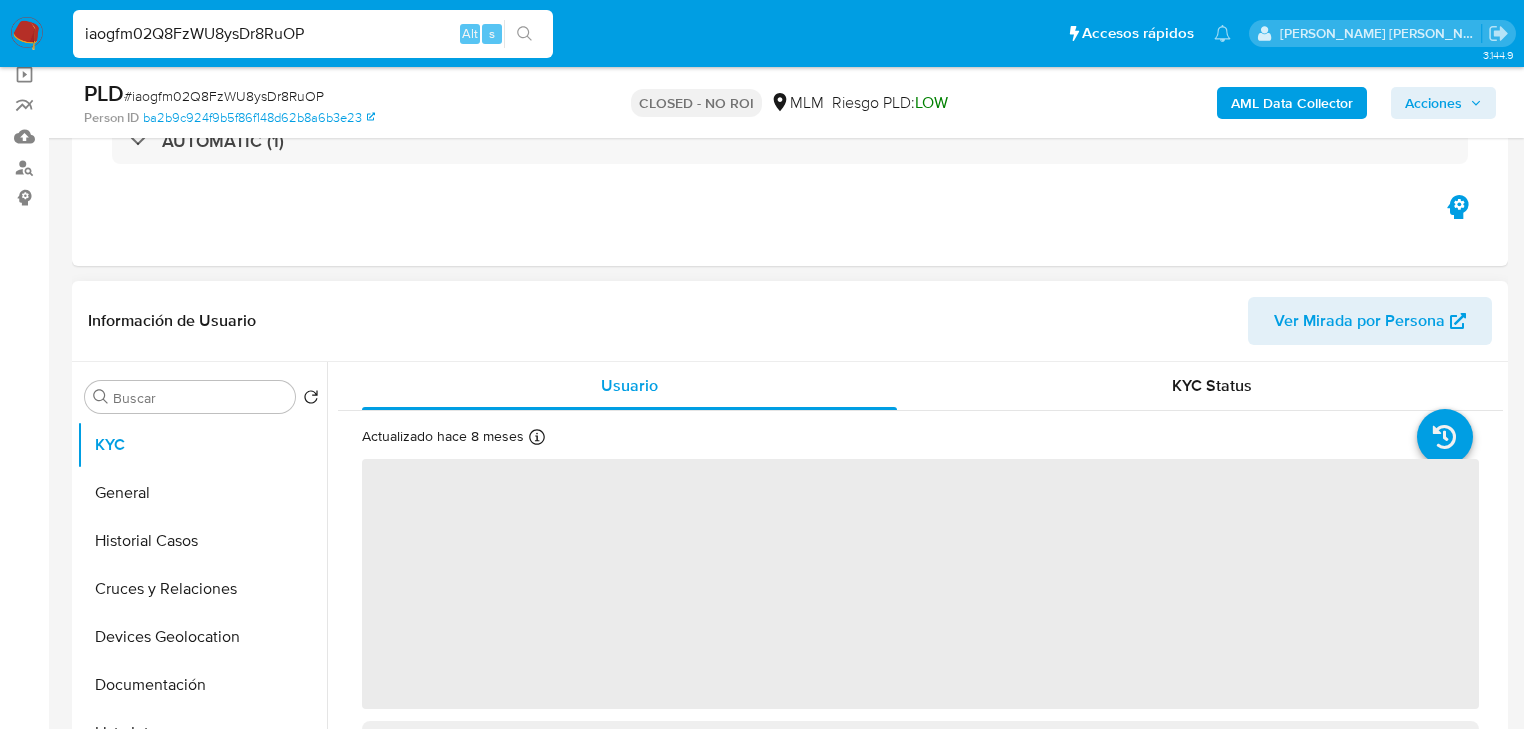 scroll, scrollTop: 160, scrollLeft: 0, axis: vertical 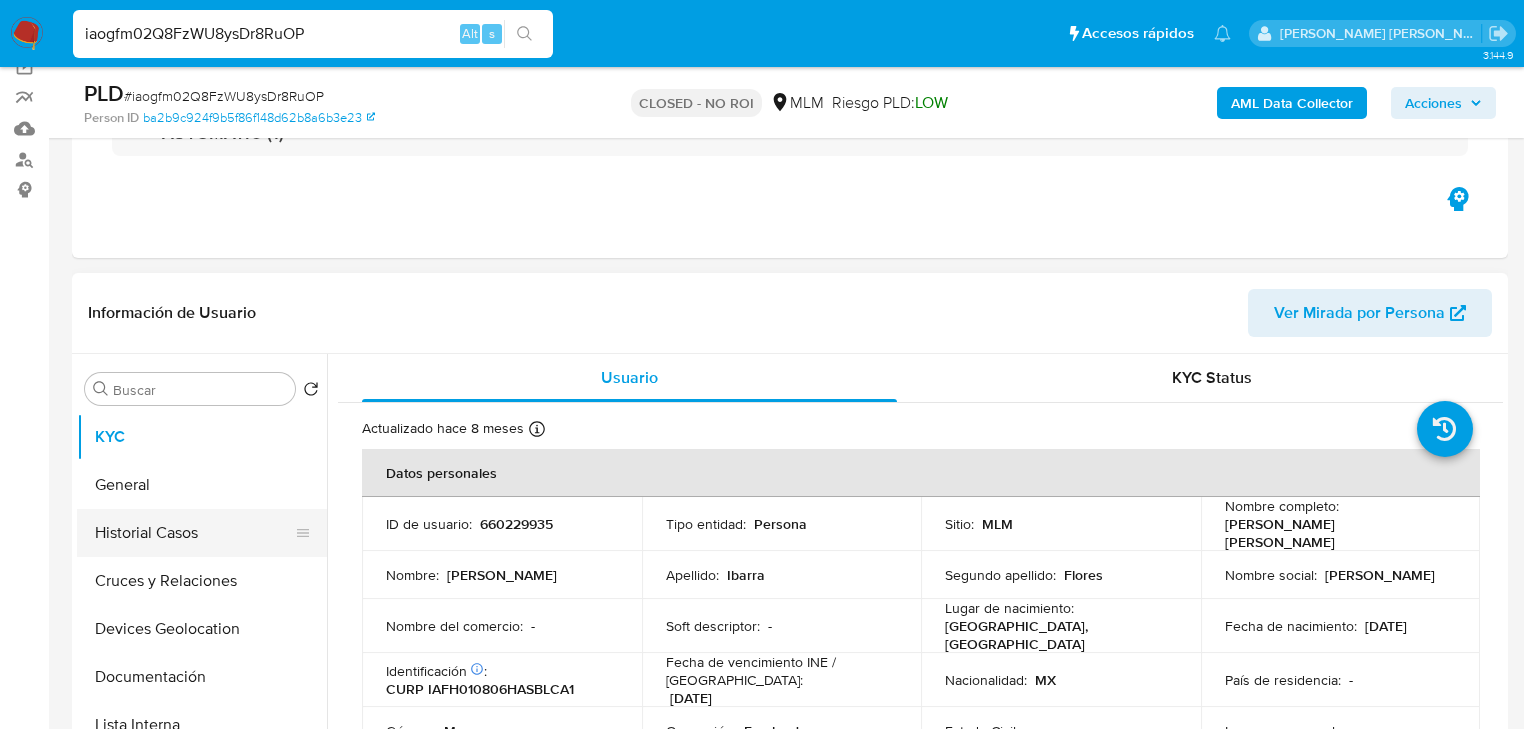 select on "10" 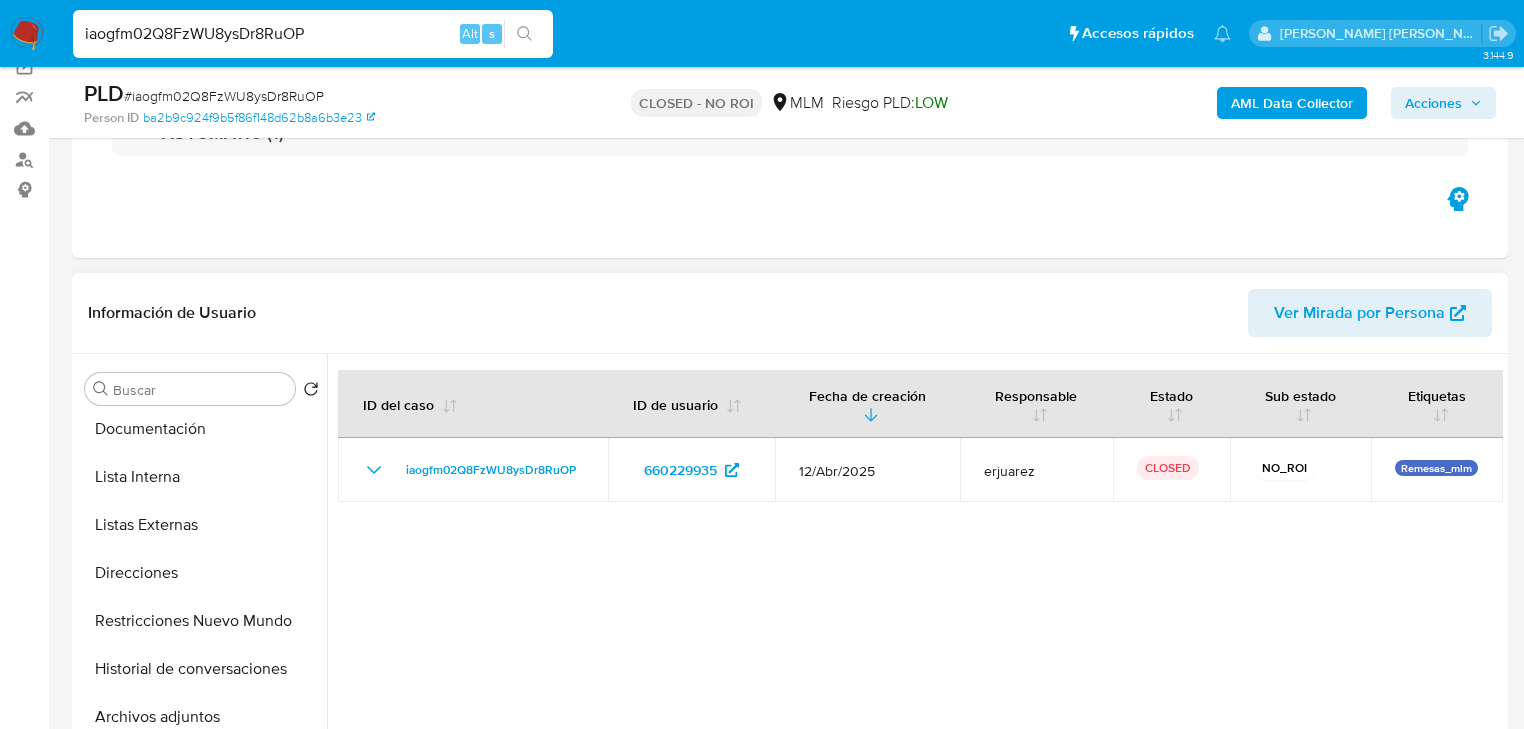 scroll, scrollTop: 320, scrollLeft: 0, axis: vertical 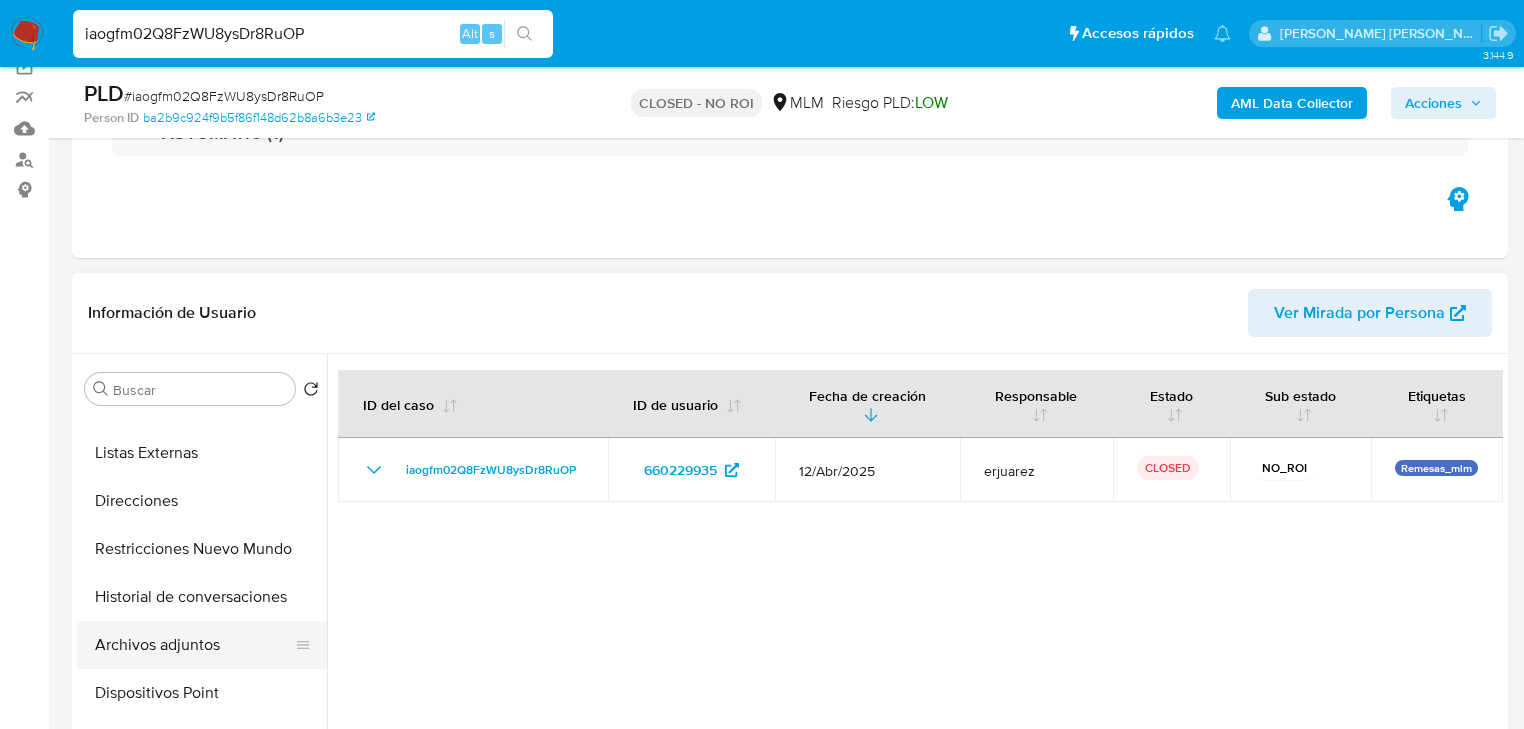 click on "Archivos adjuntos" at bounding box center [194, 645] 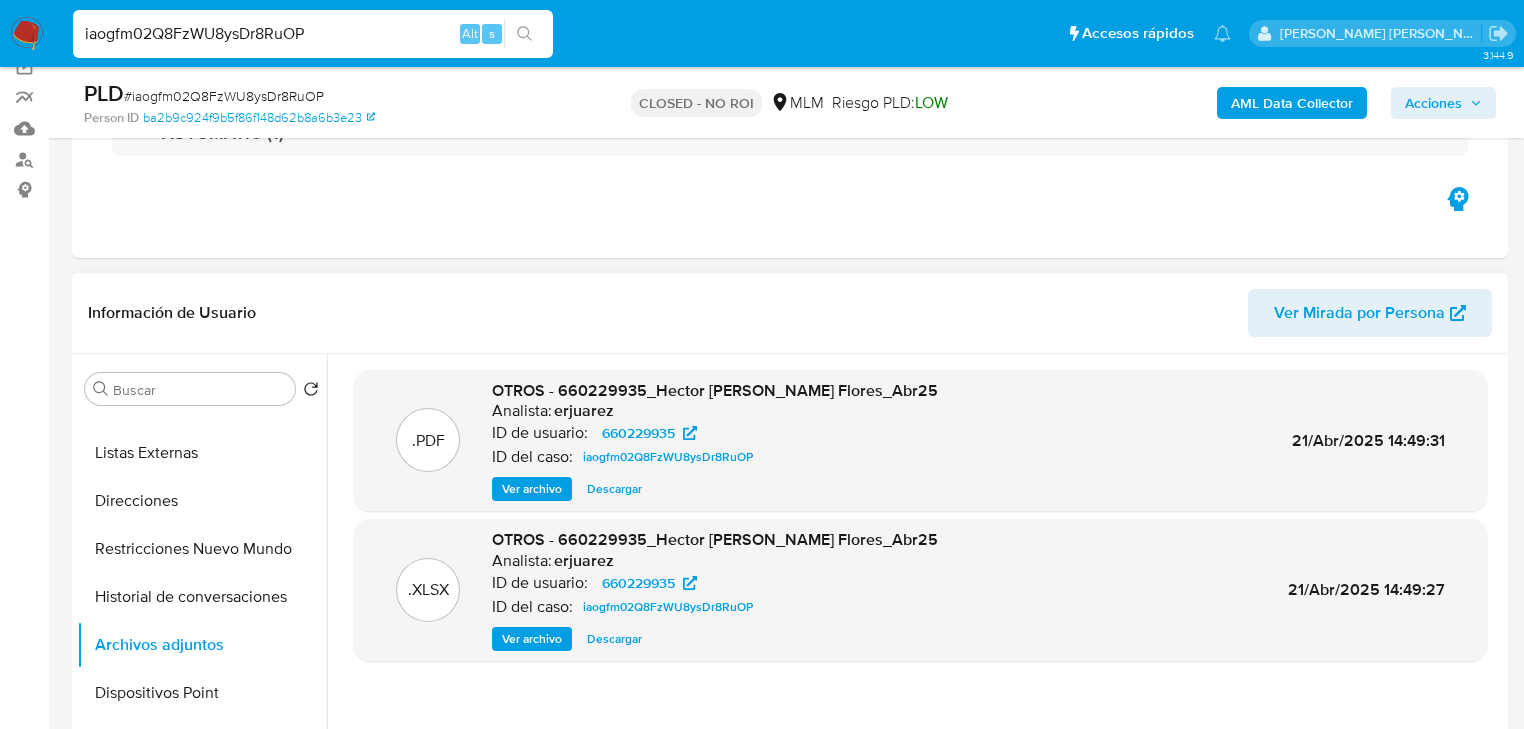 click on "Descargar" at bounding box center (614, 489) 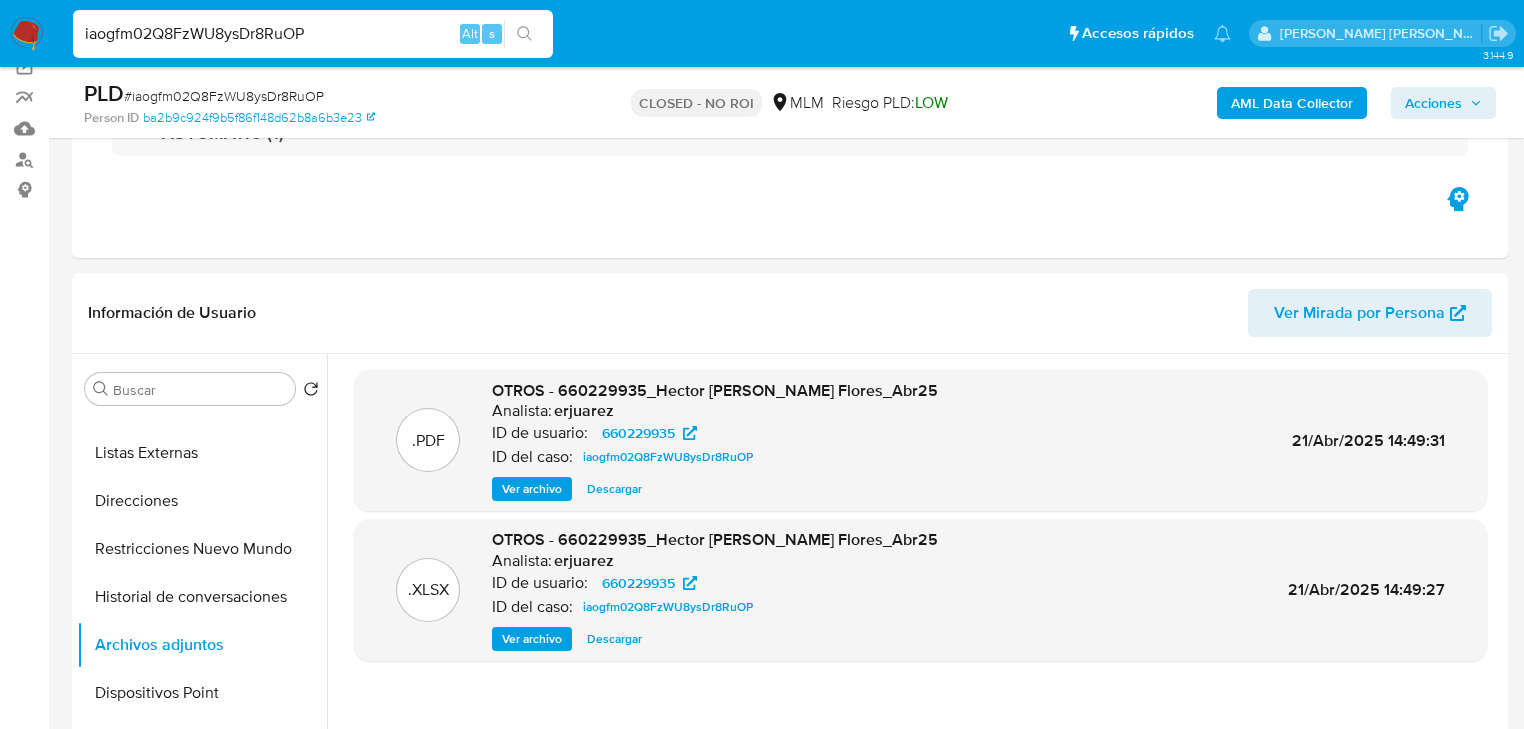 click on "iaogfm02Q8FzWU8ysDr8RuOP" at bounding box center [313, 34] 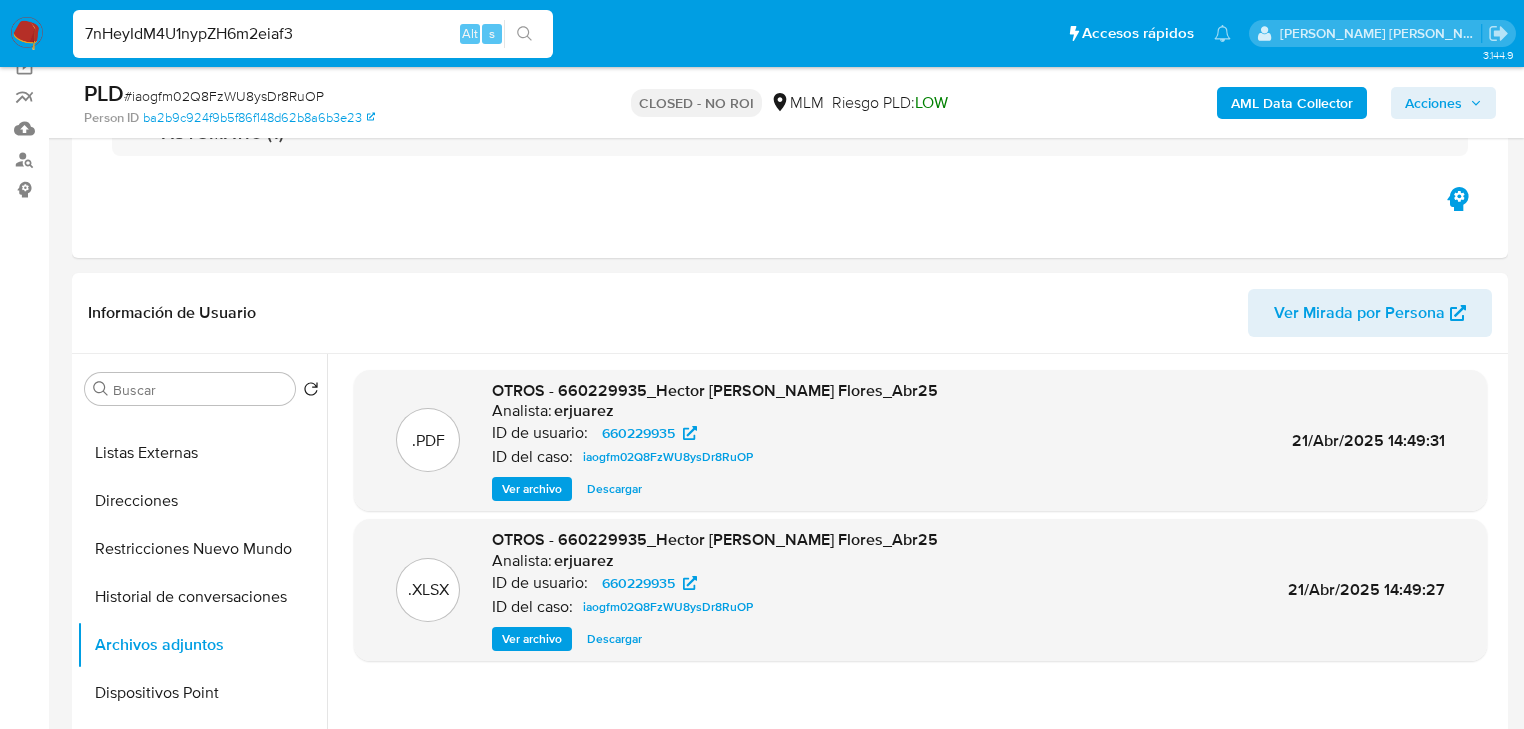 type on "7nHeyIdM4U1nypZH6m2eiaf3" 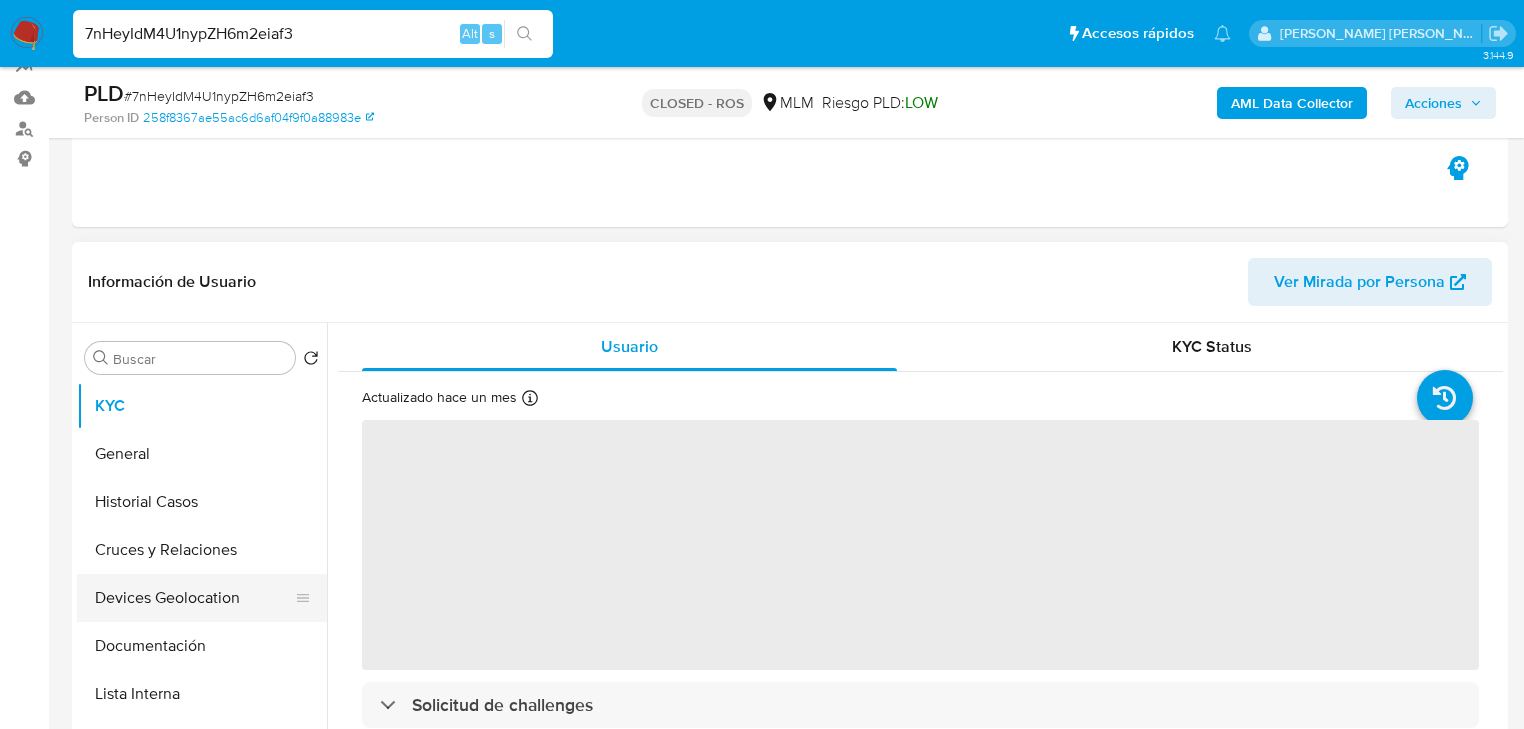 scroll, scrollTop: 320, scrollLeft: 0, axis: vertical 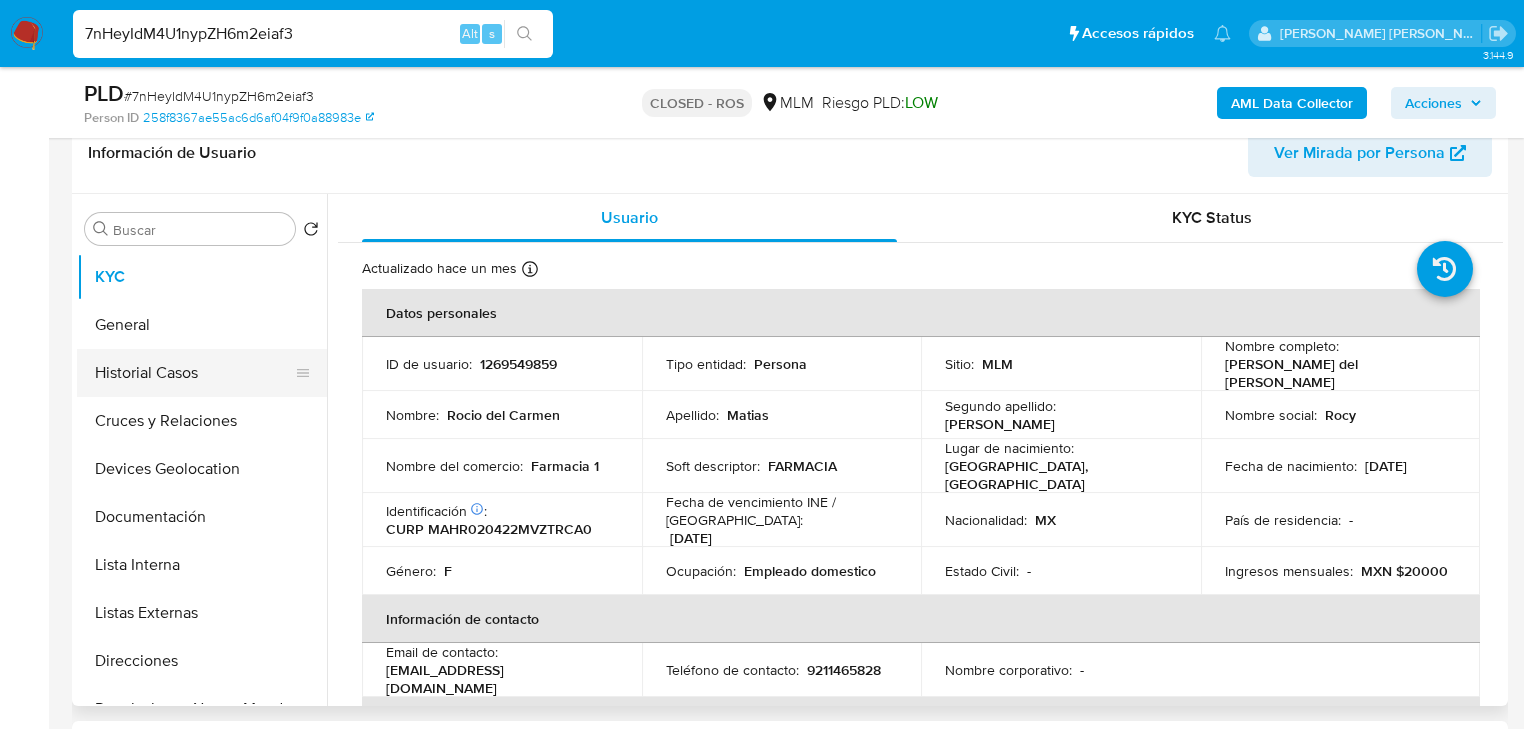 select on "10" 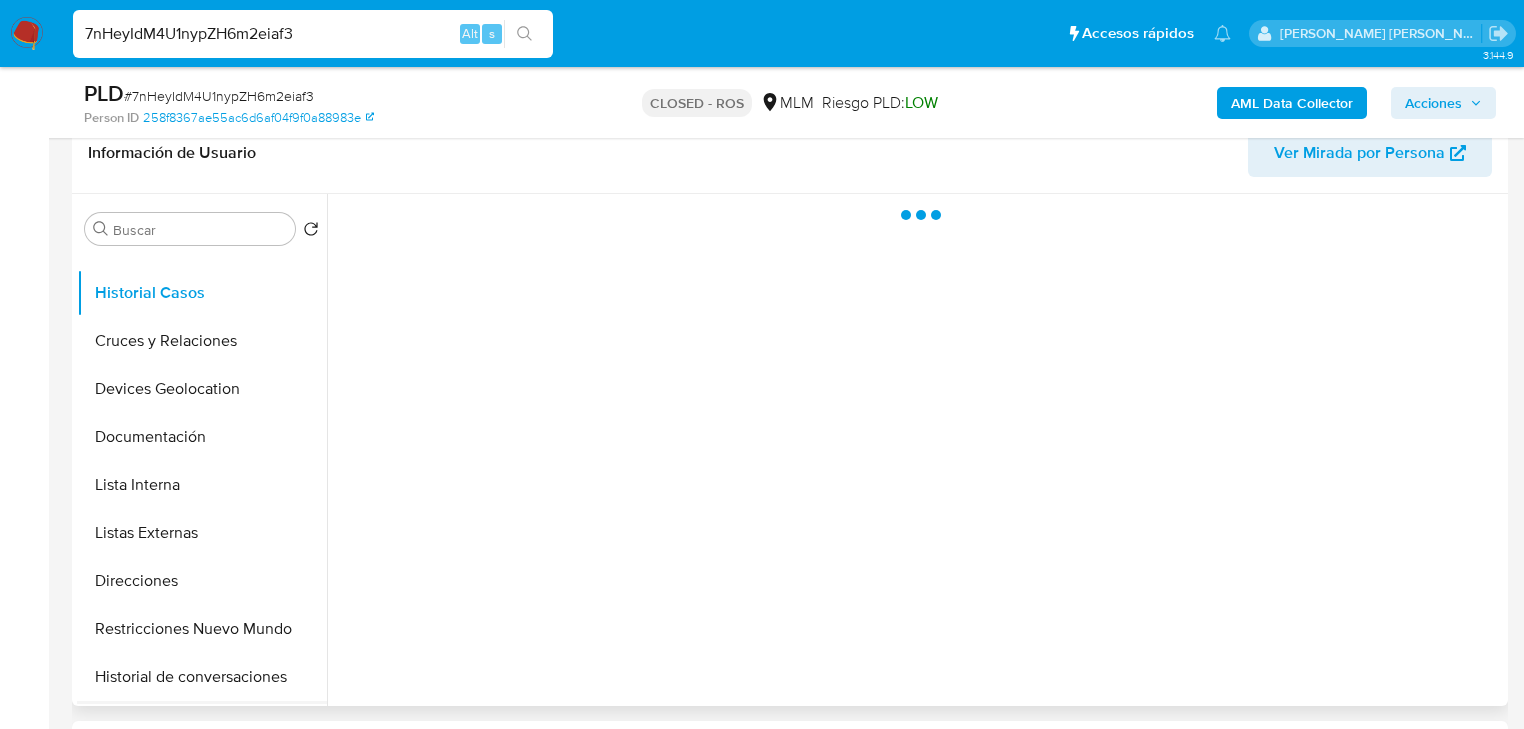 scroll, scrollTop: 240, scrollLeft: 0, axis: vertical 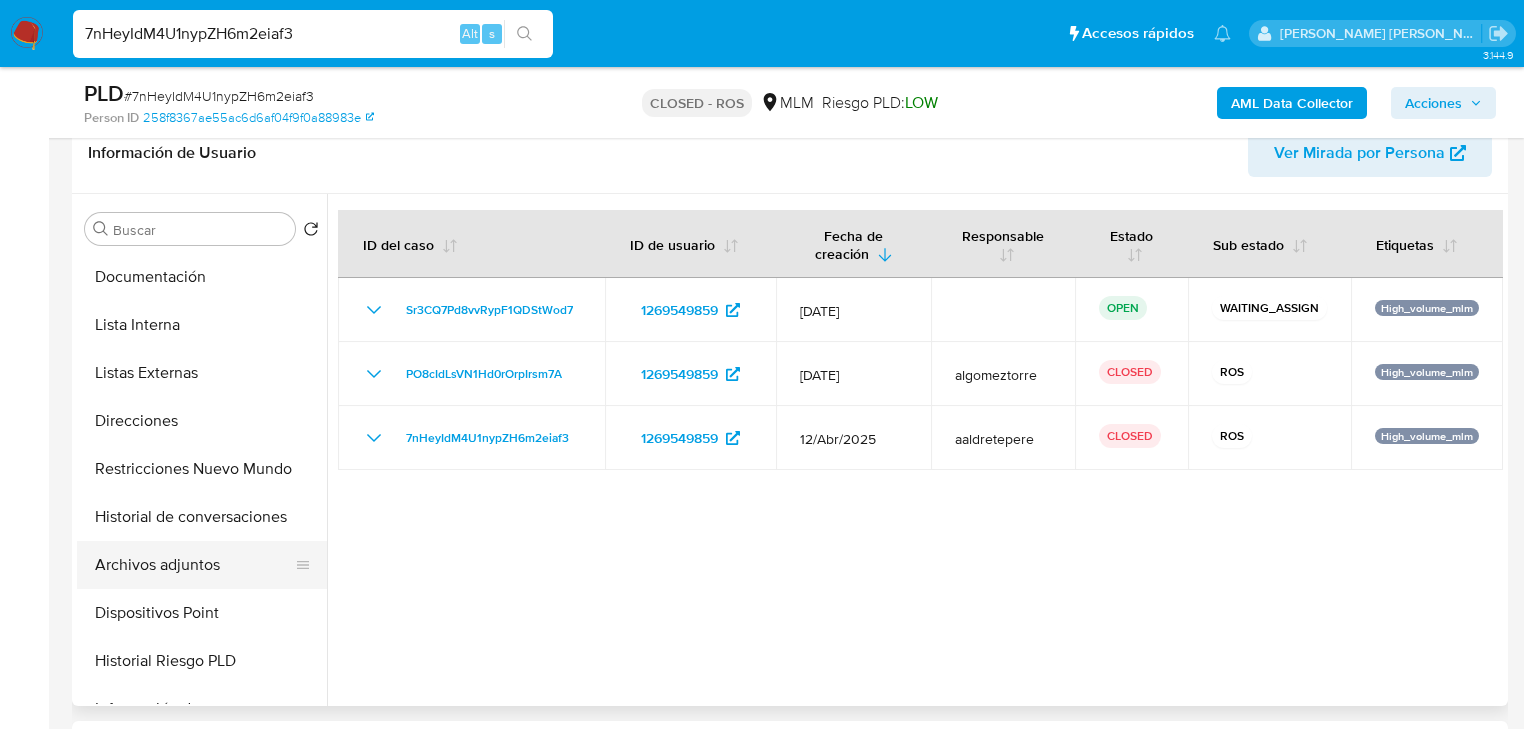 type 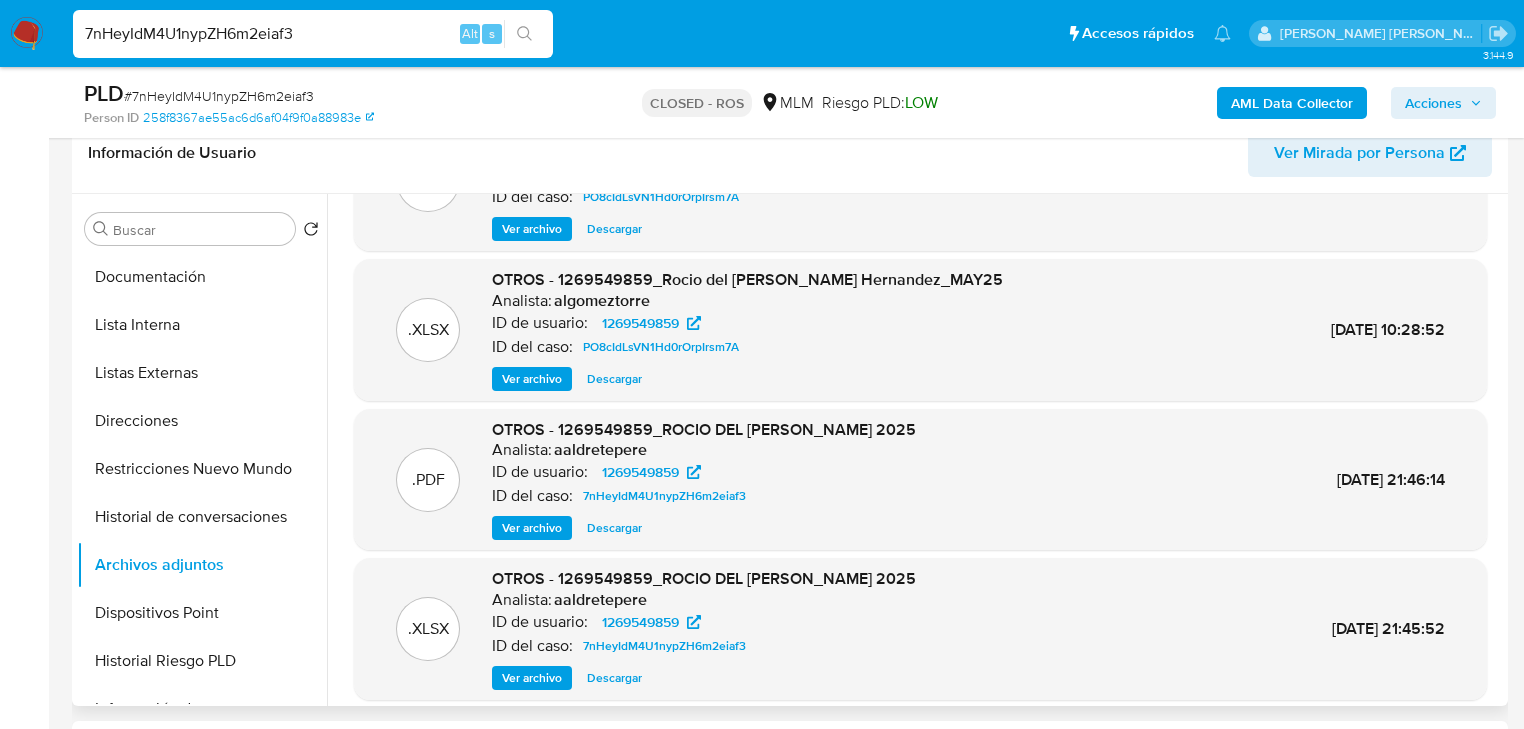 scroll, scrollTop: 112, scrollLeft: 0, axis: vertical 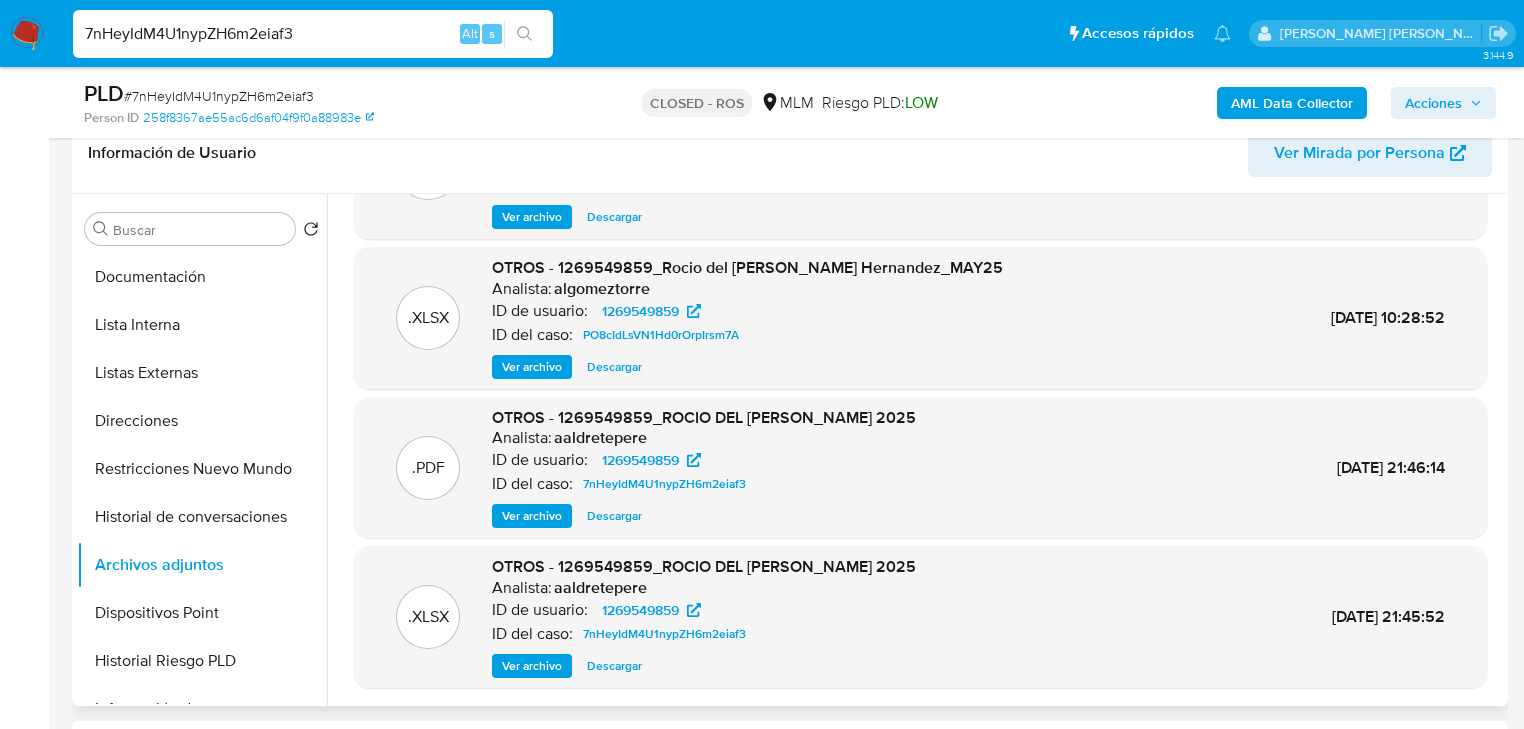 click on "Descargar" at bounding box center [614, 516] 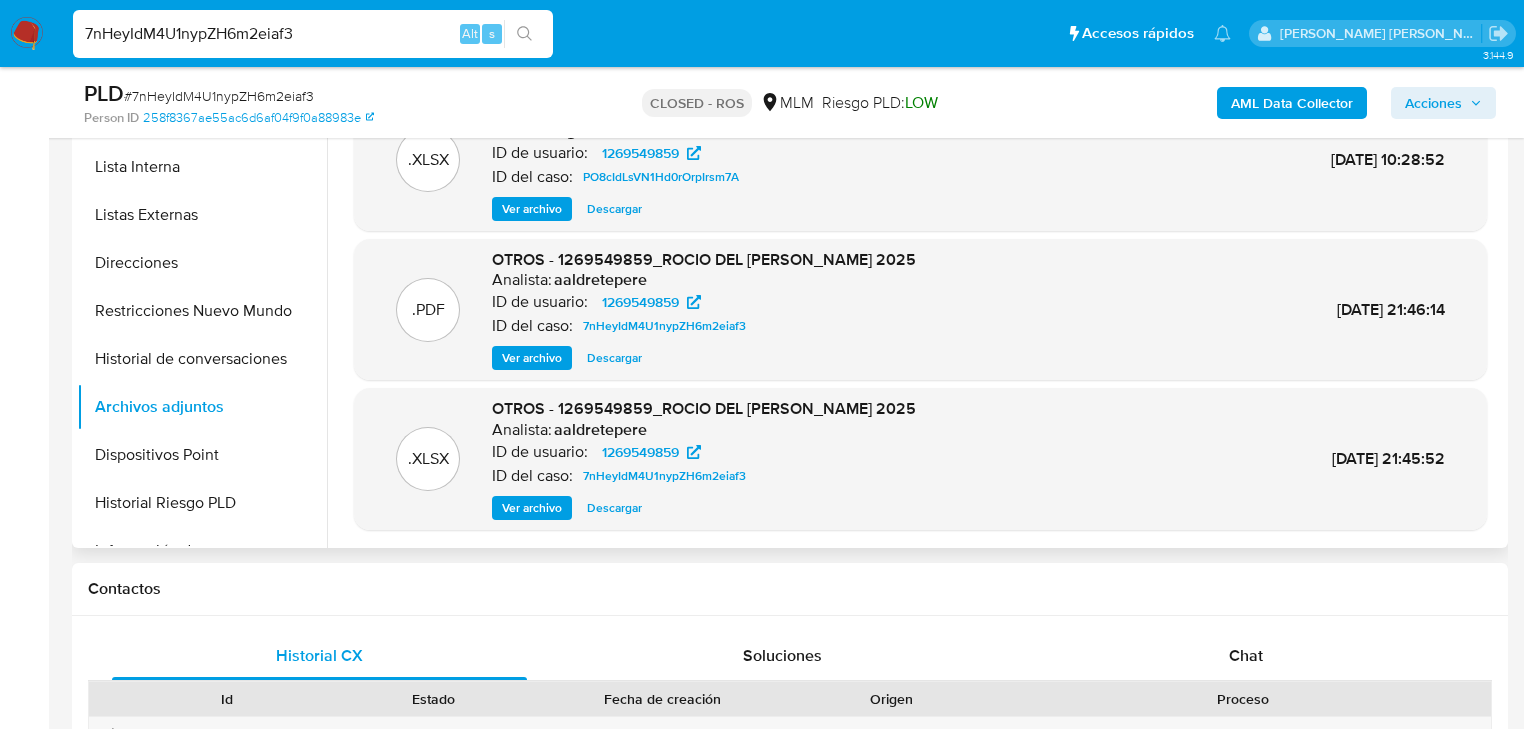 scroll, scrollTop: 480, scrollLeft: 0, axis: vertical 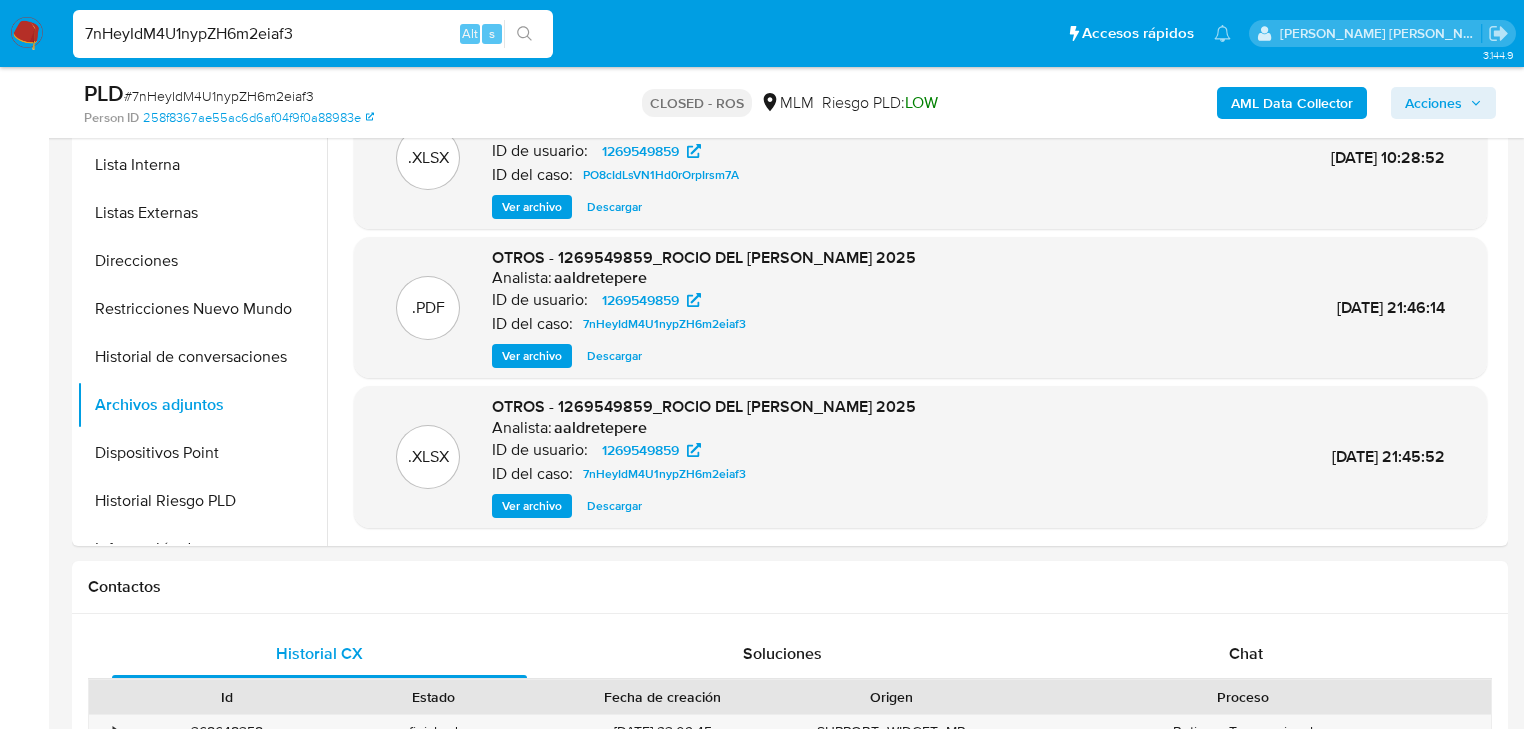 click on "7nHeyIdM4U1nypZH6m2eiaf3" at bounding box center (313, 34) 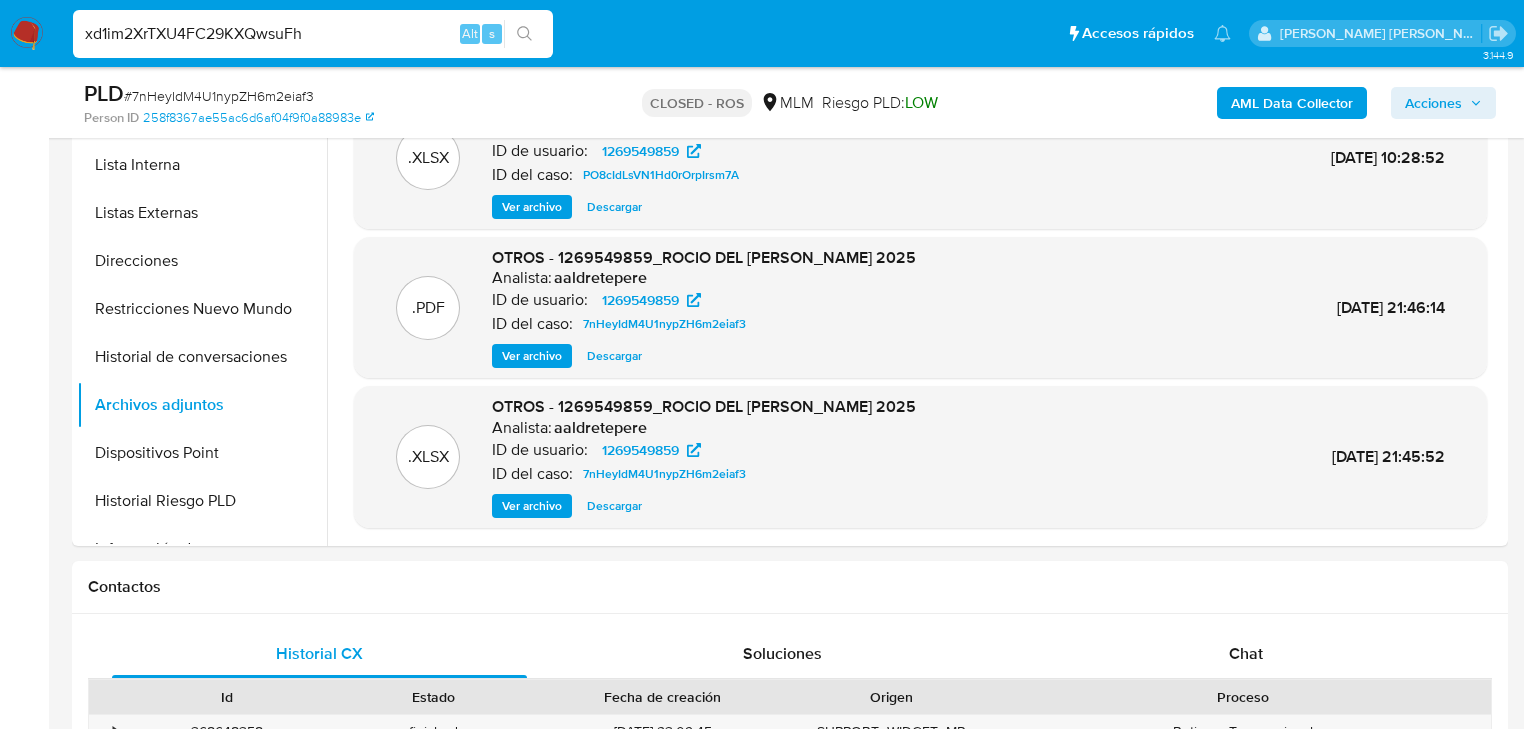 type on "xd1im2XrTXU4FC29KXQwsuFh" 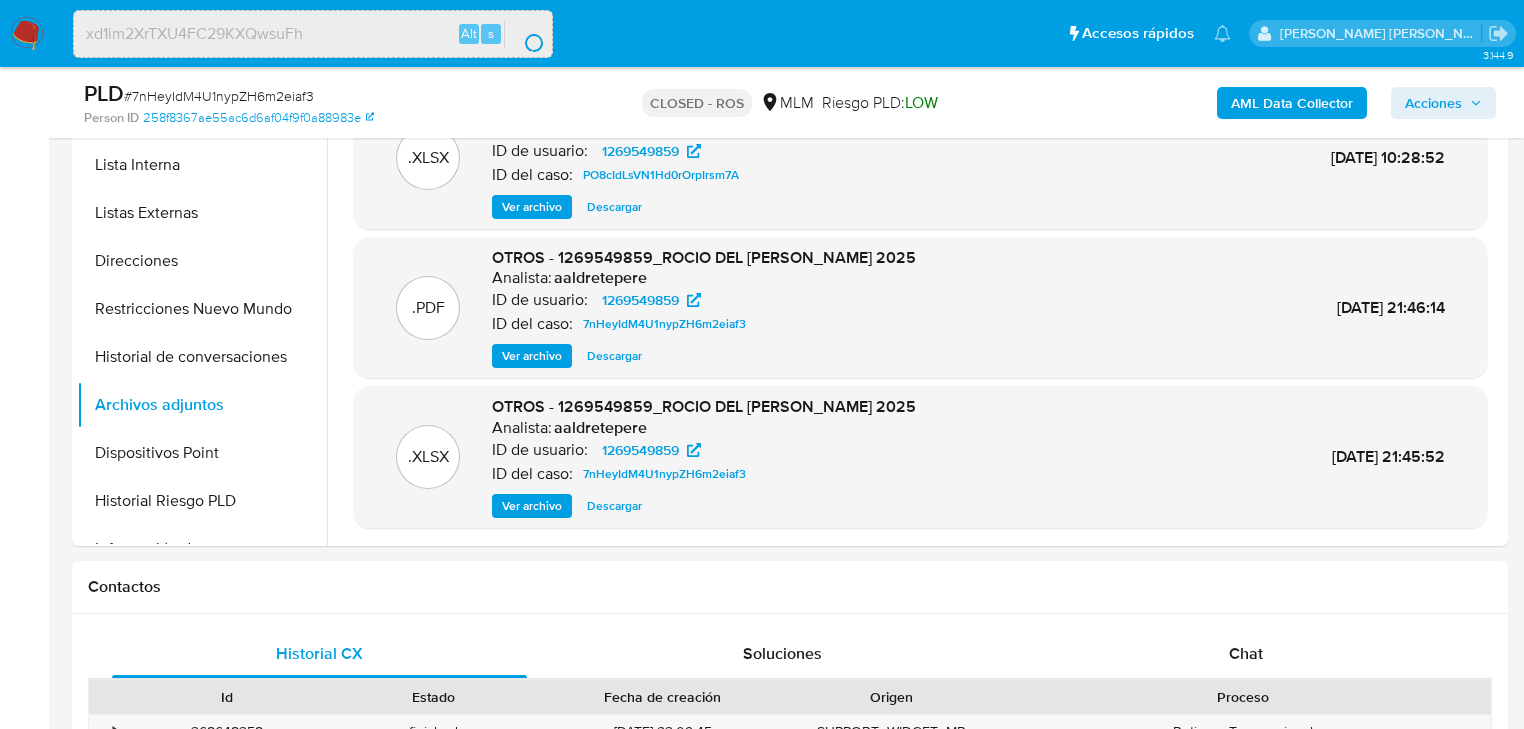 scroll, scrollTop: 0, scrollLeft: 0, axis: both 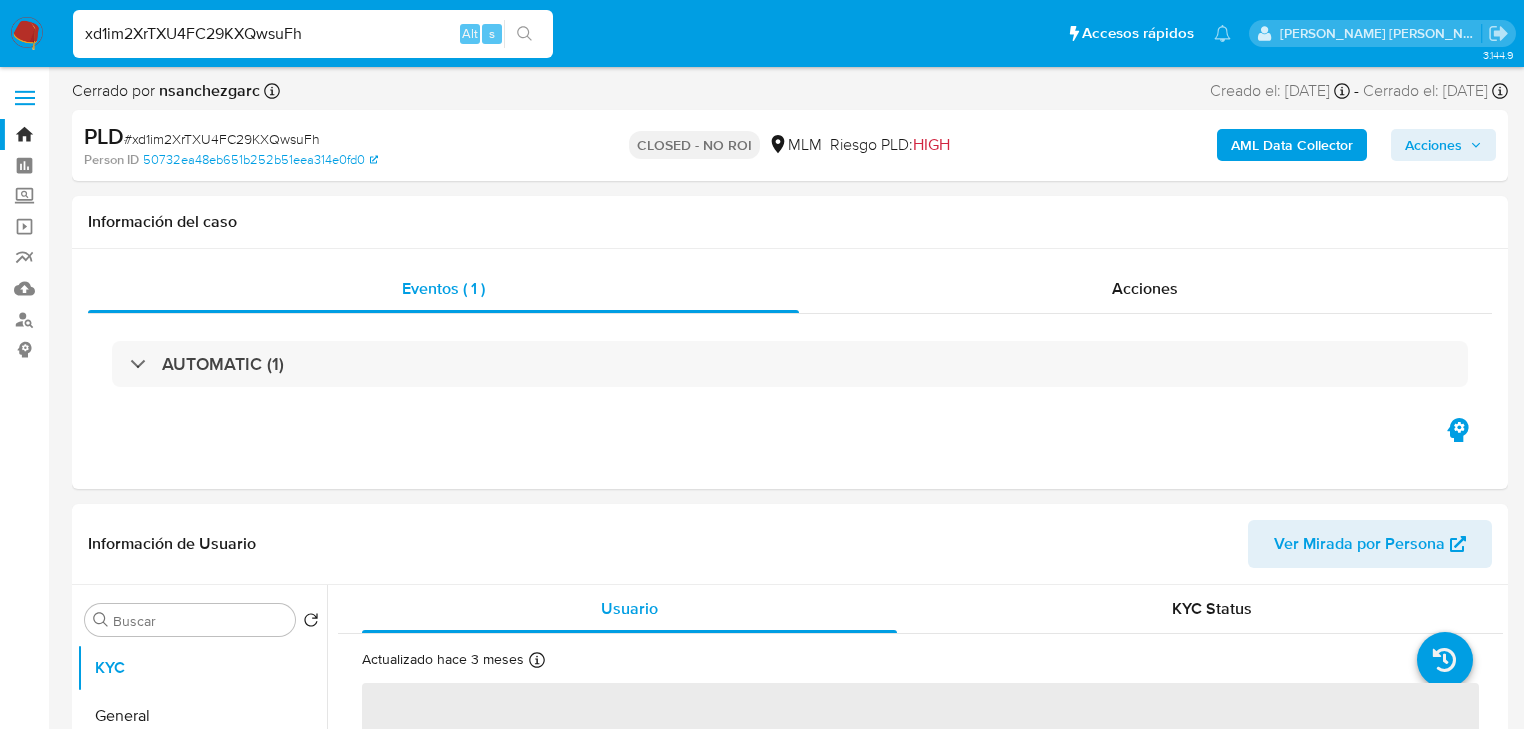 select on "10" 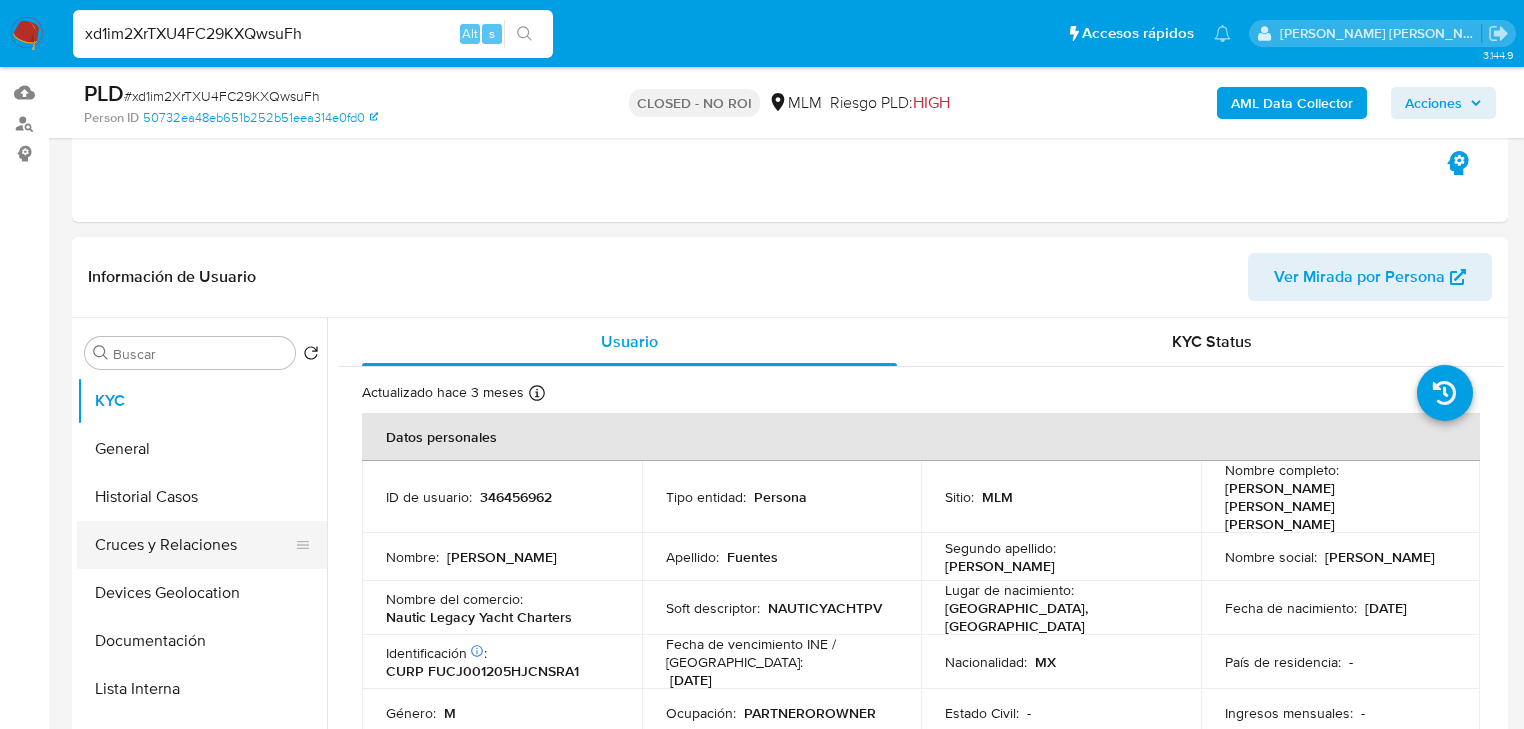 scroll, scrollTop: 320, scrollLeft: 0, axis: vertical 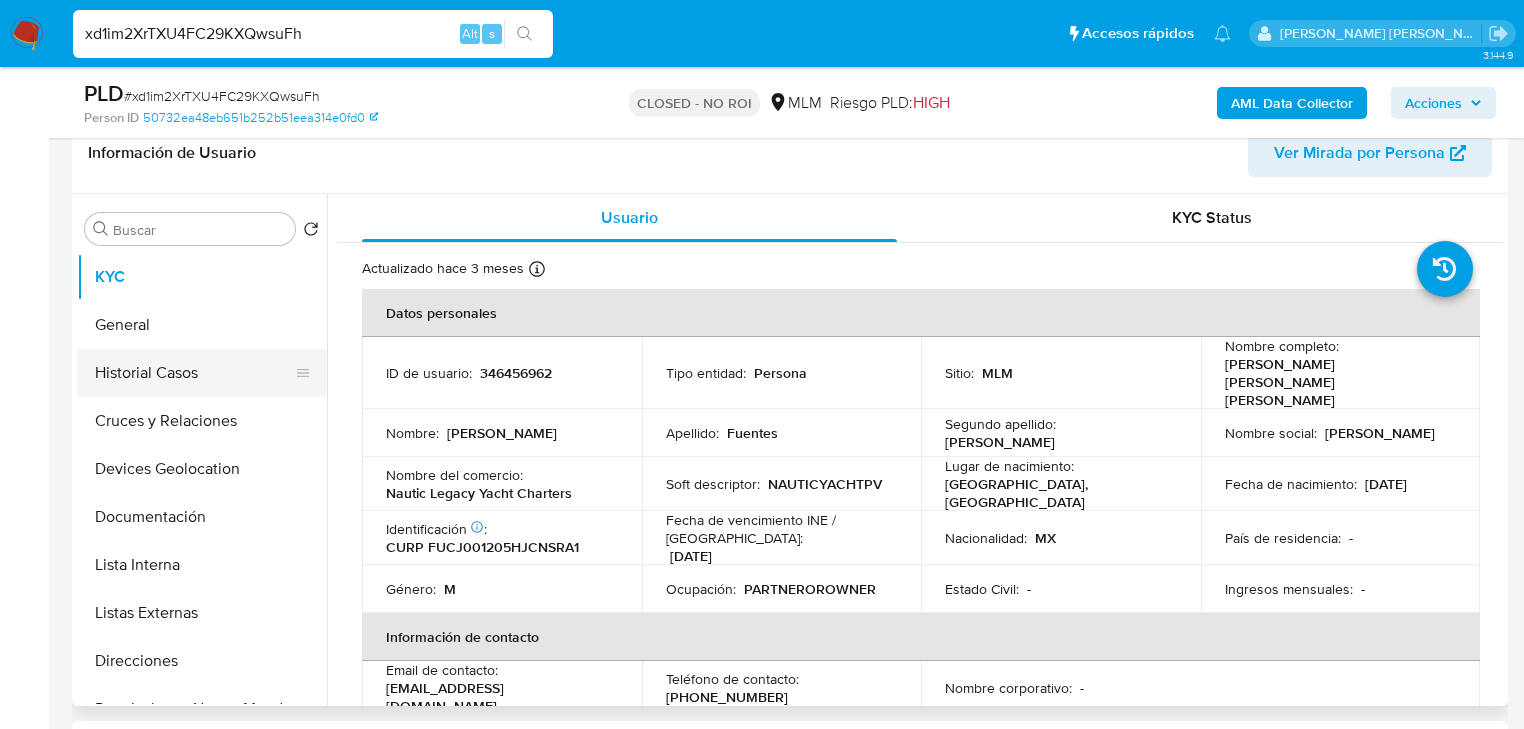 click on "Historial Casos" at bounding box center [194, 373] 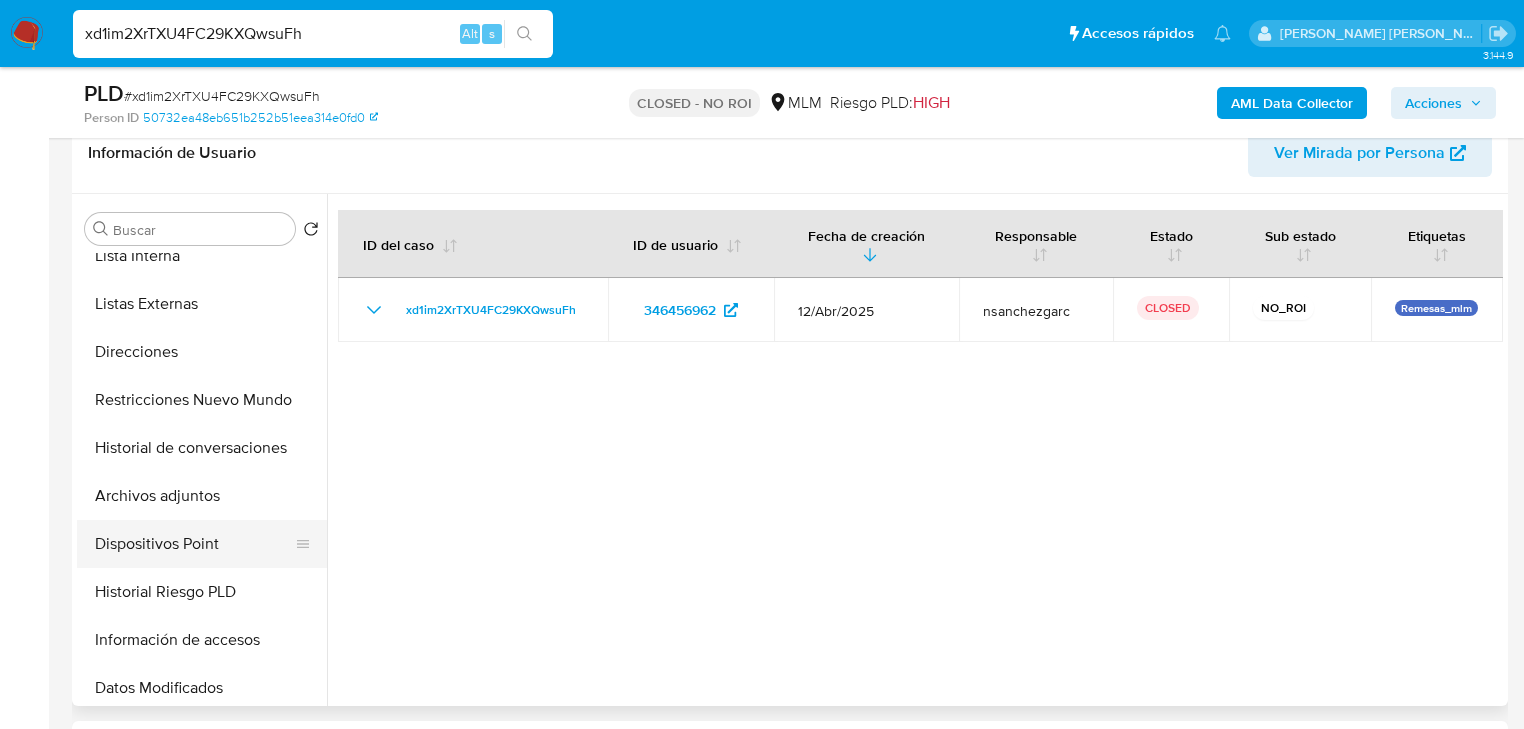 scroll, scrollTop: 320, scrollLeft: 0, axis: vertical 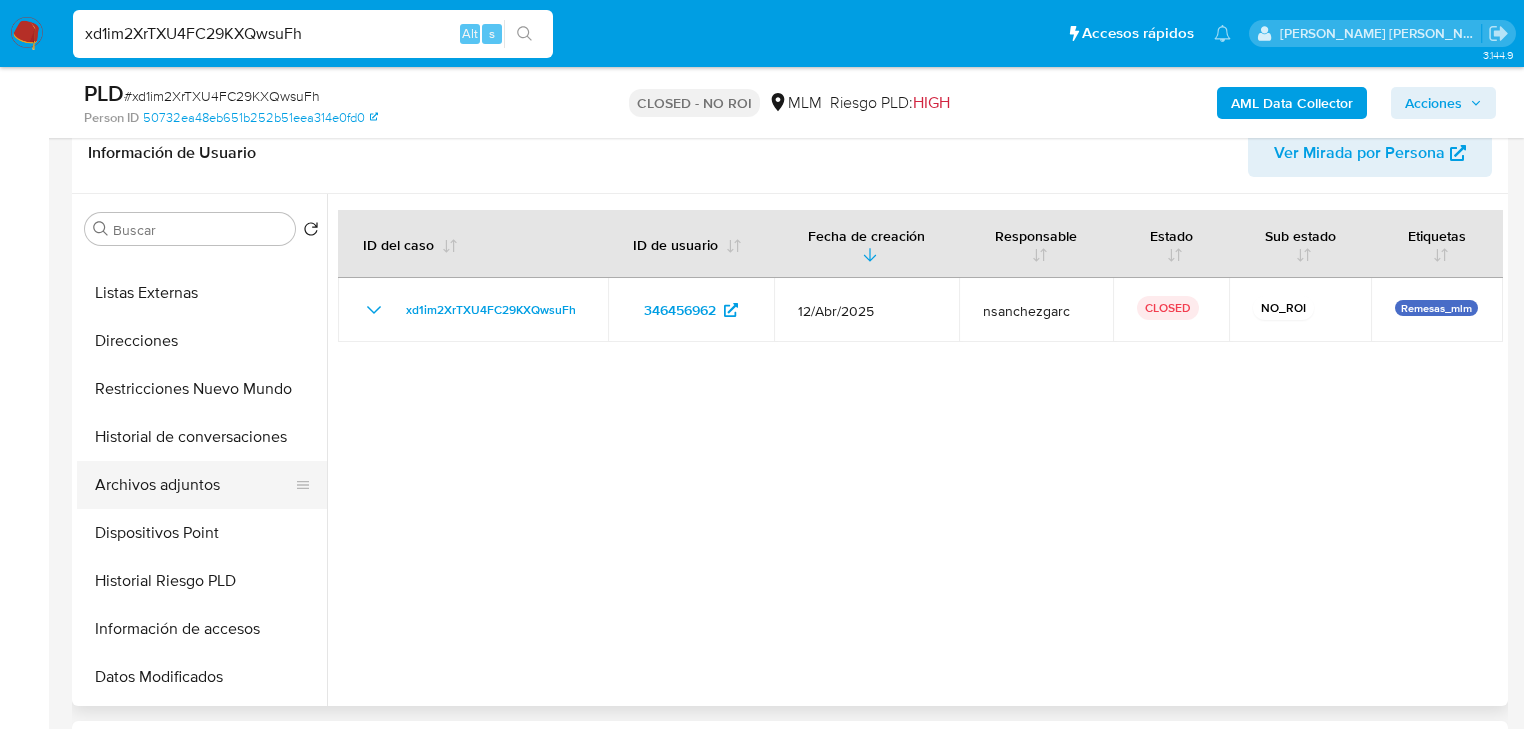click on "Archivos adjuntos" at bounding box center (194, 485) 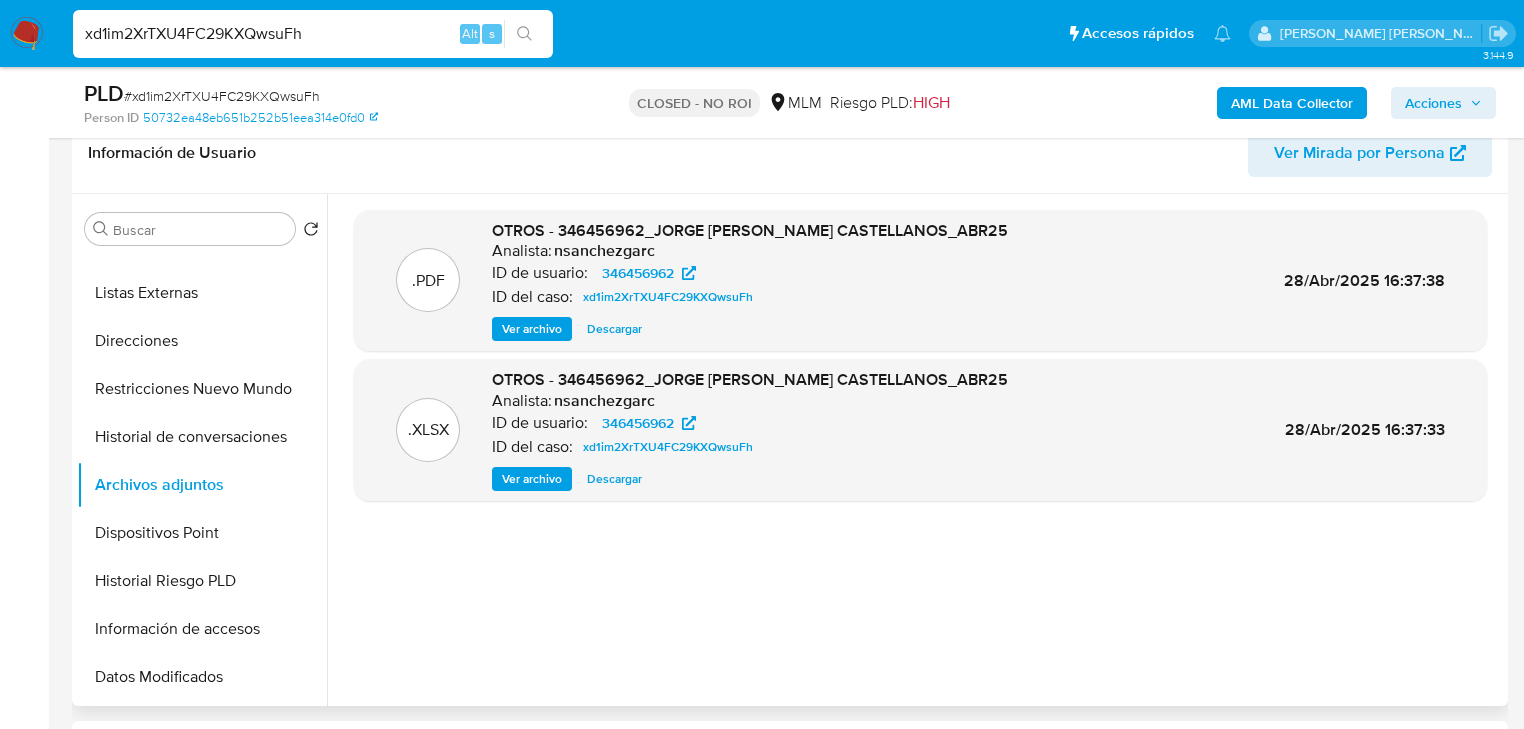 click on "Descargar" at bounding box center (614, 329) 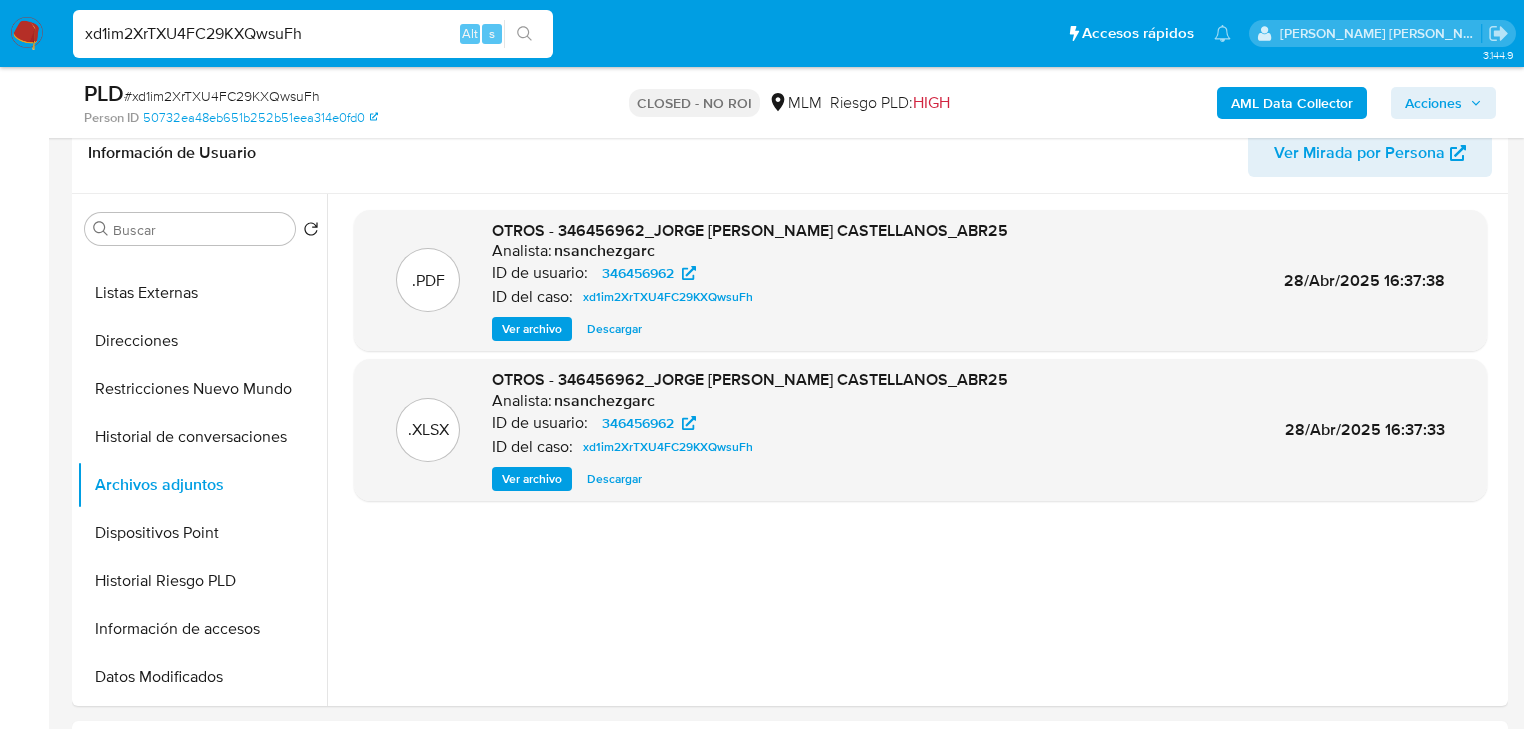 click on "xd1im2XrTXU4FC29KXQwsuFh" at bounding box center (313, 34) 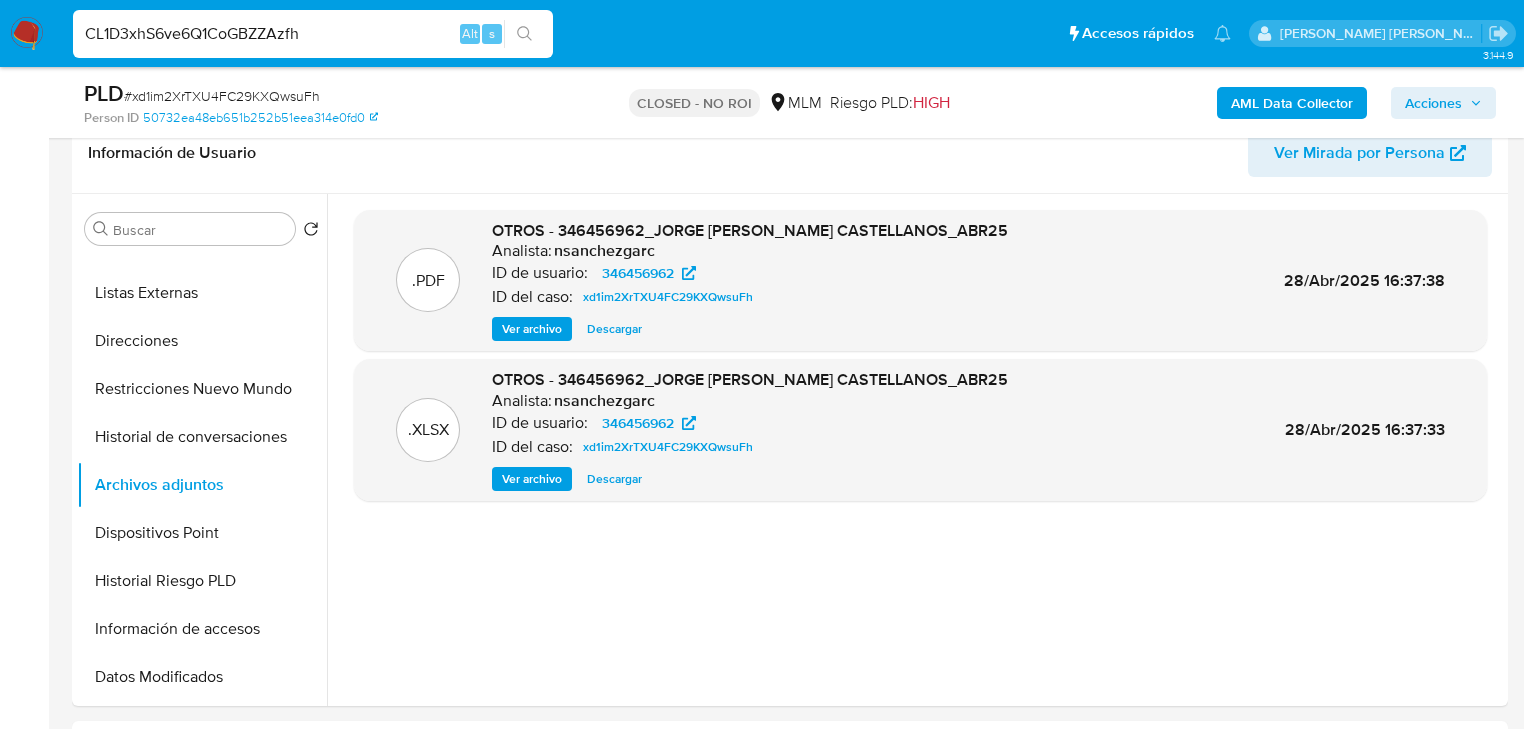 type on "CL1D3xhS6ve6Q1CoGBZZAzfh" 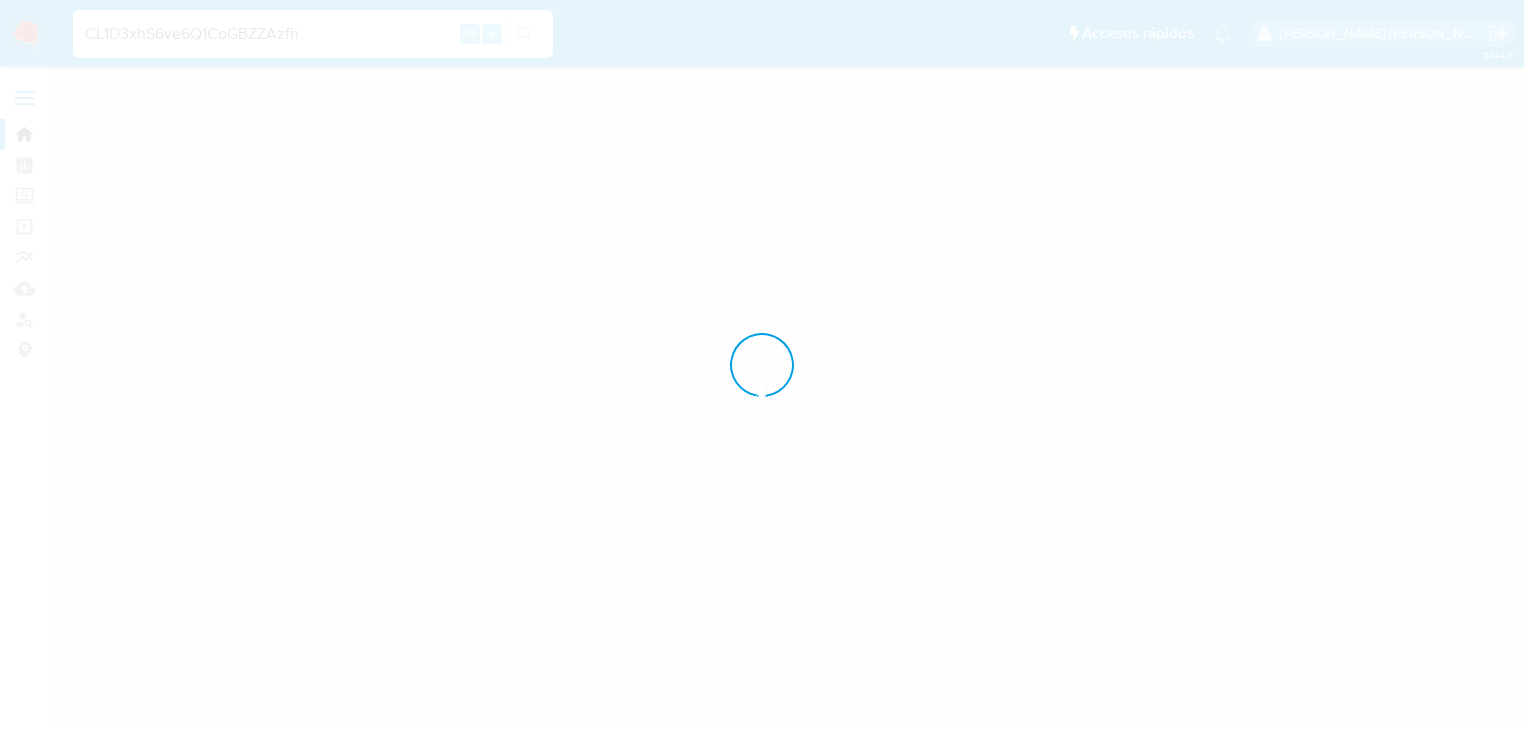 scroll, scrollTop: 0, scrollLeft: 0, axis: both 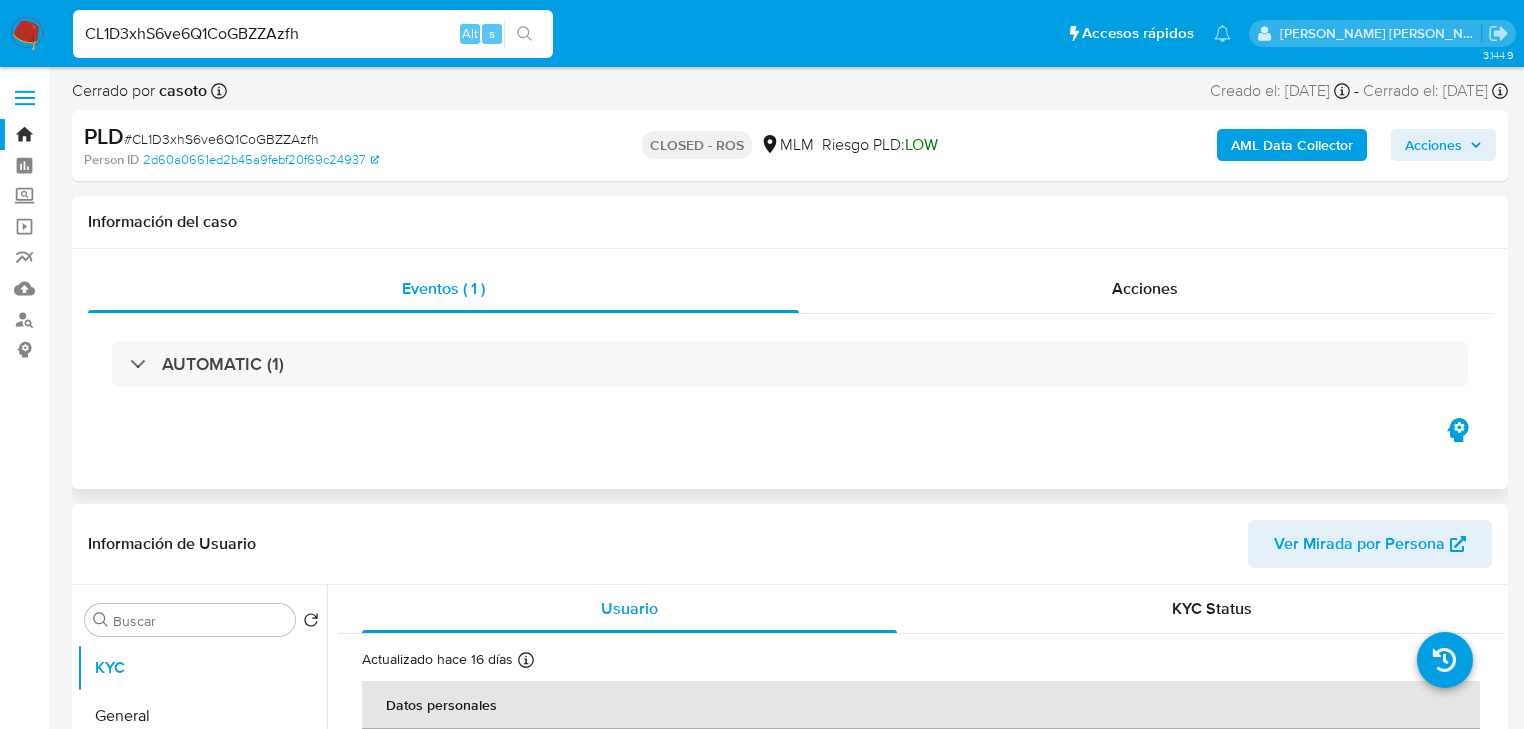 select on "10" 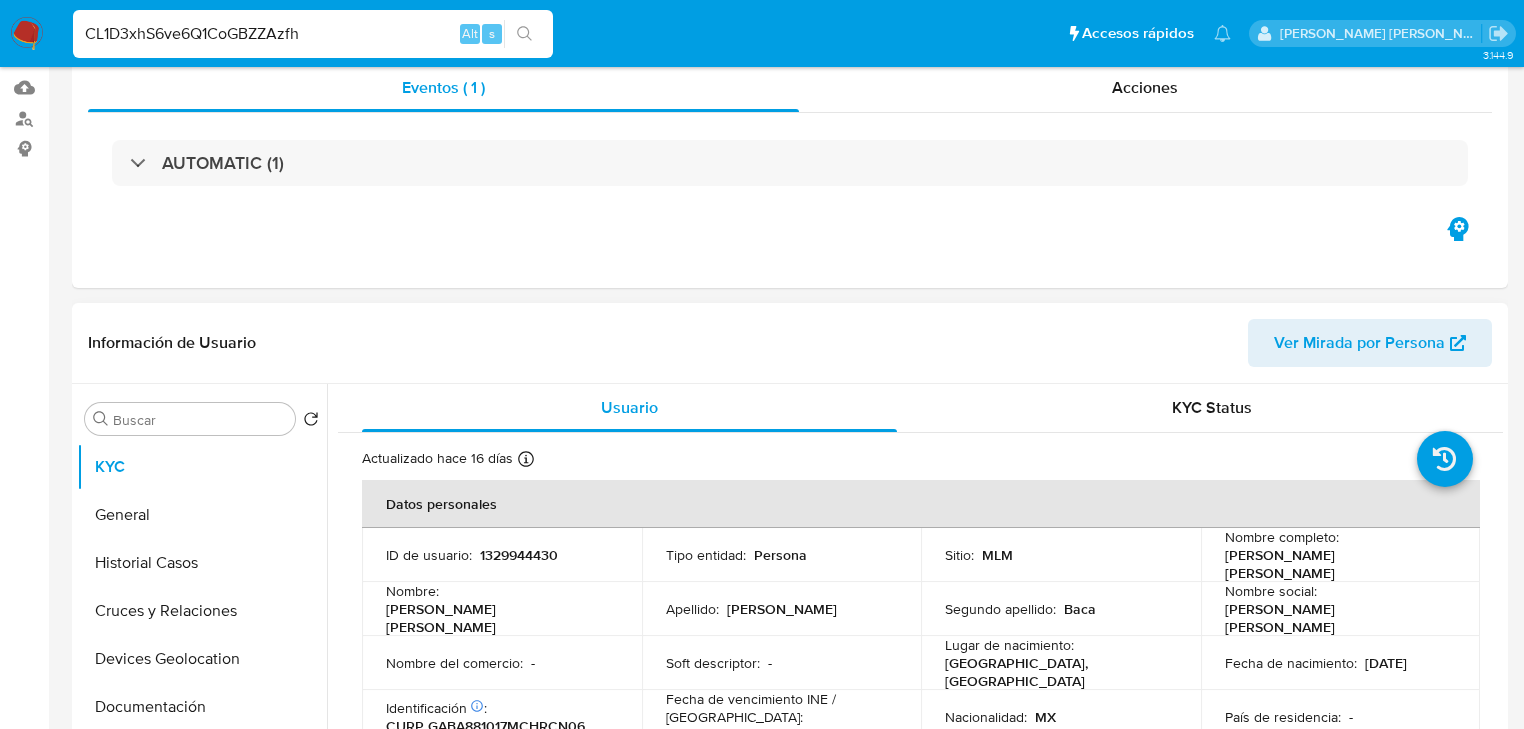 scroll, scrollTop: 320, scrollLeft: 0, axis: vertical 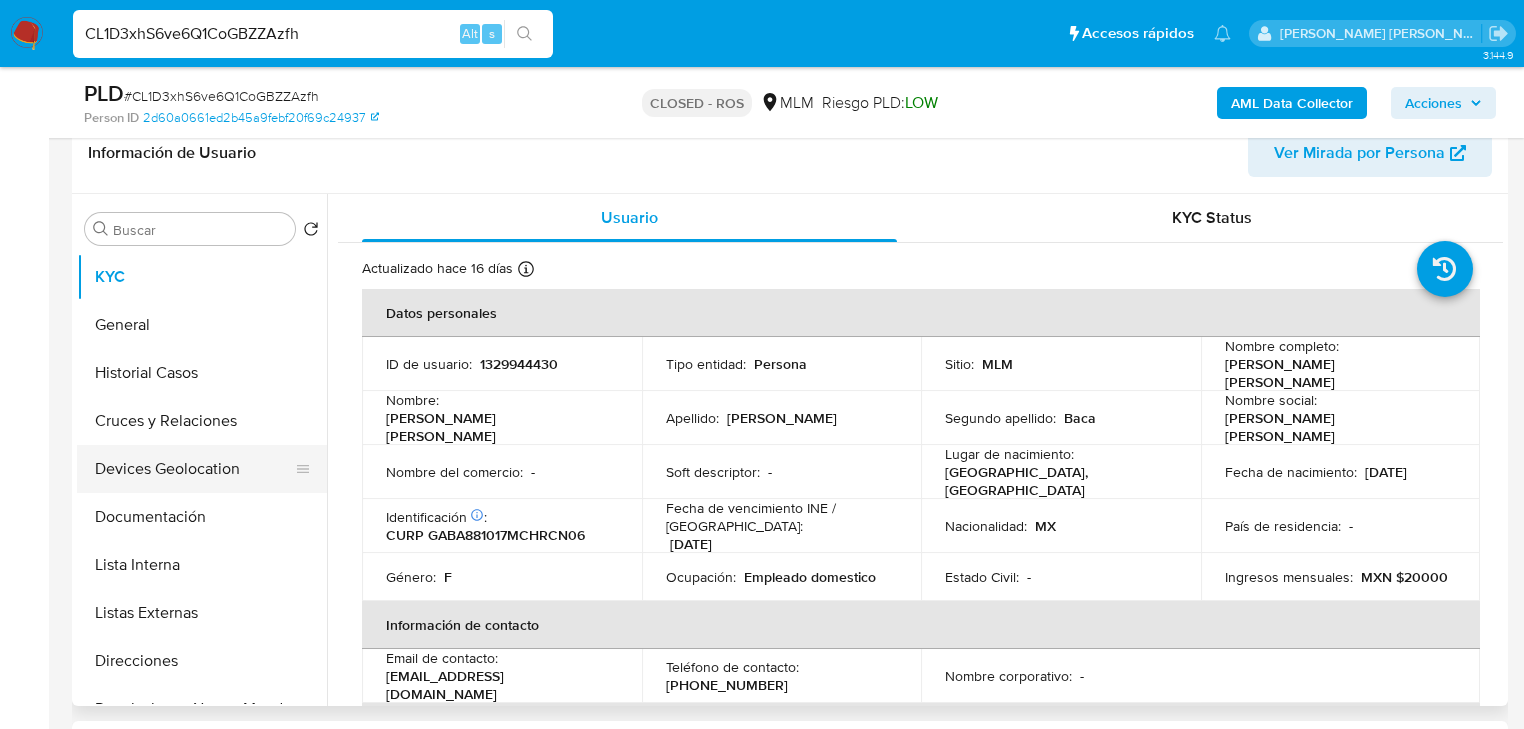 click on "Devices Geolocation" at bounding box center [194, 469] 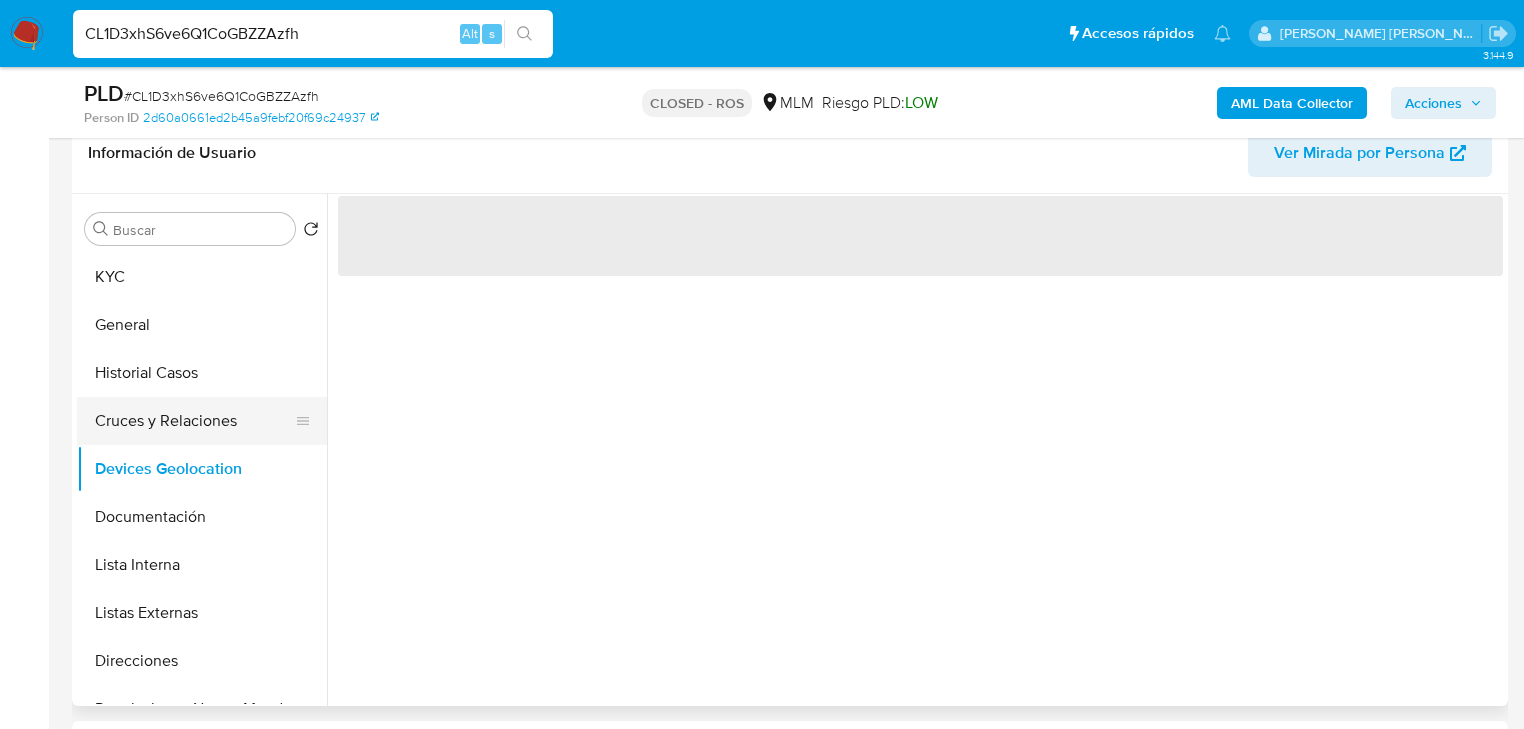click on "Cruces y Relaciones" at bounding box center (194, 421) 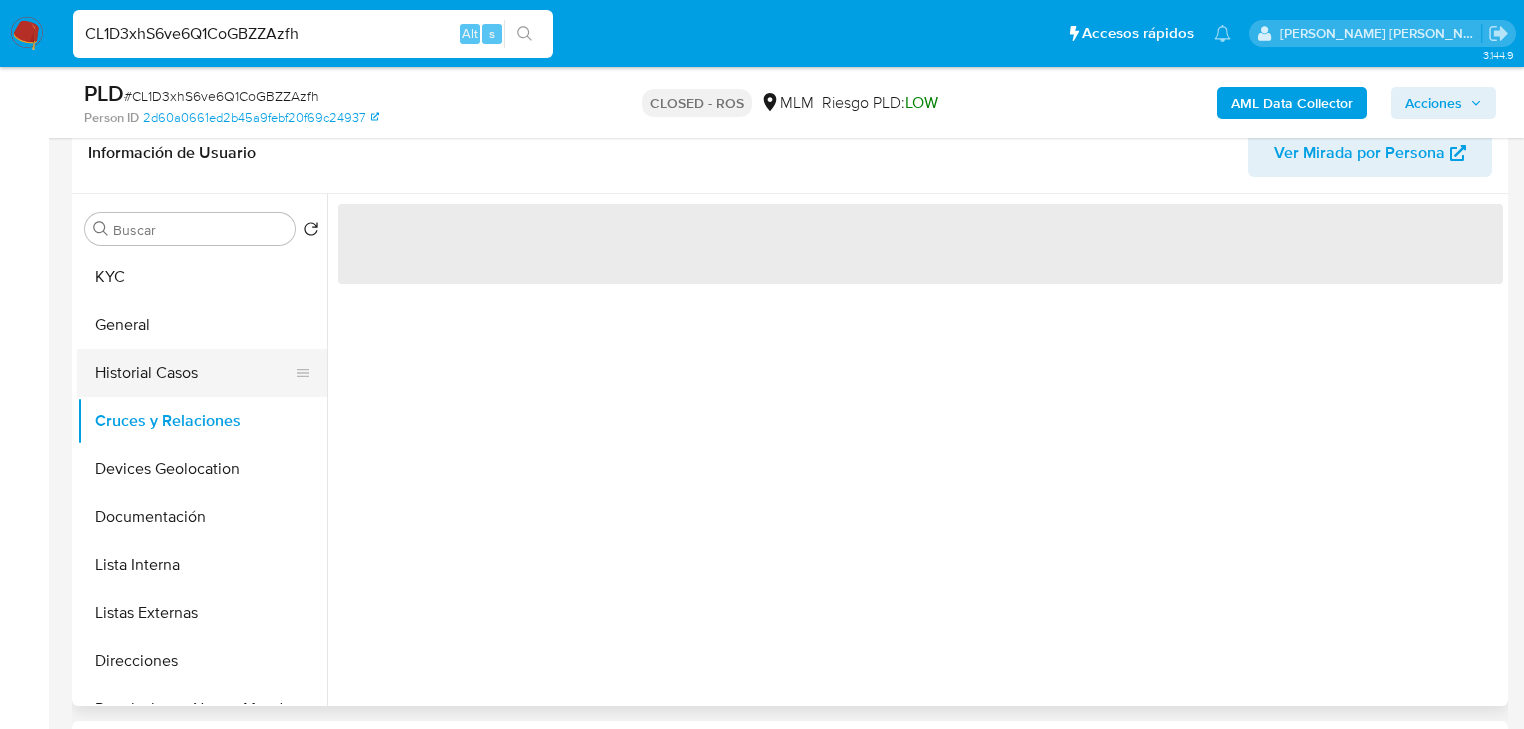 click on "Historial Casos" at bounding box center [194, 373] 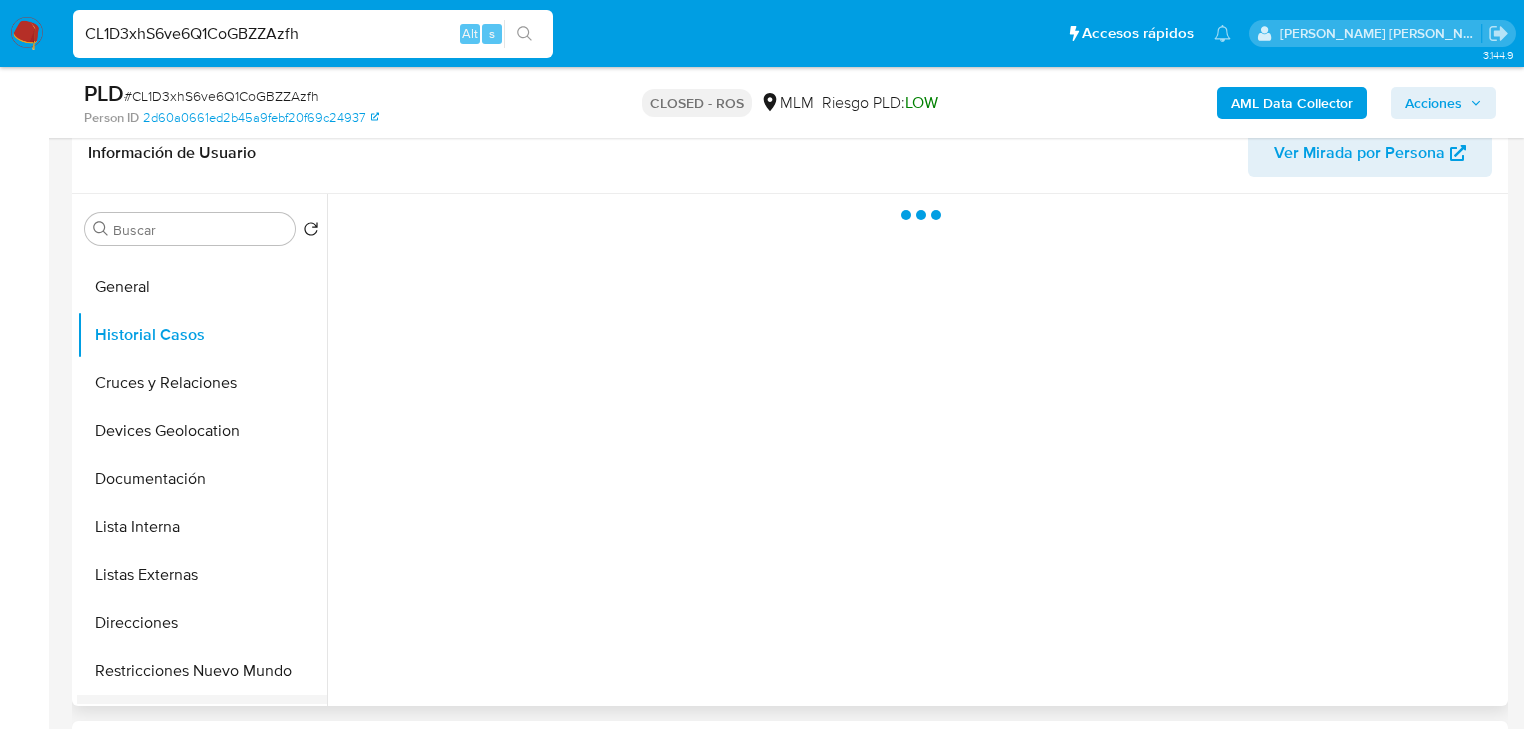 scroll, scrollTop: 158, scrollLeft: 0, axis: vertical 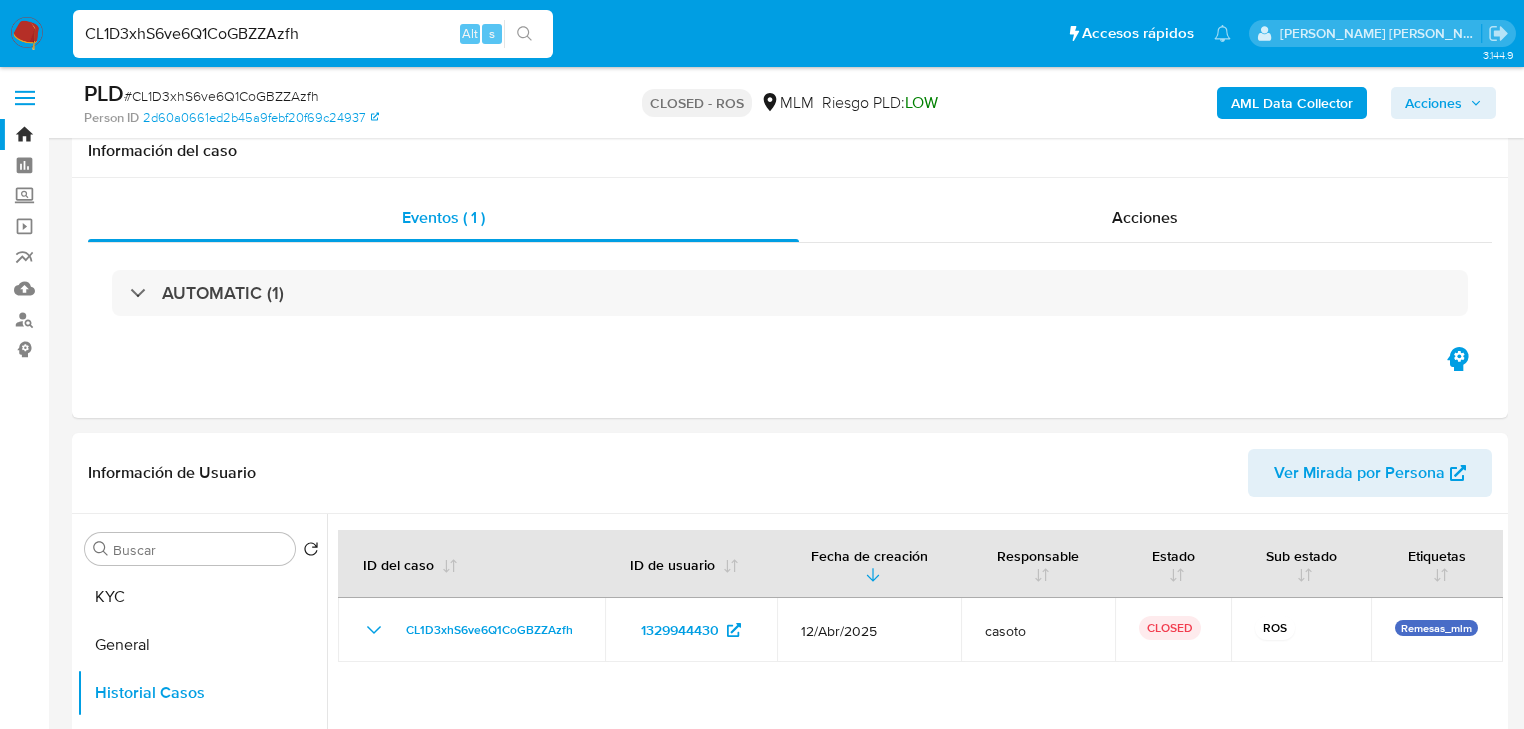 select on "10" 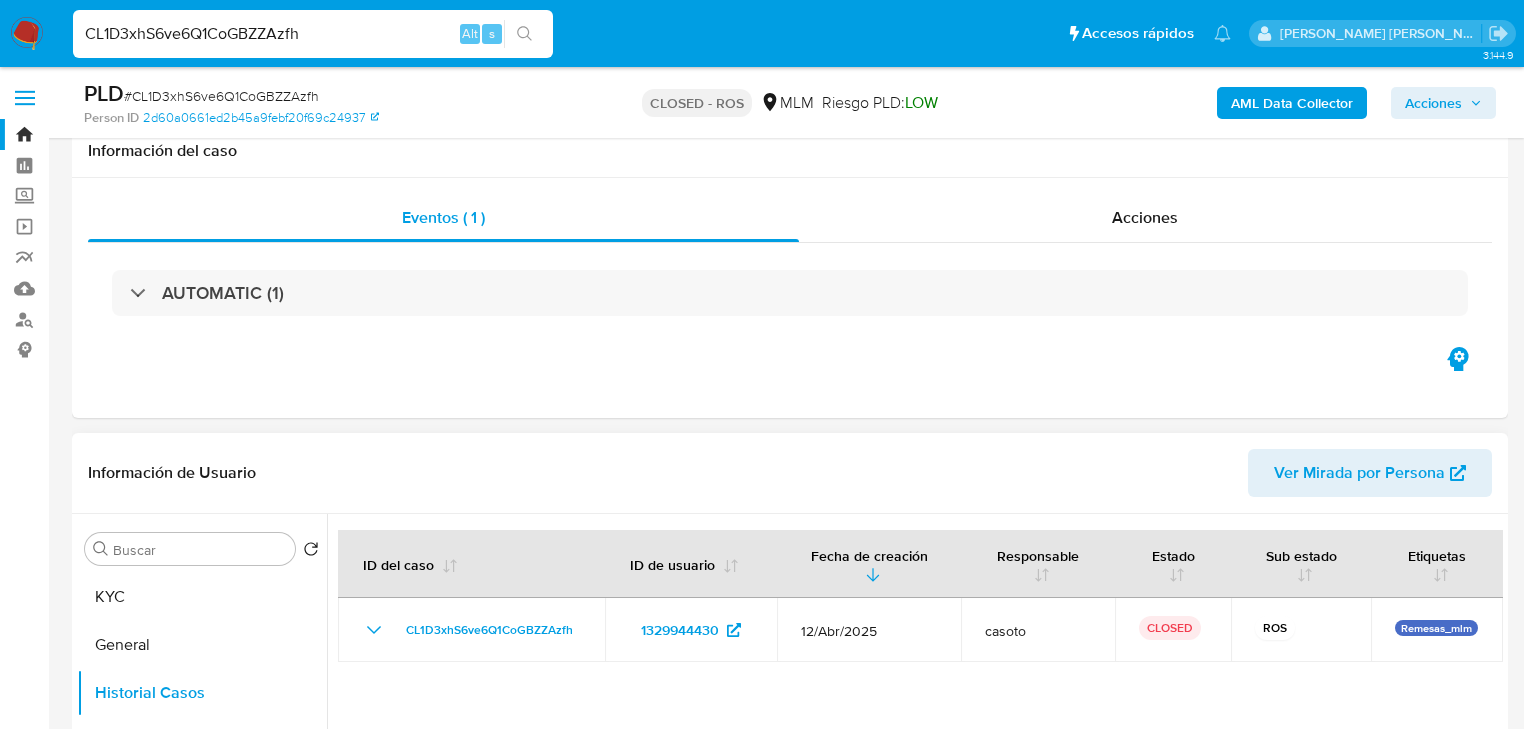 scroll, scrollTop: 320, scrollLeft: 0, axis: vertical 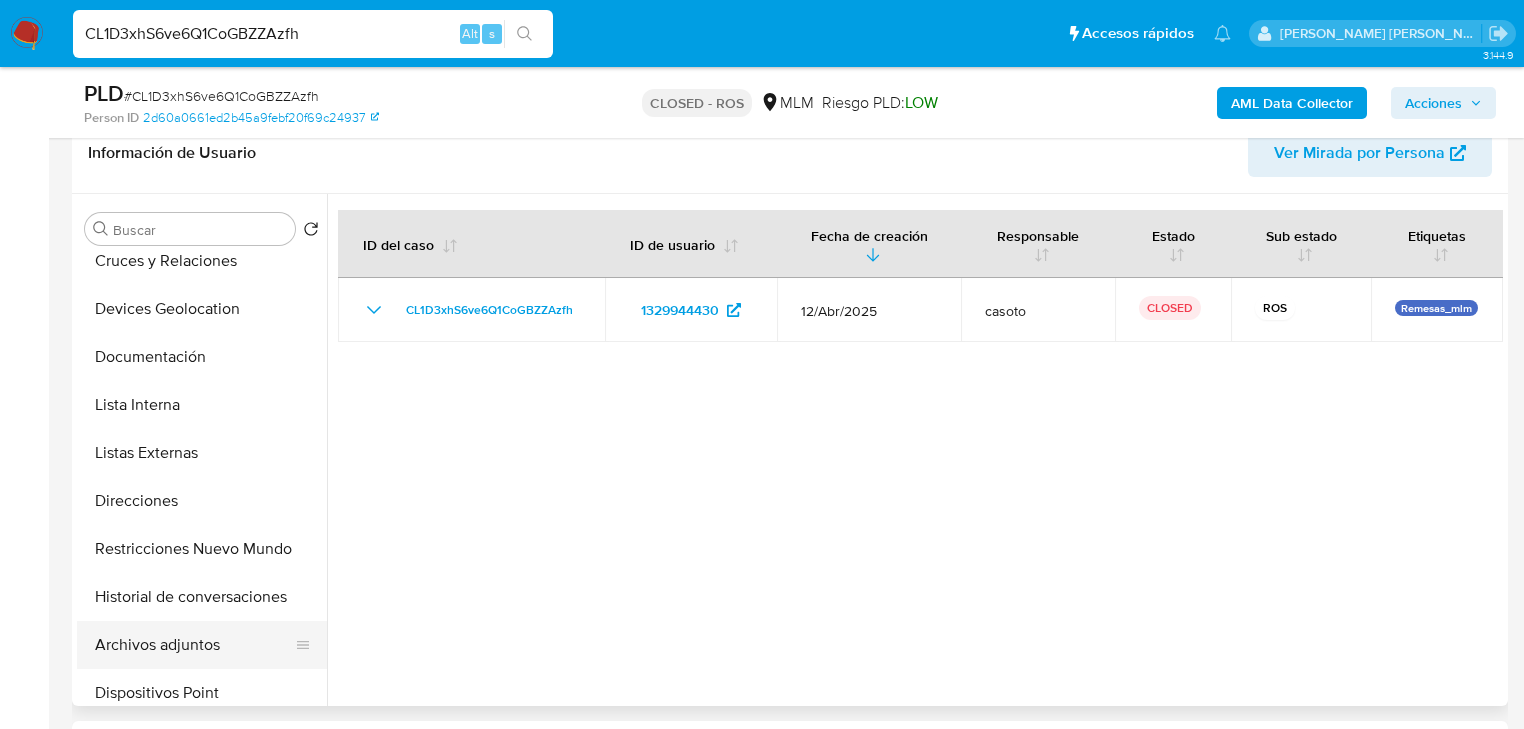 click on "Archivos adjuntos" at bounding box center [194, 645] 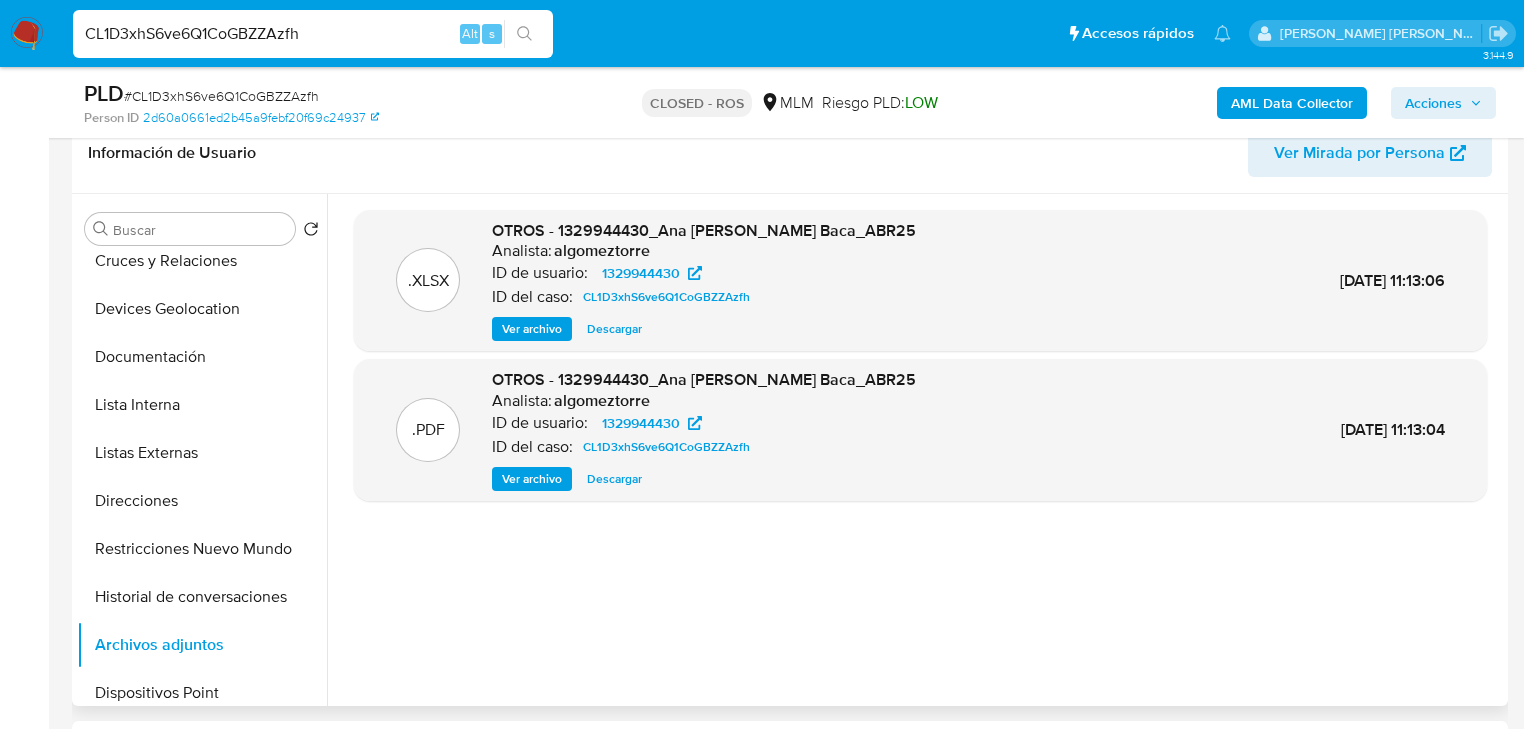 click on "Descargar" at bounding box center [614, 479] 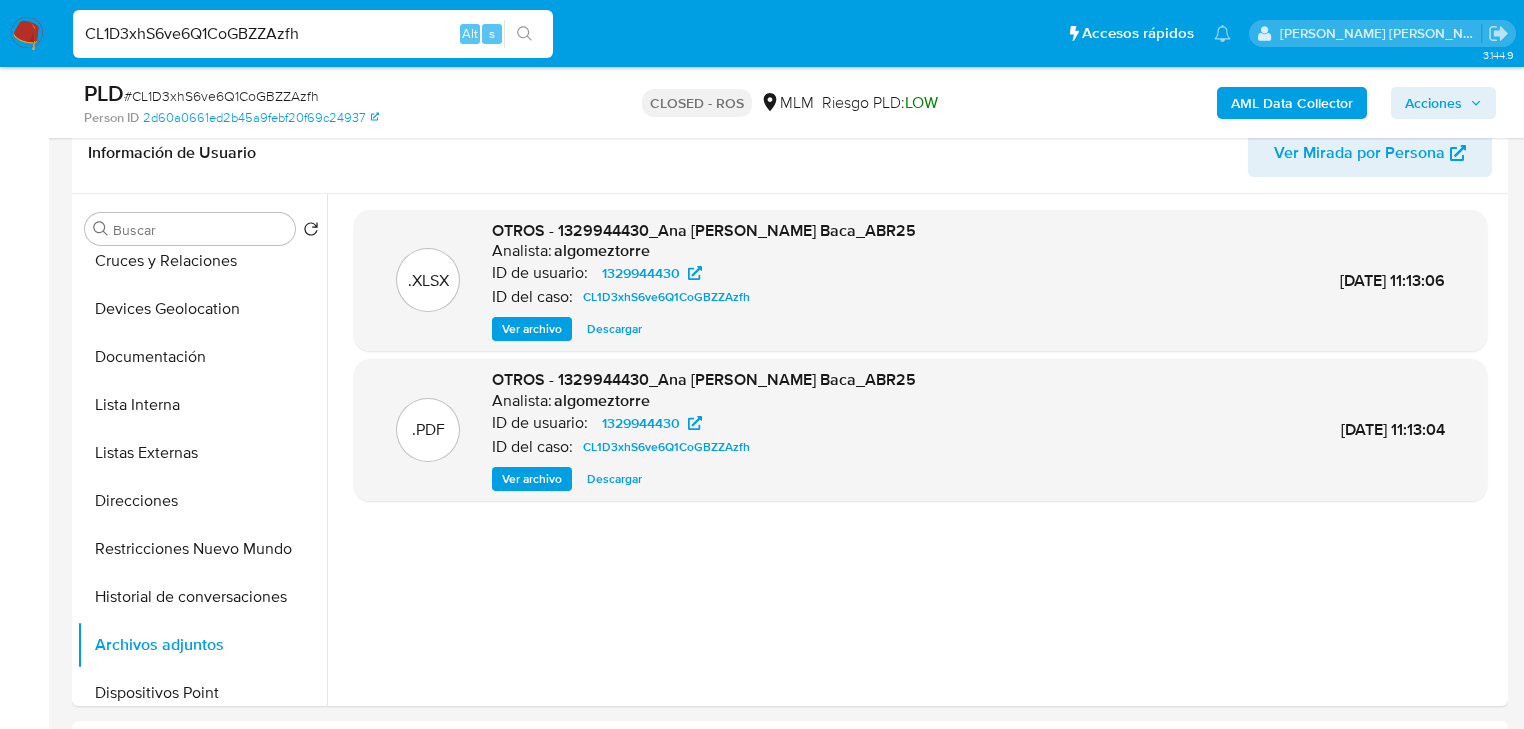 click on "CL1D3xhS6ve6Q1CoGBZZAzfh" at bounding box center (313, 34) 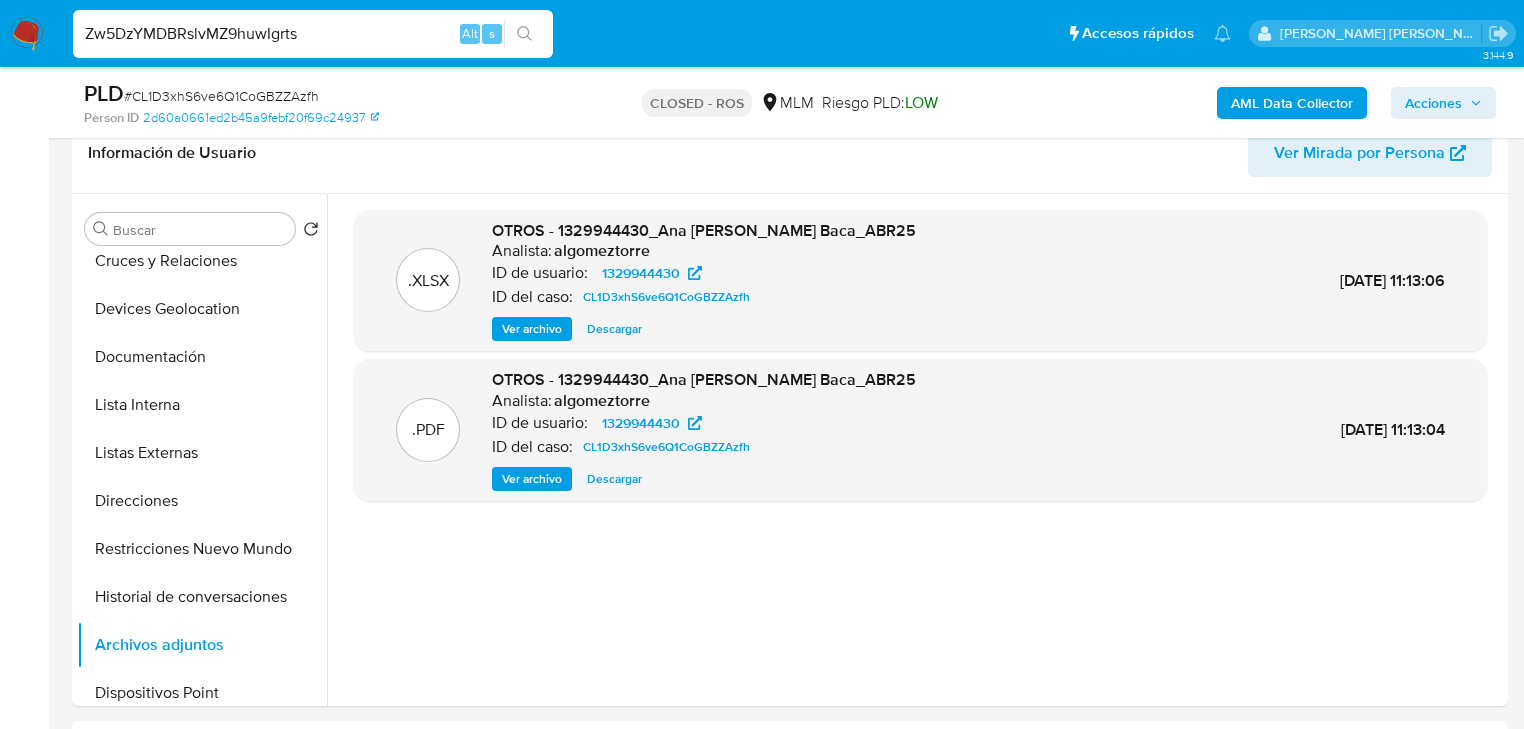 type on "Zw5DzYMDBRslvMZ9huwIgrts" 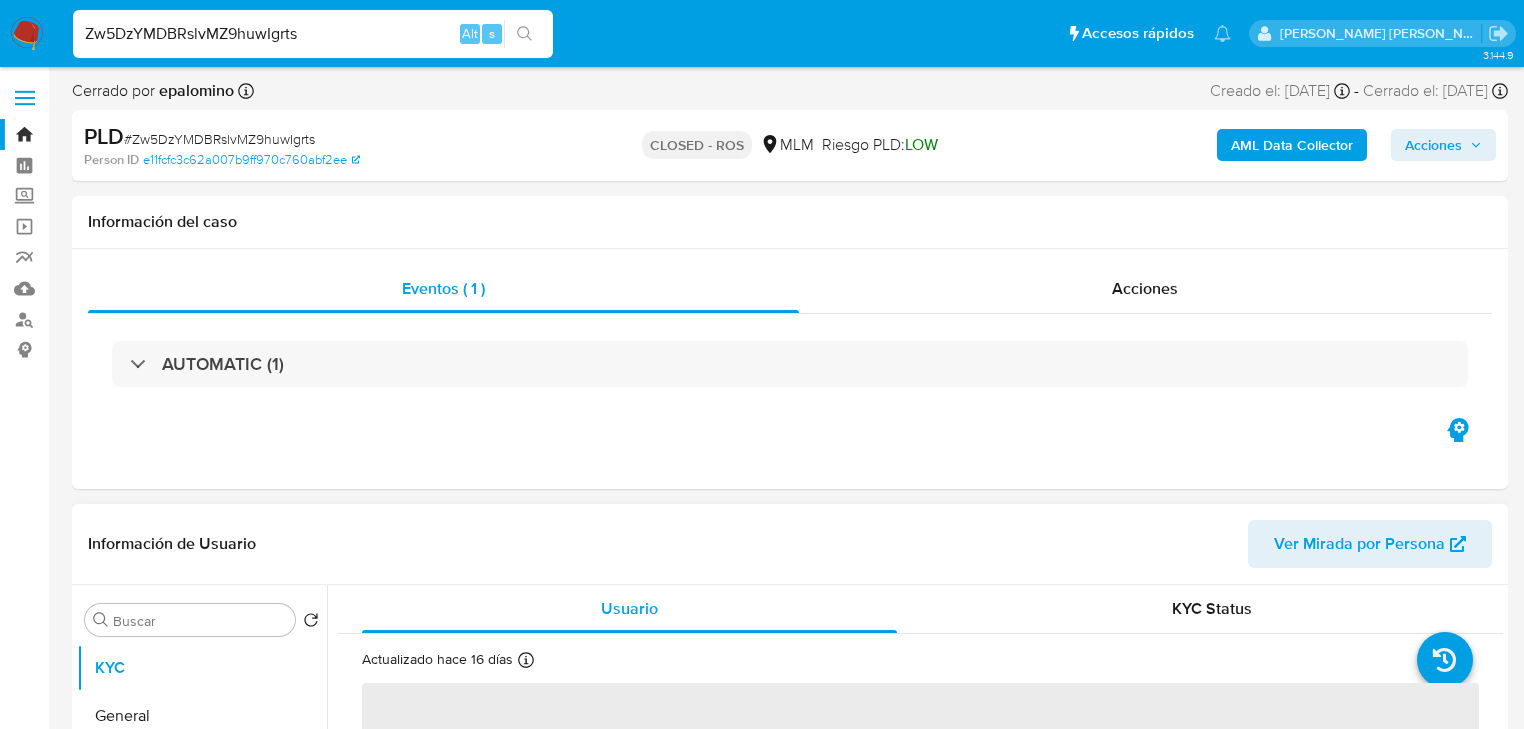 scroll, scrollTop: 160, scrollLeft: 0, axis: vertical 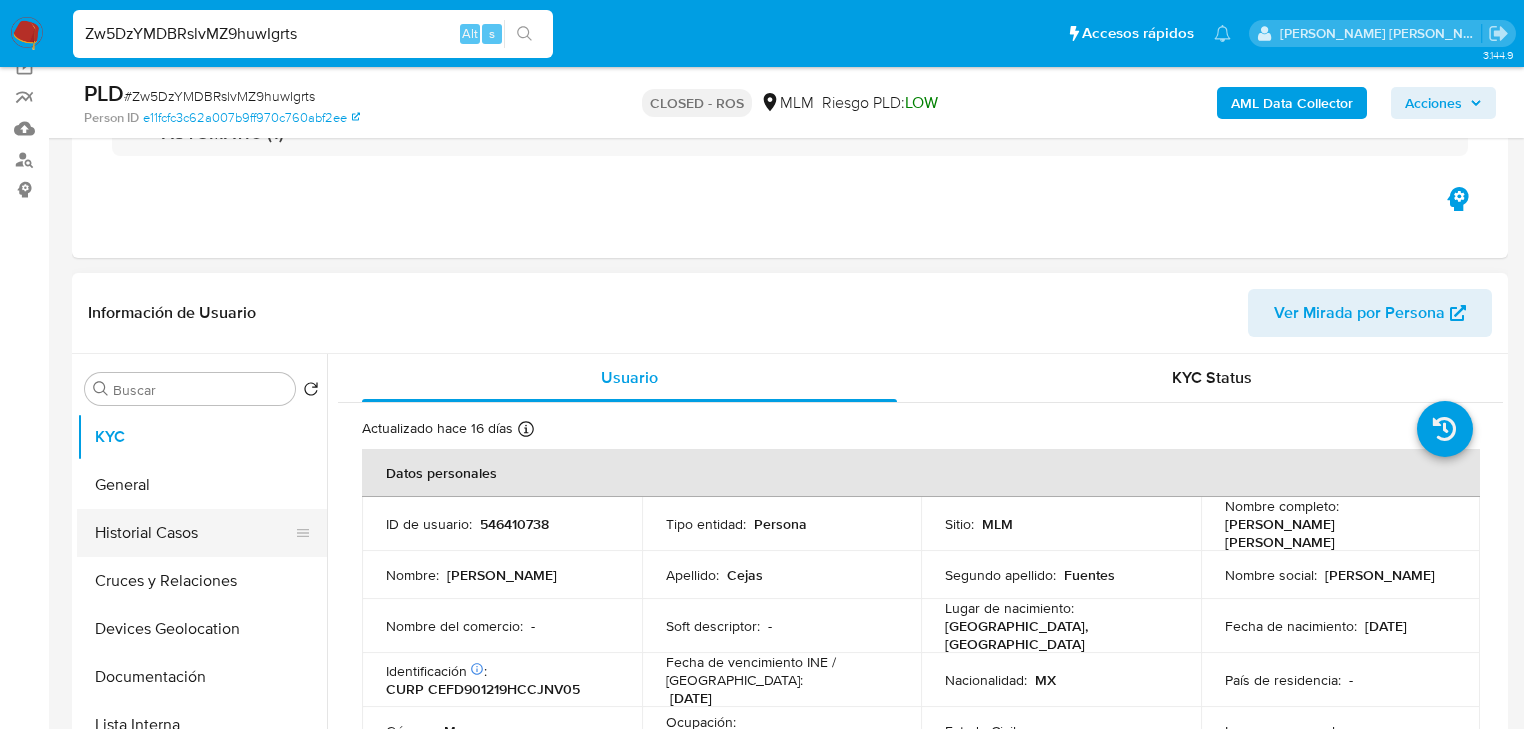 click on "Historial Casos" at bounding box center [194, 533] 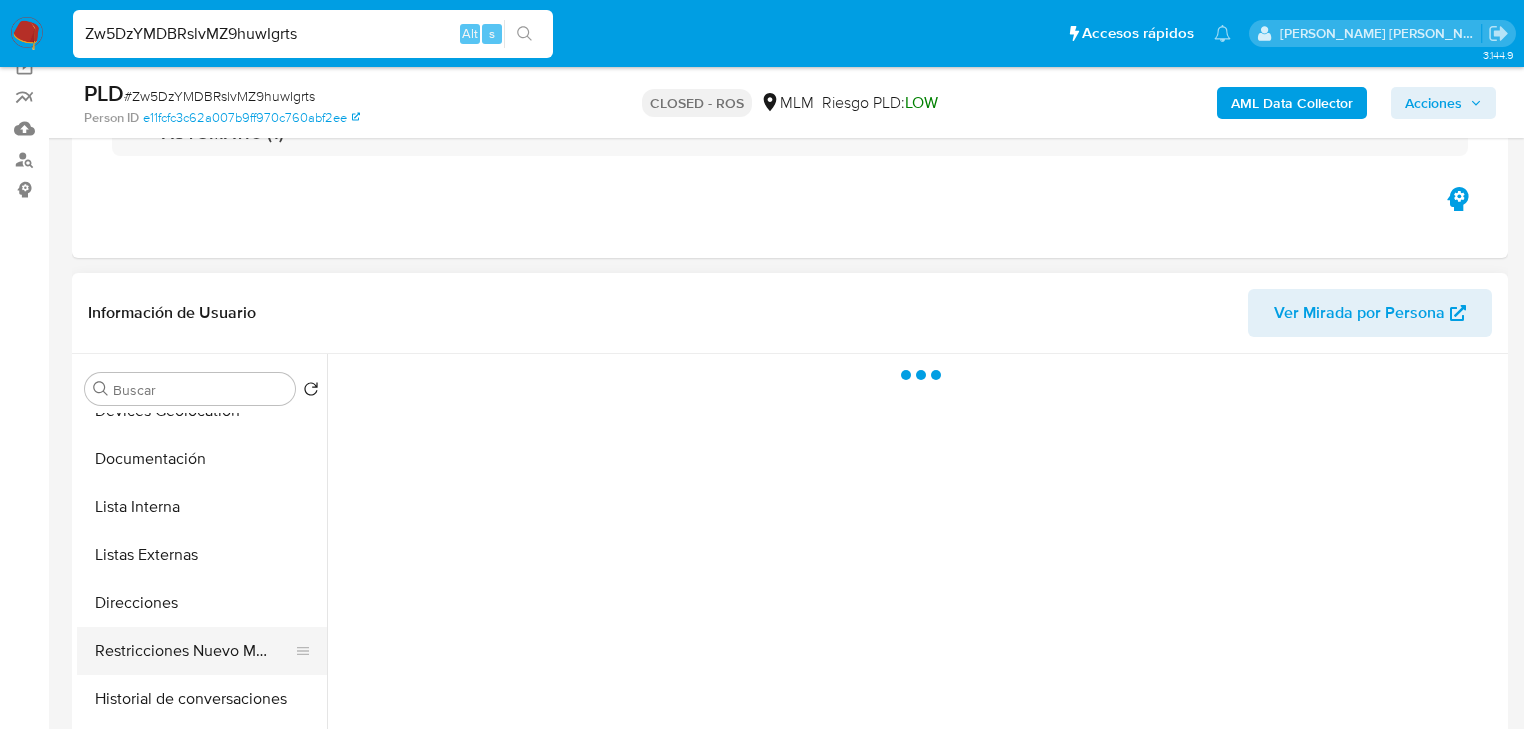 scroll, scrollTop: 320, scrollLeft: 0, axis: vertical 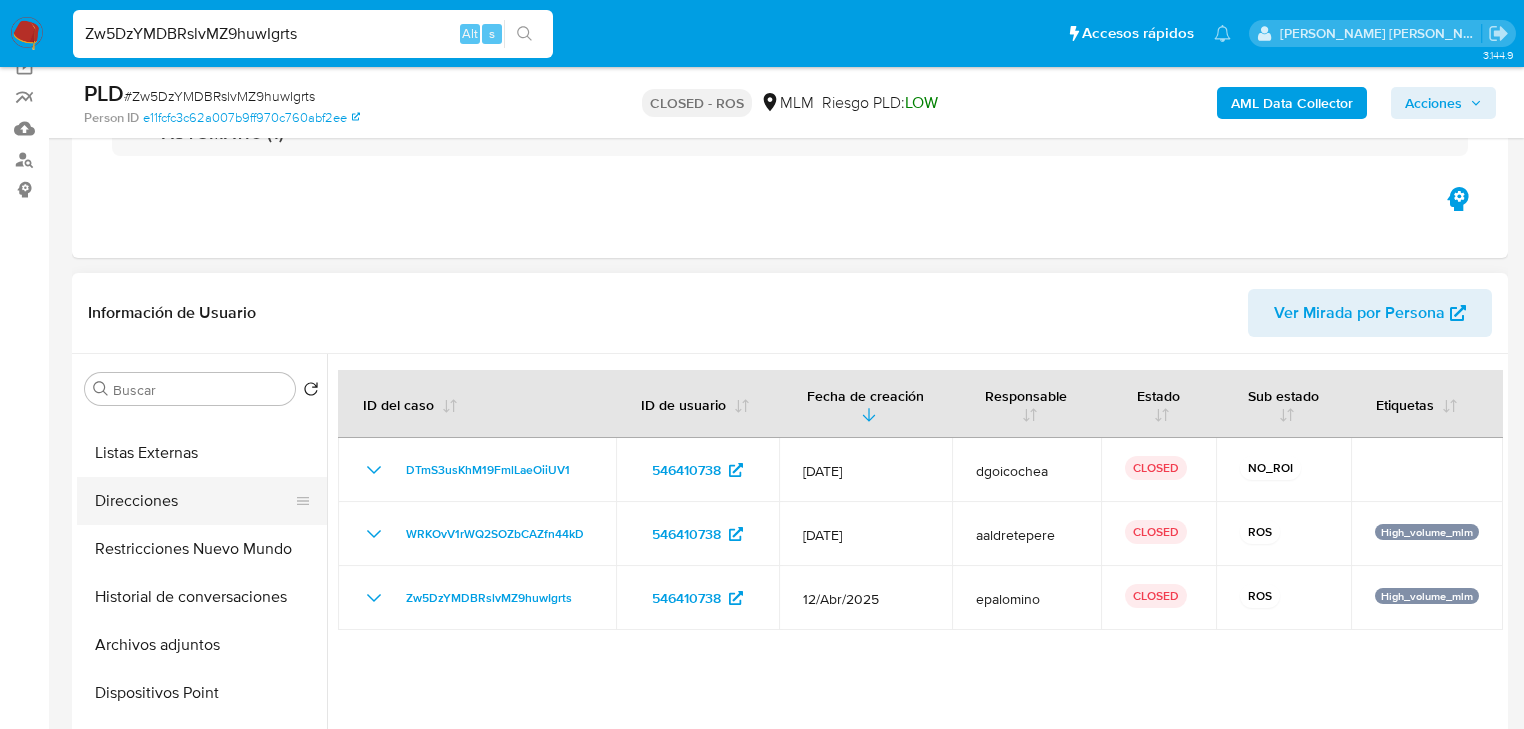 click on "Direcciones" at bounding box center (194, 501) 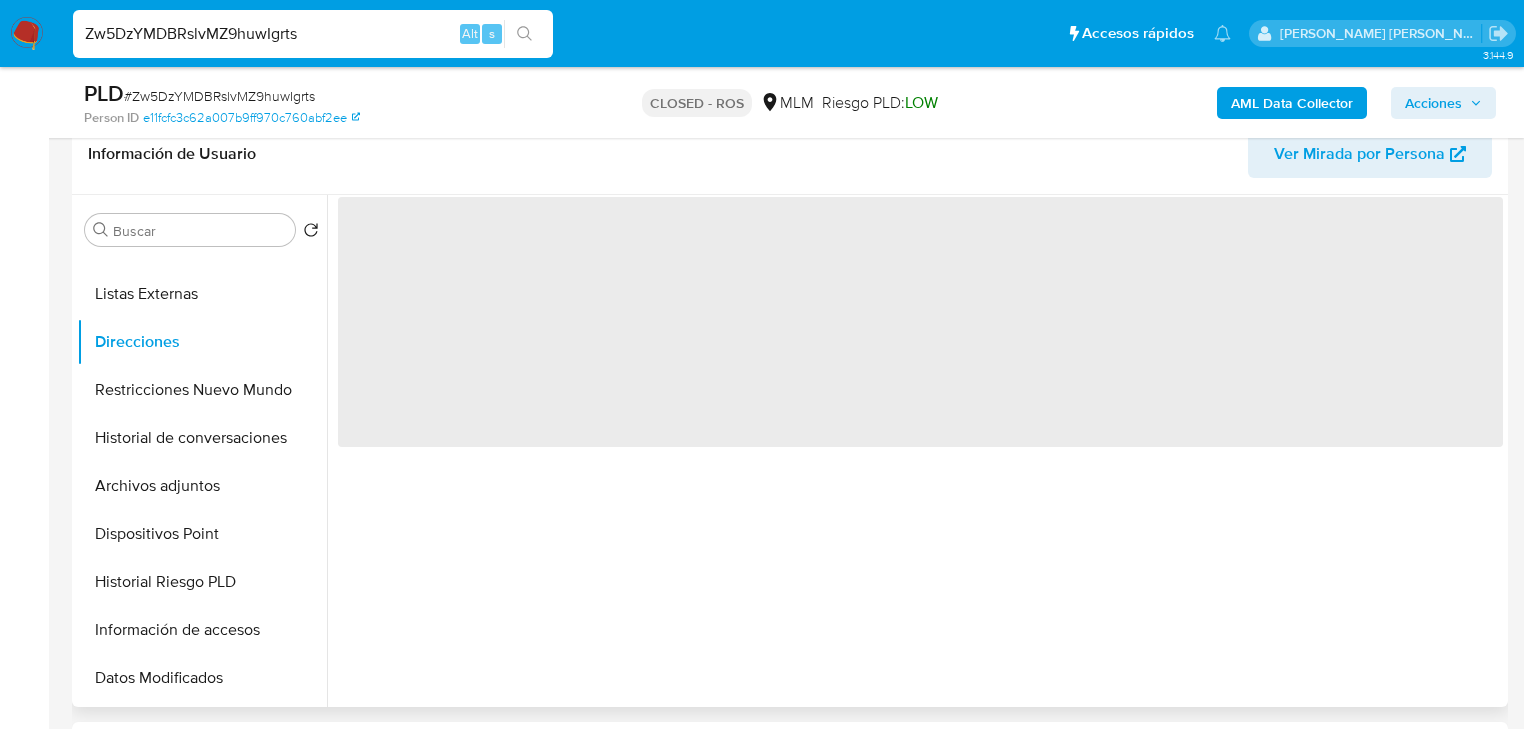 scroll, scrollTop: 320, scrollLeft: 0, axis: vertical 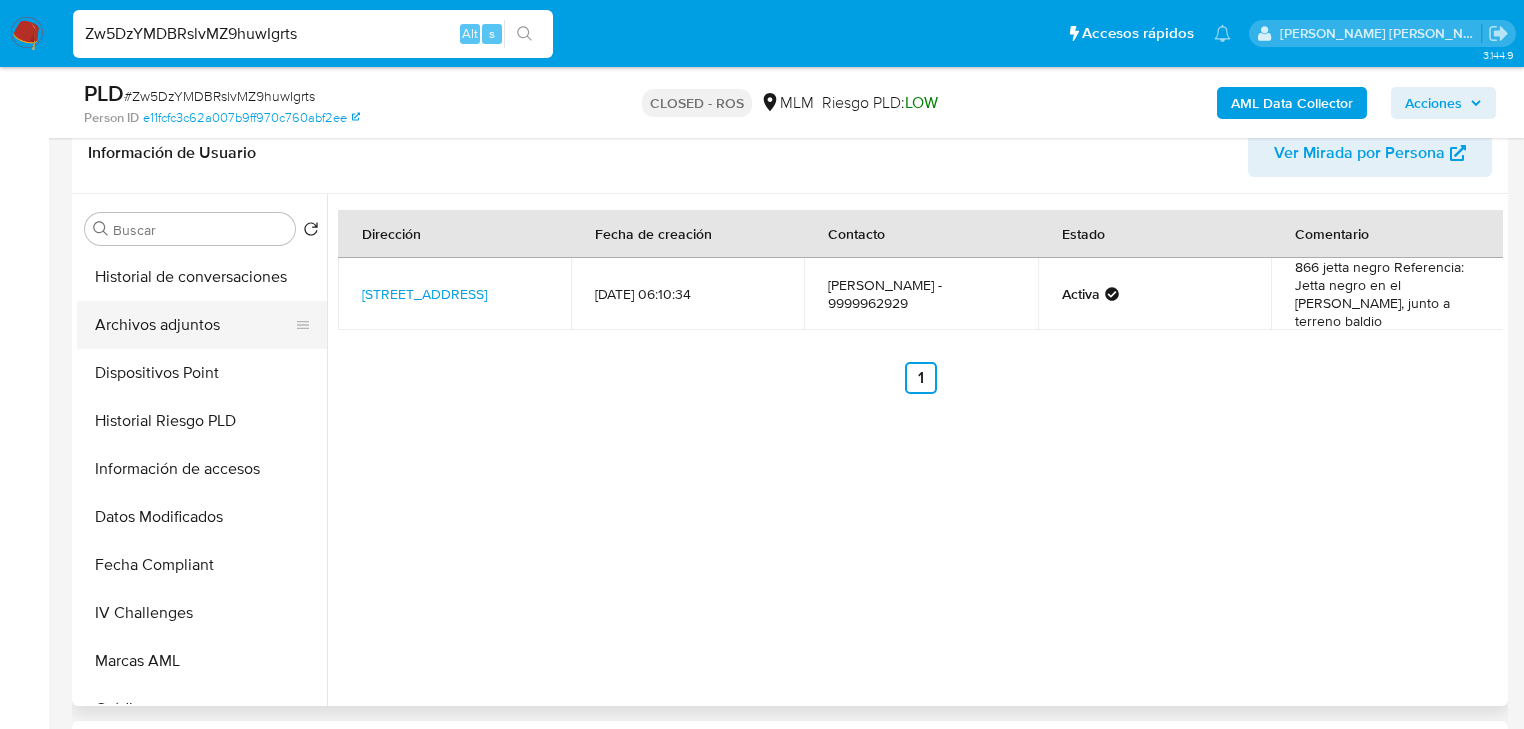 click on "Archivos adjuntos" at bounding box center (194, 325) 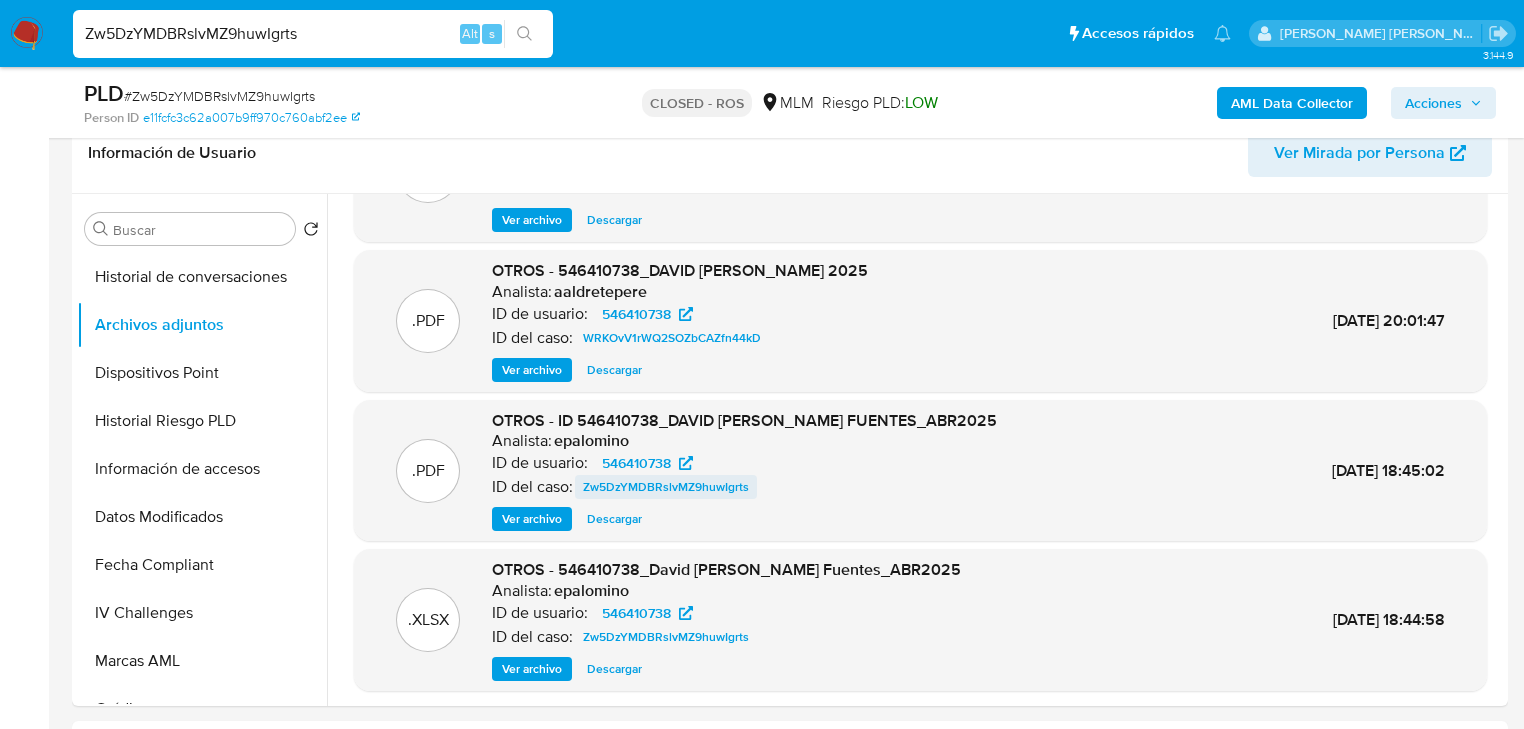 scroll, scrollTop: 112, scrollLeft: 0, axis: vertical 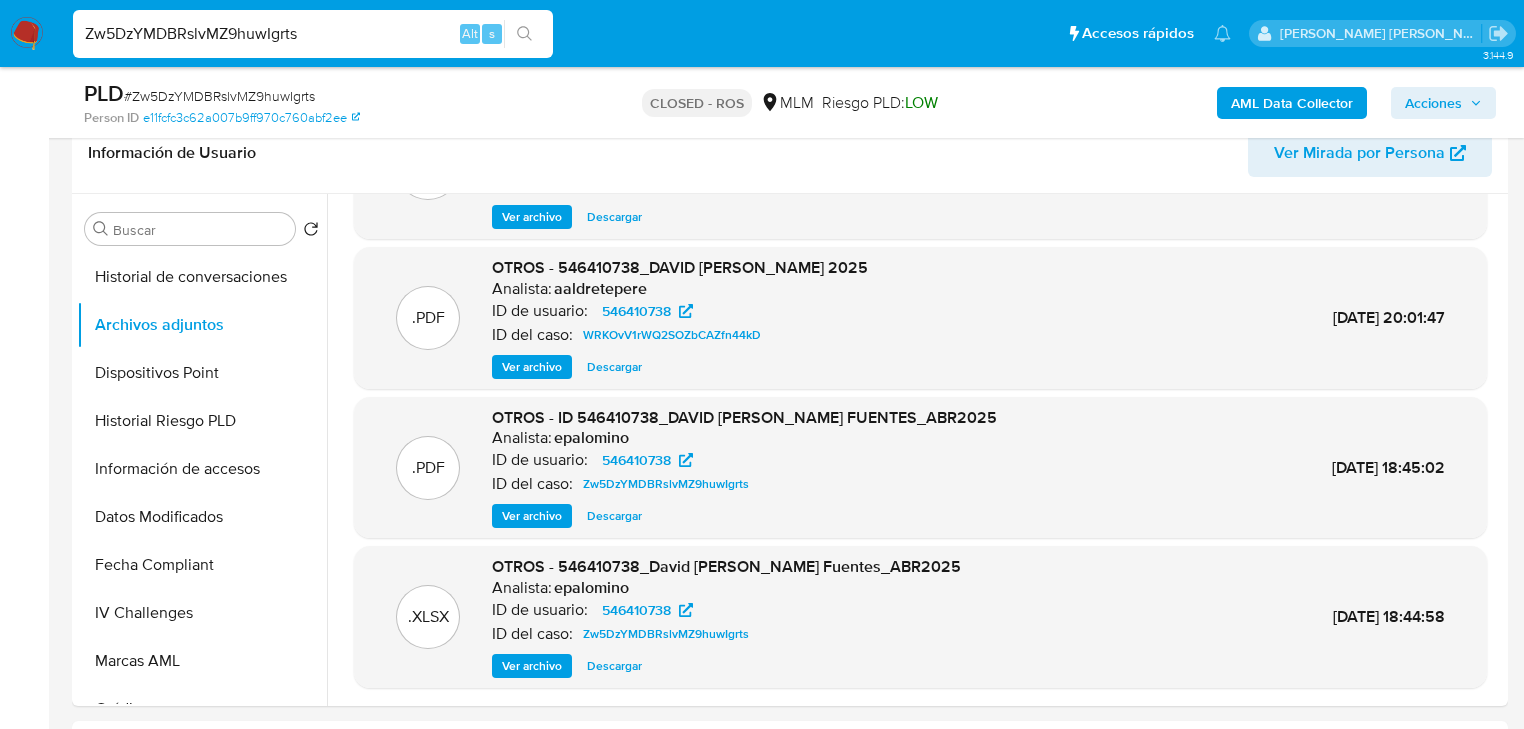 click on "Descargar" at bounding box center [614, 516] 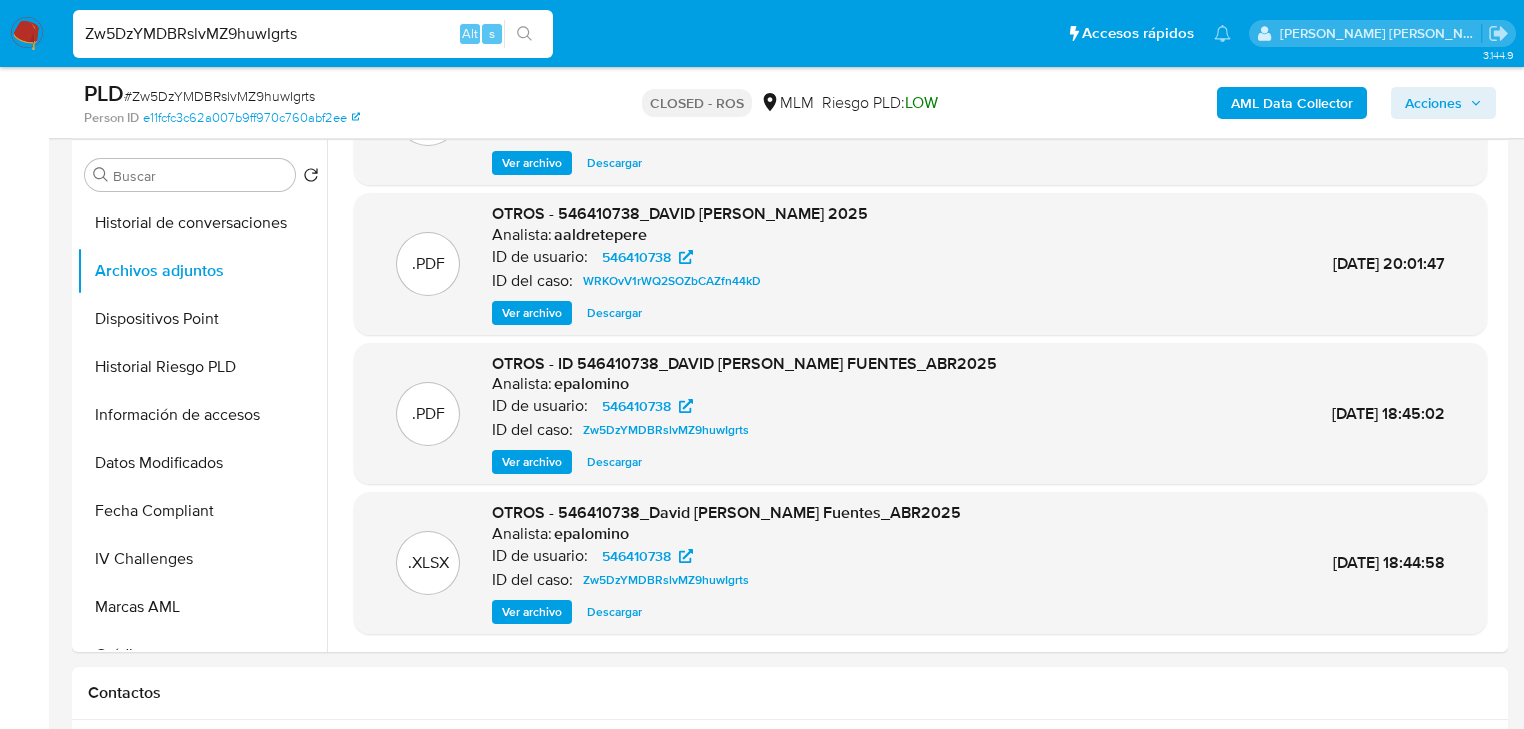 scroll, scrollTop: 400, scrollLeft: 0, axis: vertical 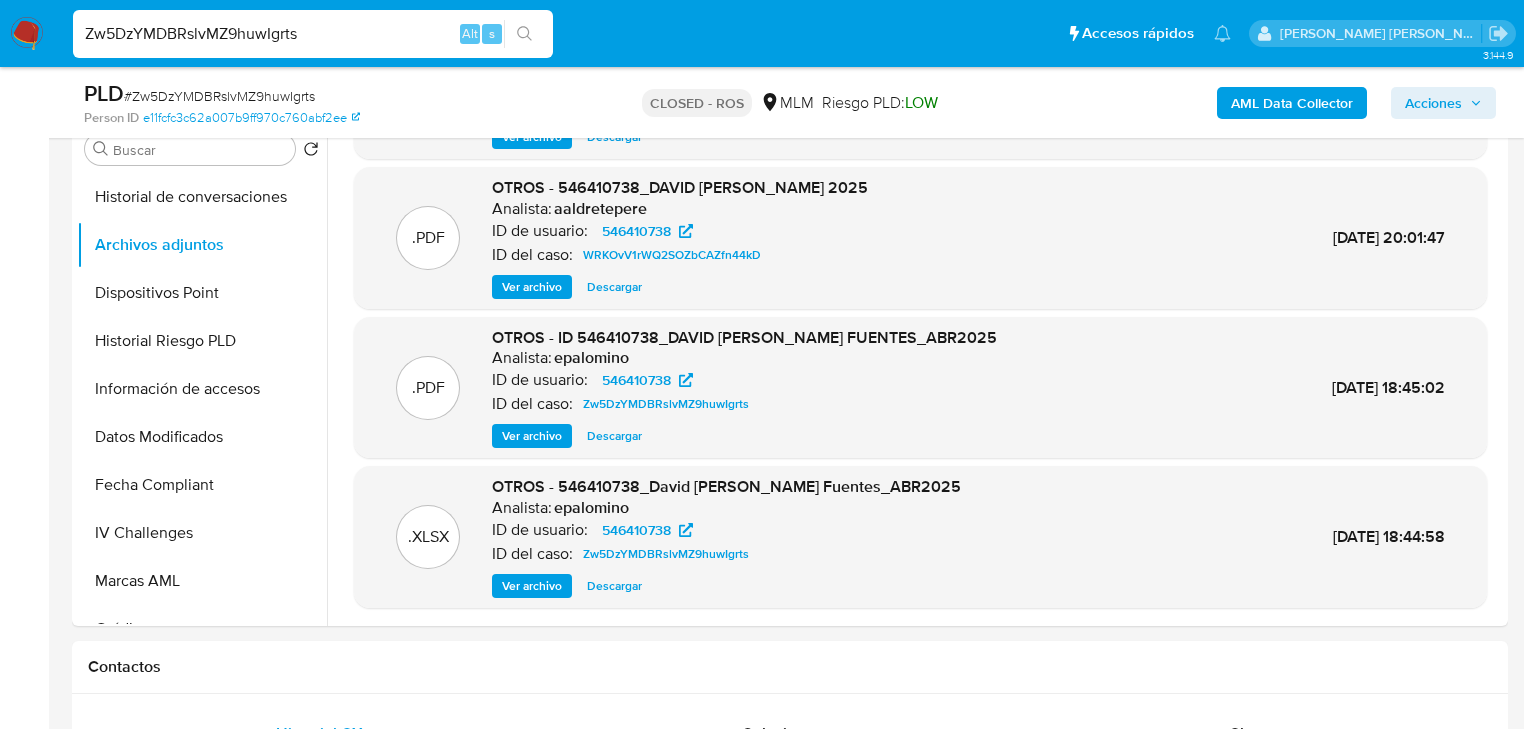 click on "Zw5DzYMDBRslvMZ9huwIgrts" at bounding box center [313, 34] 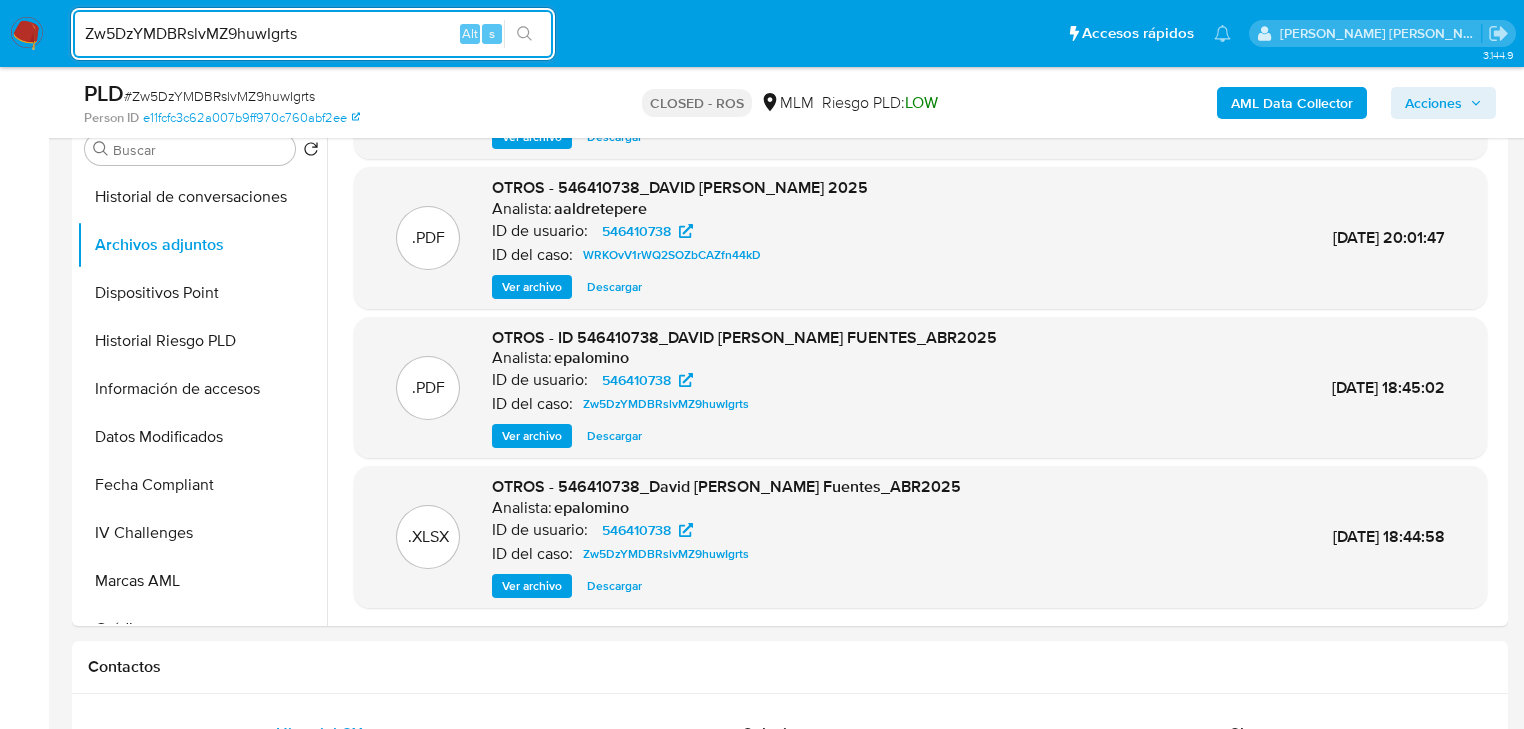 click on "Zw5DzYMDBRslvMZ9huwIgrts" at bounding box center (313, 34) 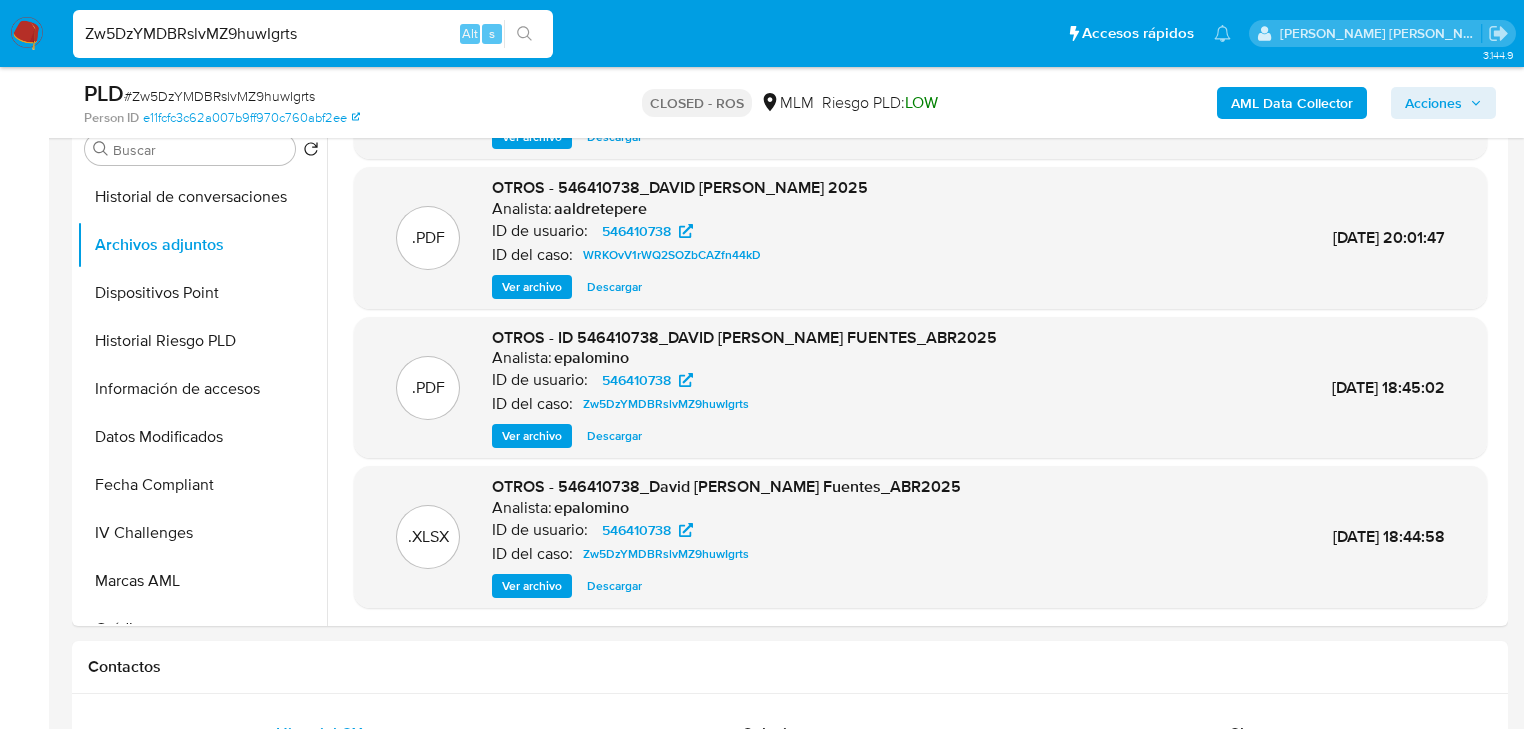 click on "Zw5DzYMDBRslvMZ9huwIgrts" at bounding box center [313, 34] 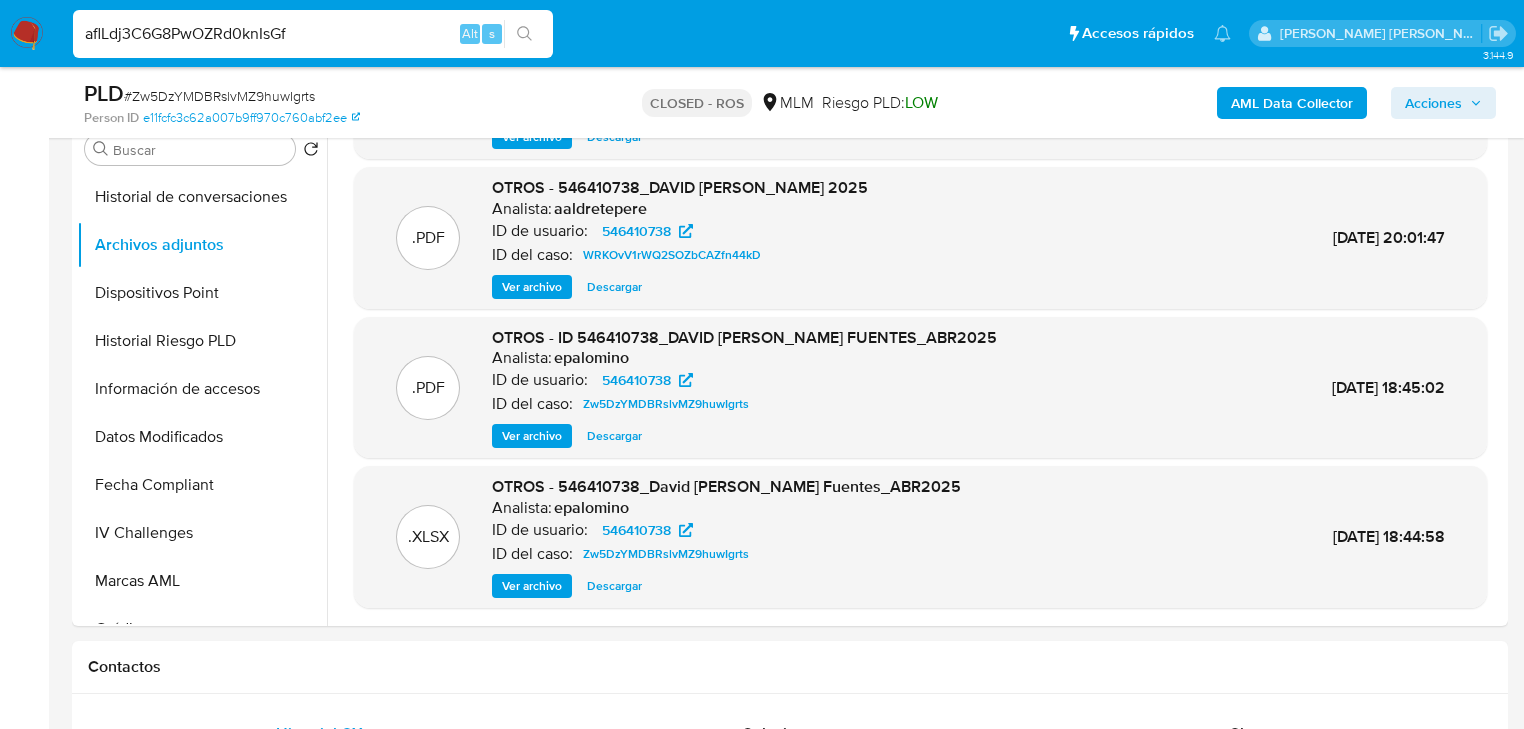 type on "aflLdj3C6G8PwOZRd0knIsGf" 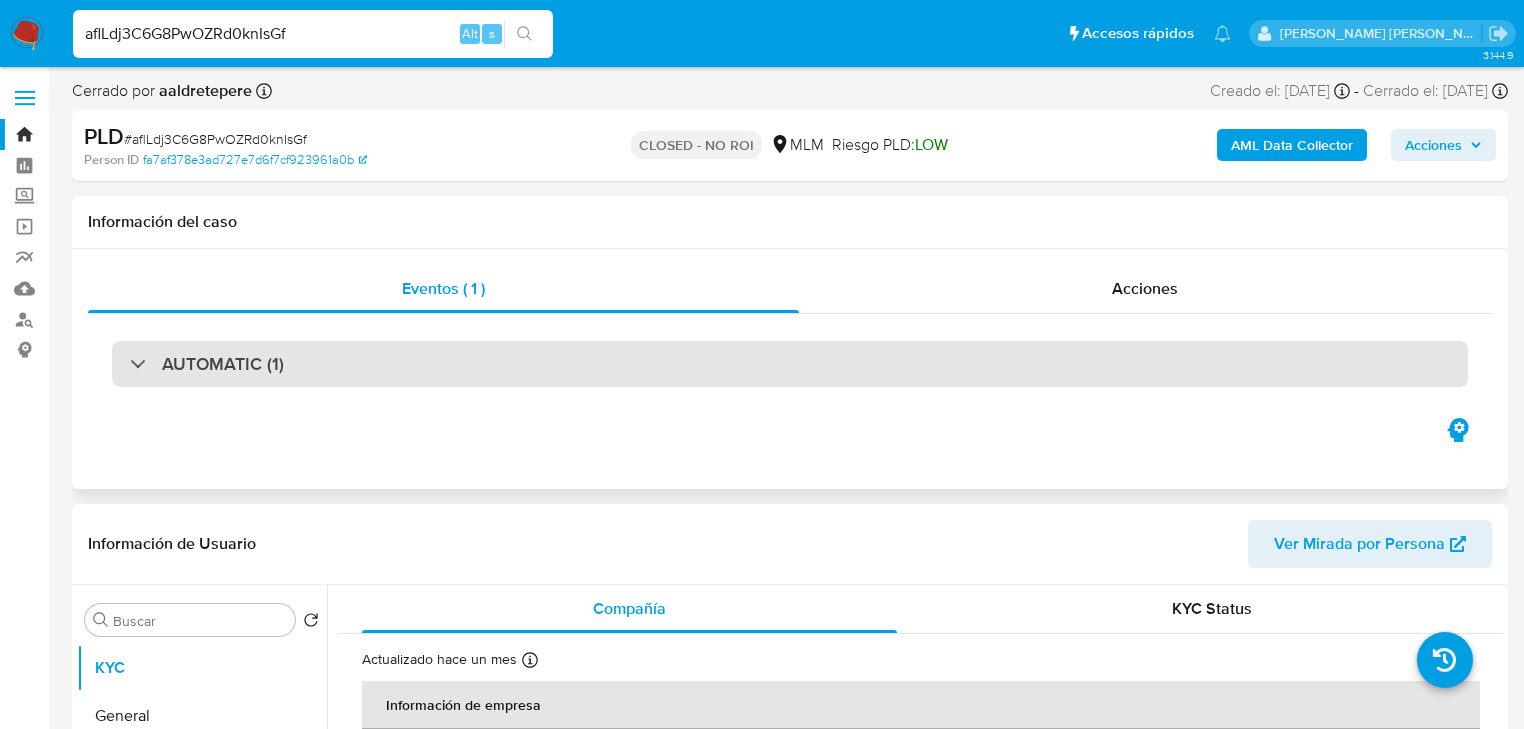 select on "10" 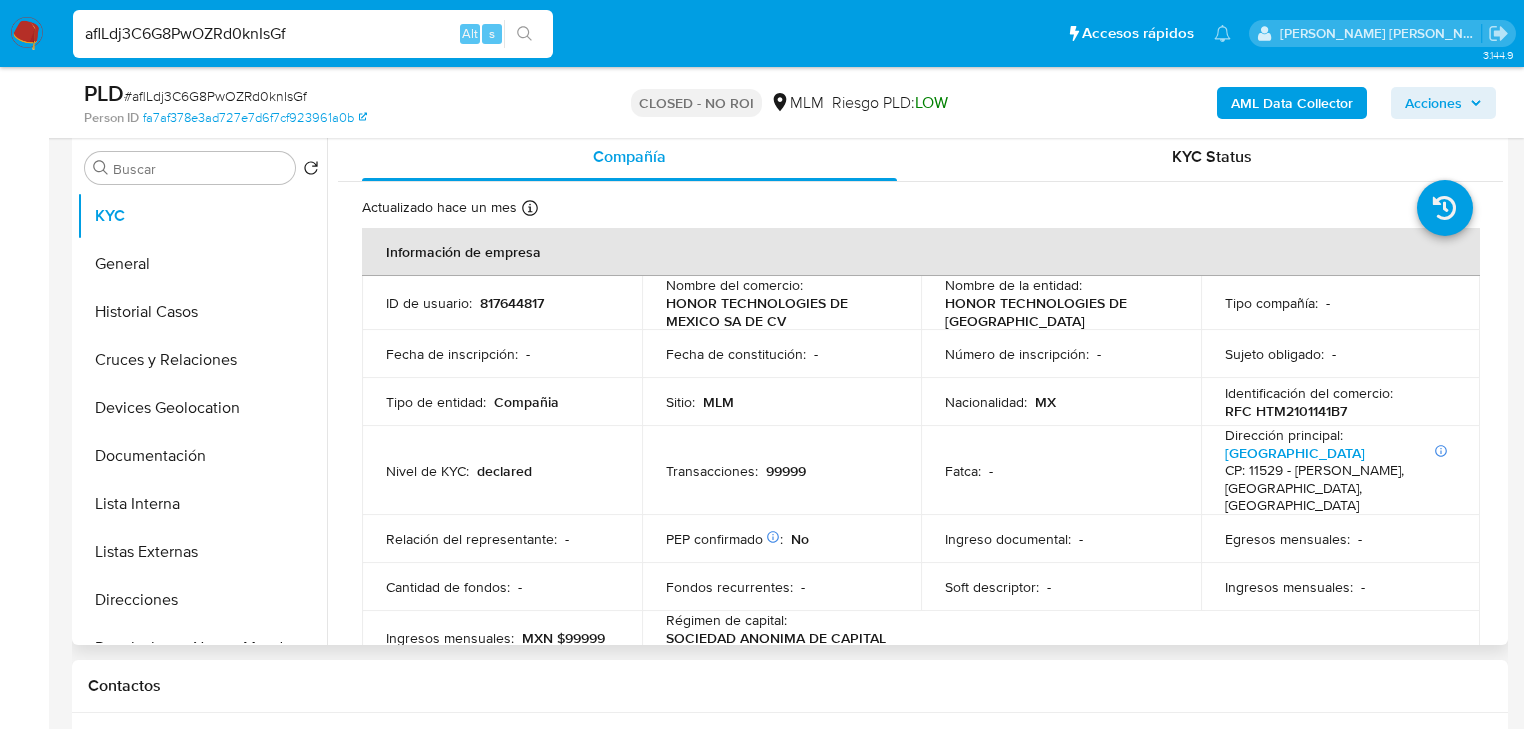 scroll, scrollTop: 400, scrollLeft: 0, axis: vertical 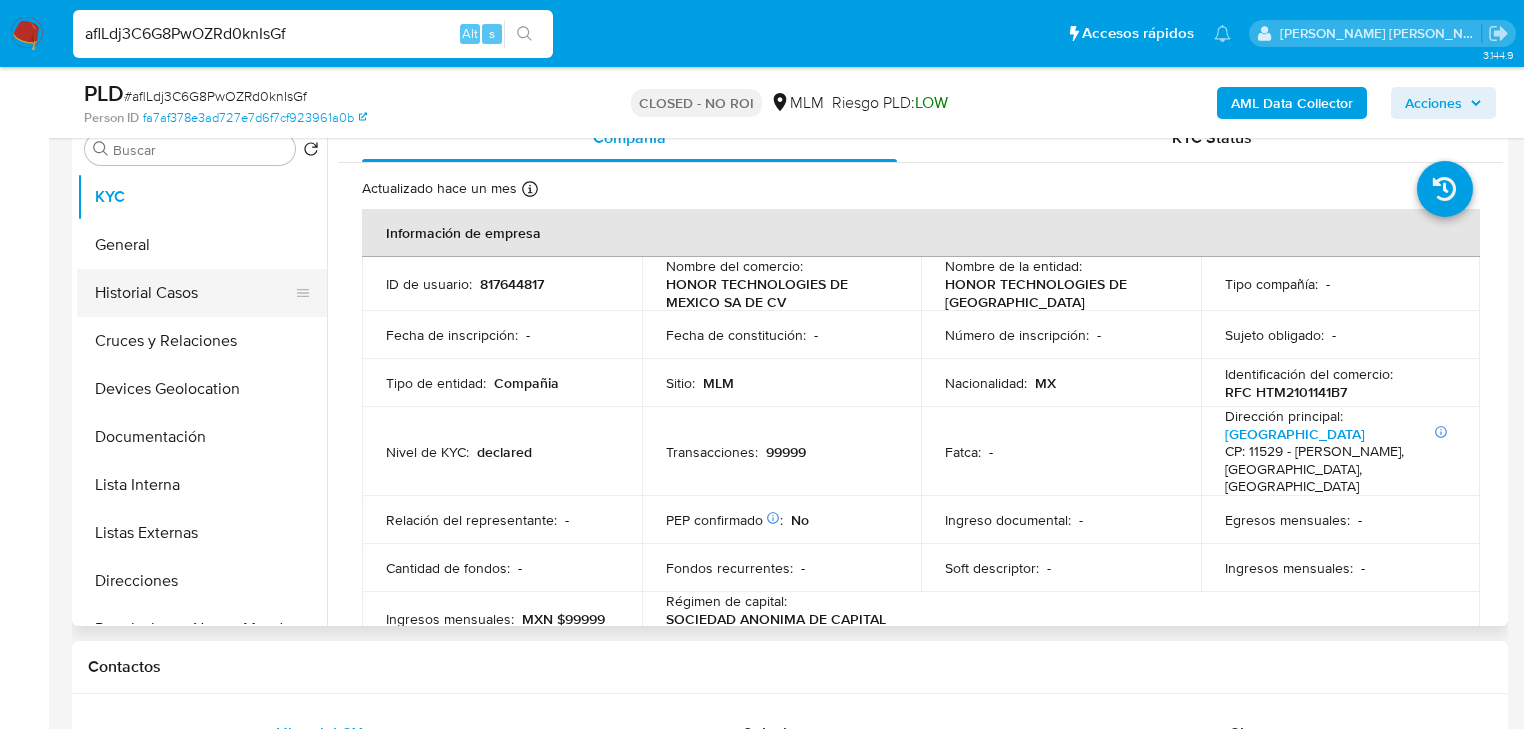 click on "Historial Casos" at bounding box center [194, 293] 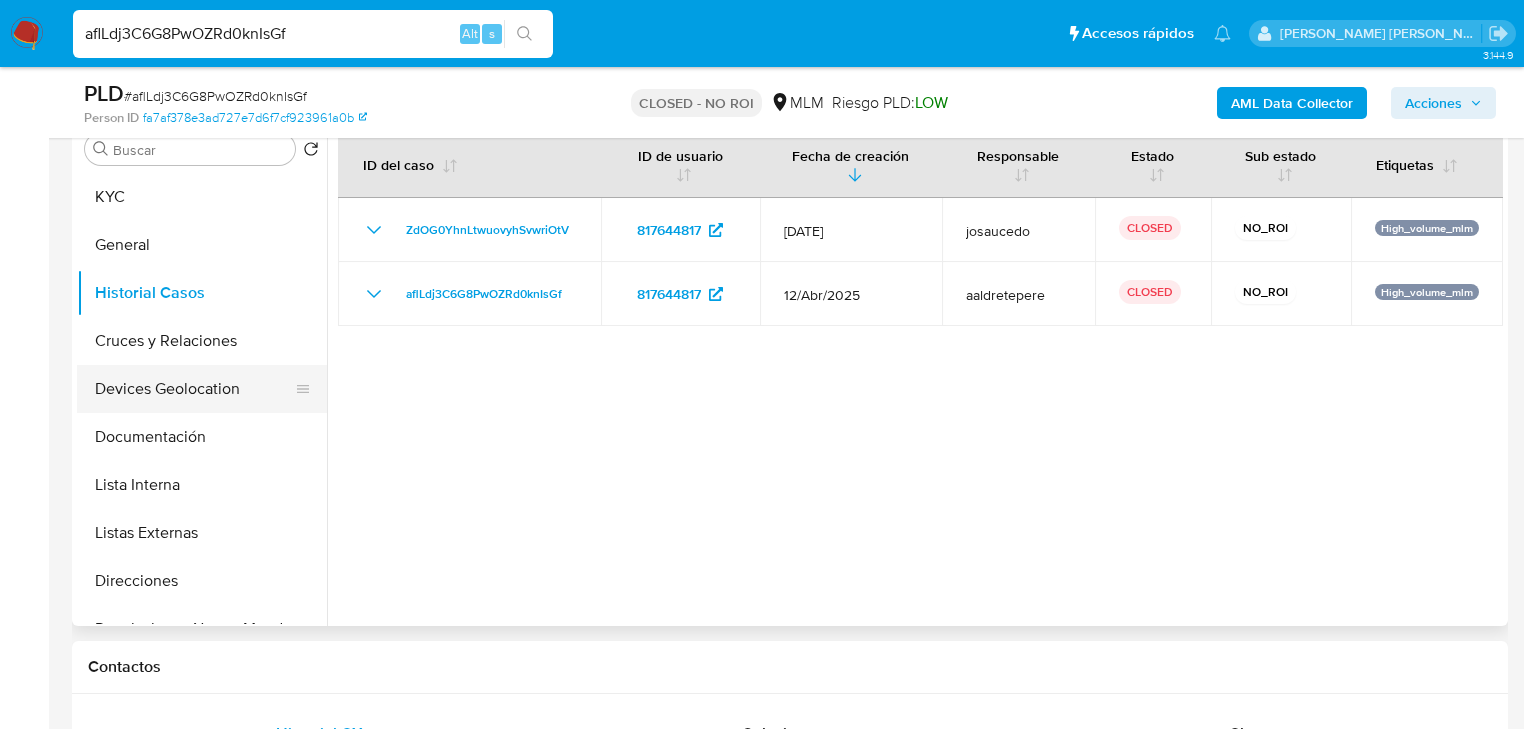 type 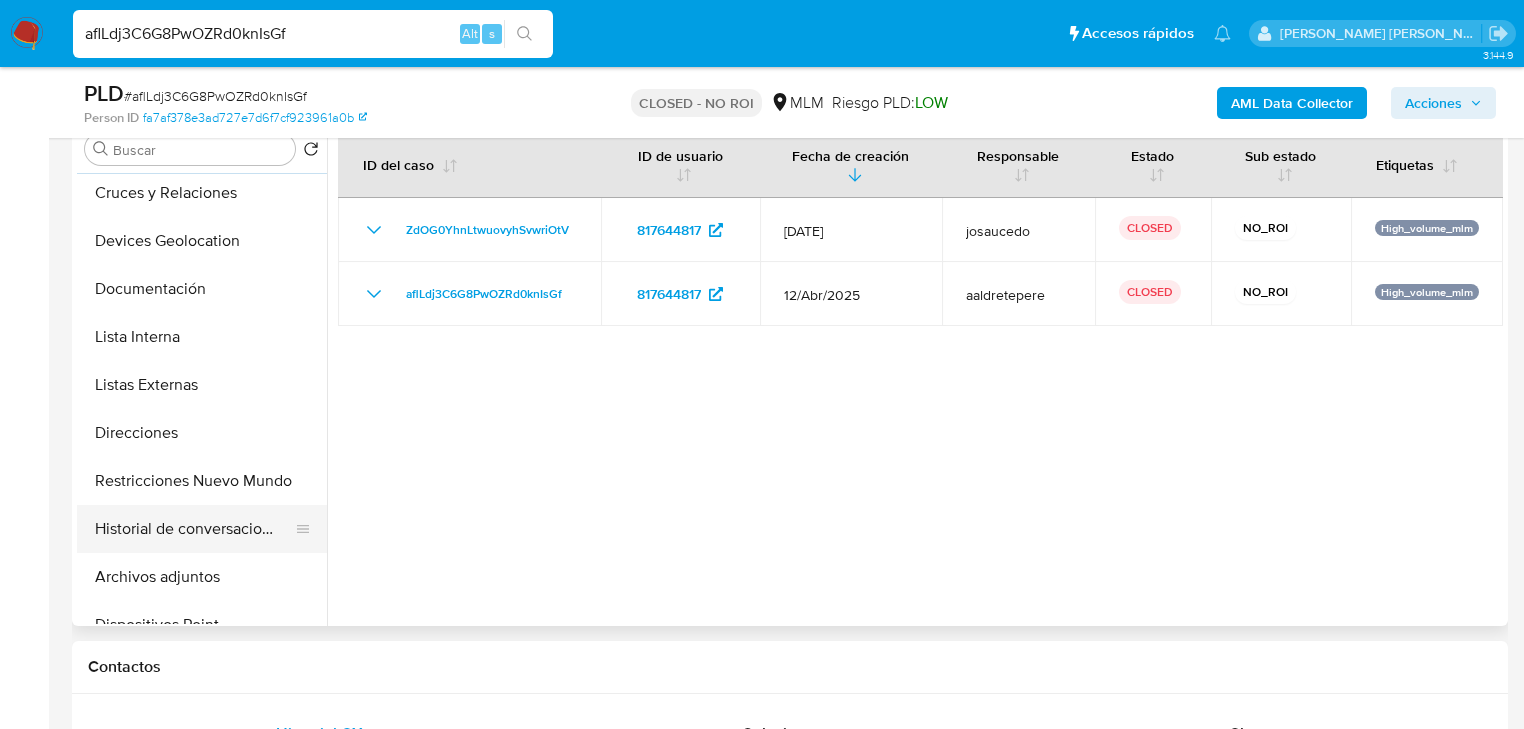 scroll, scrollTop: 160, scrollLeft: 0, axis: vertical 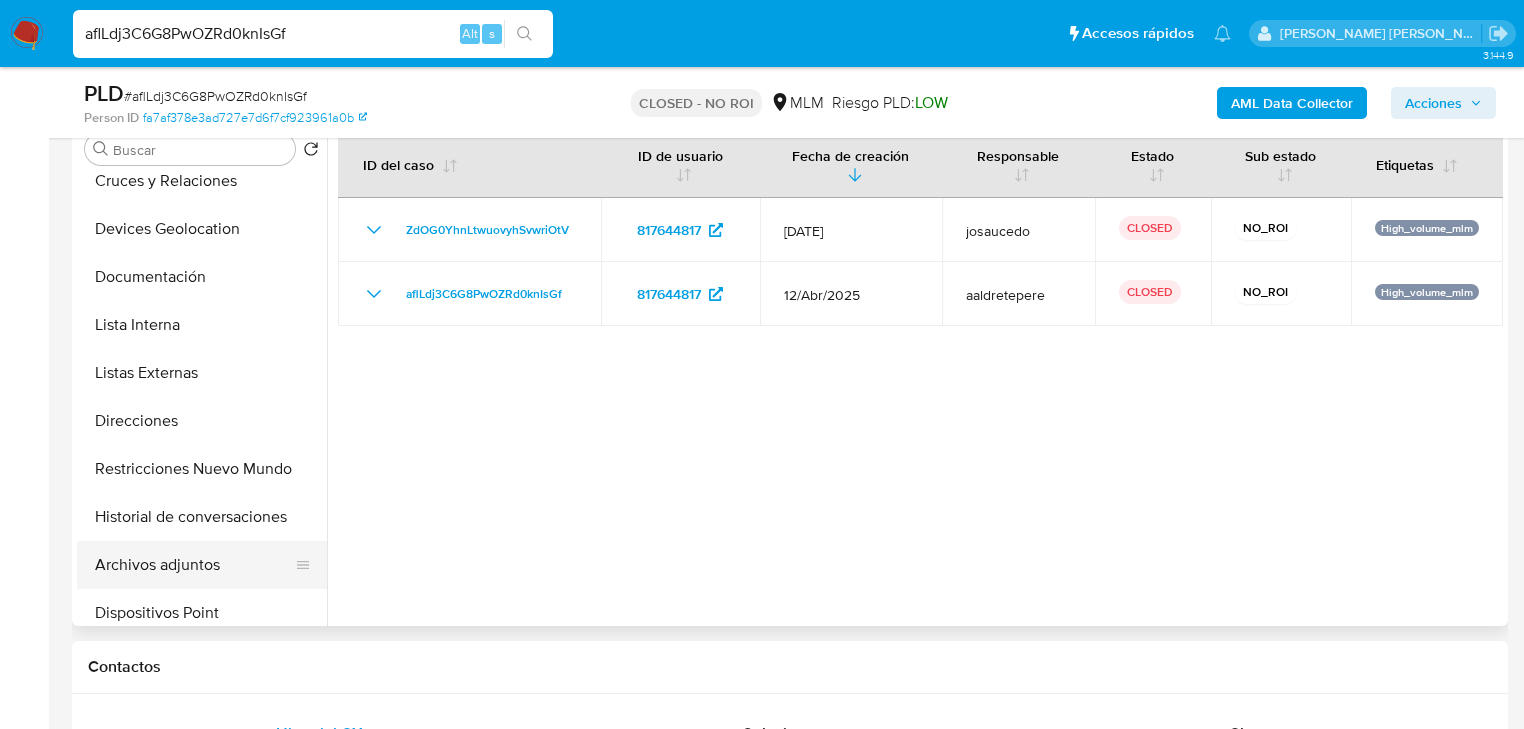 click on "Archivos adjuntos" at bounding box center [194, 565] 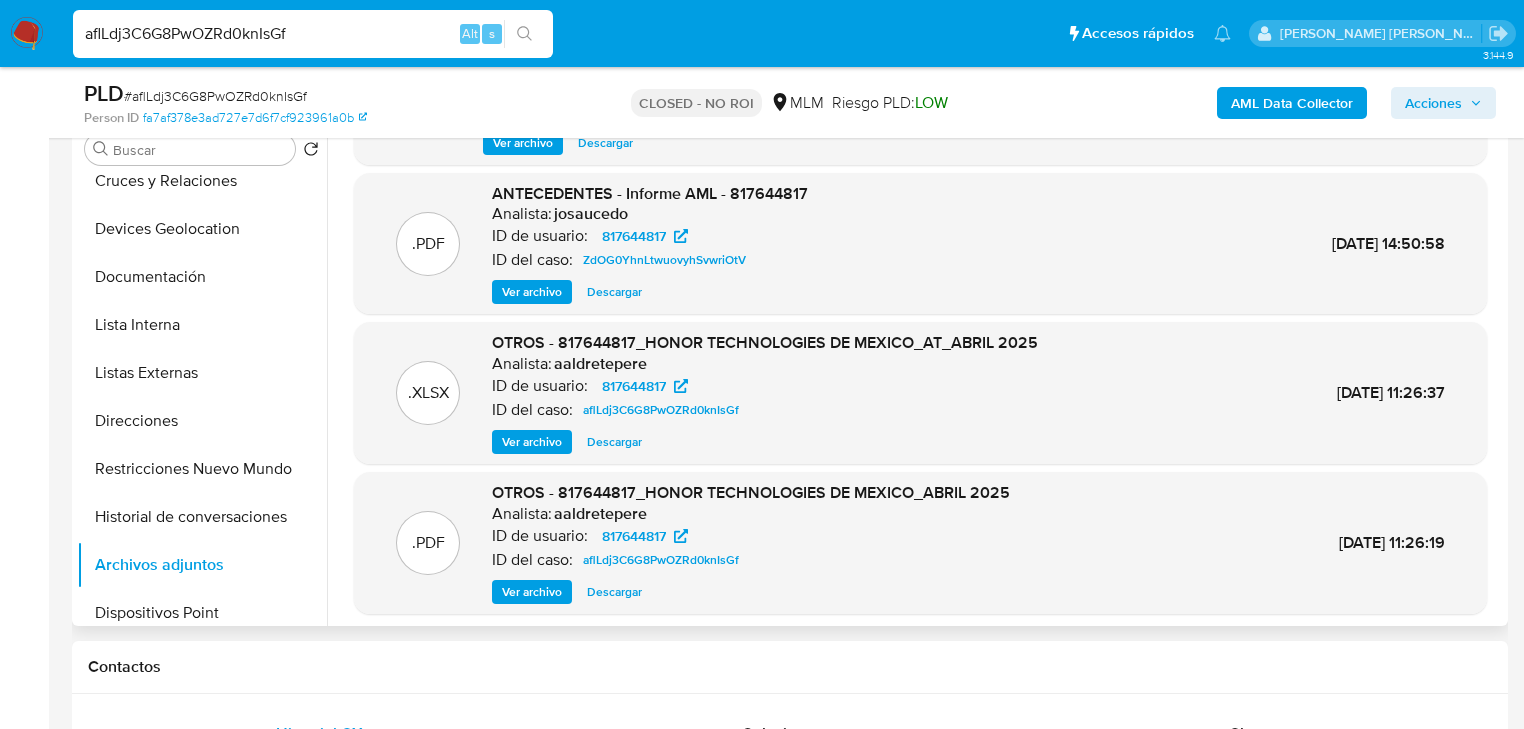 scroll, scrollTop: 133, scrollLeft: 0, axis: vertical 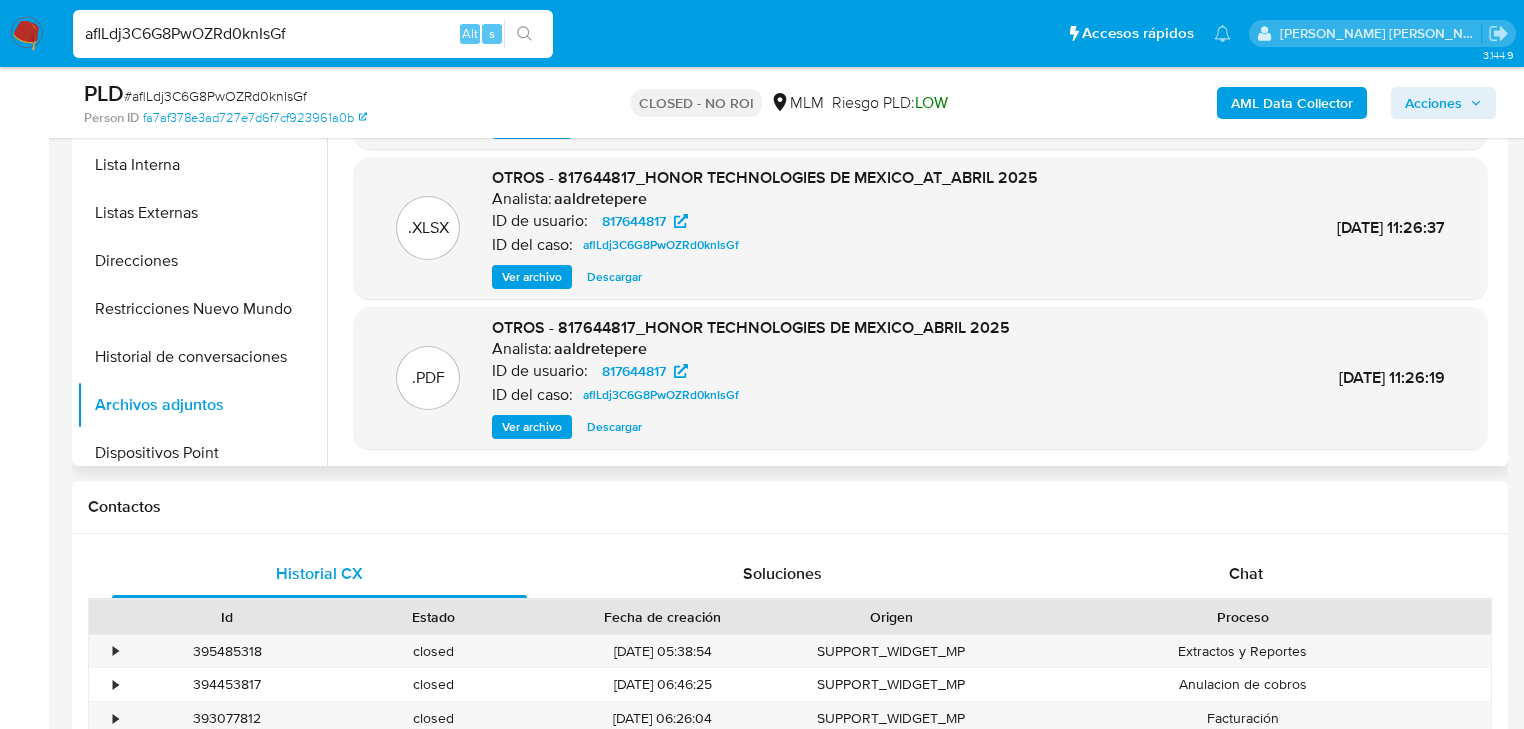 click on "Descargar" at bounding box center [614, 427] 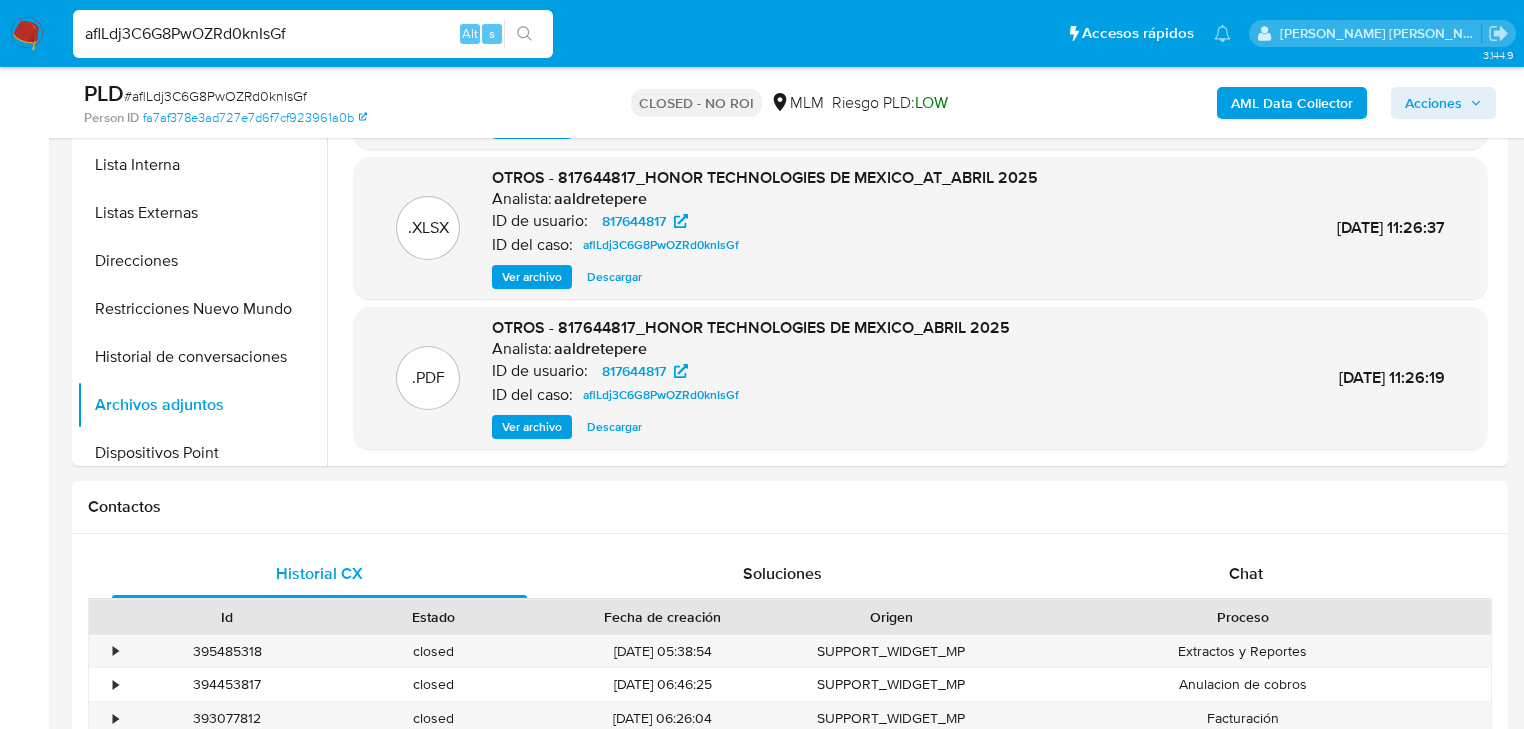click on "aflLdj3C6G8PwOZRd0knIsGf" at bounding box center [313, 34] 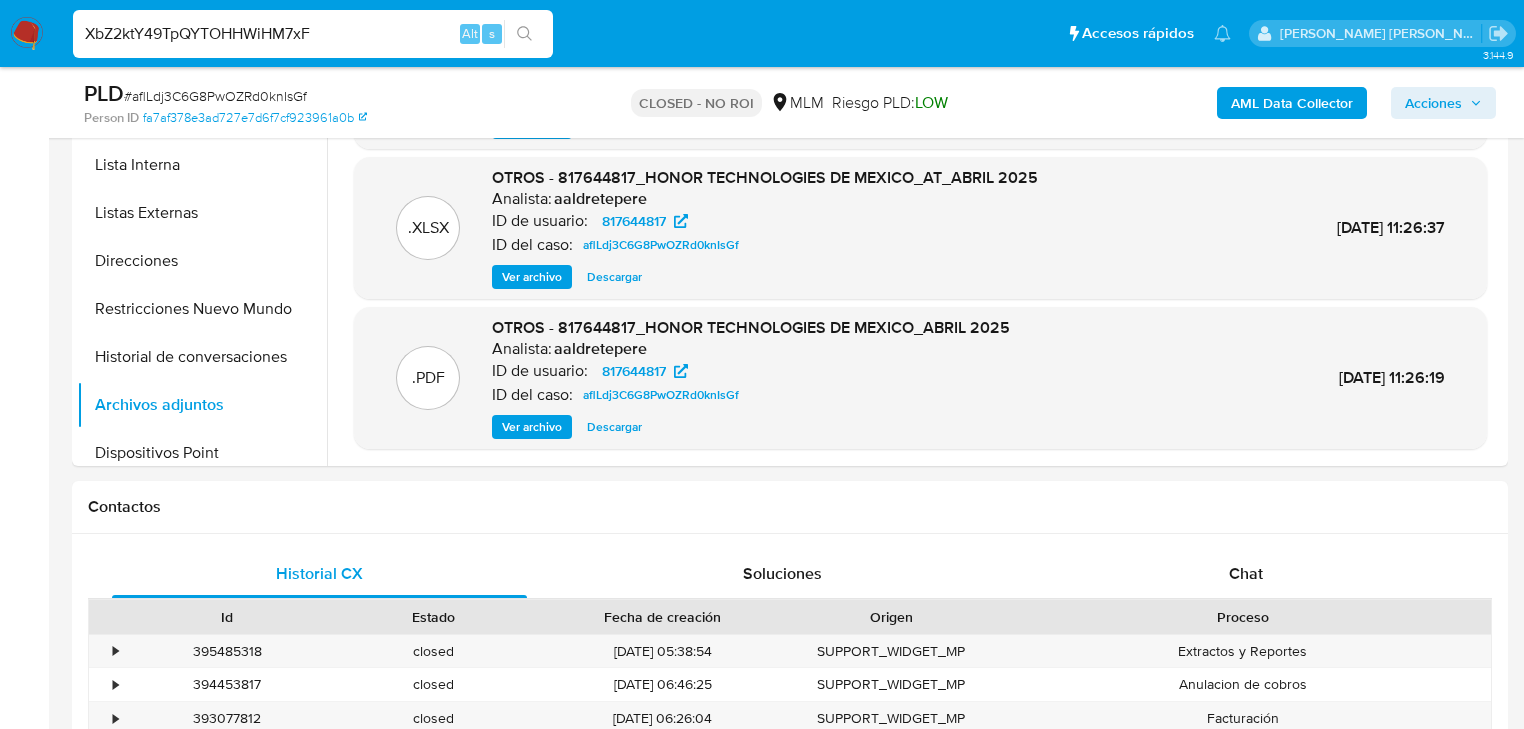 type on "XbZ2ktY49TpQYTOHHWiHM7xF" 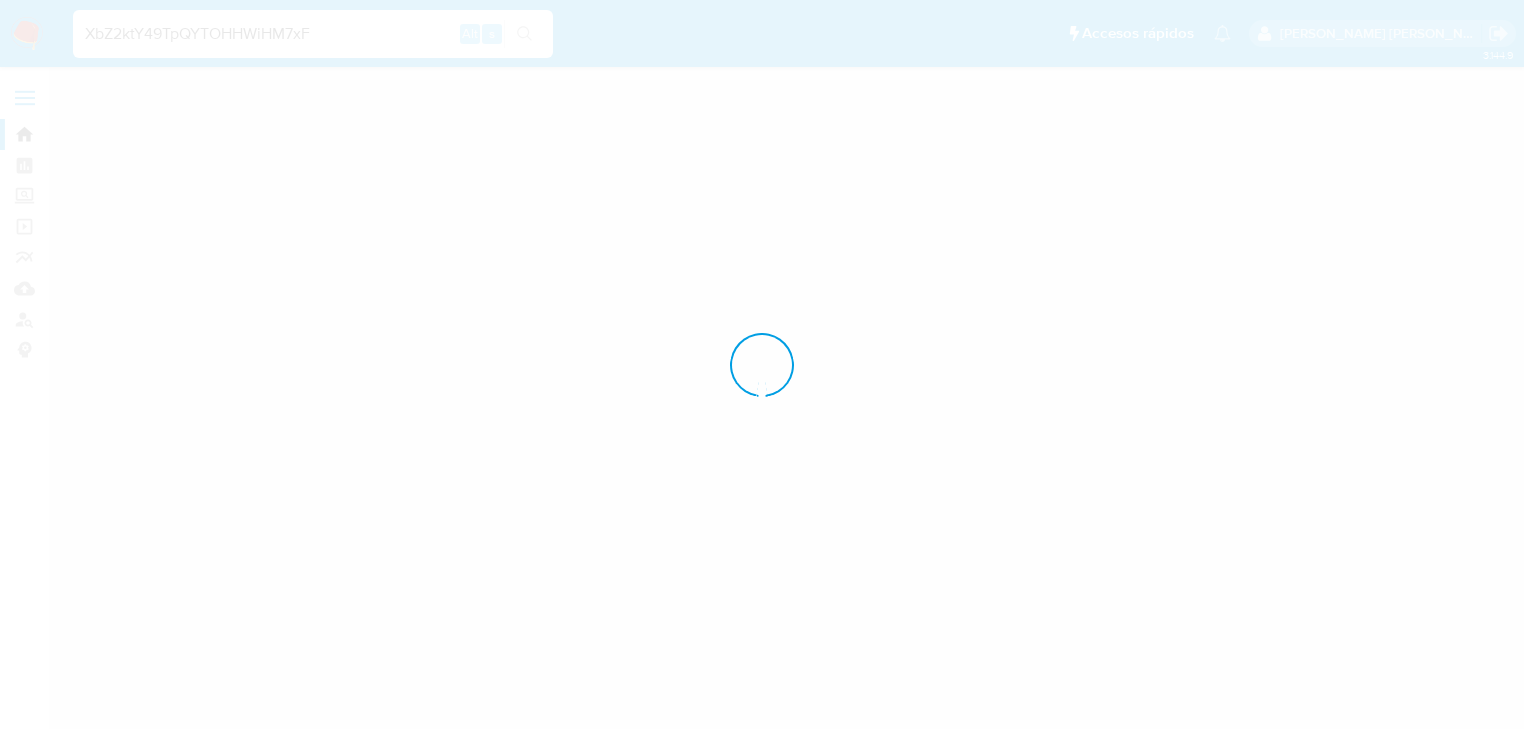 scroll, scrollTop: 0, scrollLeft: 0, axis: both 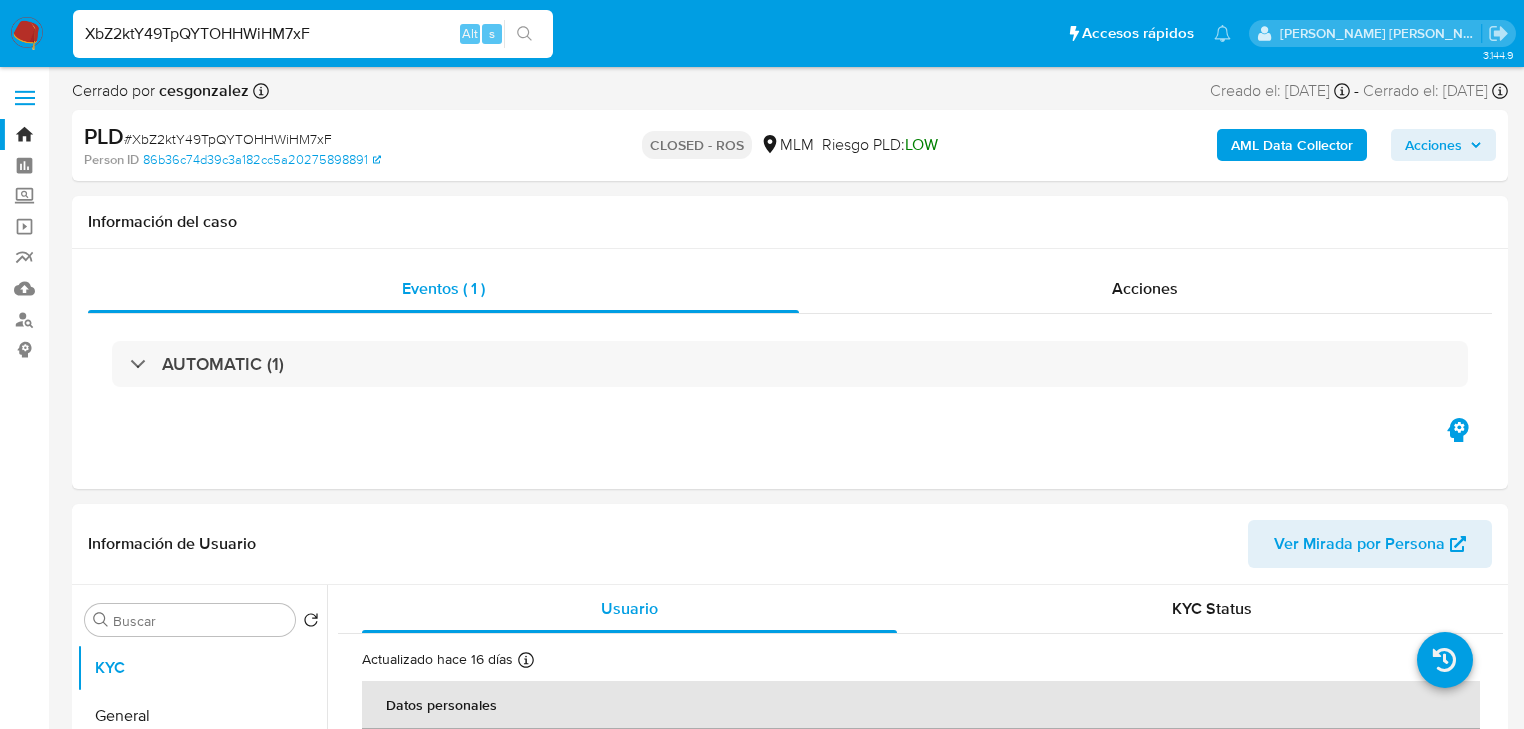 select on "10" 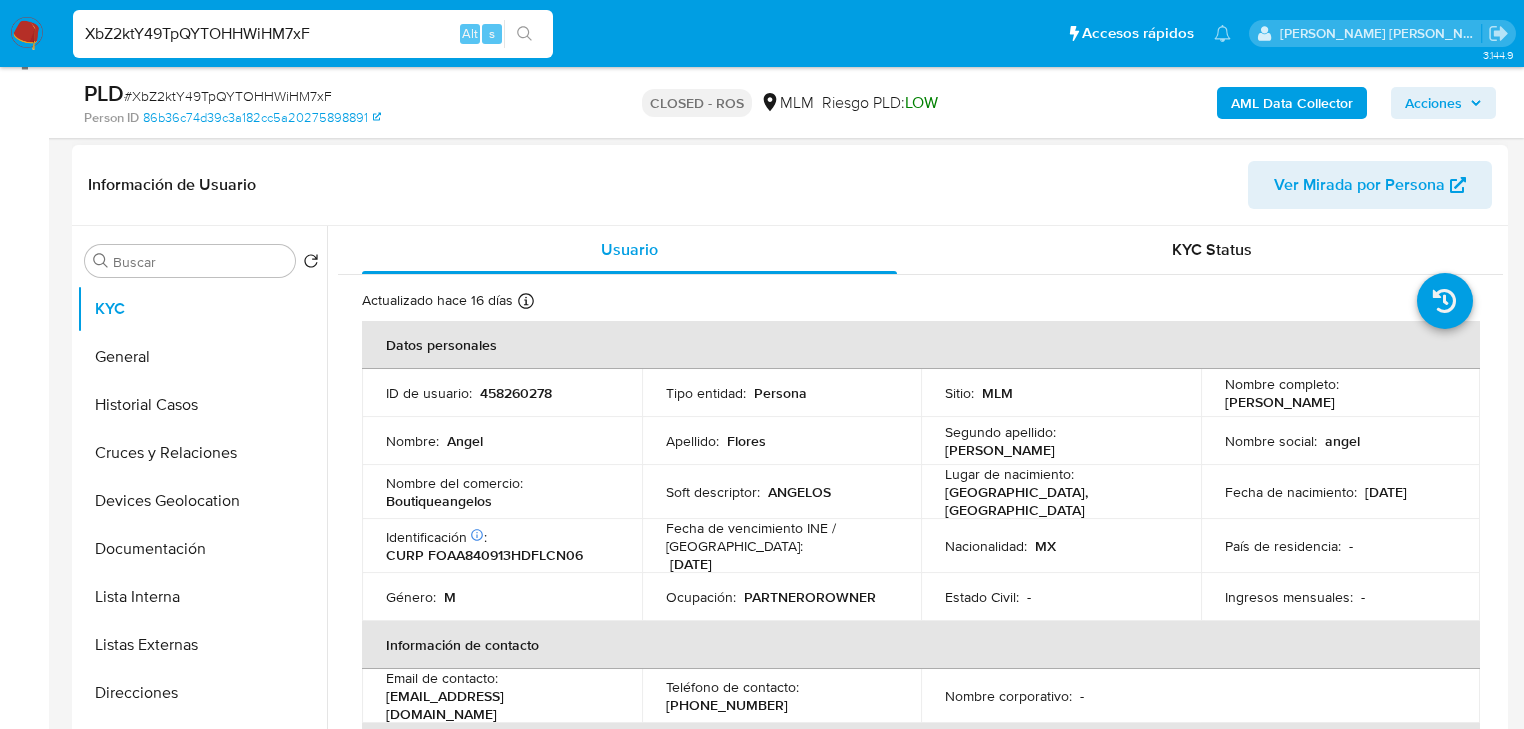 scroll, scrollTop: 320, scrollLeft: 0, axis: vertical 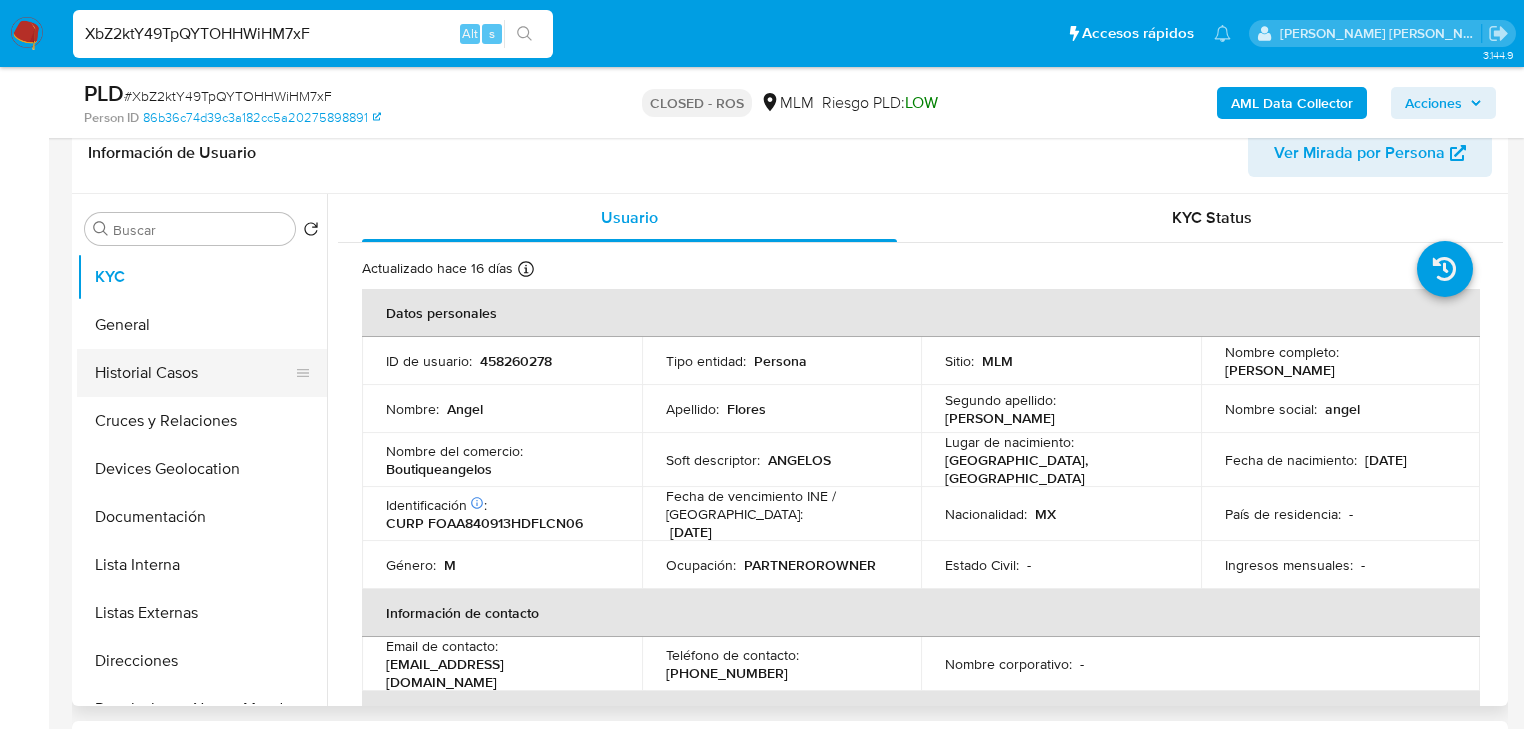 click on "Historial Casos" at bounding box center [194, 373] 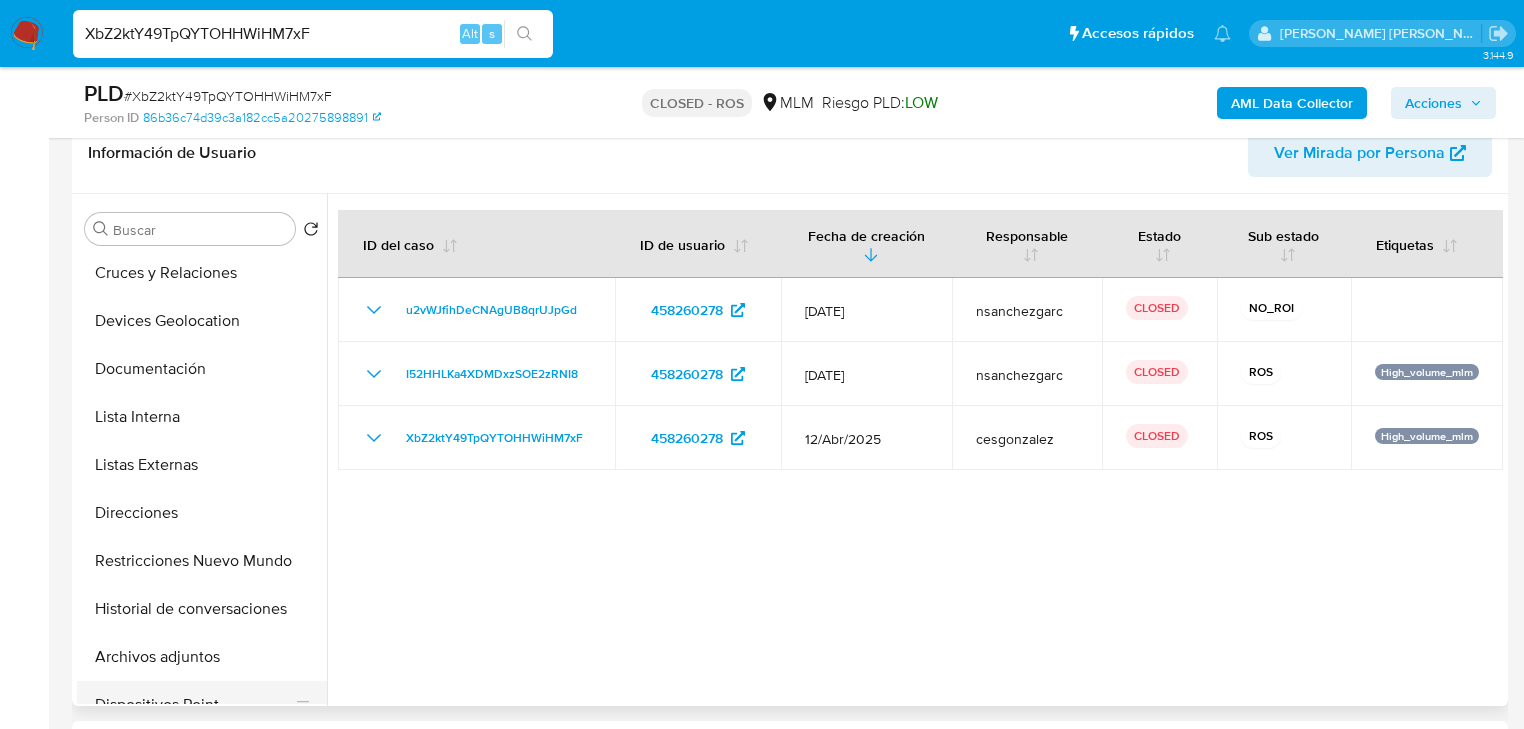 scroll, scrollTop: 240, scrollLeft: 0, axis: vertical 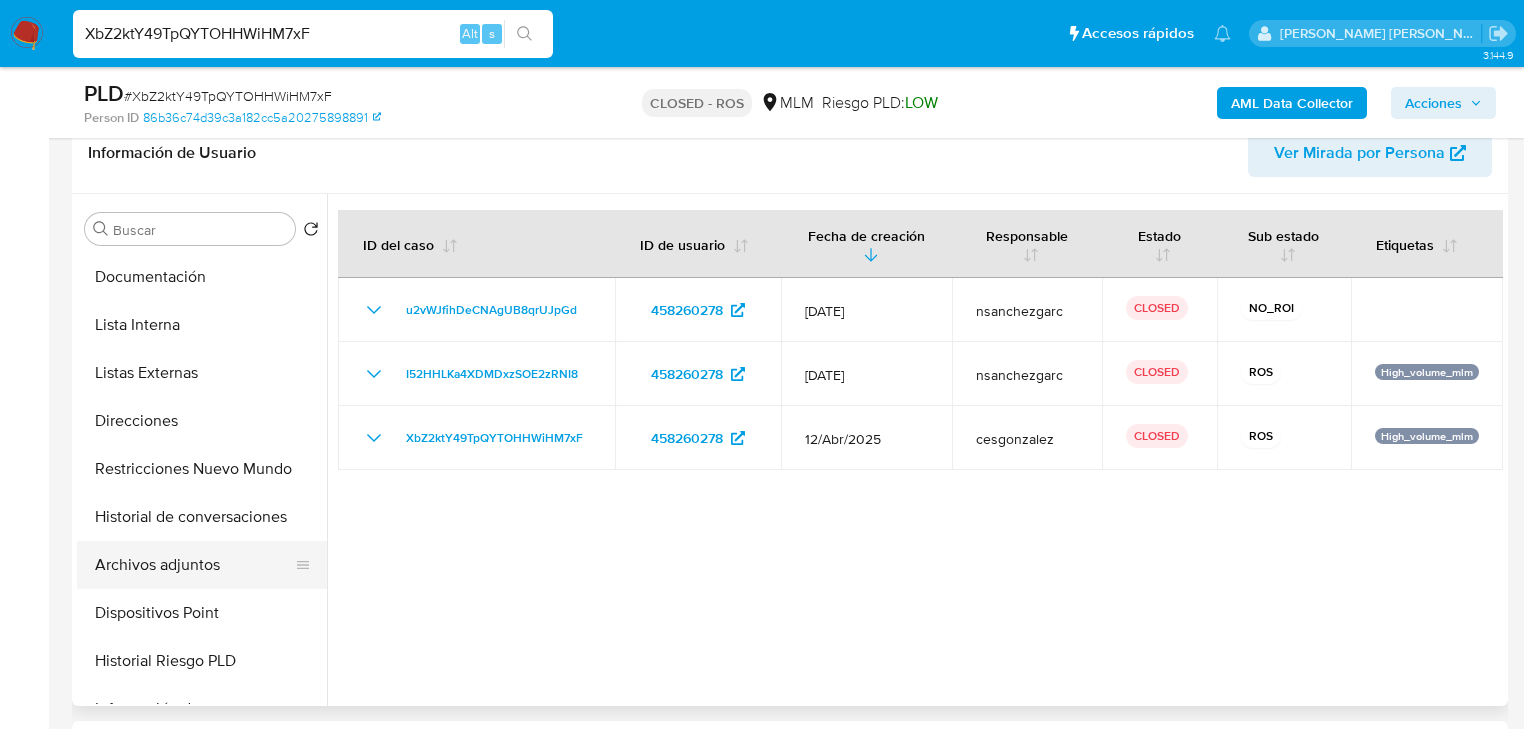 click on "Archivos adjuntos" at bounding box center (194, 565) 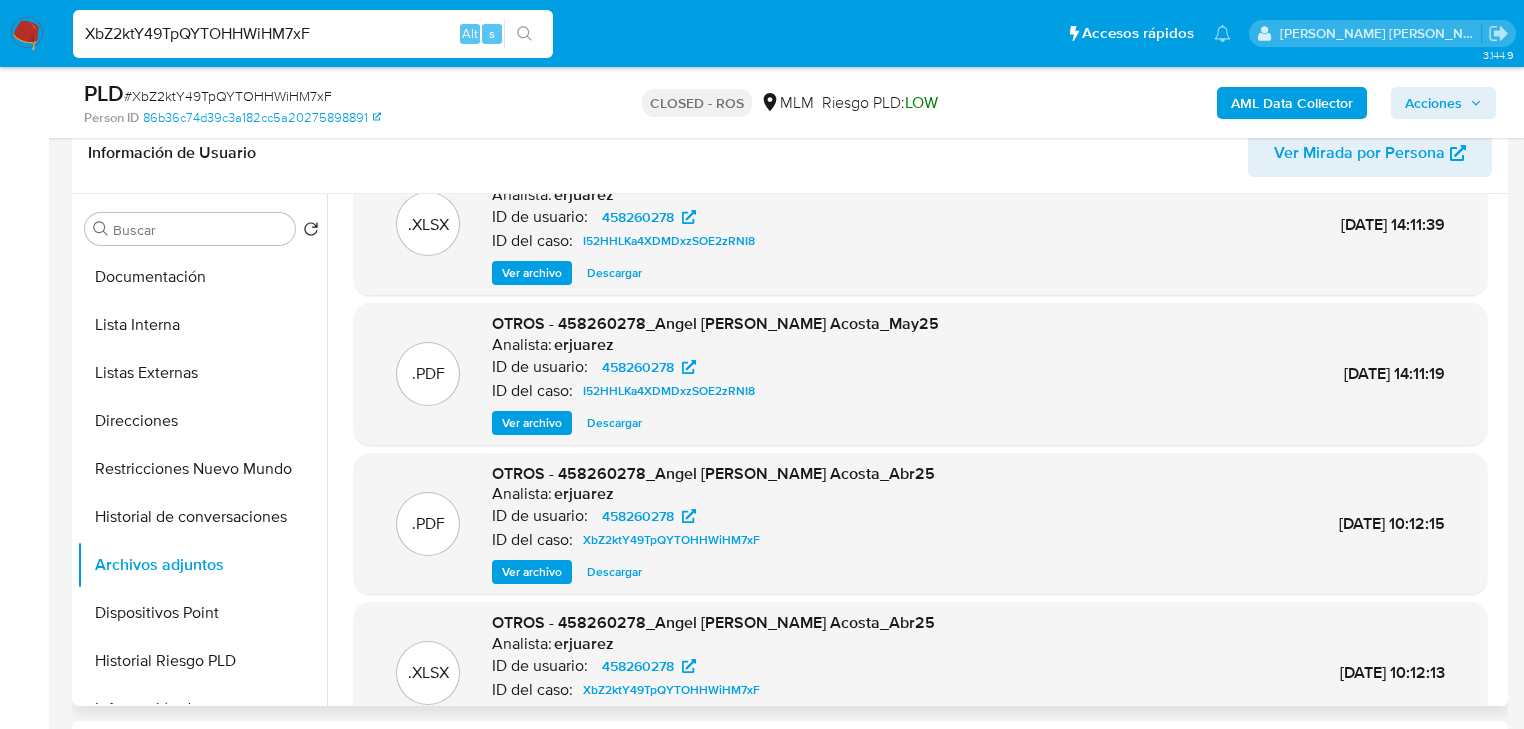 scroll, scrollTop: 112, scrollLeft: 0, axis: vertical 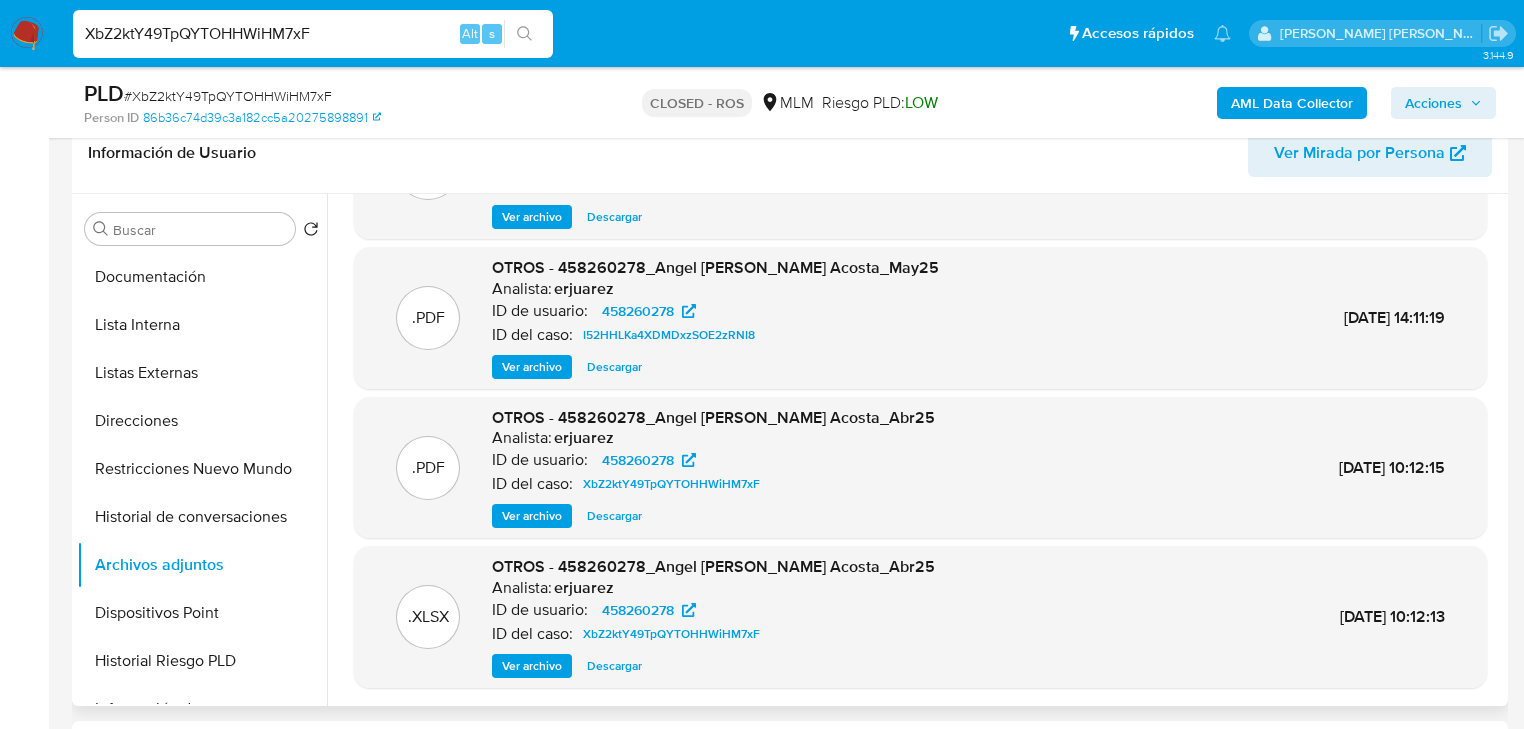click on "Descargar" at bounding box center [614, 516] 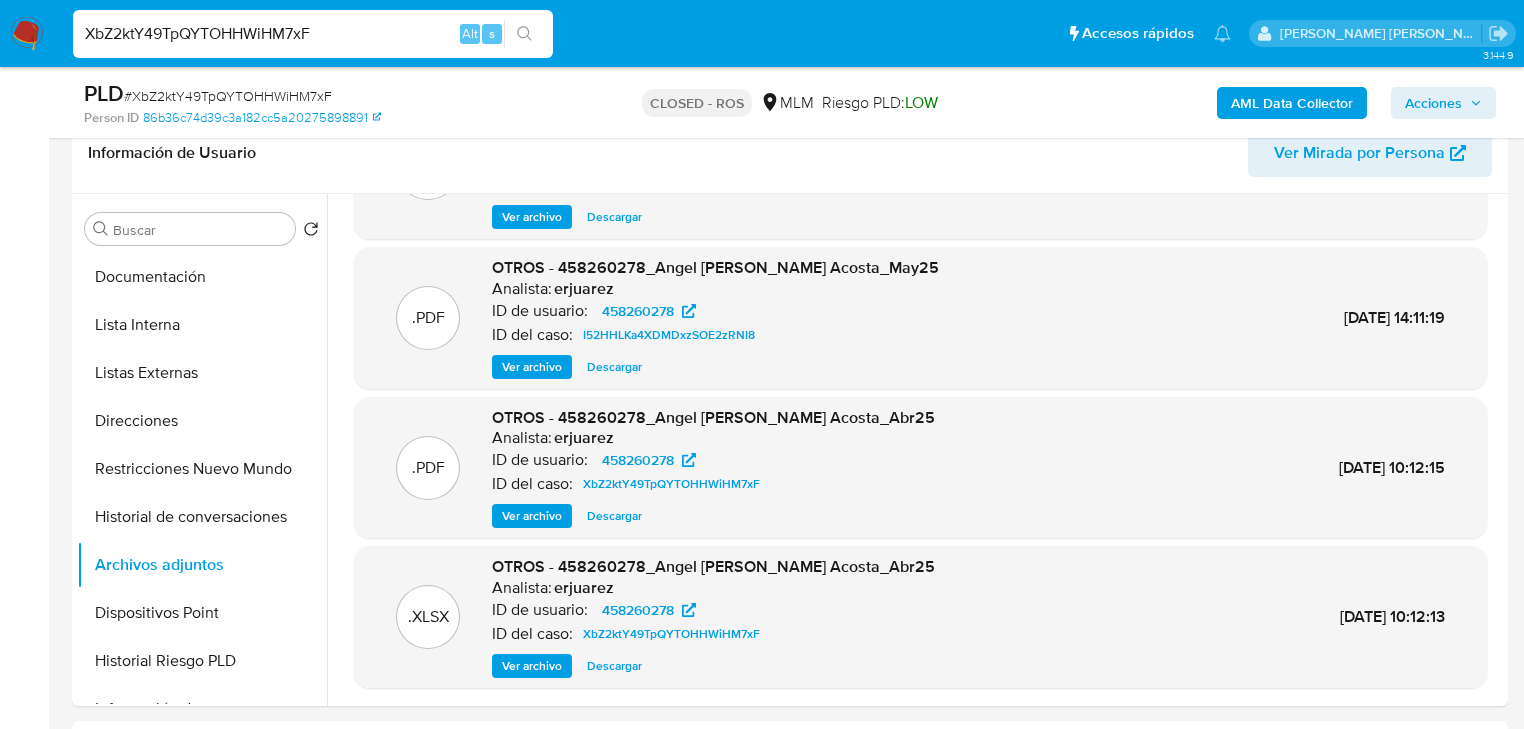 click on "XbZ2ktY49TpQYTOHHWiHM7xF" at bounding box center (313, 34) 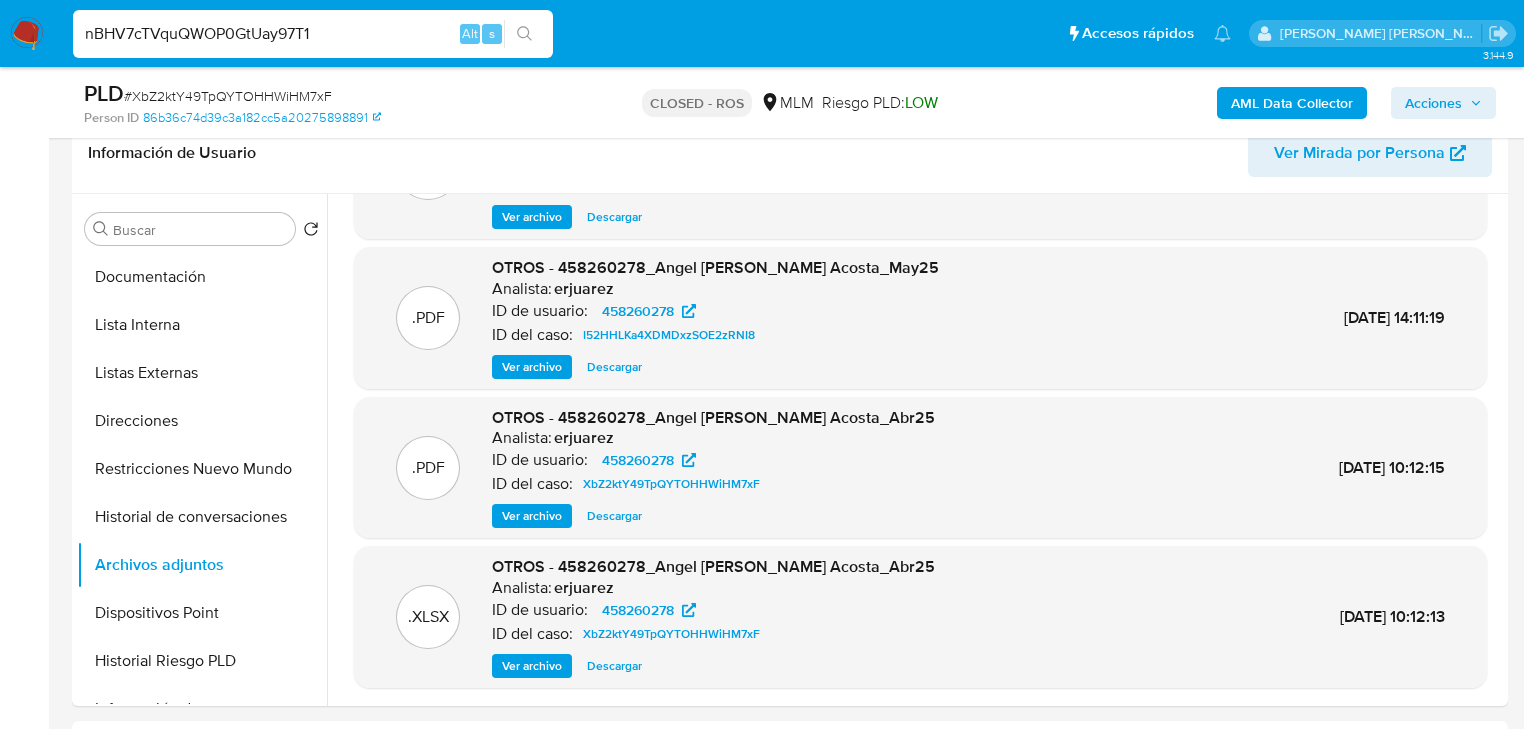 type on "nBHV7cTVquQWOP0GtUay97T1" 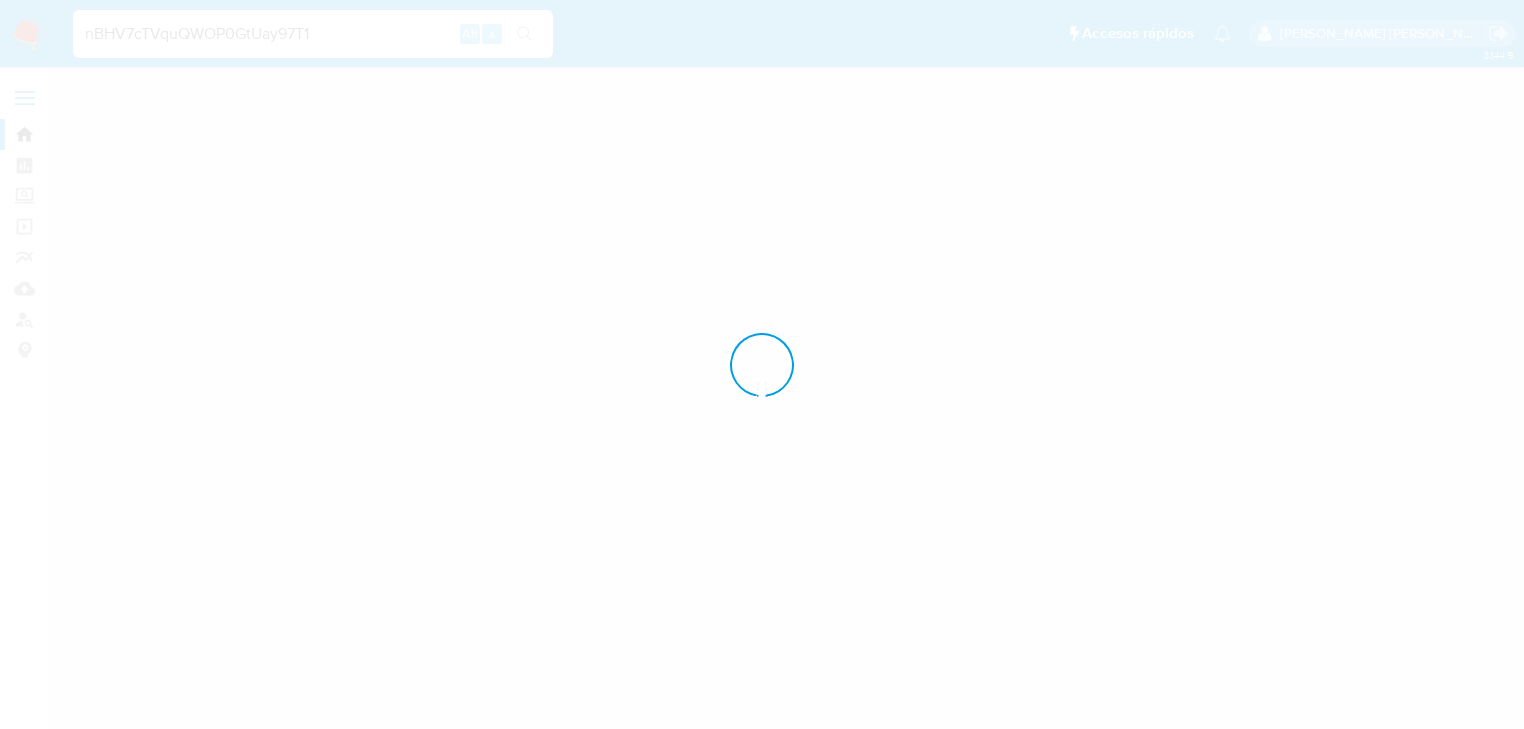 scroll, scrollTop: 0, scrollLeft: 0, axis: both 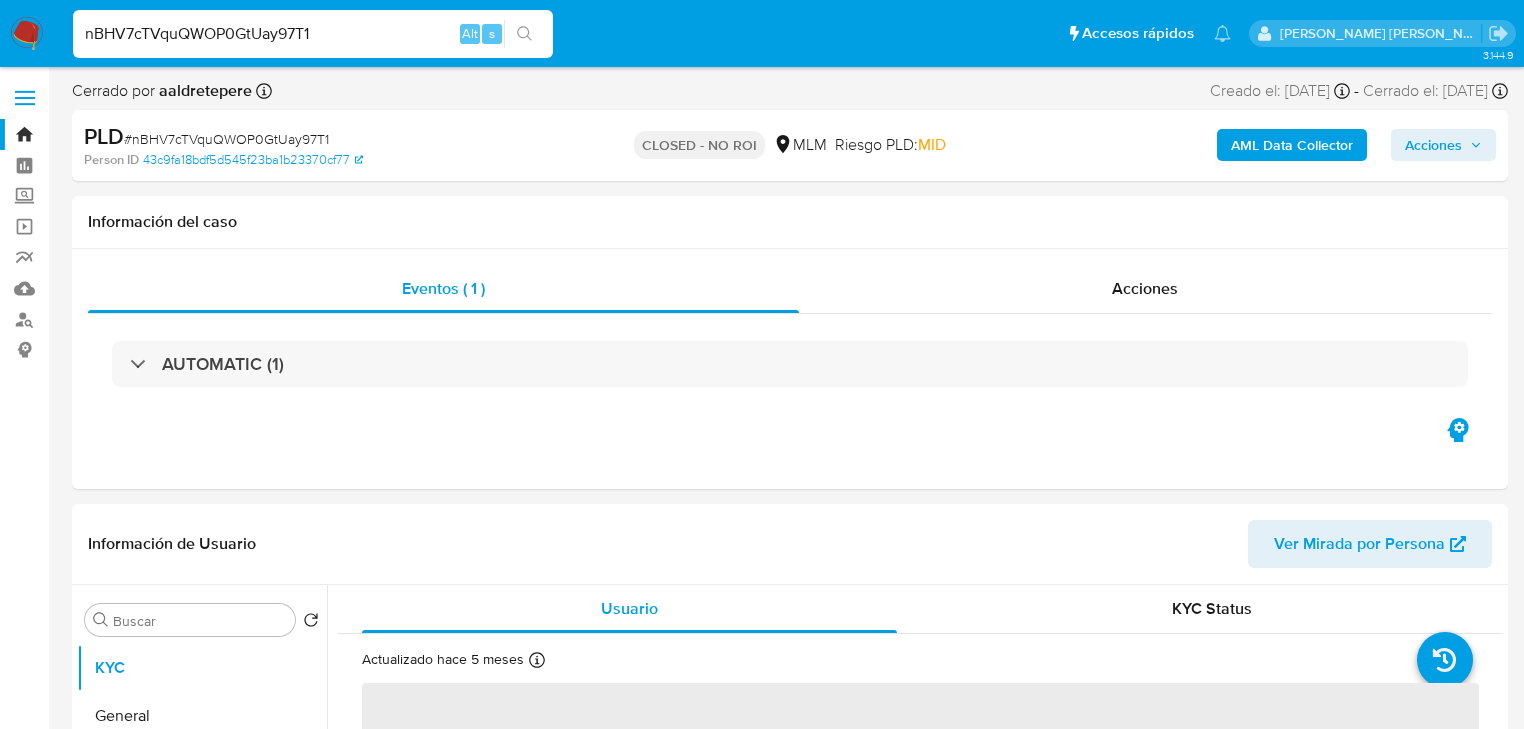 select on "10" 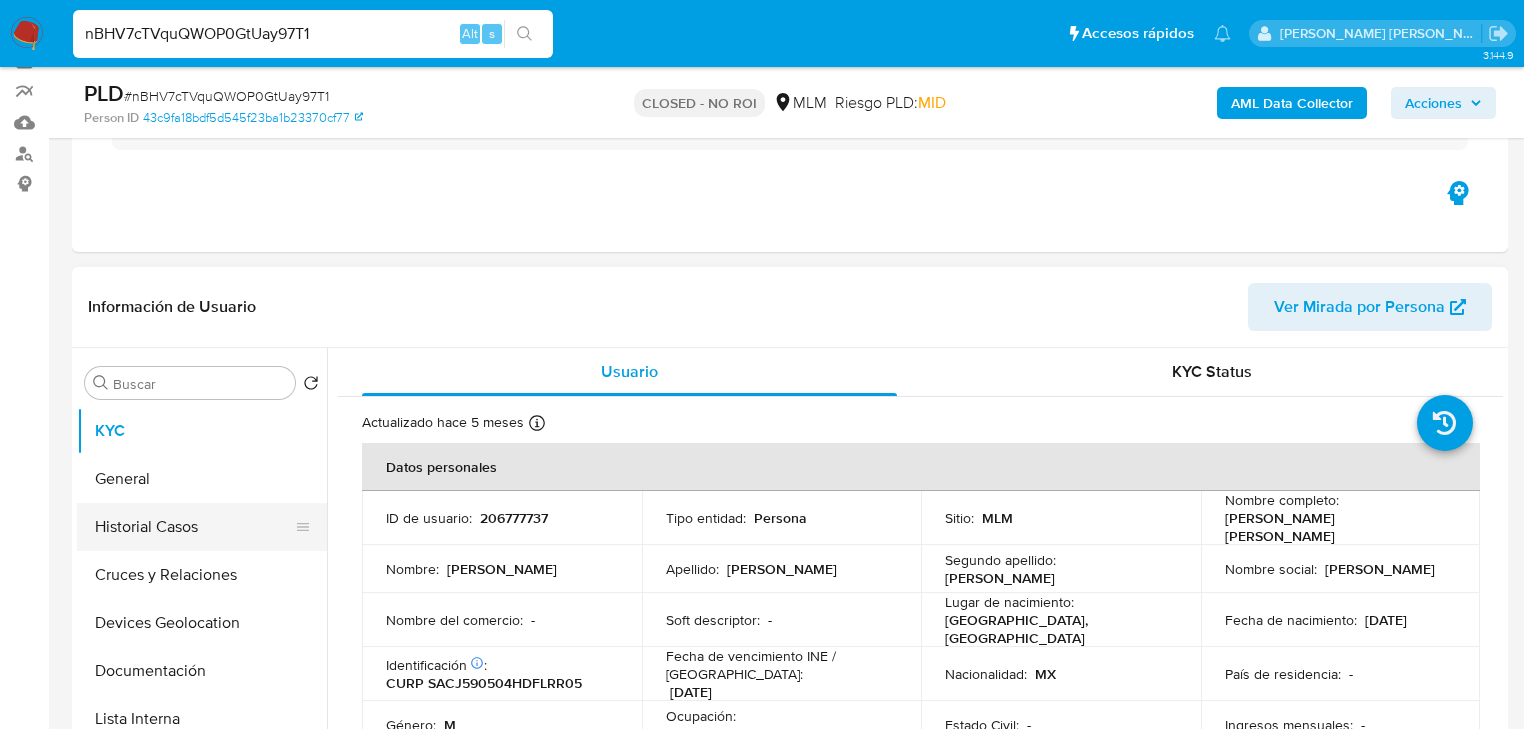 scroll, scrollTop: 240, scrollLeft: 0, axis: vertical 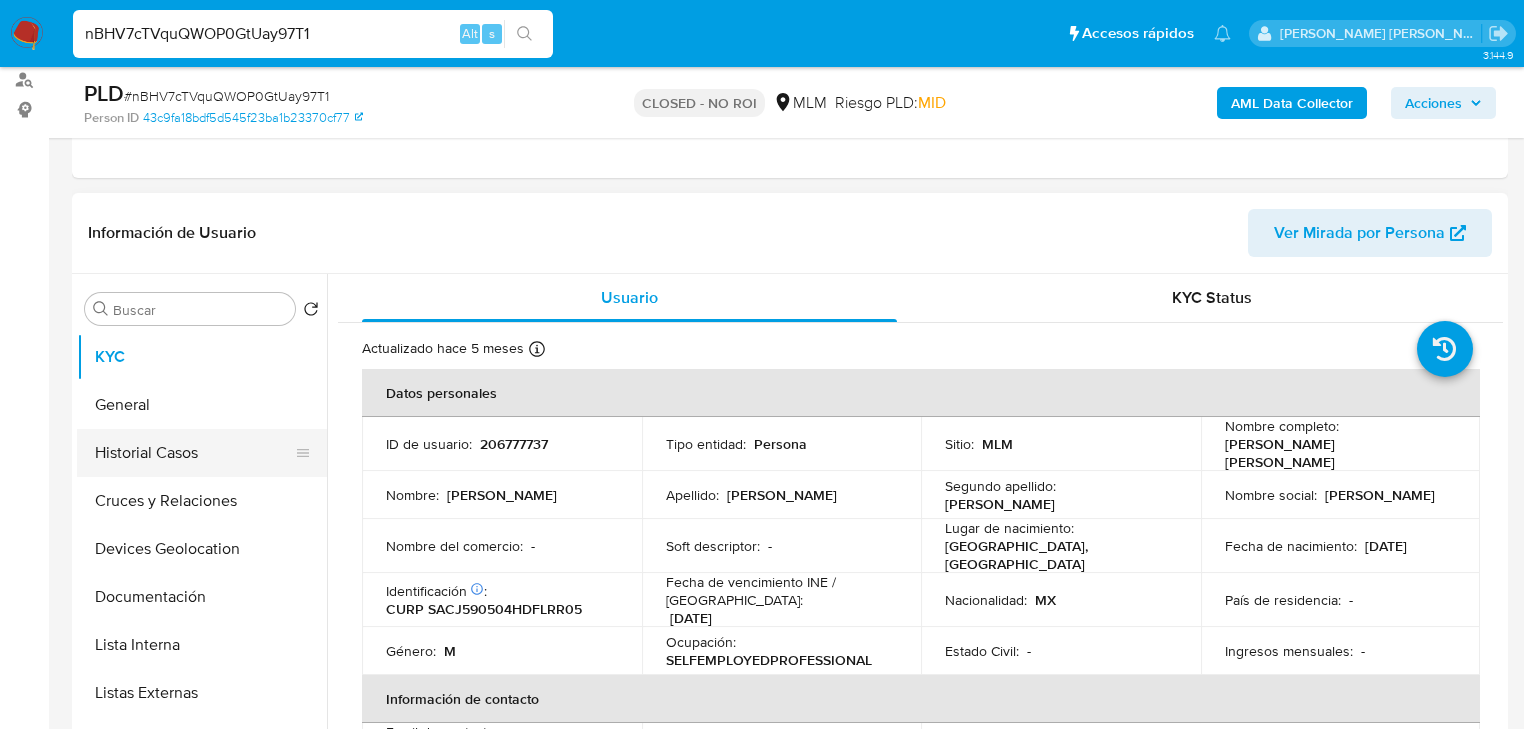 drag, startPoint x: 186, startPoint y: 456, endPoint x: 233, endPoint y: 459, distance: 47.095646 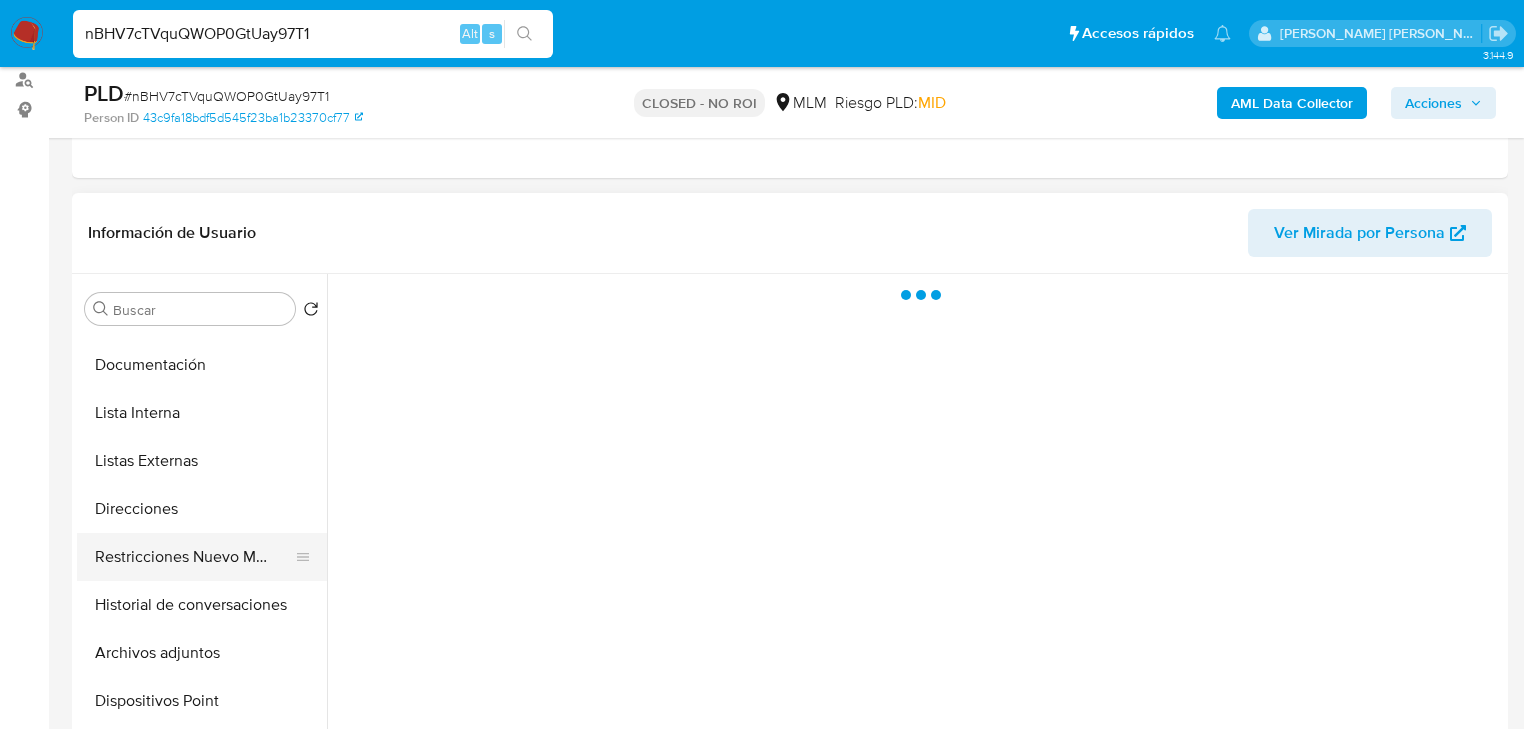 scroll, scrollTop: 240, scrollLeft: 0, axis: vertical 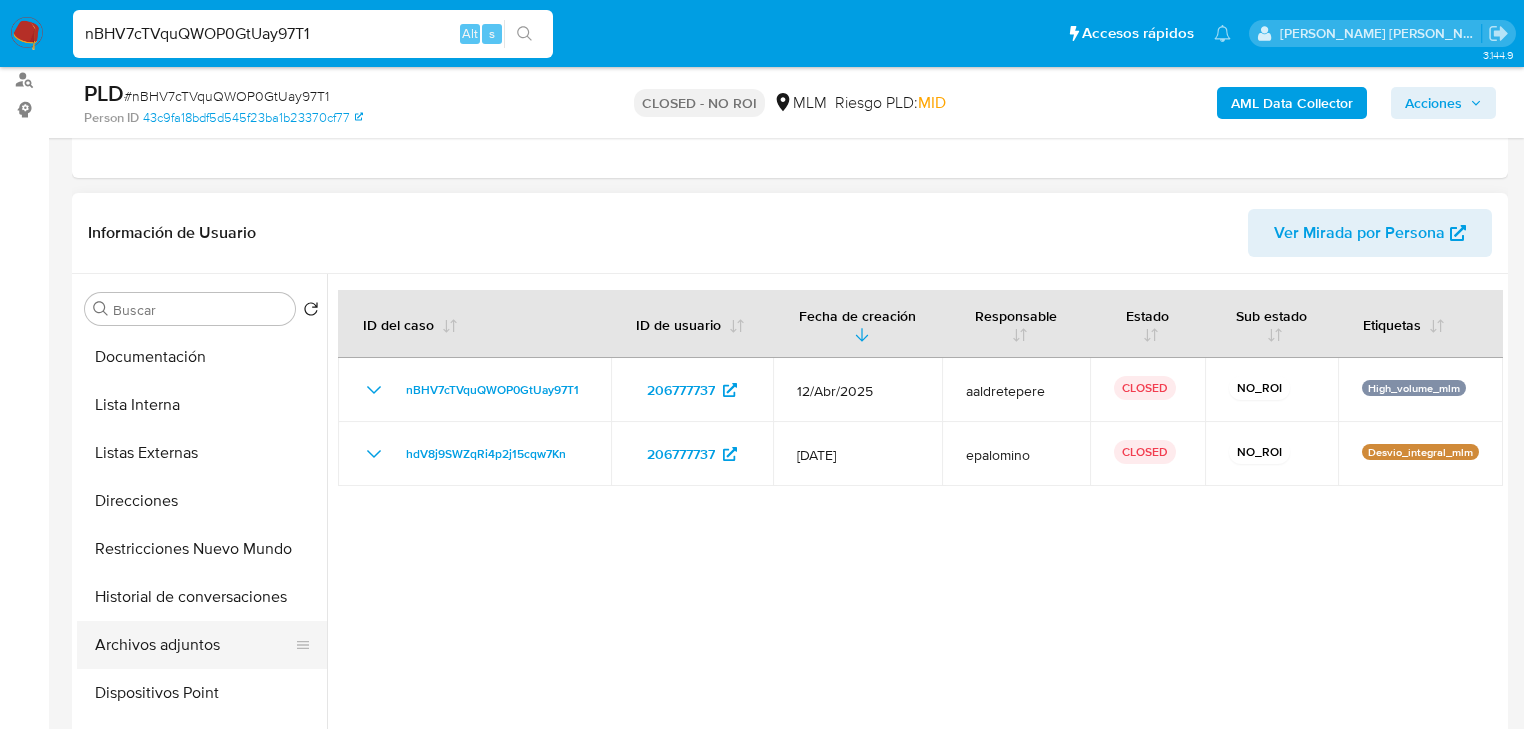click on "Archivos adjuntos" at bounding box center [194, 645] 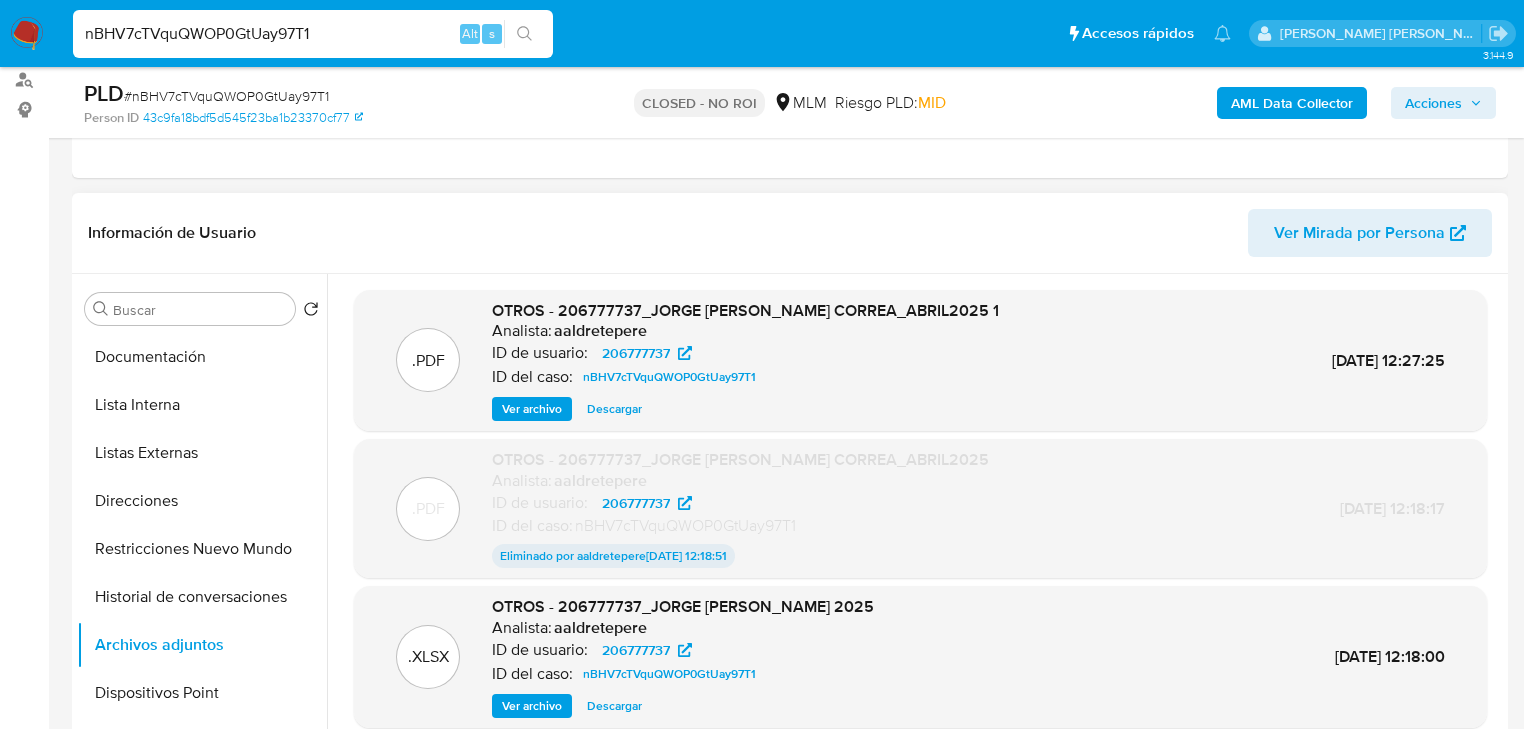 click on "Descargar" at bounding box center [614, 409] 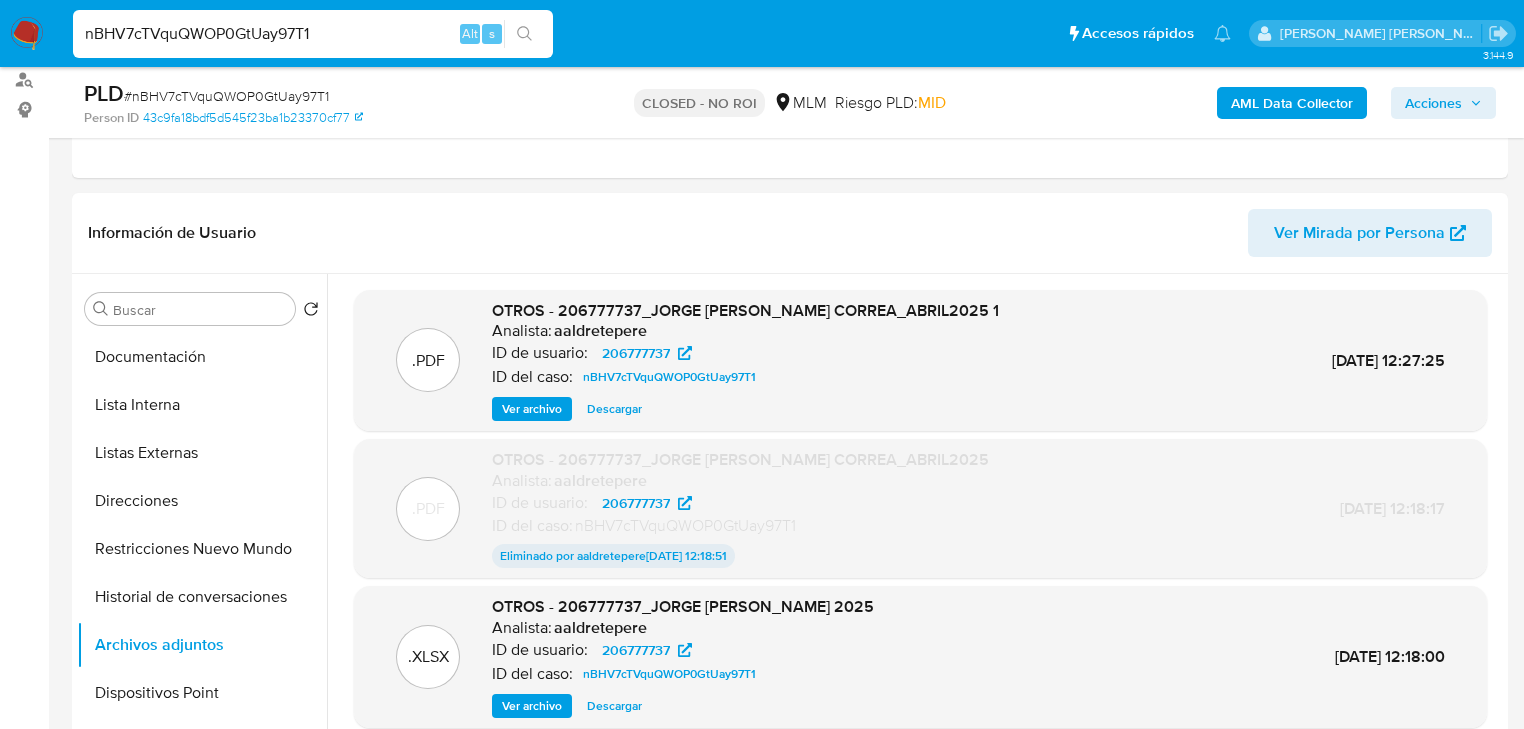 click on "nBHV7cTVquQWOP0GtUay97T1" at bounding box center (313, 34) 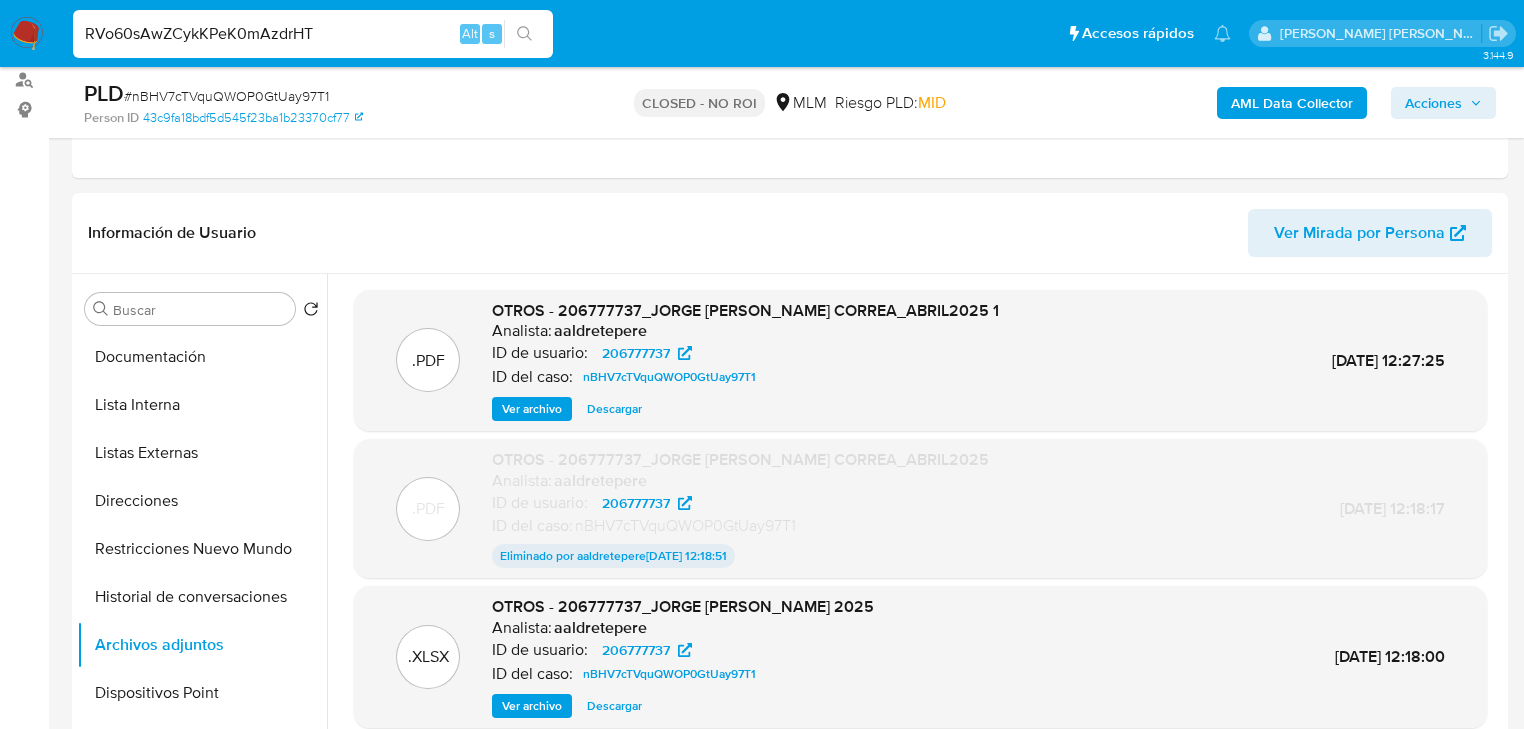 type on "RVo60sAwZCykKPeK0mAzdrHT" 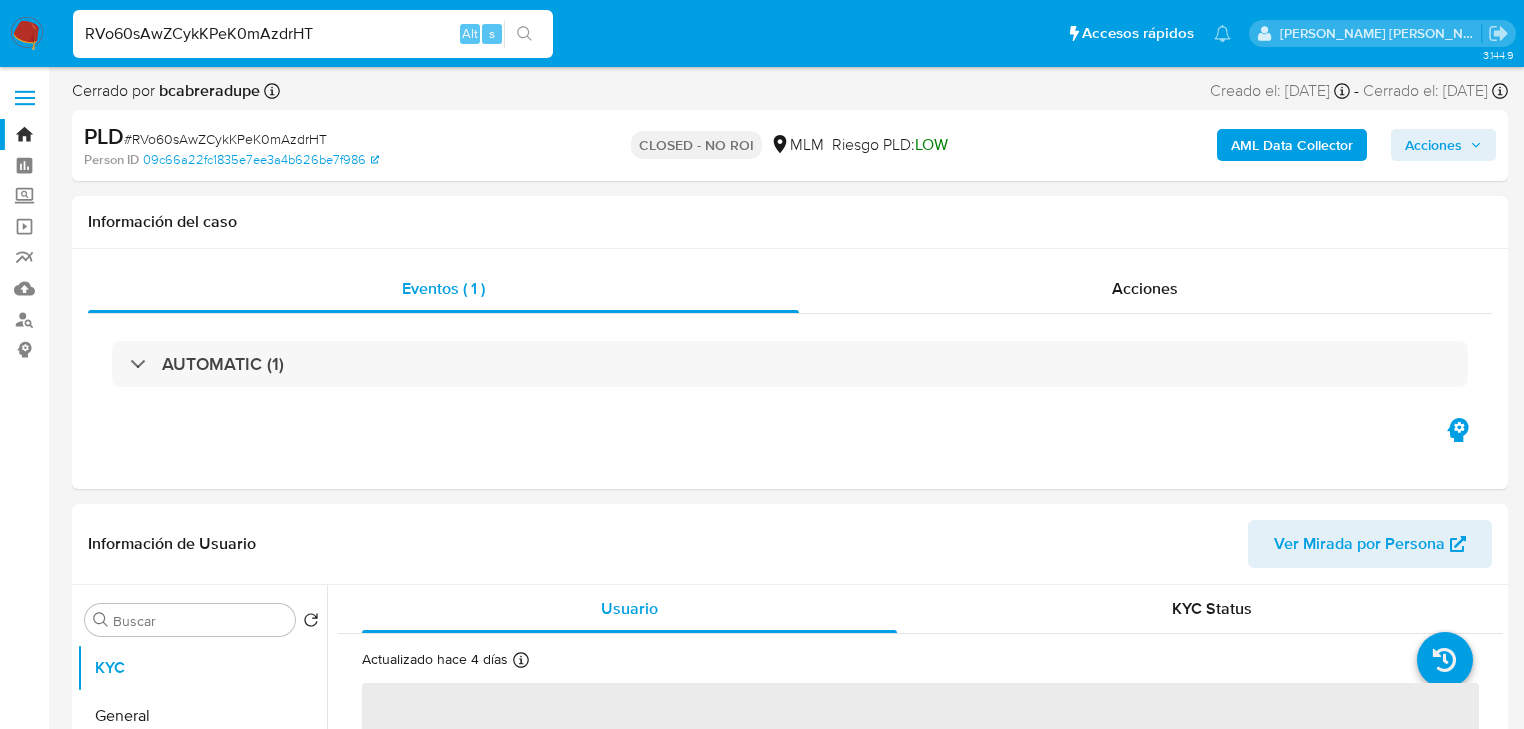 select on "10" 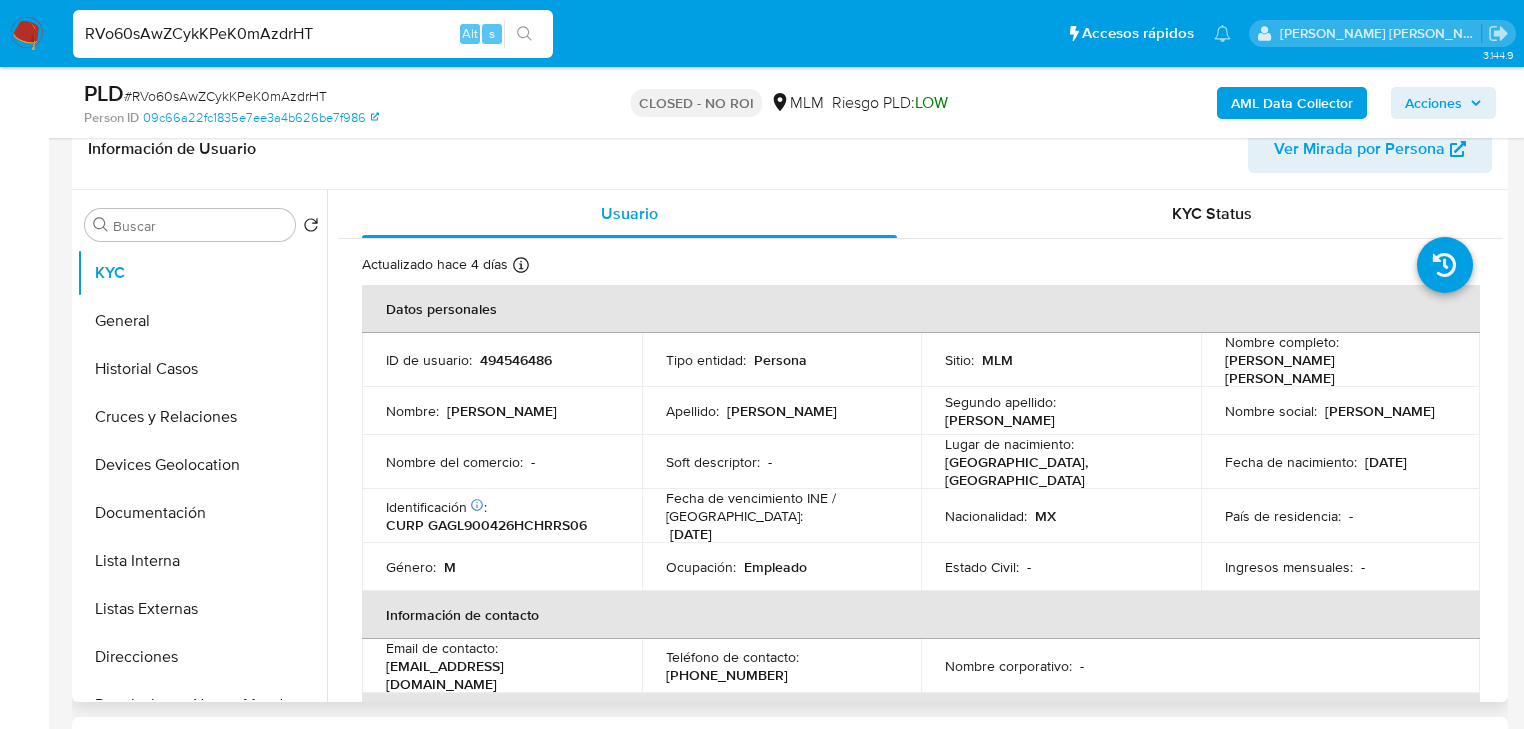 scroll, scrollTop: 400, scrollLeft: 0, axis: vertical 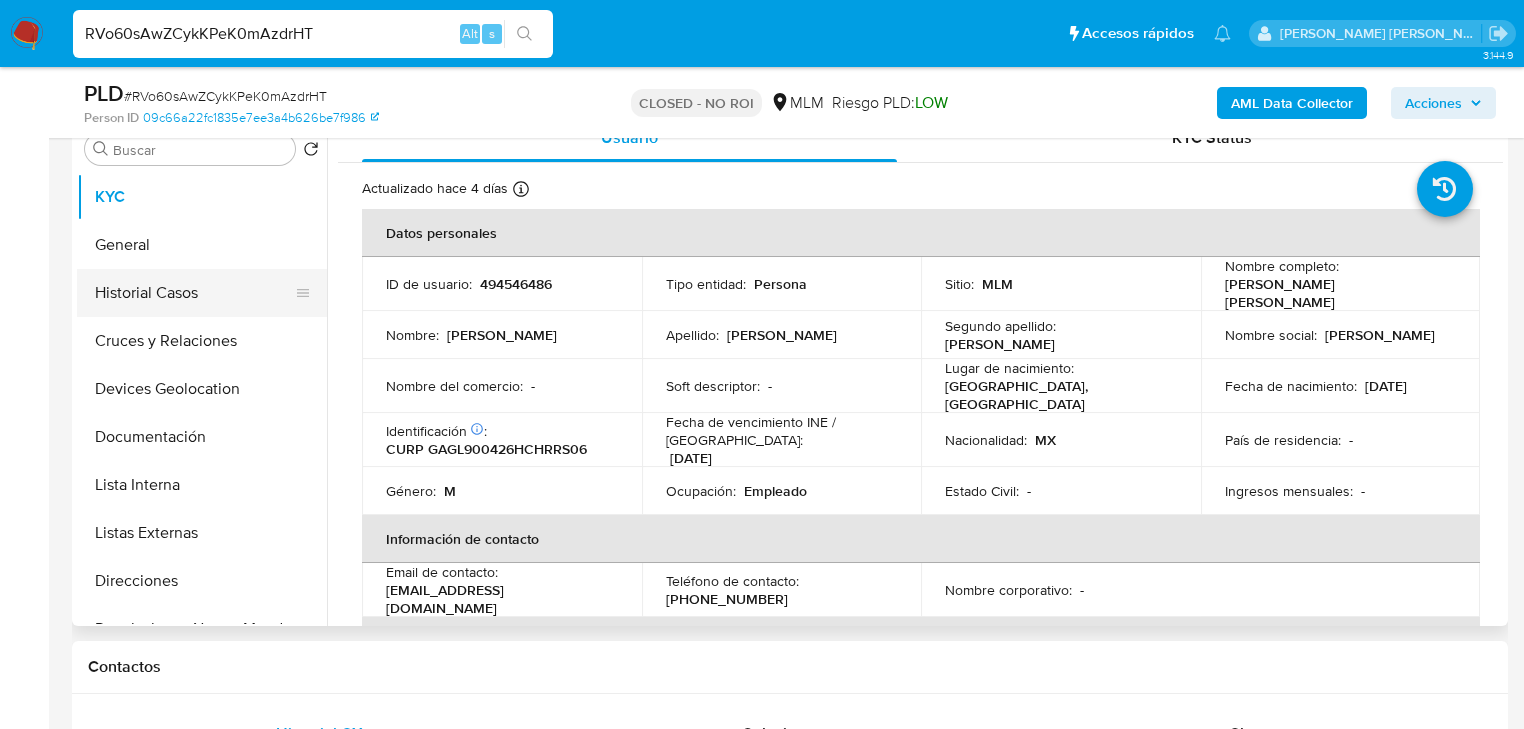 click on "Historial Casos" at bounding box center (194, 293) 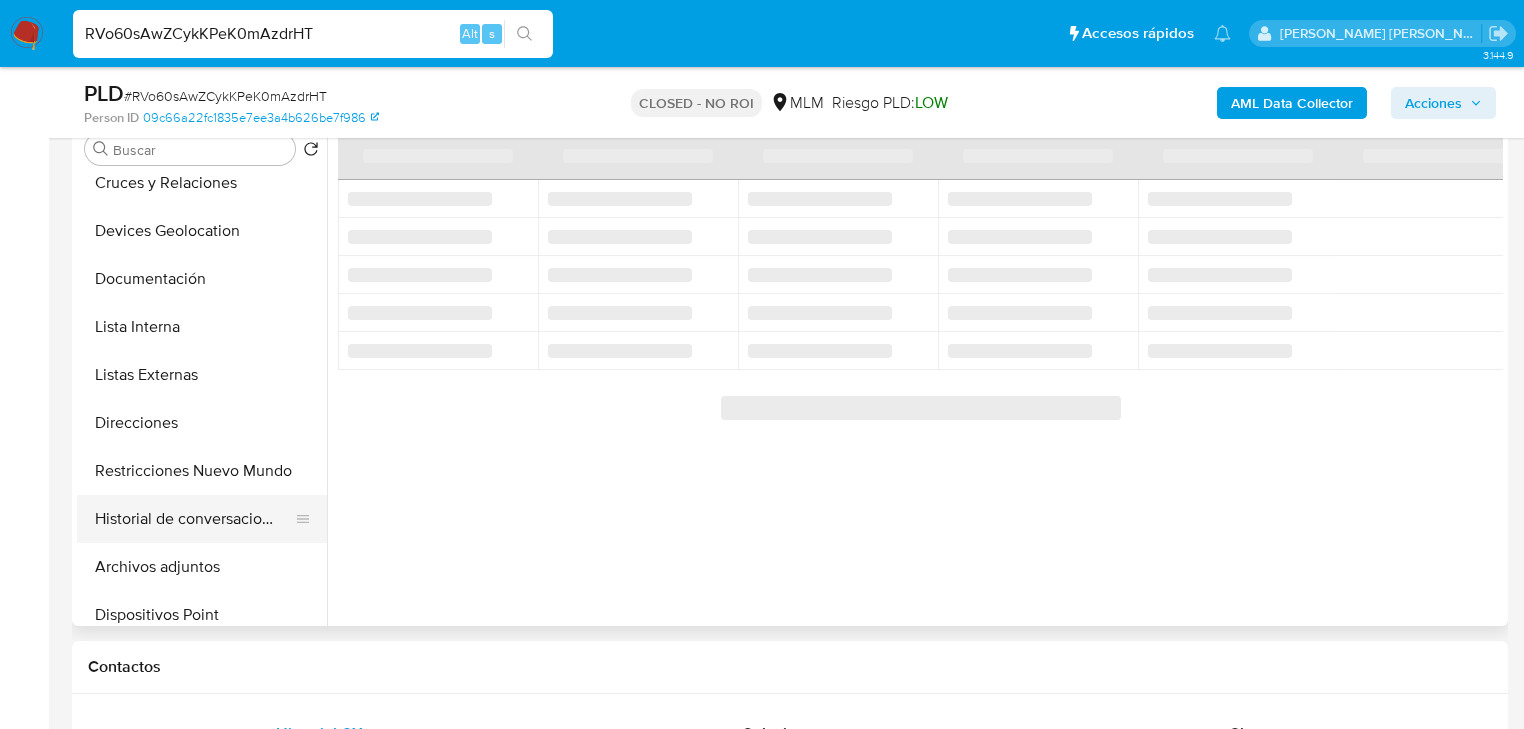 scroll, scrollTop: 160, scrollLeft: 0, axis: vertical 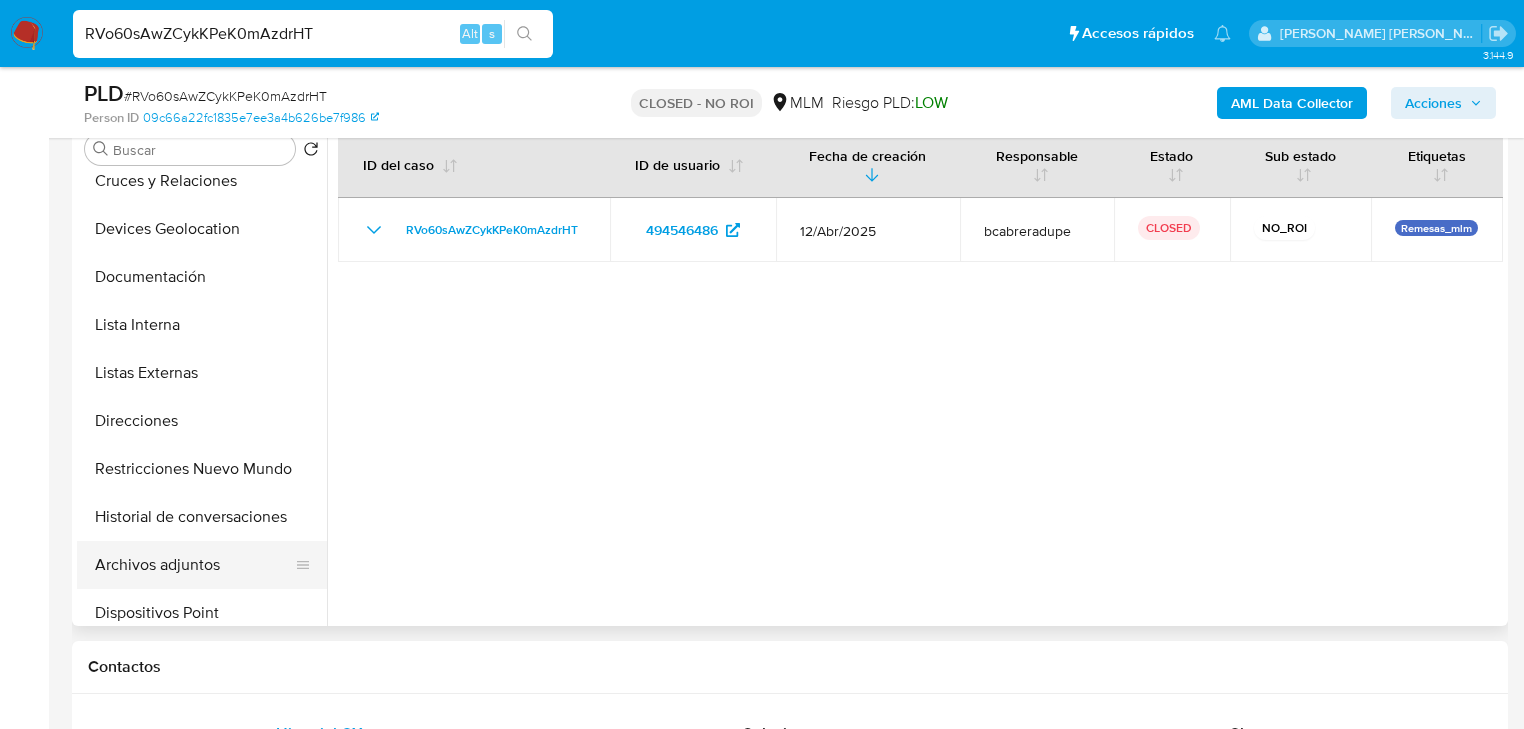 click on "Archivos adjuntos" at bounding box center [194, 565] 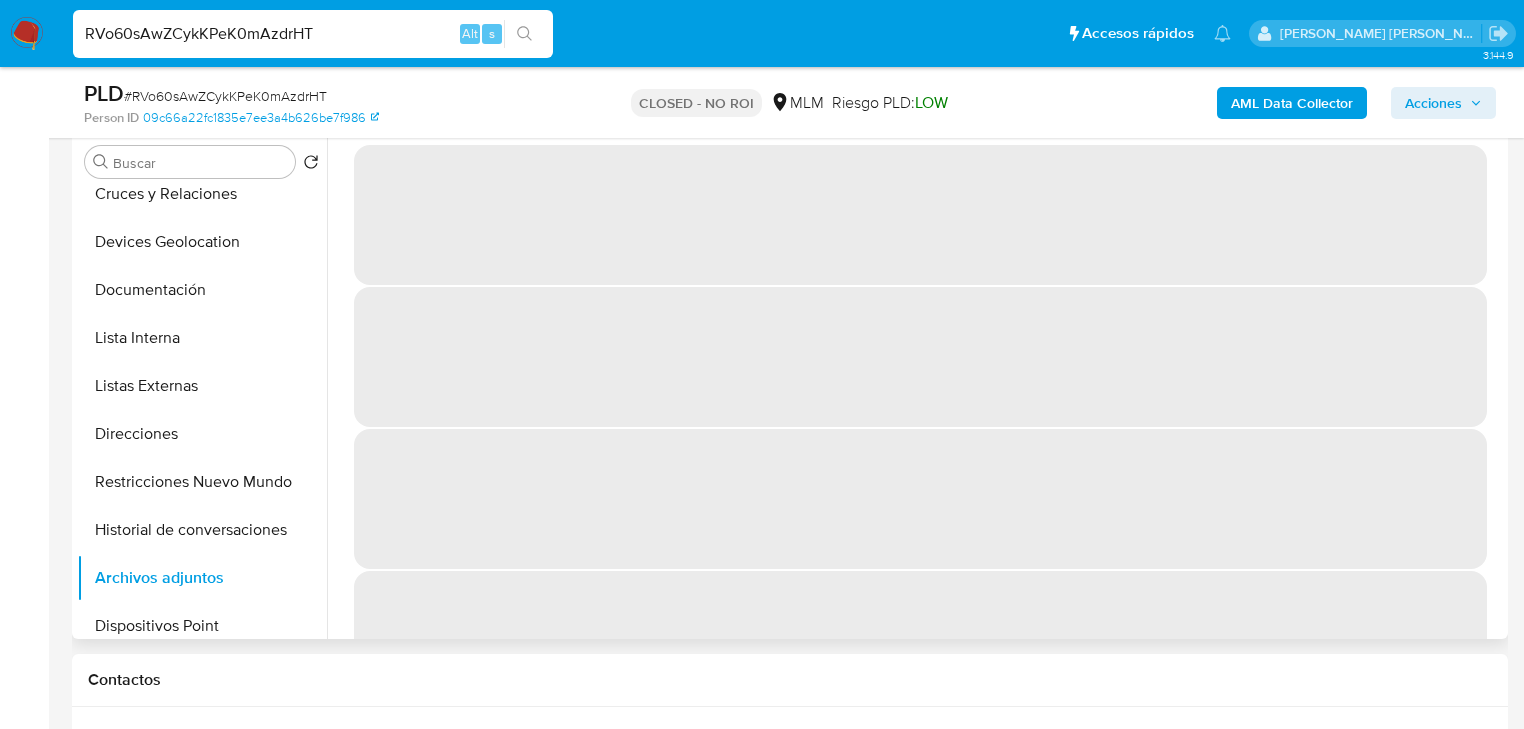 scroll, scrollTop: 320, scrollLeft: 0, axis: vertical 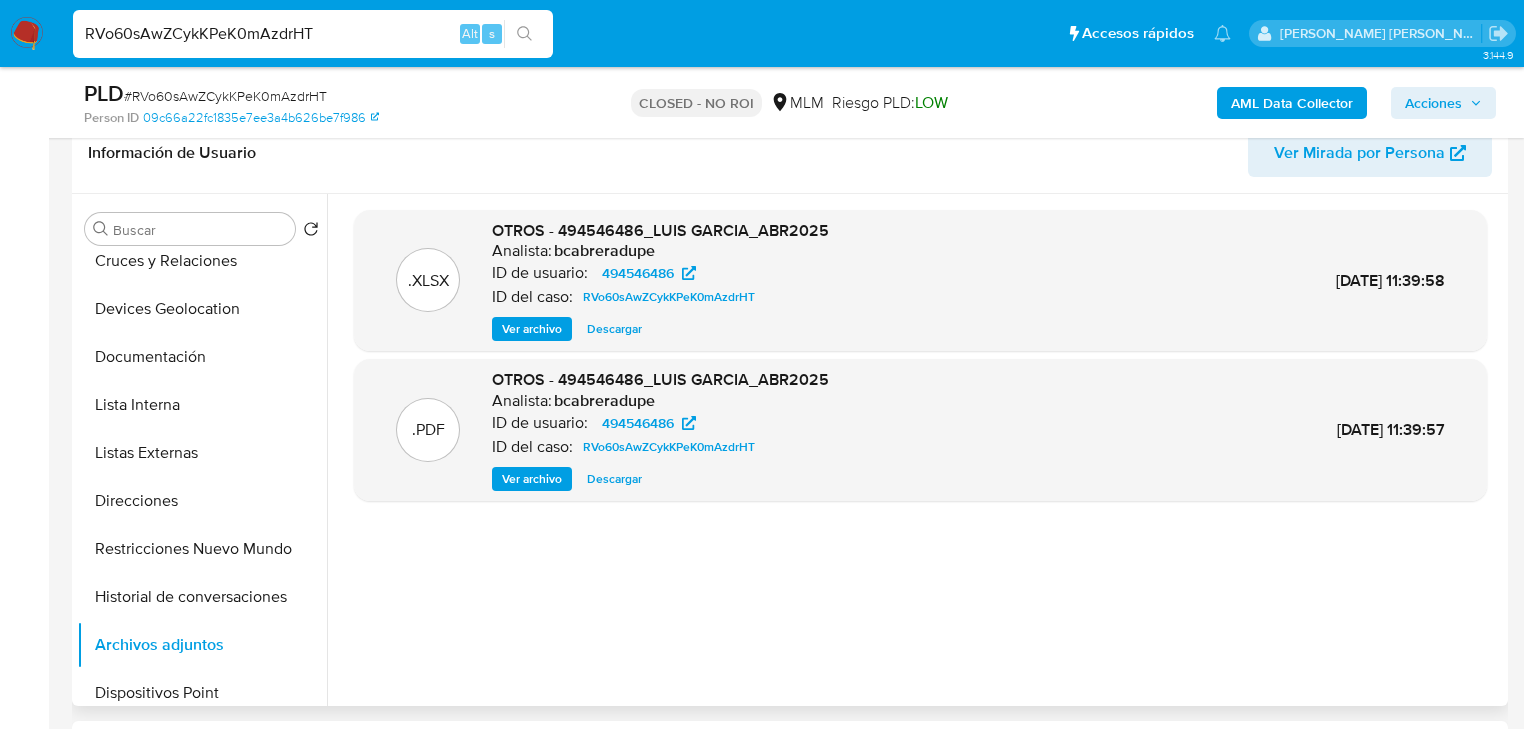 click on "Descargar" at bounding box center [614, 479] 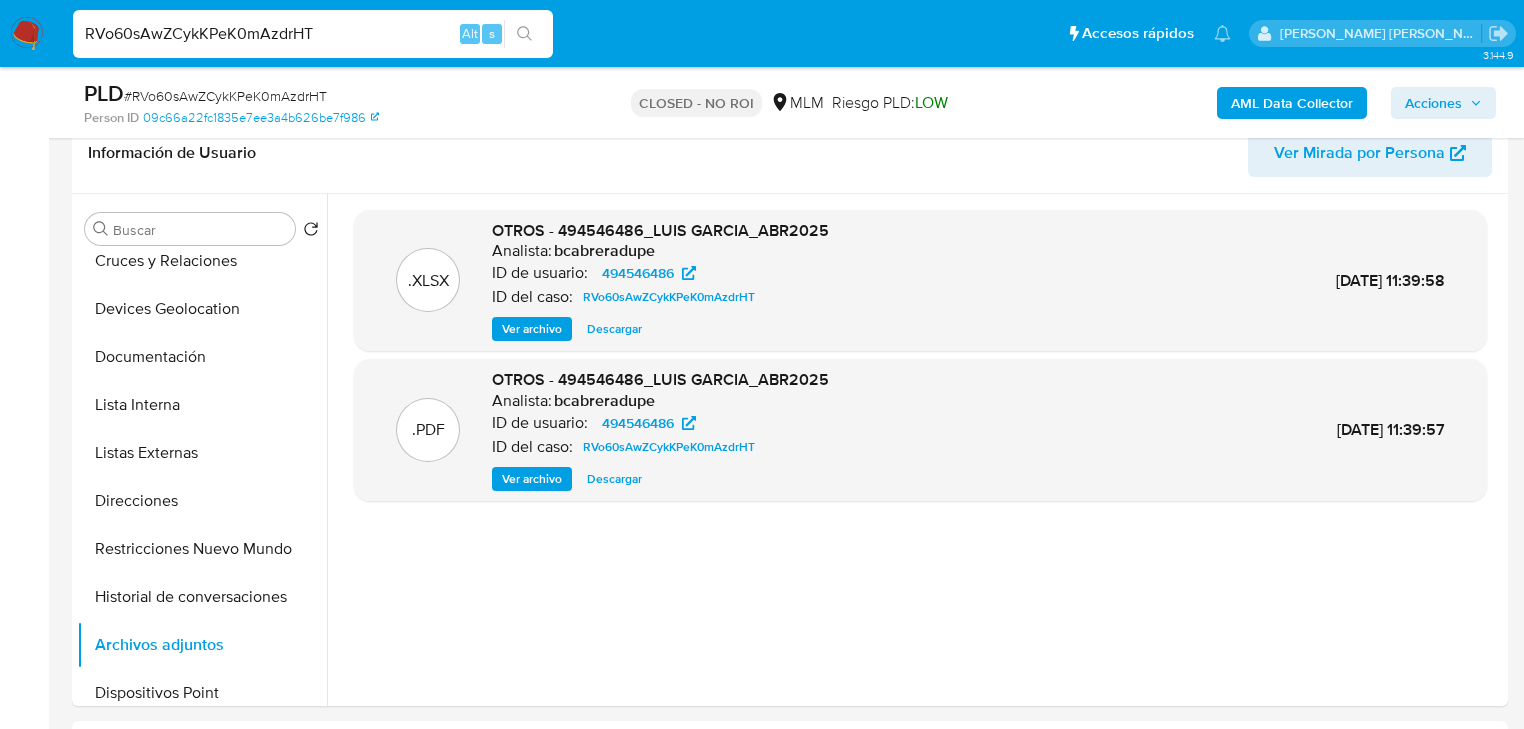 click on "RVo60sAwZCykKPeK0mAzdrHT" at bounding box center [313, 34] 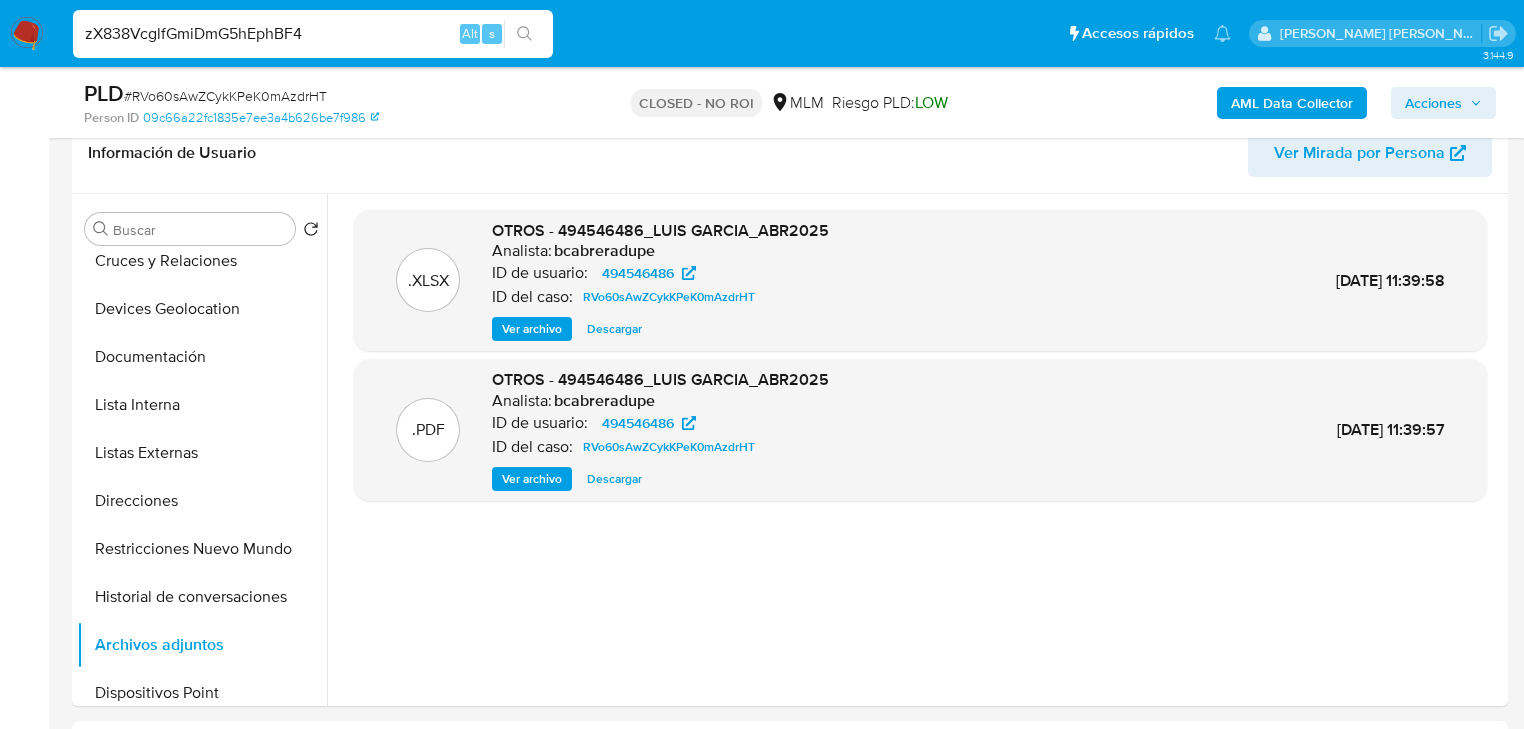 type on "zX838VcglfGmiDmG5hEphBF4" 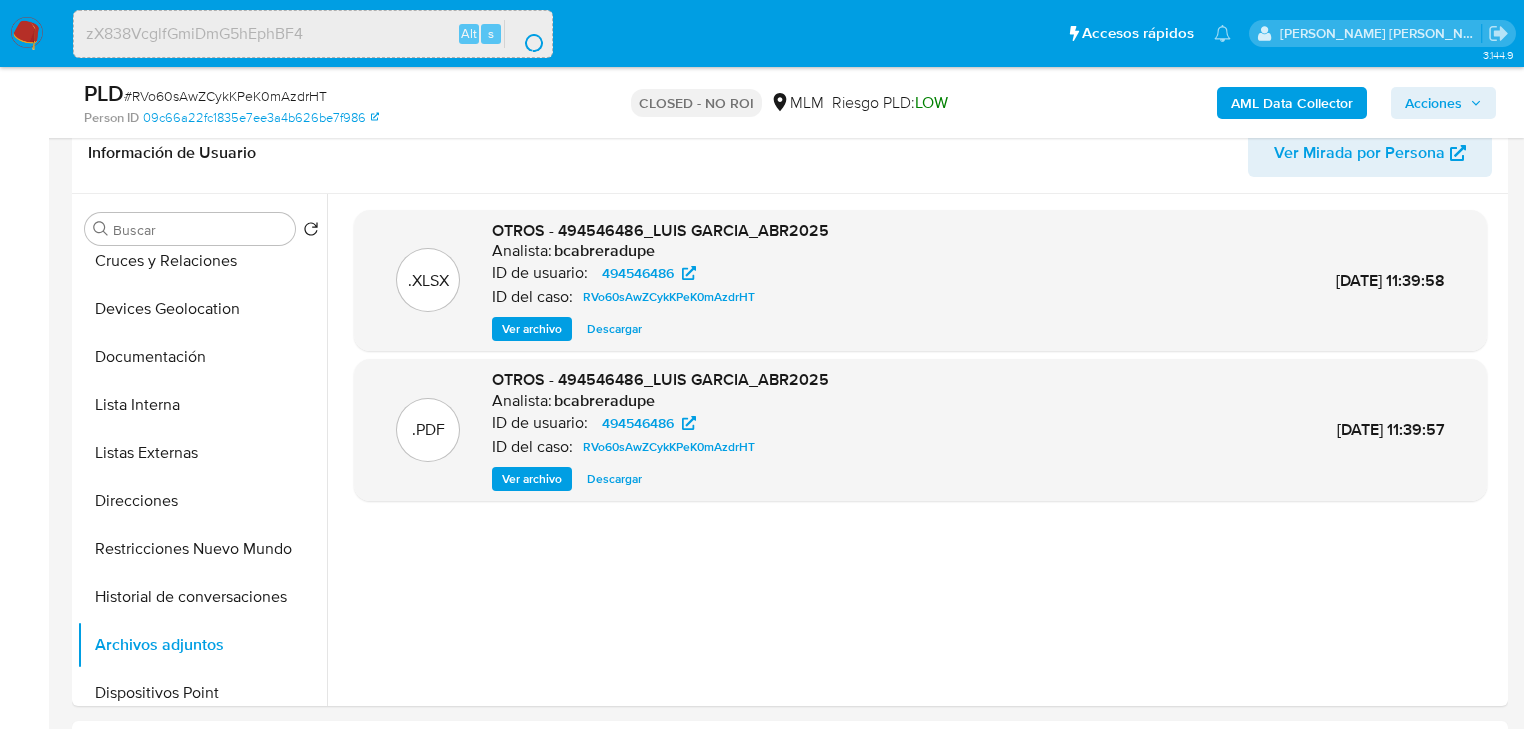 scroll, scrollTop: 0, scrollLeft: 0, axis: both 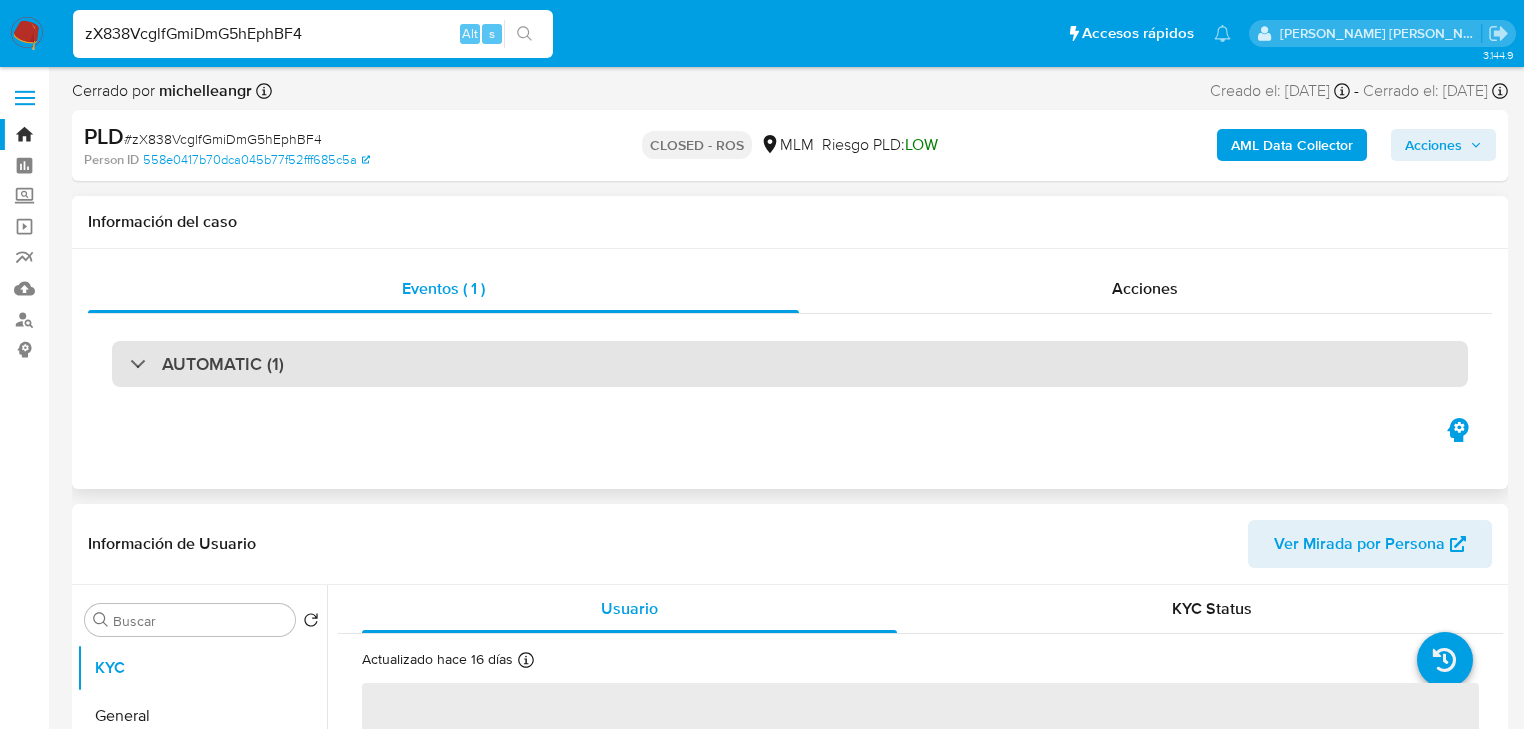 select on "10" 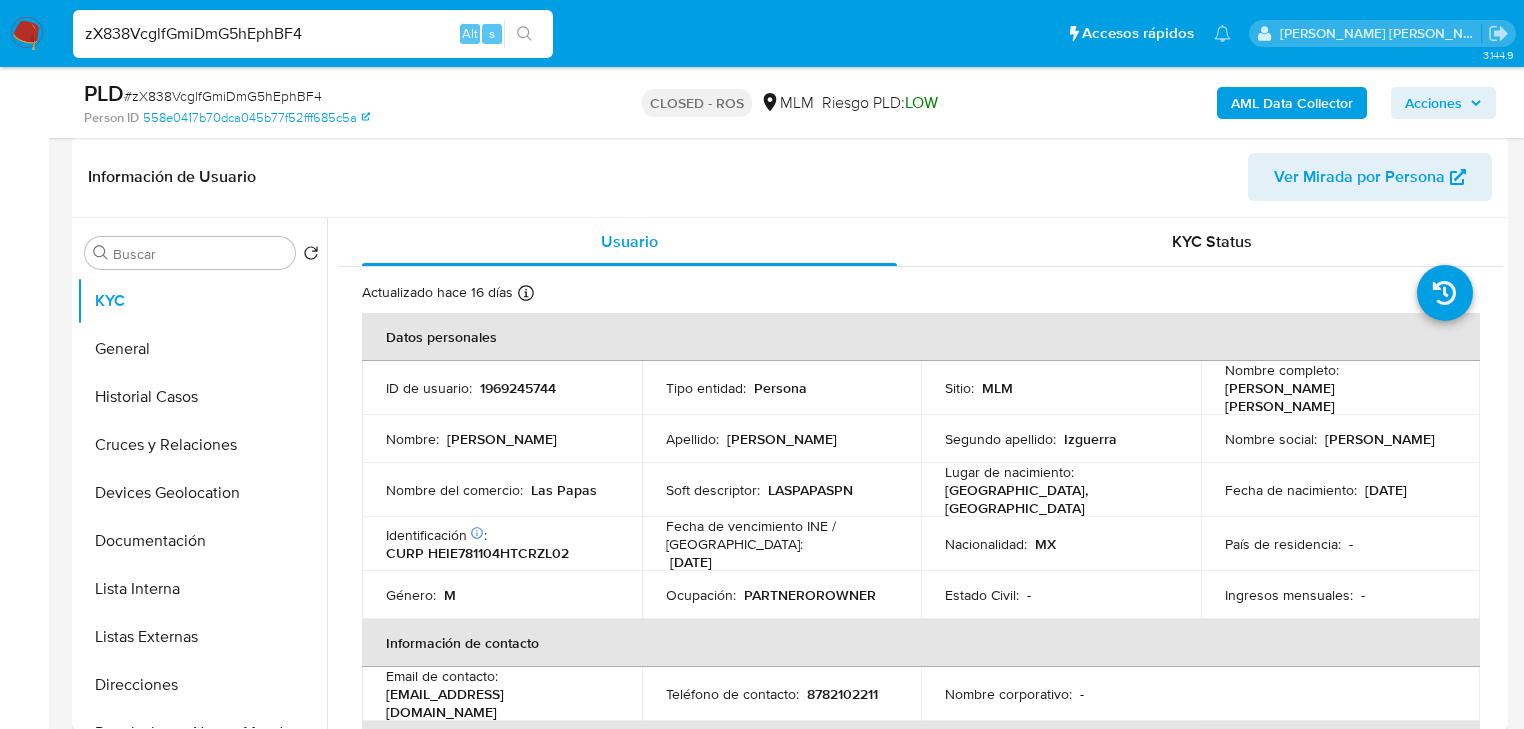 scroll, scrollTop: 320, scrollLeft: 0, axis: vertical 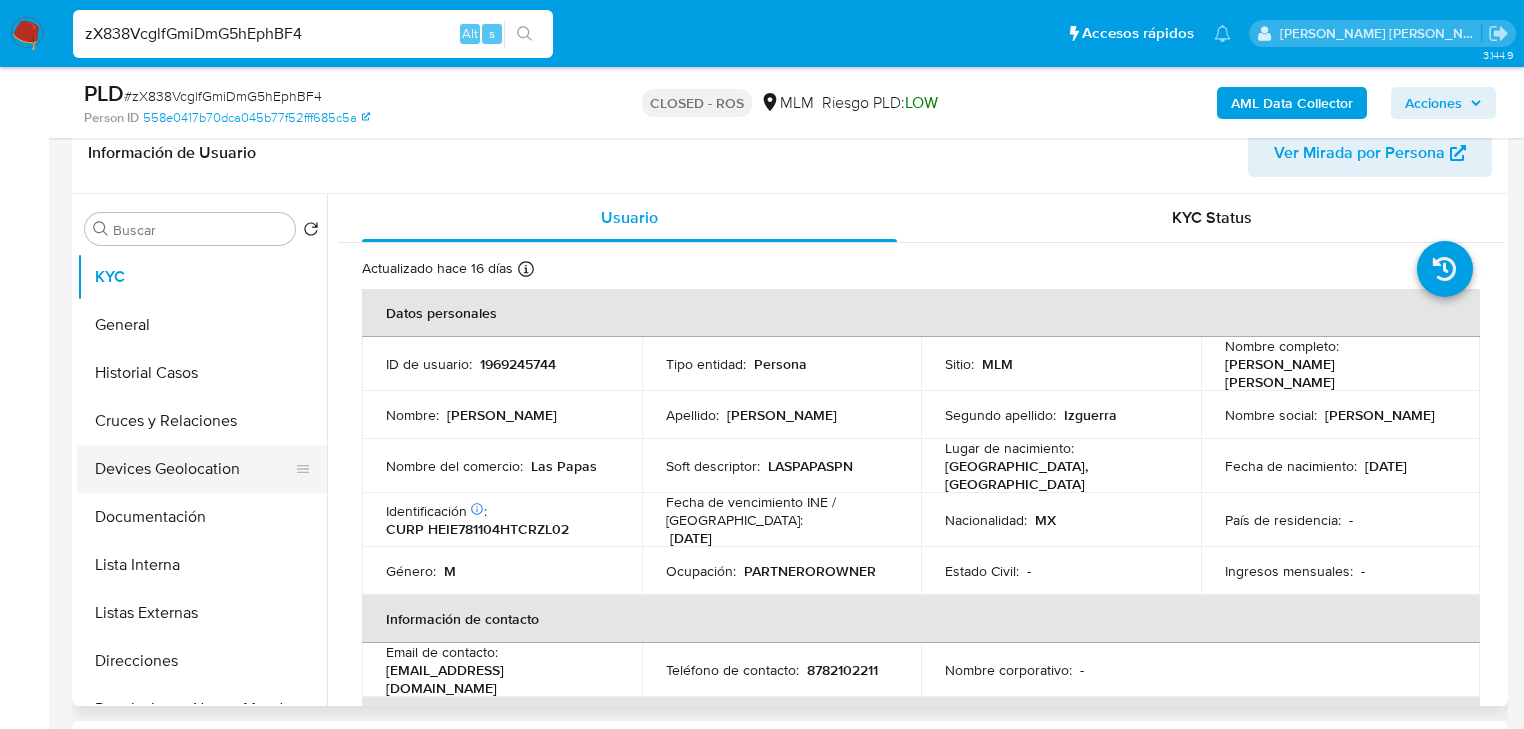 drag, startPoint x: 192, startPoint y: 367, endPoint x: 239, endPoint y: 470, distance: 113.216606 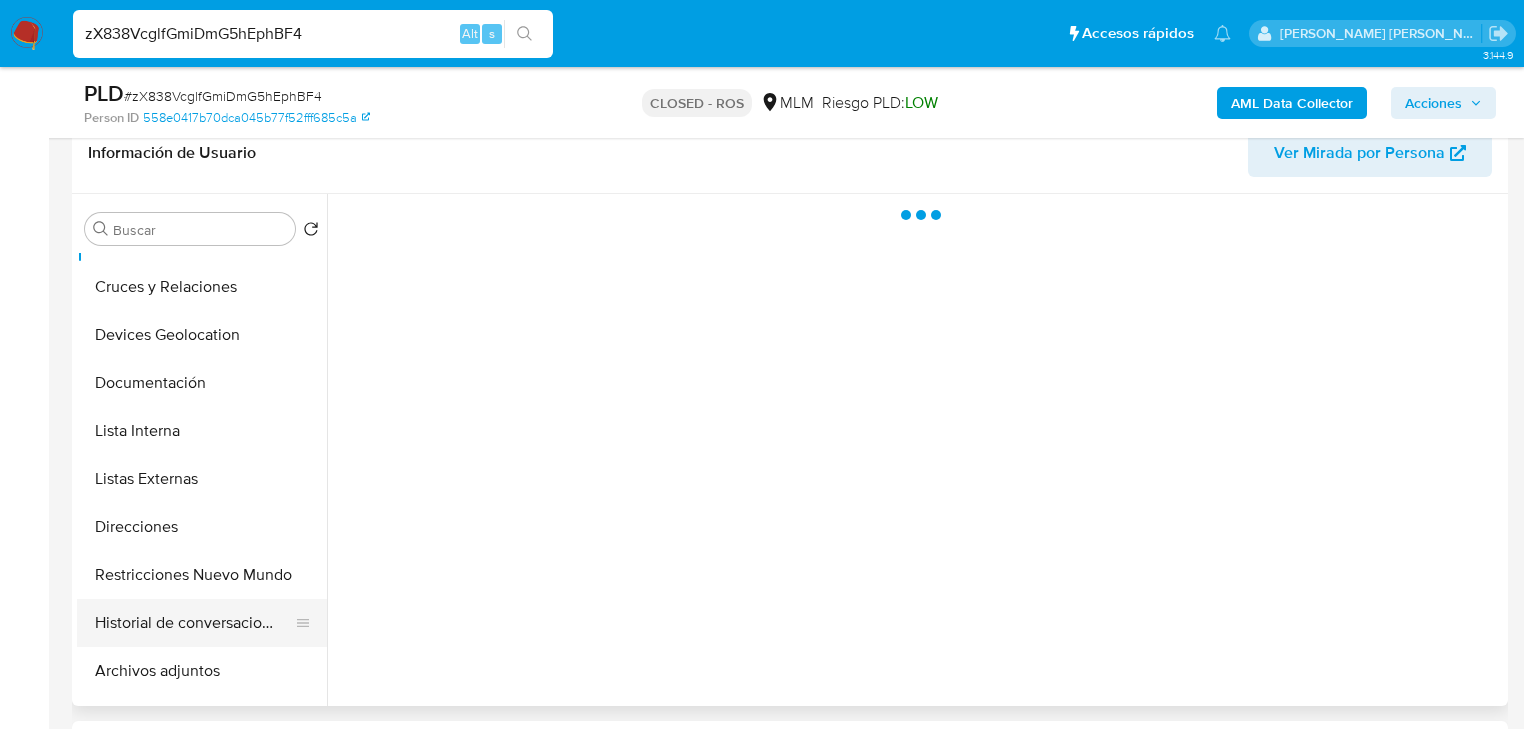 scroll, scrollTop: 240, scrollLeft: 0, axis: vertical 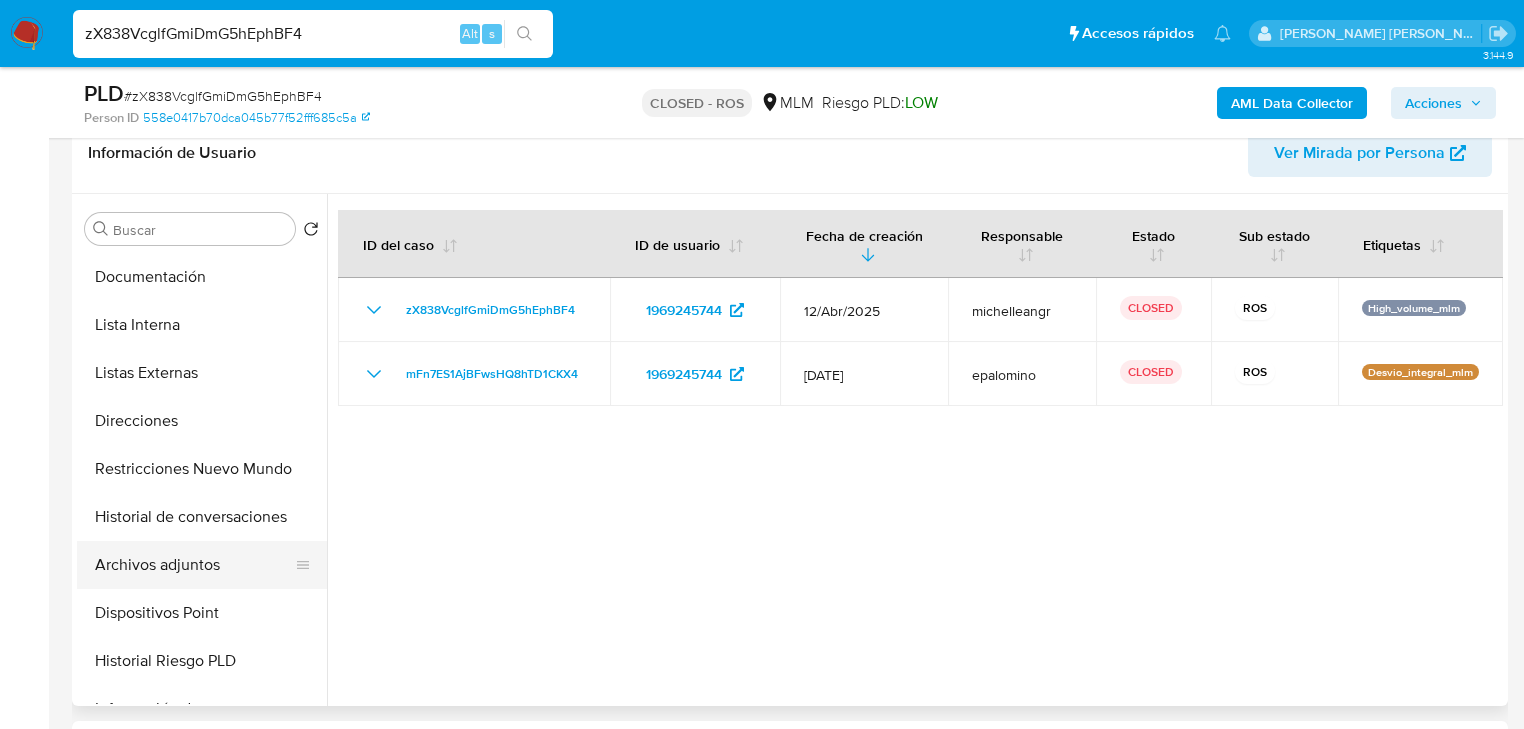 click on "Archivos adjuntos" at bounding box center (194, 565) 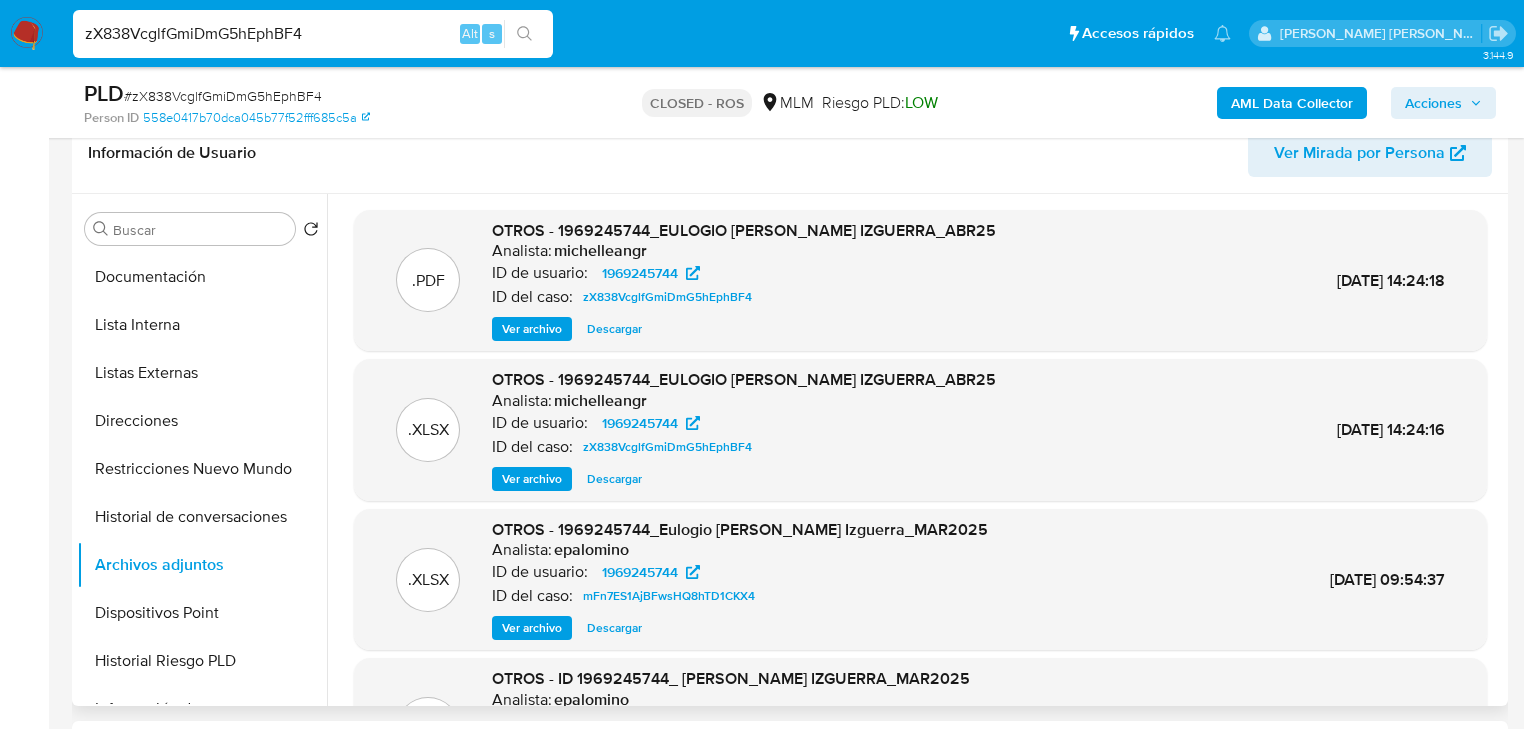 click on "Descargar" at bounding box center [614, 329] 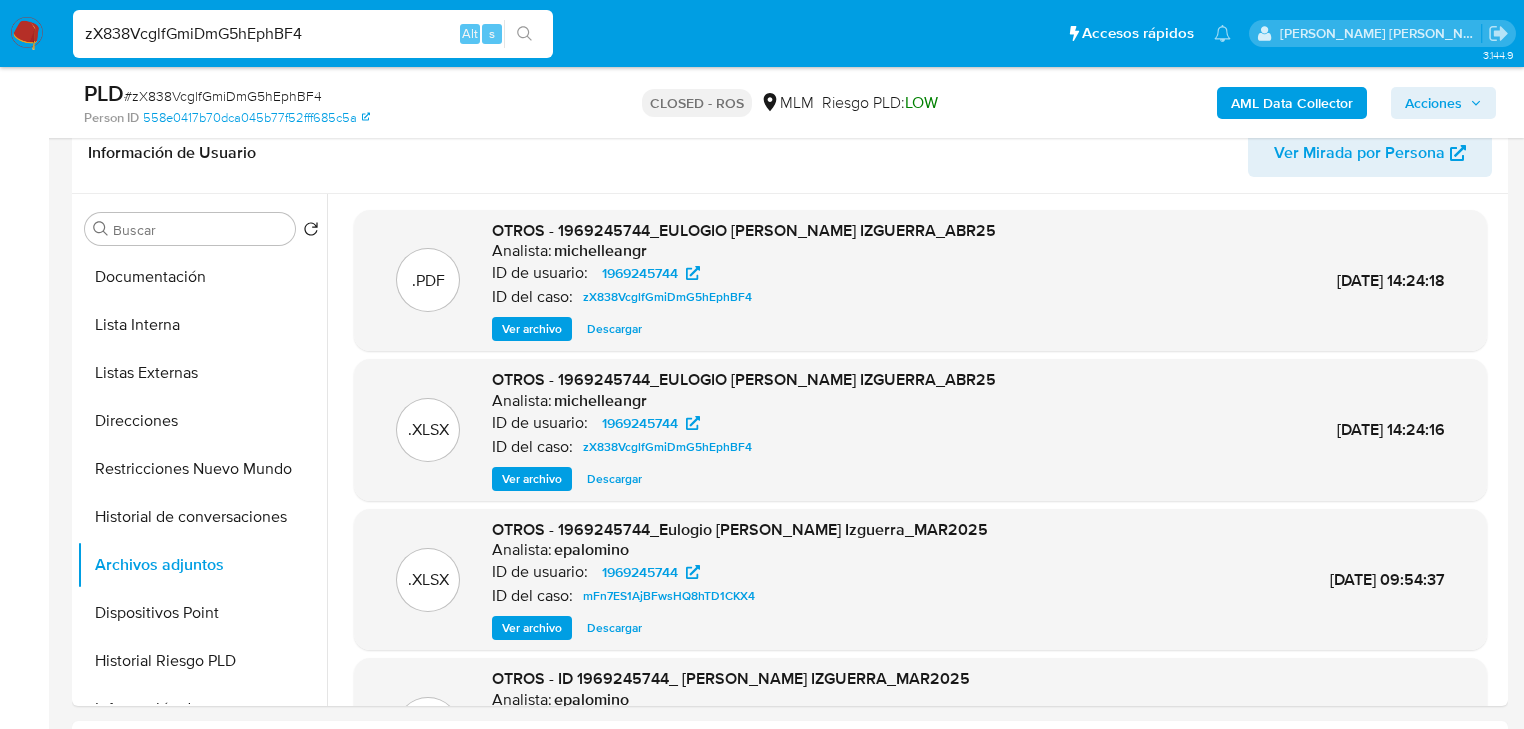 click on "zX838VcglfGmiDmG5hEphBF4" at bounding box center [313, 34] 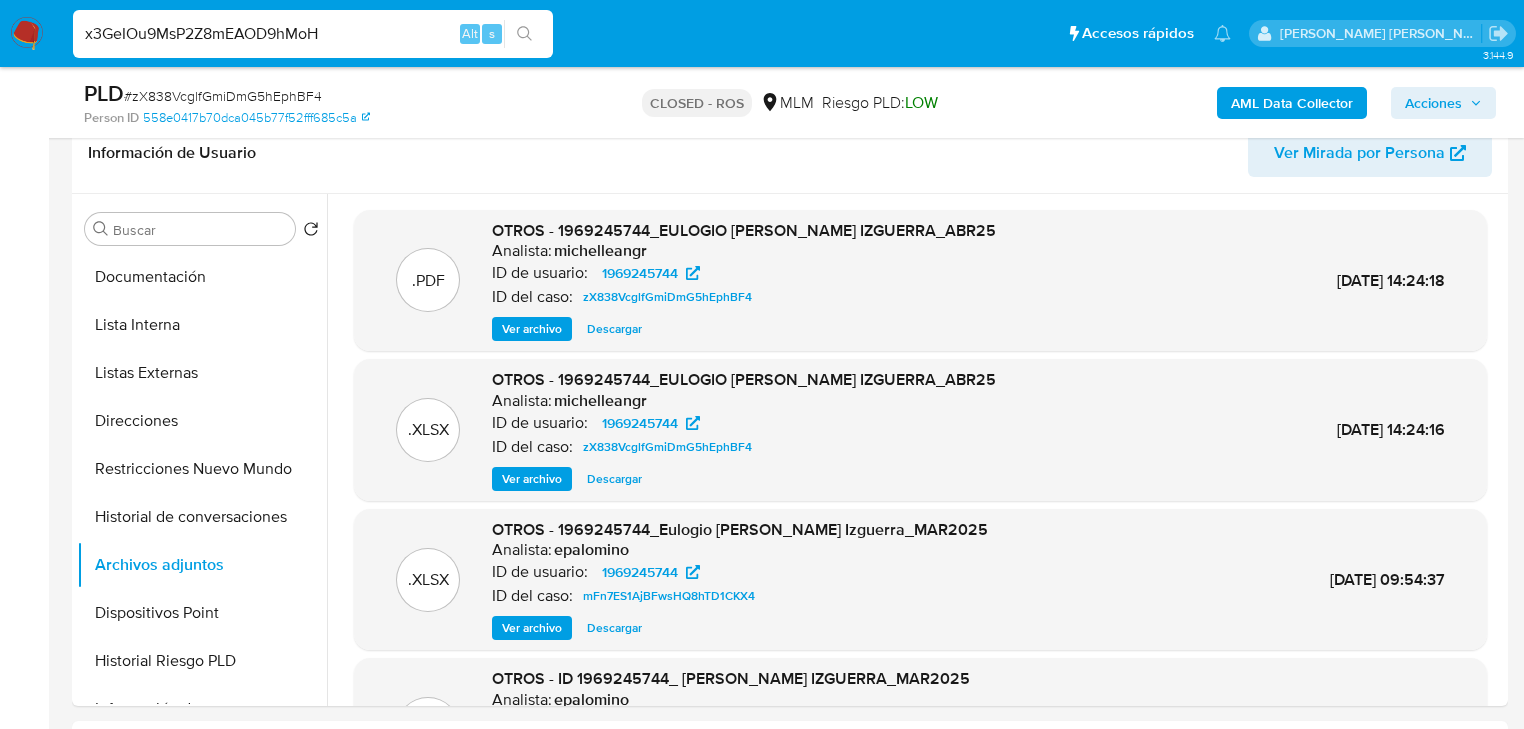 type on "x3GeIOu9MsP2Z8mEAOD9hMoH" 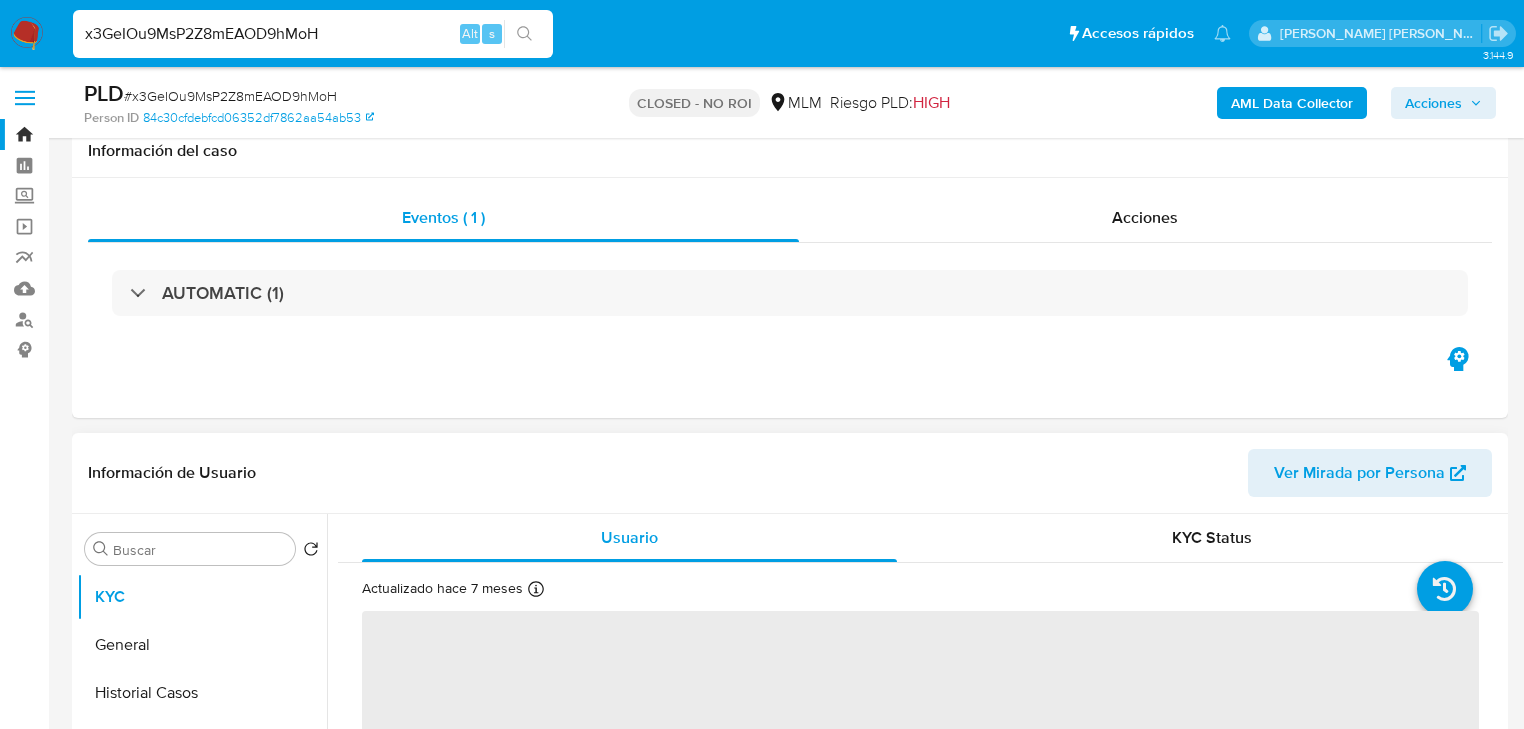 scroll, scrollTop: 320, scrollLeft: 0, axis: vertical 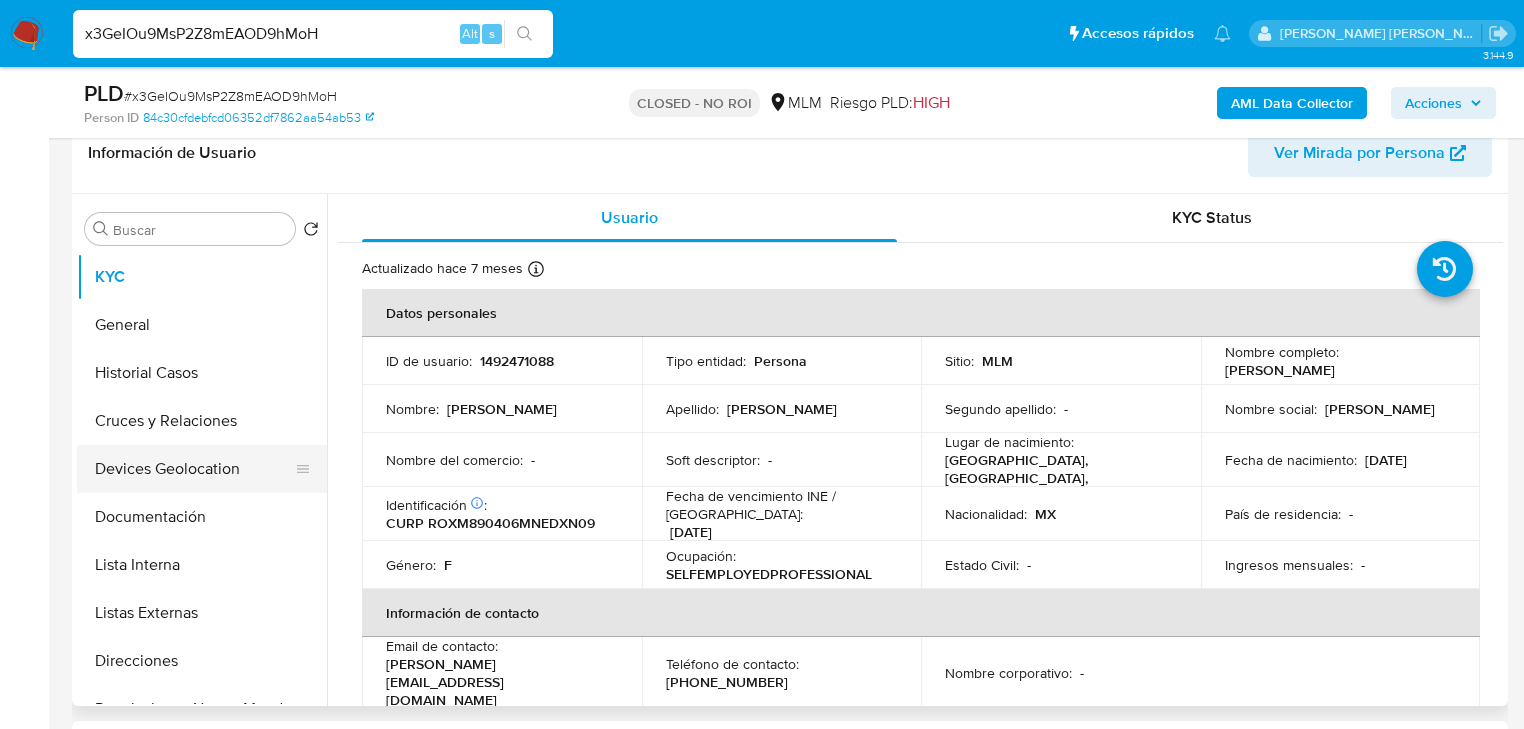 select on "10" 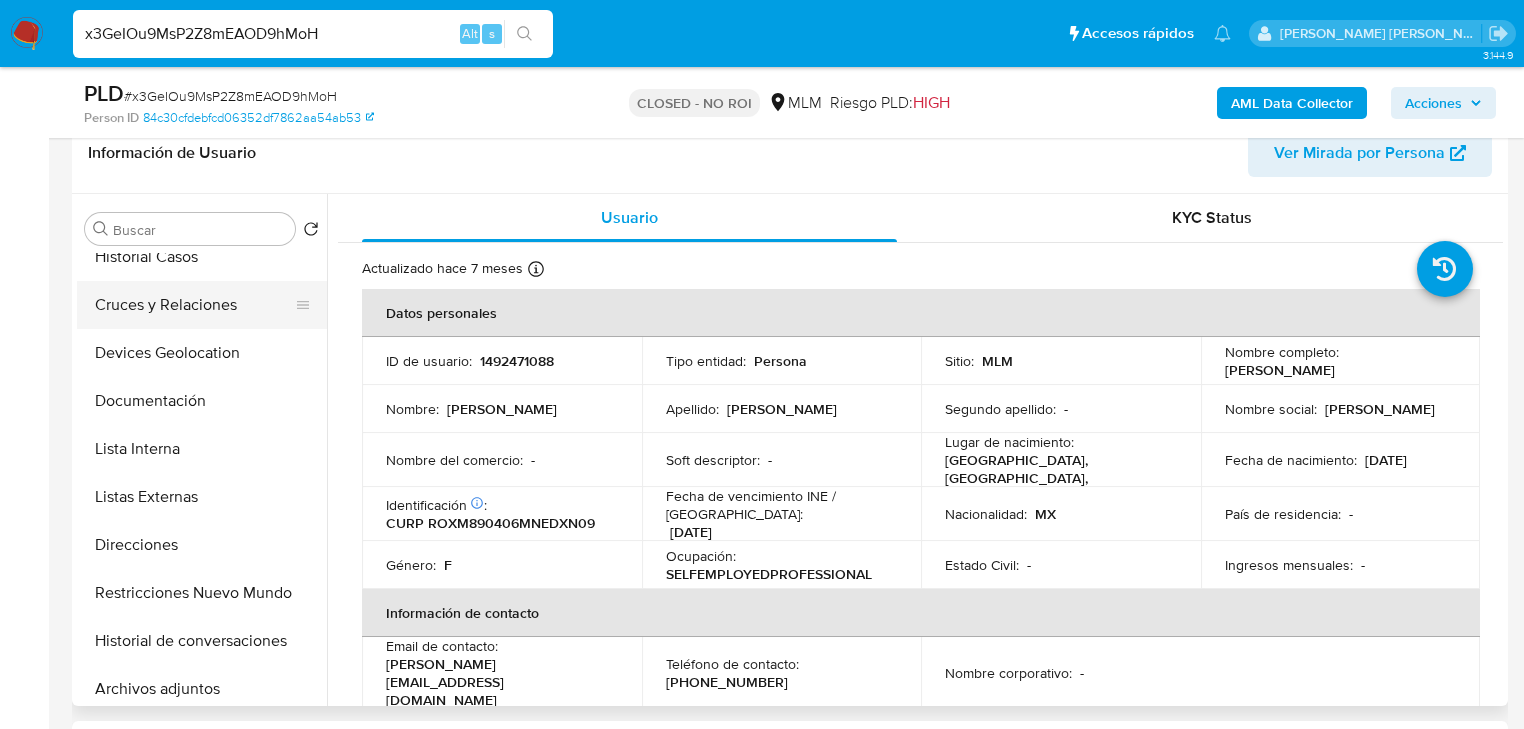 scroll, scrollTop: 0, scrollLeft: 0, axis: both 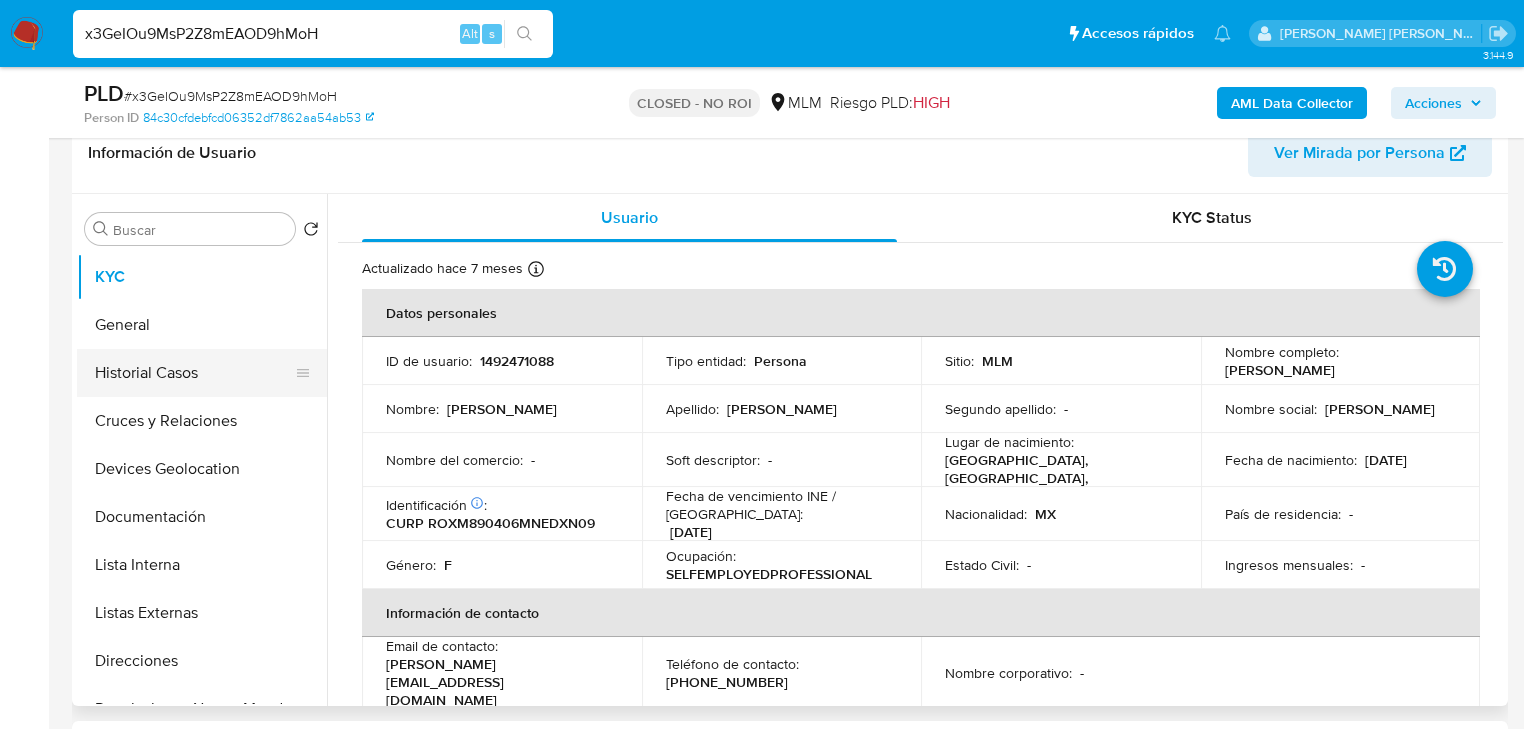 click on "Historial Casos" at bounding box center (194, 373) 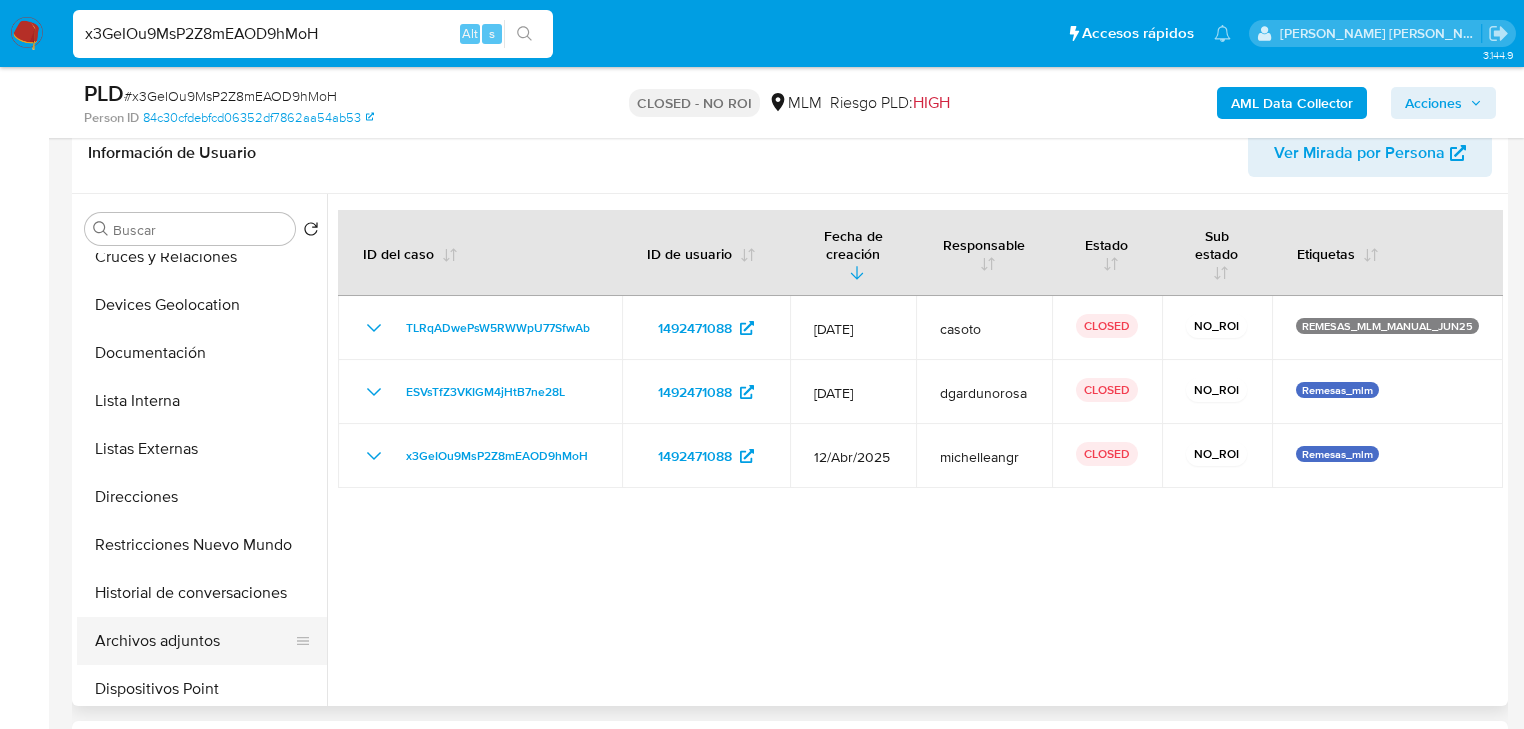 scroll, scrollTop: 240, scrollLeft: 0, axis: vertical 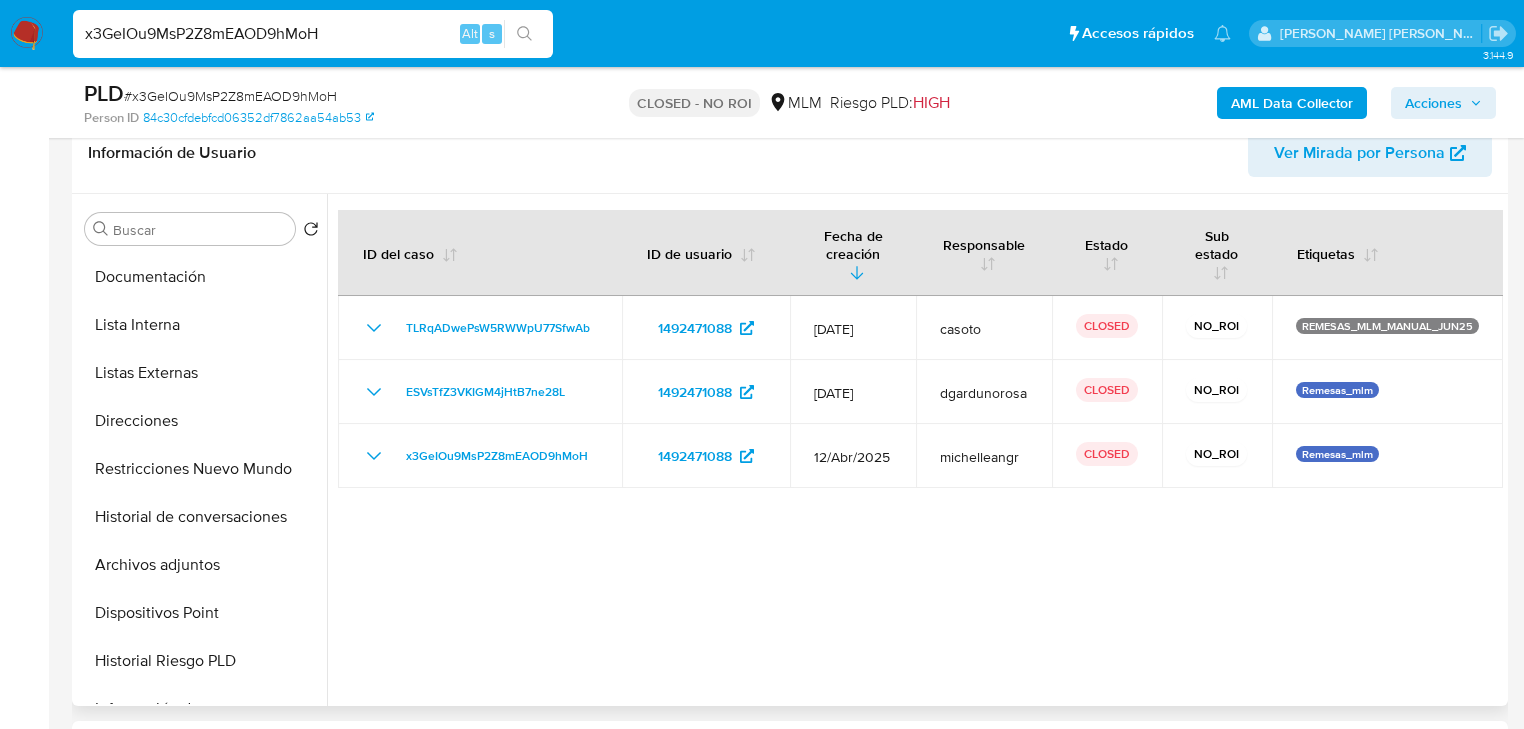 drag, startPoint x: 199, startPoint y: 576, endPoint x: 445, endPoint y: 550, distance: 247.37016 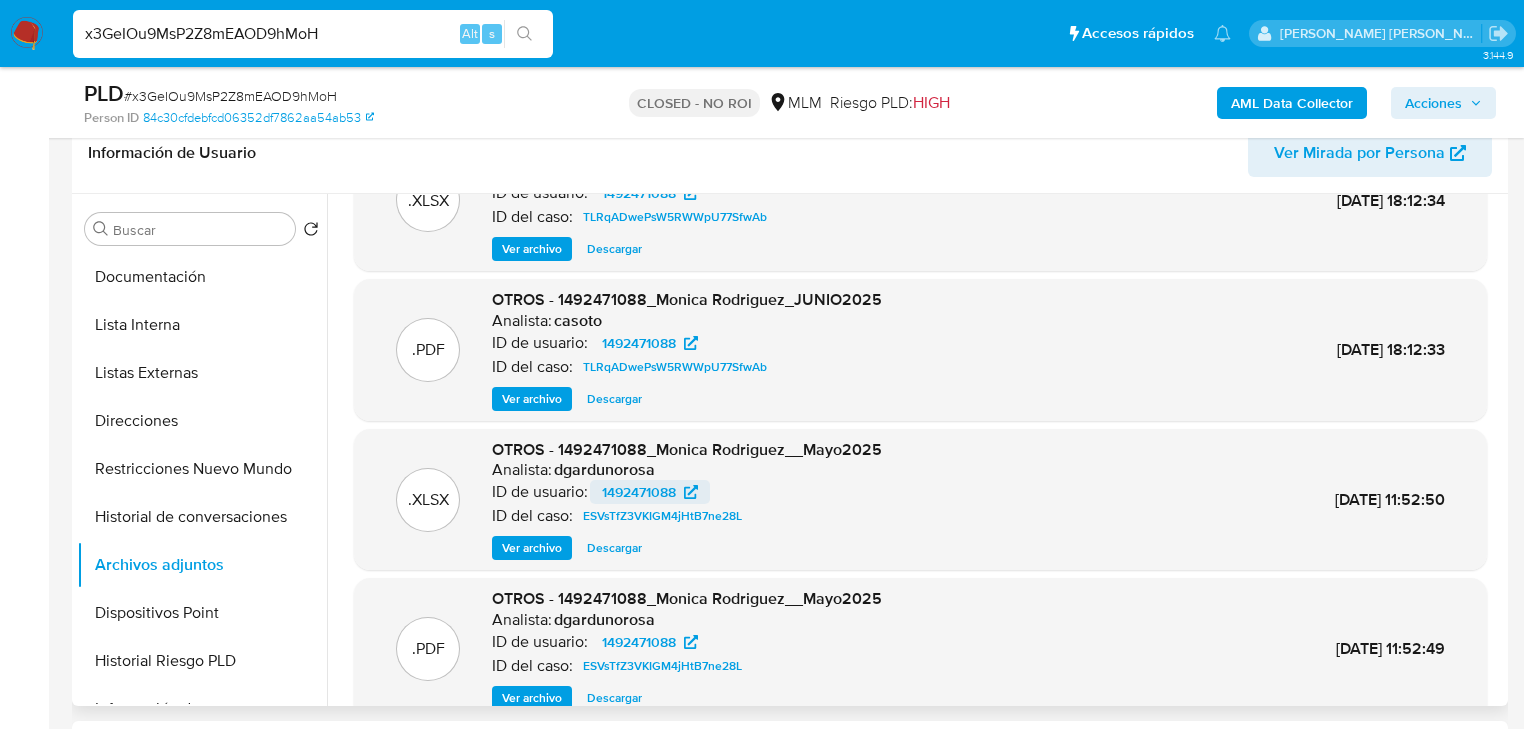 scroll, scrollTop: 168, scrollLeft: 0, axis: vertical 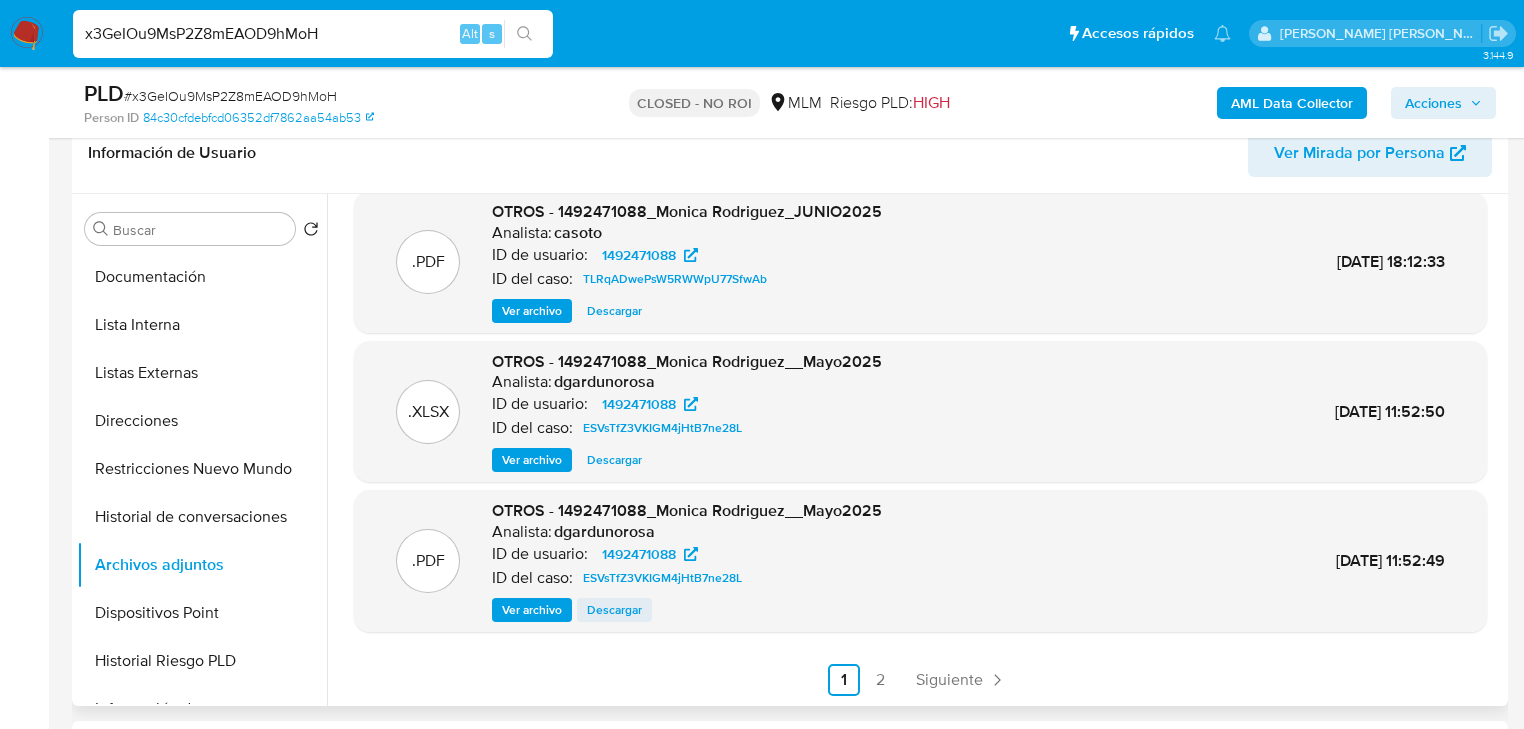type 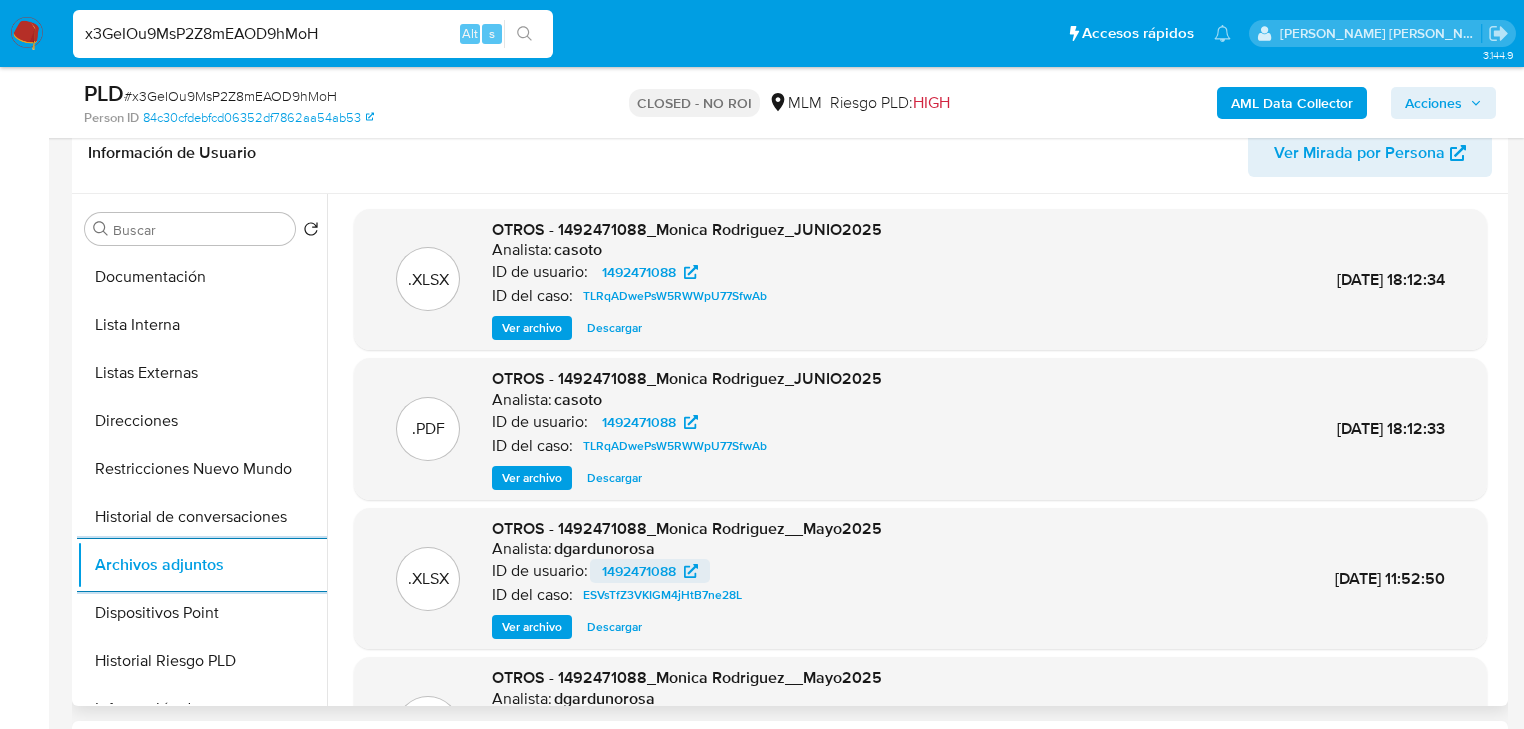 scroll, scrollTop: 0, scrollLeft: 0, axis: both 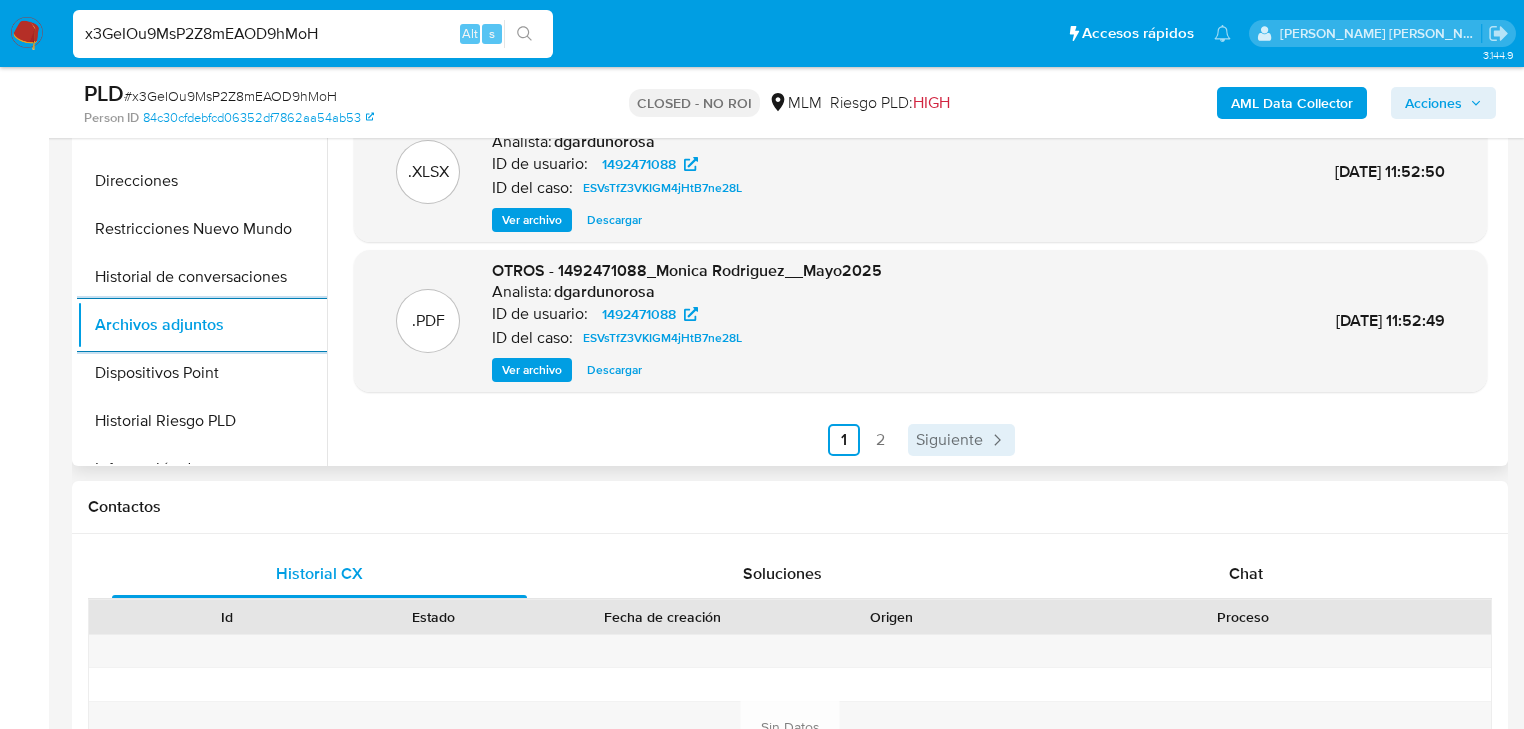 click on "Siguiente" at bounding box center [949, 440] 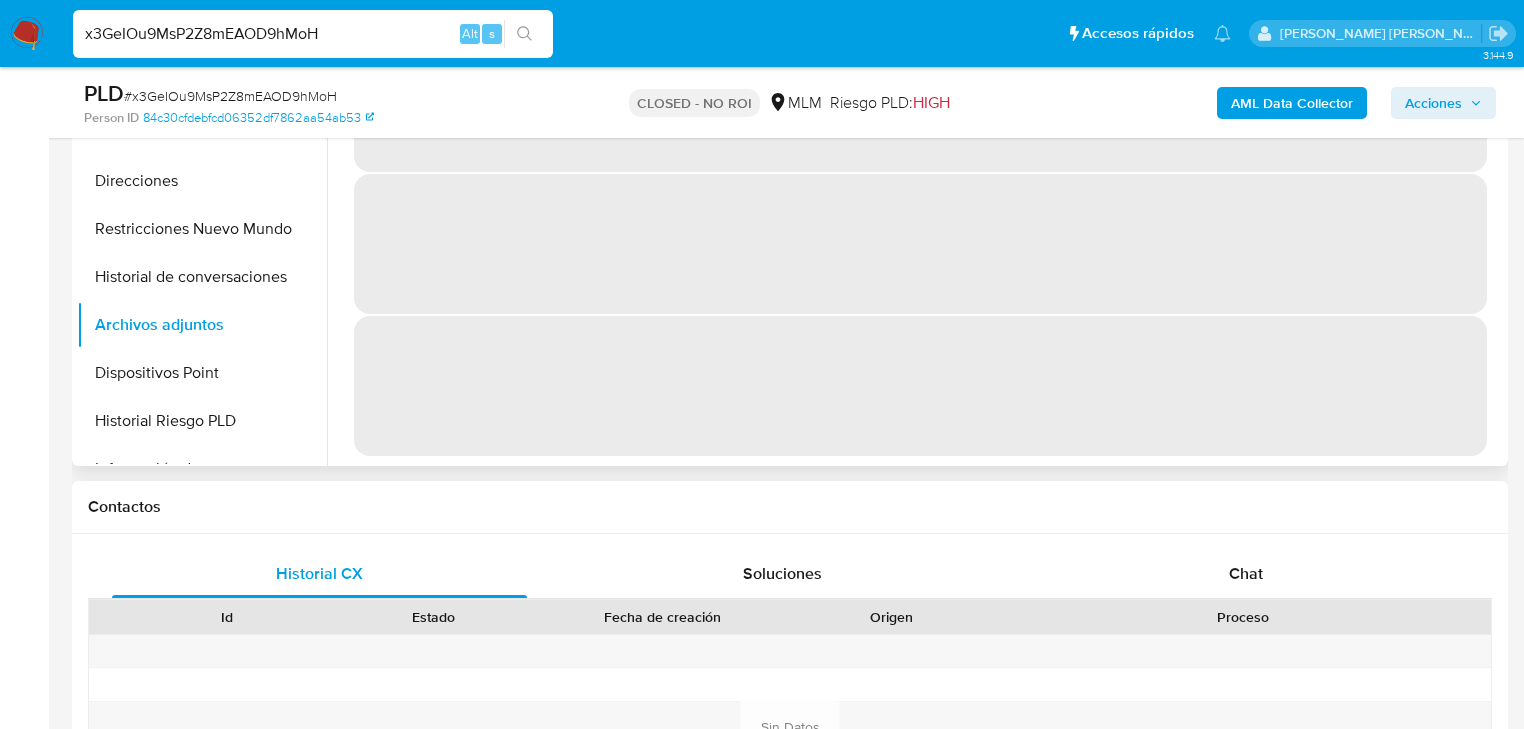 scroll, scrollTop: 0, scrollLeft: 0, axis: both 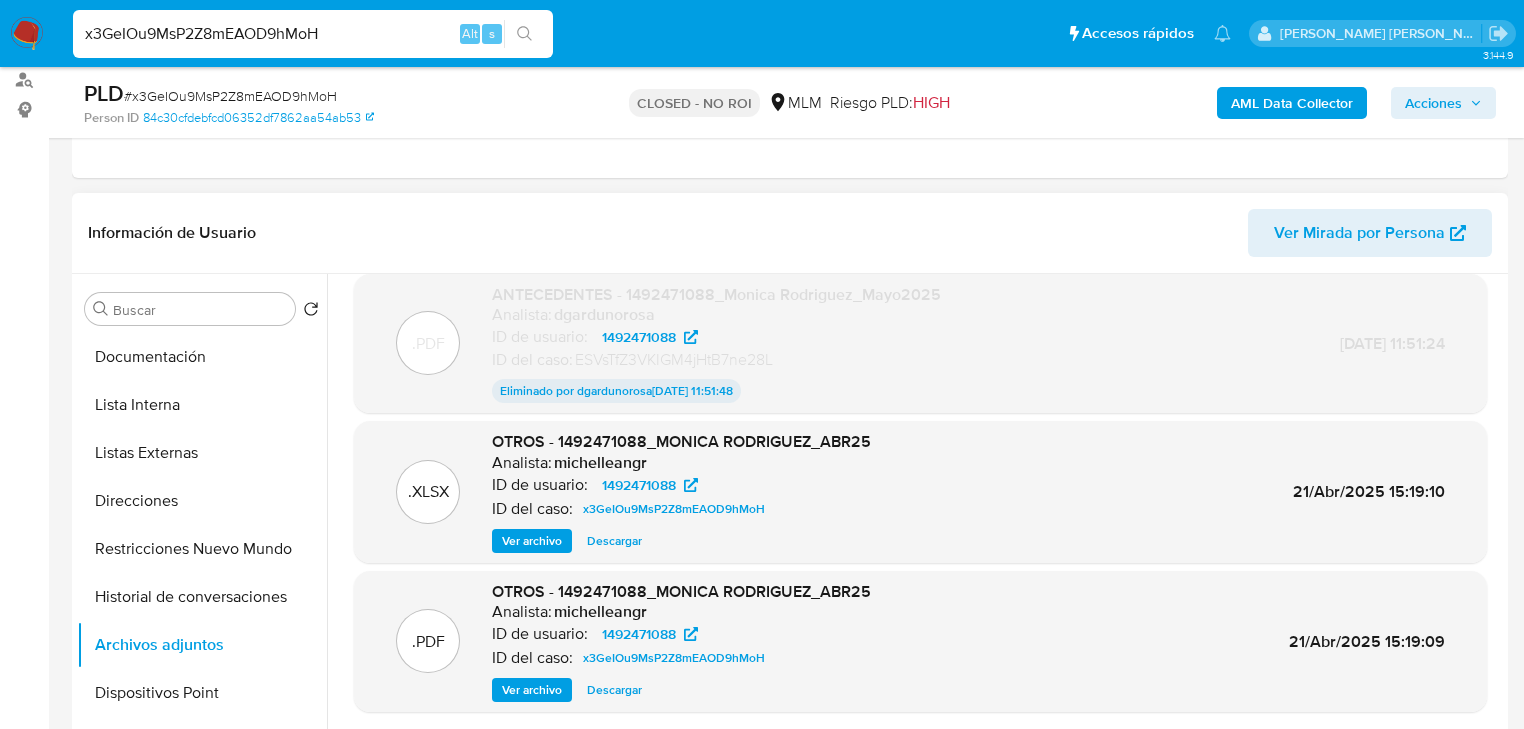 click on "Descargar" at bounding box center (614, 690) 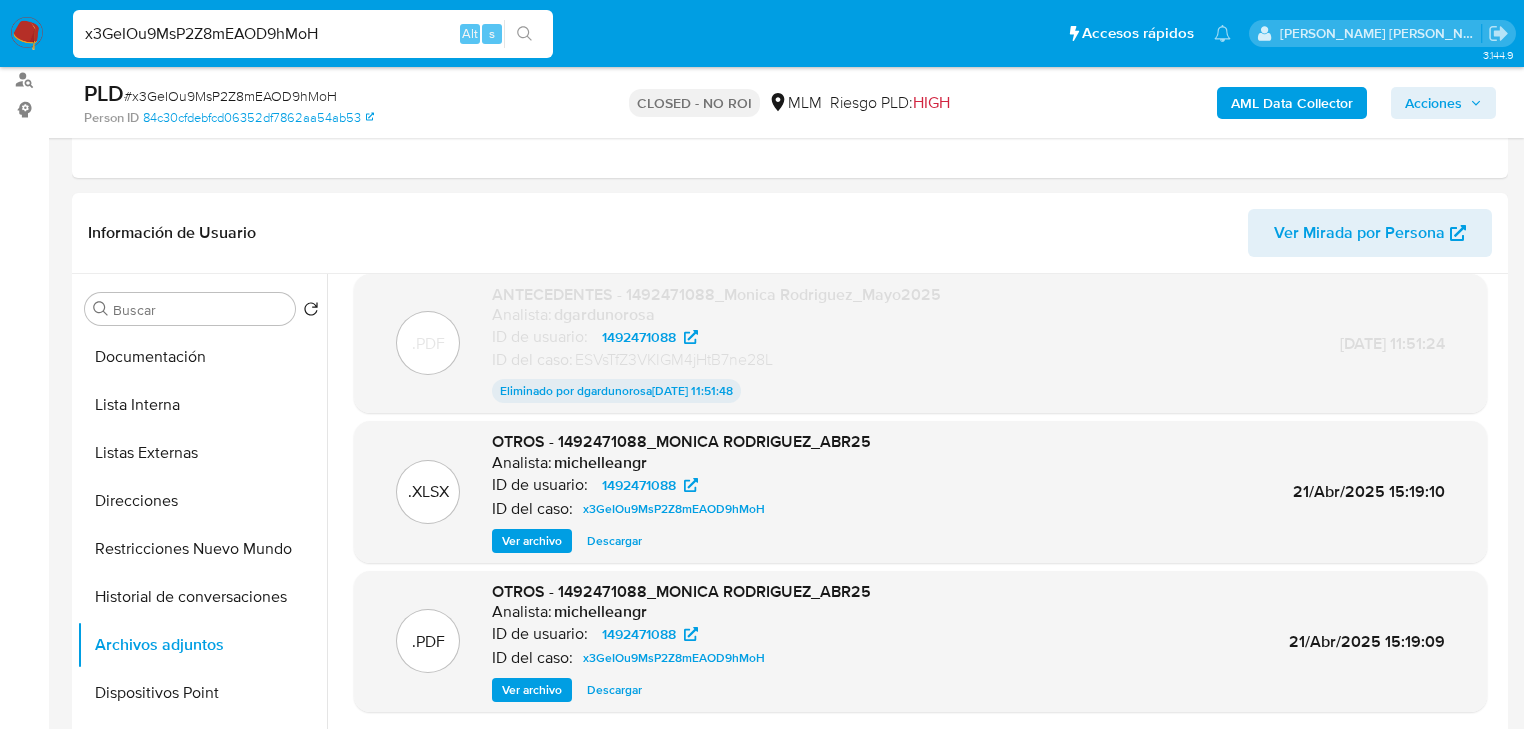 click on "x3GeIOu9MsP2Z8mEAOD9hMoH" at bounding box center [313, 34] 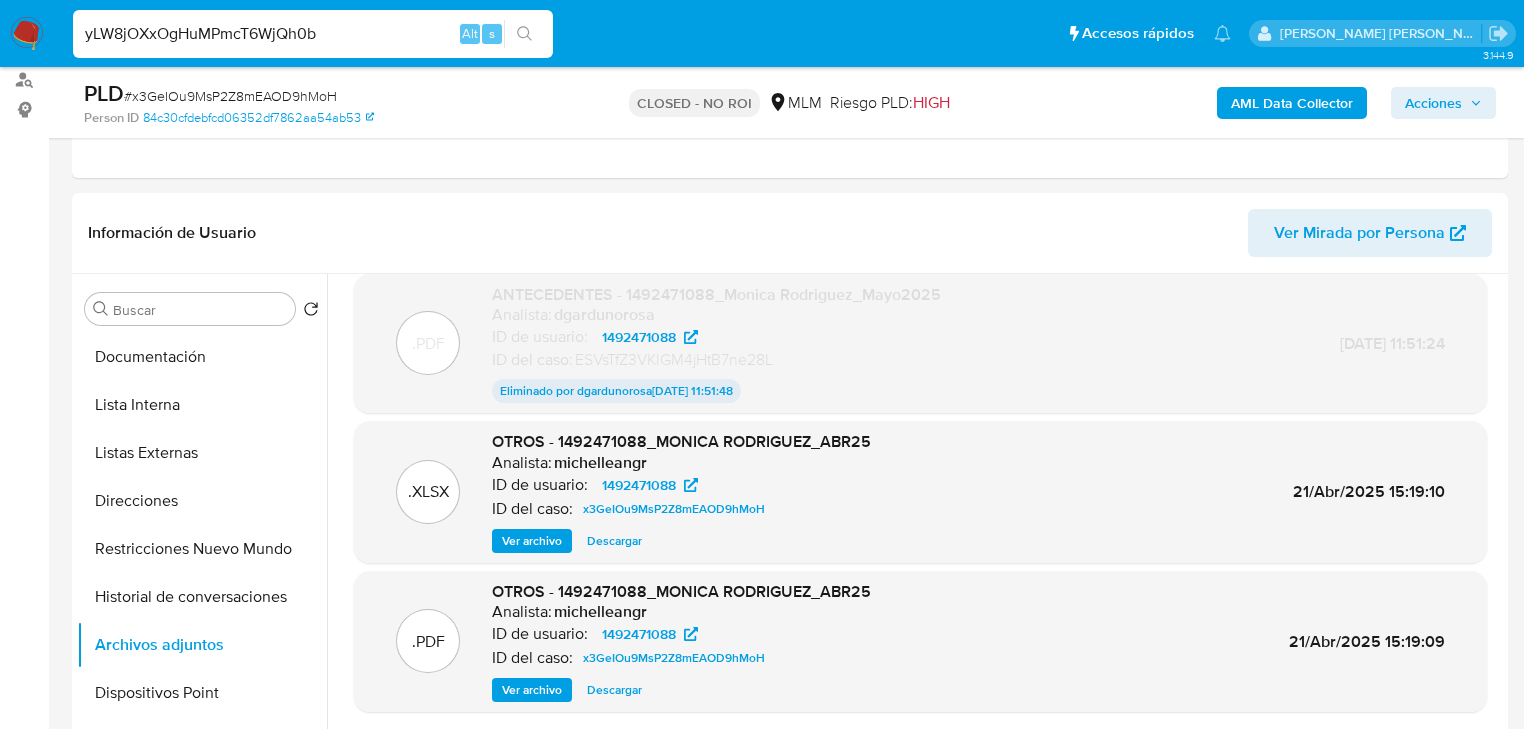 type on "yLW8jOXxOgHuMPmcT6WjQh0b" 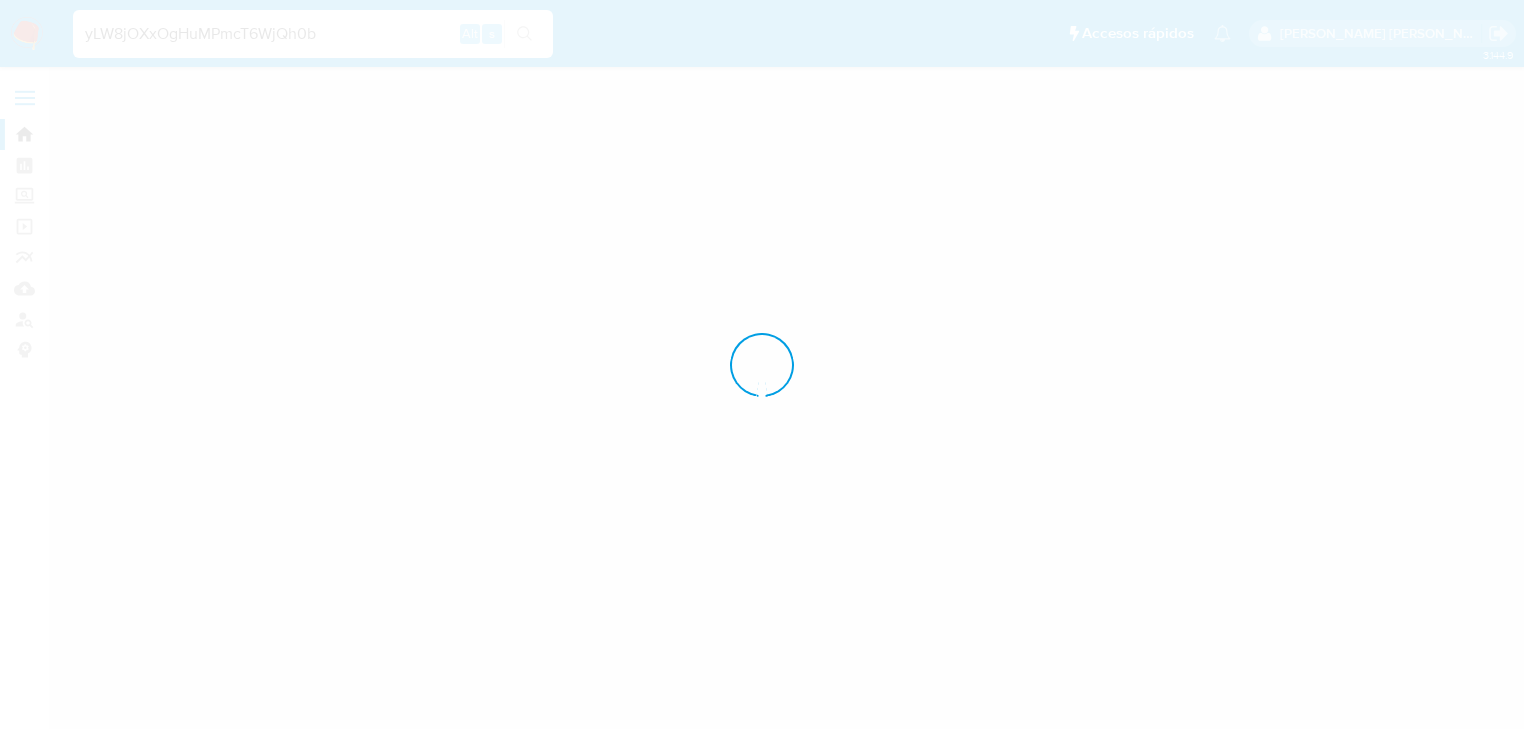 scroll, scrollTop: 0, scrollLeft: 0, axis: both 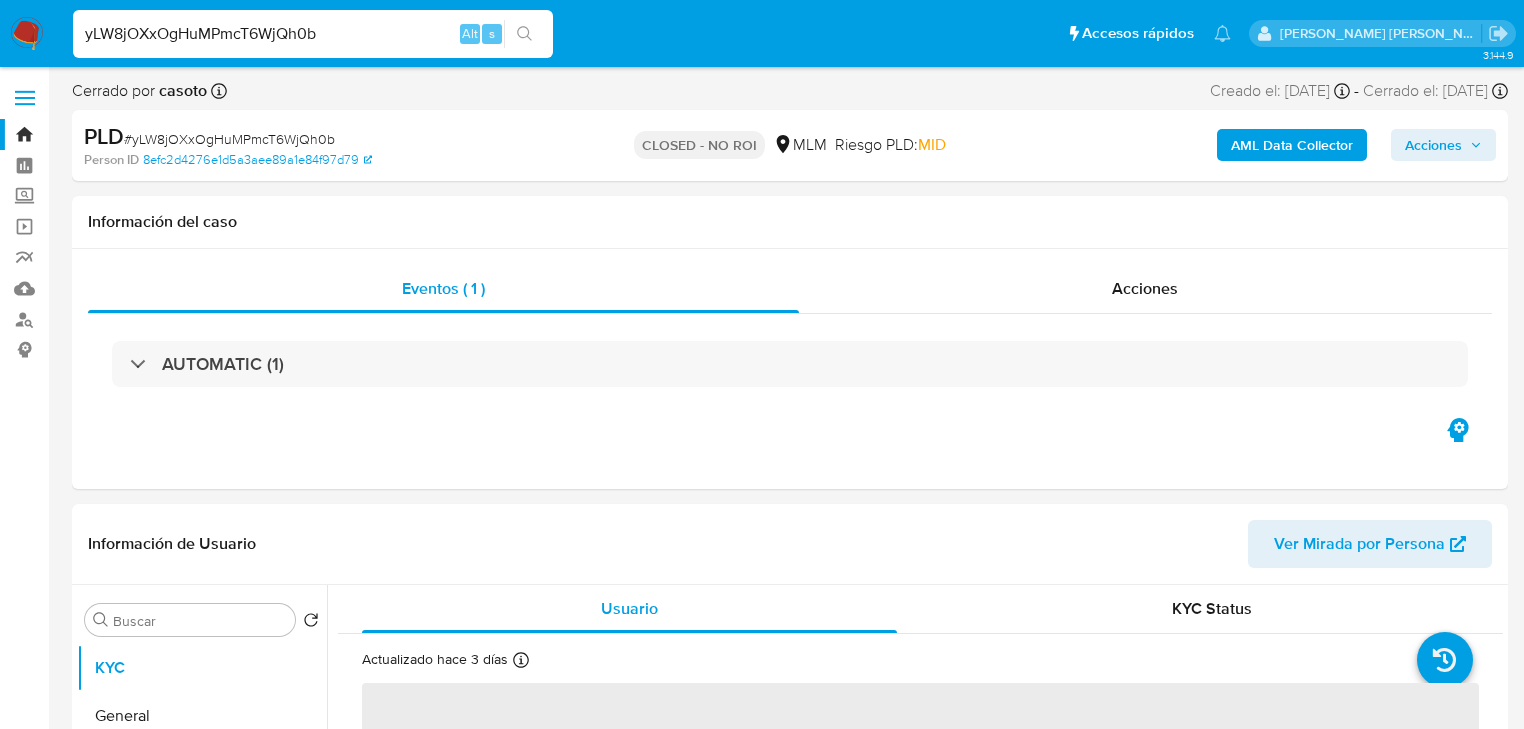 select on "10" 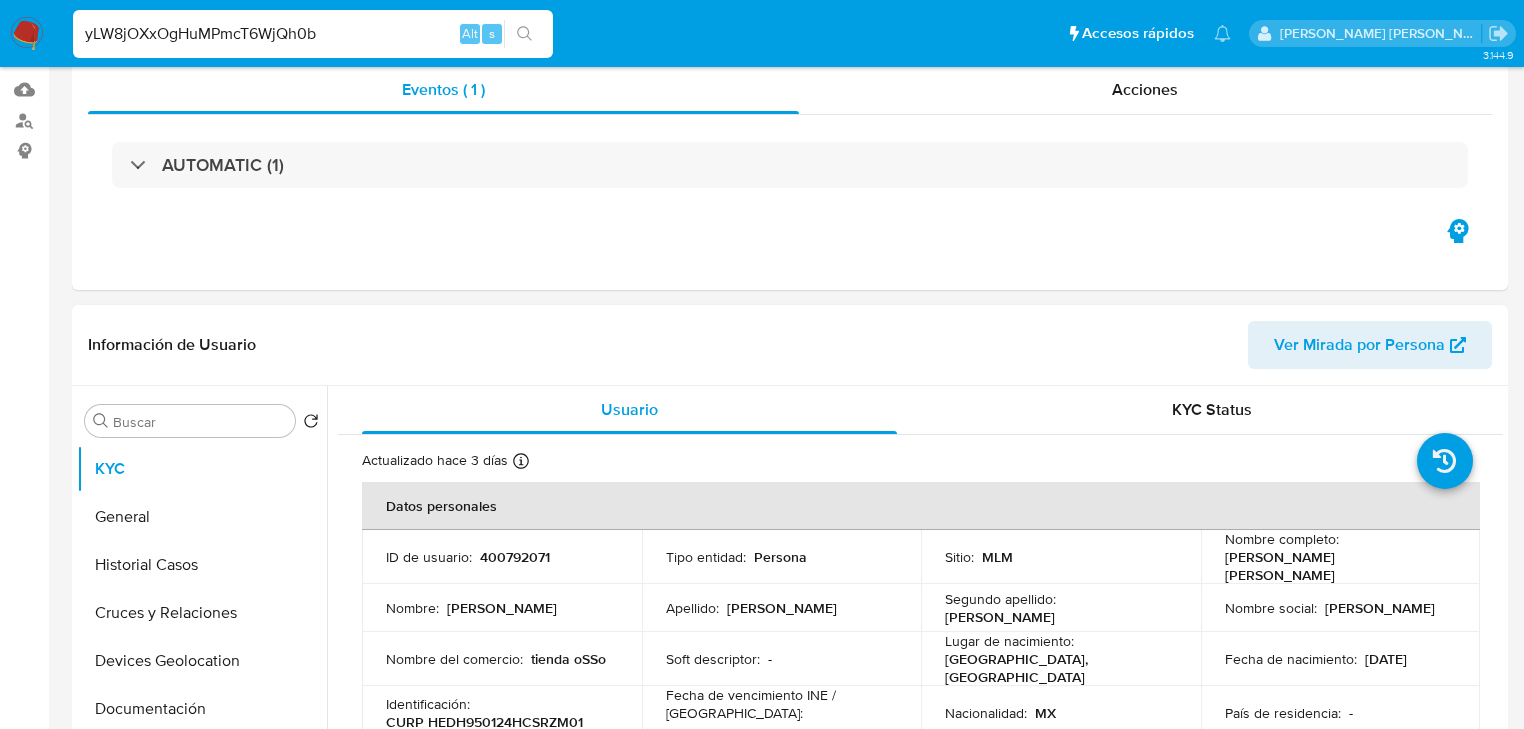 scroll, scrollTop: 320, scrollLeft: 0, axis: vertical 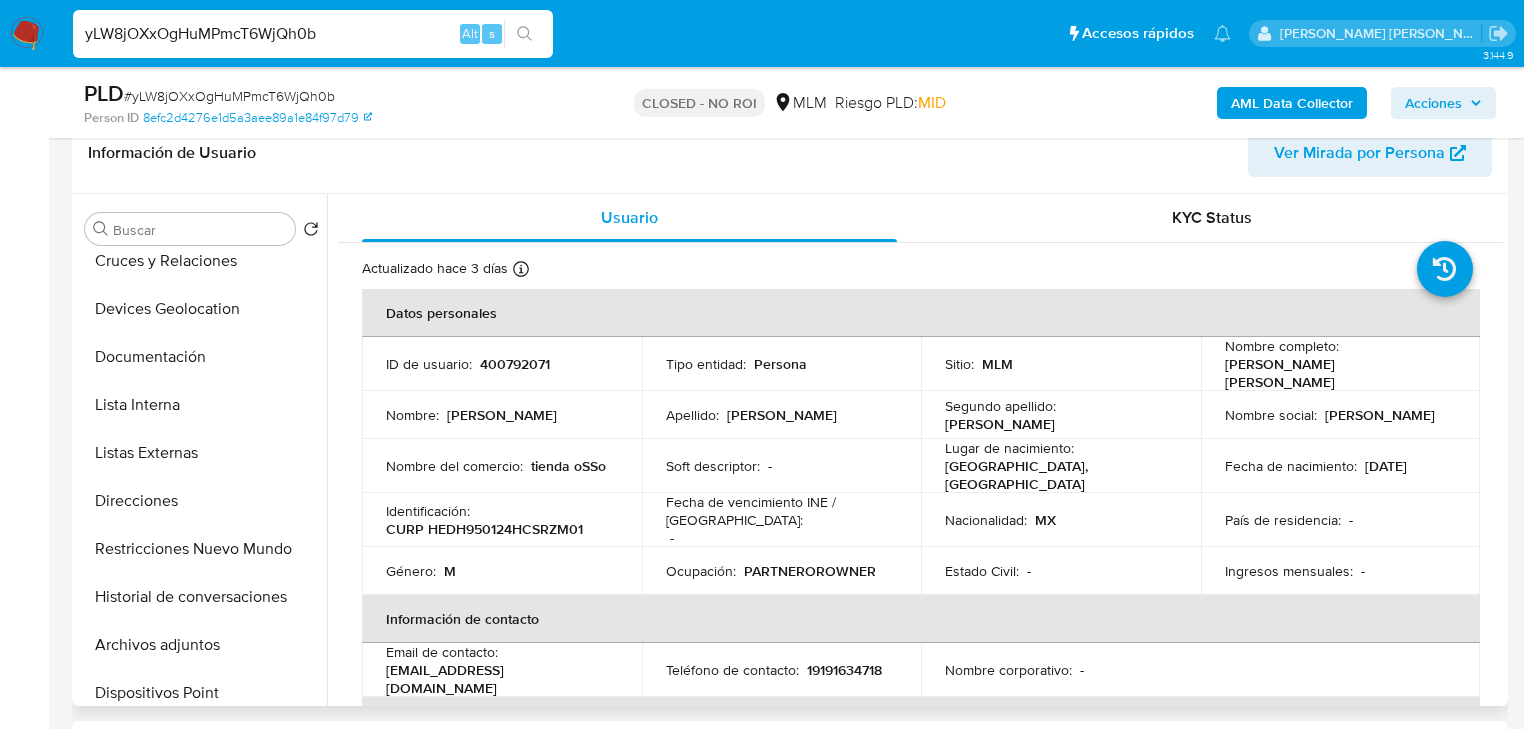 drag, startPoint x: 189, startPoint y: 642, endPoint x: 675, endPoint y: 483, distance: 511.3482 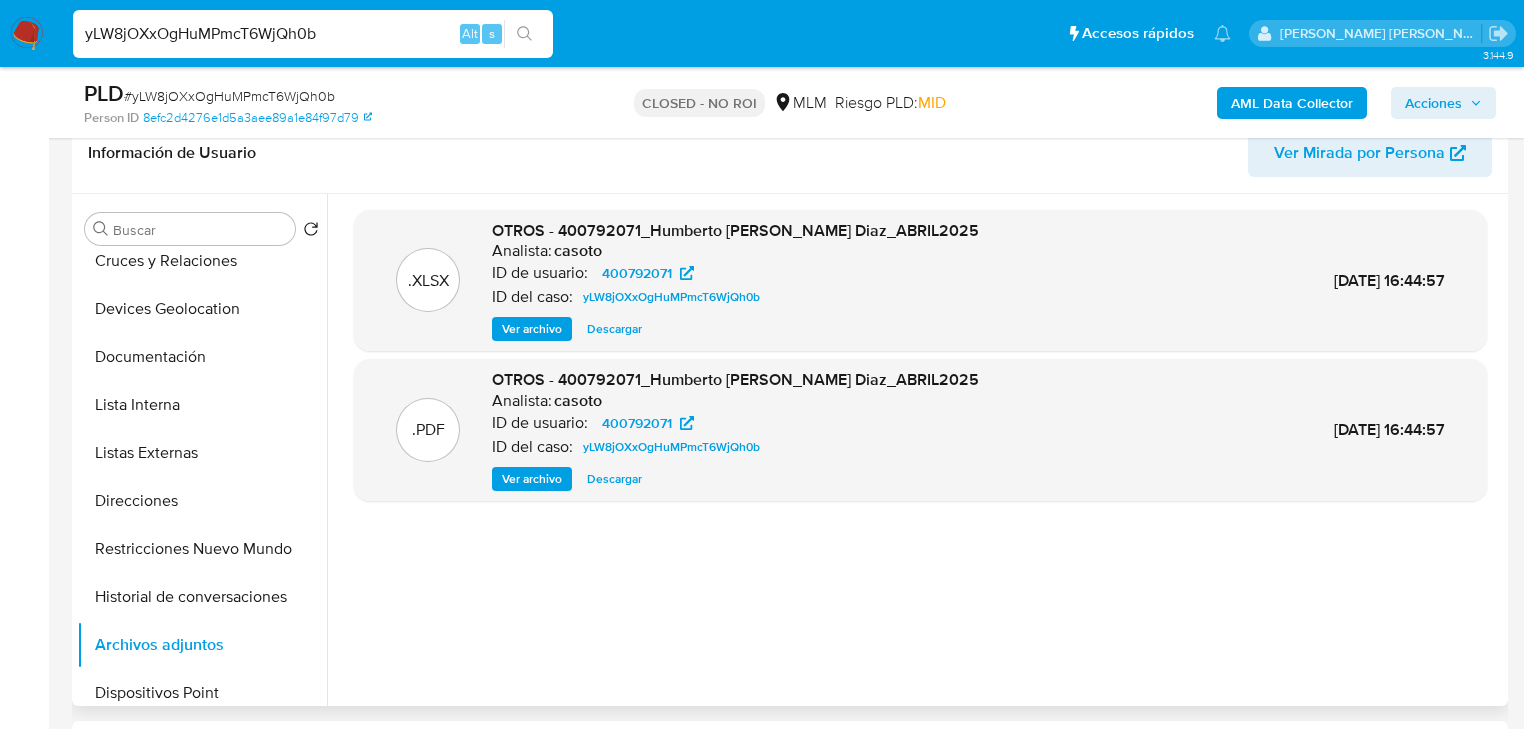 click on "Descargar" at bounding box center [614, 479] 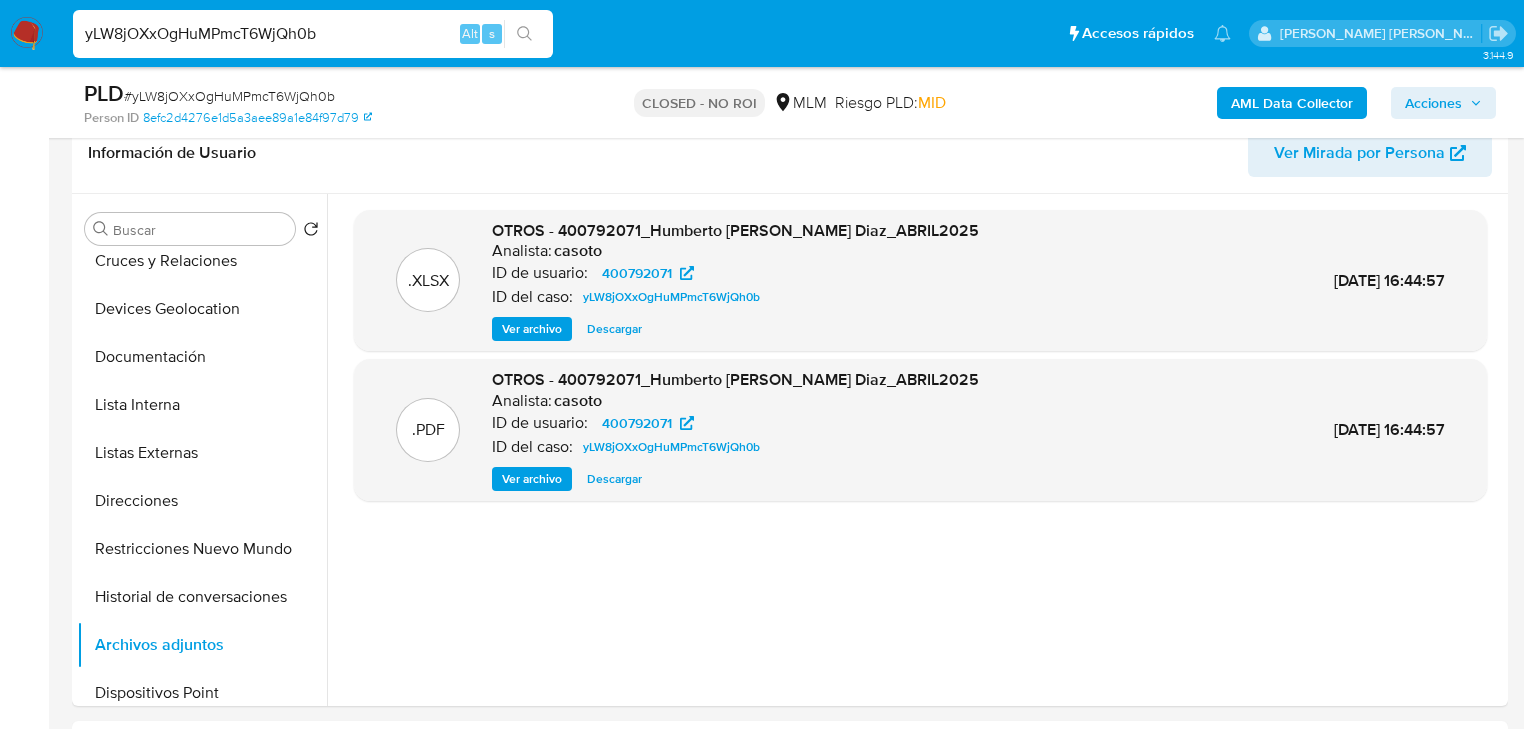 click on "yLW8jOXxOgHuMPmcT6WjQh0b Alt s" at bounding box center [313, 34] 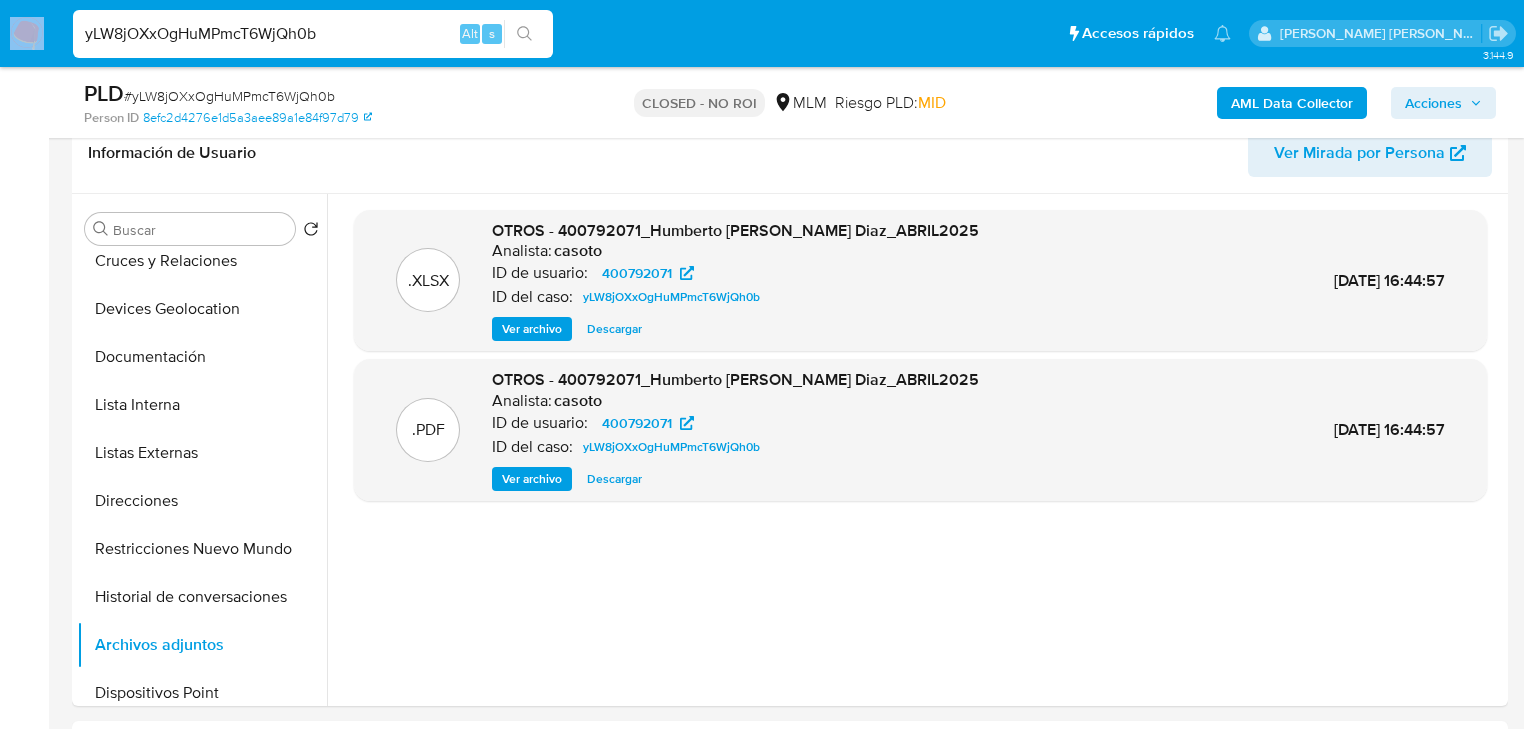 click on "yLW8jOXxOgHuMPmcT6WjQh0b Alt s" at bounding box center (313, 34) 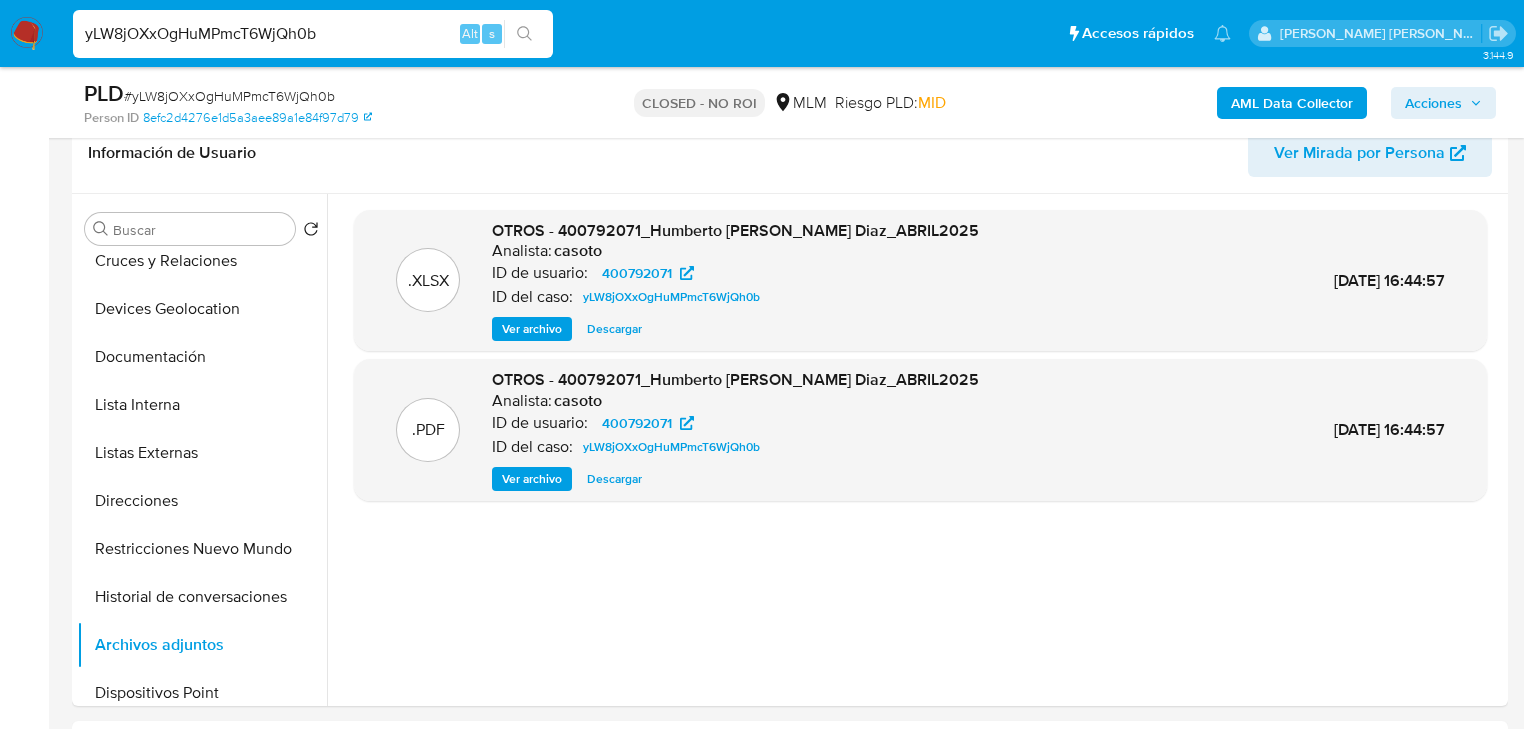 click on "yLW8jOXxOgHuMPmcT6WjQh0b" at bounding box center (313, 34) 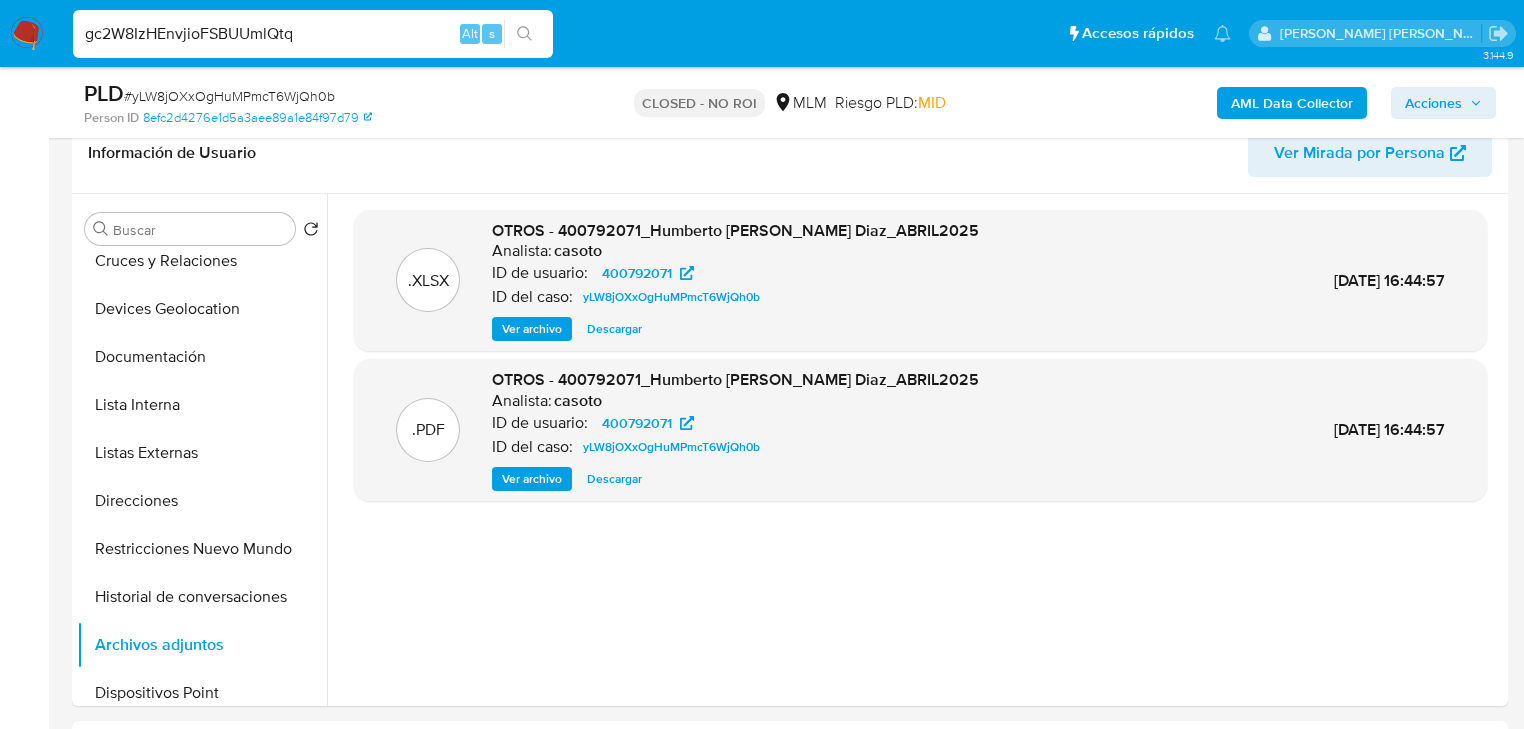 type on "gc2W8IzHEnvjioFSBUUmlQtq" 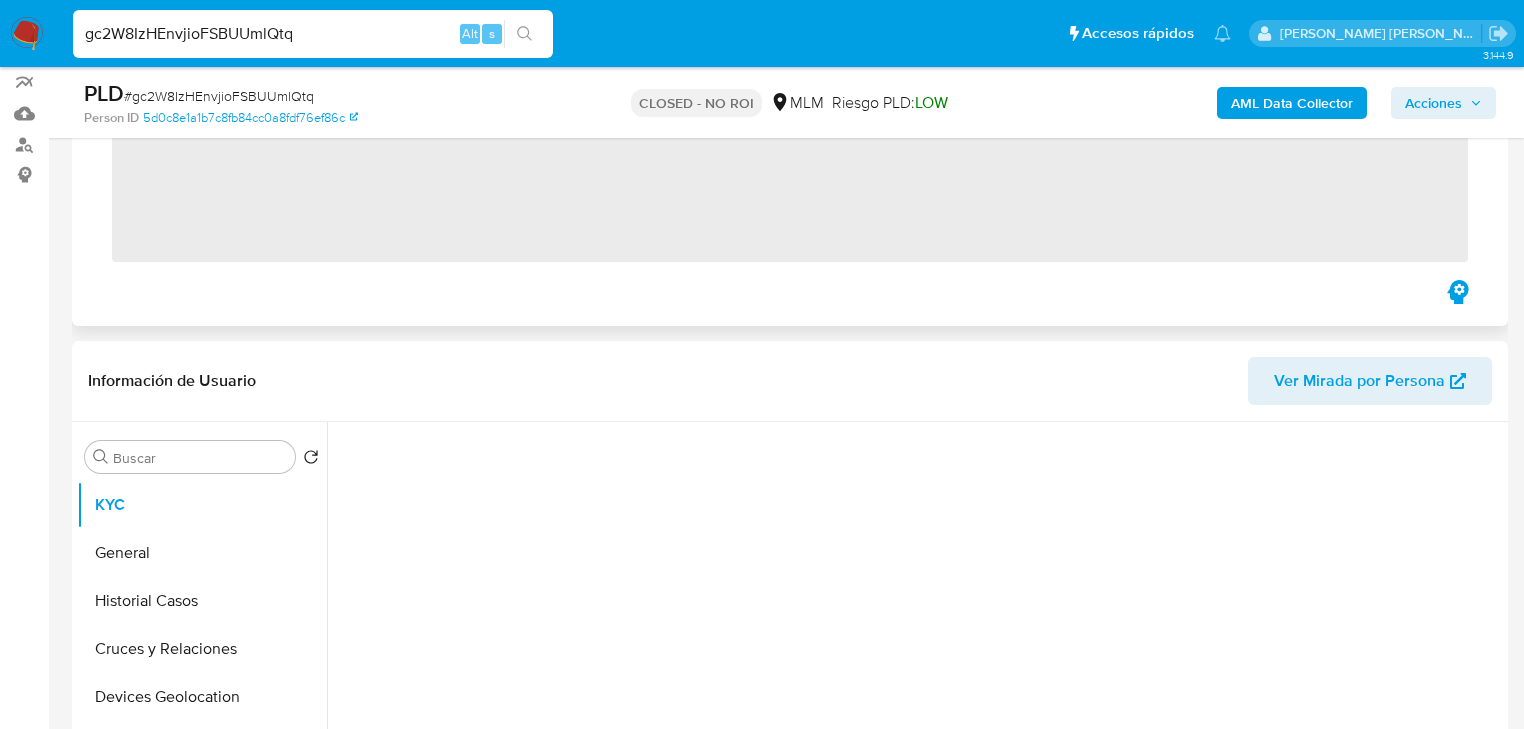 scroll, scrollTop: 240, scrollLeft: 0, axis: vertical 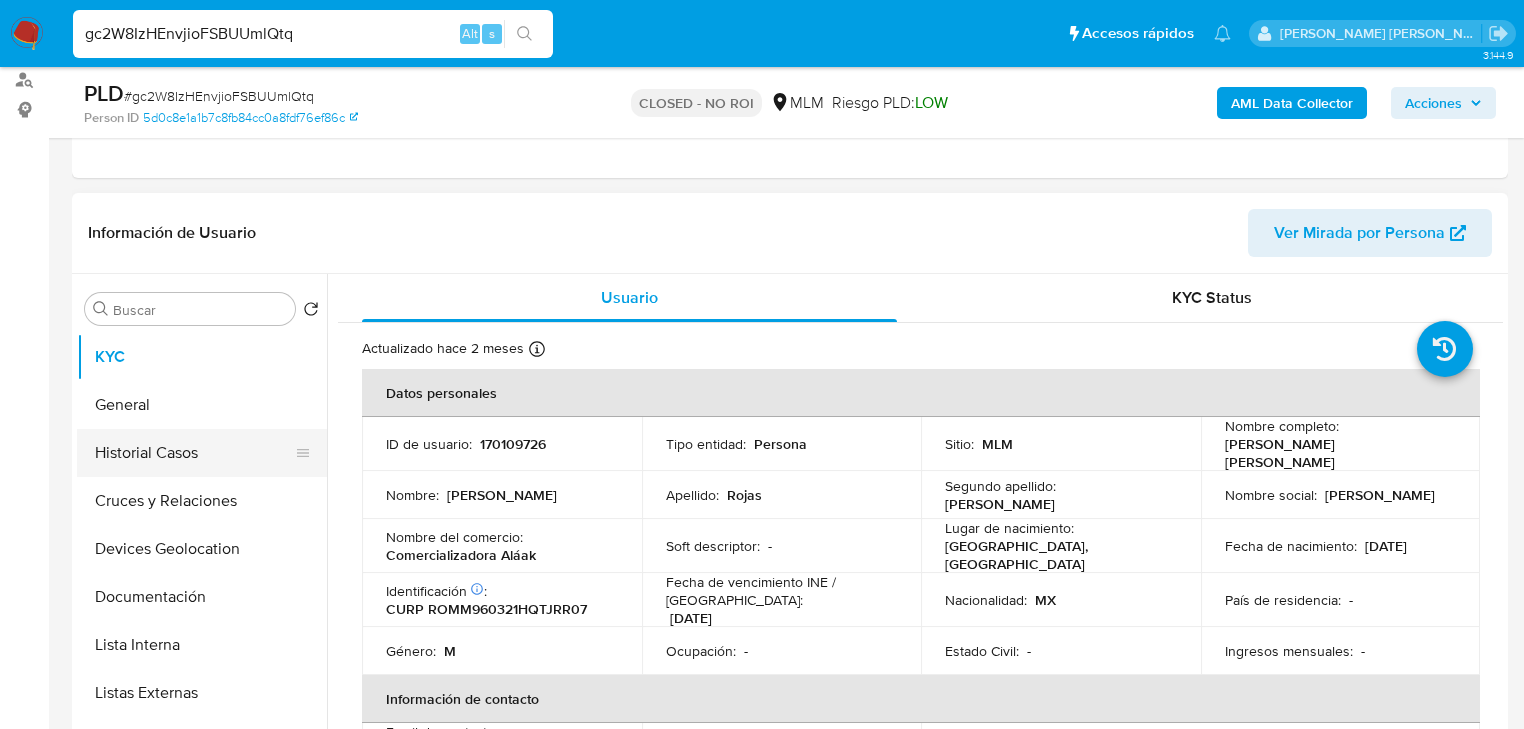 select on "10" 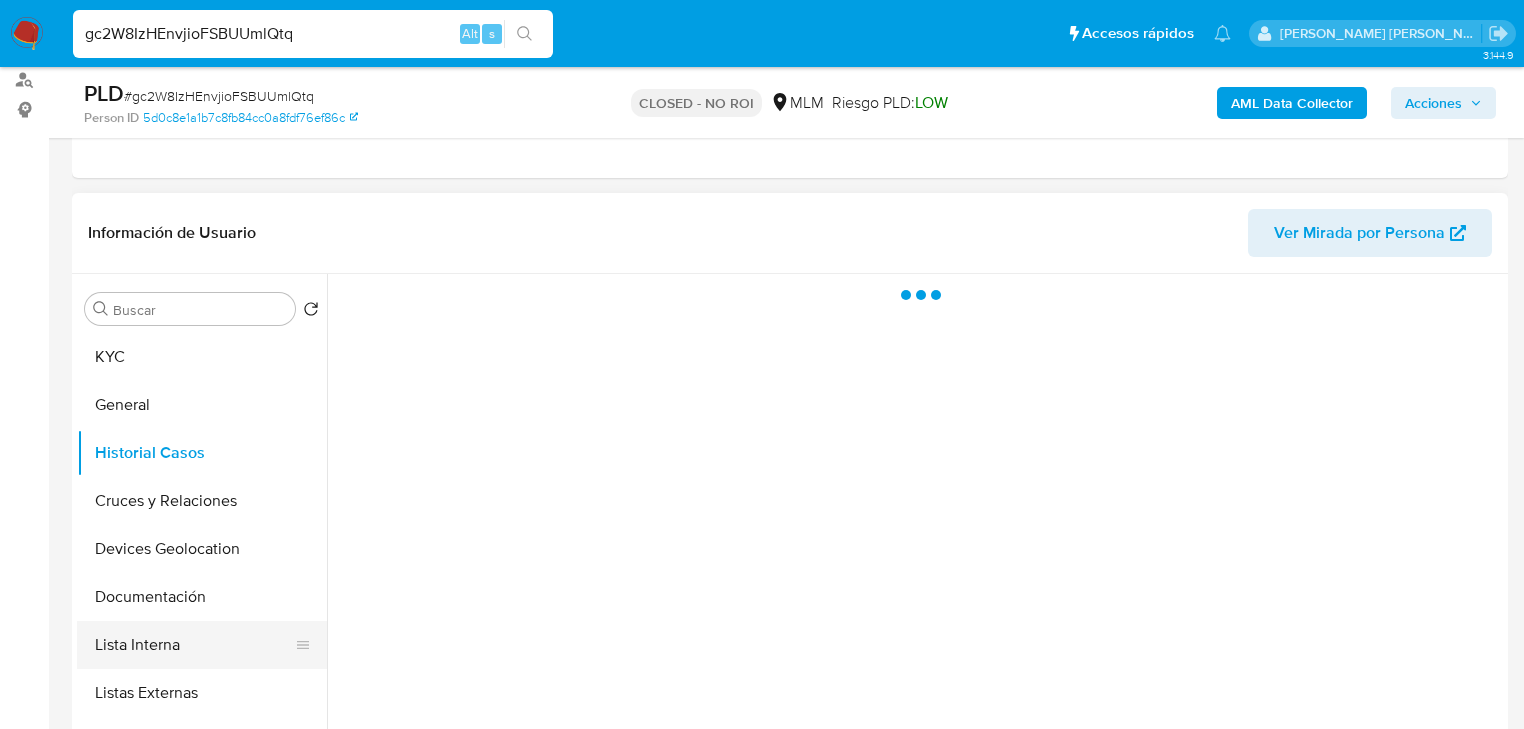 scroll, scrollTop: 240, scrollLeft: 0, axis: vertical 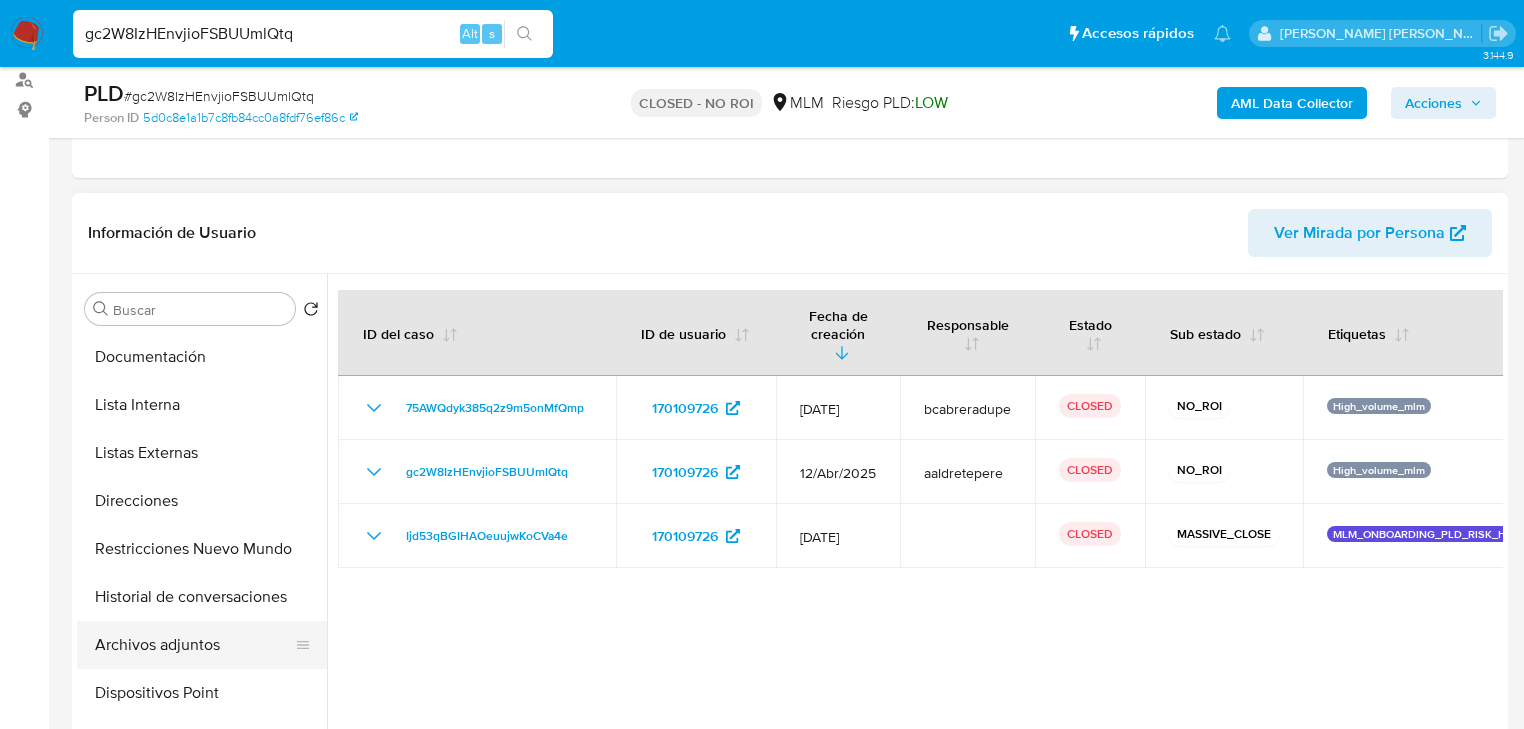 click on "Archivos adjuntos" at bounding box center [194, 645] 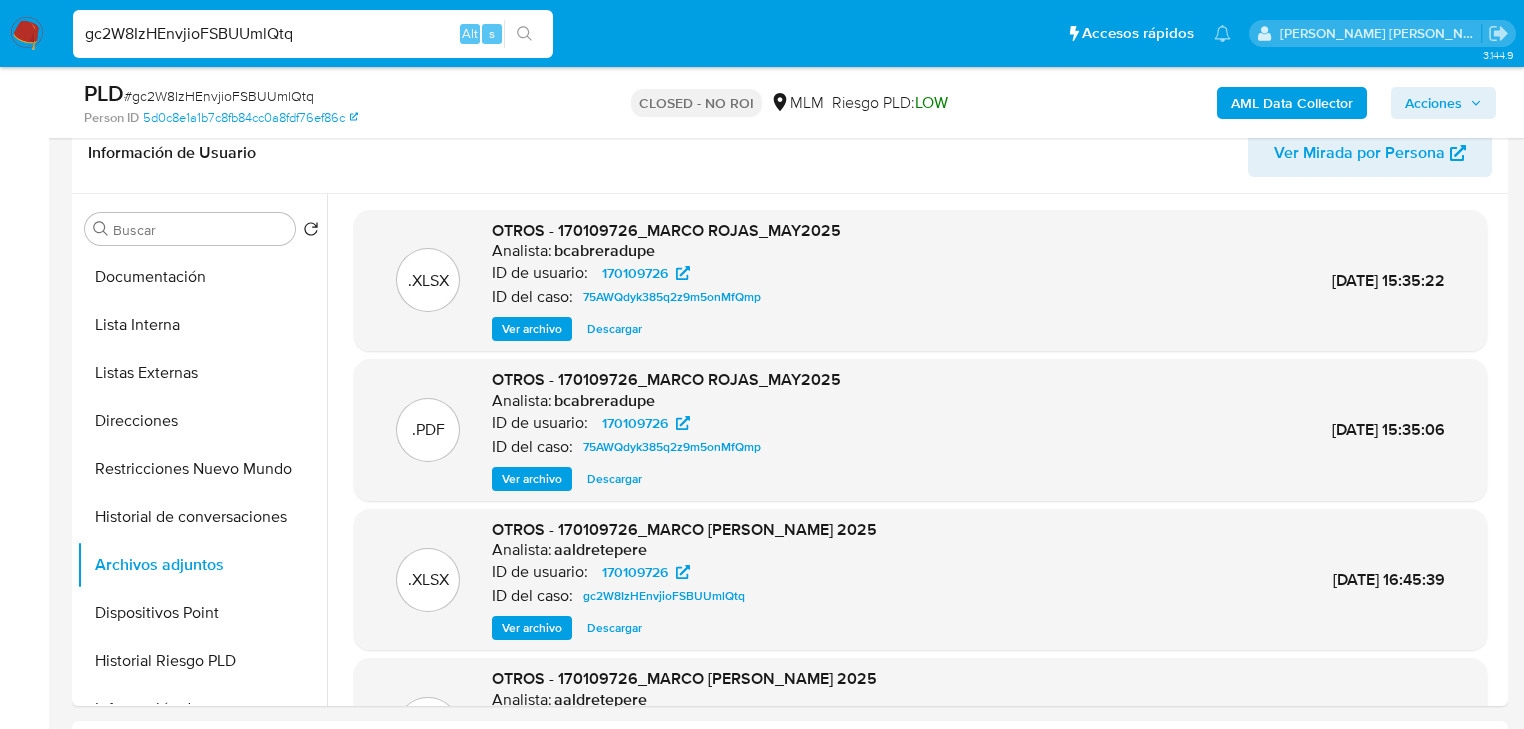 scroll, scrollTop: 320, scrollLeft: 0, axis: vertical 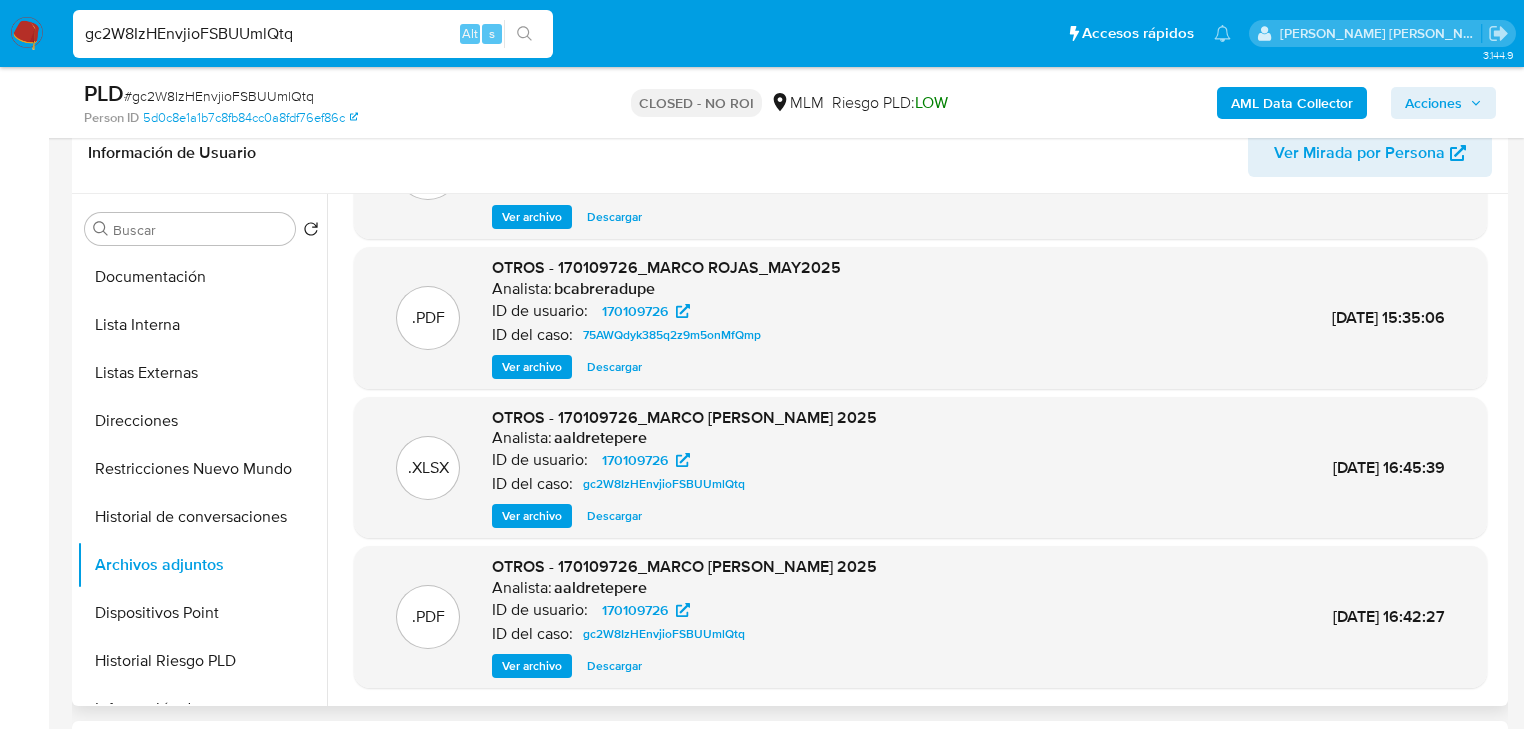 click on "Descargar" at bounding box center [614, 666] 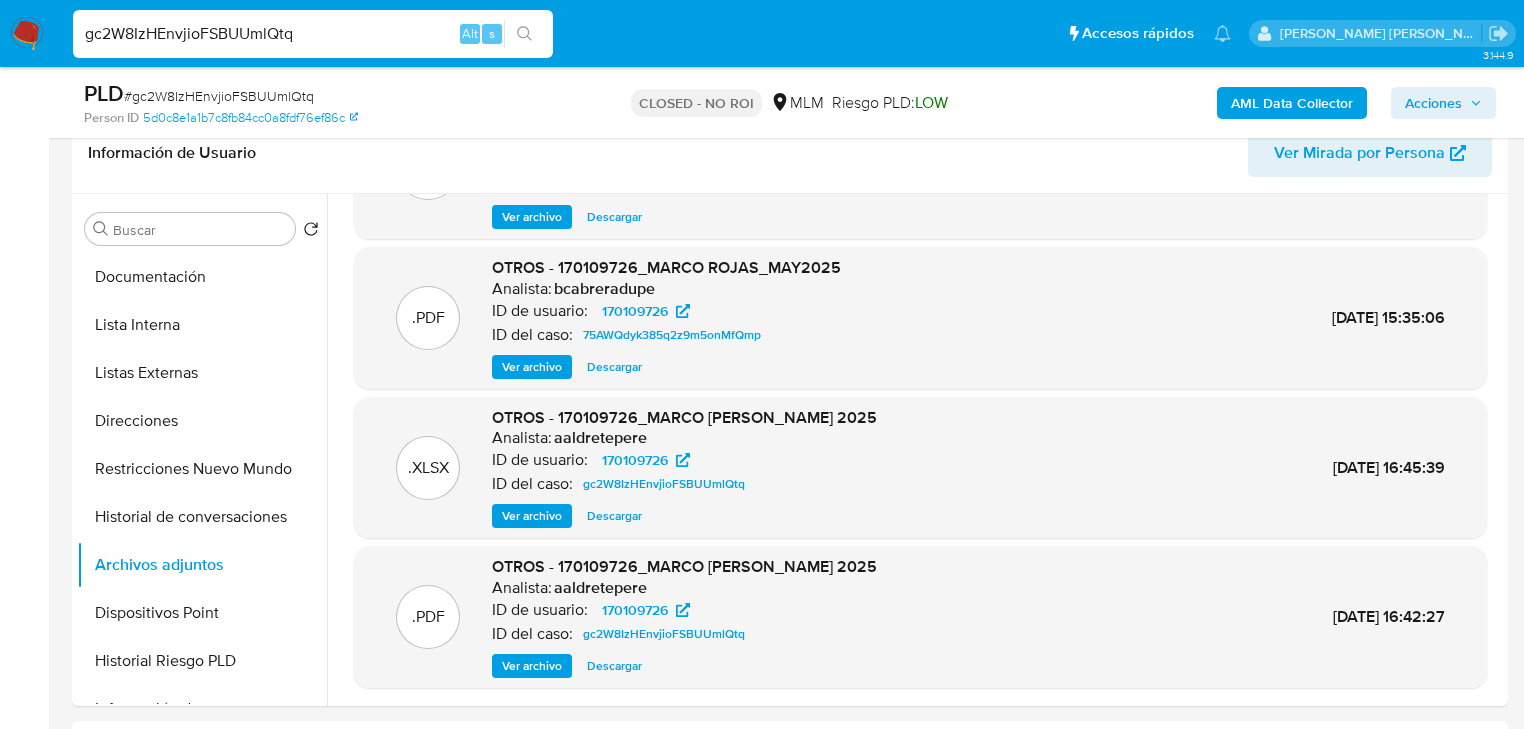 click on "gc2W8IzHEnvjioFSBUUmlQtq Alt s" at bounding box center [313, 34] 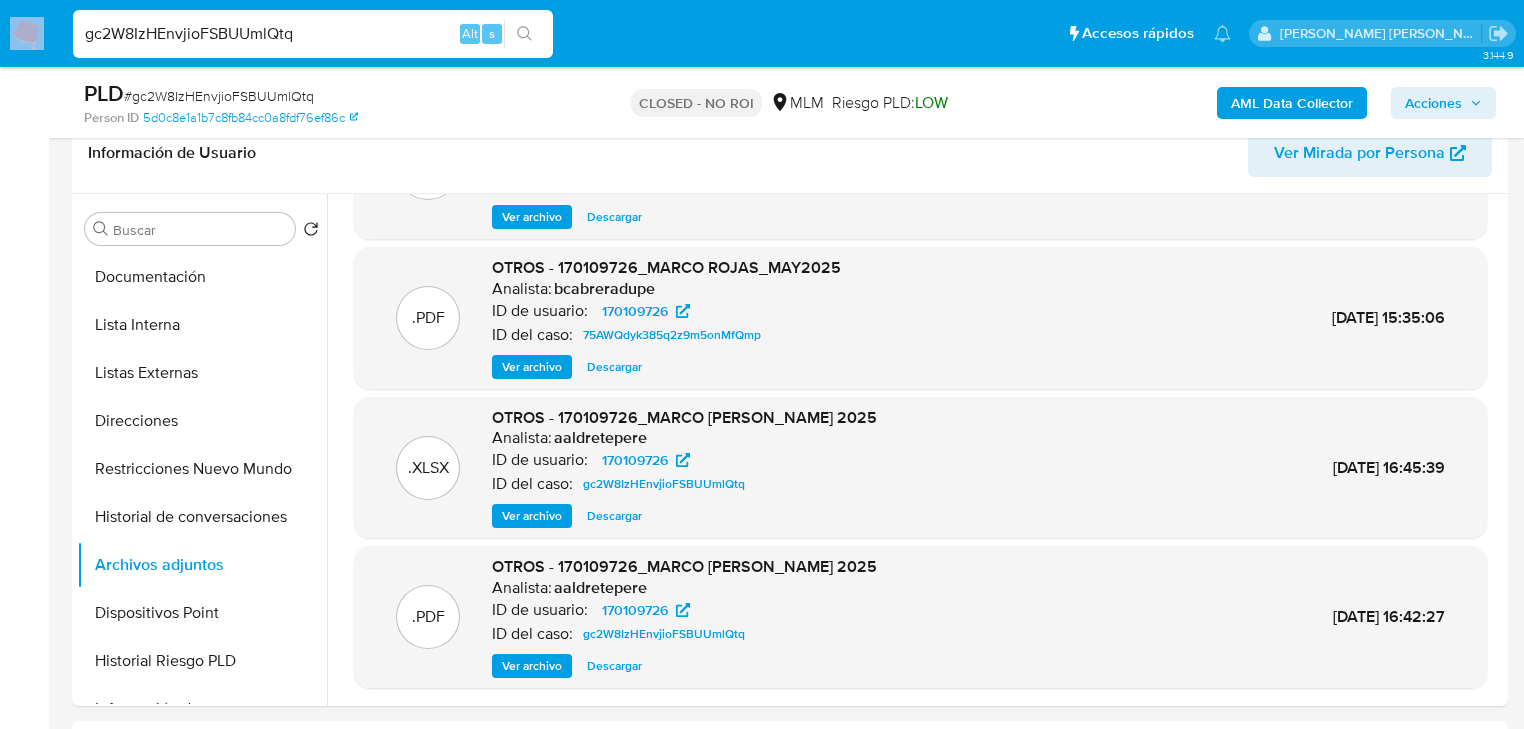 click on "gc2W8IzHEnvjioFSBUUmlQtq Alt s" at bounding box center [313, 34] 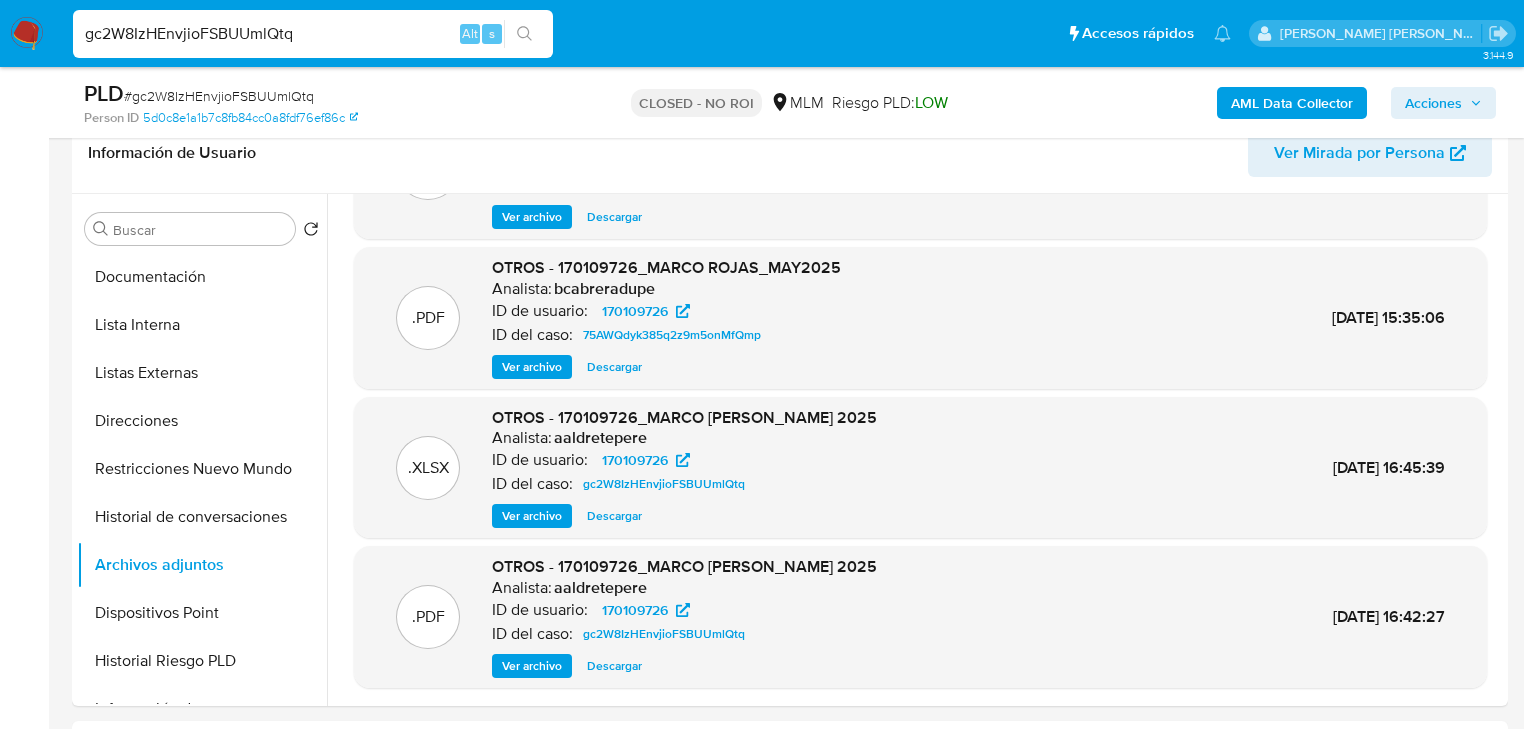 click on "gc2W8IzHEnvjioFSBUUmlQtq" at bounding box center [313, 34] 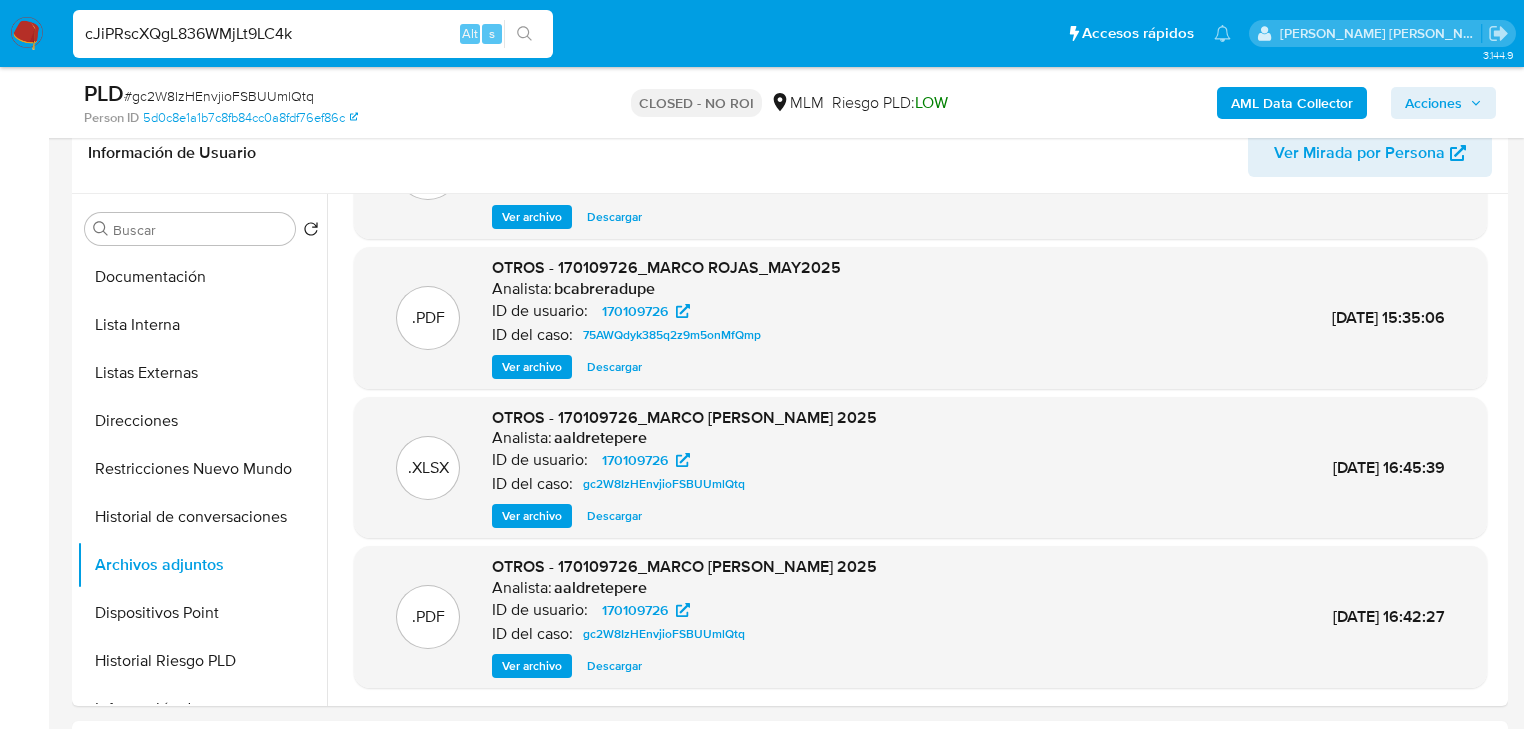 type on "cJiPRscXQgL836WMjLt9LC4k" 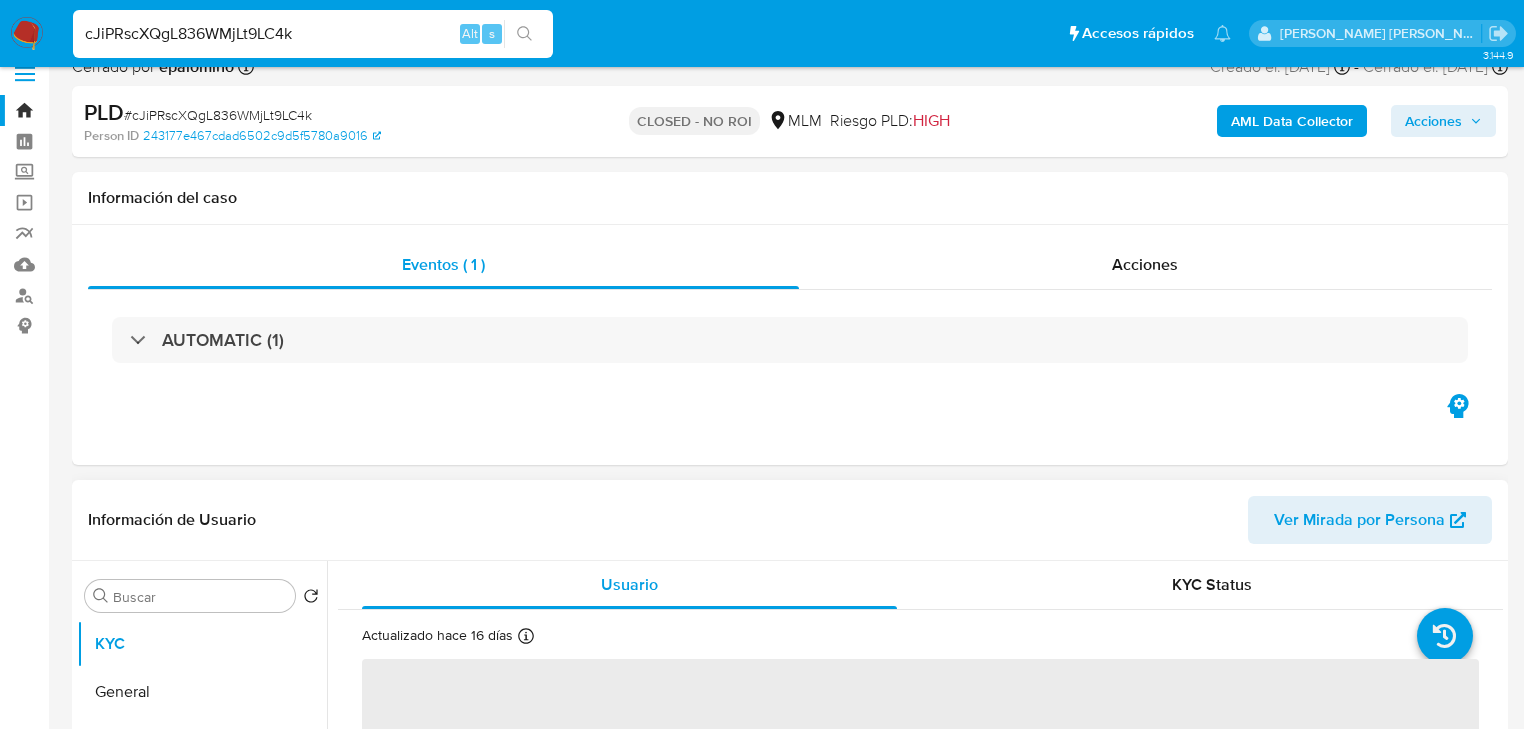 scroll, scrollTop: 320, scrollLeft: 0, axis: vertical 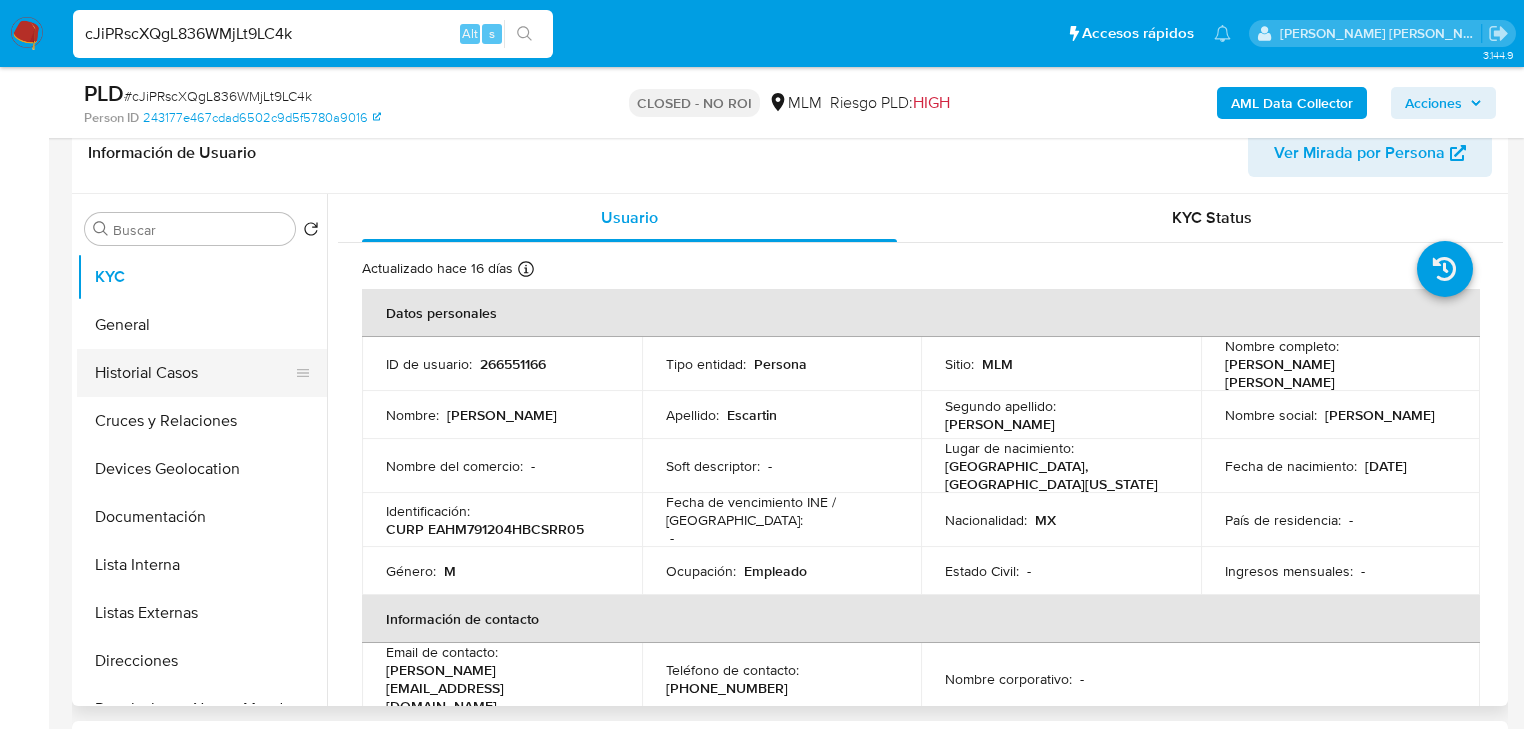 select on "10" 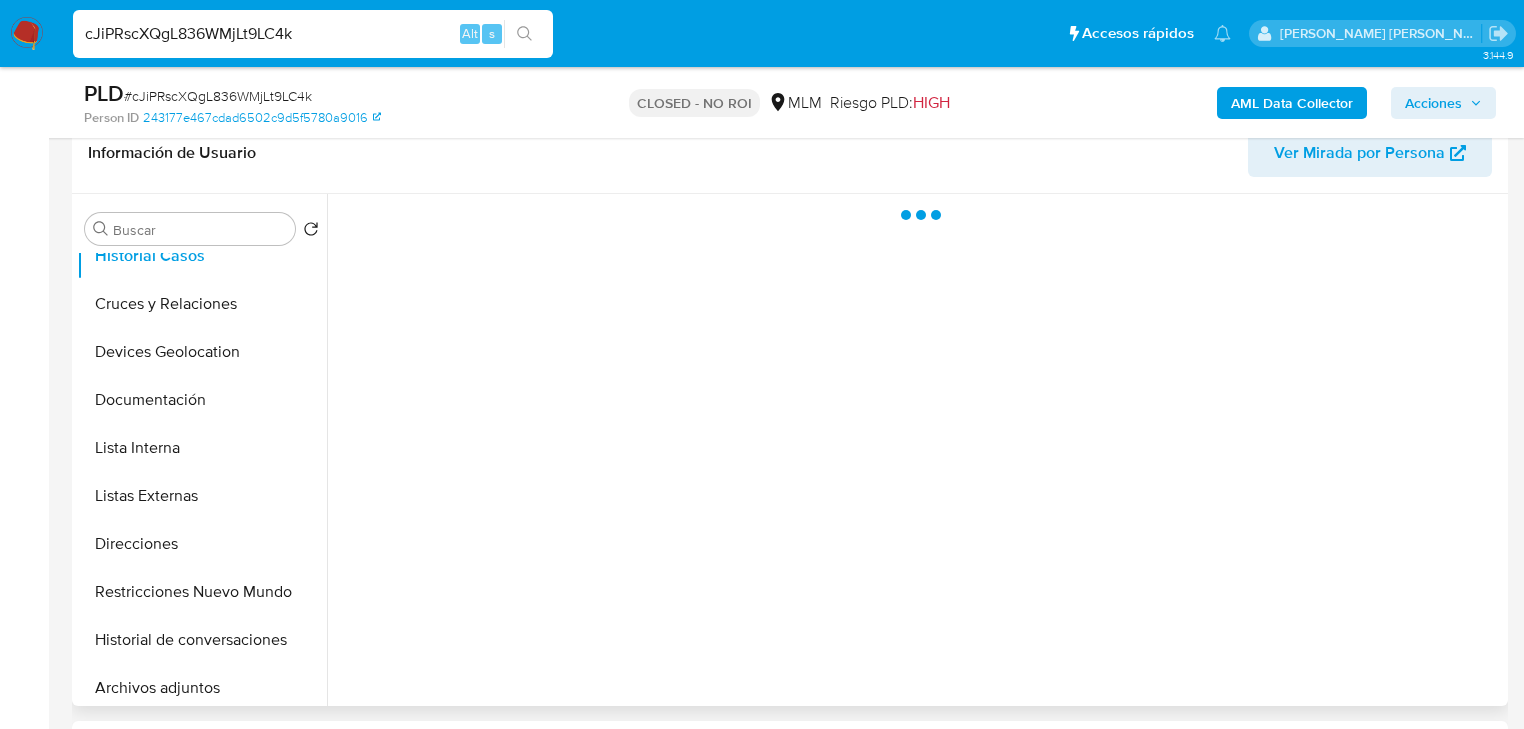 scroll, scrollTop: 240, scrollLeft: 0, axis: vertical 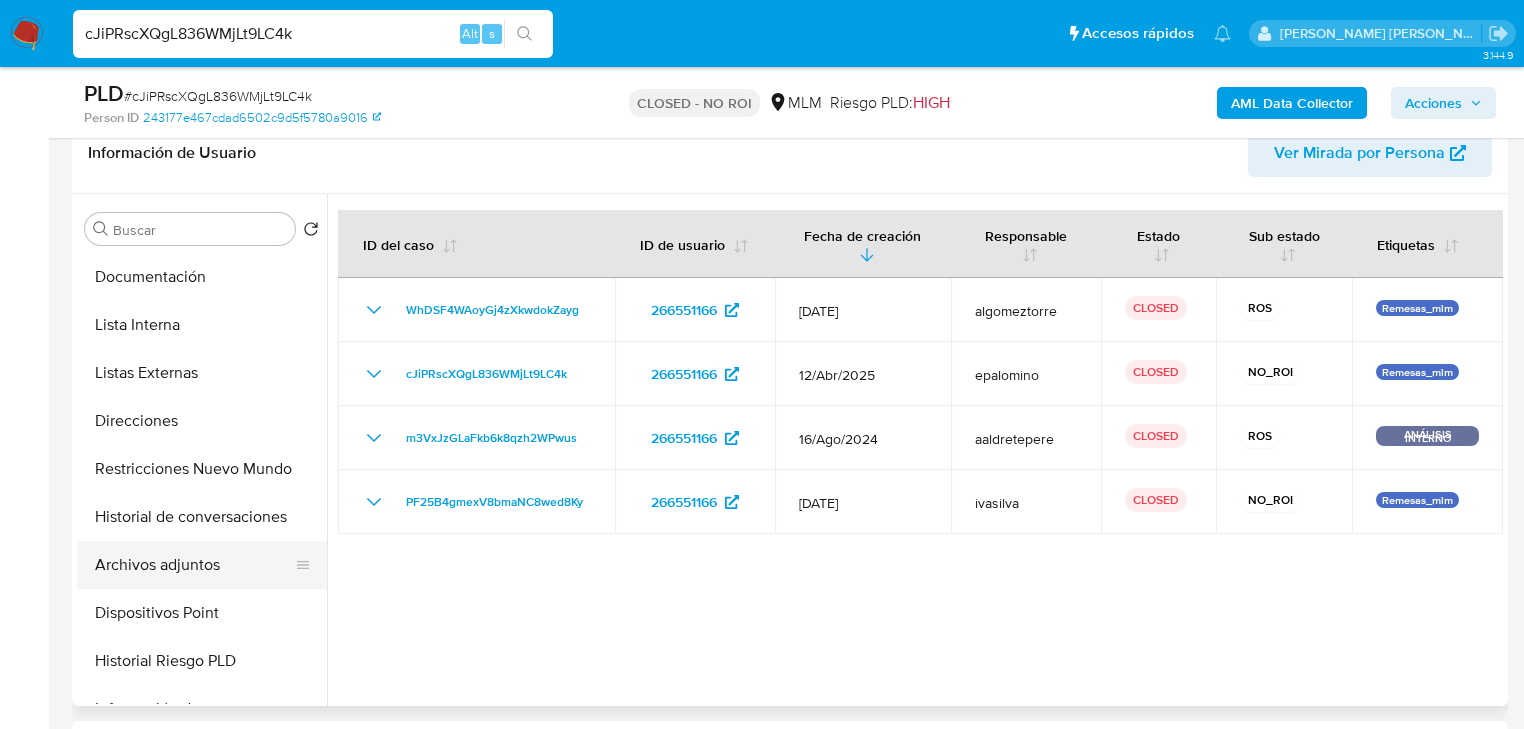 click on "Archivos adjuntos" at bounding box center (194, 565) 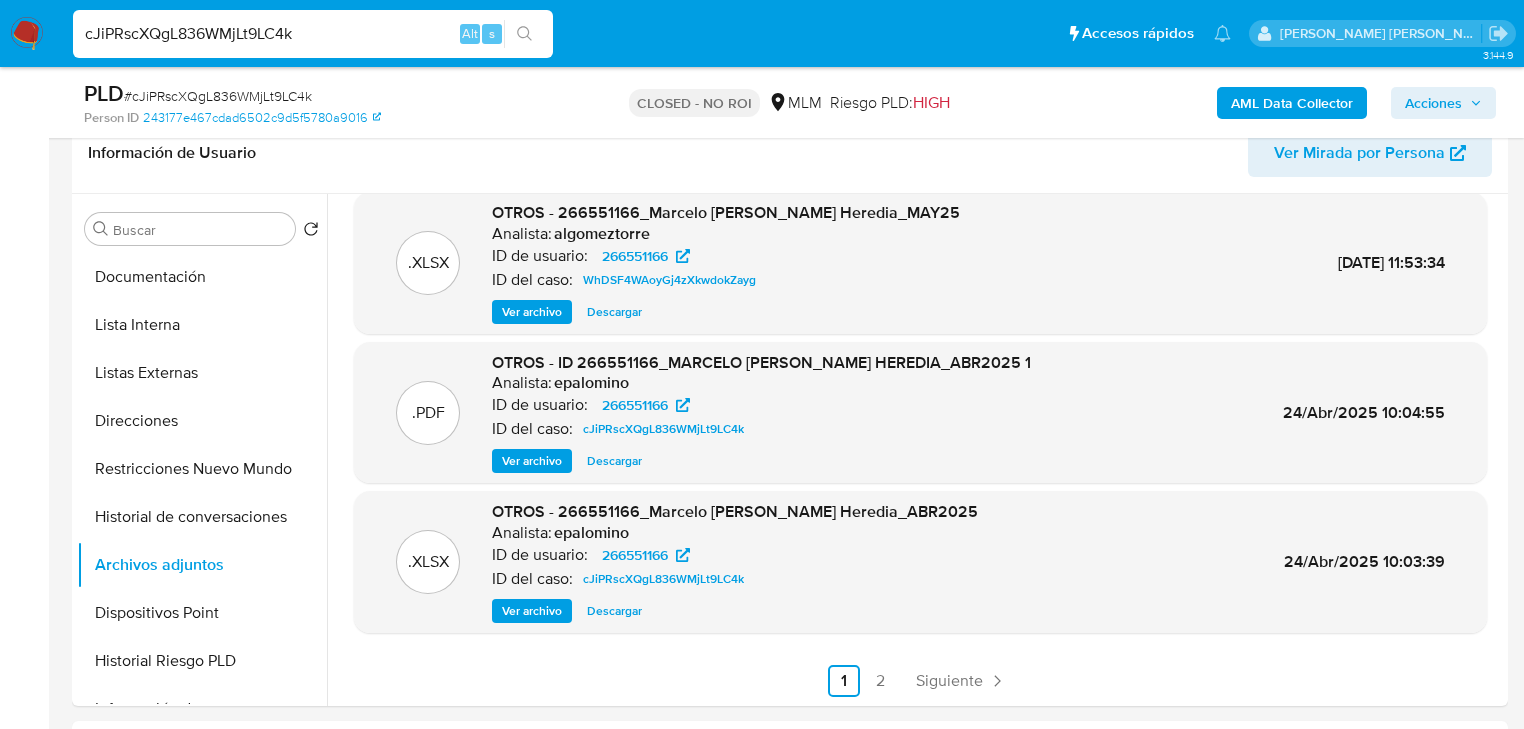 scroll, scrollTop: 168, scrollLeft: 0, axis: vertical 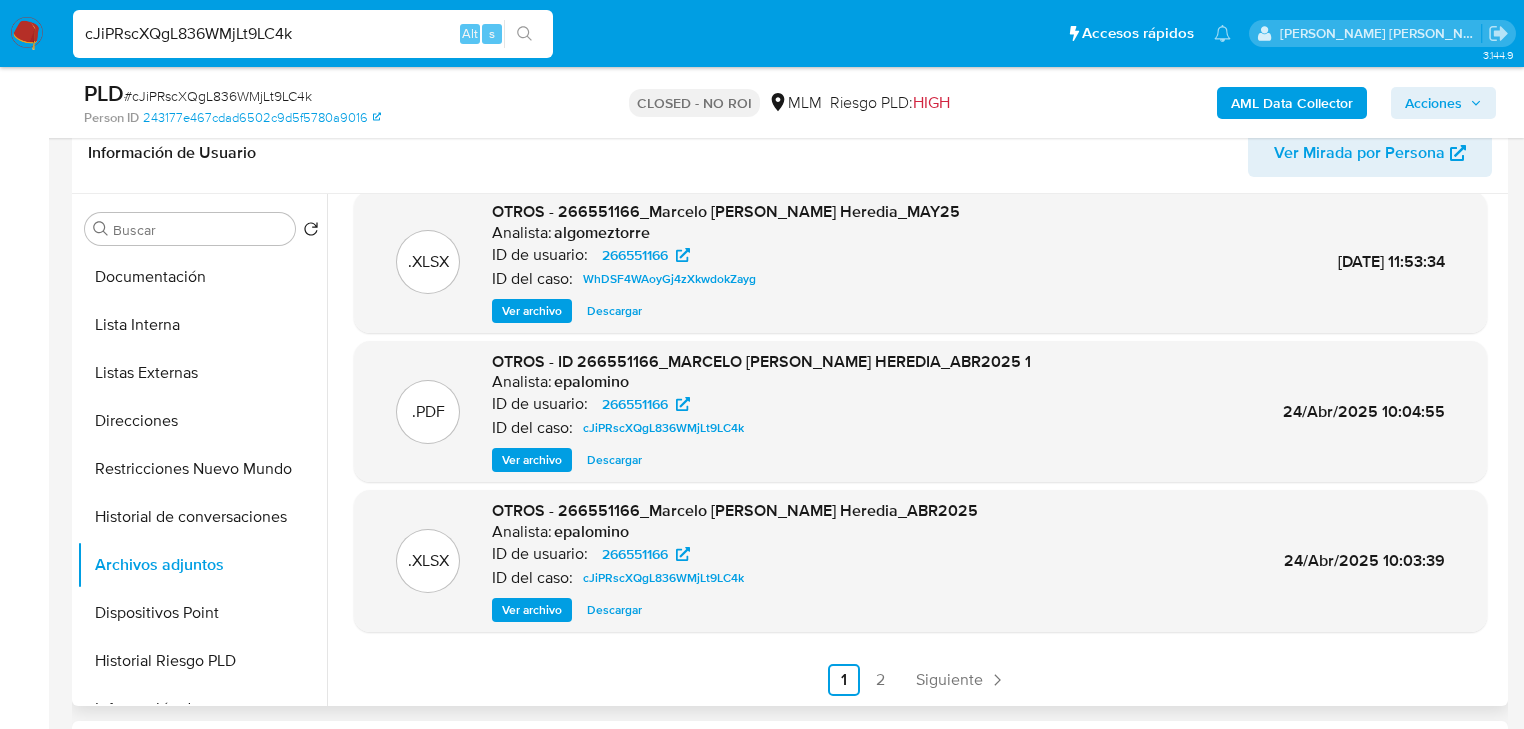 click on "Descargar" at bounding box center [614, 460] 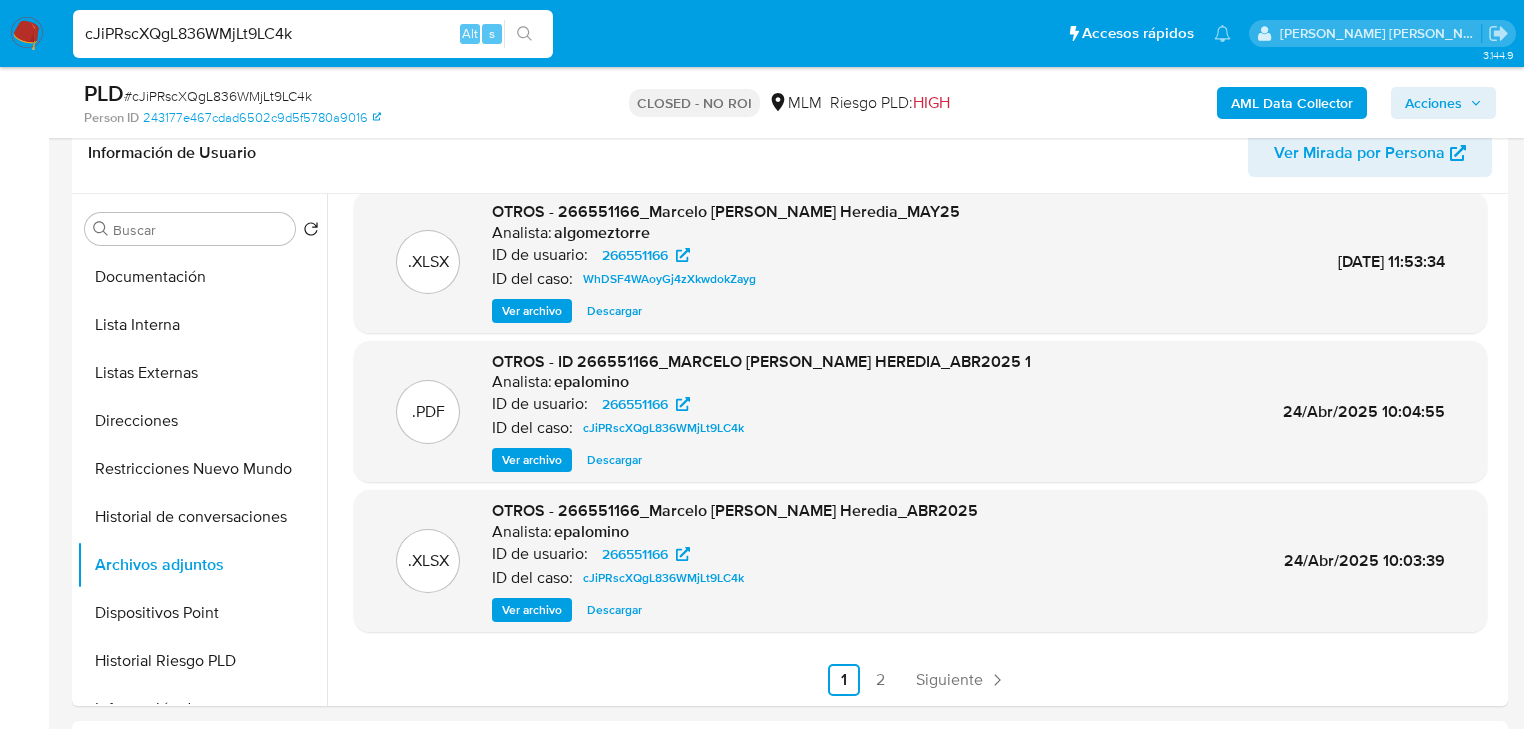 click on "cJiPRscXQgL836WMjLt9LC4k" at bounding box center [313, 34] 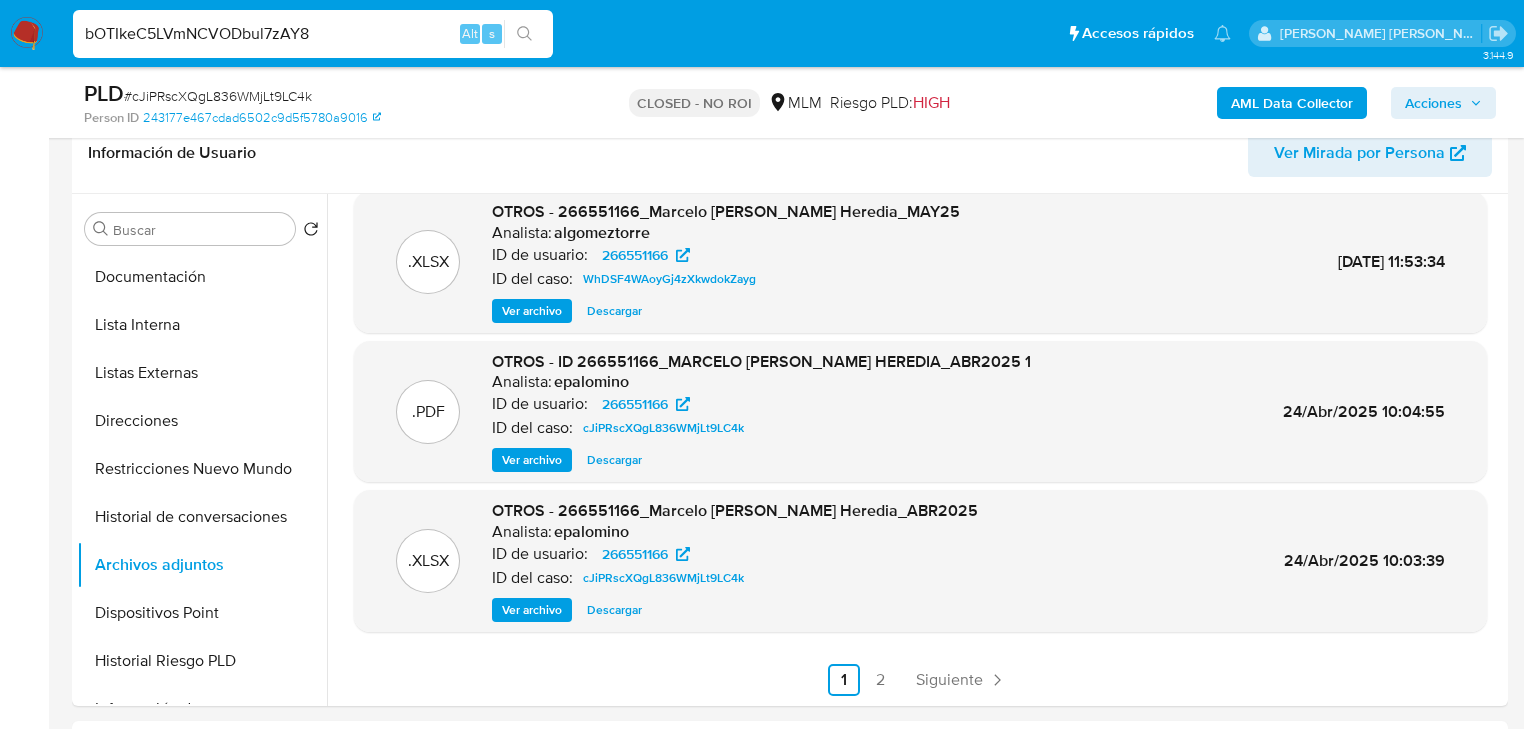 type on "bOTIkeC5LVmNCVODbul7zAY8" 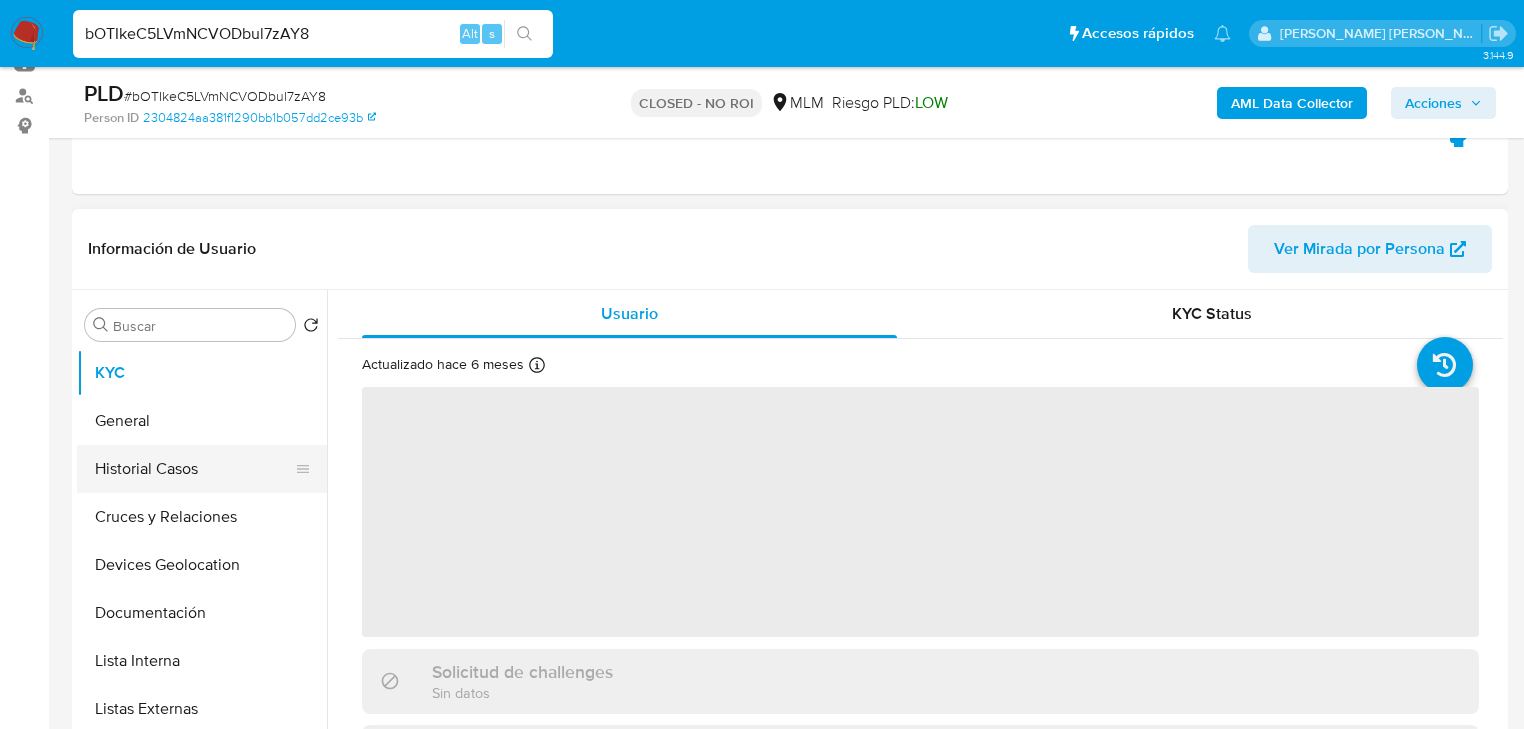 scroll, scrollTop: 240, scrollLeft: 0, axis: vertical 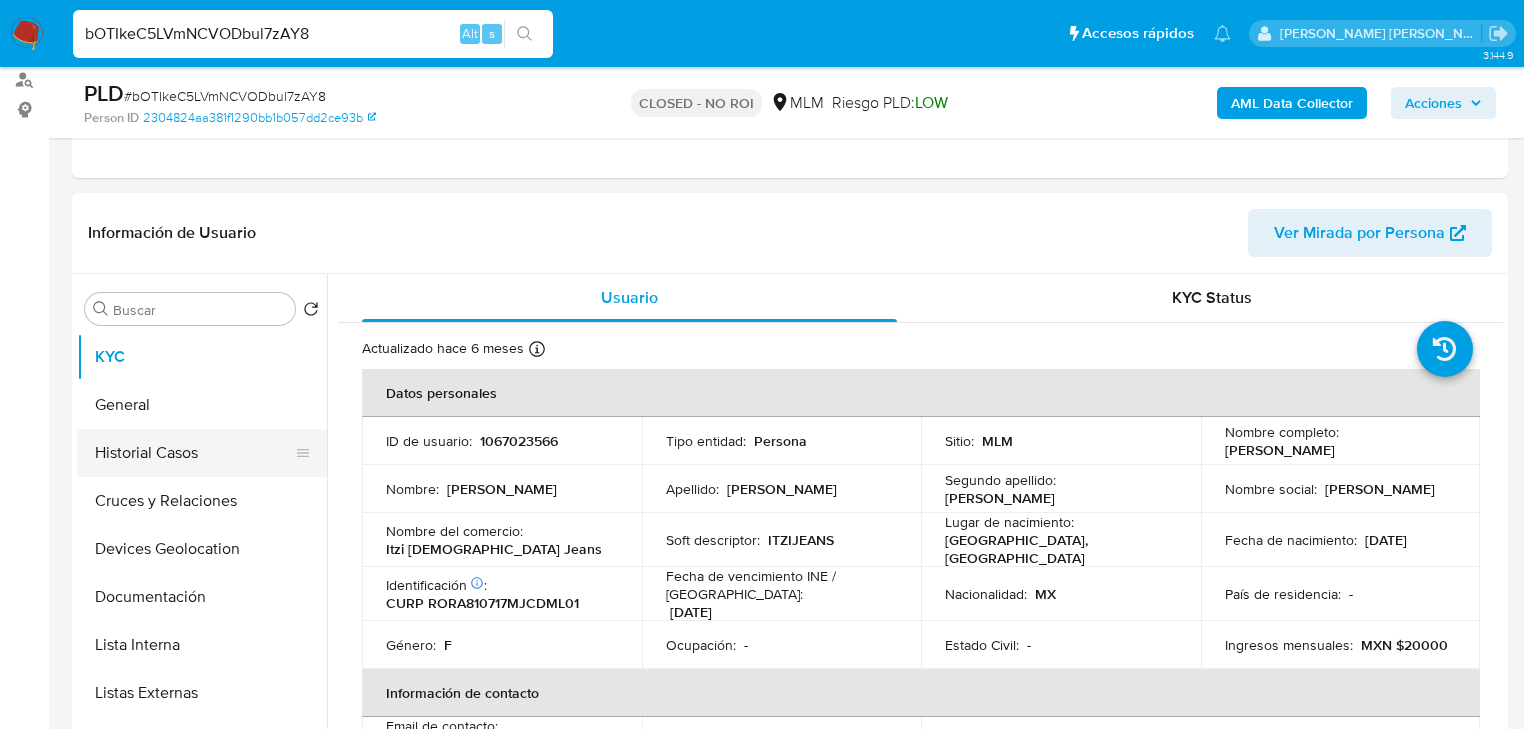 select on "10" 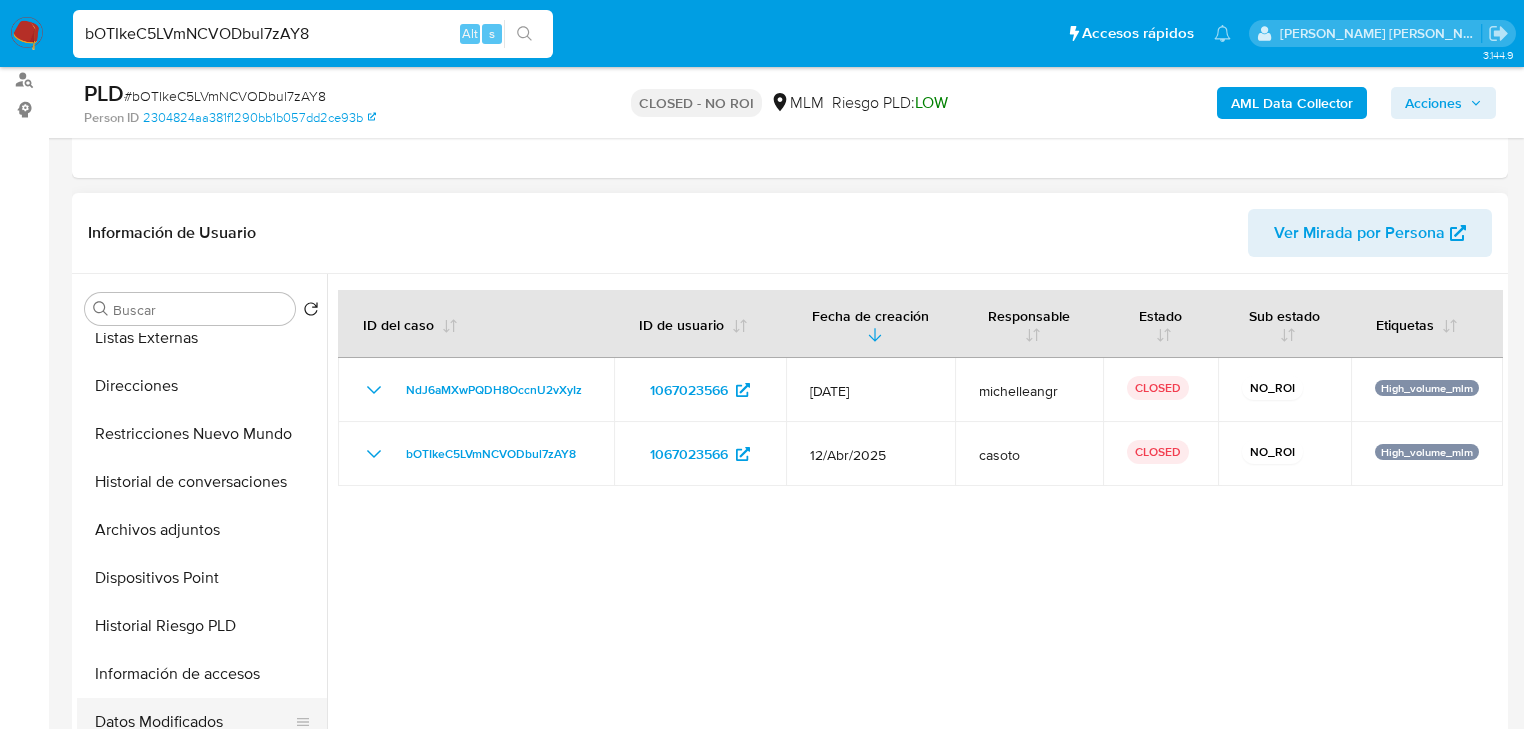 scroll, scrollTop: 480, scrollLeft: 0, axis: vertical 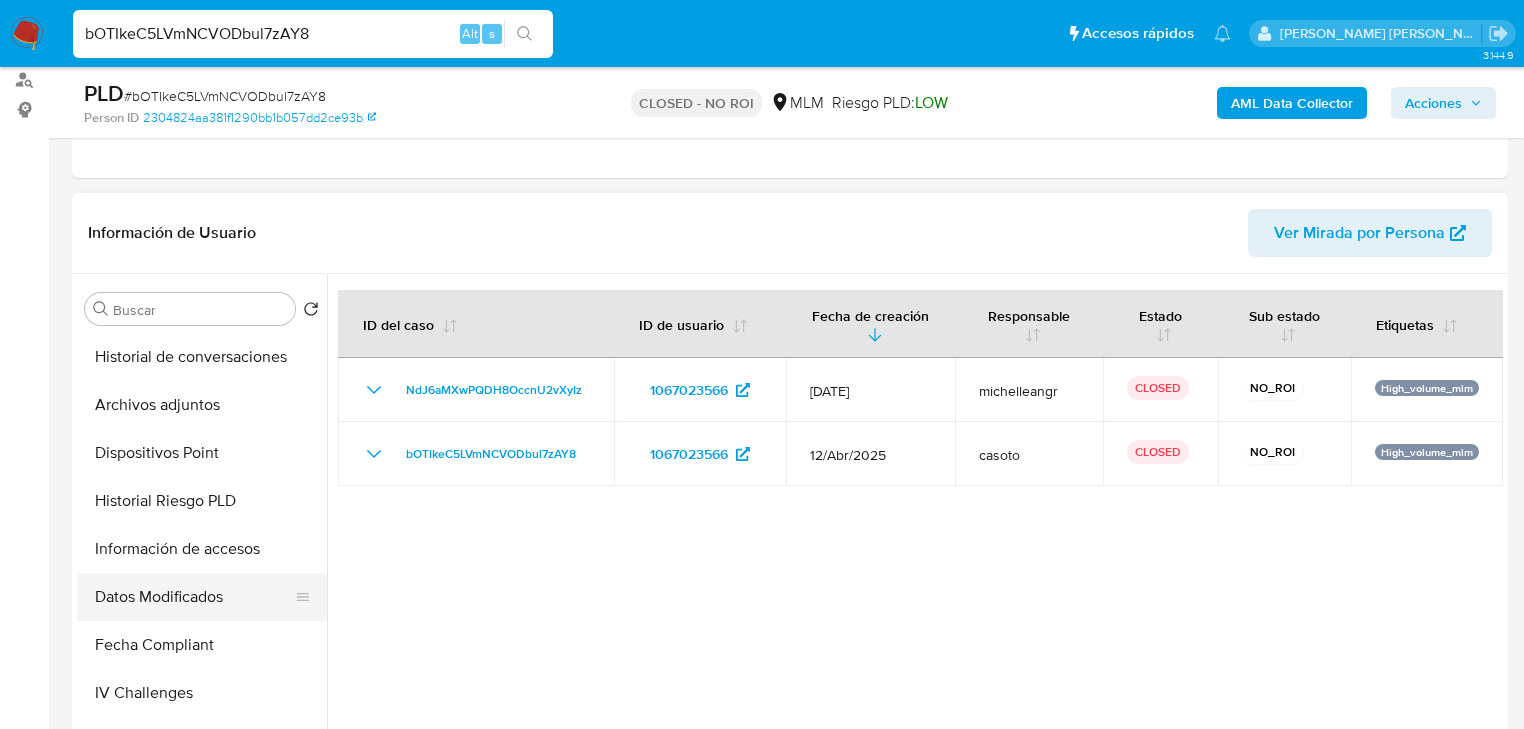 click on "Datos Modificados" at bounding box center [194, 597] 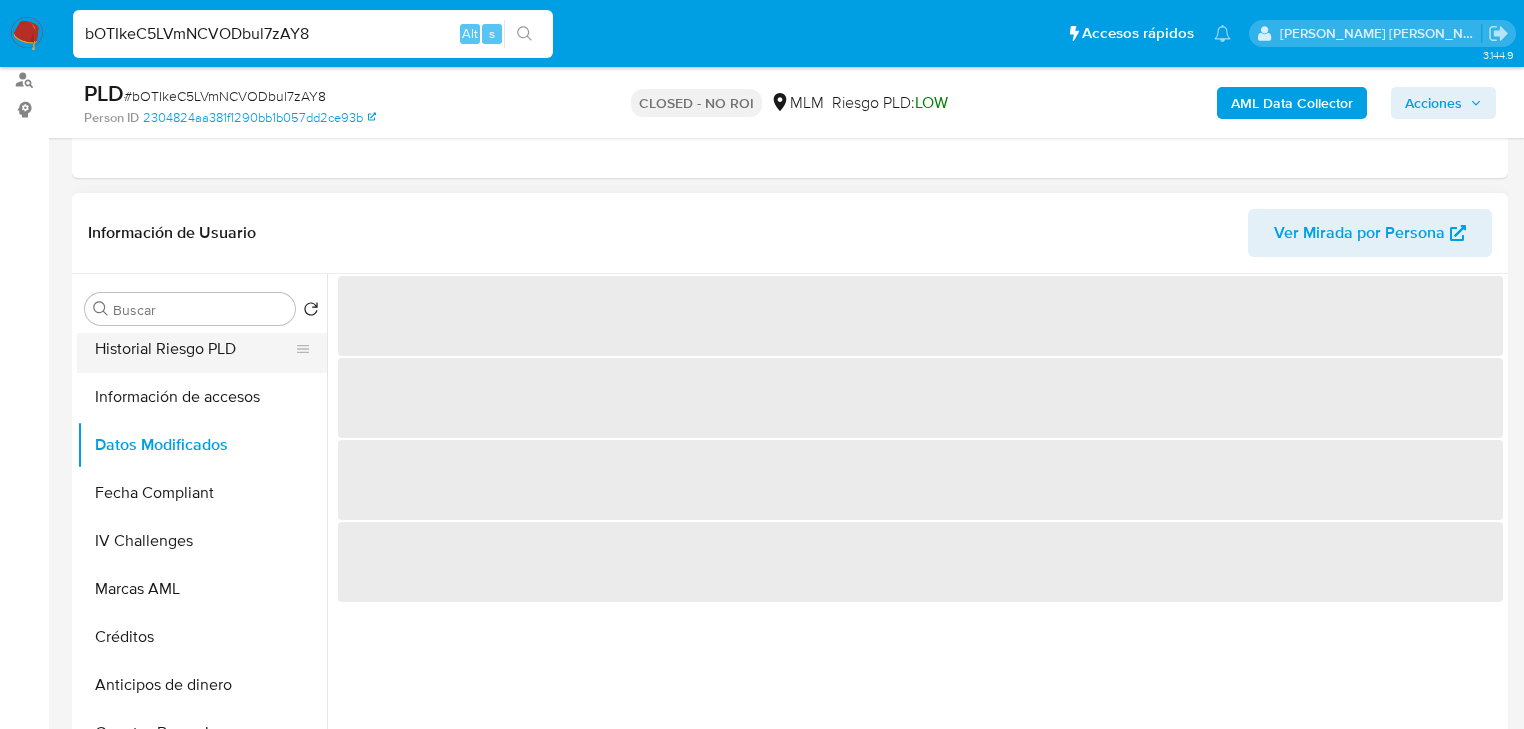 scroll, scrollTop: 477, scrollLeft: 0, axis: vertical 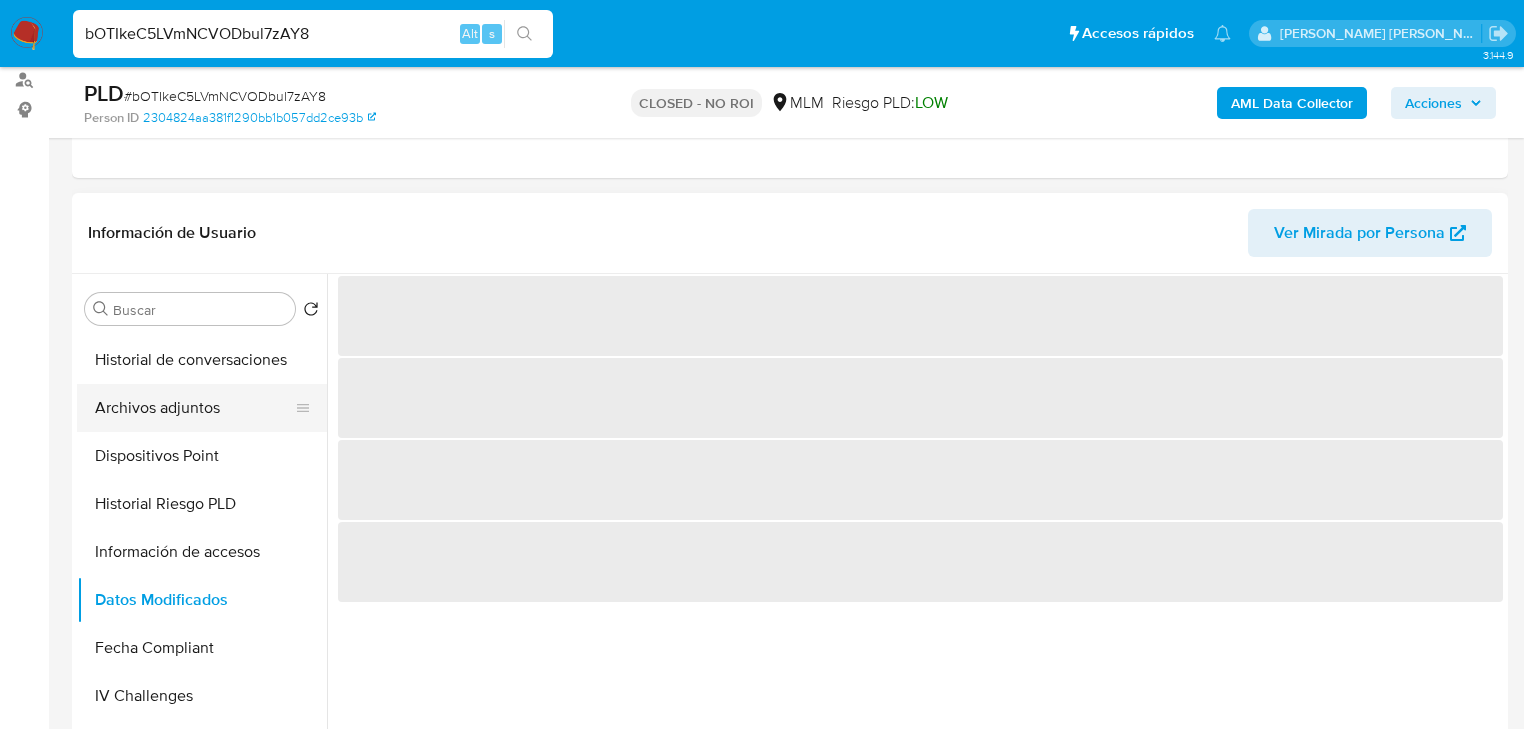 click on "Archivos adjuntos" at bounding box center [194, 408] 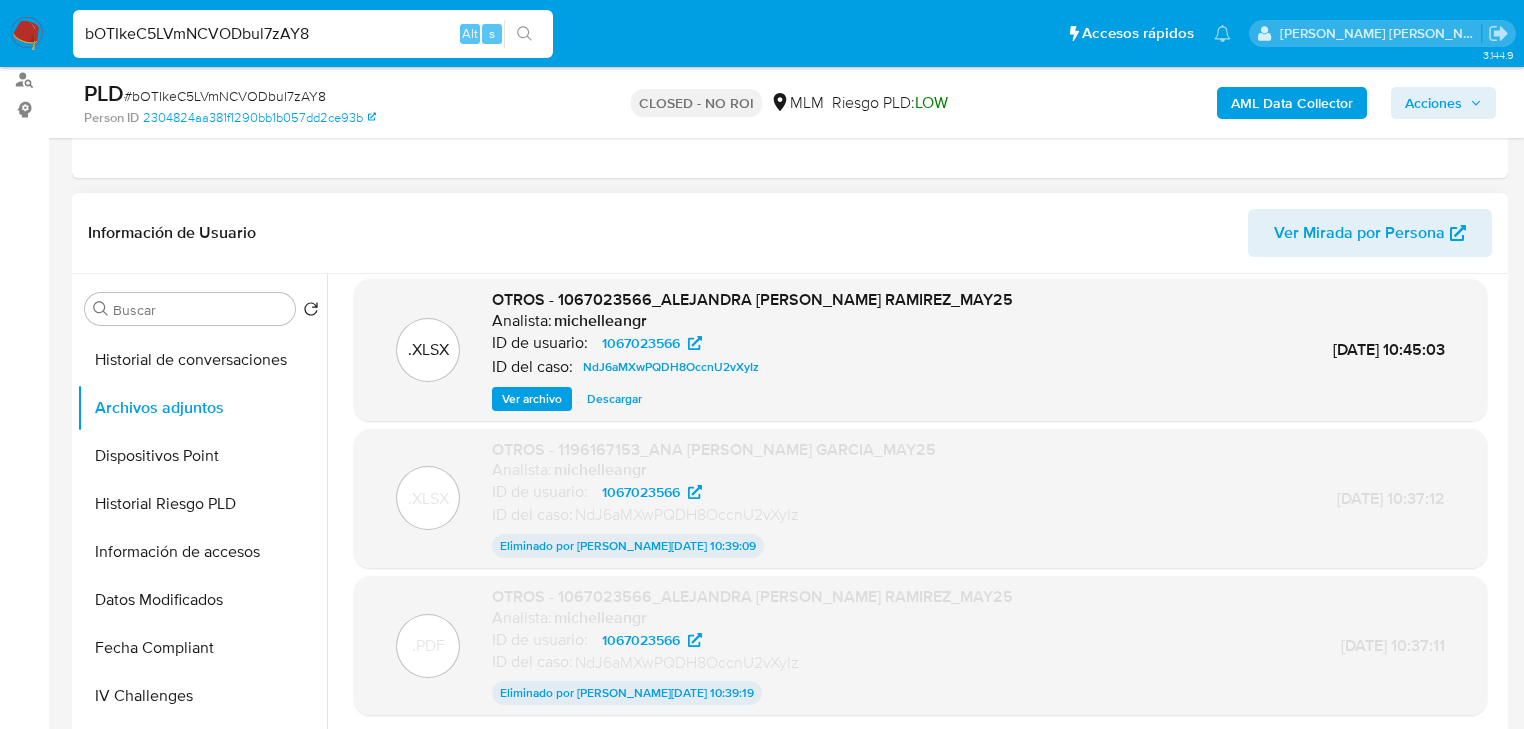 scroll, scrollTop: 163, scrollLeft: 0, axis: vertical 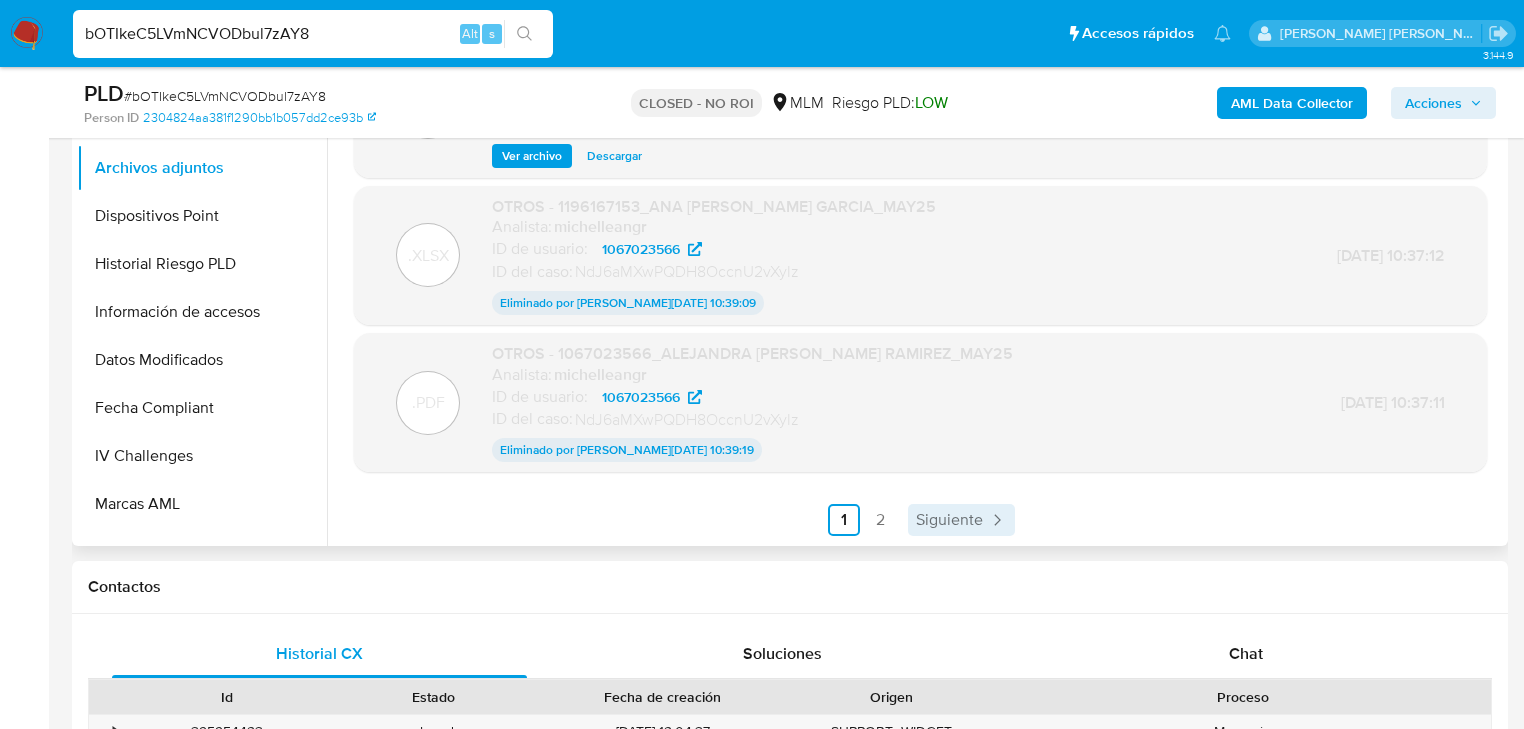 click on "Siguiente" at bounding box center (949, 520) 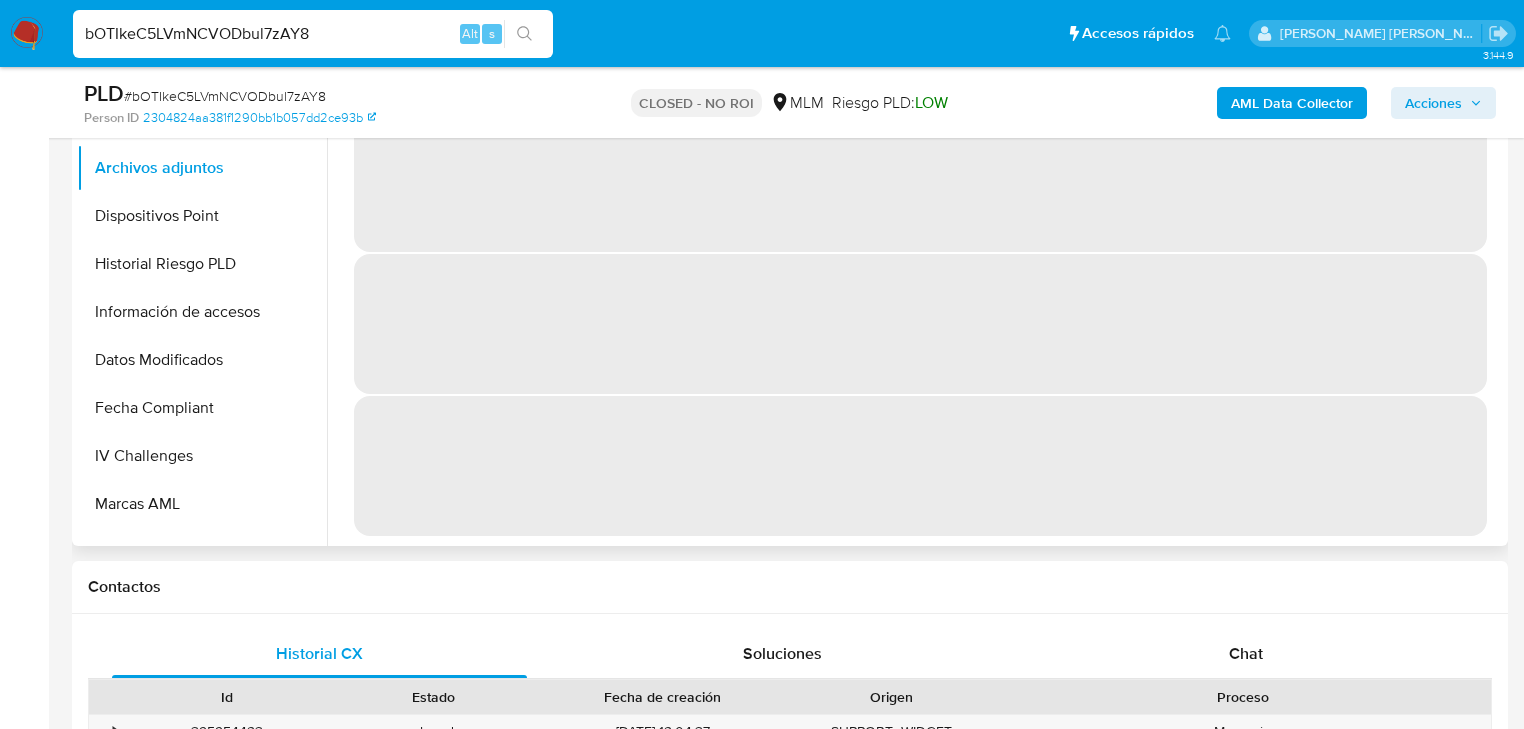 scroll, scrollTop: 0, scrollLeft: 0, axis: both 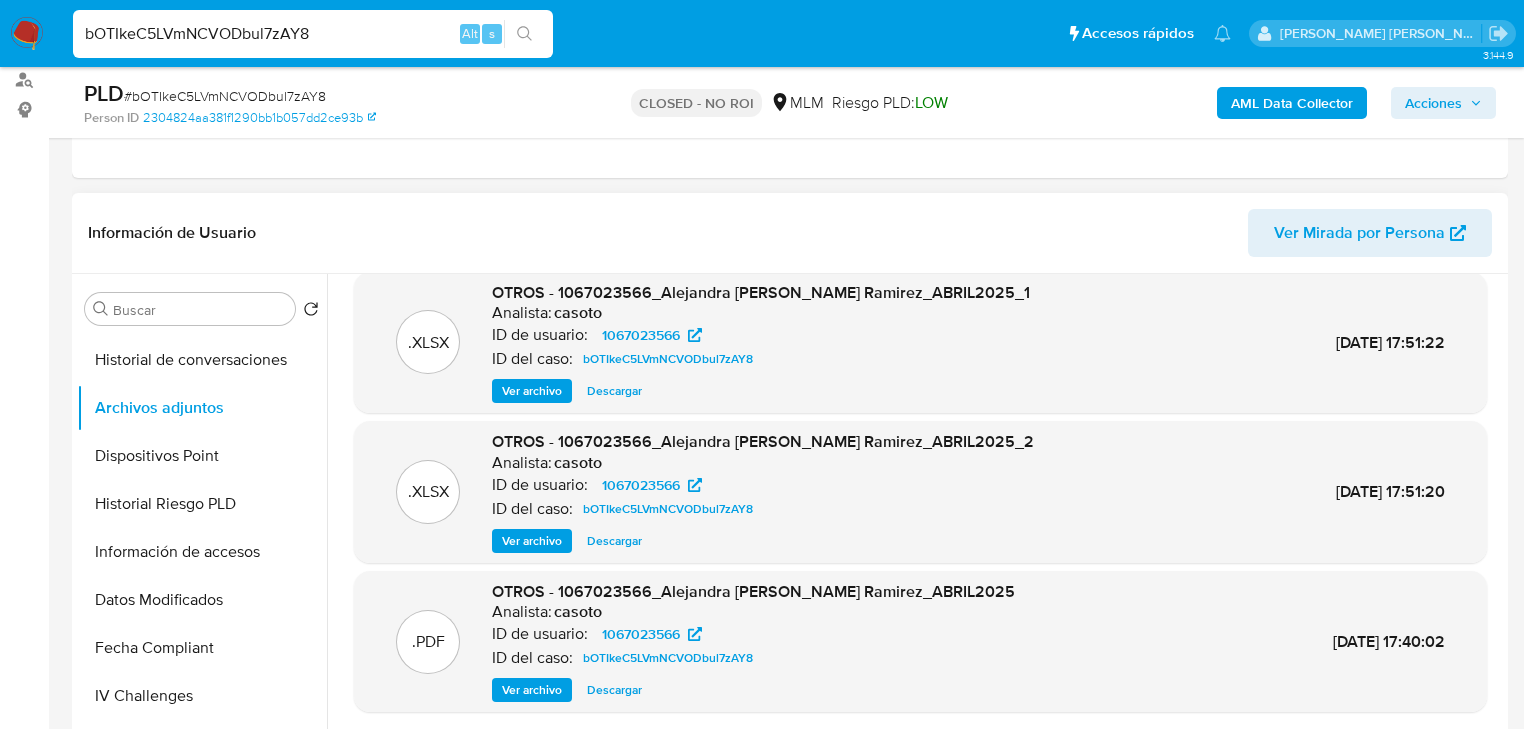 click on "Descargar" at bounding box center [614, 690] 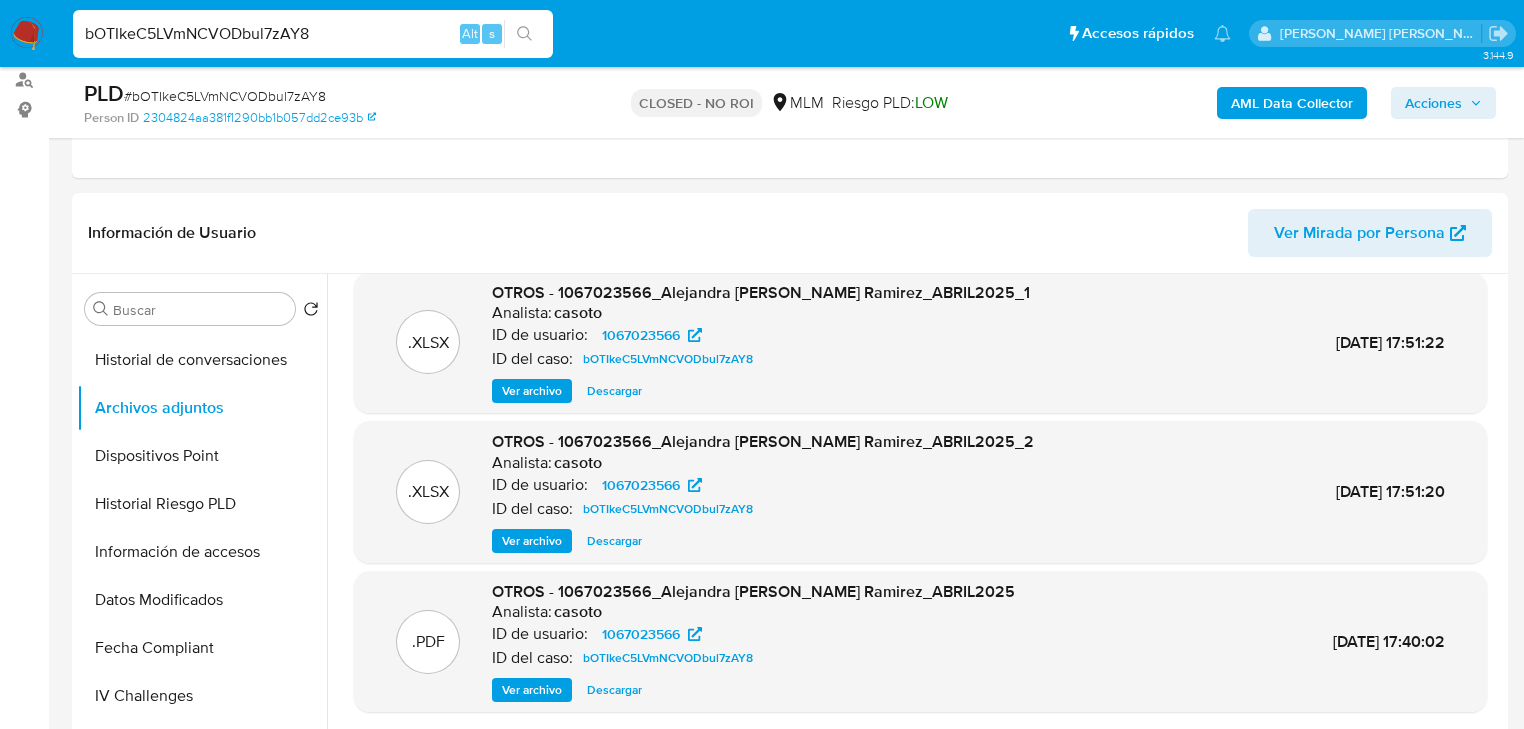 click on "bOTIkeC5LVmNCVODbul7zAY8" at bounding box center (313, 34) 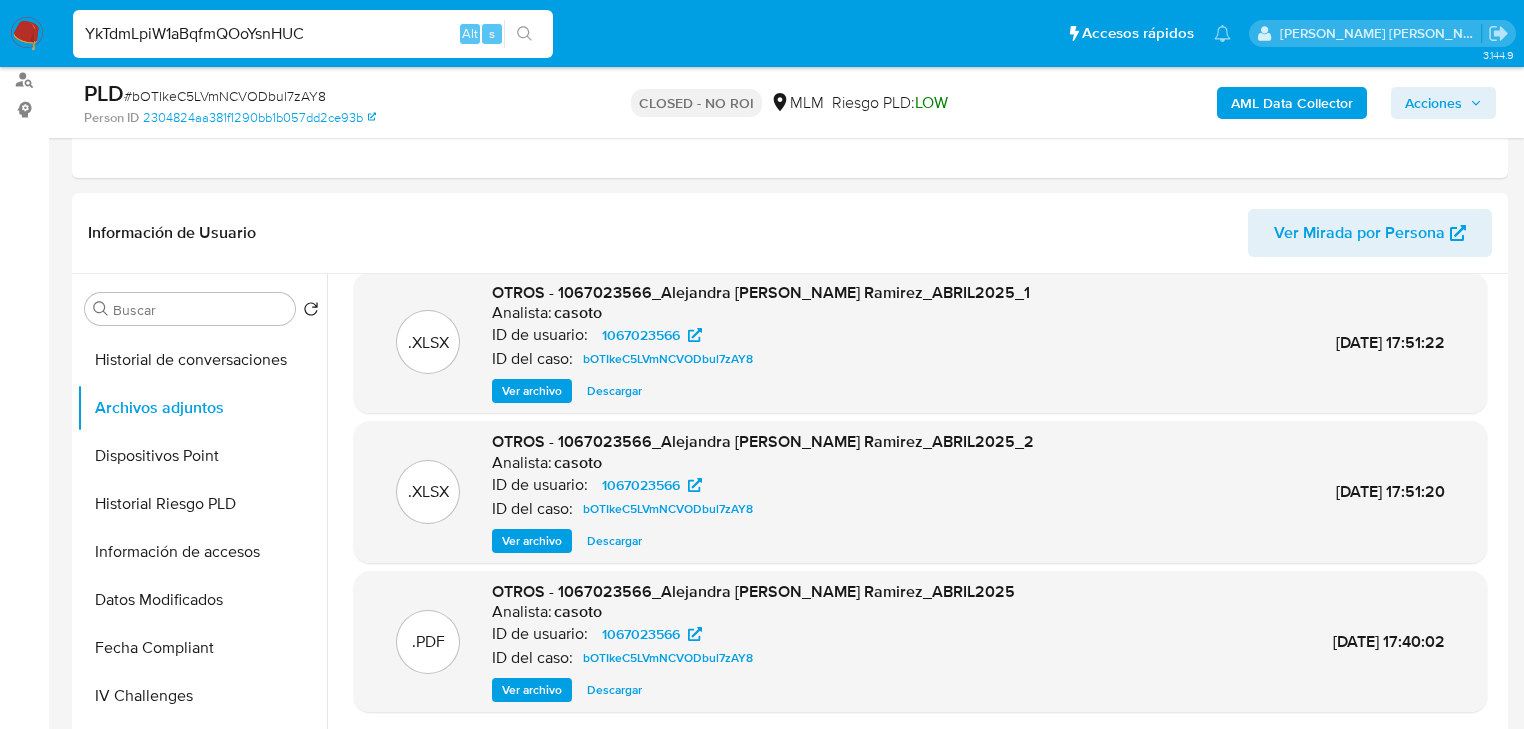 type on "YkTdmLpiW1aBqfmQOoYsnHUC" 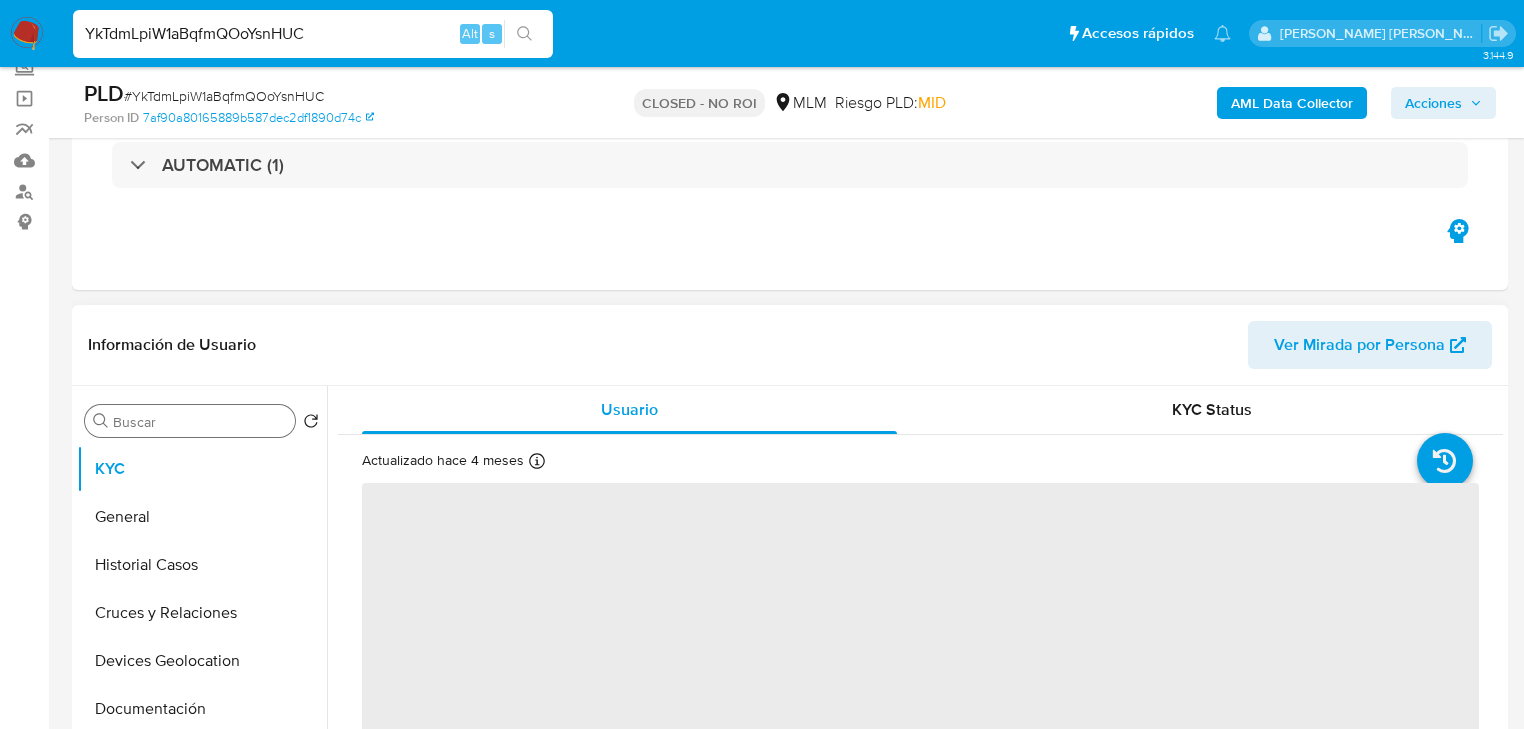 scroll, scrollTop: 240, scrollLeft: 0, axis: vertical 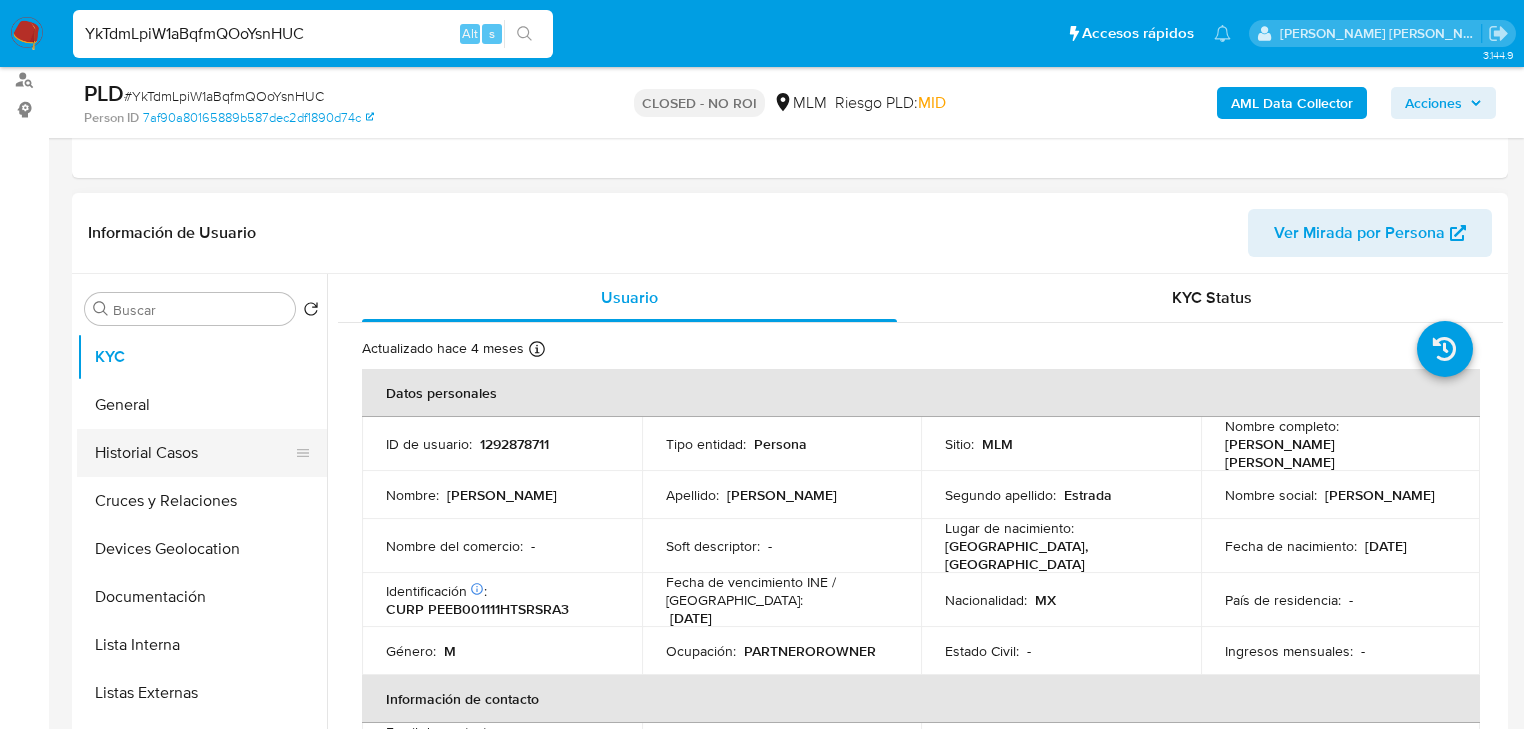 select on "10" 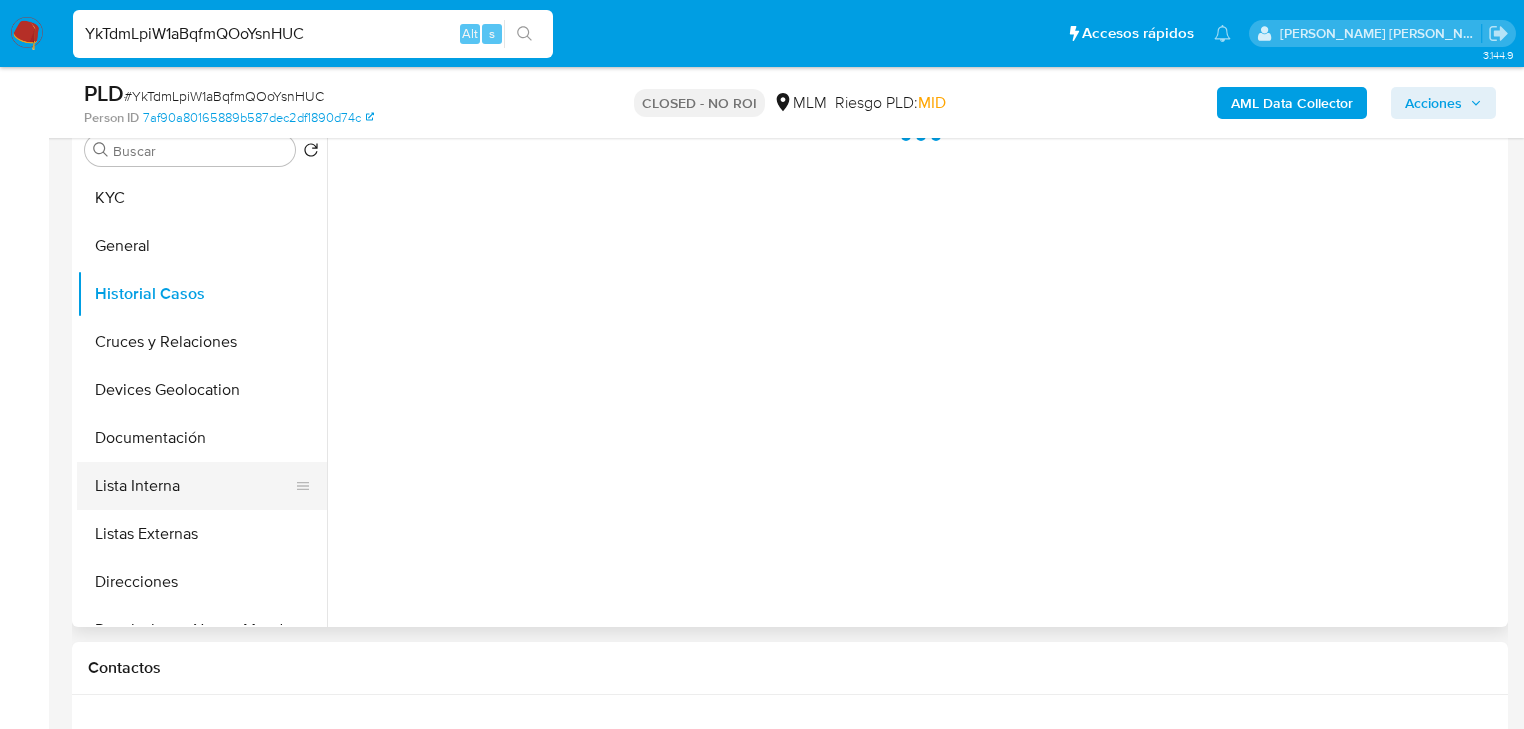 scroll, scrollTop: 400, scrollLeft: 0, axis: vertical 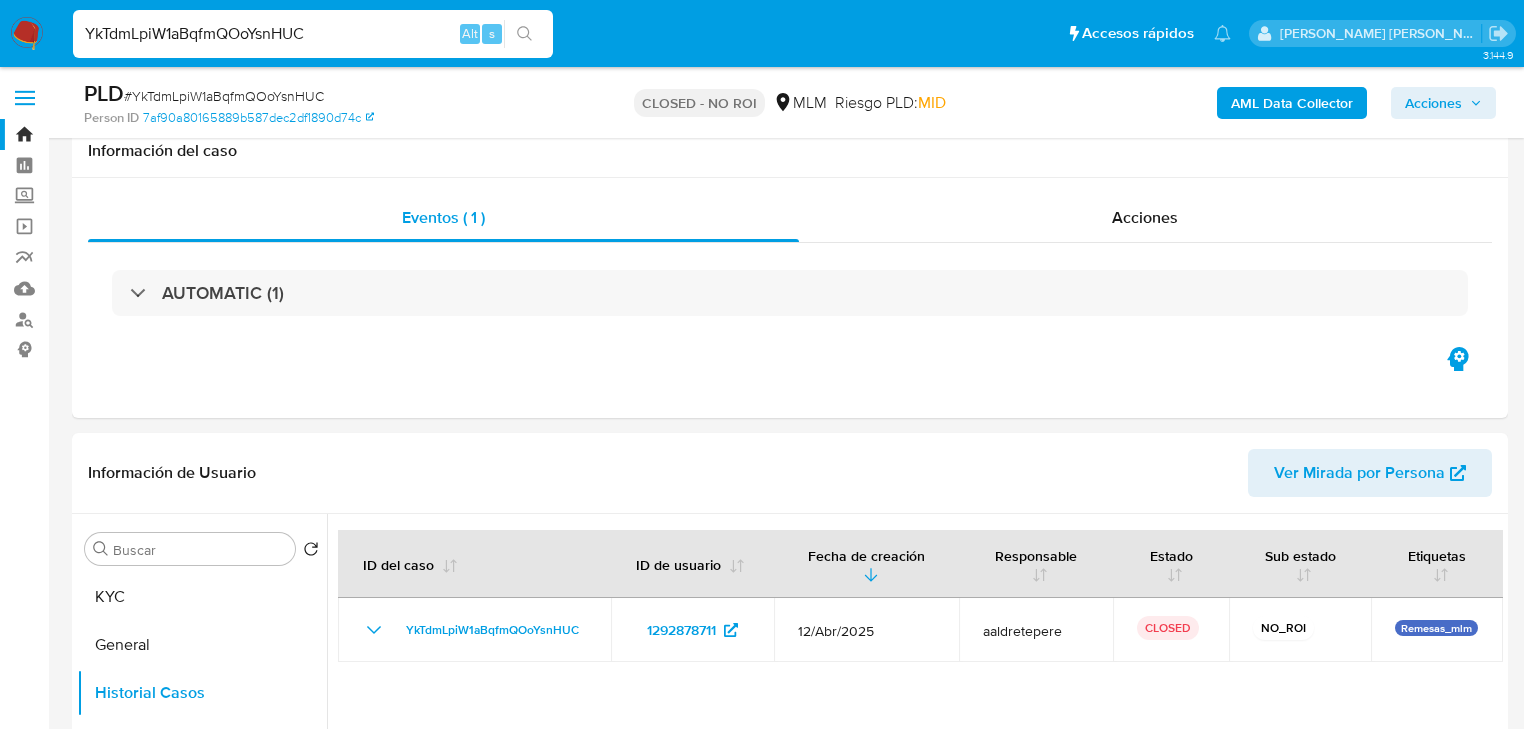 select on "10" 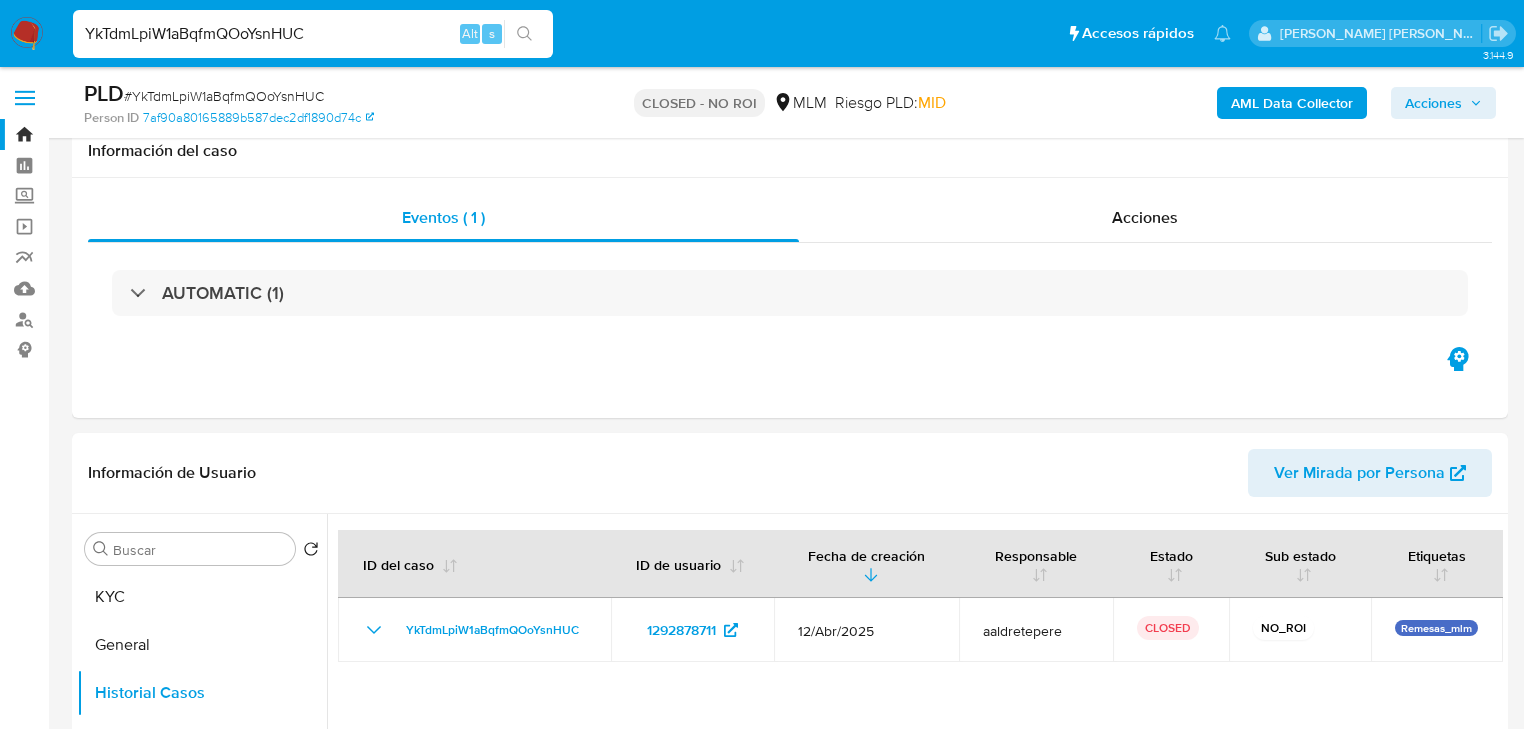 scroll, scrollTop: 400, scrollLeft: 0, axis: vertical 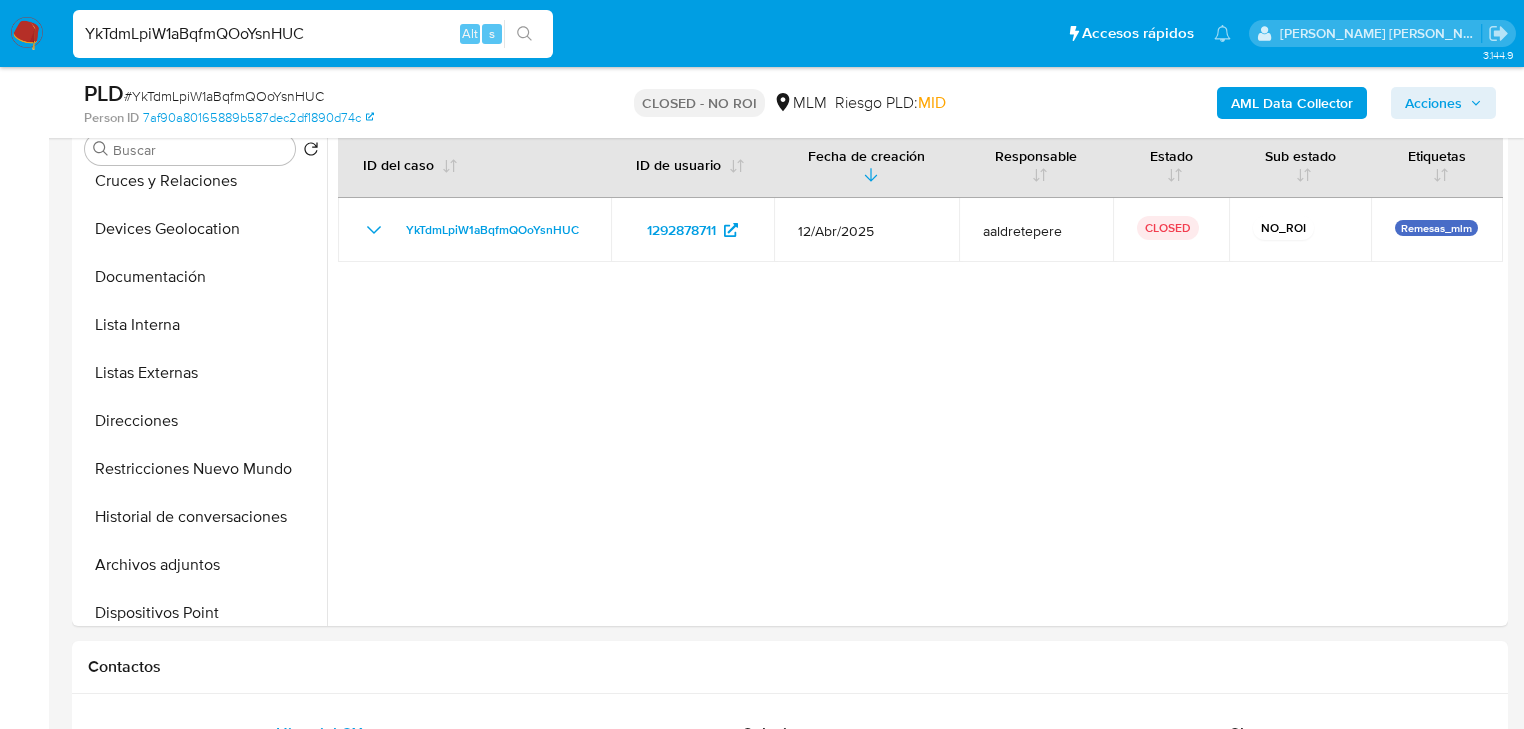 click on "Archivos adjuntos" at bounding box center (202, 565) 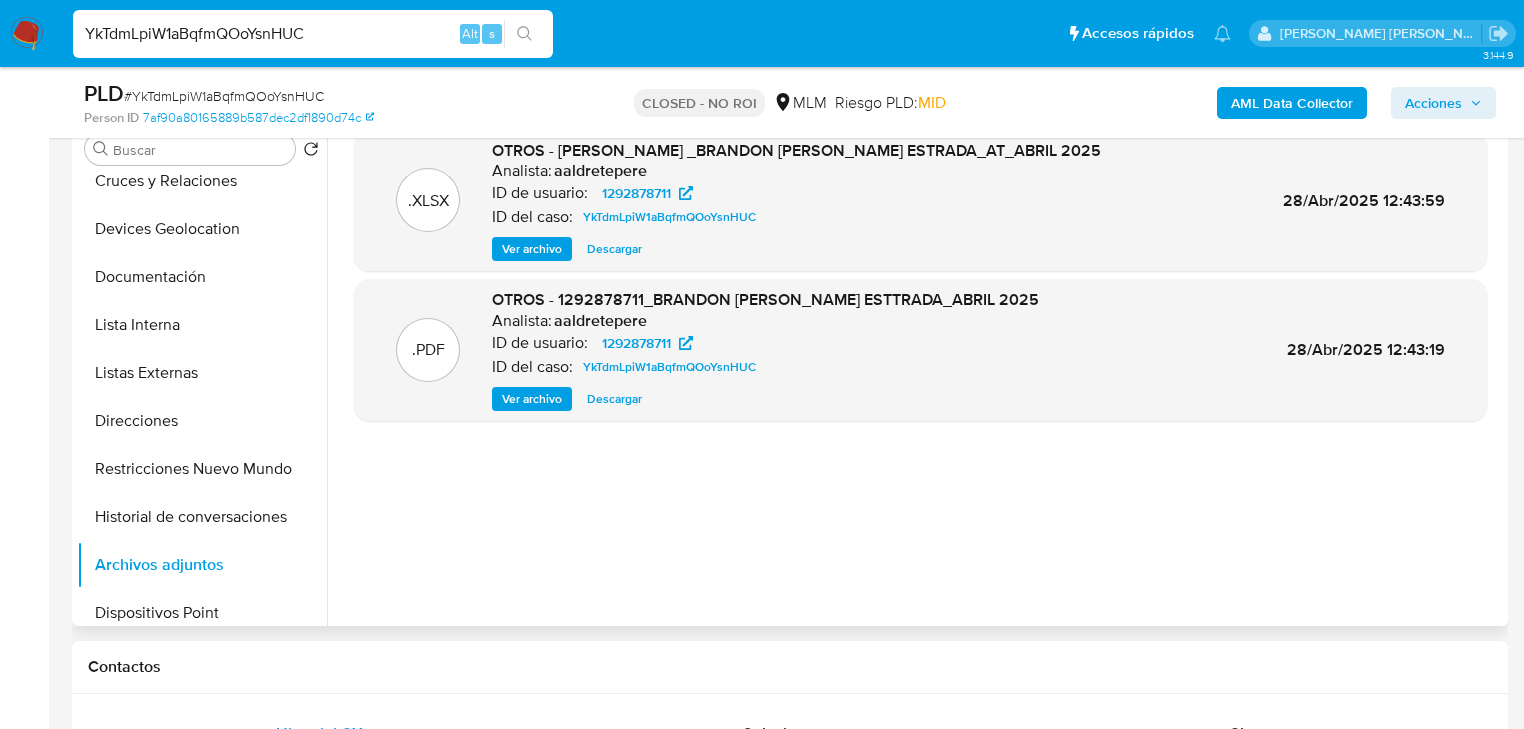 click on "Descargar" at bounding box center (614, 399) 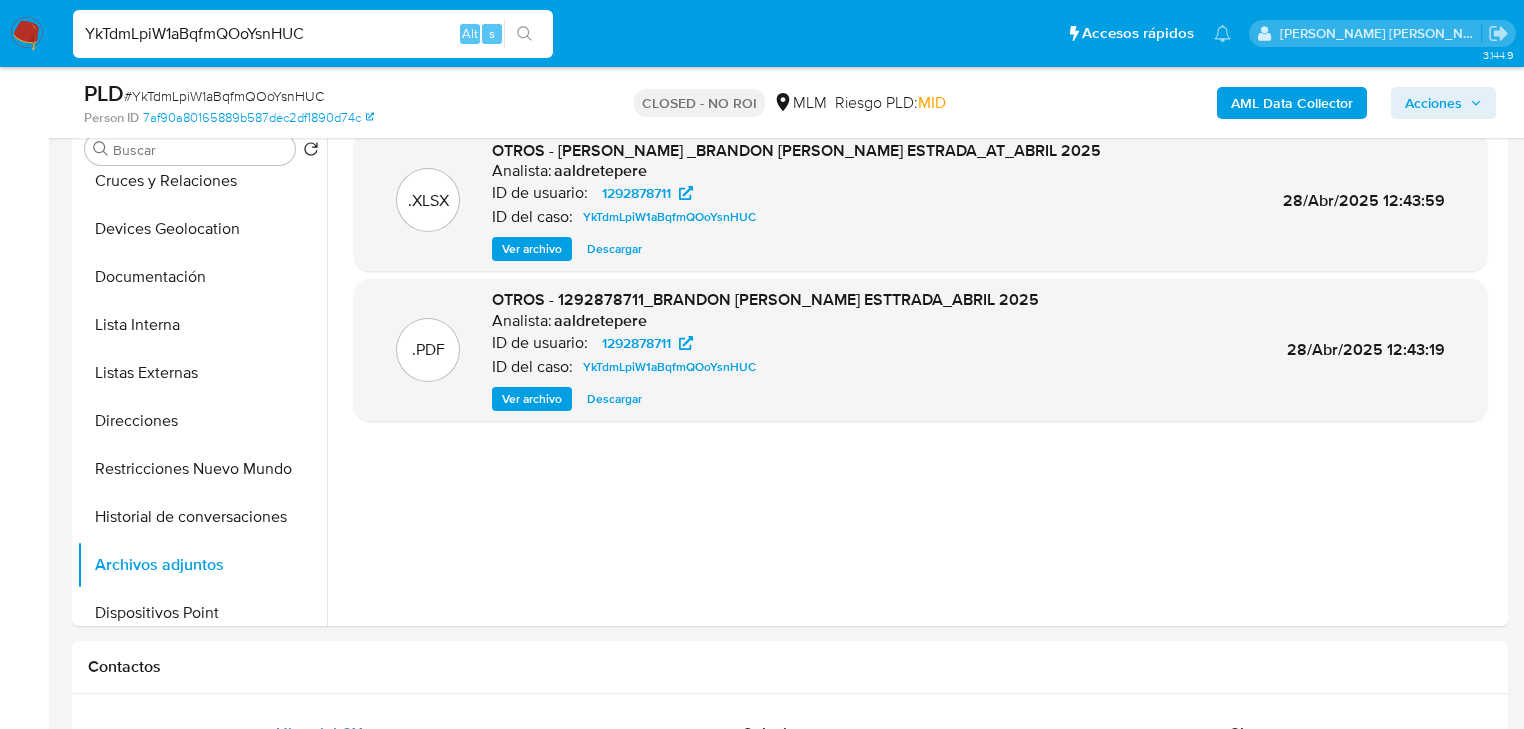 click on "YkTdmLpiW1aBqfmQOoYsnHUC" at bounding box center [313, 34] 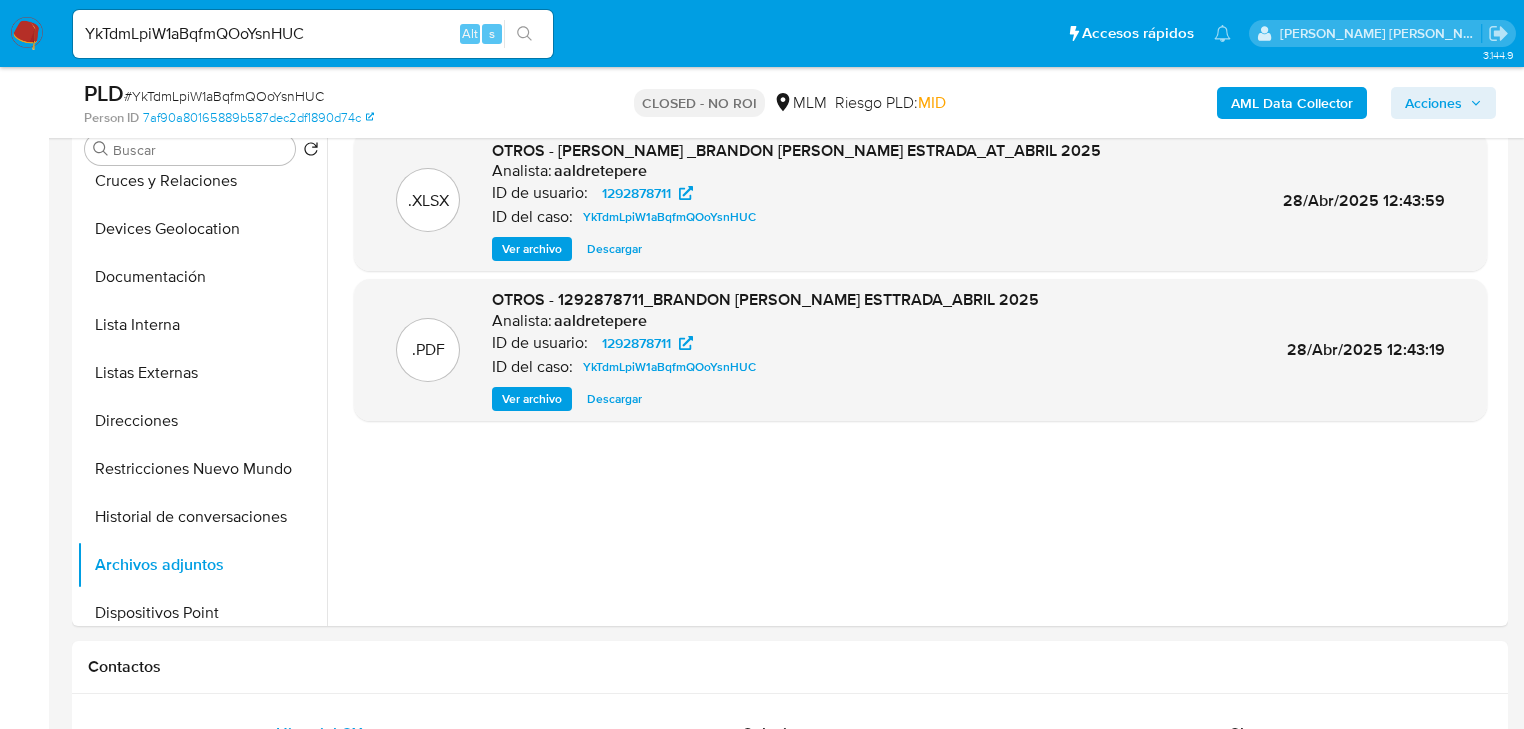 click on "YkTdmLpiW1aBqfmQOoYsnHUC" at bounding box center (313, 34) 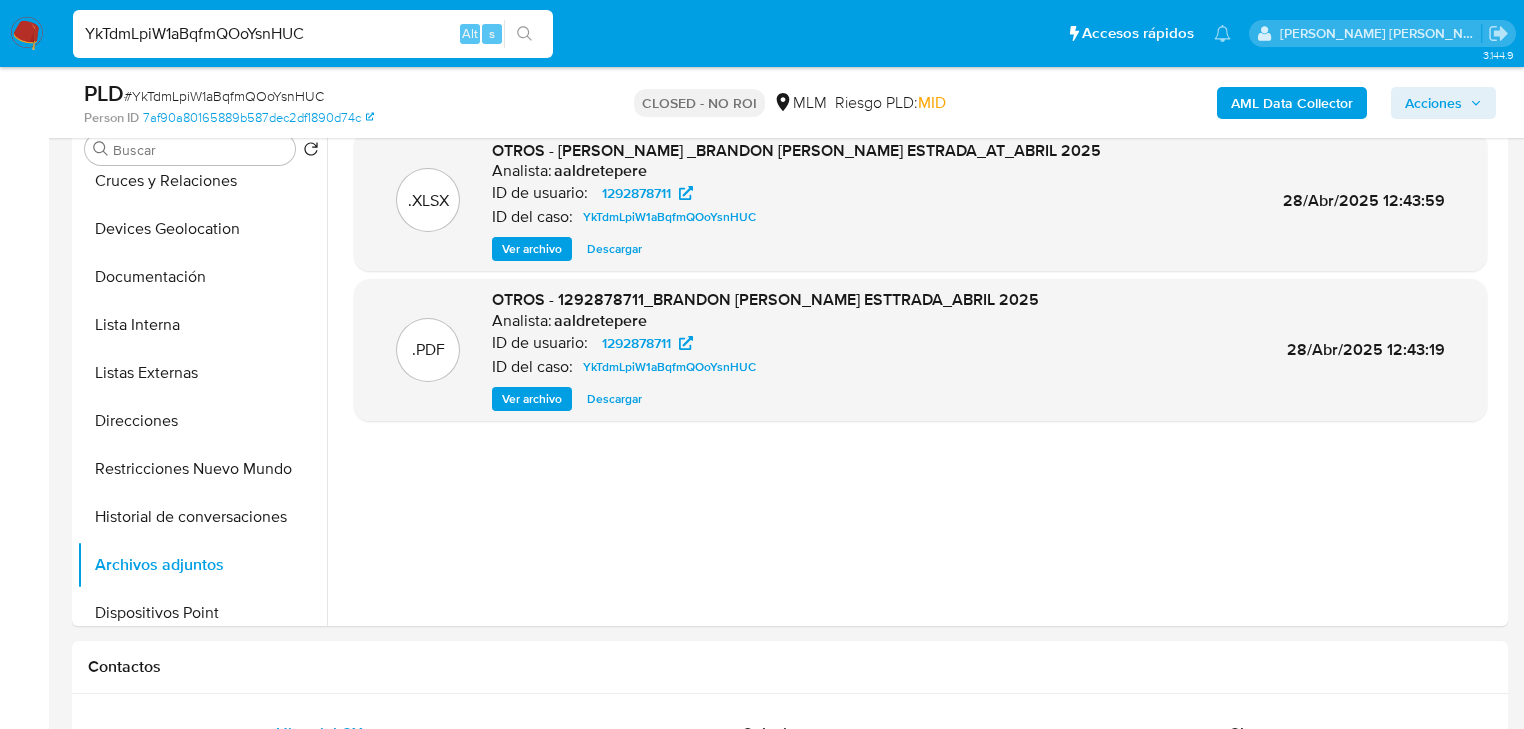 click on "YkTdmLpiW1aBqfmQOoYsnHUC" at bounding box center (313, 34) 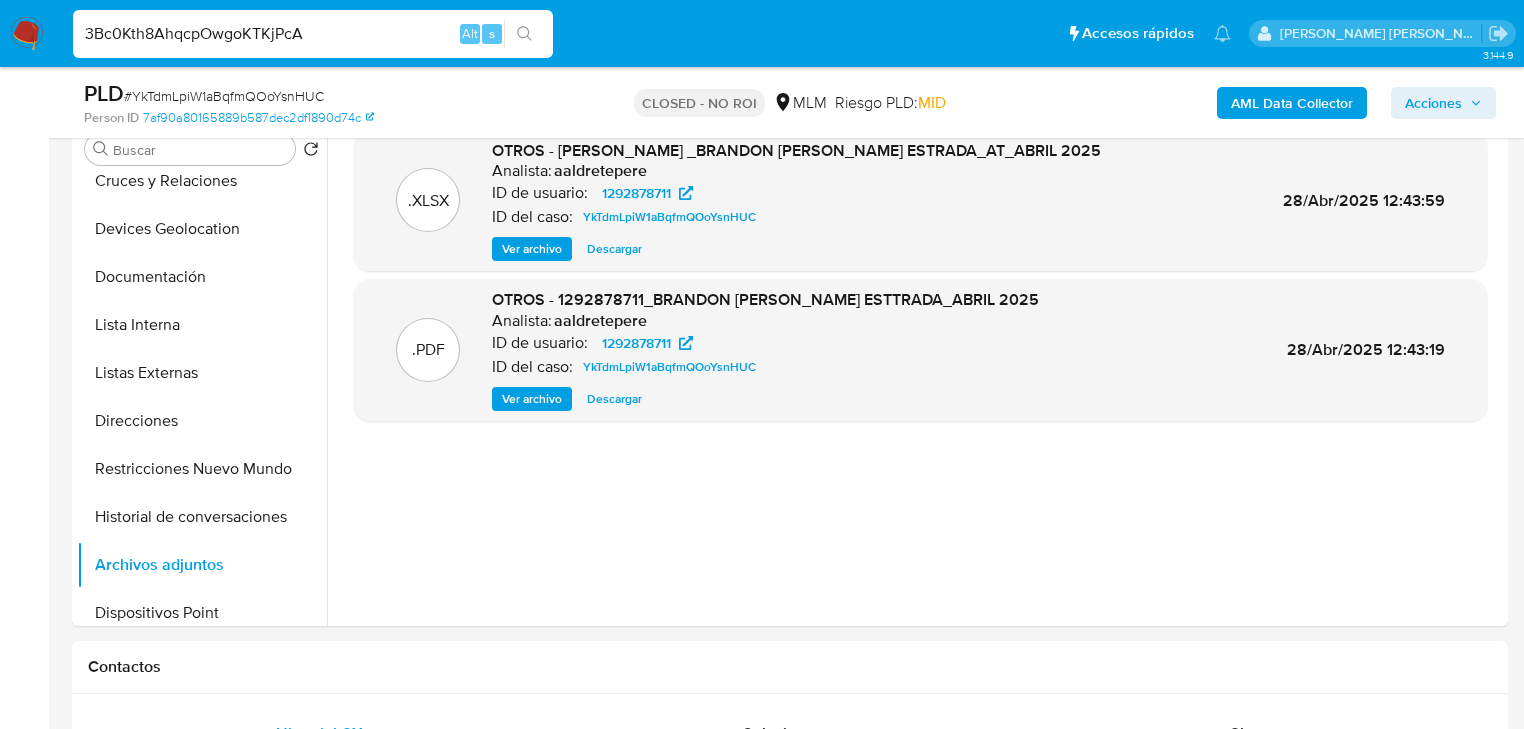 type on "3Bc0Kth8AhqcpOwgoKTKjPcA" 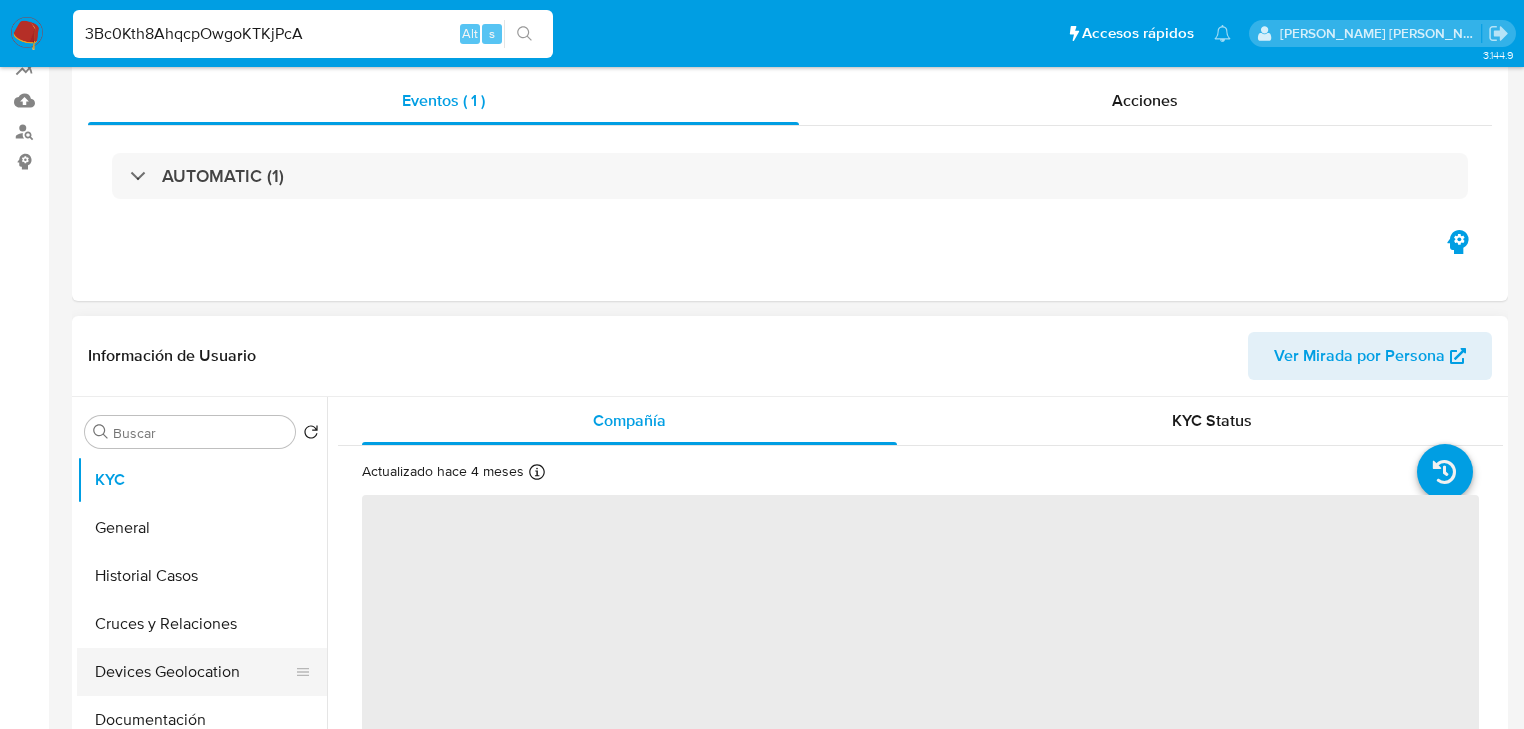 scroll, scrollTop: 320, scrollLeft: 0, axis: vertical 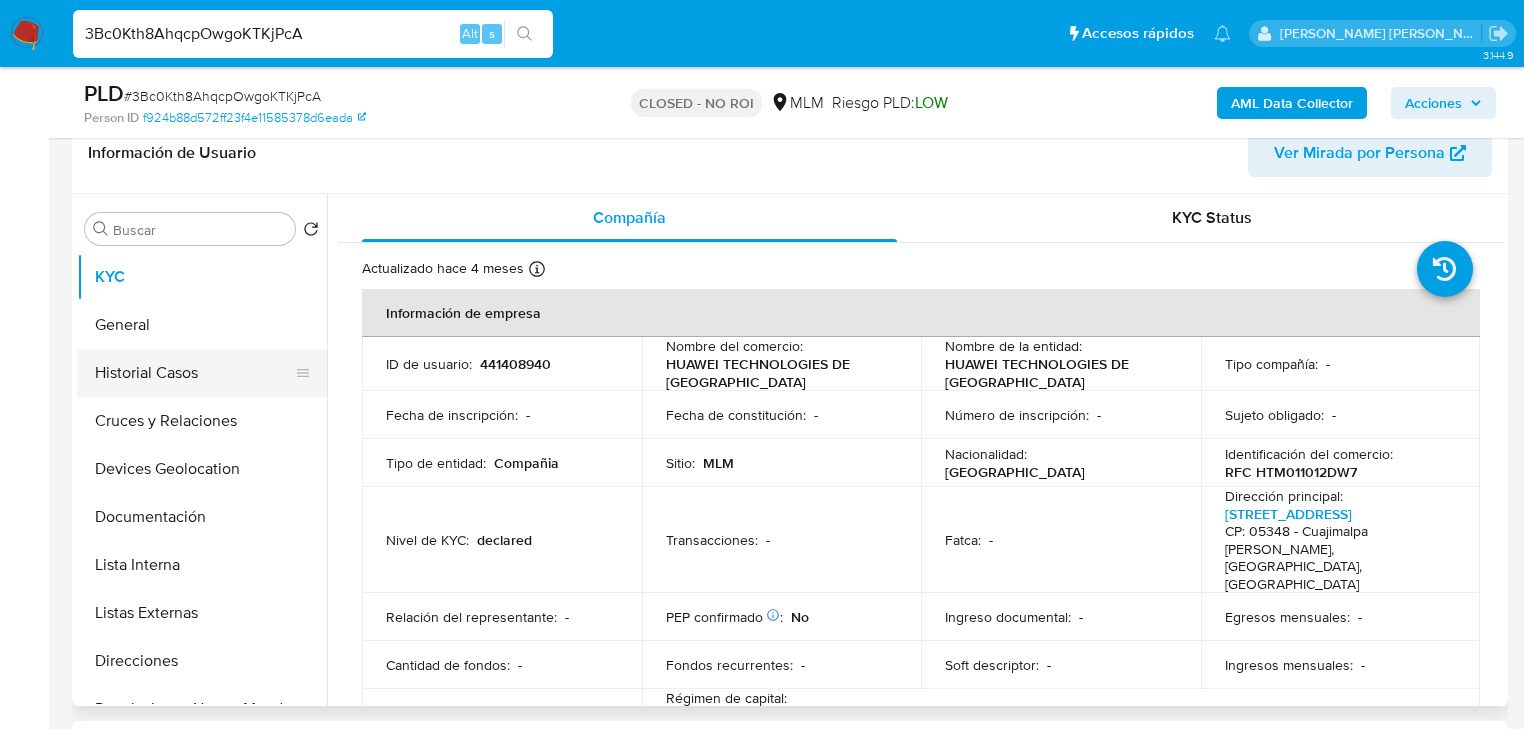 select on "10" 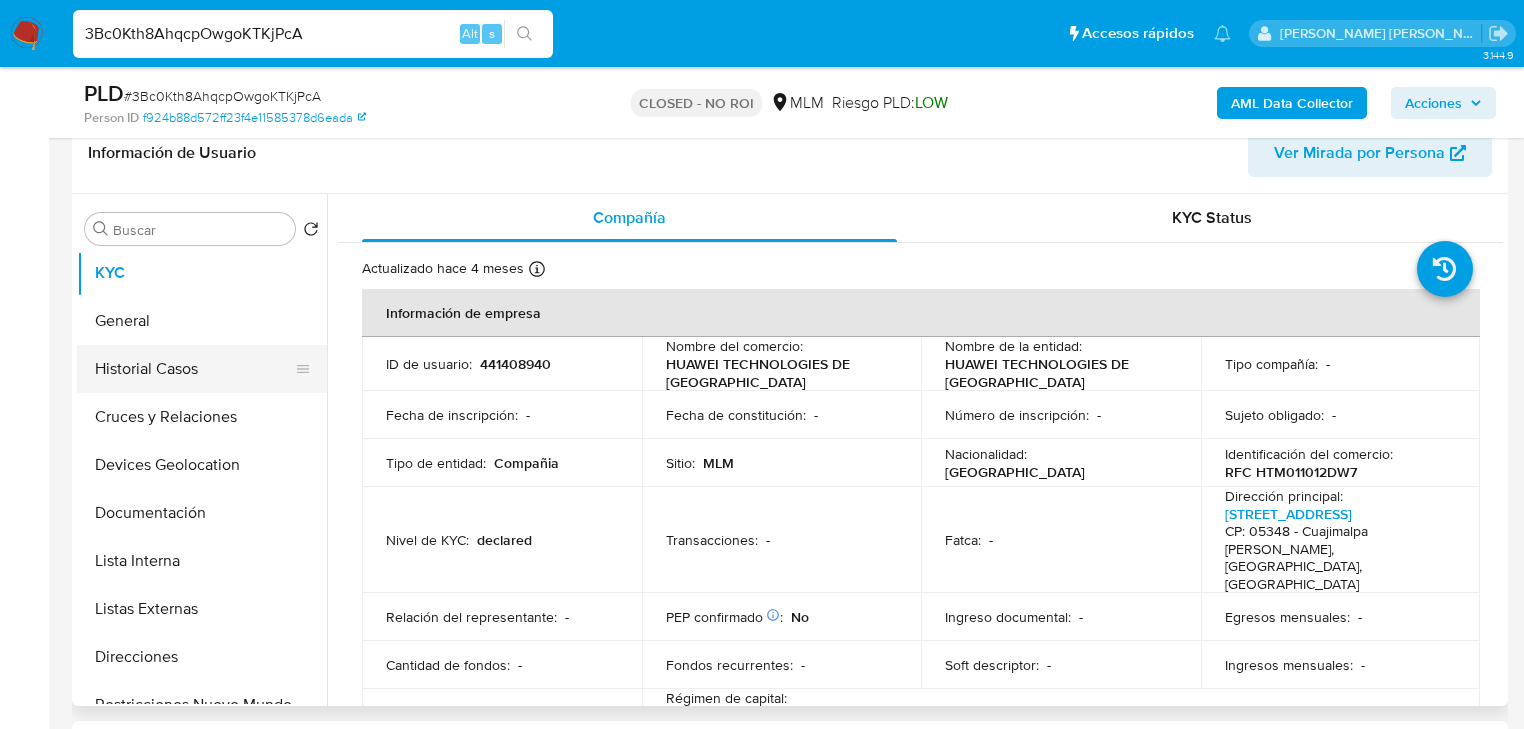 scroll, scrollTop: 0, scrollLeft: 0, axis: both 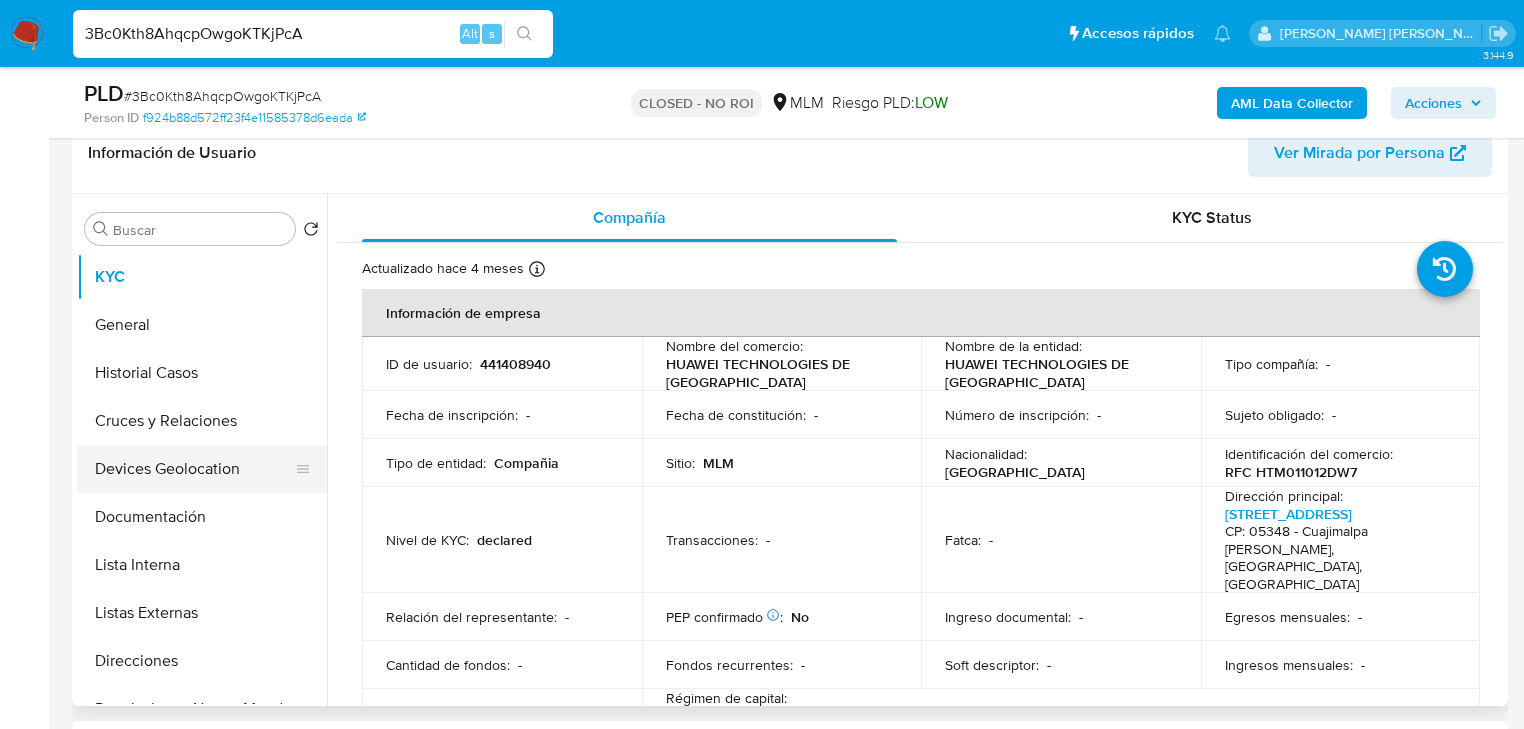 drag, startPoint x: 209, startPoint y: 365, endPoint x: 280, endPoint y: 468, distance: 125.09996 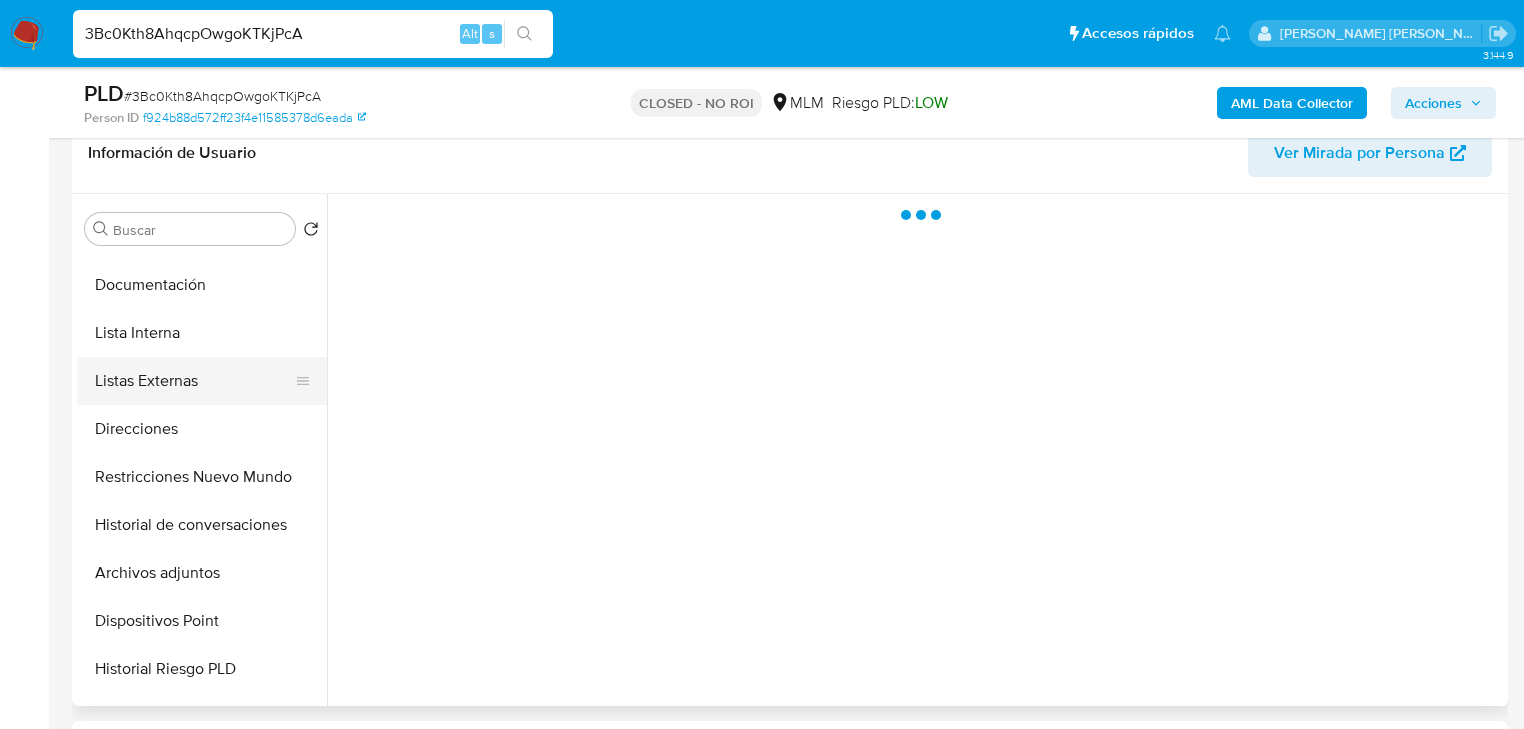 scroll, scrollTop: 240, scrollLeft: 0, axis: vertical 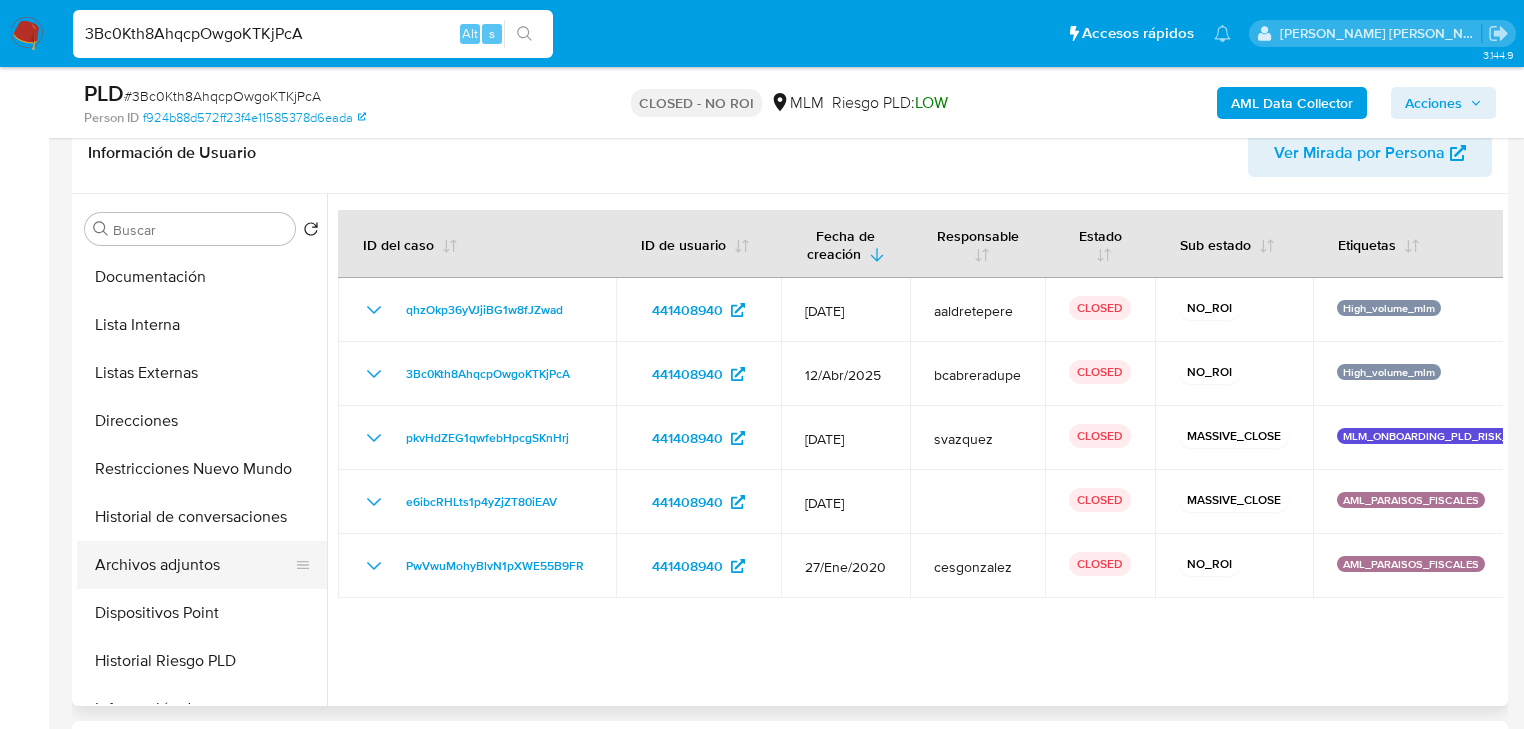 click on "Archivos adjuntos" at bounding box center (194, 565) 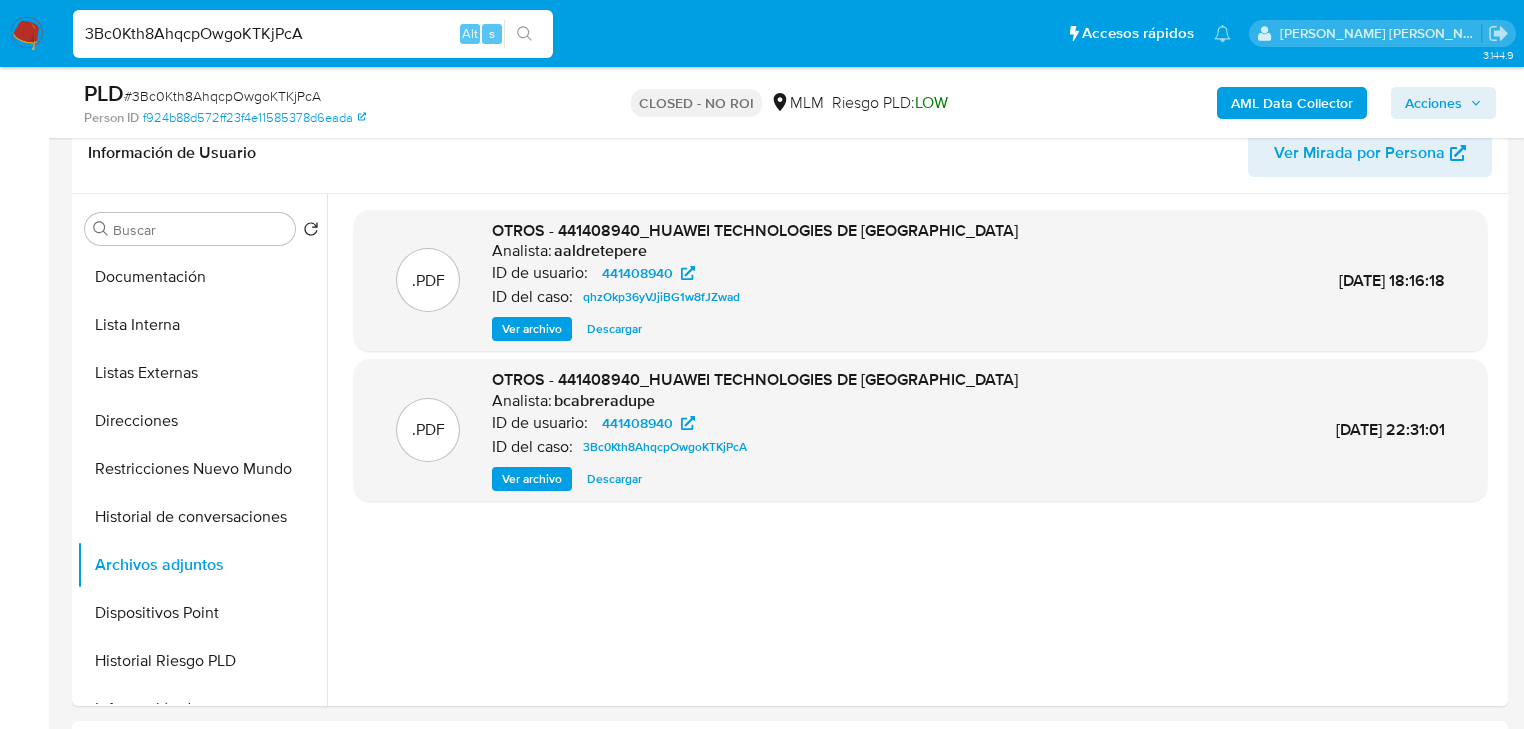 scroll, scrollTop: 0, scrollLeft: 0, axis: both 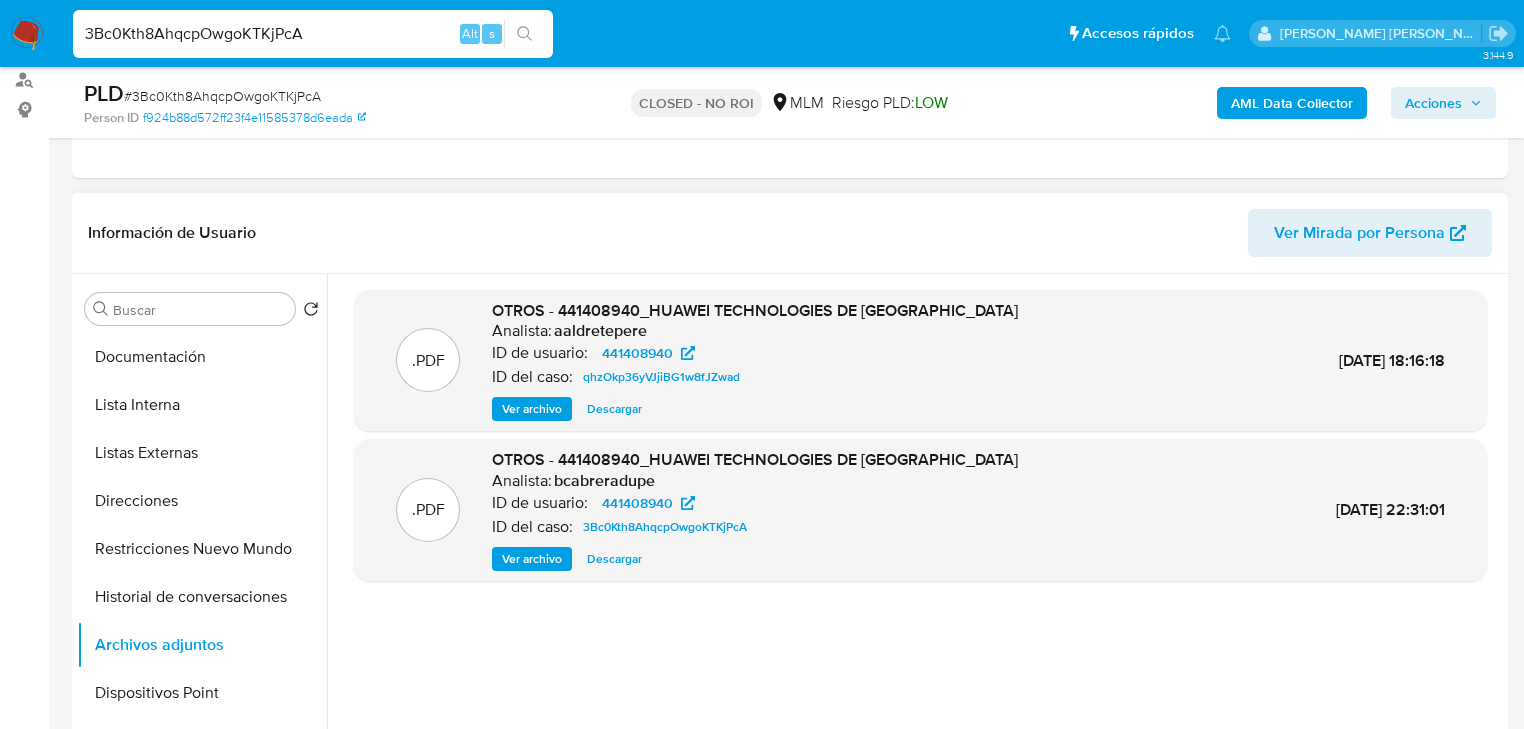 click on "Descargar" at bounding box center (614, 559) 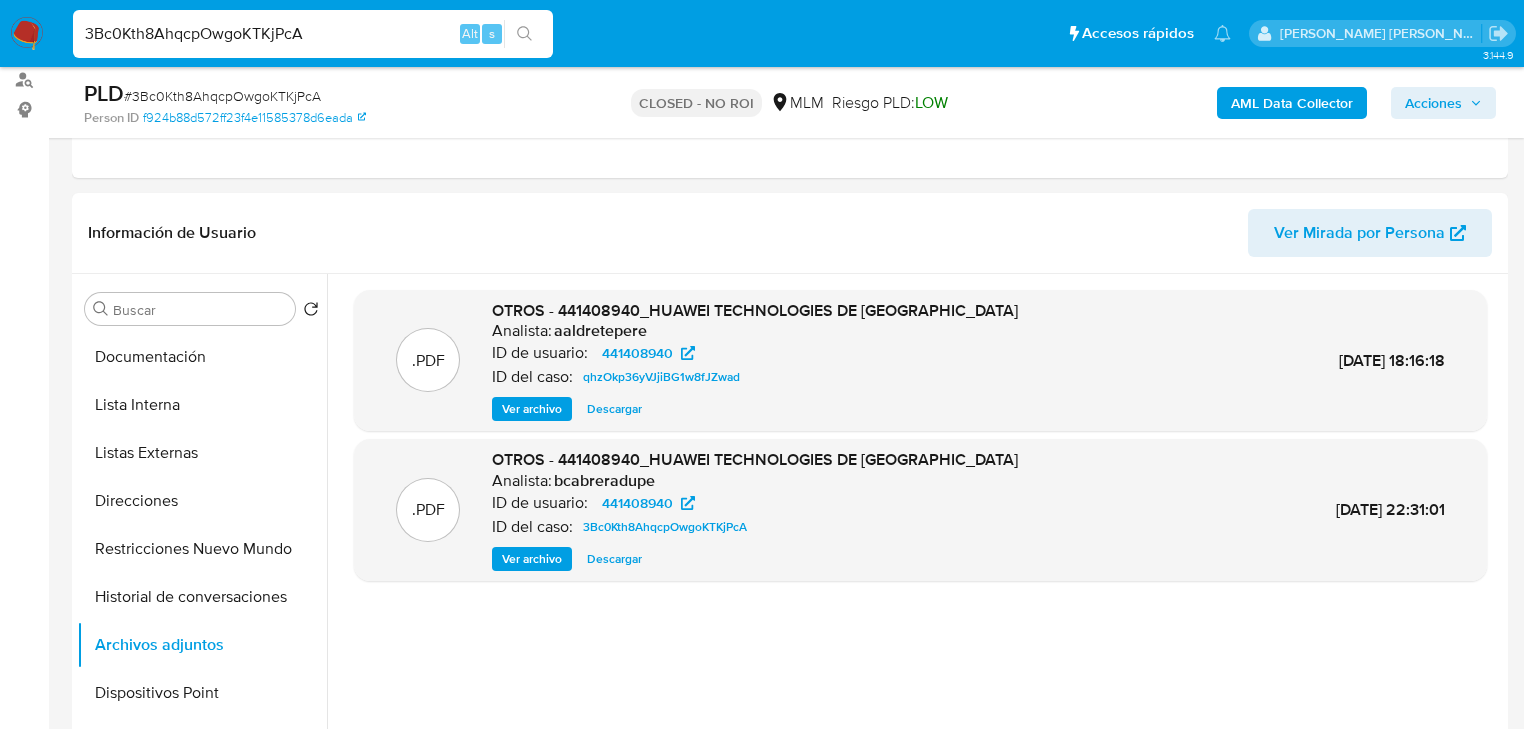 click on "3Bc0Kth8AhqcpOwgoKTKjPcA" at bounding box center [313, 34] 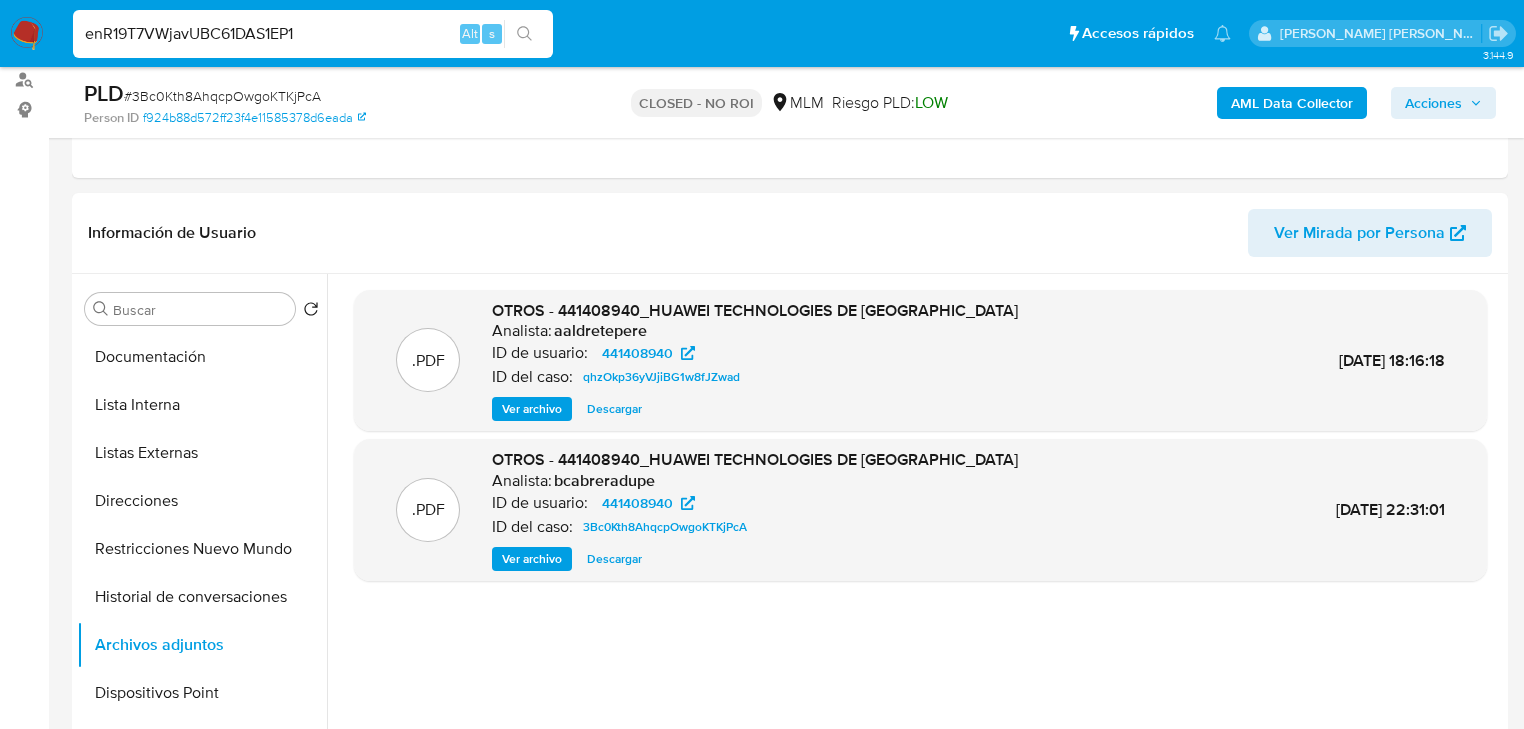 type on "enR19T7VWjavUBC61DAS1EP1" 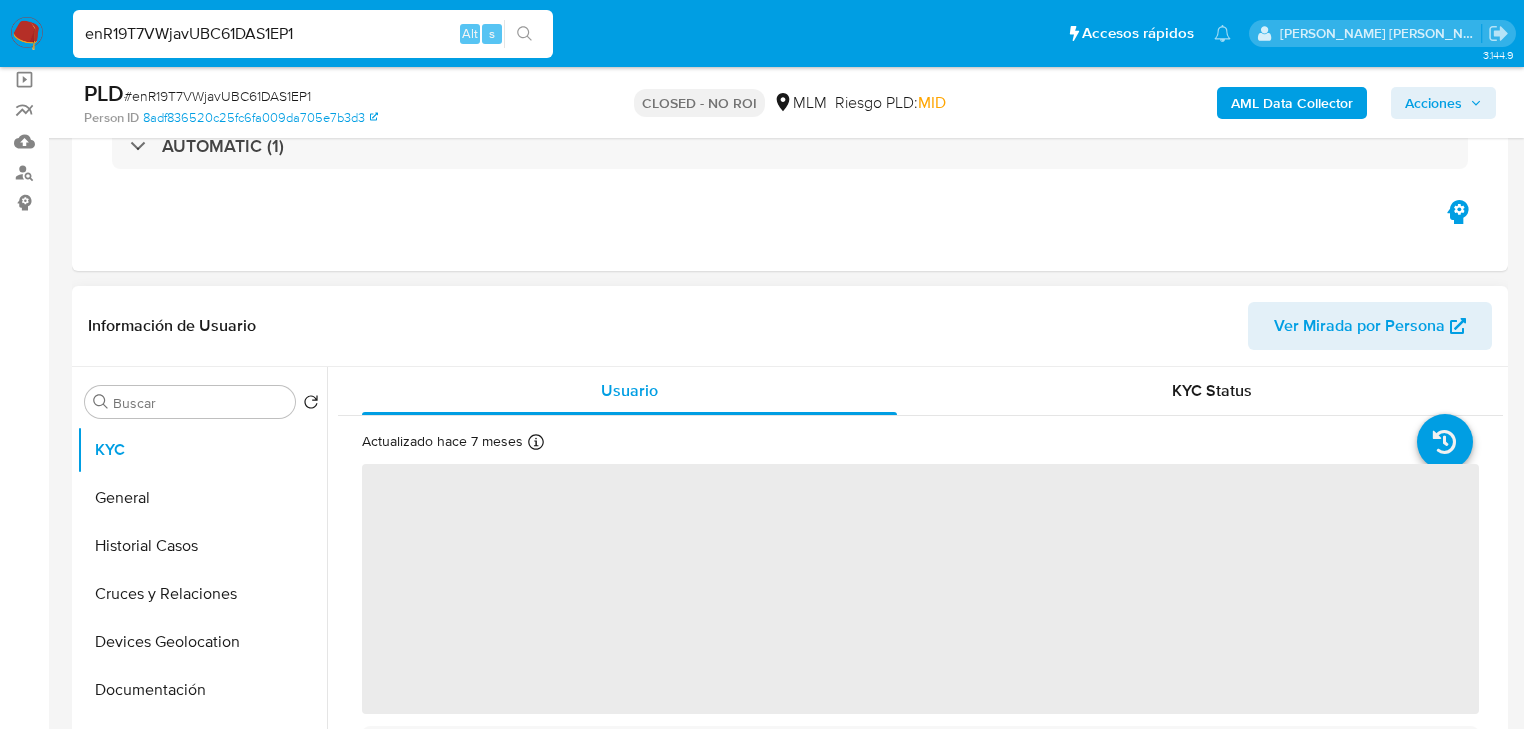 scroll, scrollTop: 320, scrollLeft: 0, axis: vertical 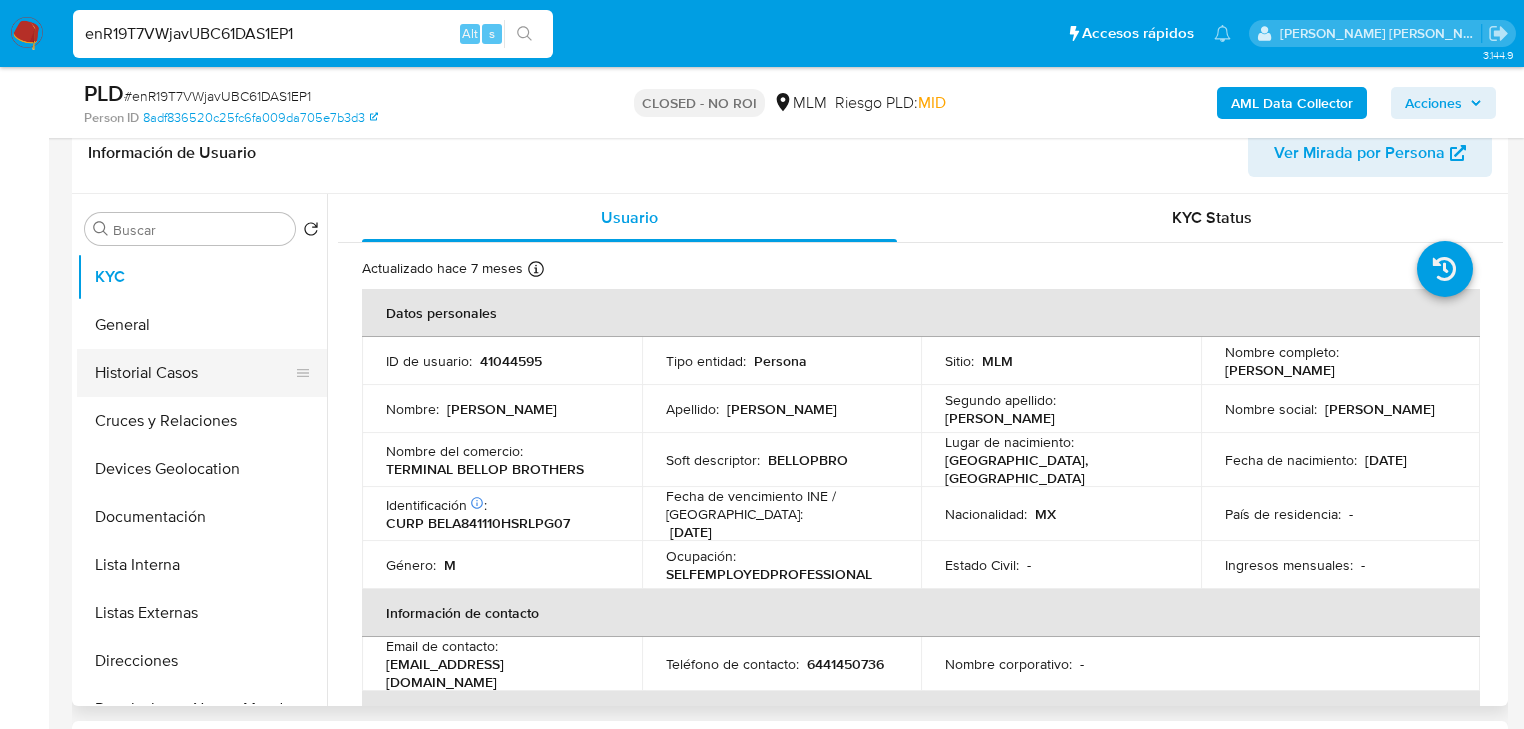 click on "Historial Casos" at bounding box center [194, 373] 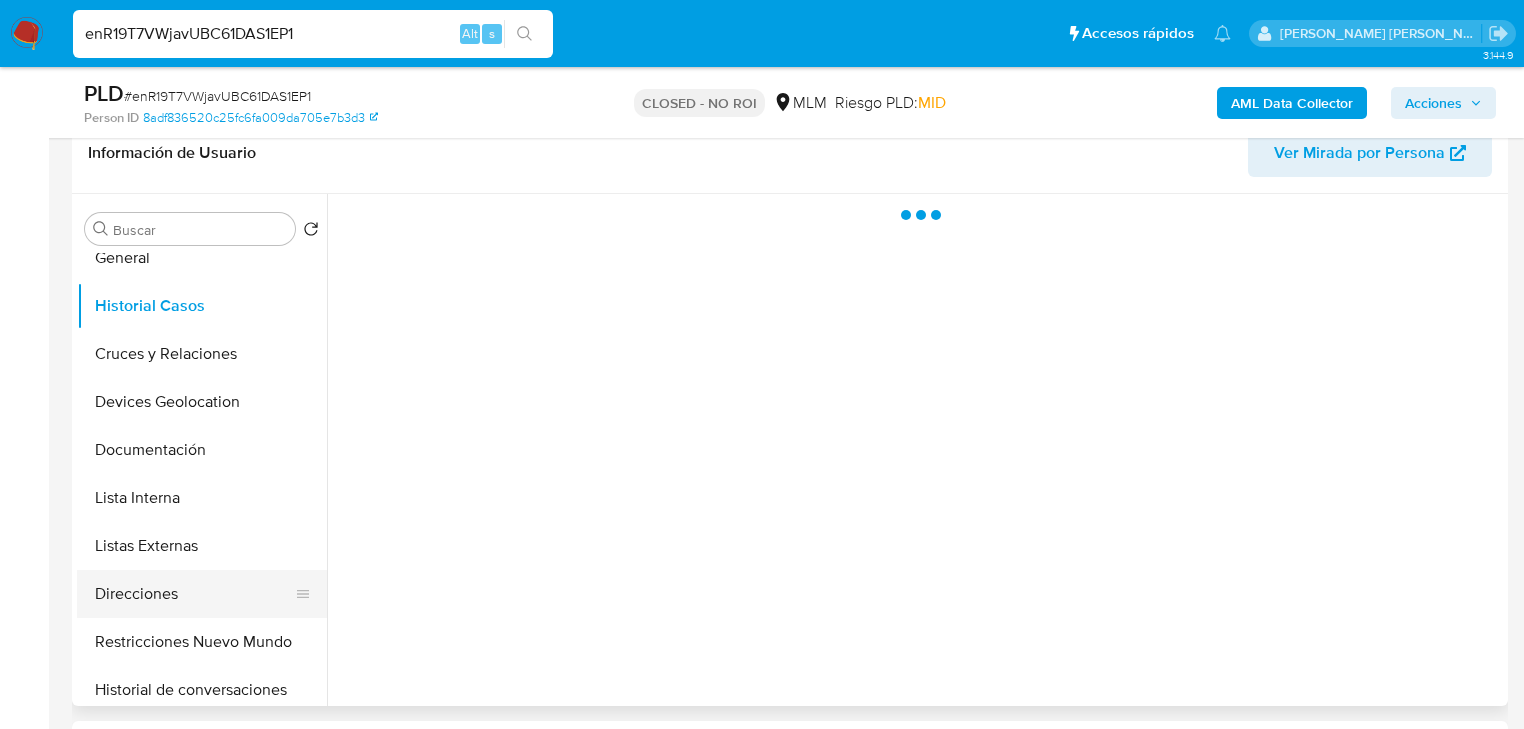 scroll, scrollTop: 160, scrollLeft: 0, axis: vertical 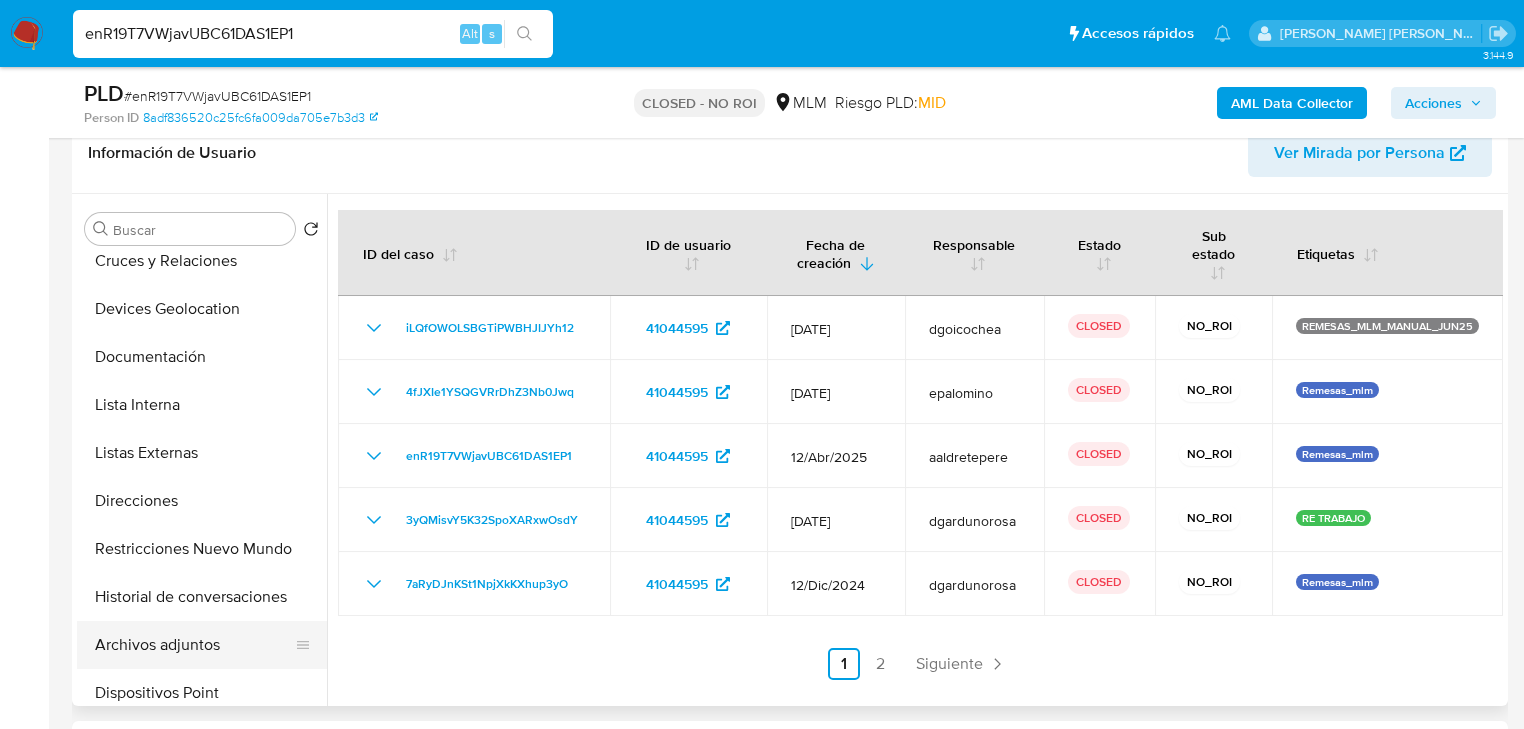 click on "Archivos adjuntos" at bounding box center [194, 645] 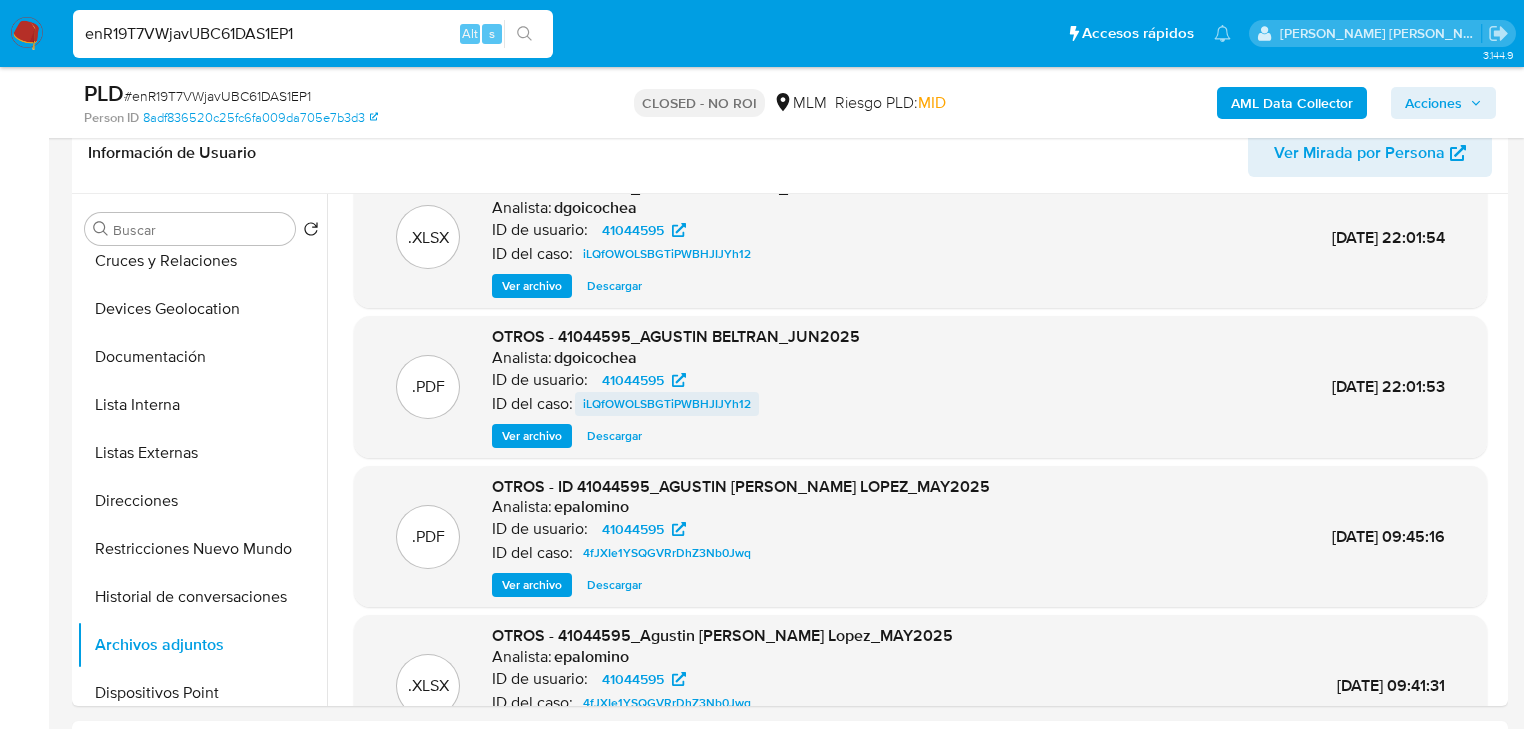 scroll, scrollTop: 160, scrollLeft: 0, axis: vertical 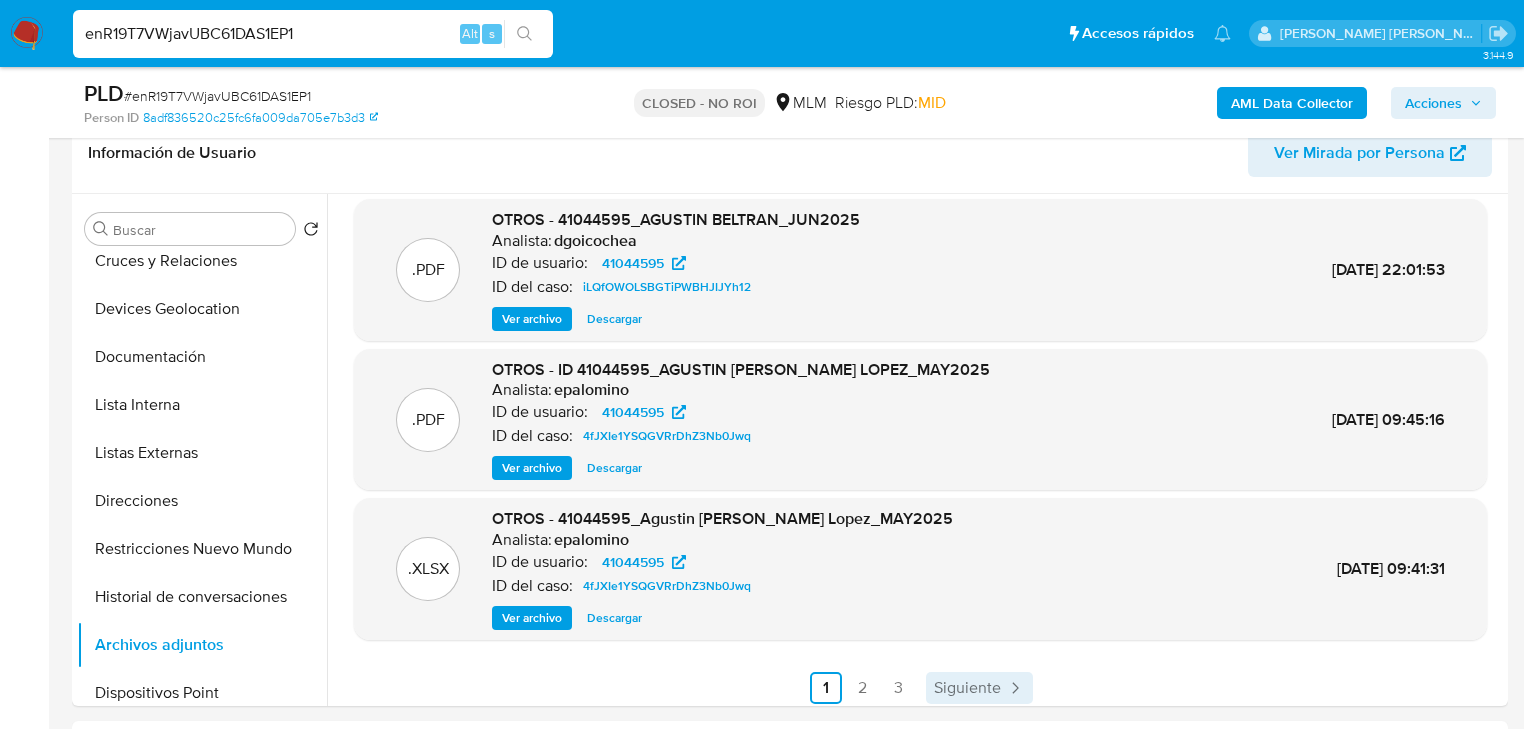 click on "Siguiente" at bounding box center [967, 688] 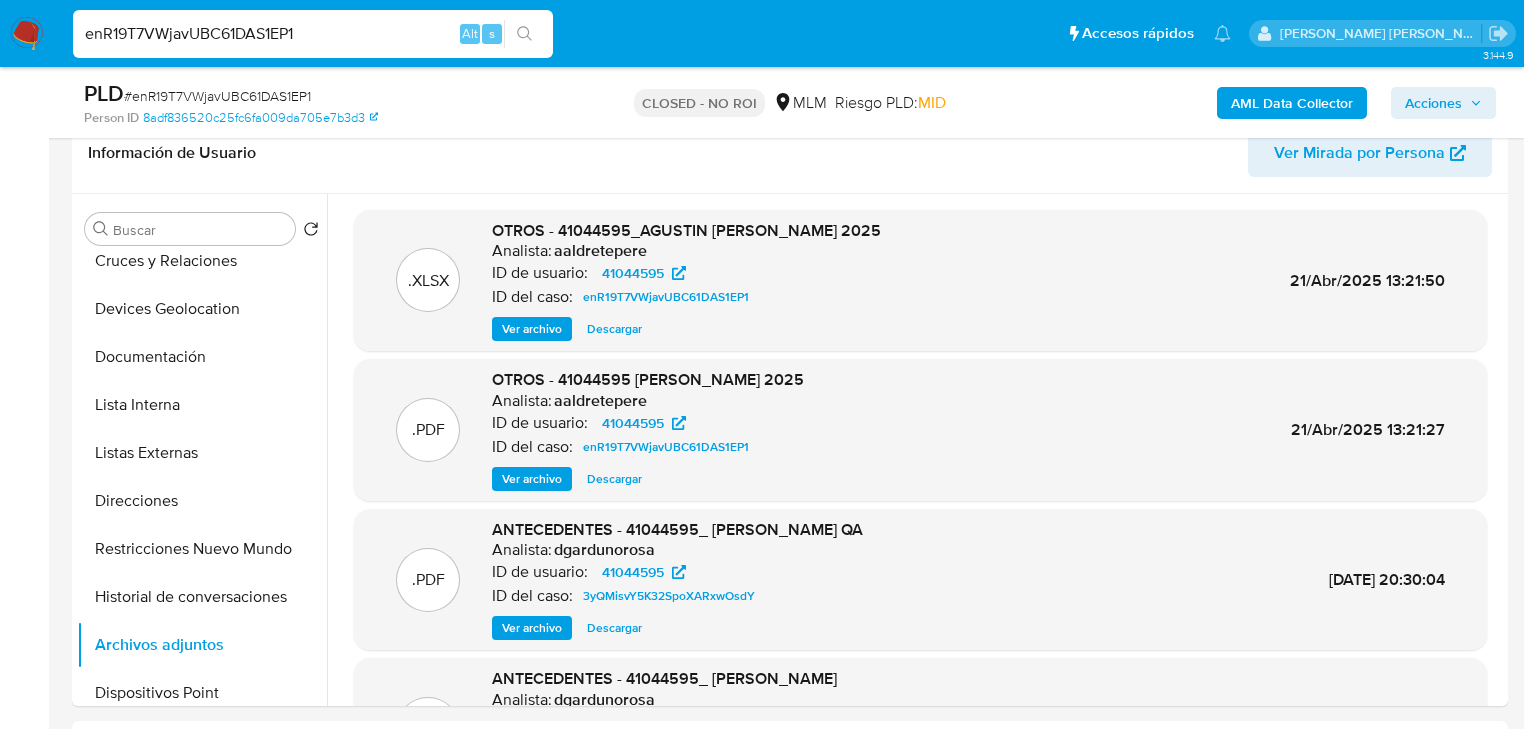 click on "Descargar" at bounding box center [614, 479] 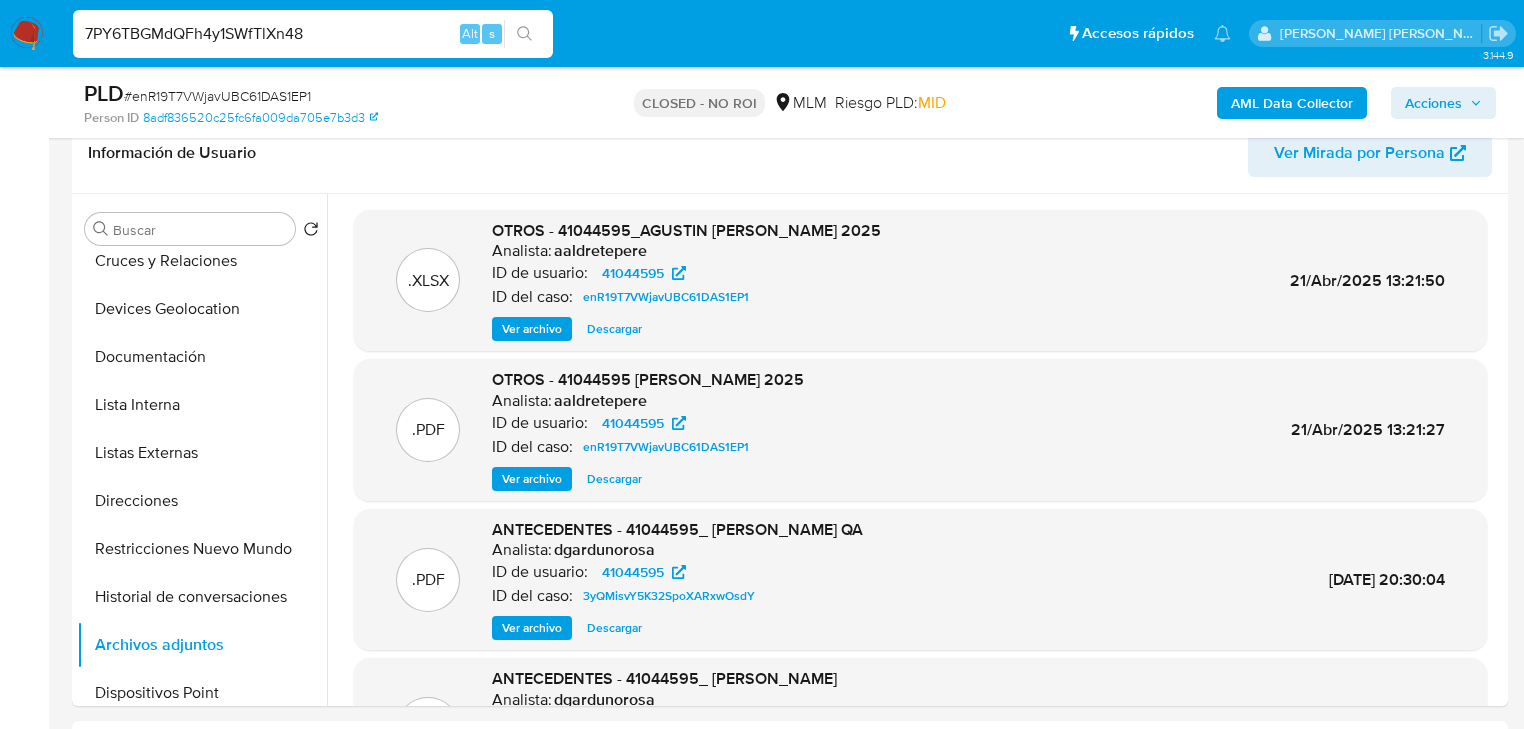 type on "7PY6TBGMdQFh4y1SWfTlXn48" 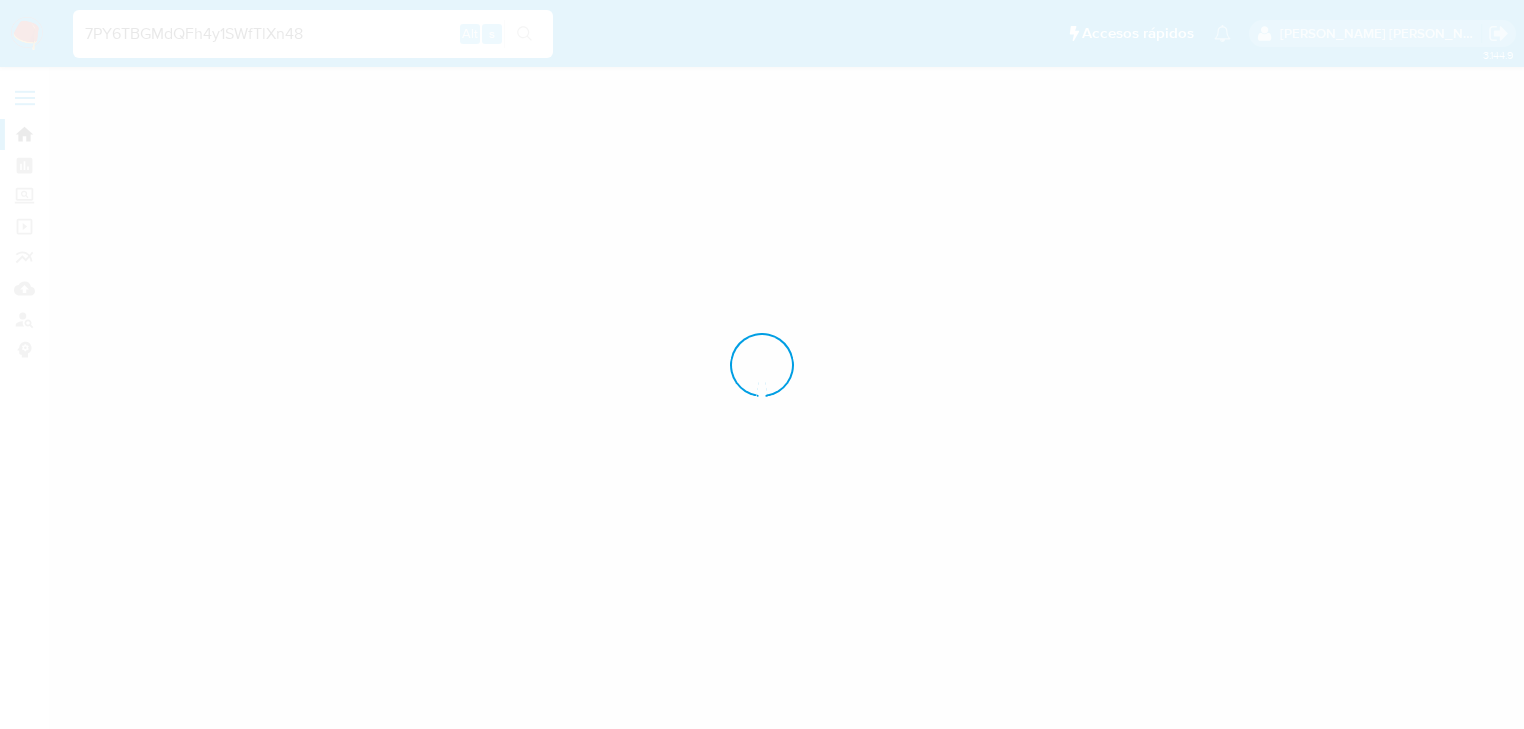 scroll, scrollTop: 0, scrollLeft: 0, axis: both 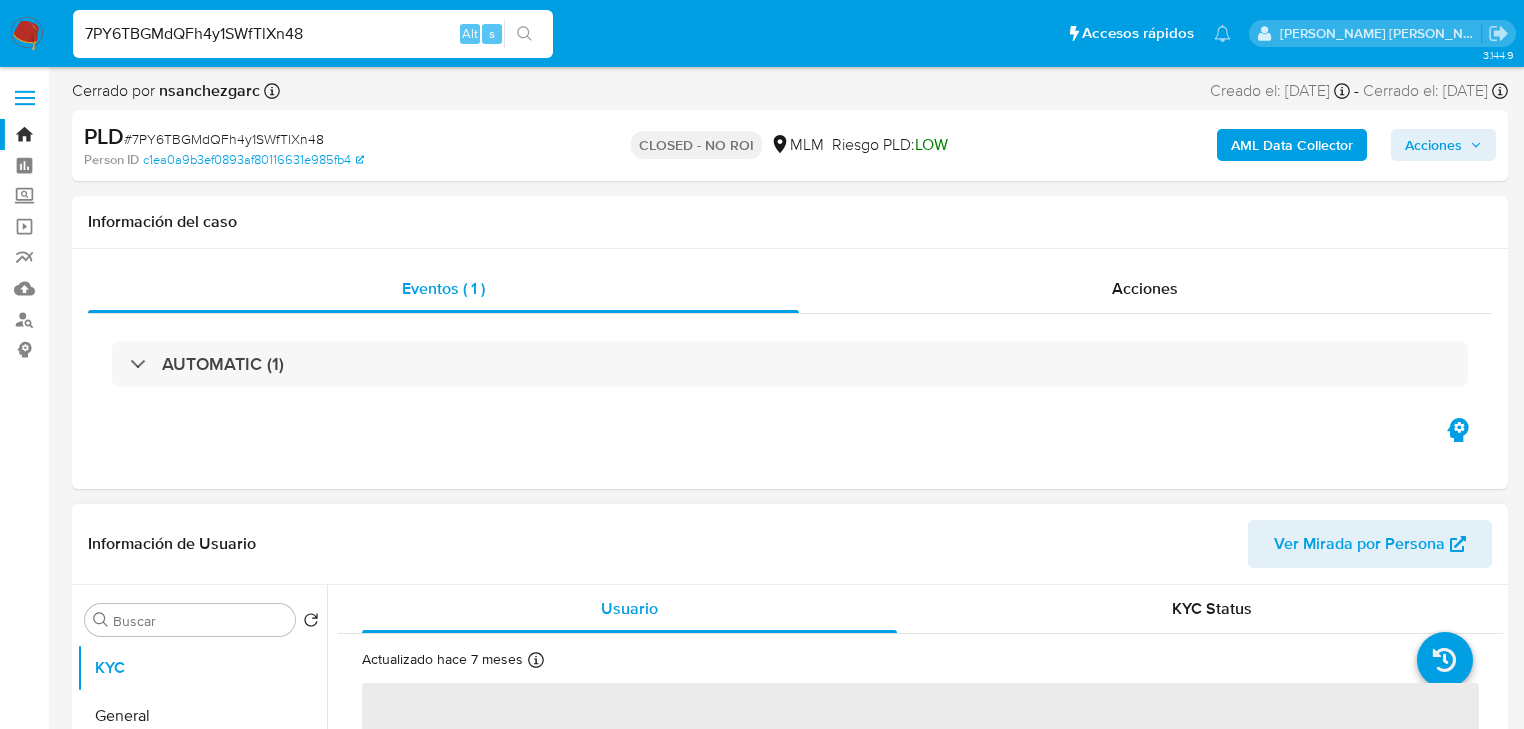 select on "10" 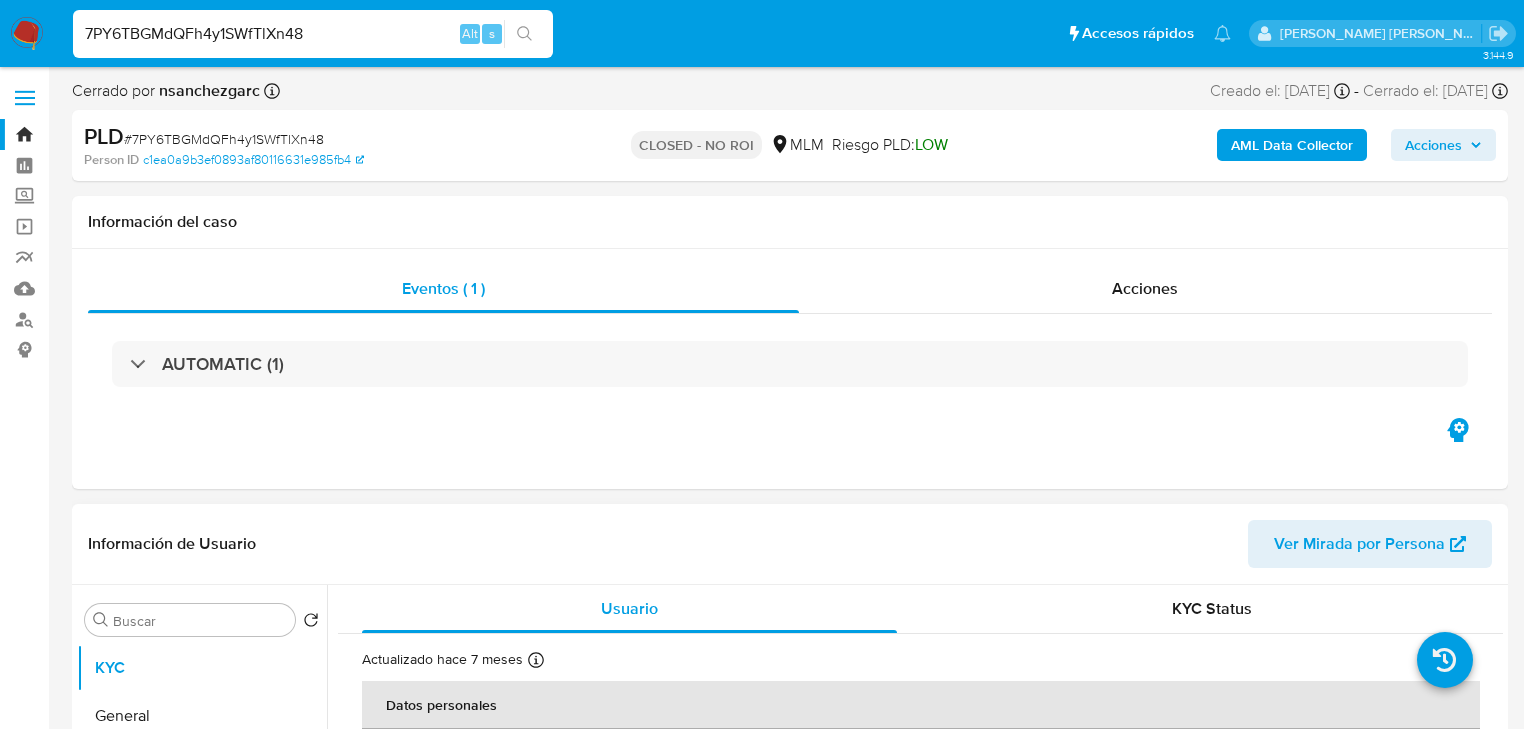 scroll, scrollTop: 320, scrollLeft: 0, axis: vertical 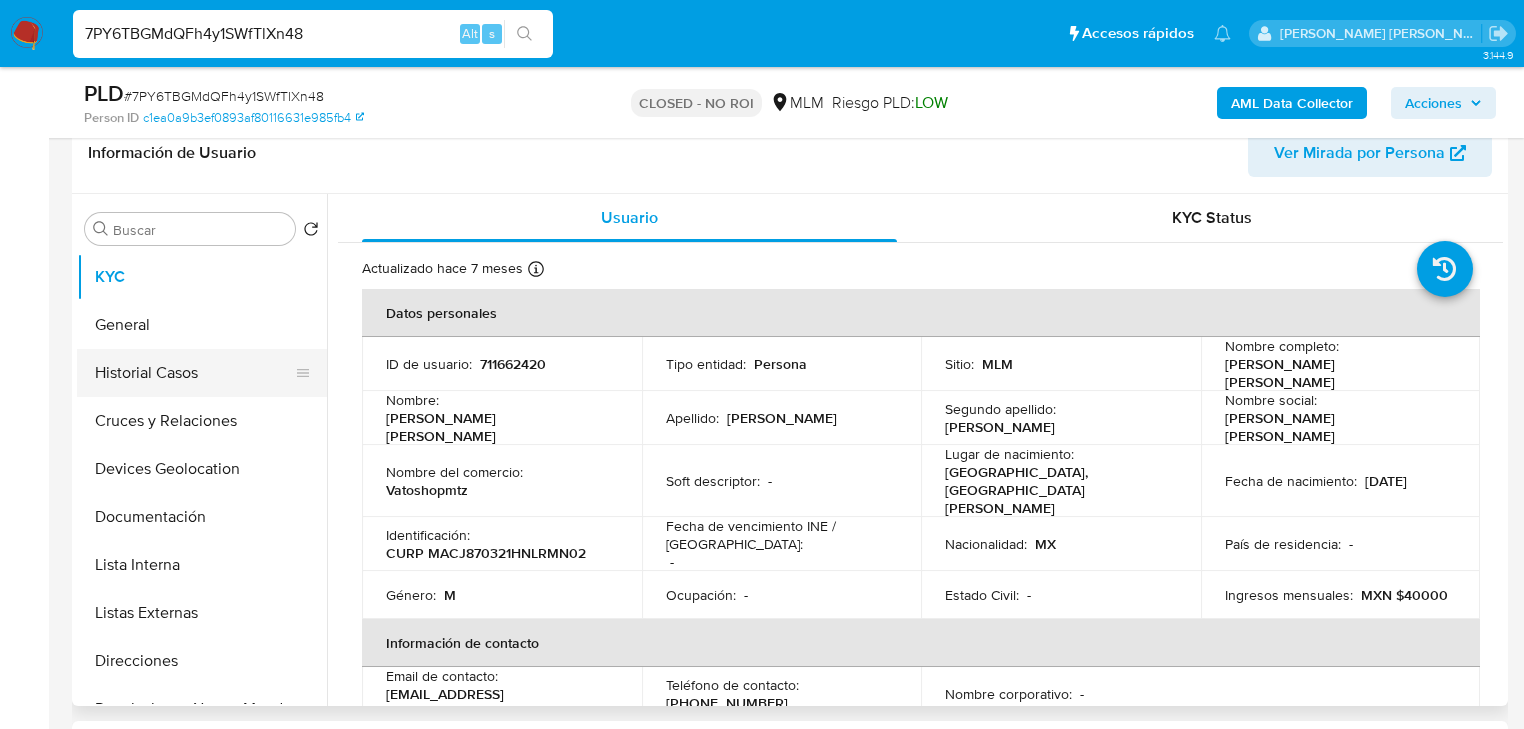click on "Historial Casos" at bounding box center [194, 373] 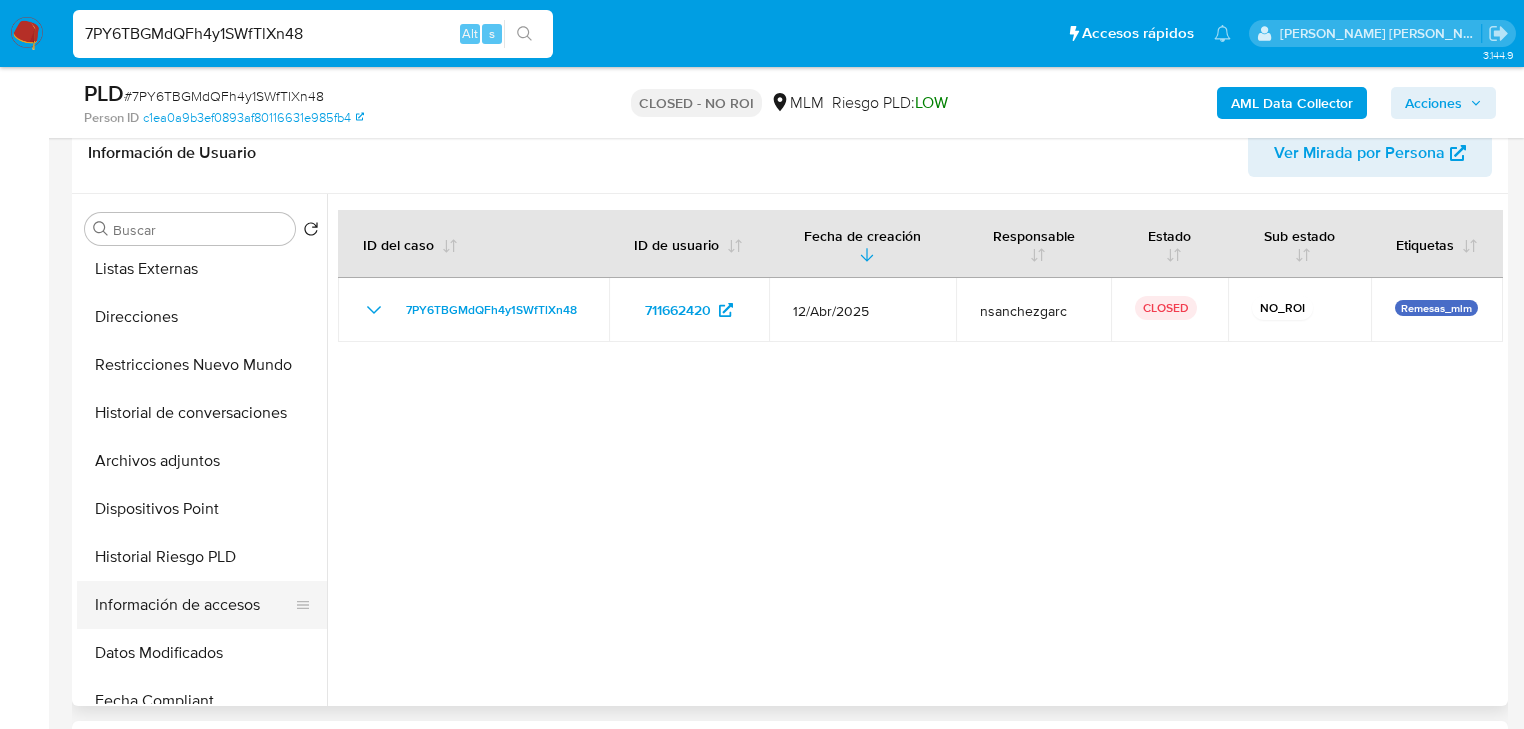 scroll, scrollTop: 400, scrollLeft: 0, axis: vertical 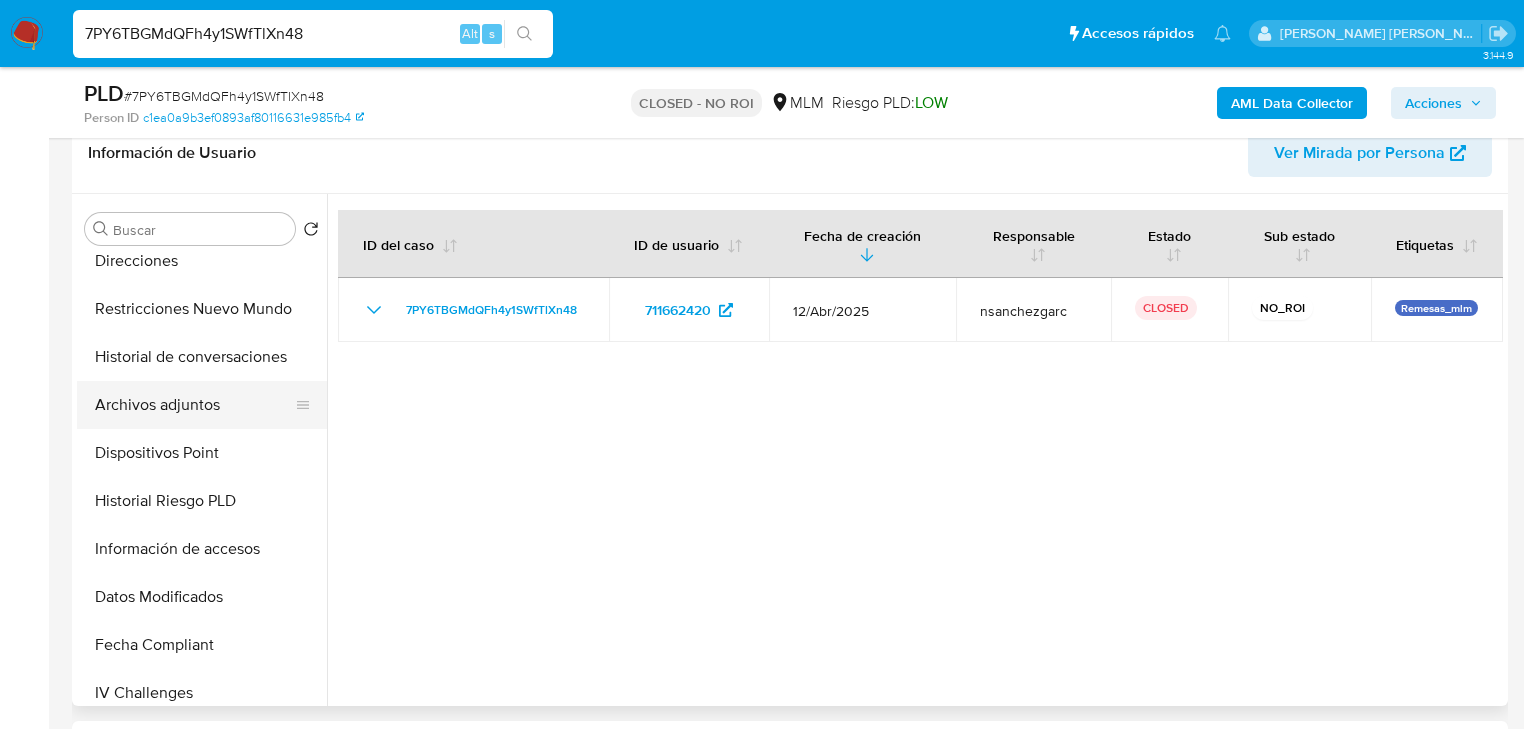 click on "Archivos adjuntos" at bounding box center (194, 405) 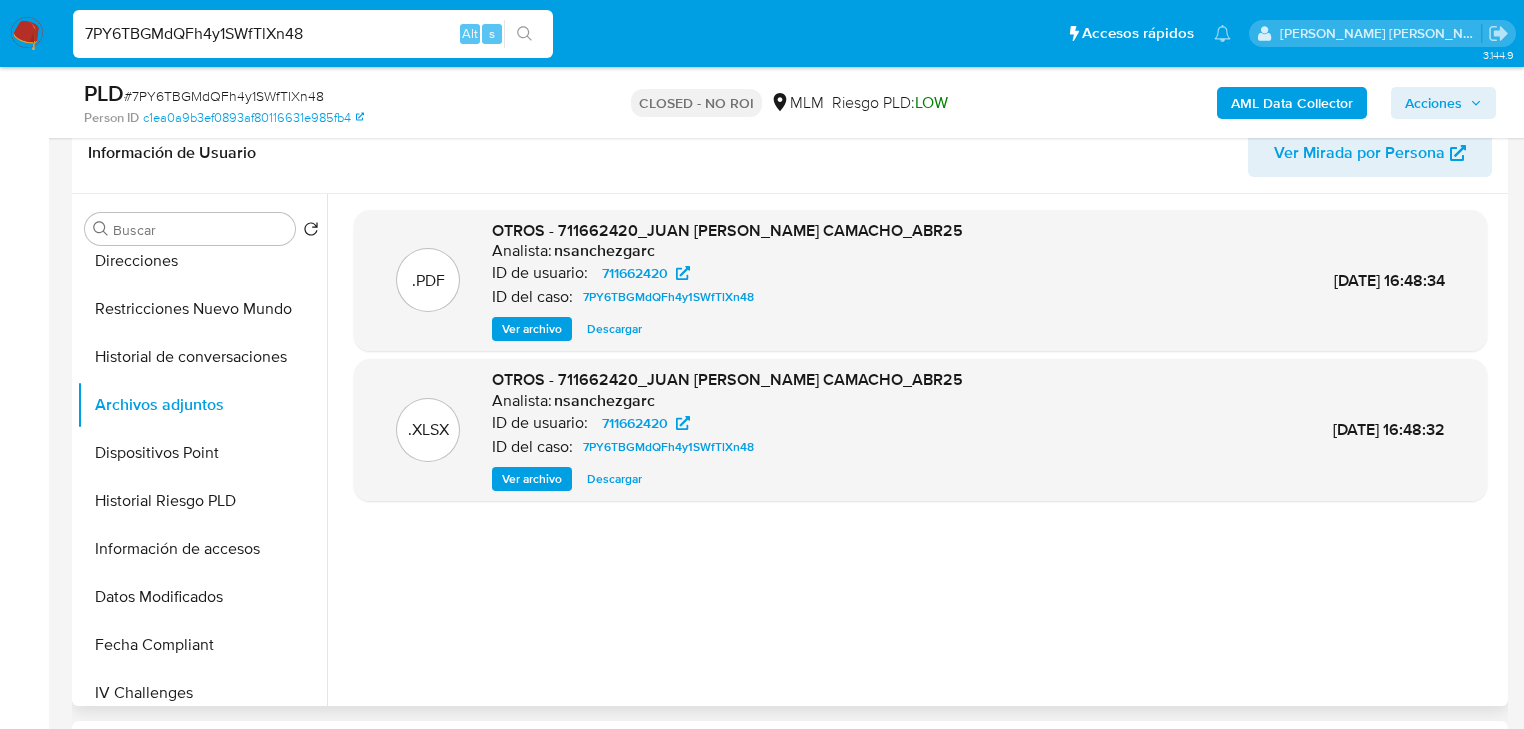 click on "Descargar" at bounding box center [614, 329] 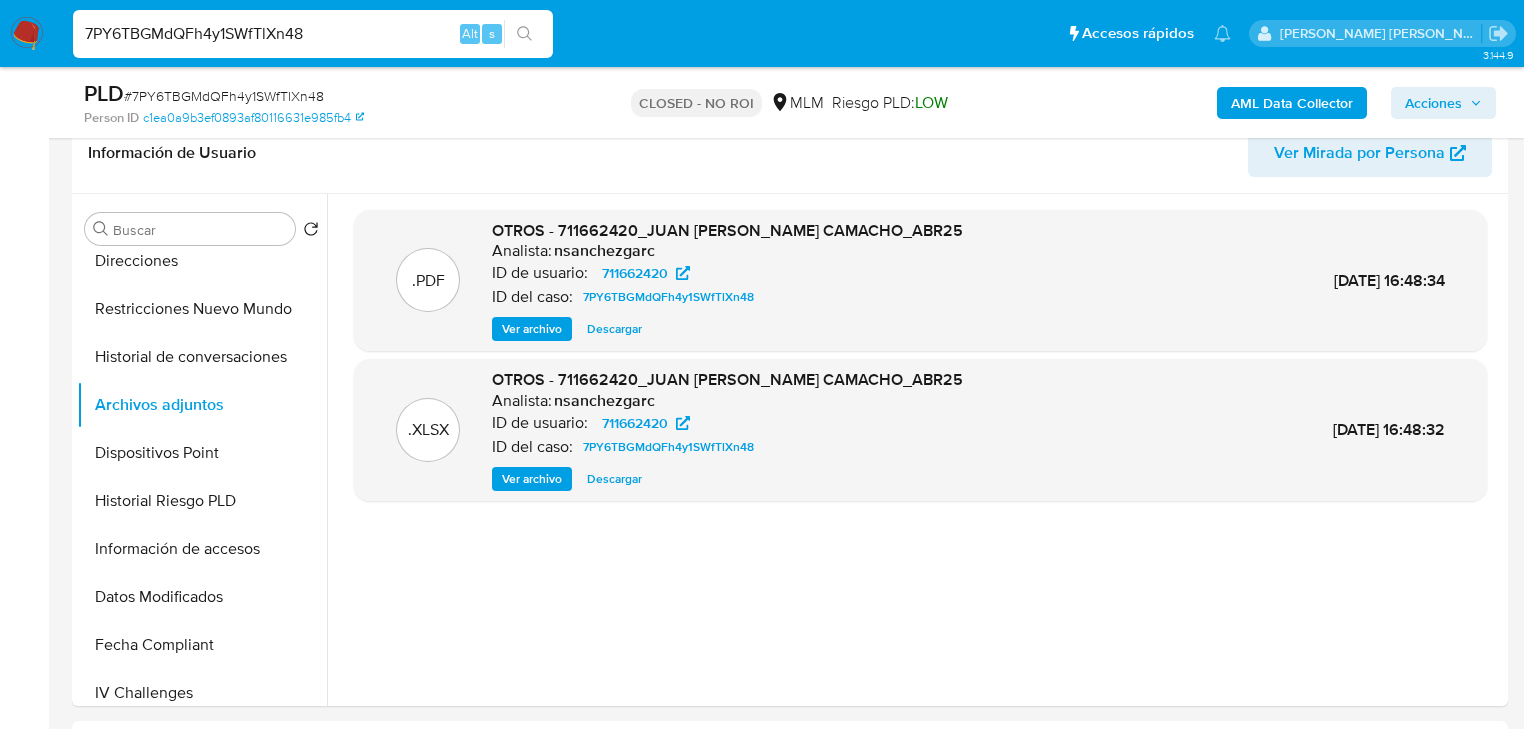 click on "7PY6TBGMdQFh4y1SWfTlXn48 Alt s" at bounding box center (313, 34) 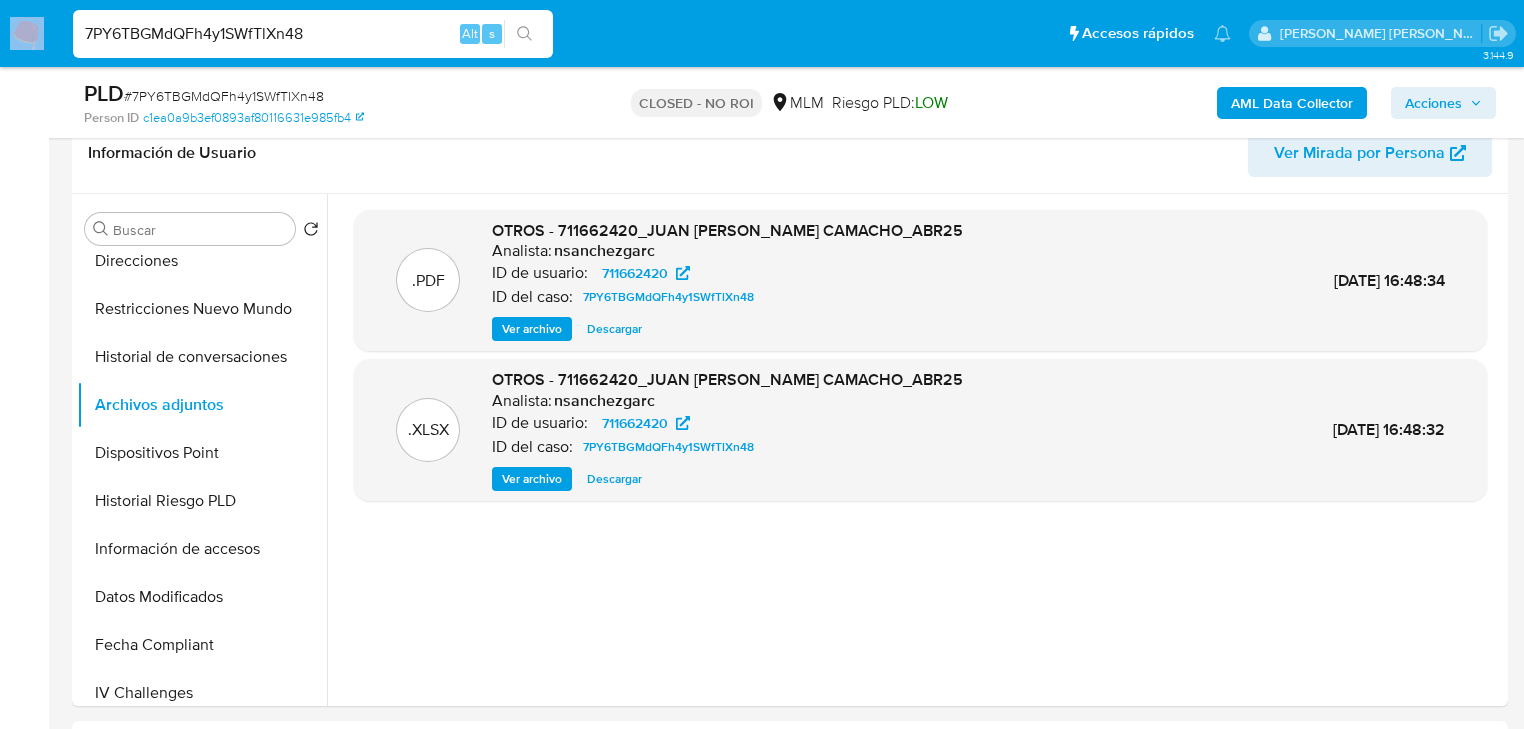 click on "7PY6TBGMdQFh4y1SWfTlXn48 Alt s" at bounding box center [313, 34] 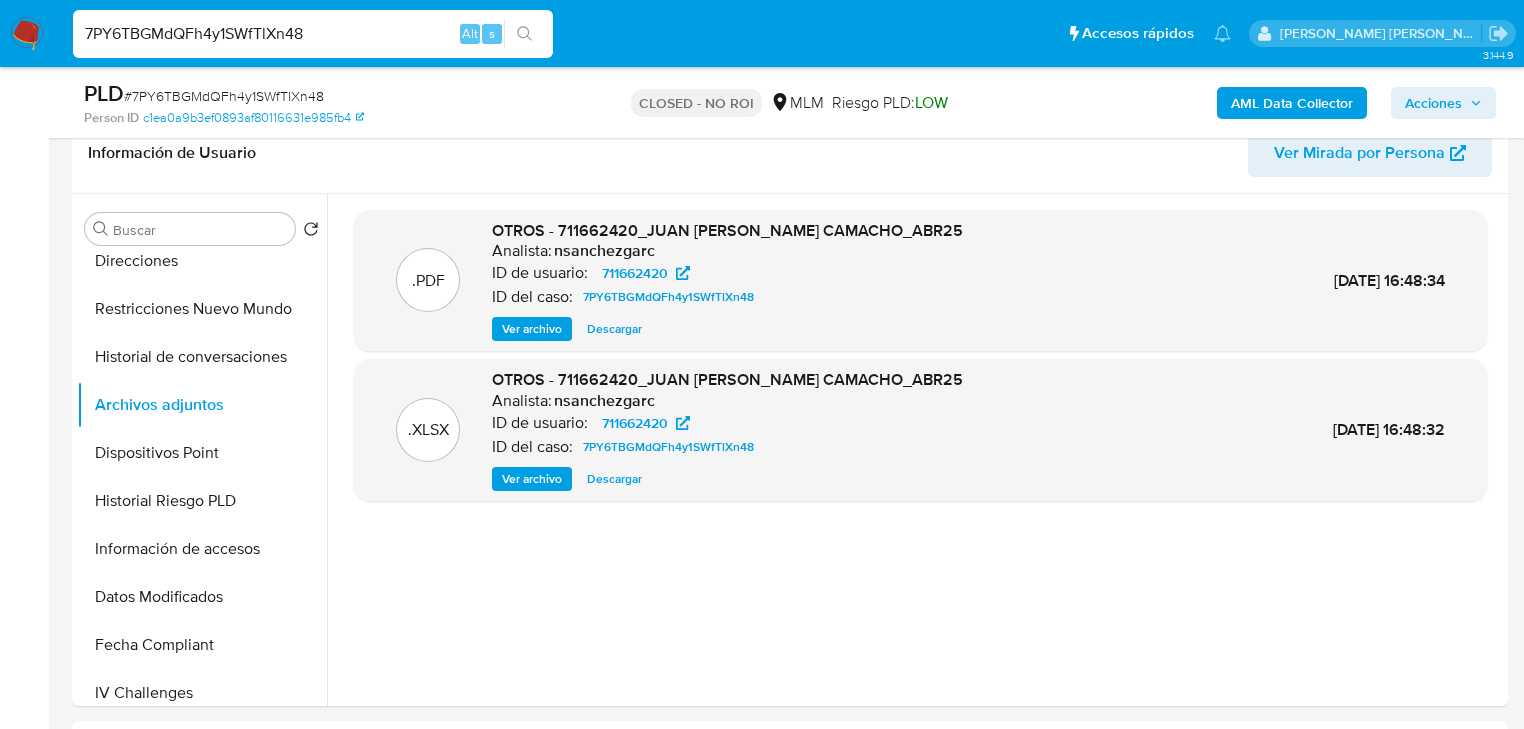 click on "7PY6TBGMdQFh4y1SWfTlXn48" at bounding box center [313, 34] 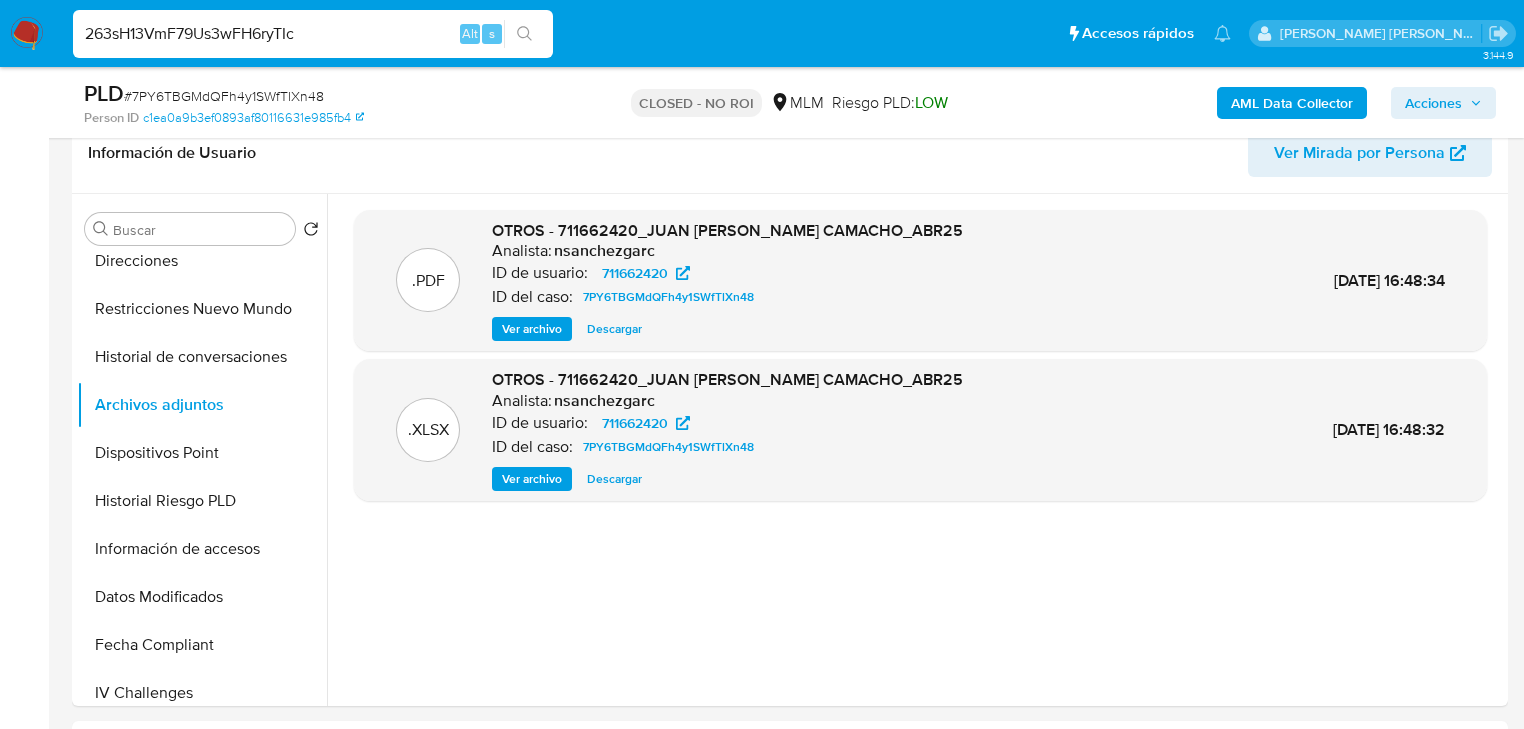 type on "263sH13VmF79Us3wFH6ryTIc" 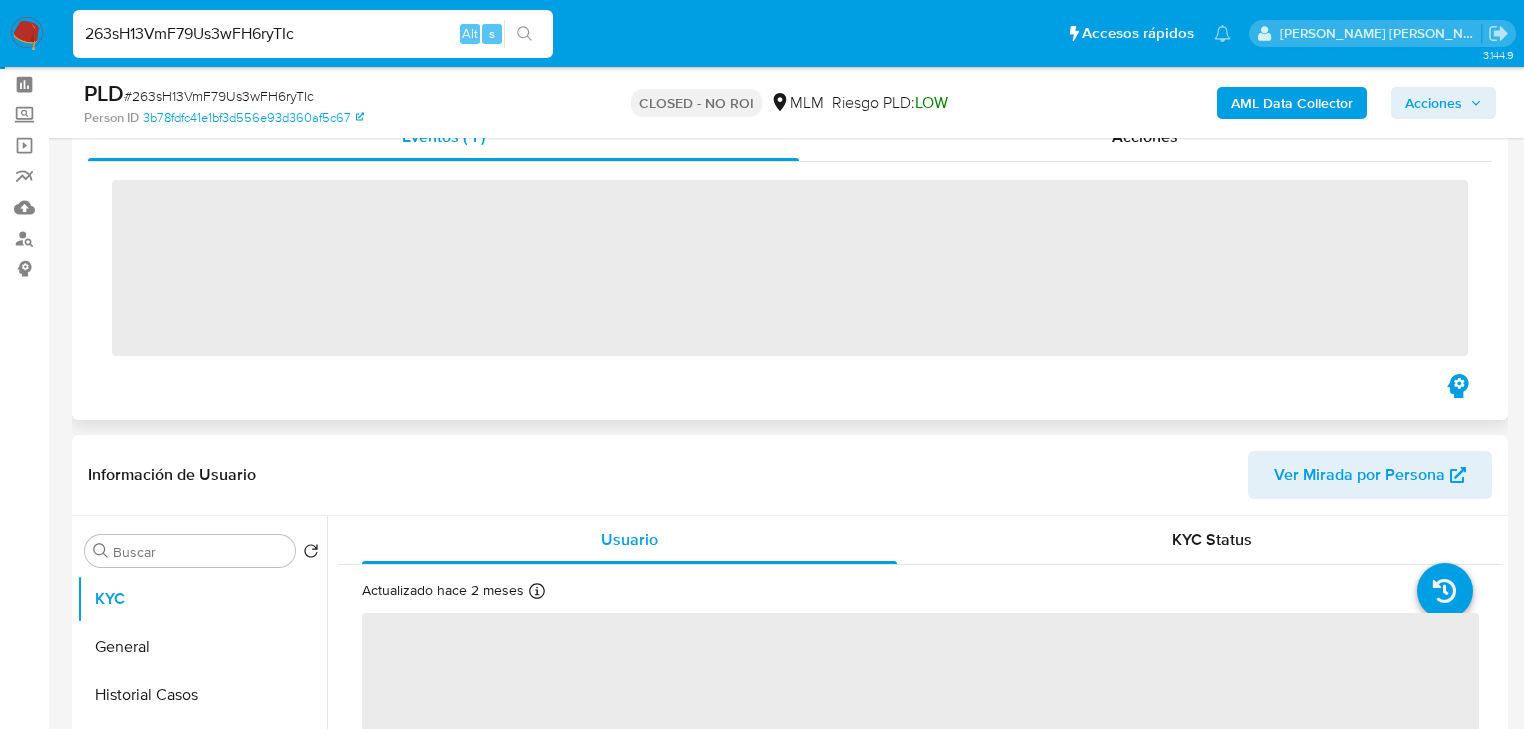 scroll, scrollTop: 160, scrollLeft: 0, axis: vertical 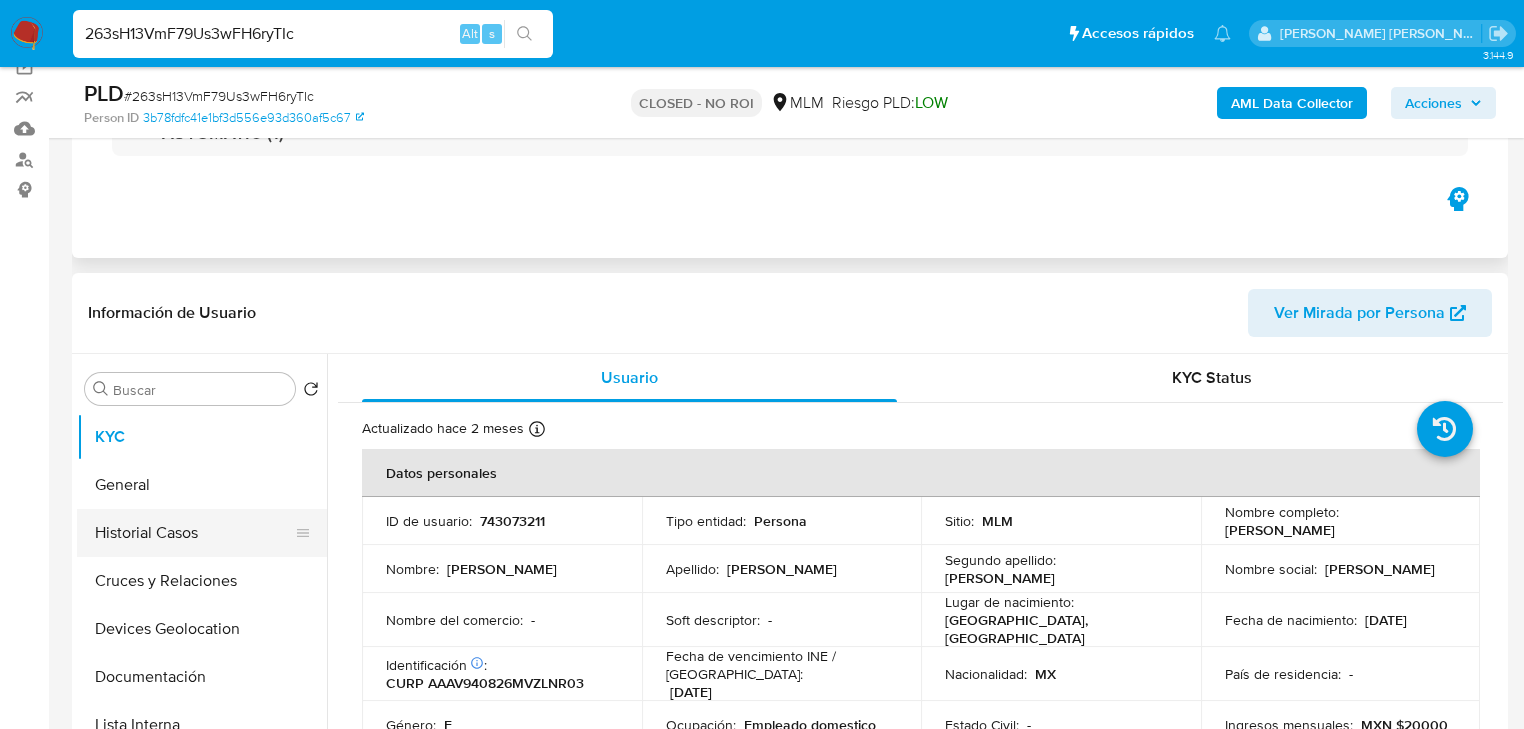 select on "10" 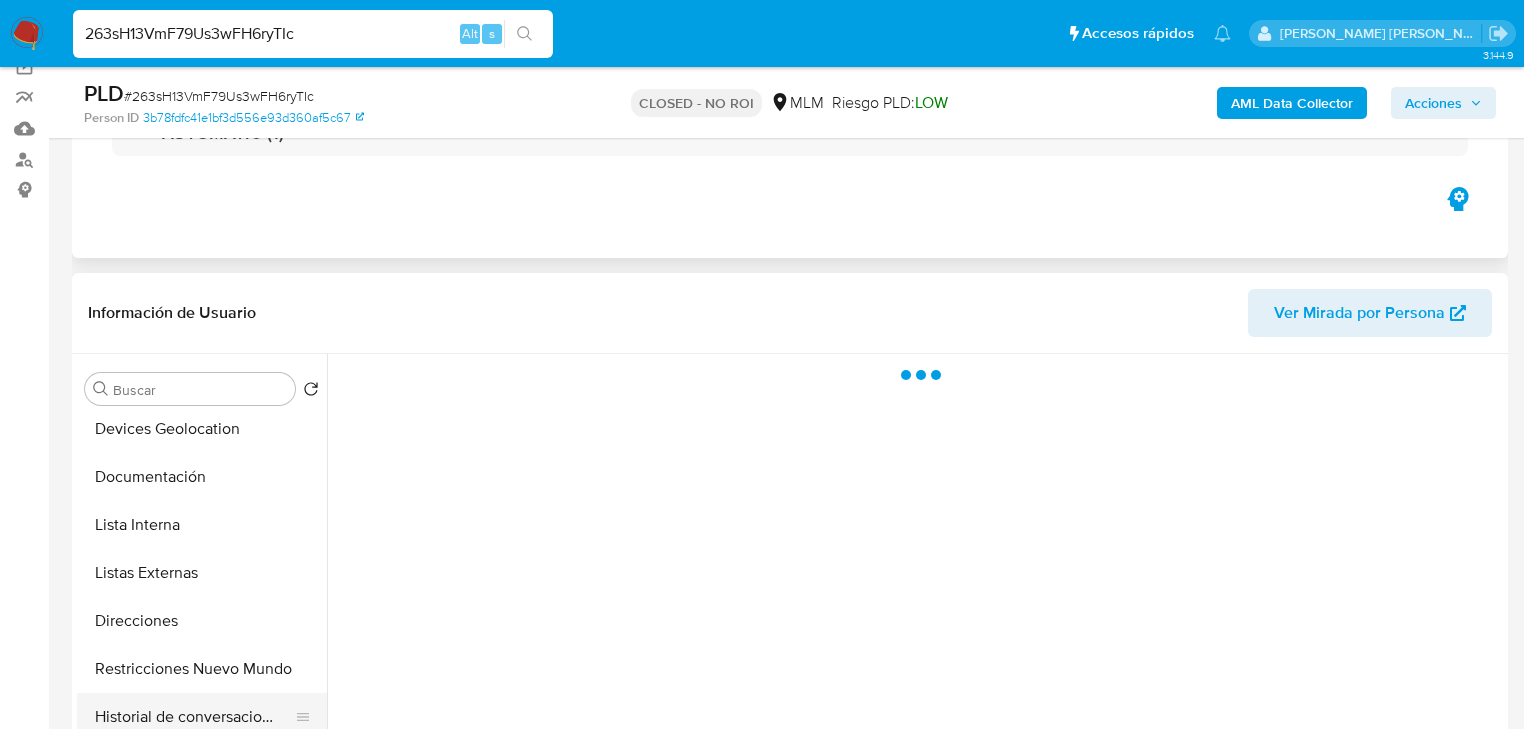 scroll, scrollTop: 320, scrollLeft: 0, axis: vertical 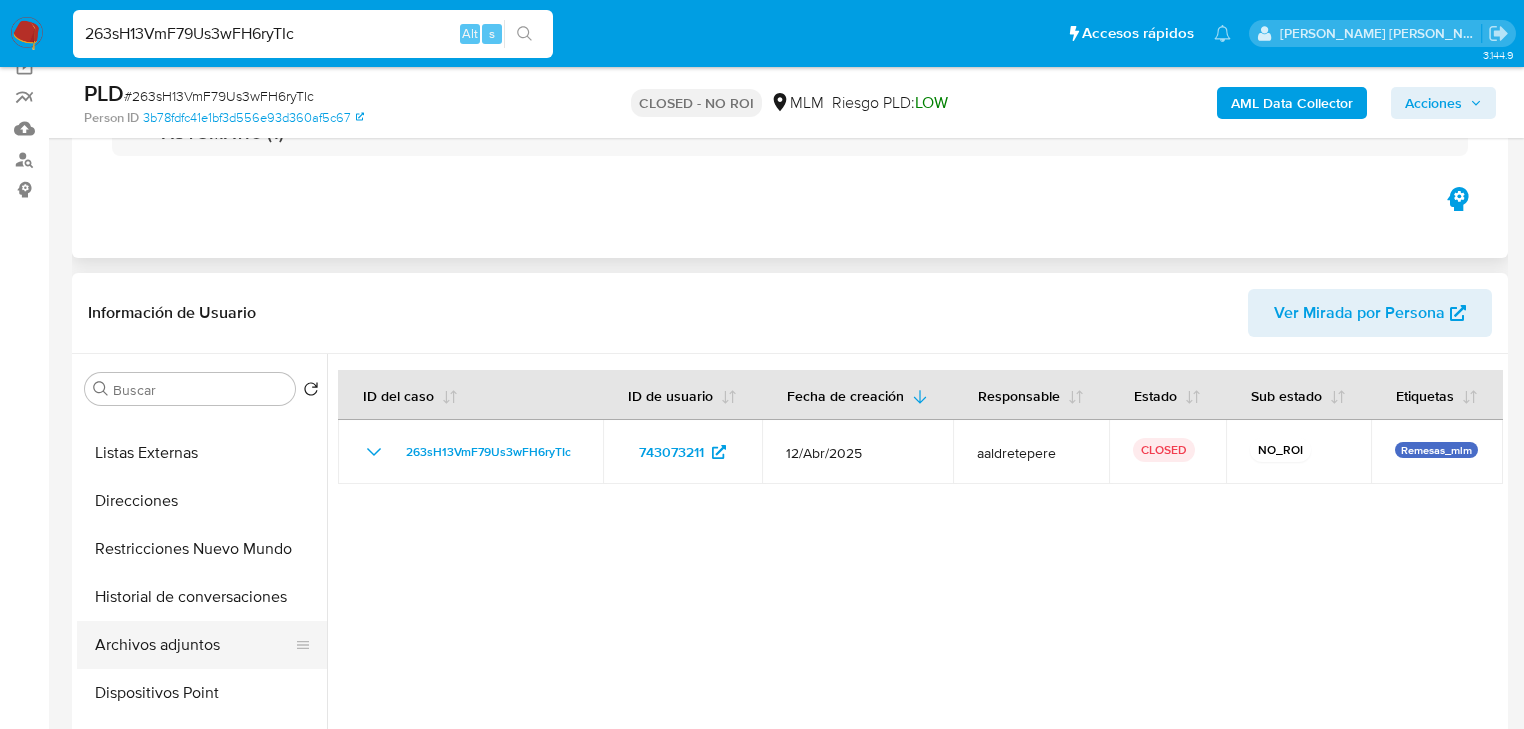 click on "Archivos adjuntos" at bounding box center (194, 645) 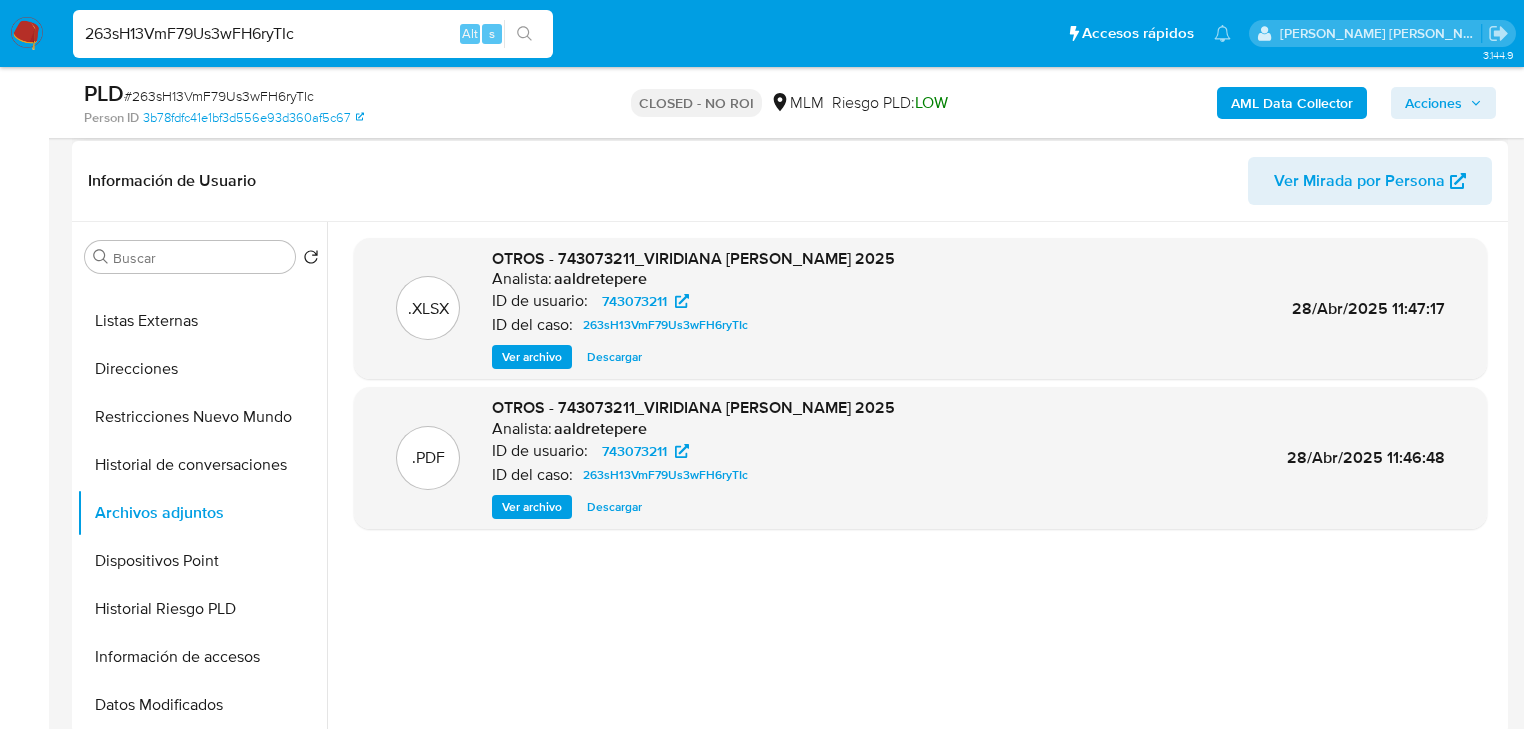 scroll, scrollTop: 320, scrollLeft: 0, axis: vertical 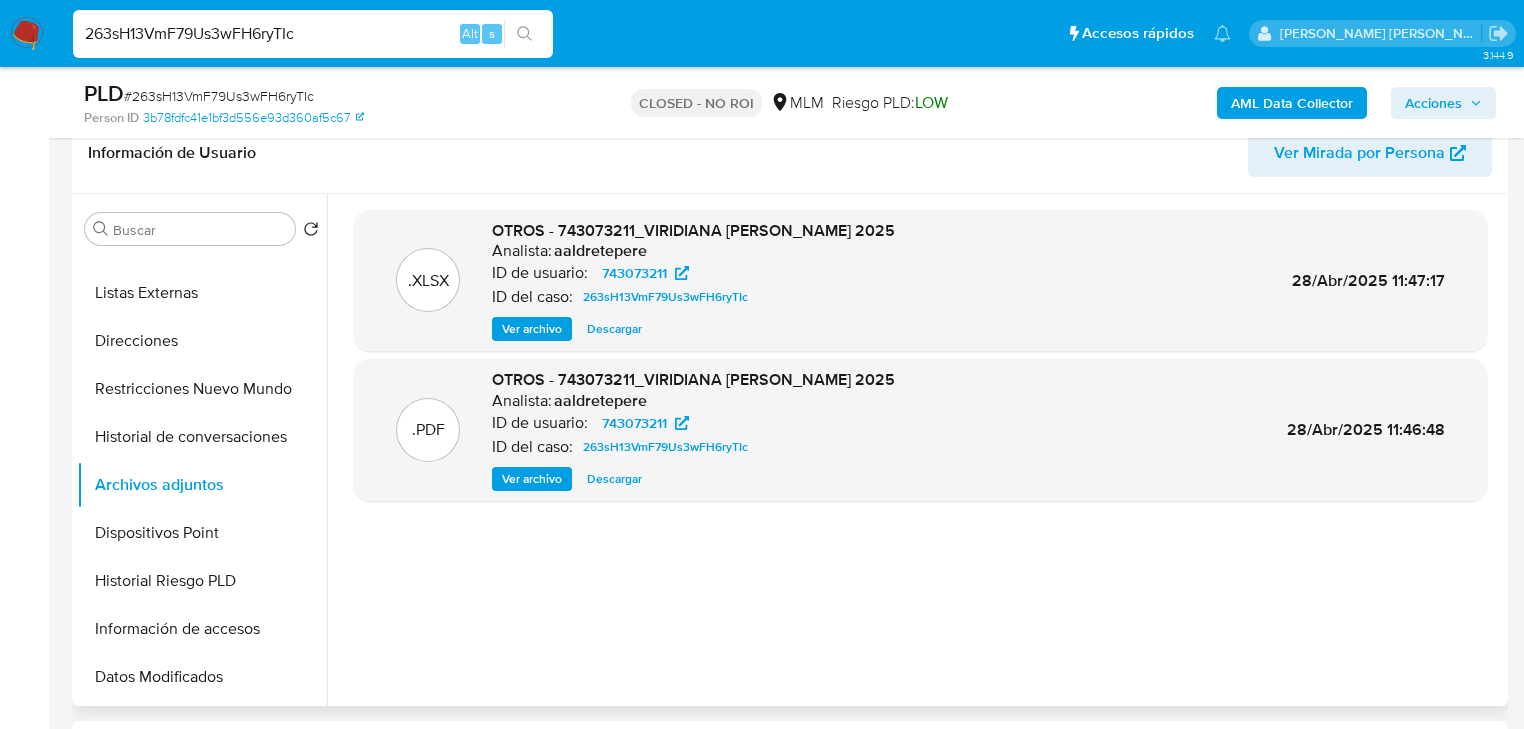 click on "Descargar" at bounding box center (614, 479) 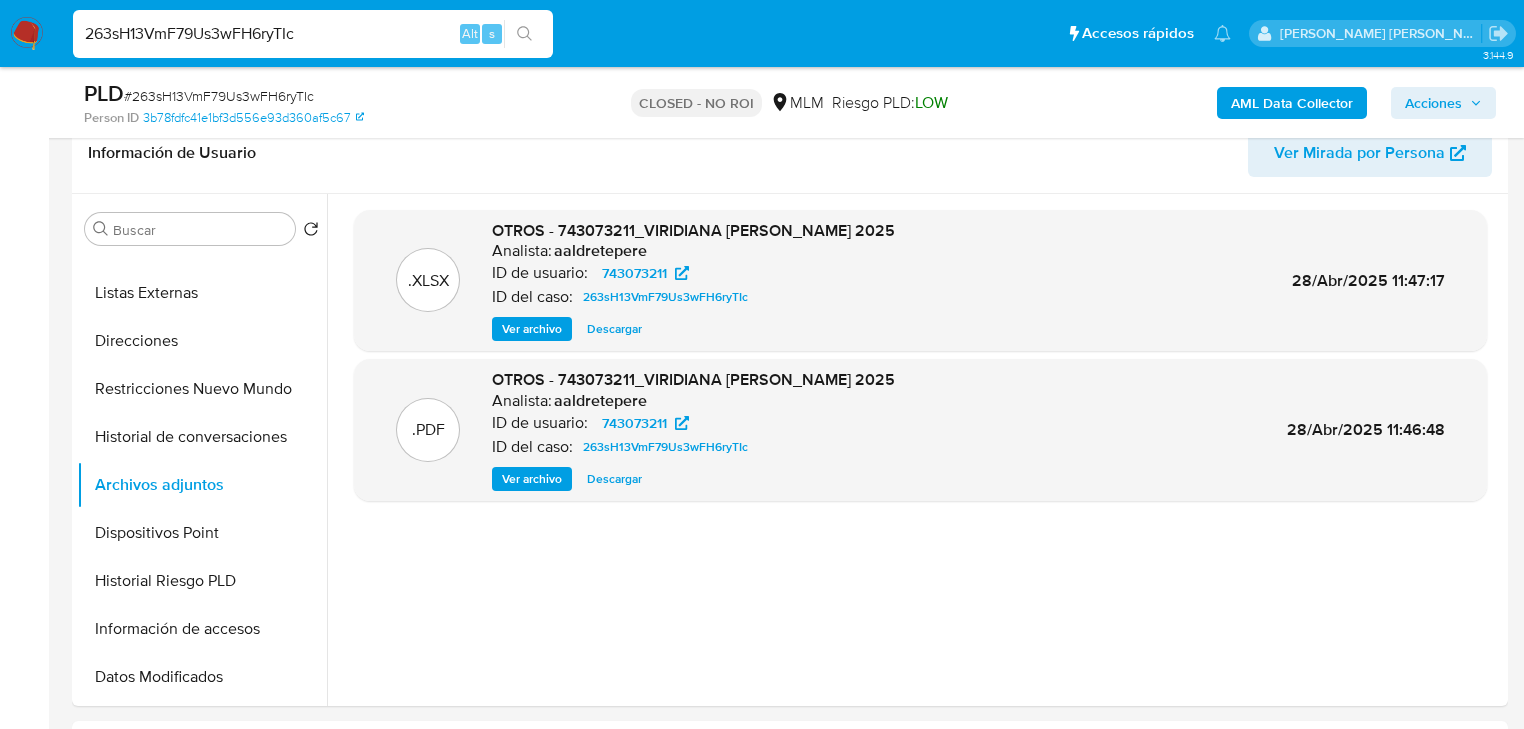 click on "263sH13VmF79Us3wFH6ryTIc" at bounding box center [313, 34] 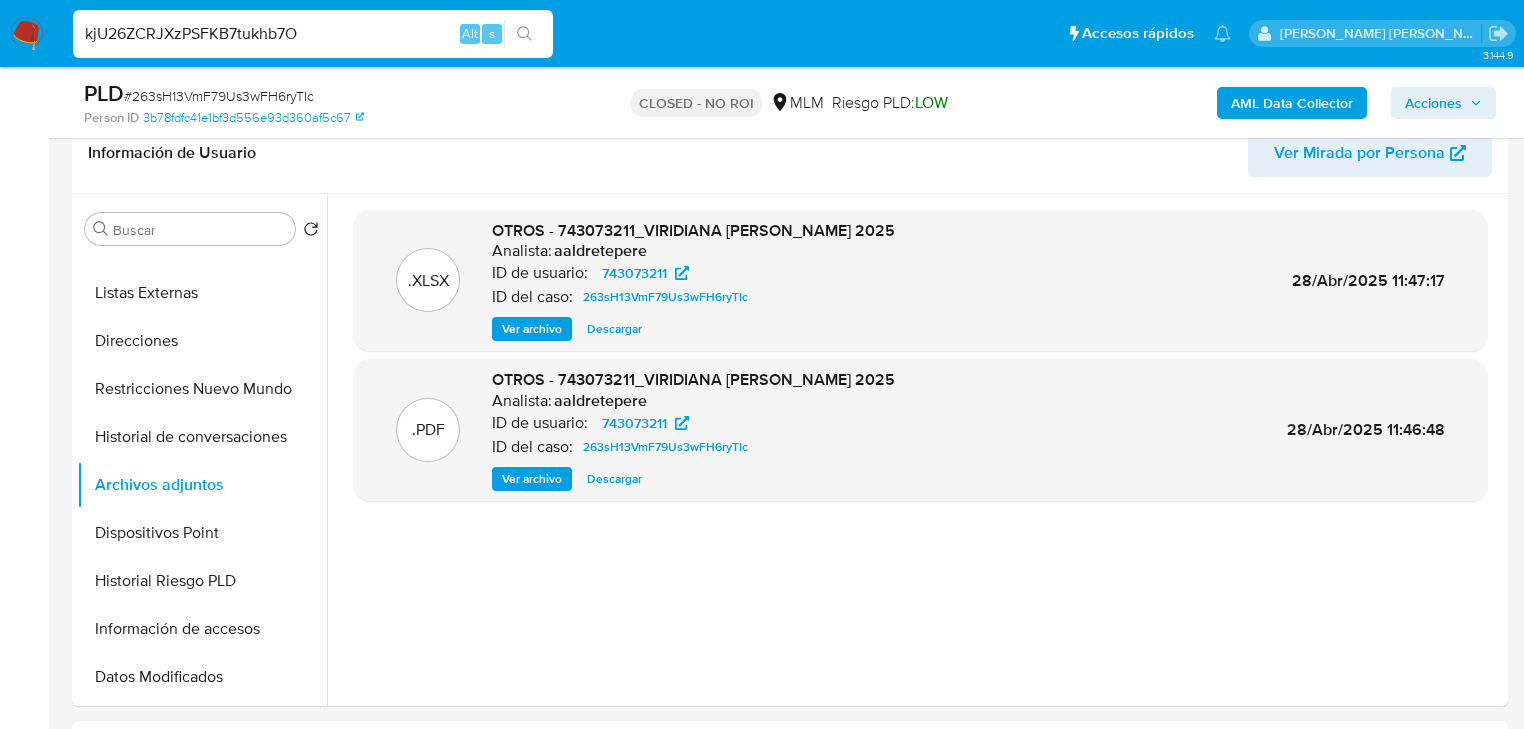 type on "kjU26ZCRJXzPSFKB7tukhb7O" 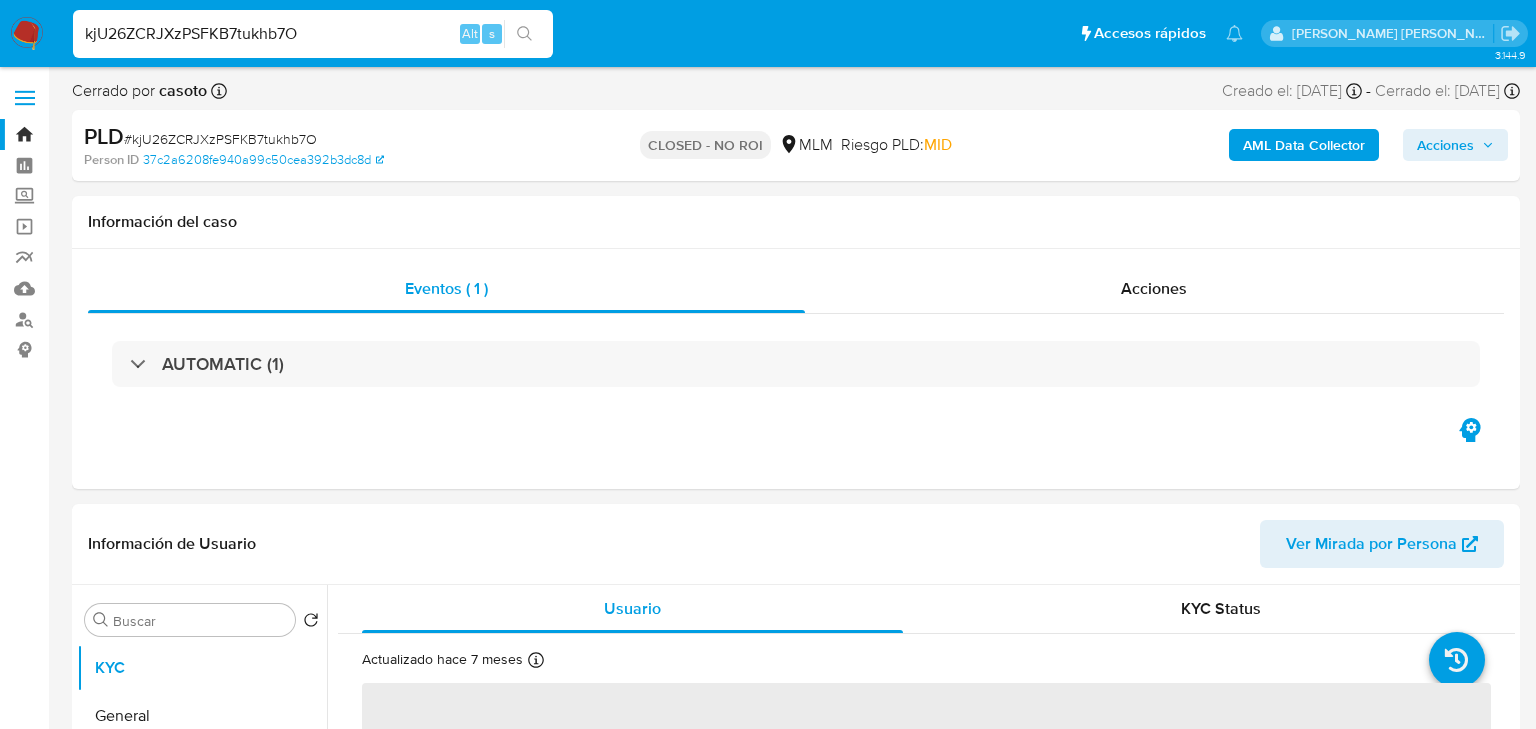 select on "10" 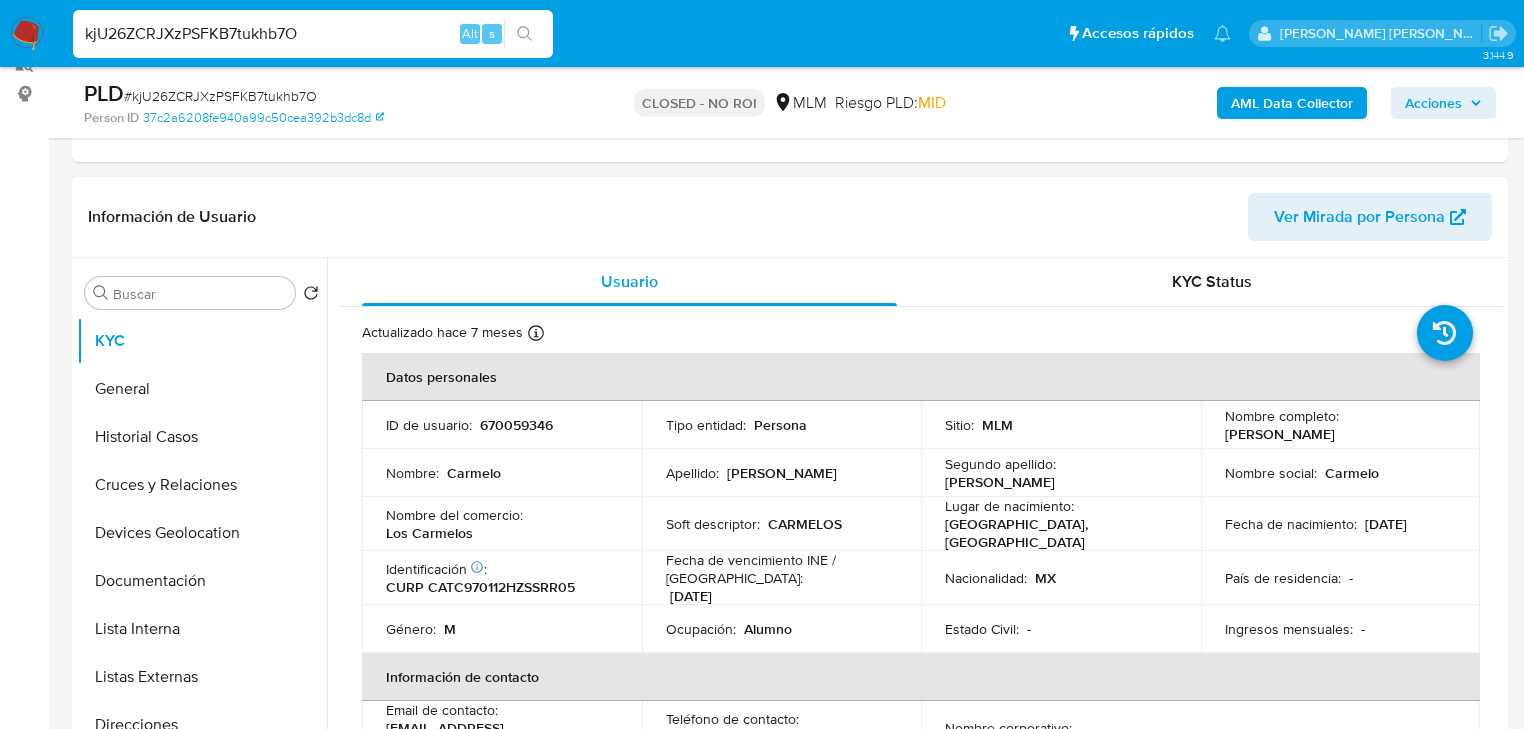 scroll, scrollTop: 320, scrollLeft: 0, axis: vertical 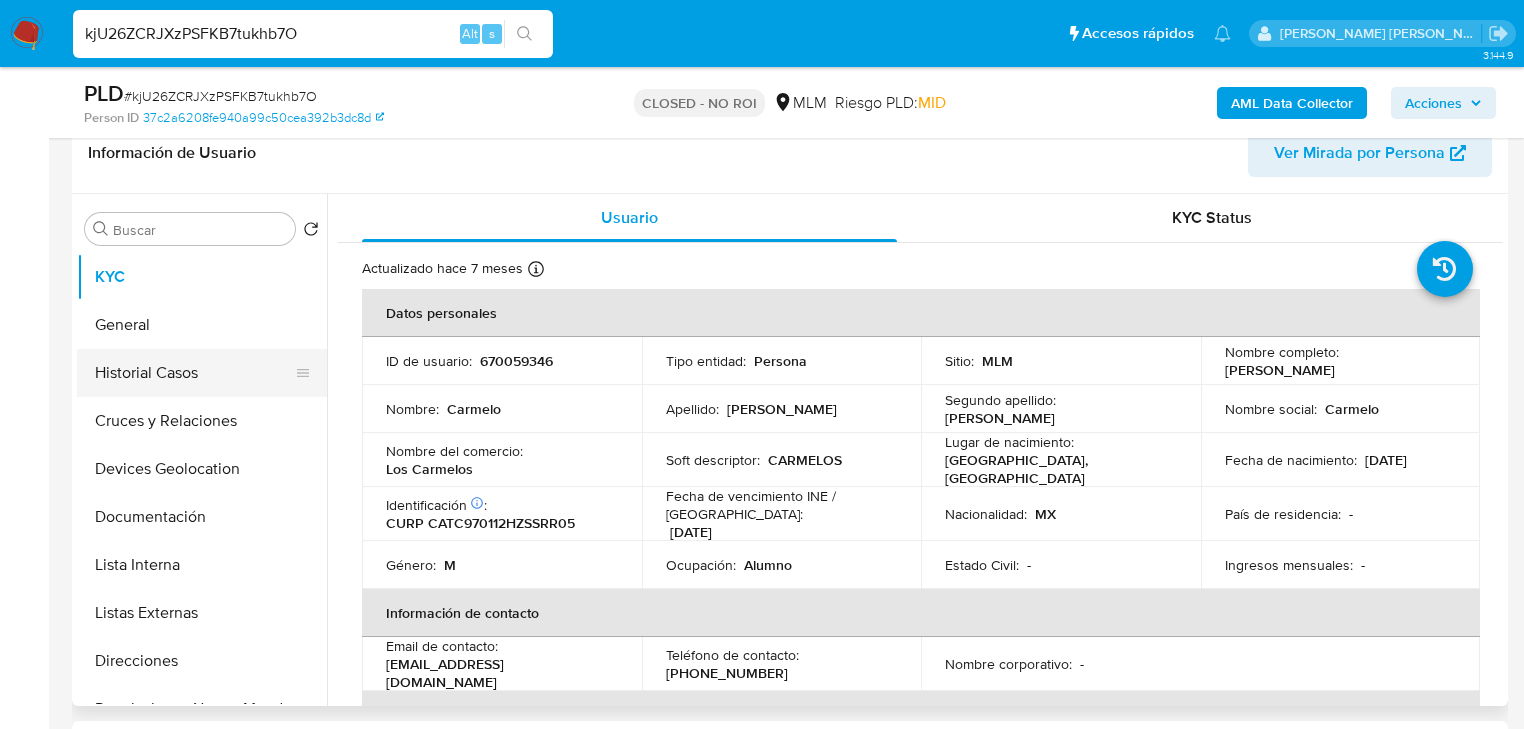 click on "Historial Casos" at bounding box center [194, 373] 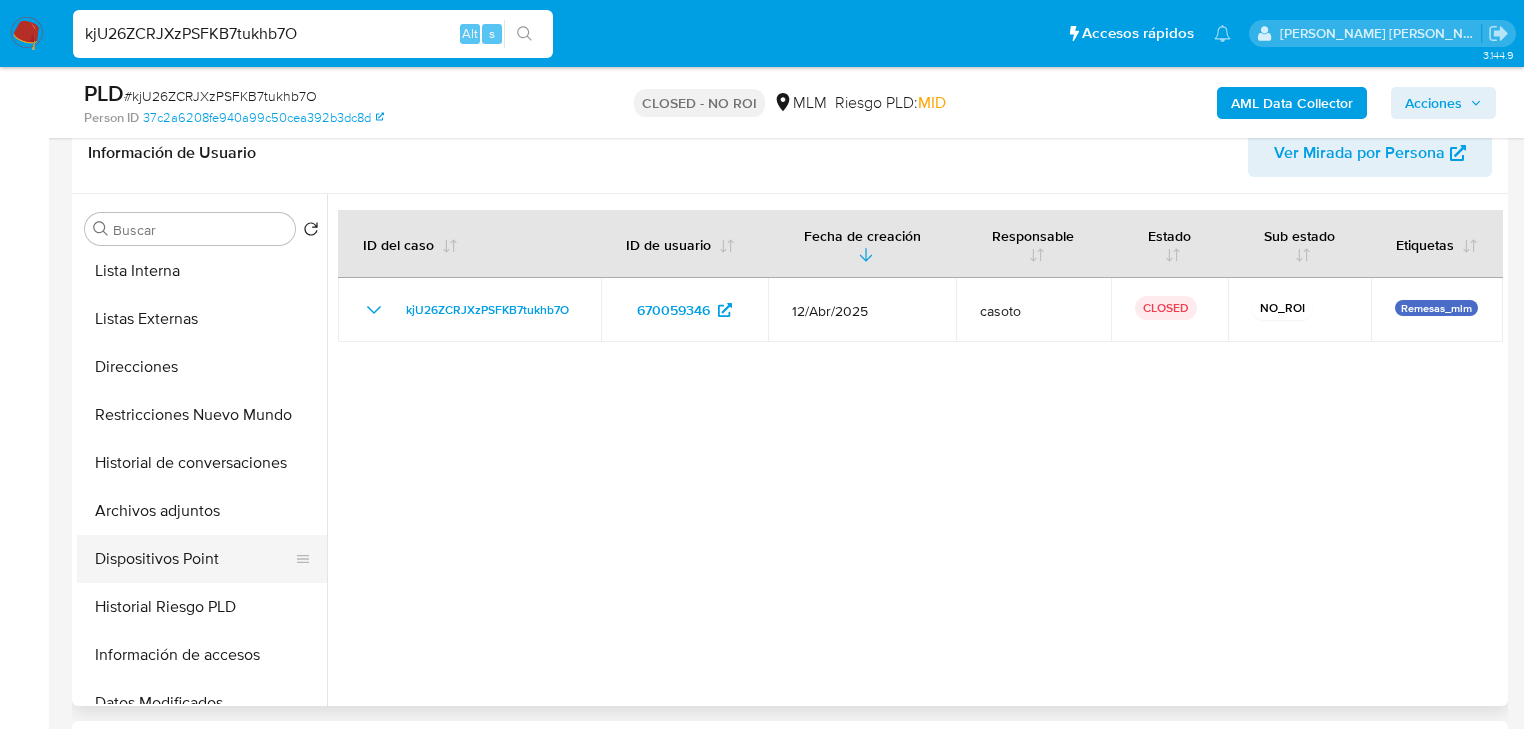 scroll, scrollTop: 320, scrollLeft: 0, axis: vertical 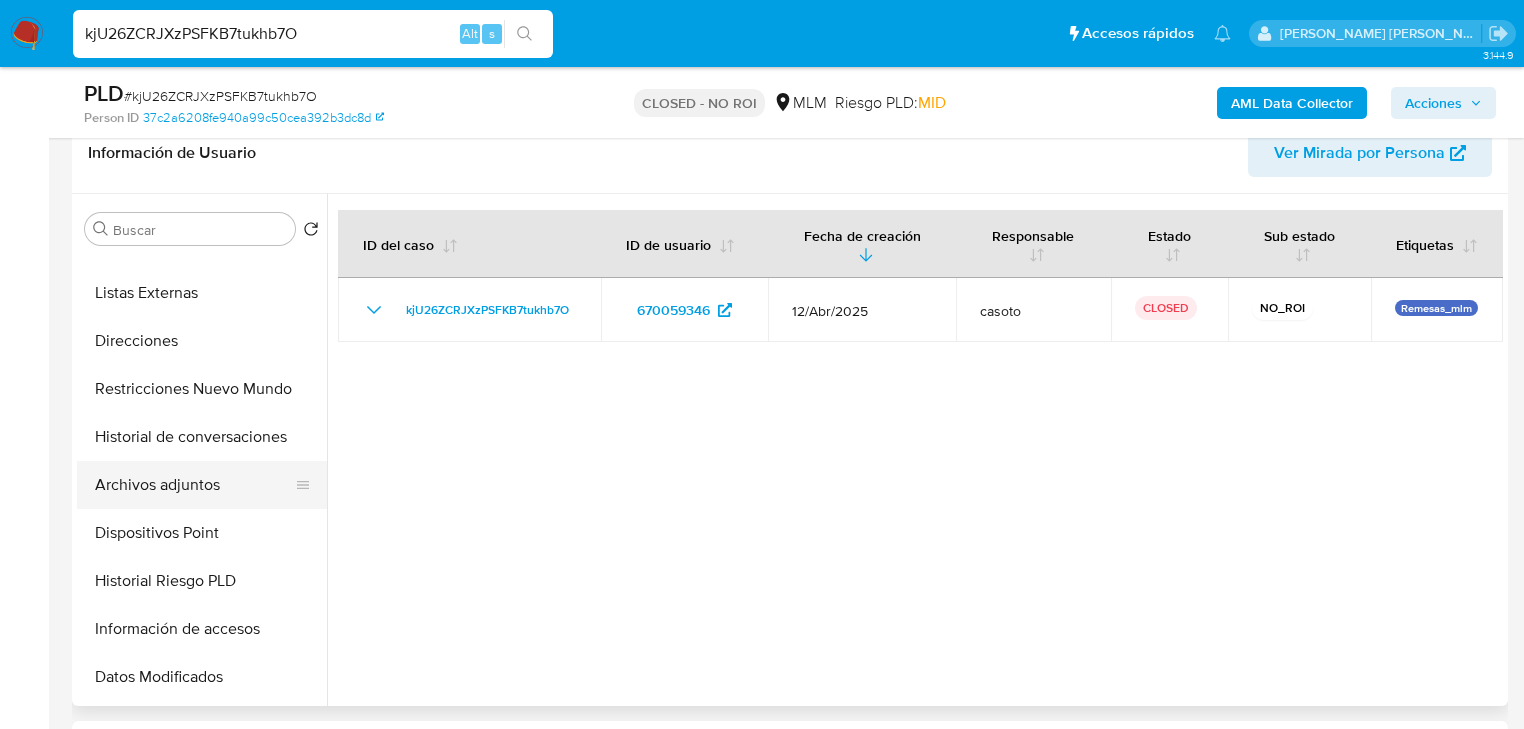 click on "Archivos adjuntos" at bounding box center (194, 485) 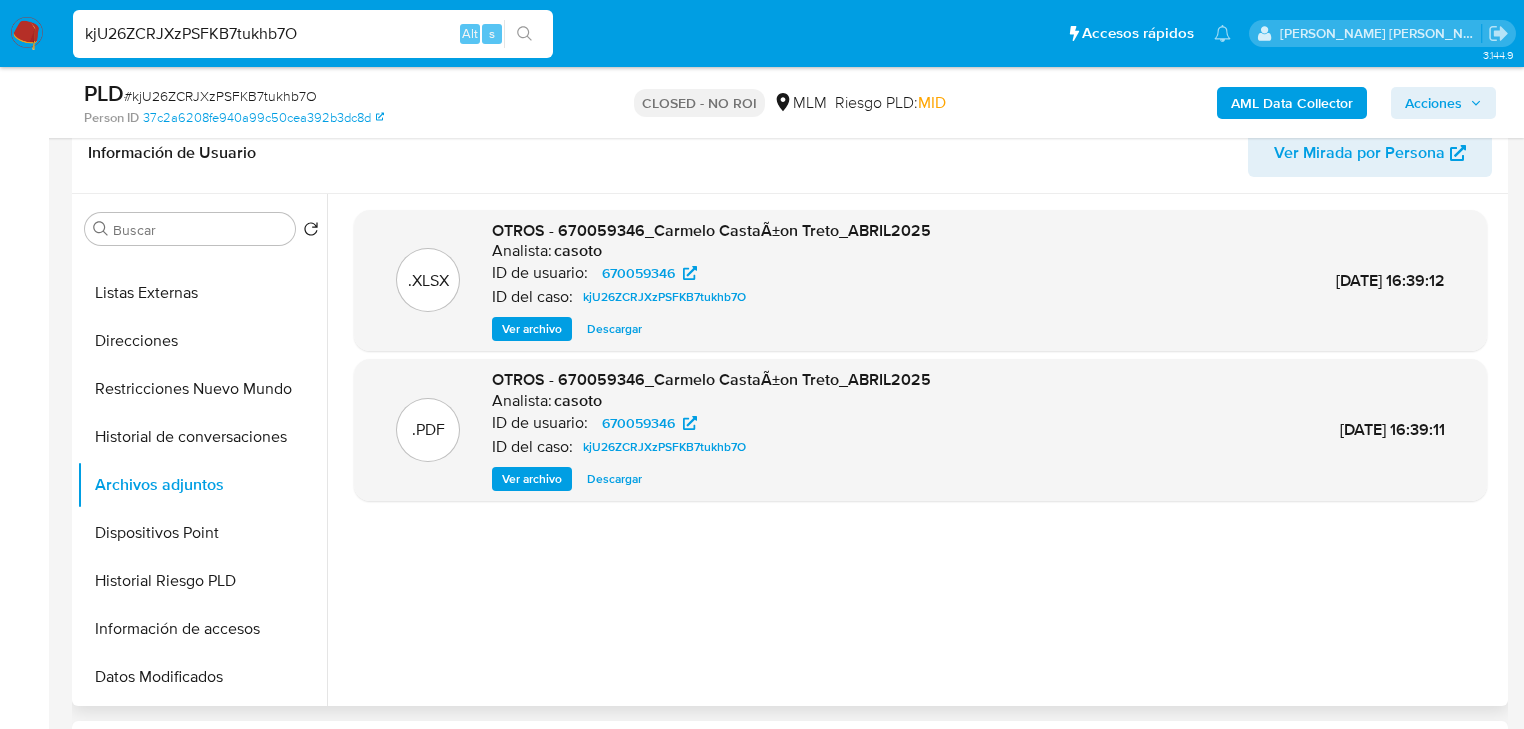 click on "Descargar" at bounding box center (614, 479) 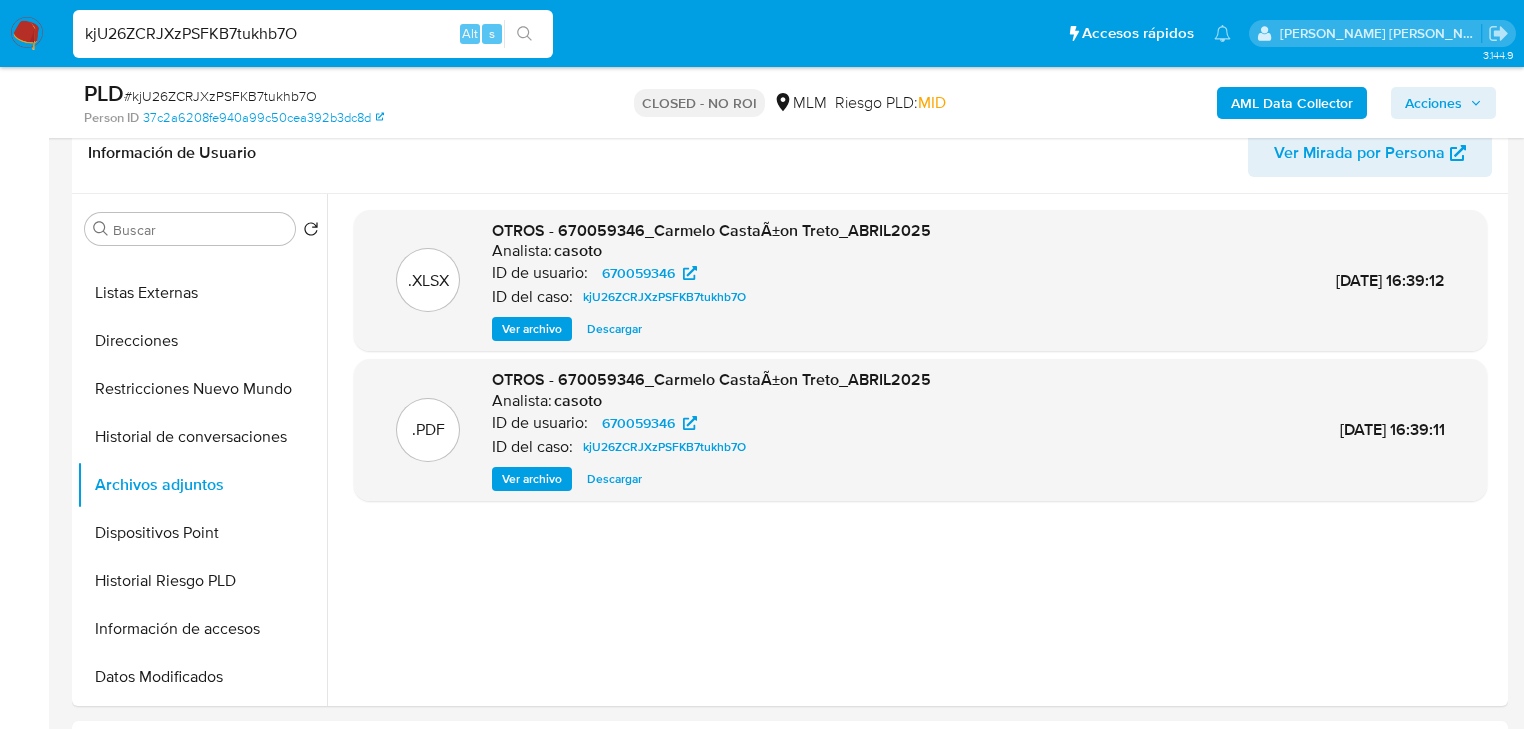 click on "kjU26ZCRJXzPSFKB7tukhb7O" at bounding box center [313, 34] 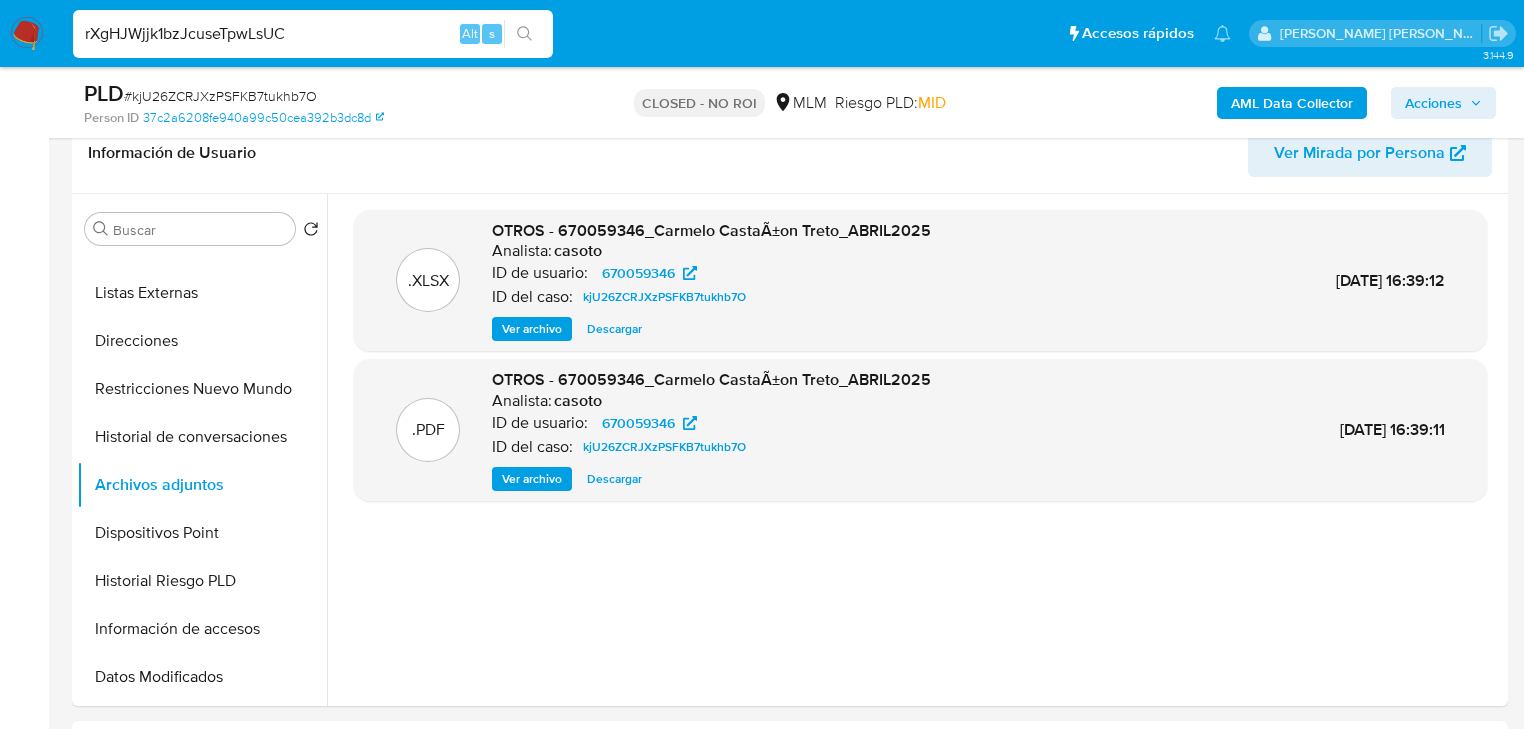 type on "rXgHJWjjk1bzJcuseTpwLsUC" 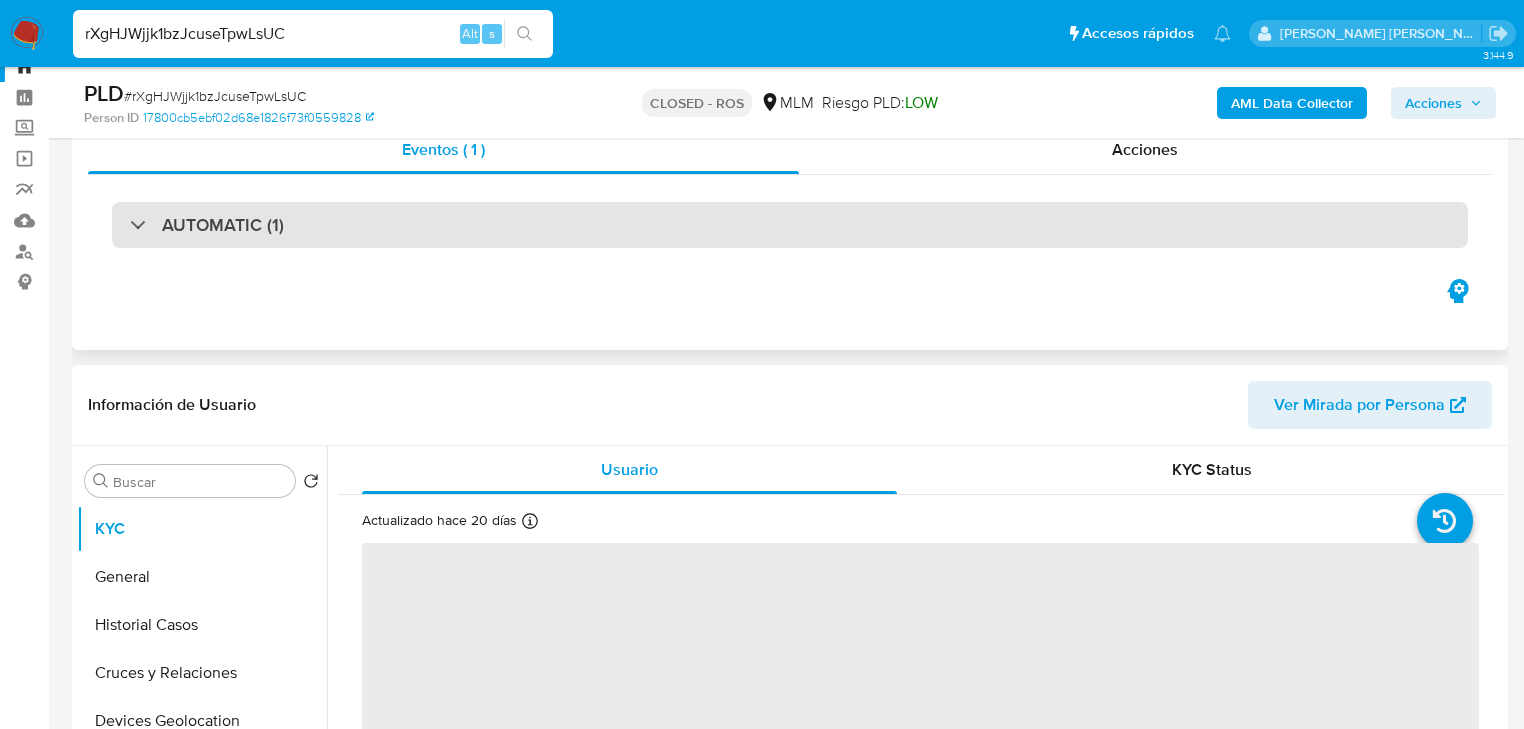 scroll, scrollTop: 240, scrollLeft: 0, axis: vertical 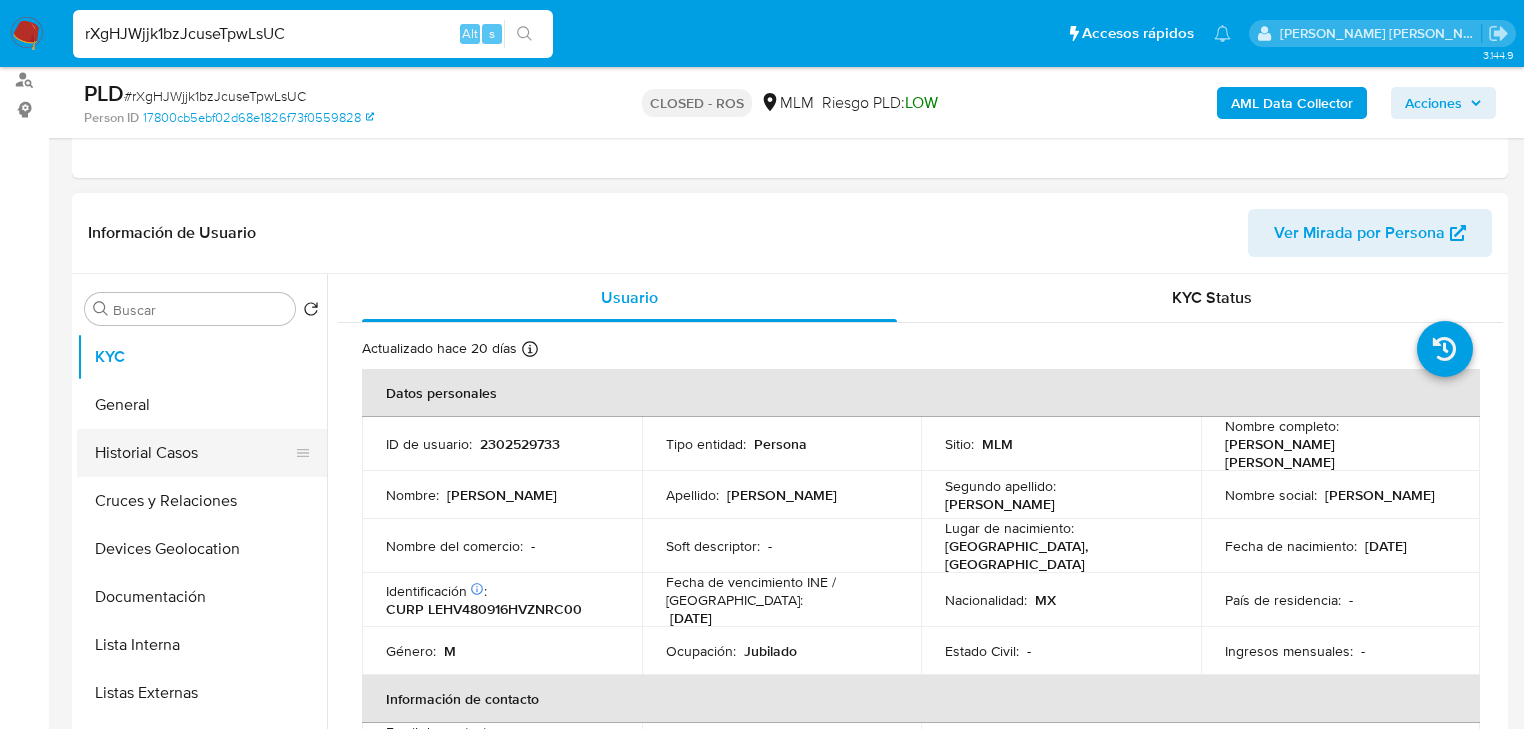 select on "10" 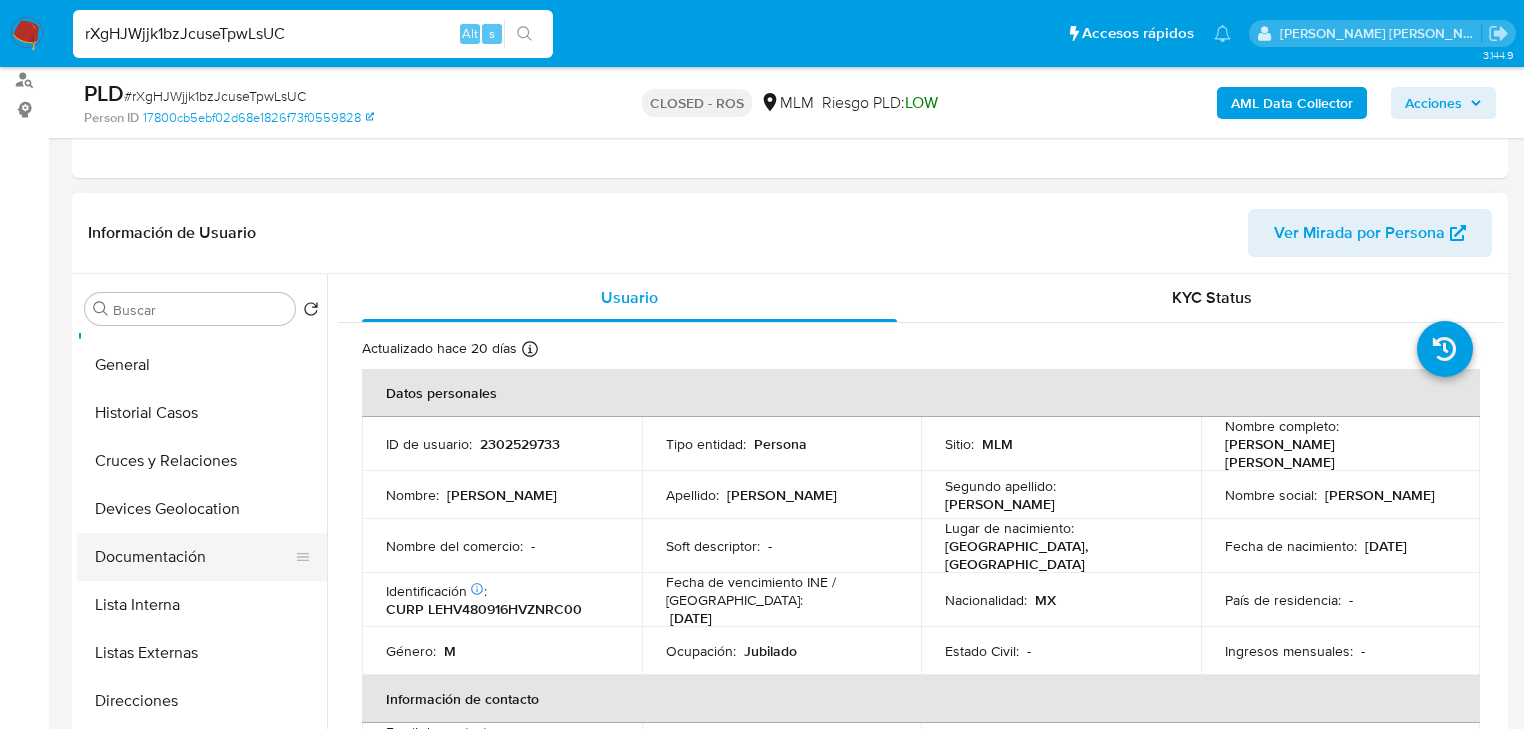 scroll, scrollTop: 80, scrollLeft: 0, axis: vertical 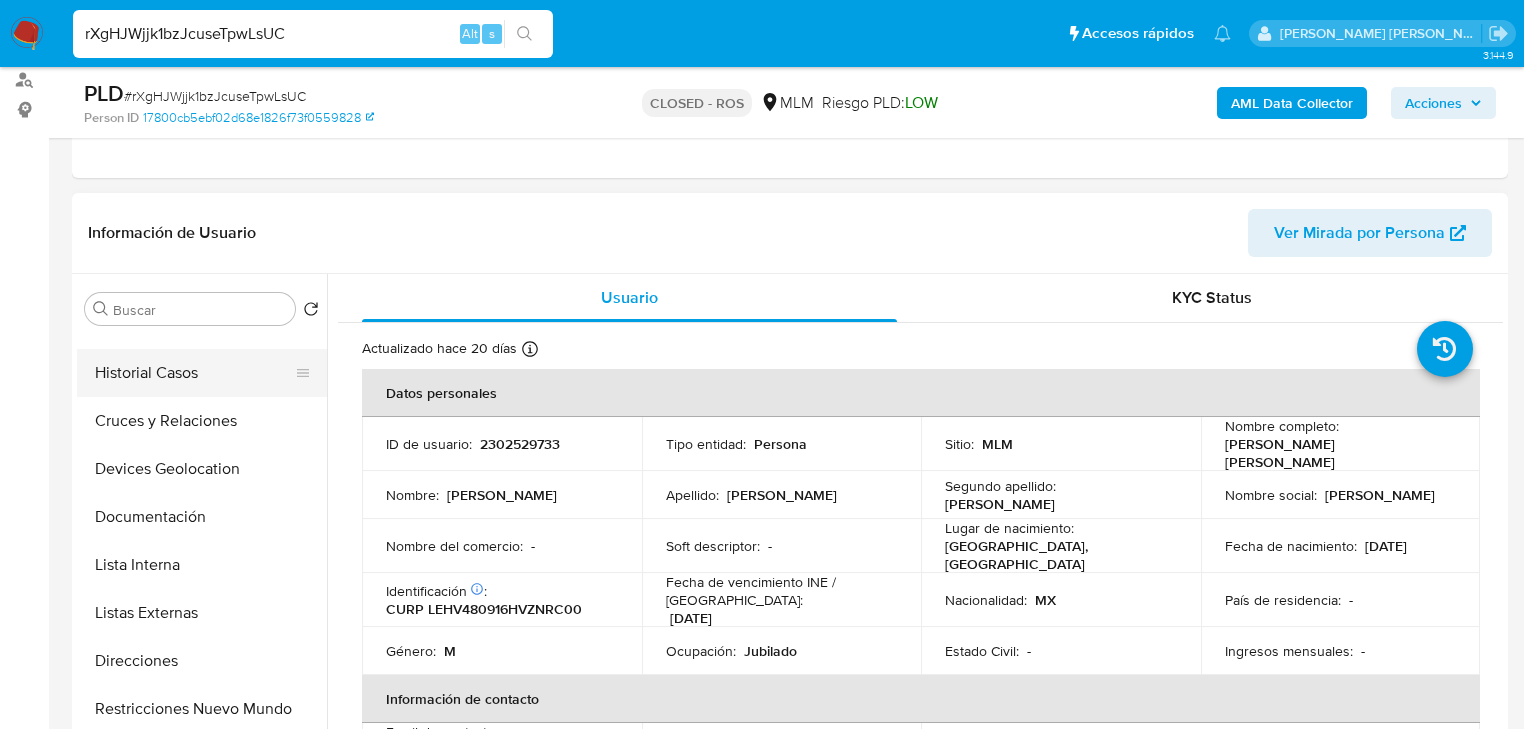 click on "Historial Casos" at bounding box center (194, 373) 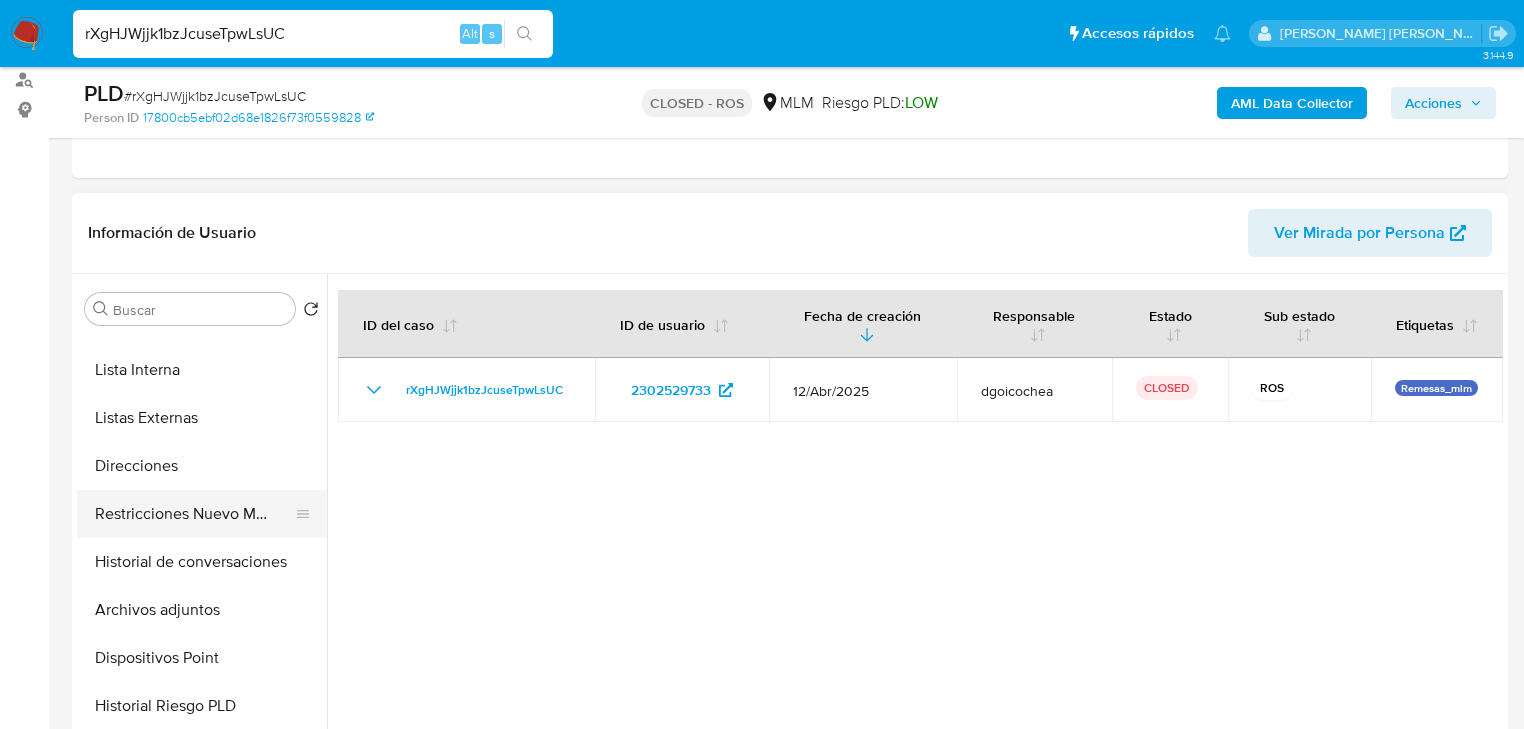 scroll, scrollTop: 320, scrollLeft: 0, axis: vertical 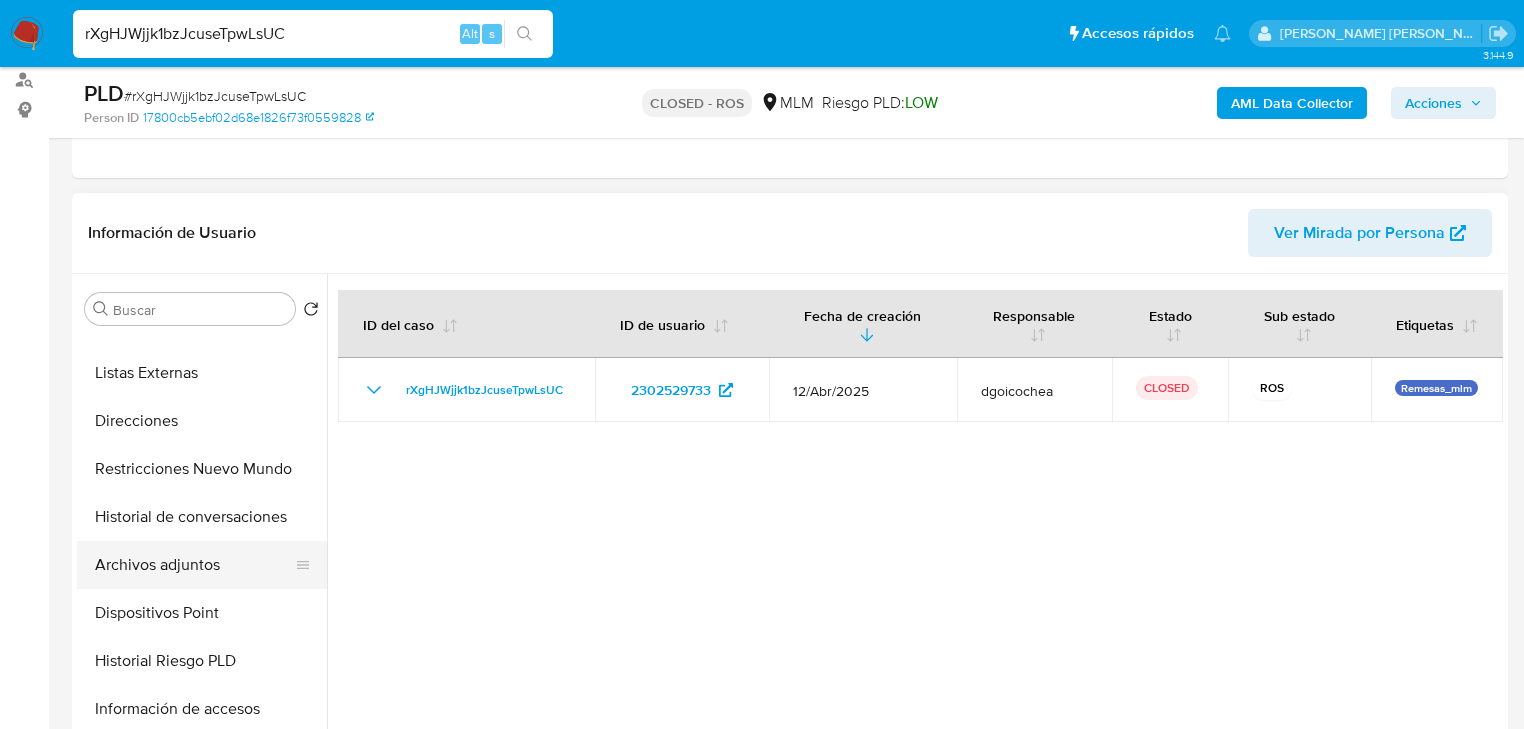 click on "Archivos adjuntos" at bounding box center [194, 565] 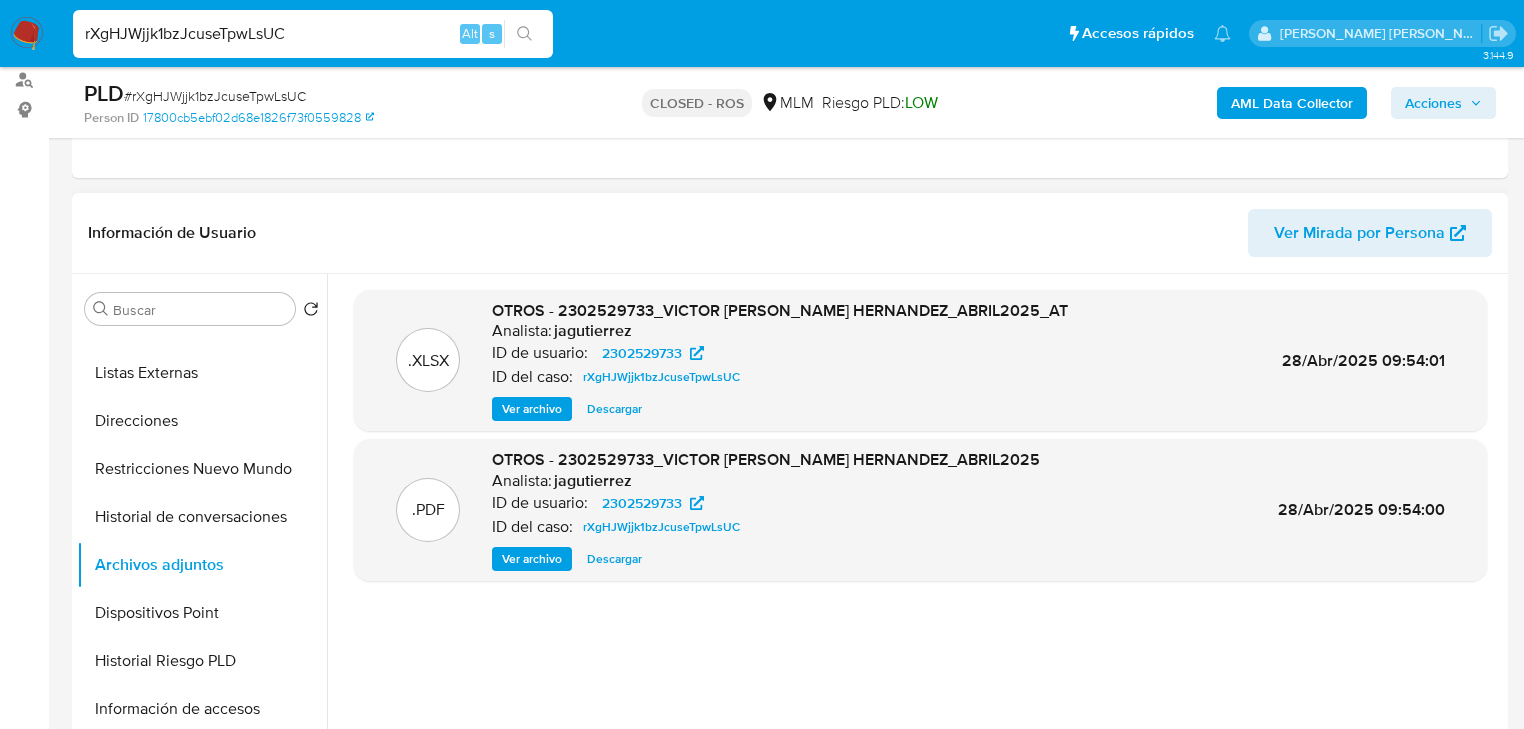 click on "Descargar" at bounding box center (614, 559) 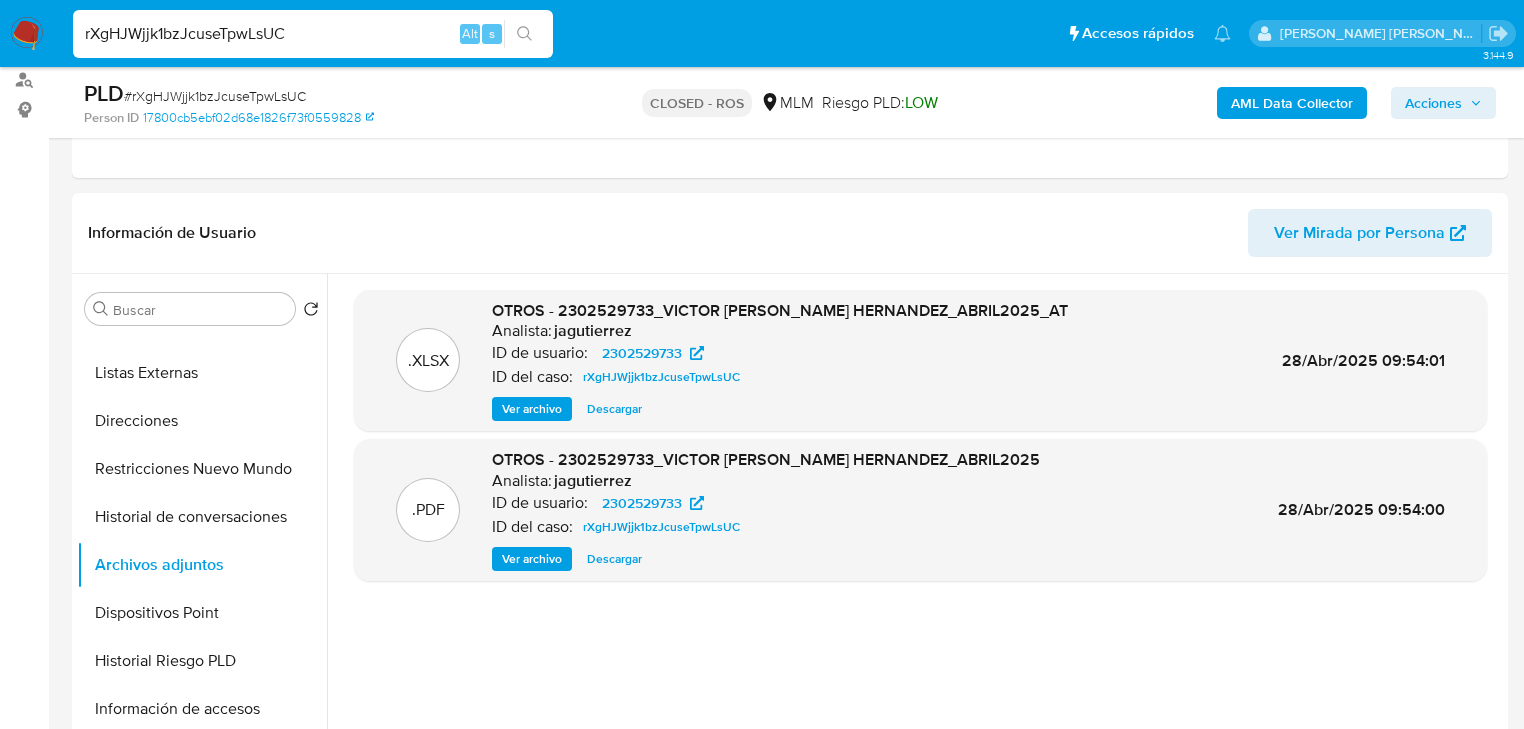 click on "rXgHJWjjk1bzJcuseTpwLsUC" at bounding box center [313, 34] 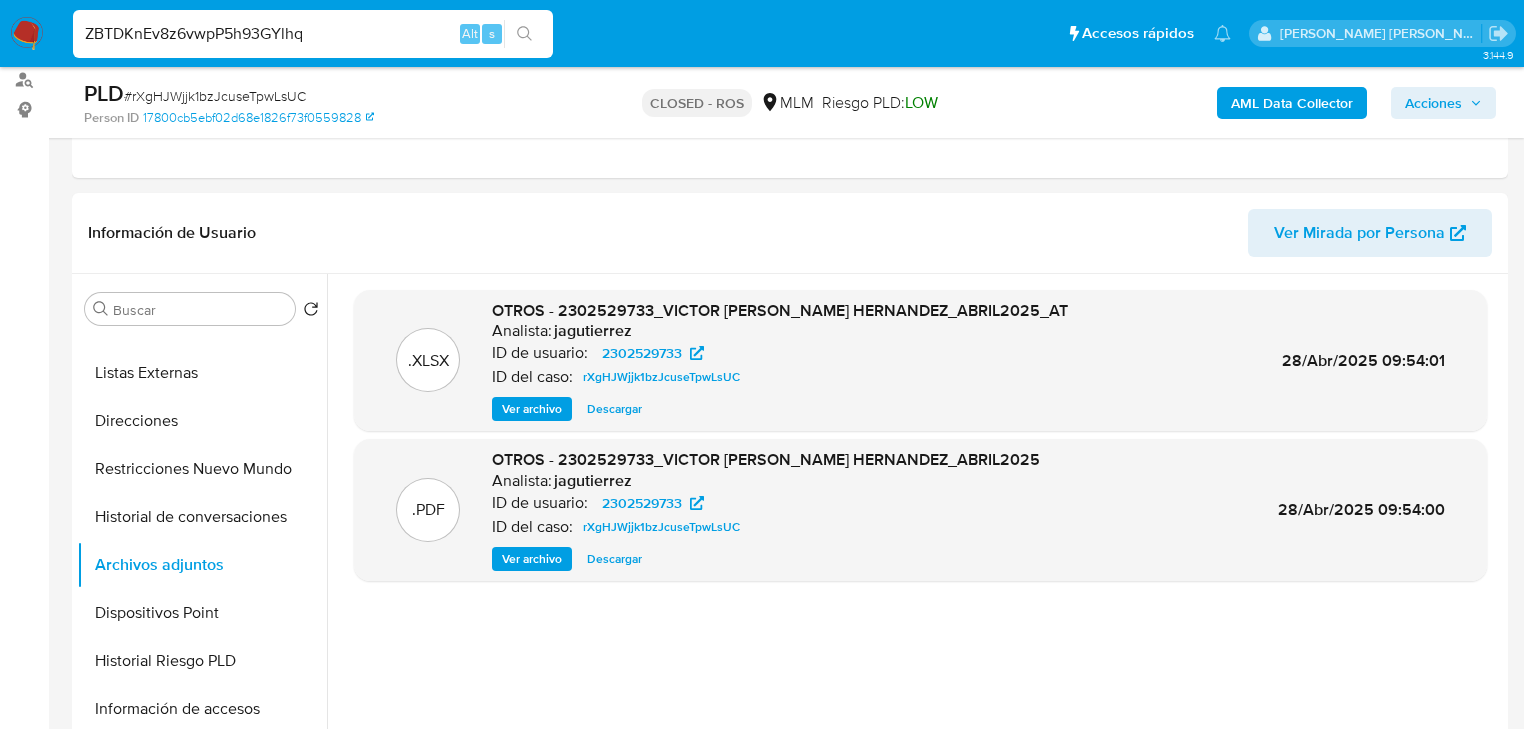 type on "ZBTDKnEv8z6vwpP5h93GYlhq" 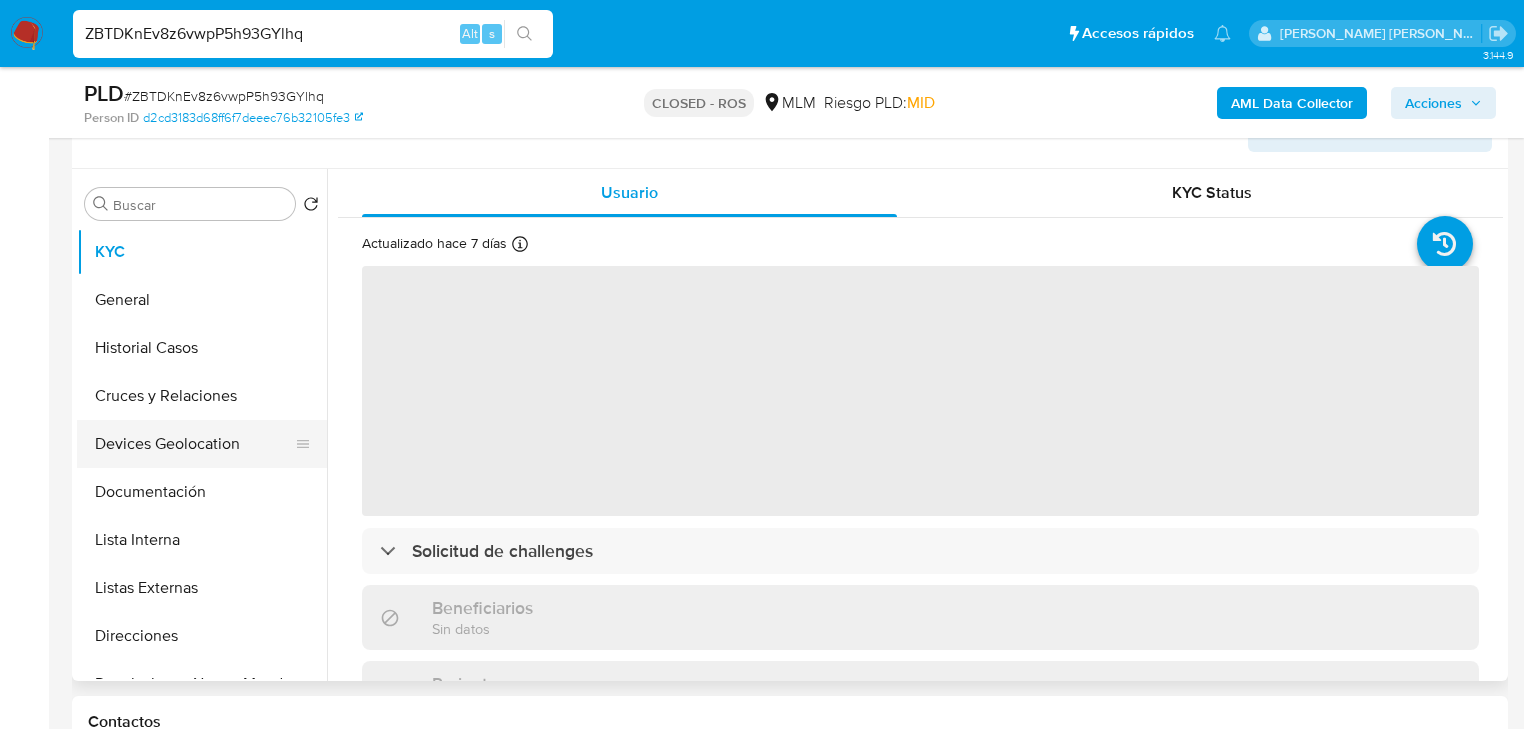 scroll, scrollTop: 400, scrollLeft: 0, axis: vertical 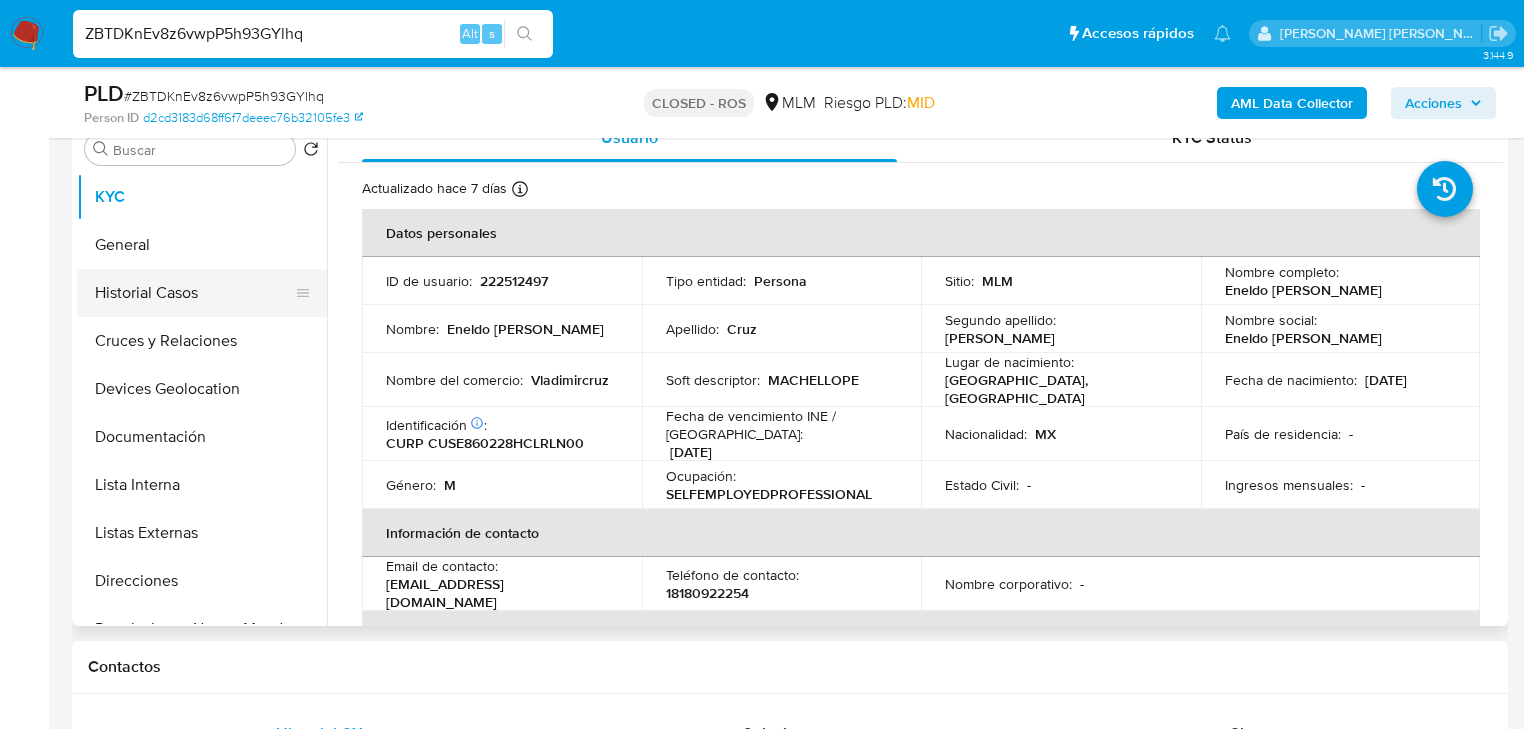 select on "10" 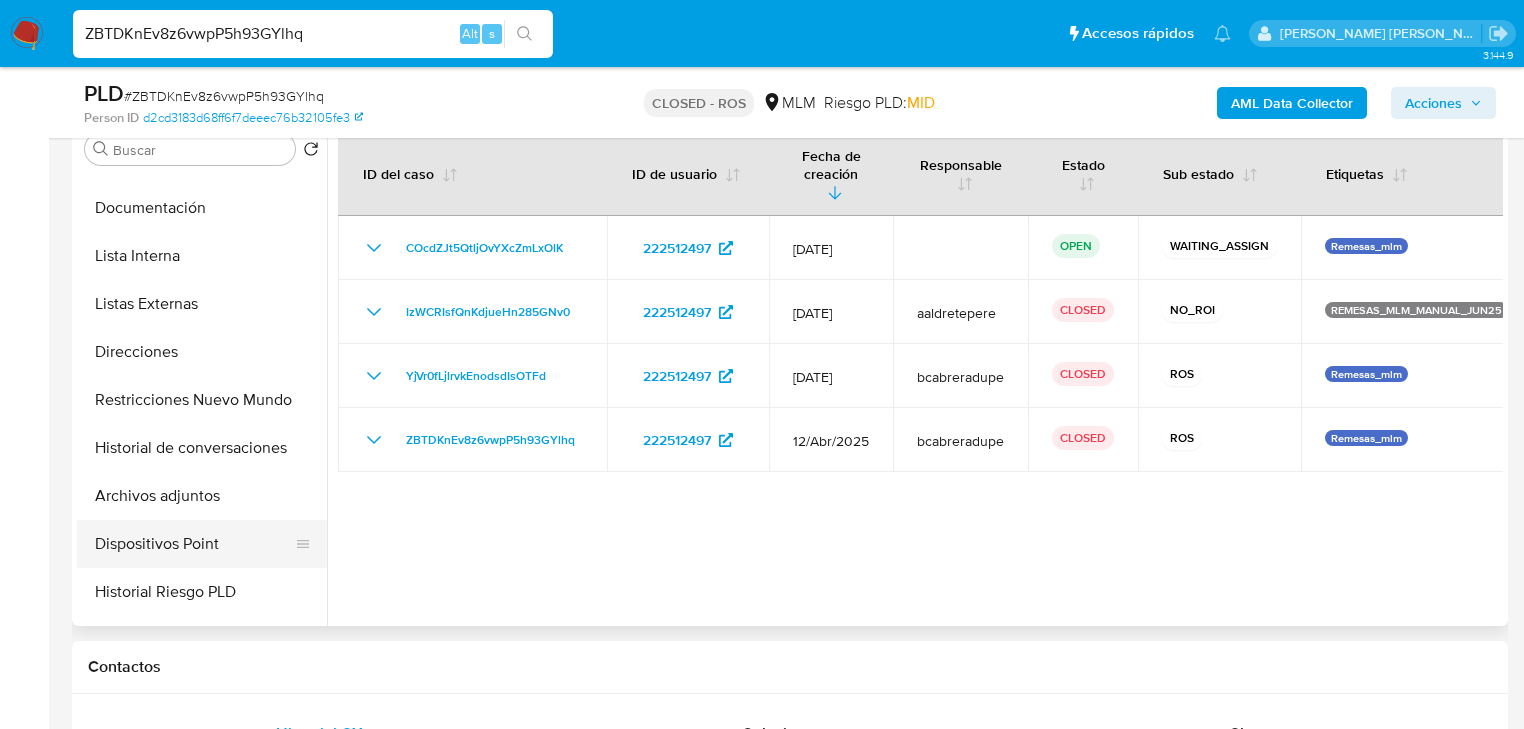 scroll, scrollTop: 240, scrollLeft: 0, axis: vertical 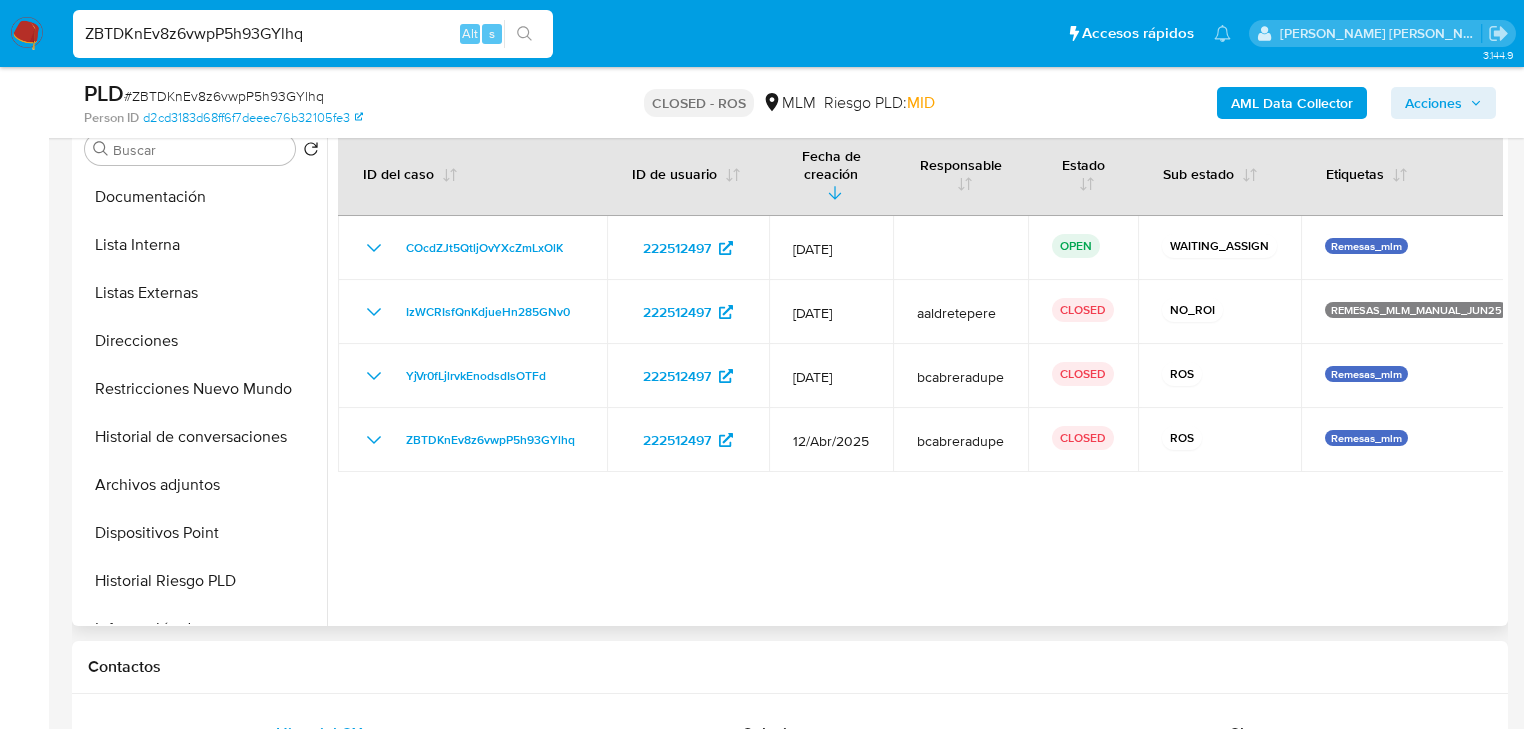 drag, startPoint x: 205, startPoint y: 489, endPoint x: 656, endPoint y: 555, distance: 455.80368 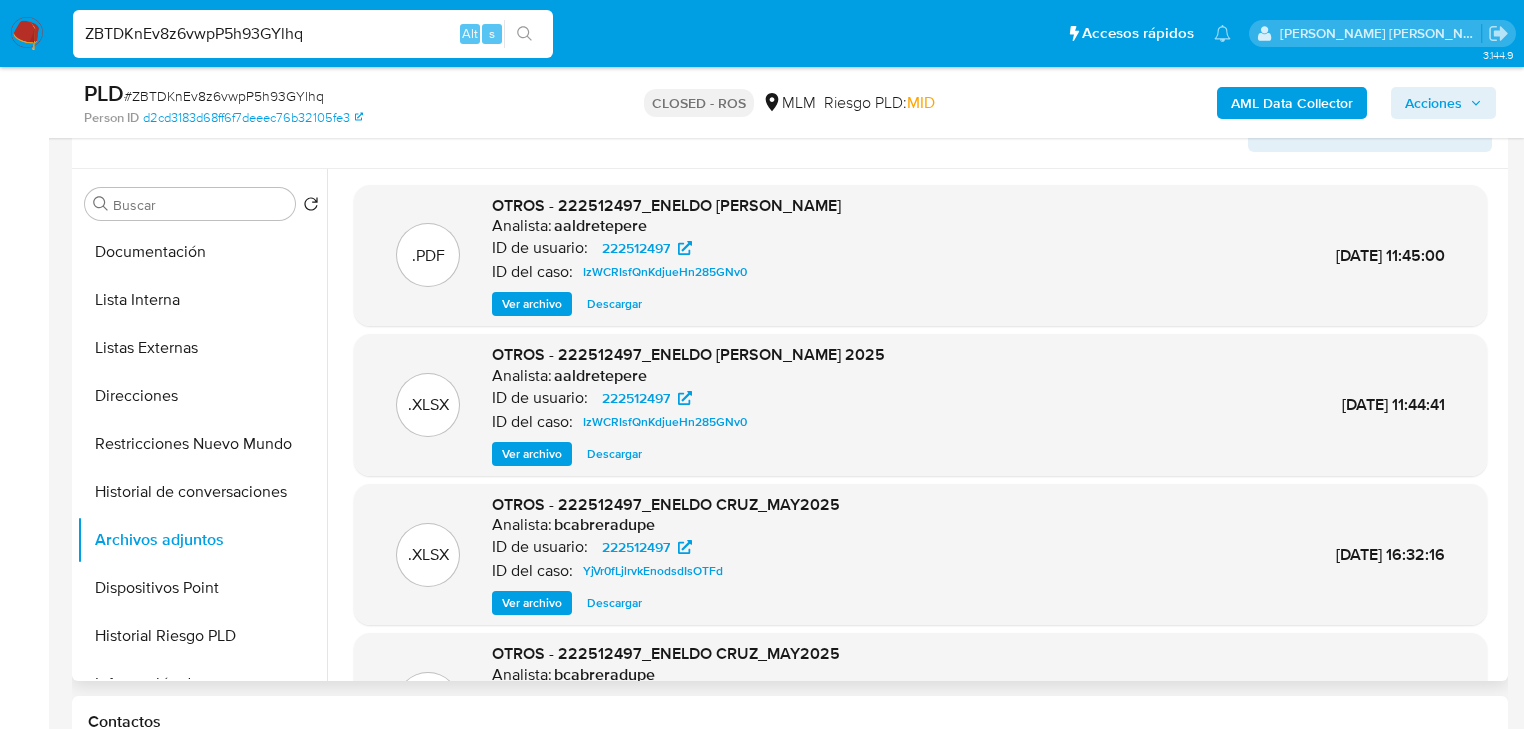 scroll, scrollTop: 320, scrollLeft: 0, axis: vertical 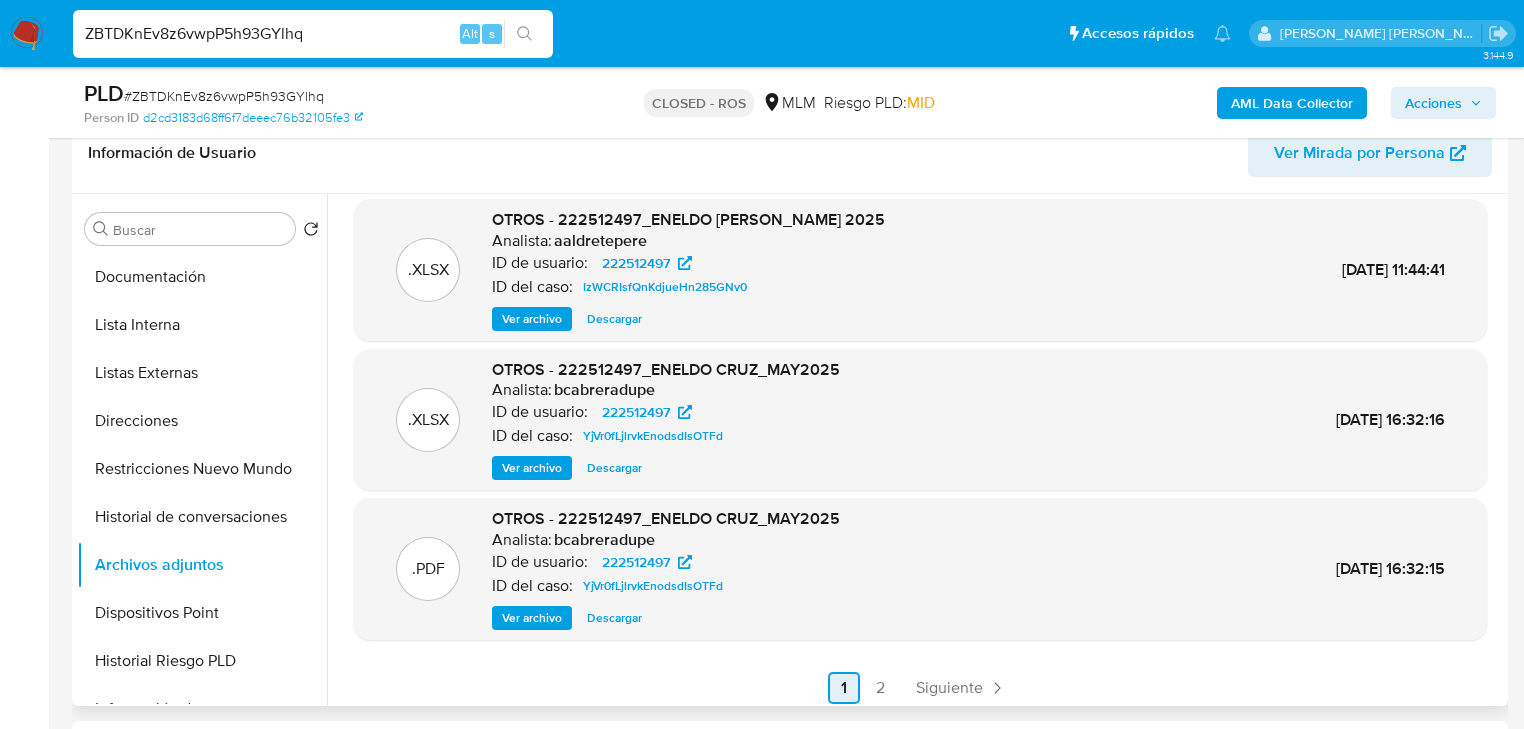 click on "Siguiente" at bounding box center [949, 688] 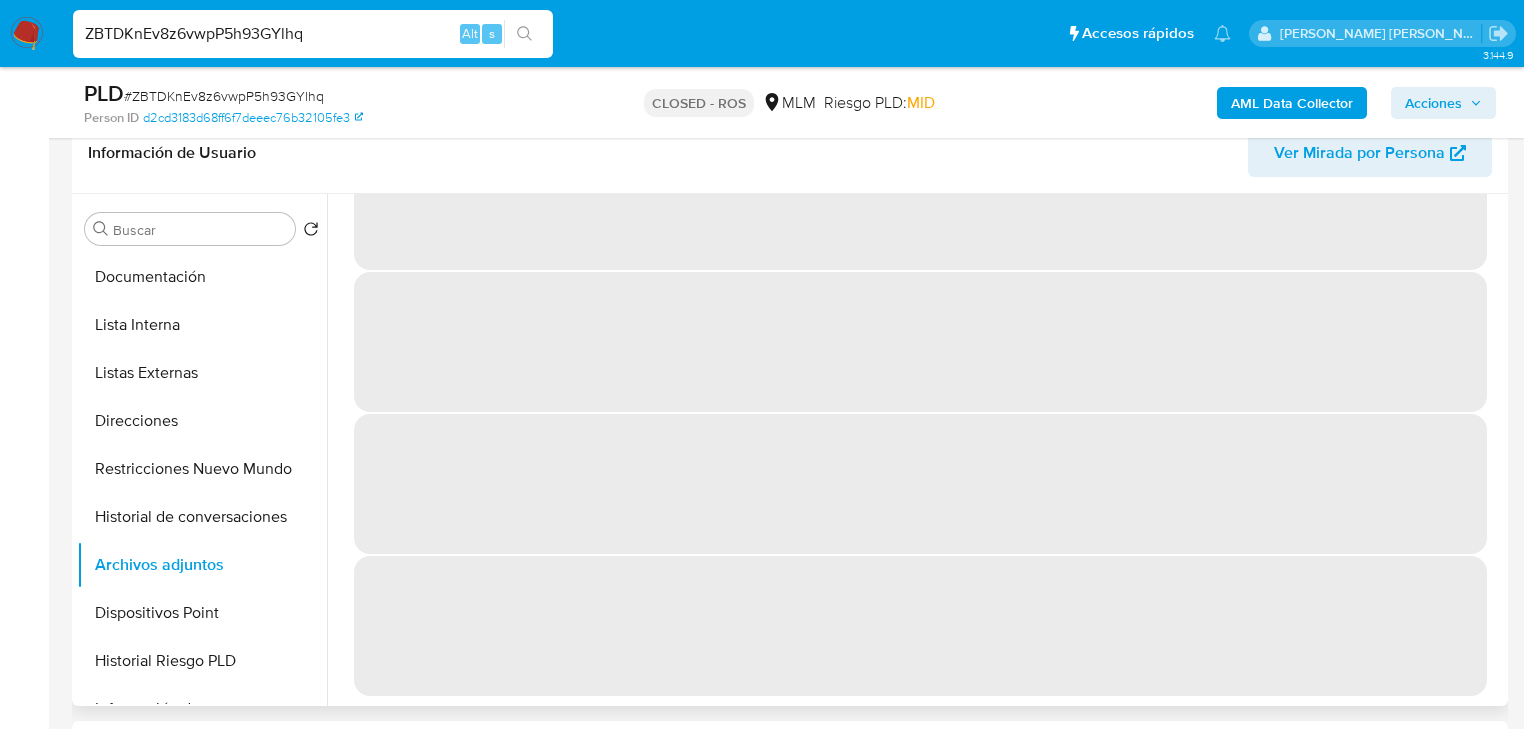 scroll, scrollTop: 0, scrollLeft: 0, axis: both 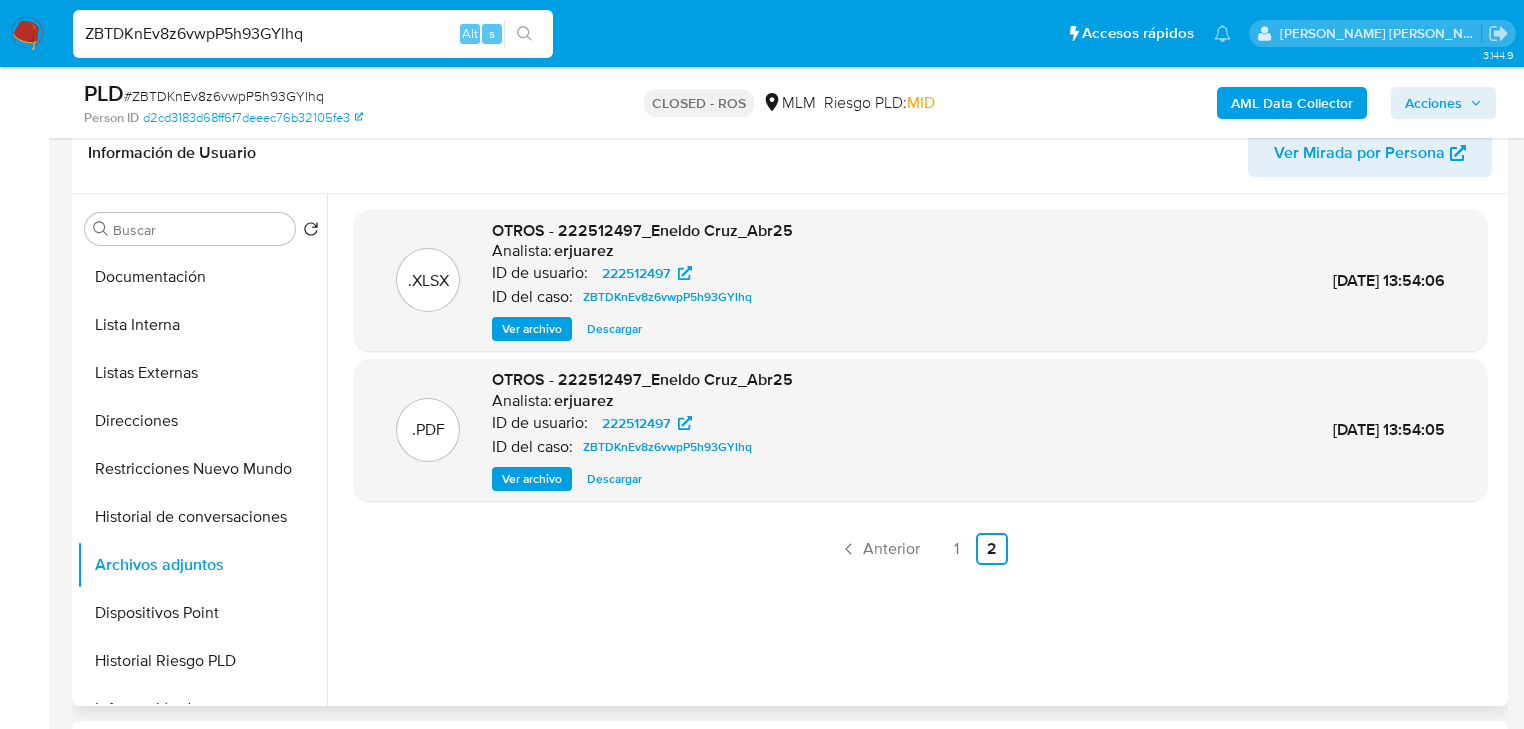click on "Descargar" at bounding box center [614, 479] 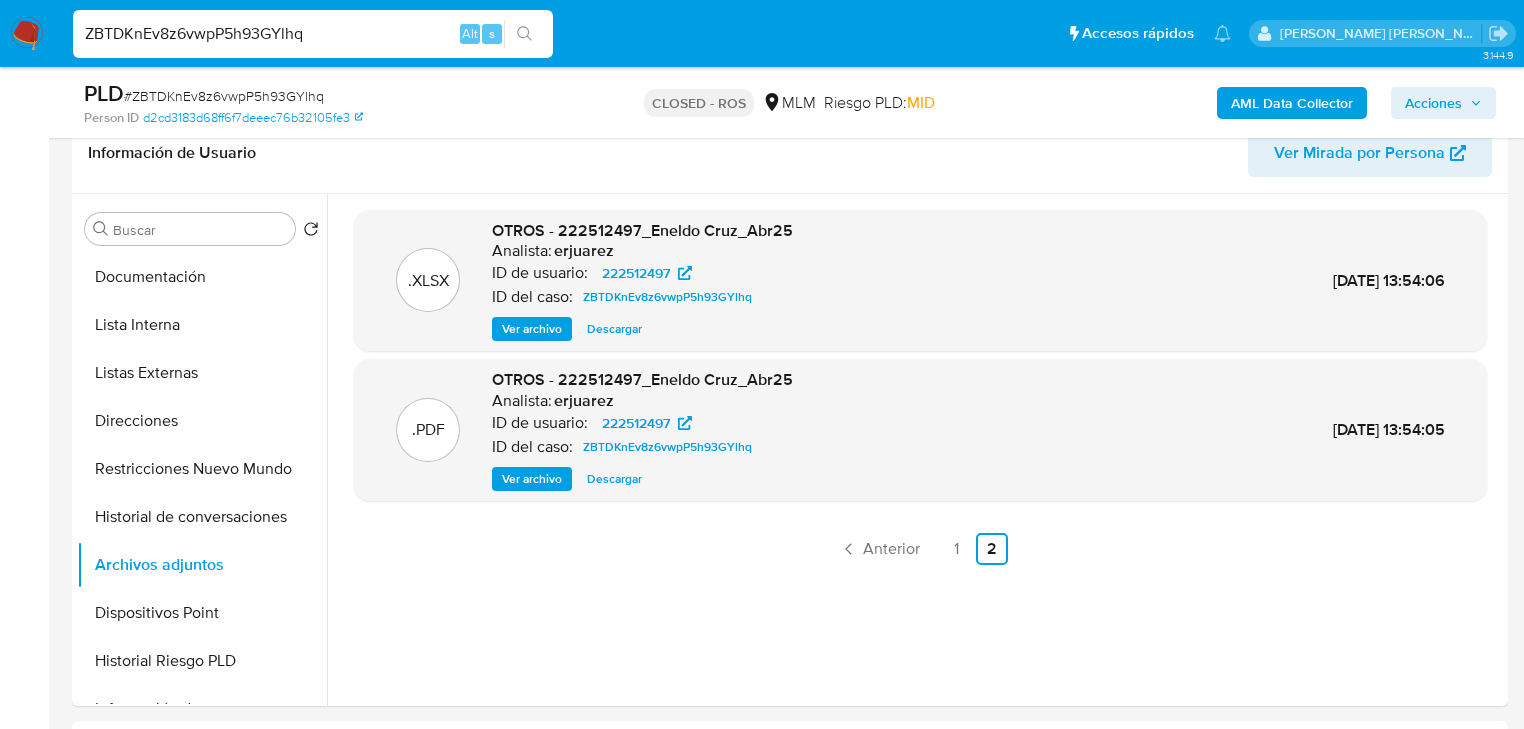 click on "ZBTDKnEv8z6vwpP5h93GYlhq" at bounding box center (313, 34) 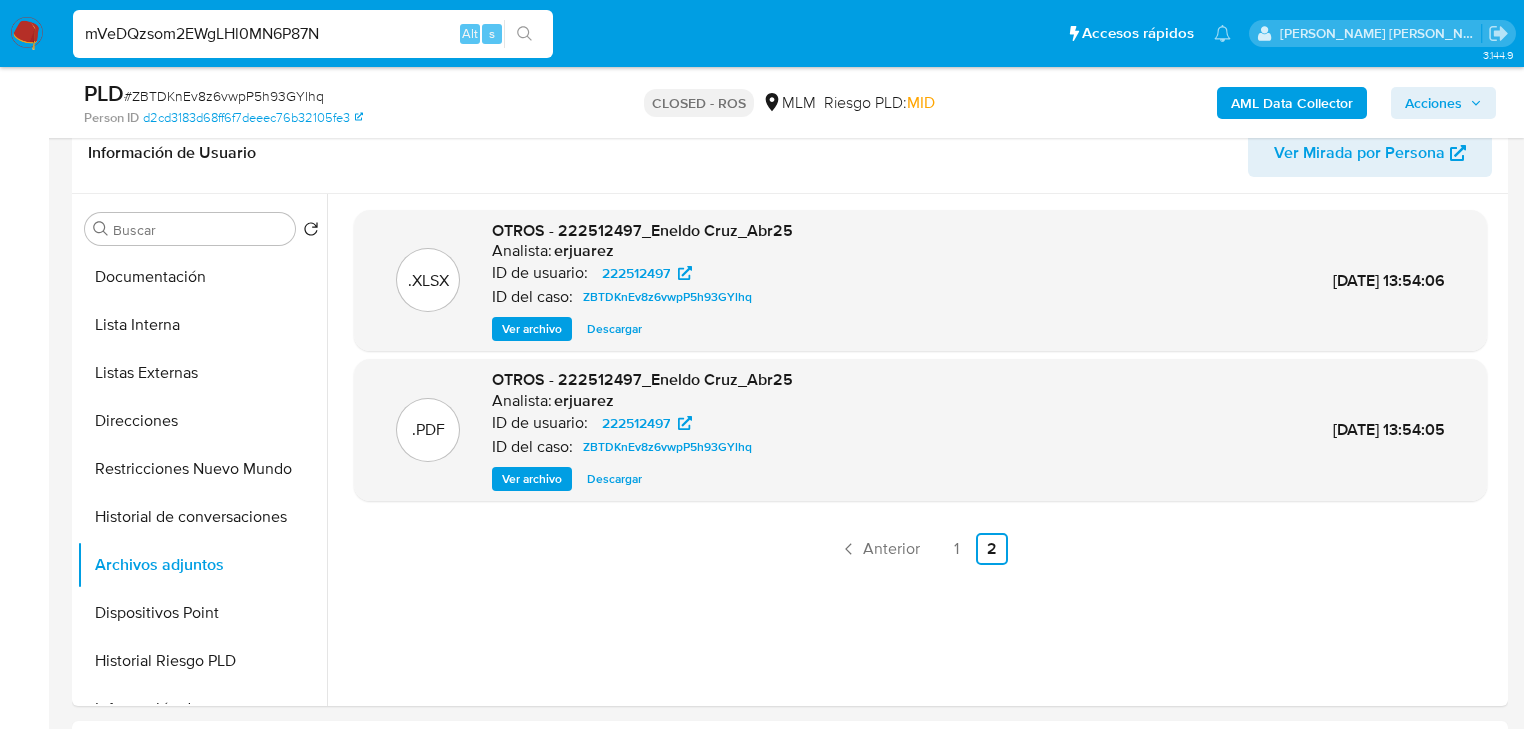 type on "mVeDQzsom2EWgLHl0MN6P87N" 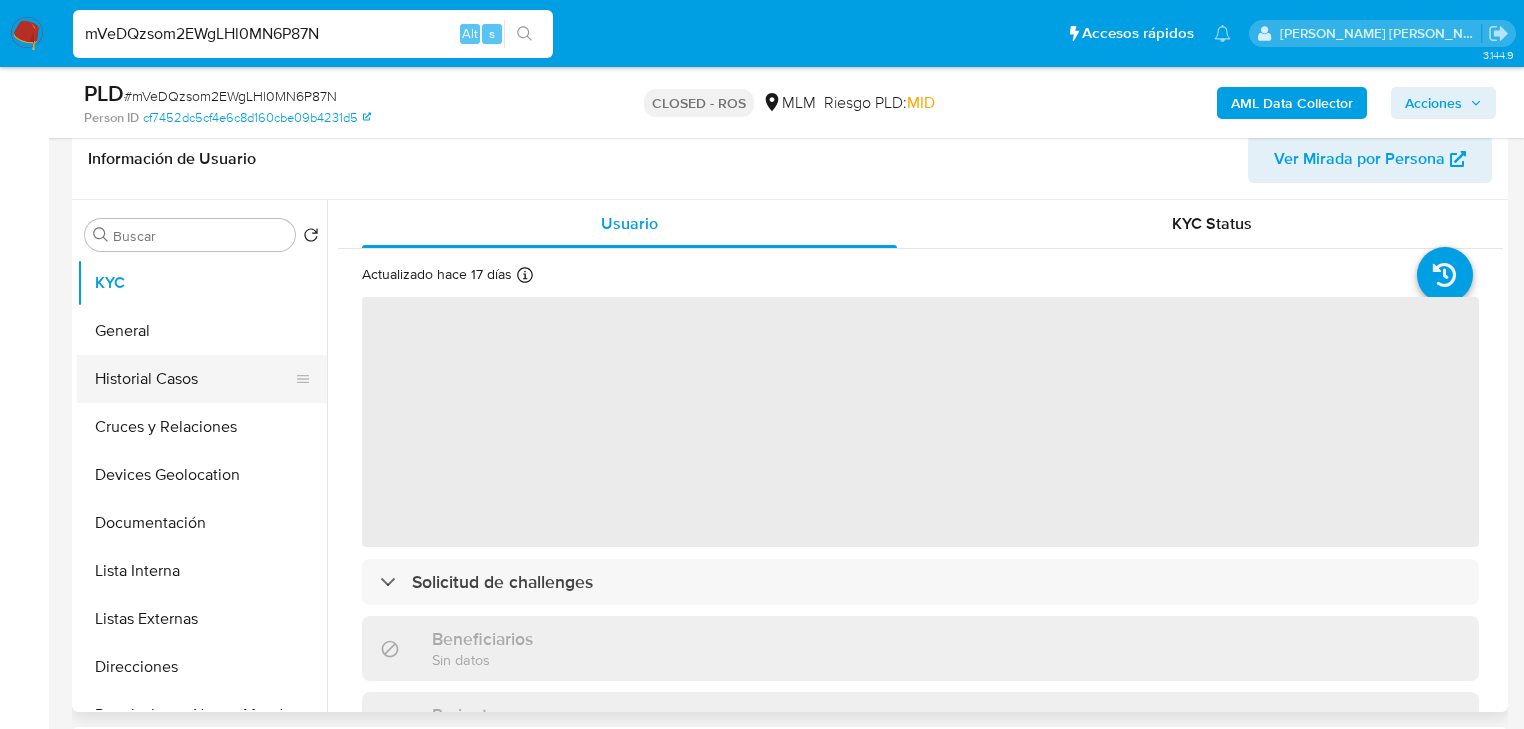 scroll, scrollTop: 320, scrollLeft: 0, axis: vertical 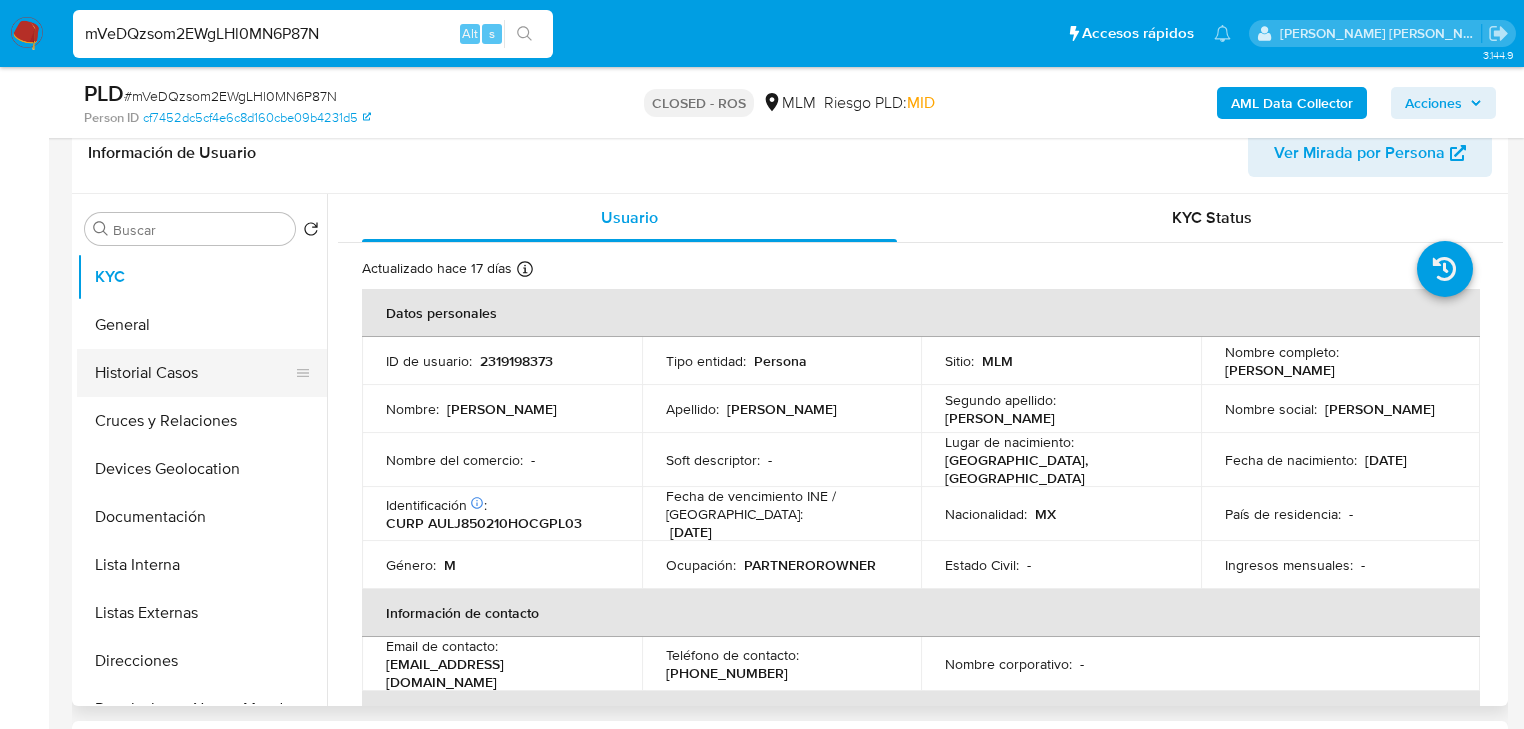 click on "Historial Casos" at bounding box center [194, 373] 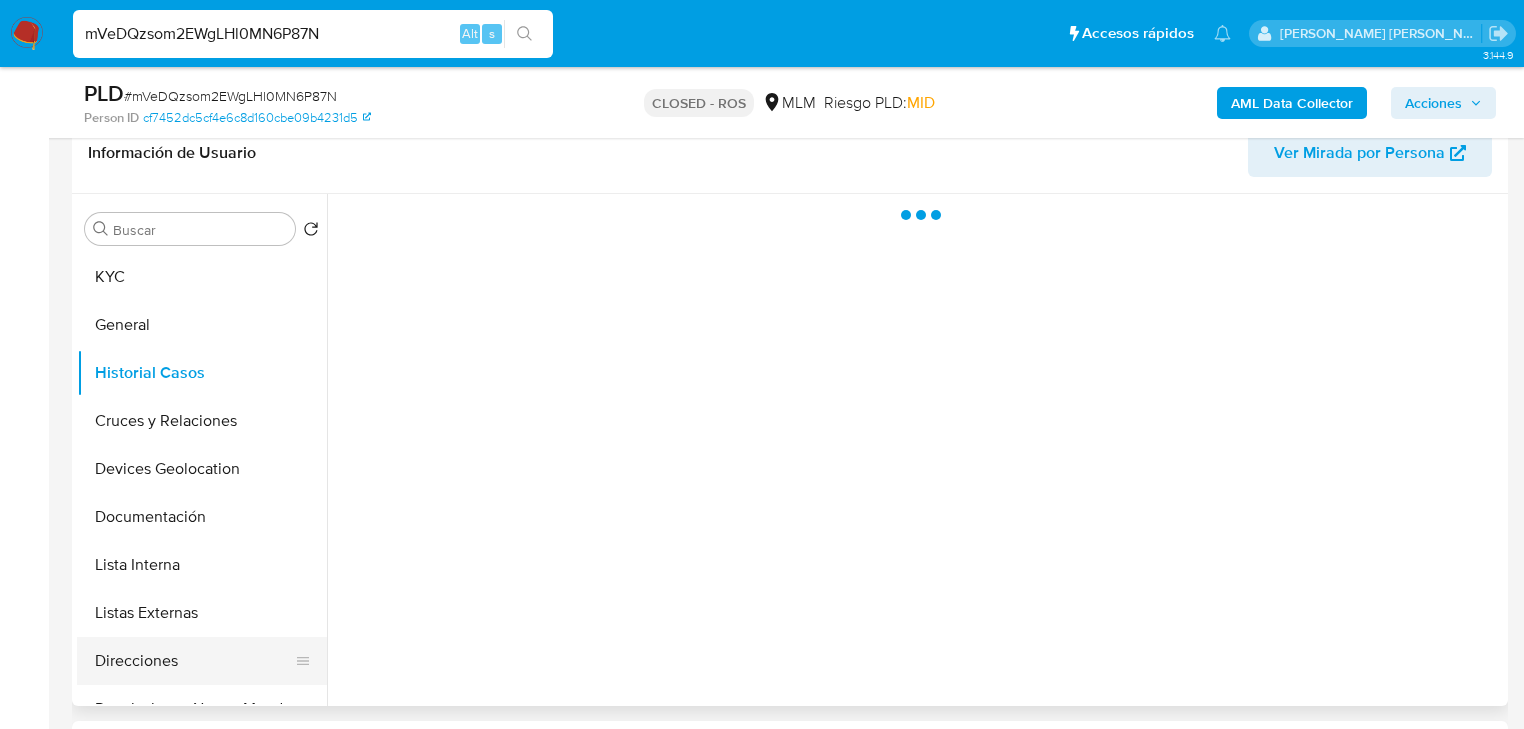 select on "10" 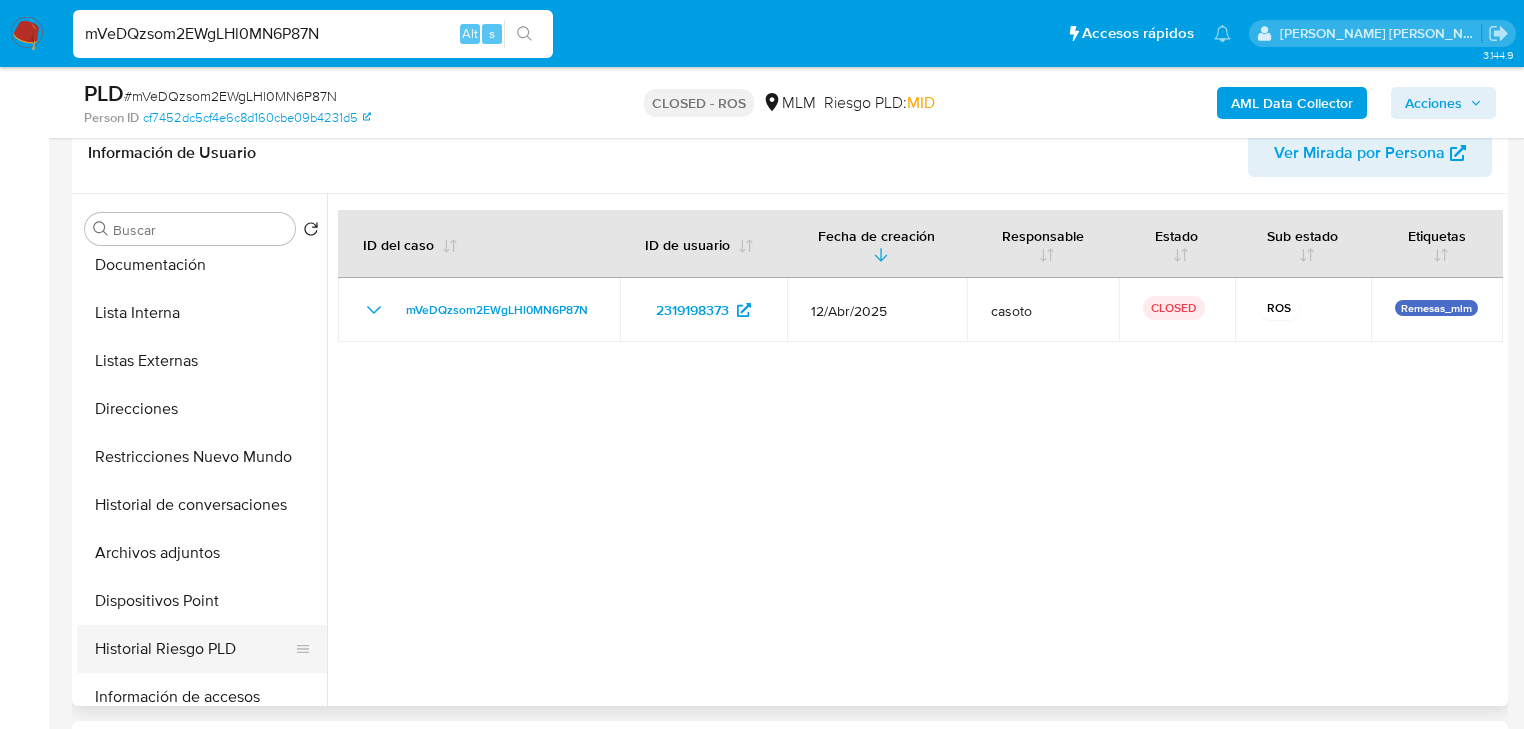scroll, scrollTop: 320, scrollLeft: 0, axis: vertical 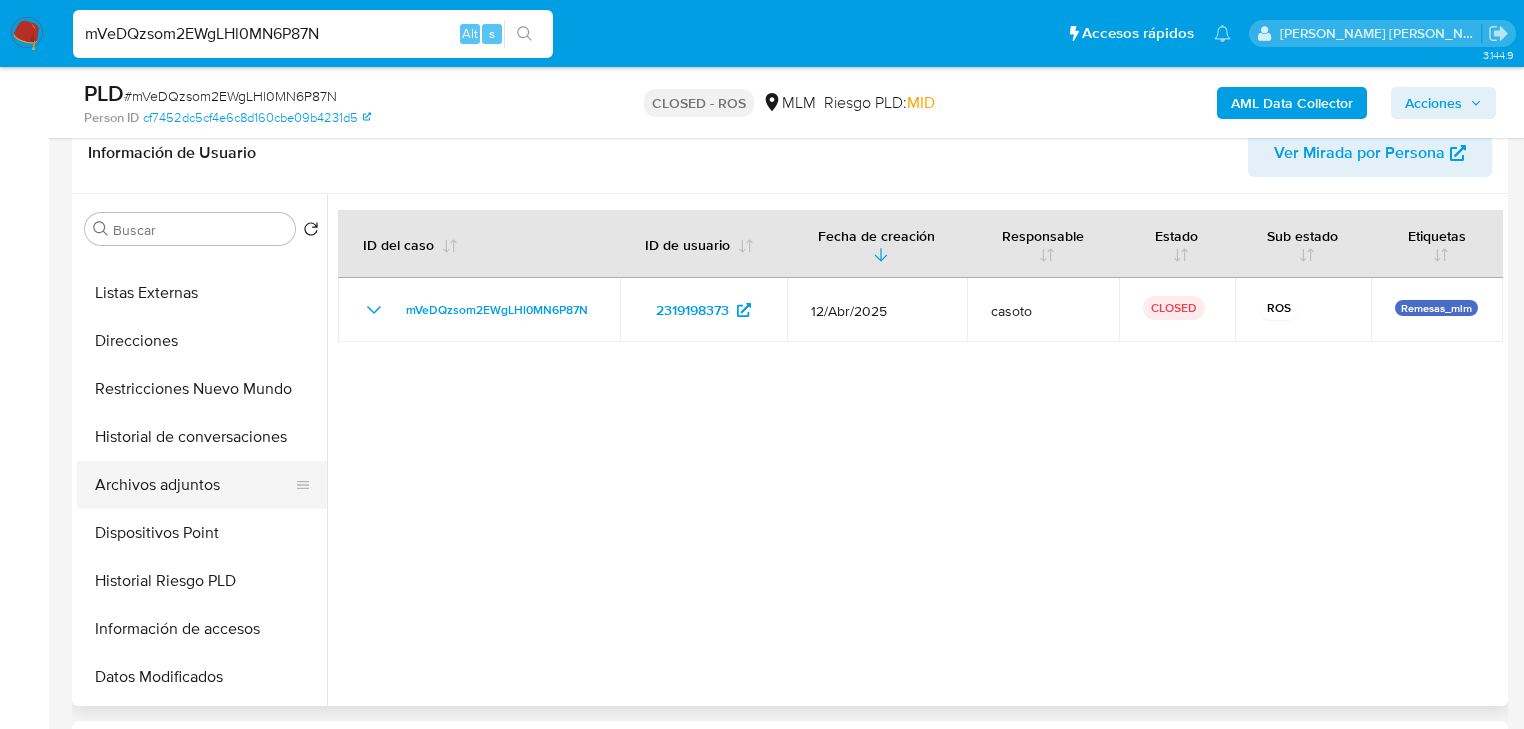 click on "Archivos adjuntos" at bounding box center [194, 485] 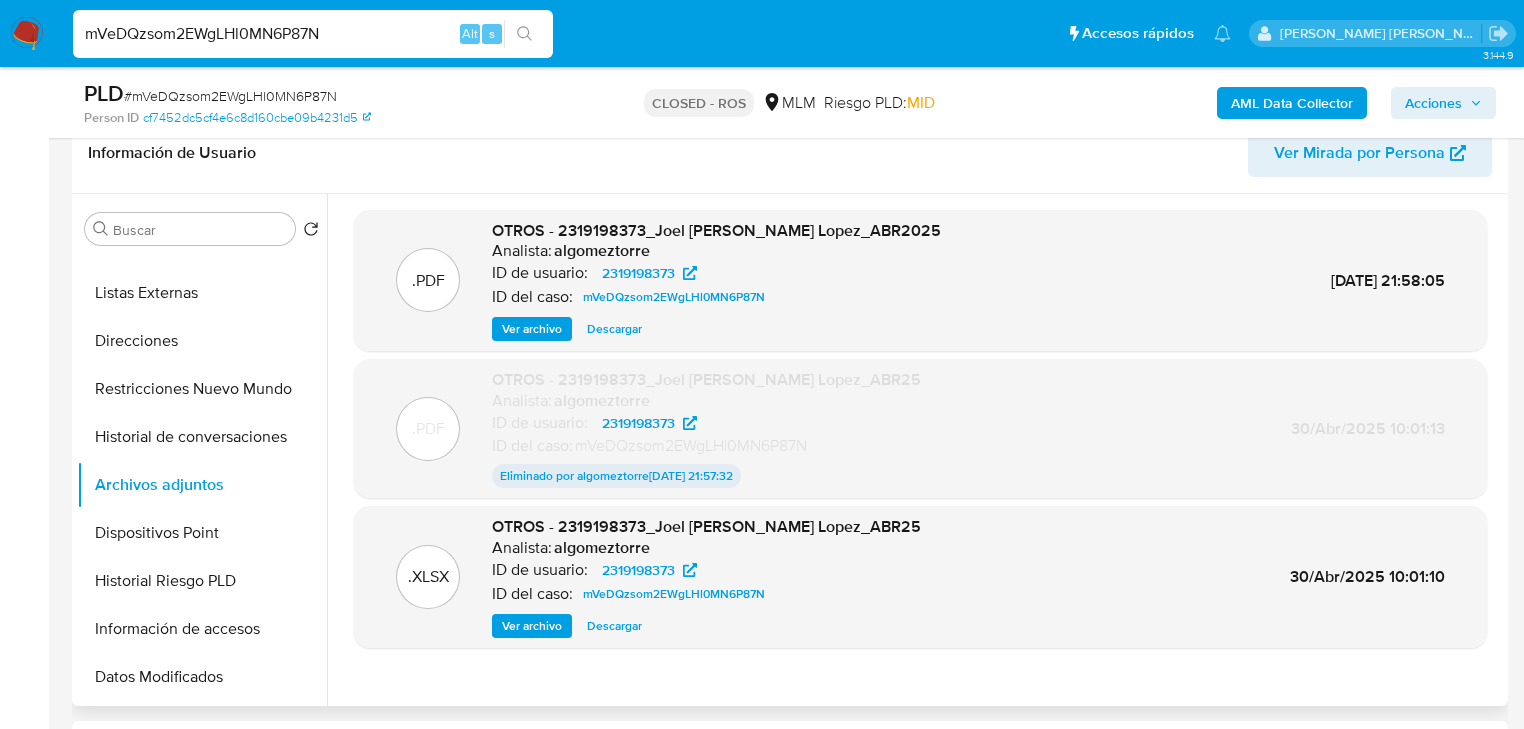 click on "Descargar" at bounding box center [614, 329] 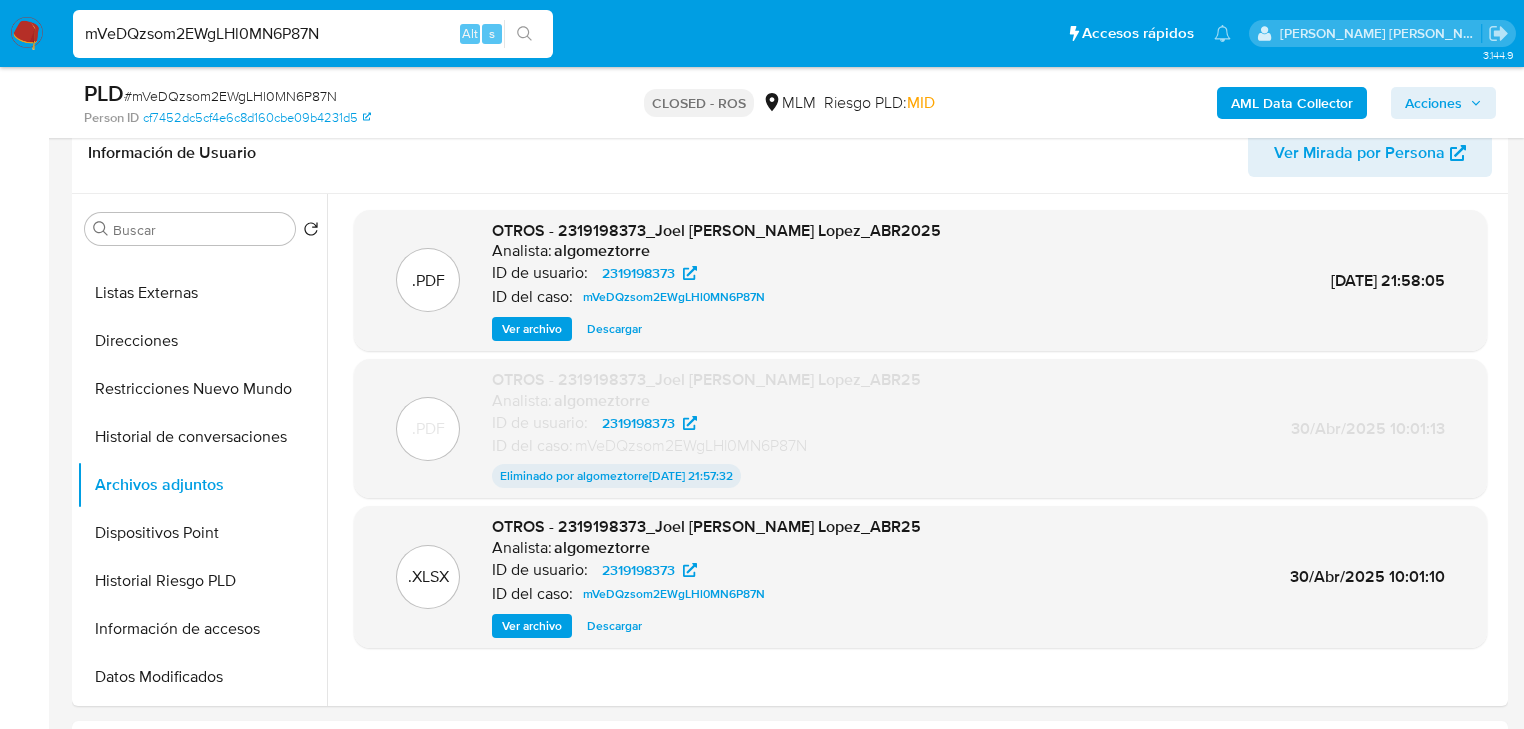 click on "mVeDQzsom2EWgLHl0MN6P87N" at bounding box center [313, 34] 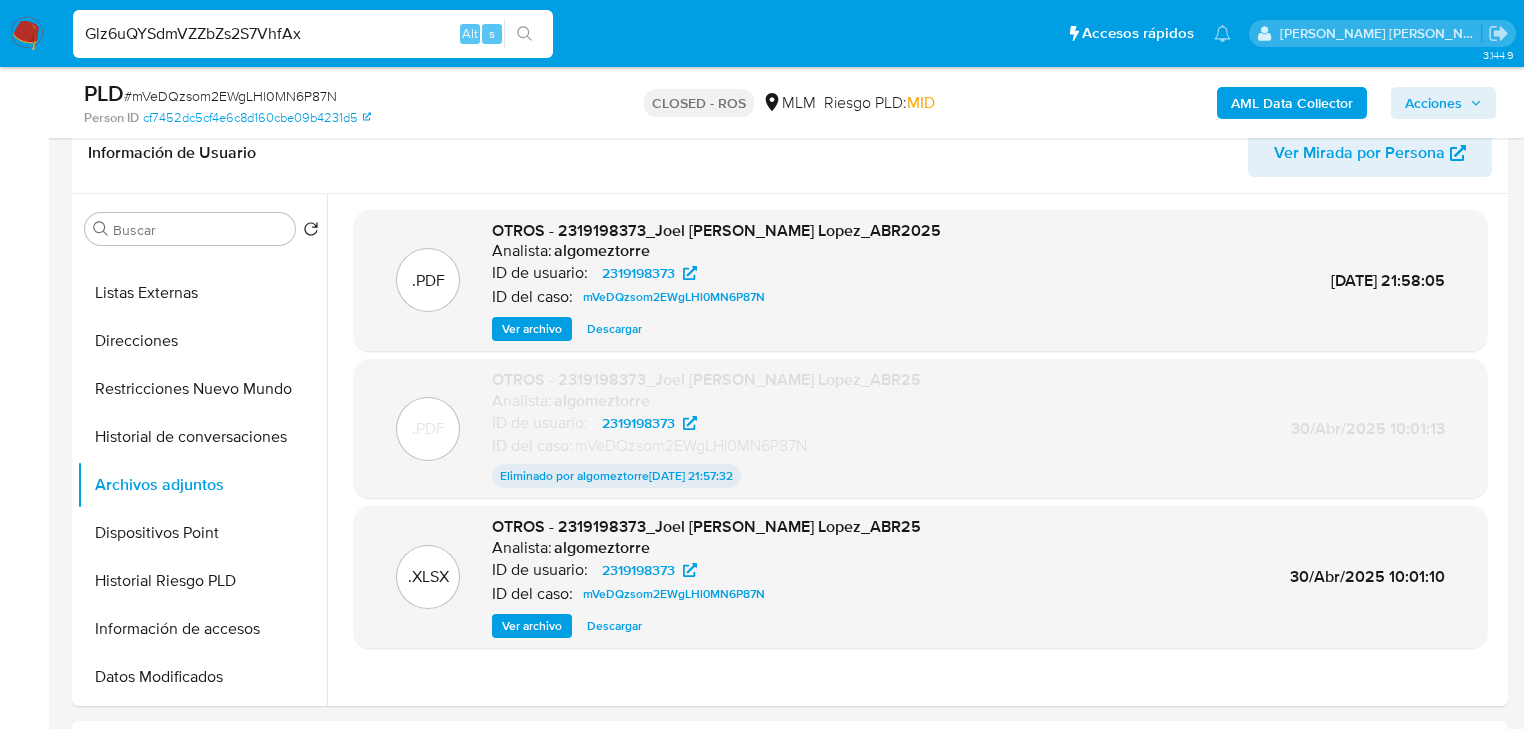 type on "Glz6uQYSdmVZZbZs2S7VhfAx" 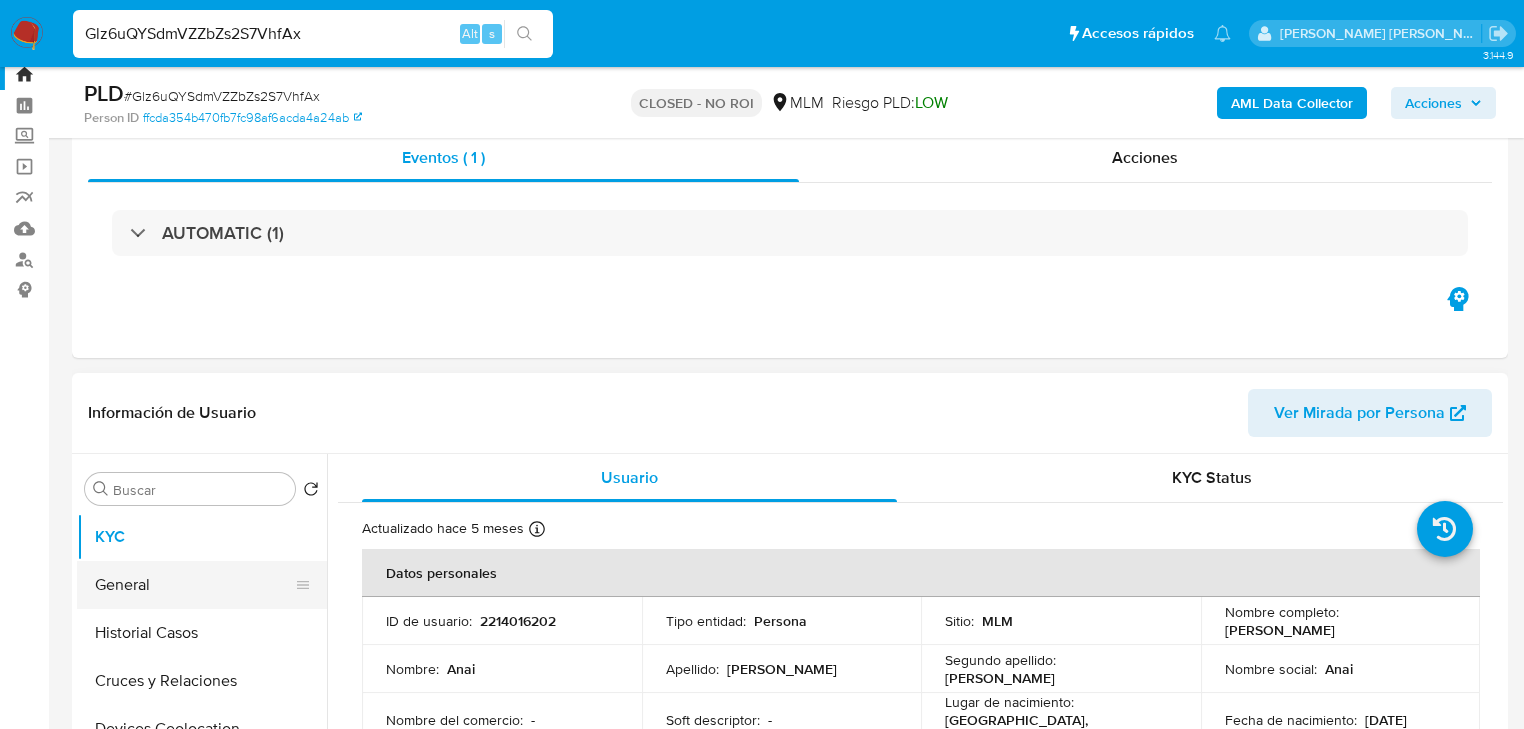 scroll, scrollTop: 240, scrollLeft: 0, axis: vertical 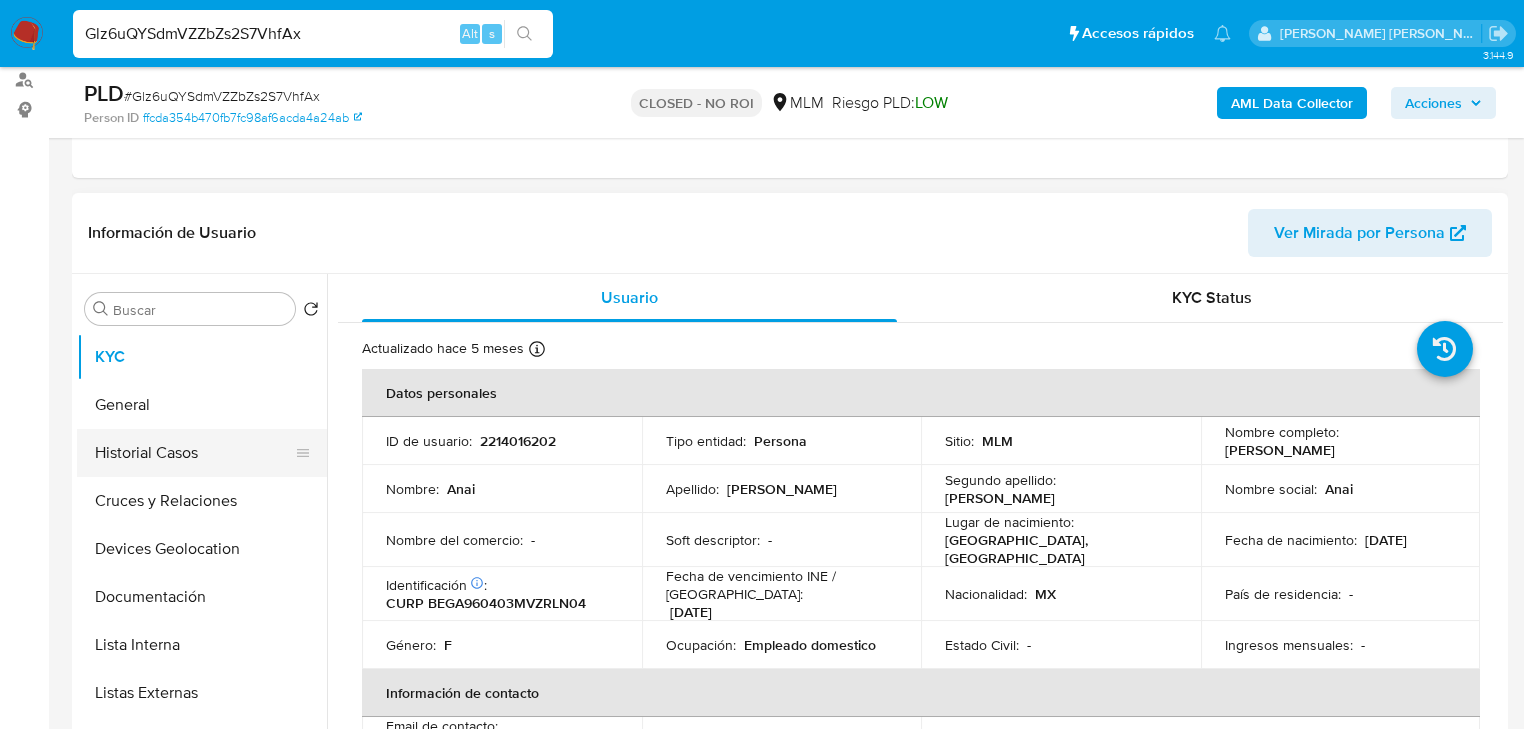 select on "10" 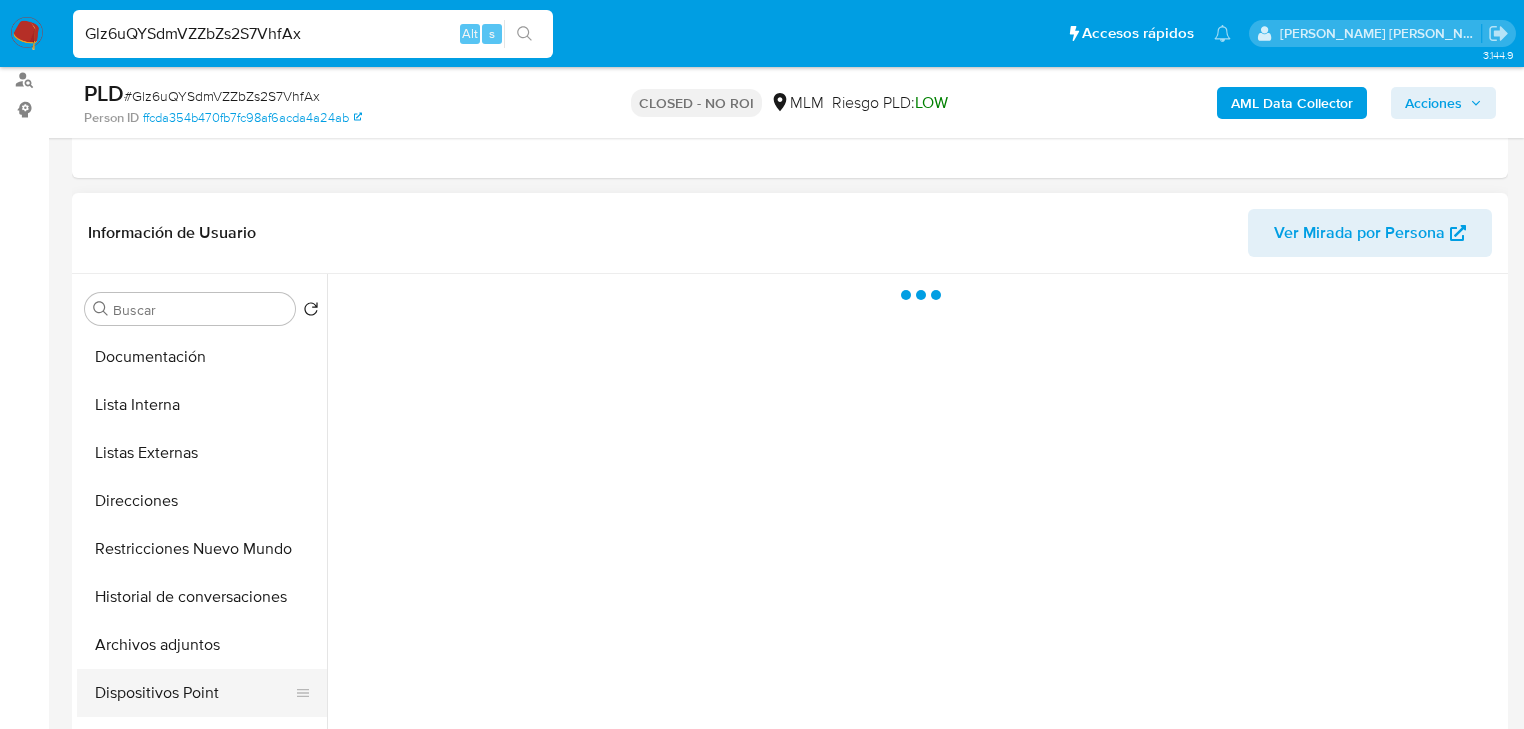 scroll, scrollTop: 400, scrollLeft: 0, axis: vertical 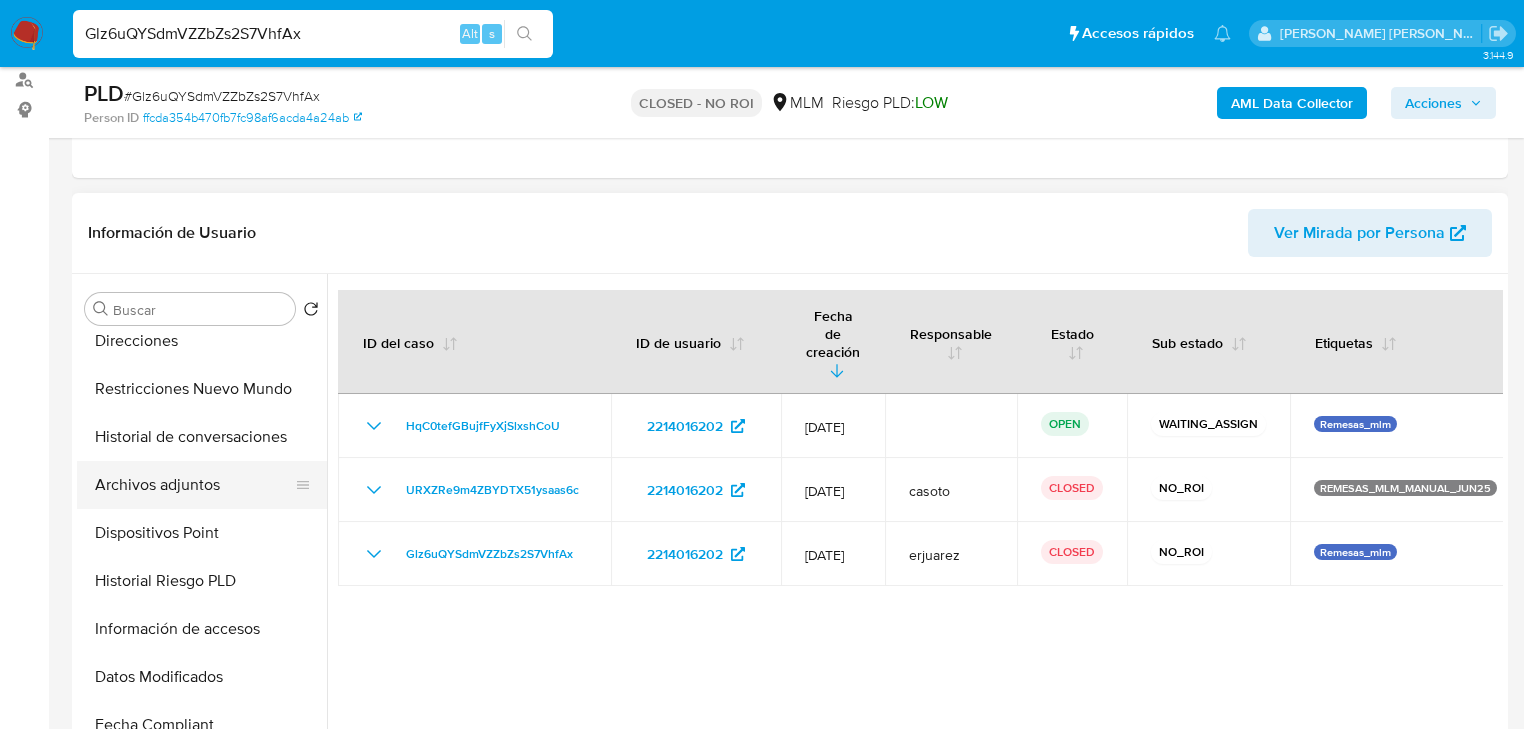 click on "Archivos adjuntos" at bounding box center (194, 485) 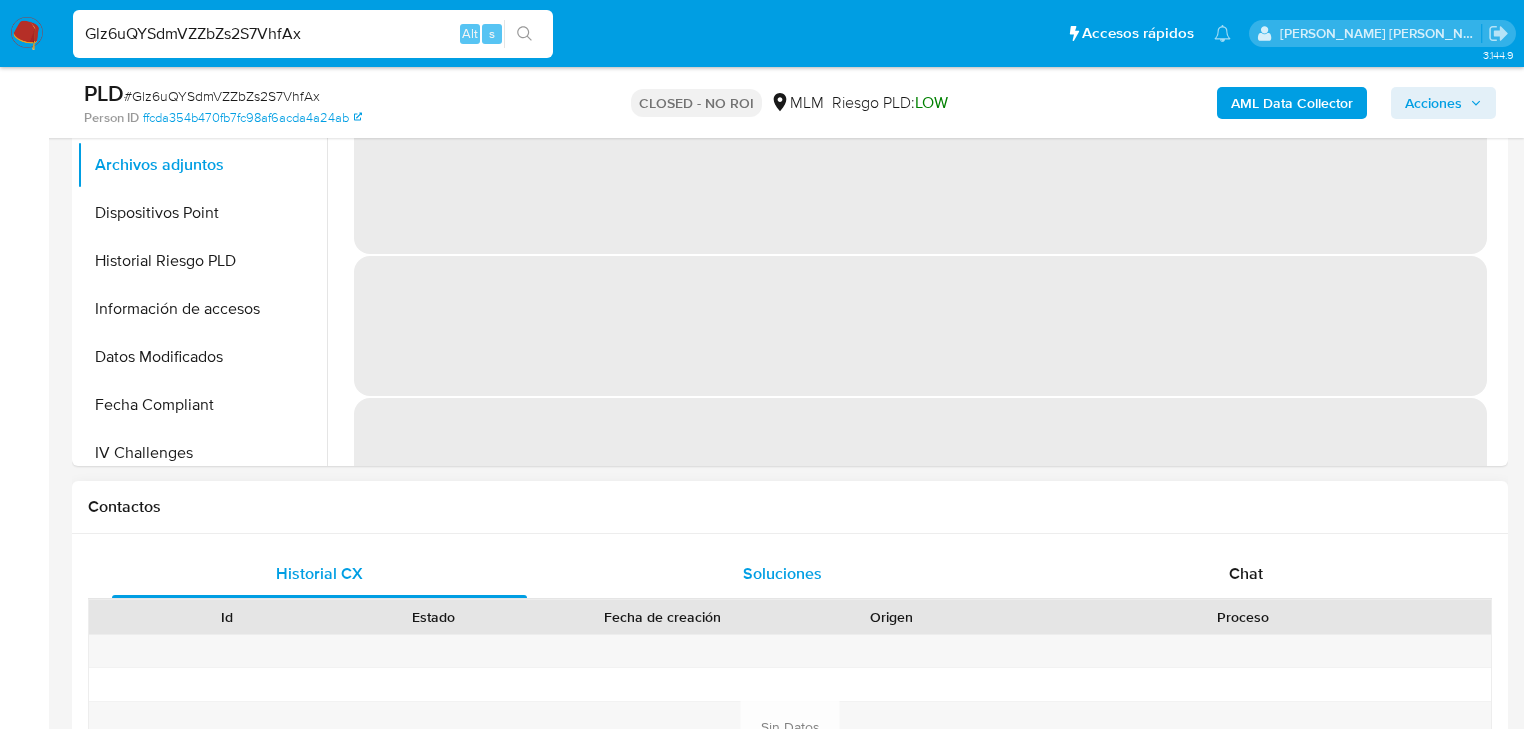 scroll, scrollTop: 400, scrollLeft: 0, axis: vertical 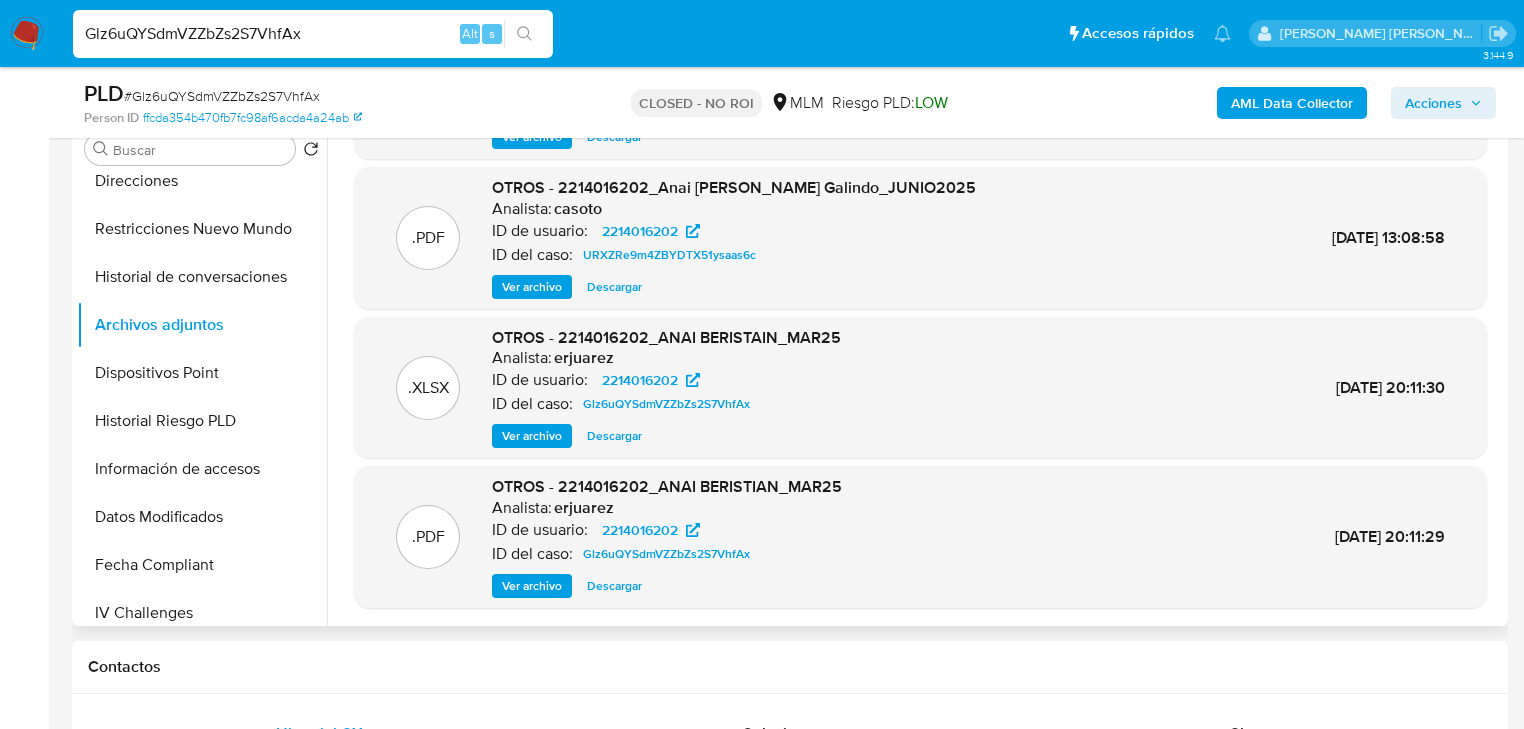 click on "Descargar" at bounding box center (614, 586) 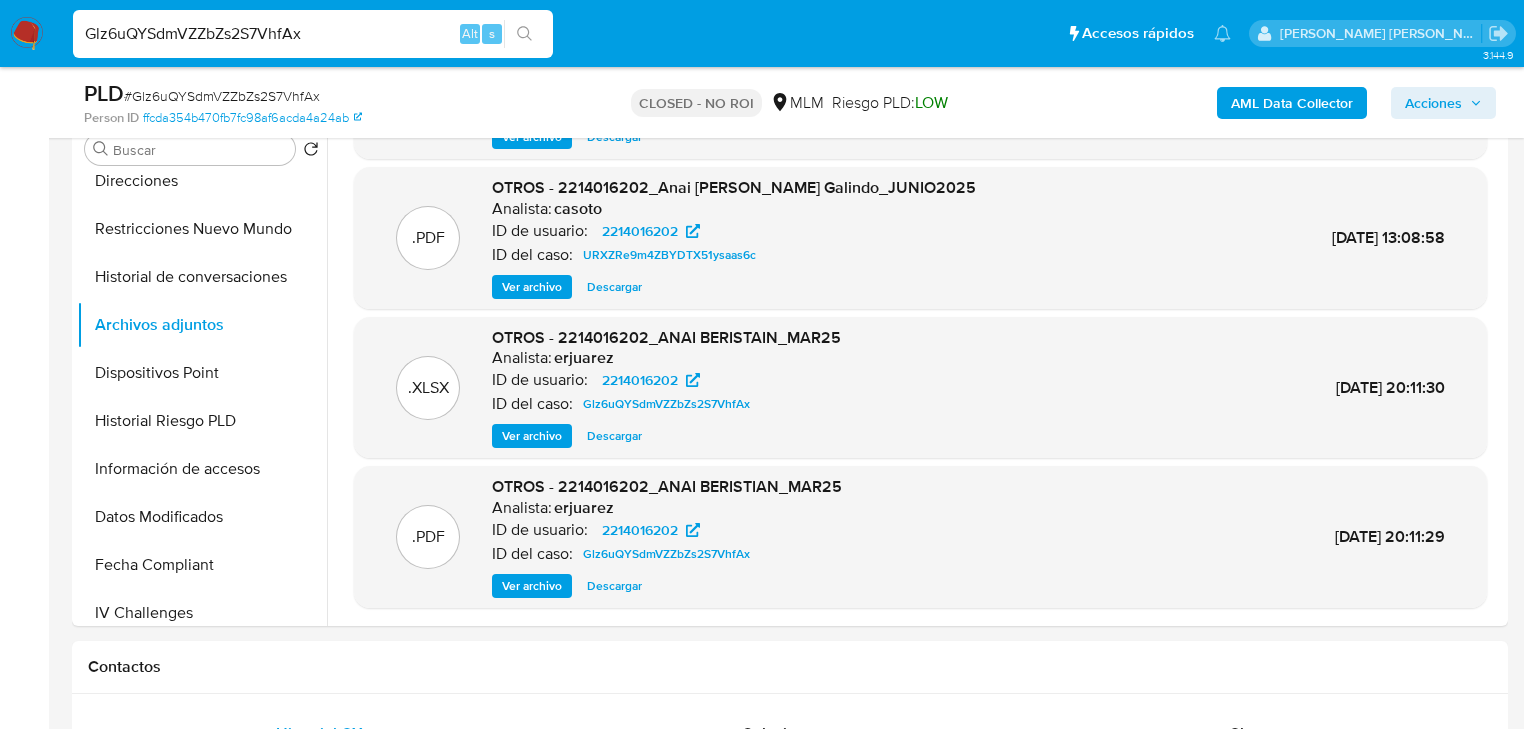 click on "Glz6uQYSdmVZZbZs2S7VhfAx" at bounding box center (313, 34) 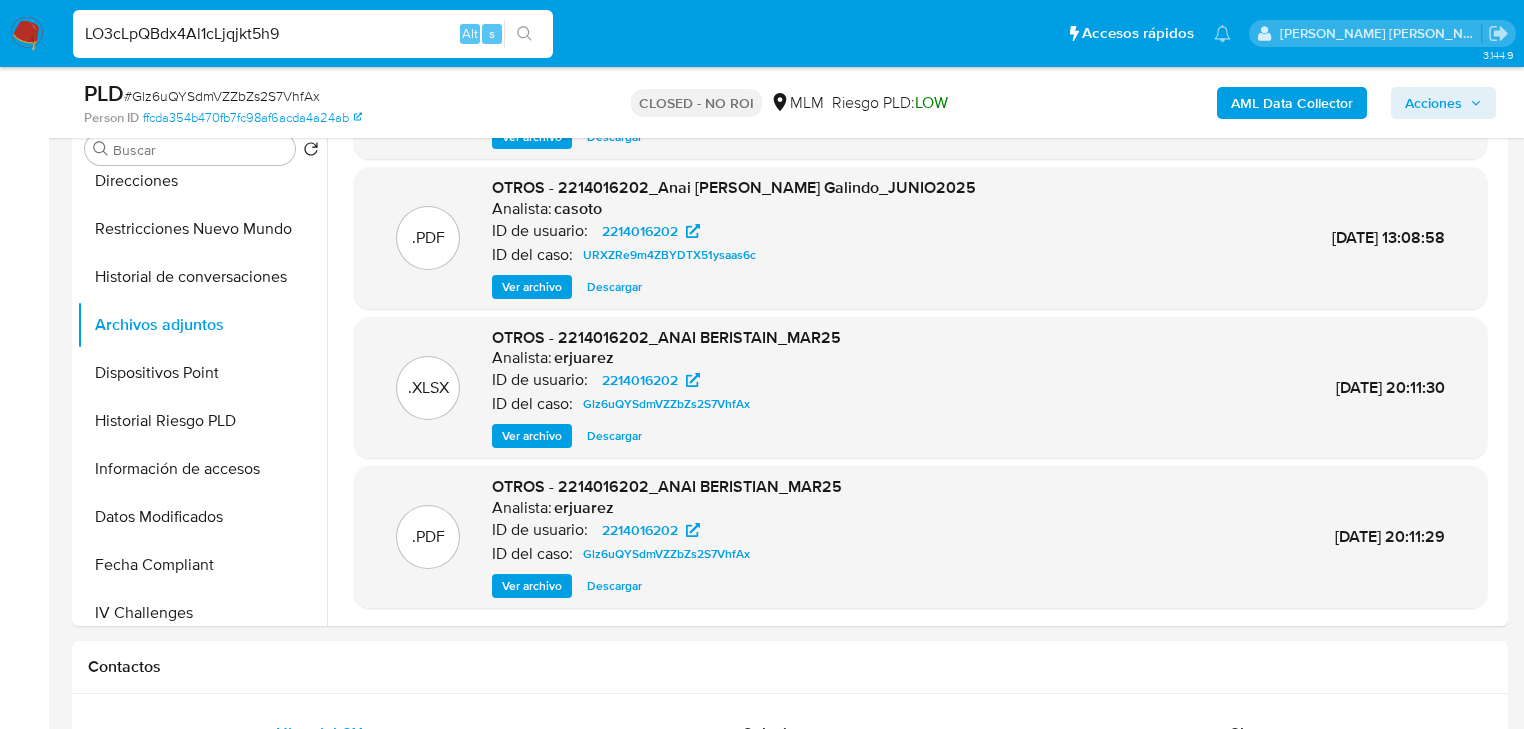 type on "LO3cLpQBdx4Al1cLjqjkt5h9" 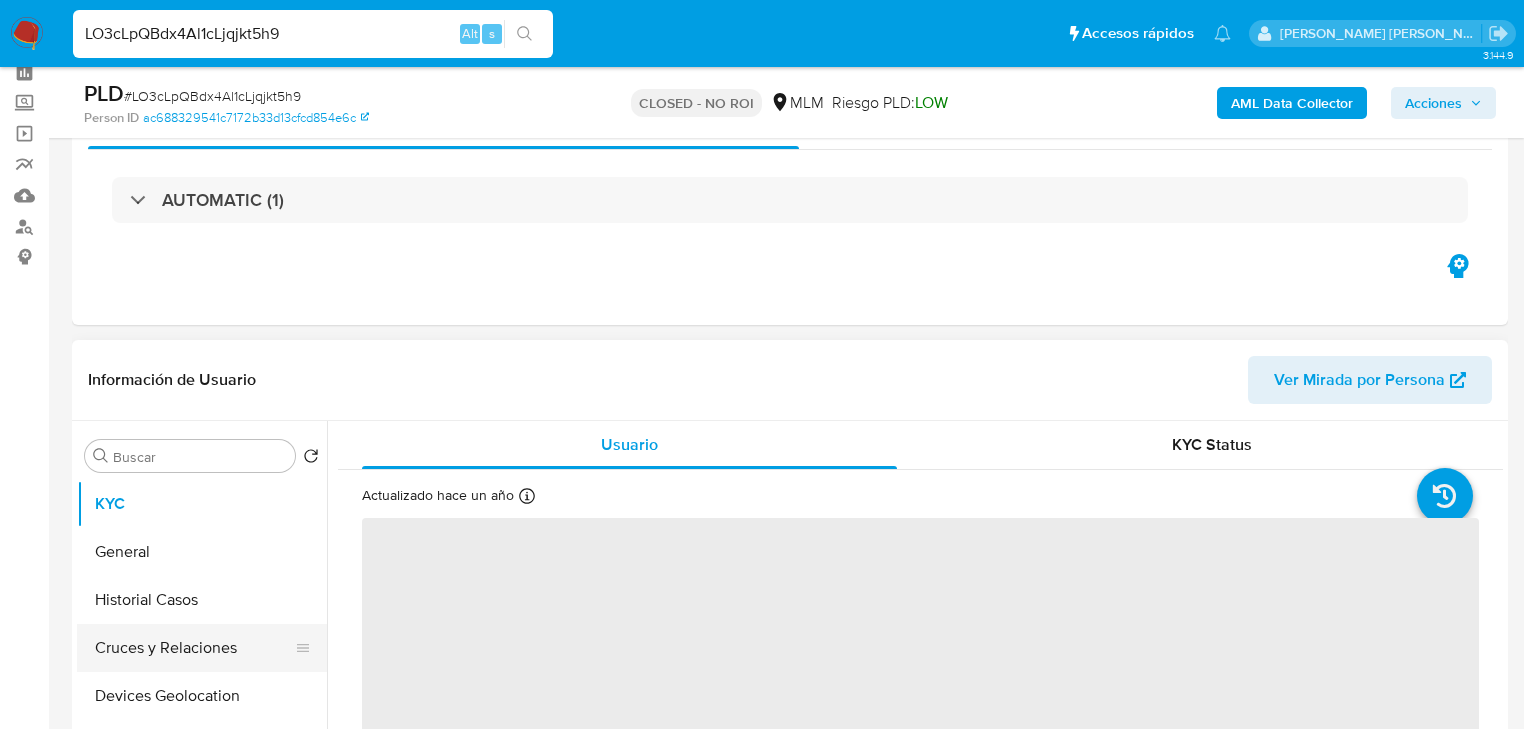 scroll, scrollTop: 240, scrollLeft: 0, axis: vertical 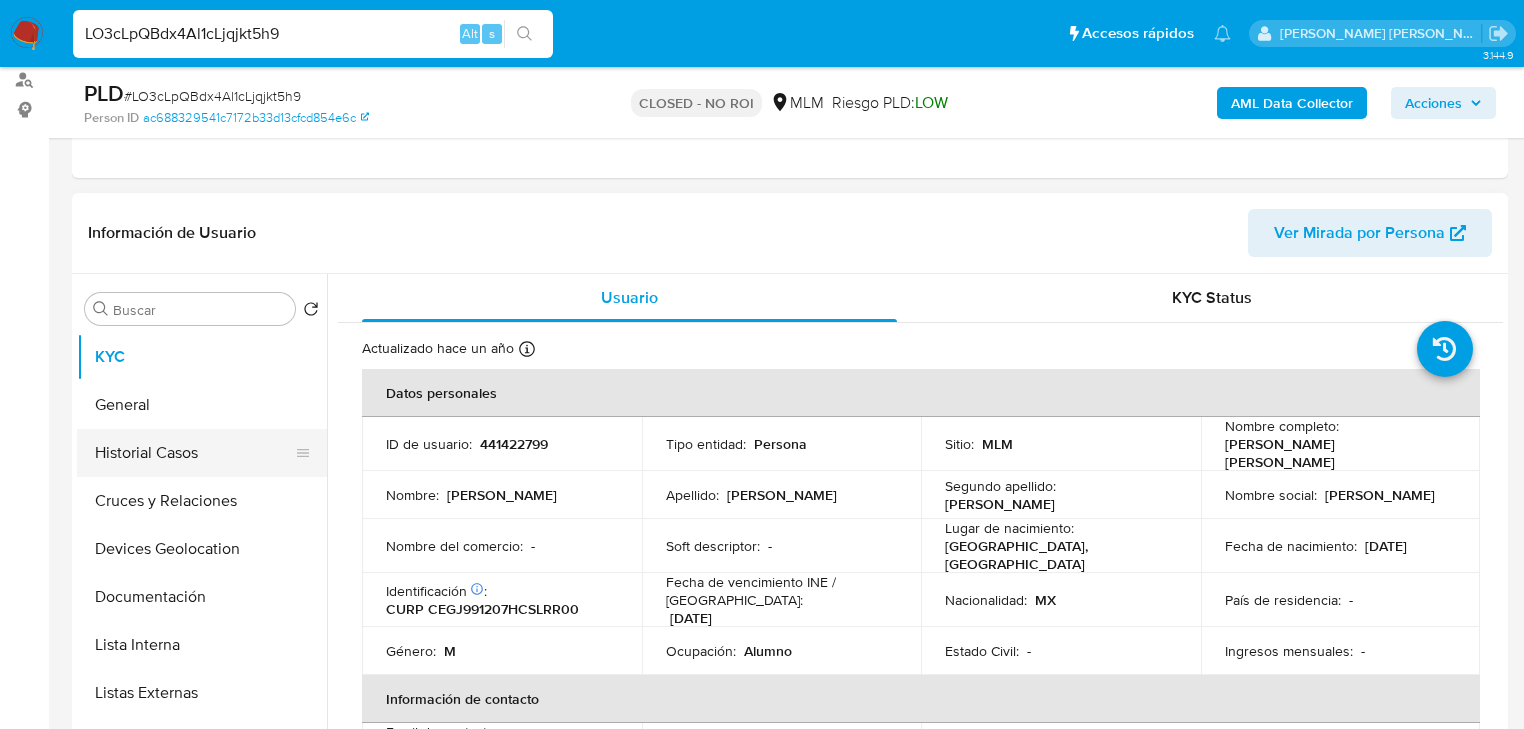 select on "10" 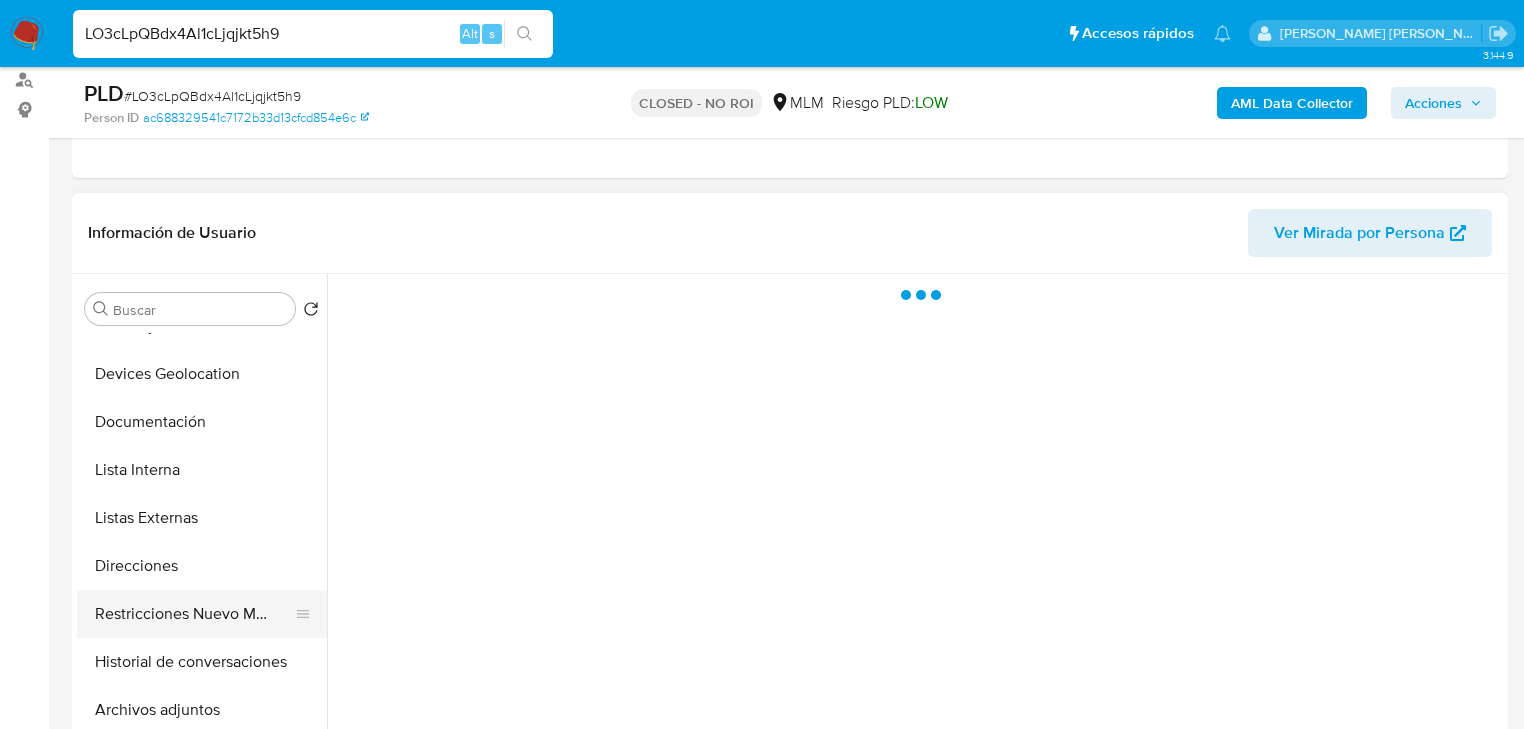 scroll, scrollTop: 240, scrollLeft: 0, axis: vertical 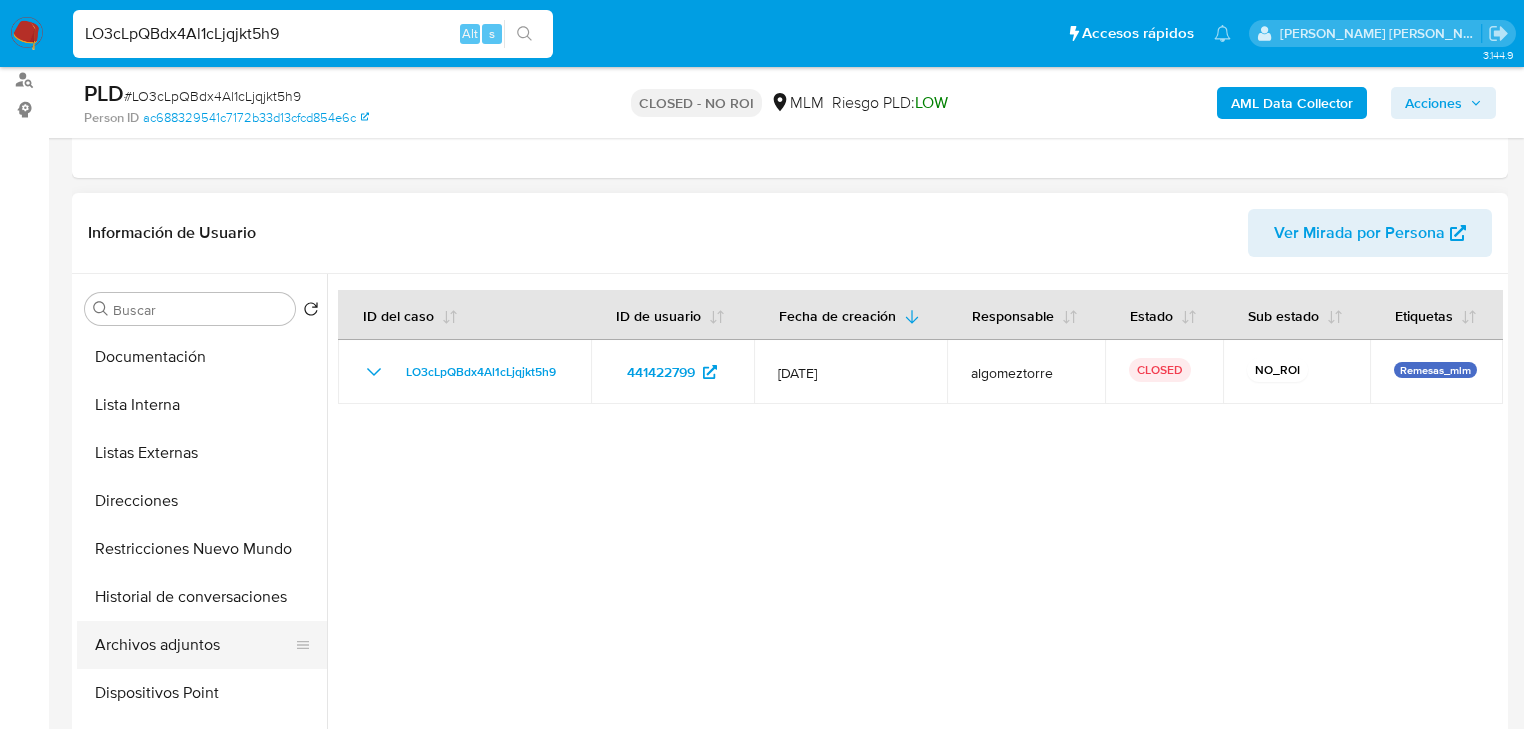 click on "Archivos adjuntos" at bounding box center (194, 645) 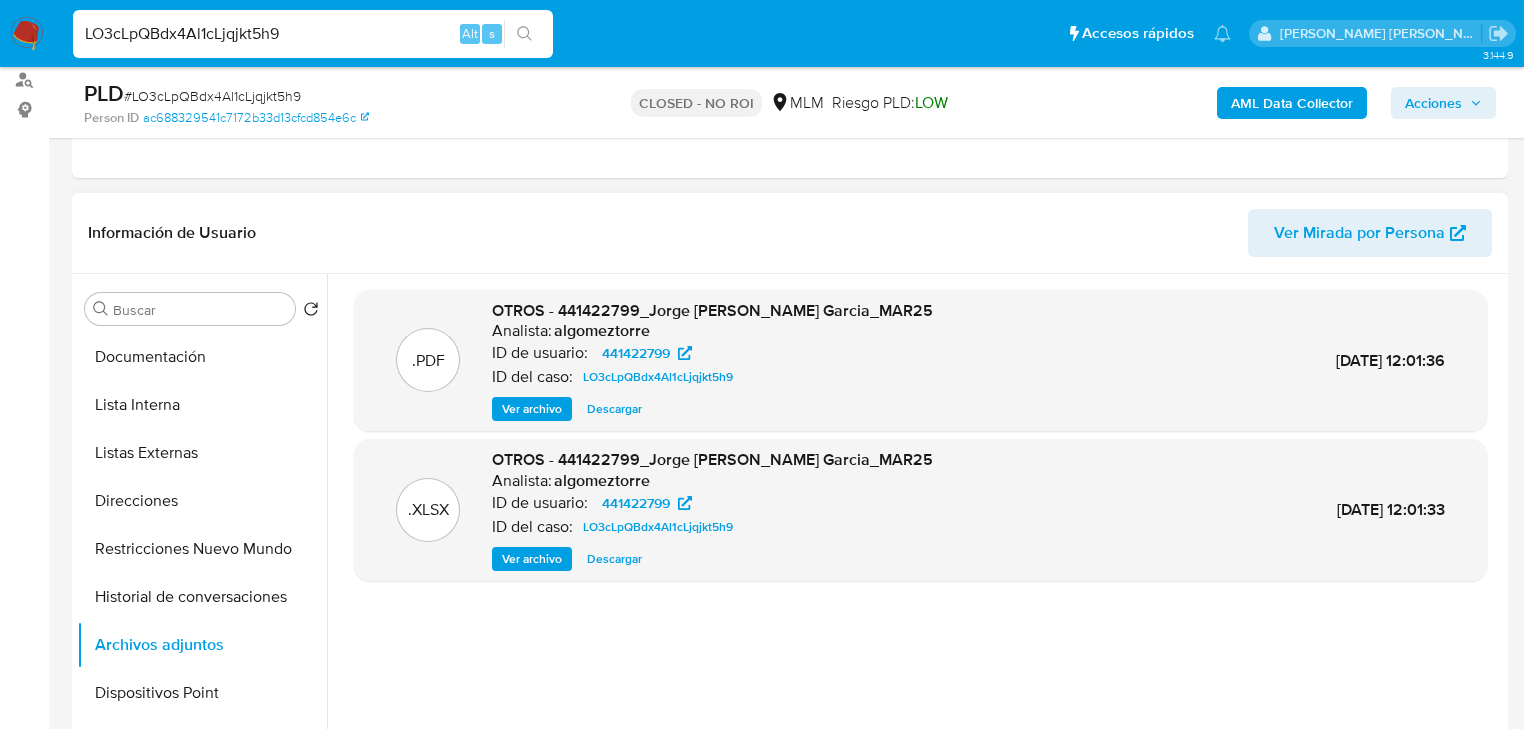click on "Descargar" at bounding box center (614, 409) 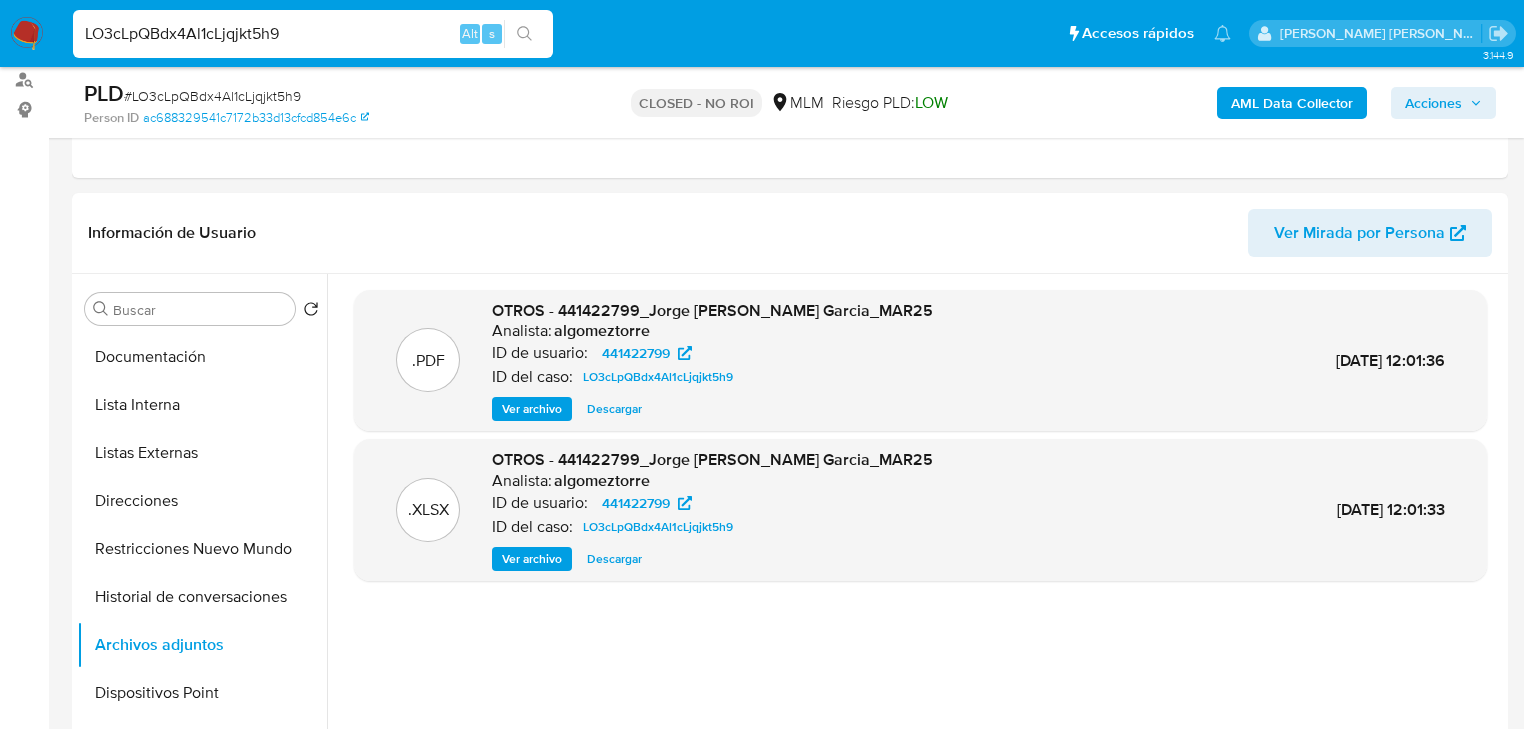 click on "LO3cLpQBdx4Al1cLjqjkt5h9" at bounding box center [313, 34] 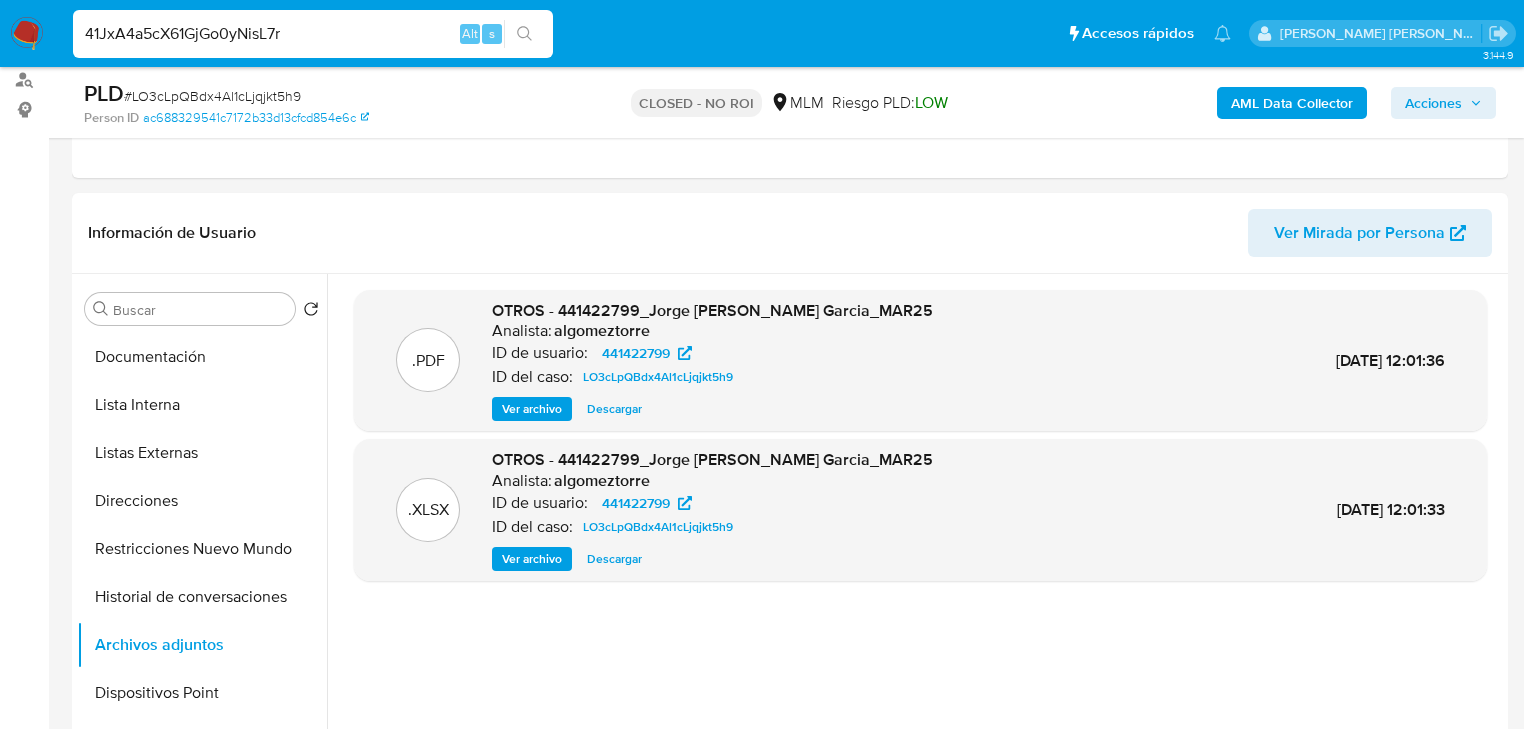 type on "41JxA4a5cX61GjGo0yNisL7r" 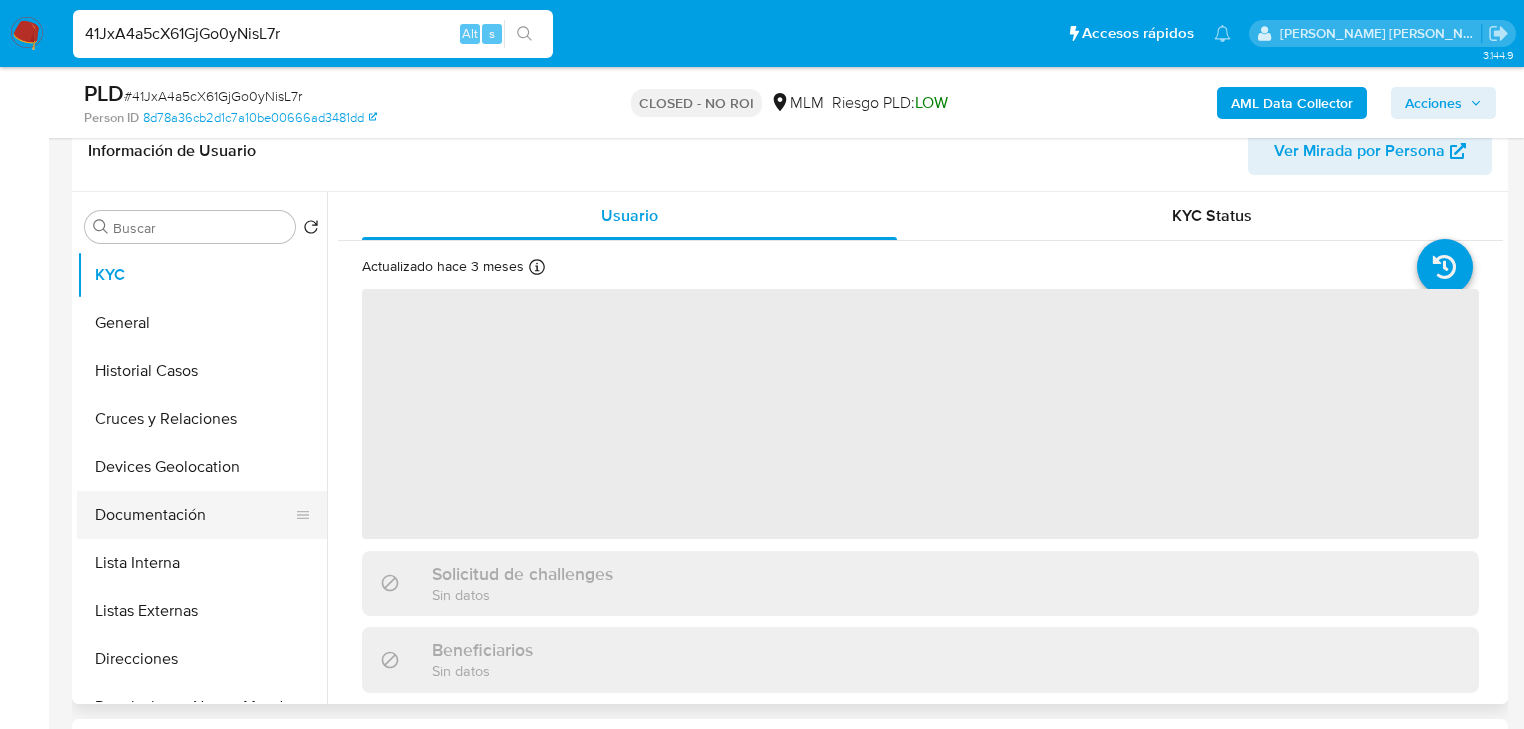 scroll, scrollTop: 400, scrollLeft: 0, axis: vertical 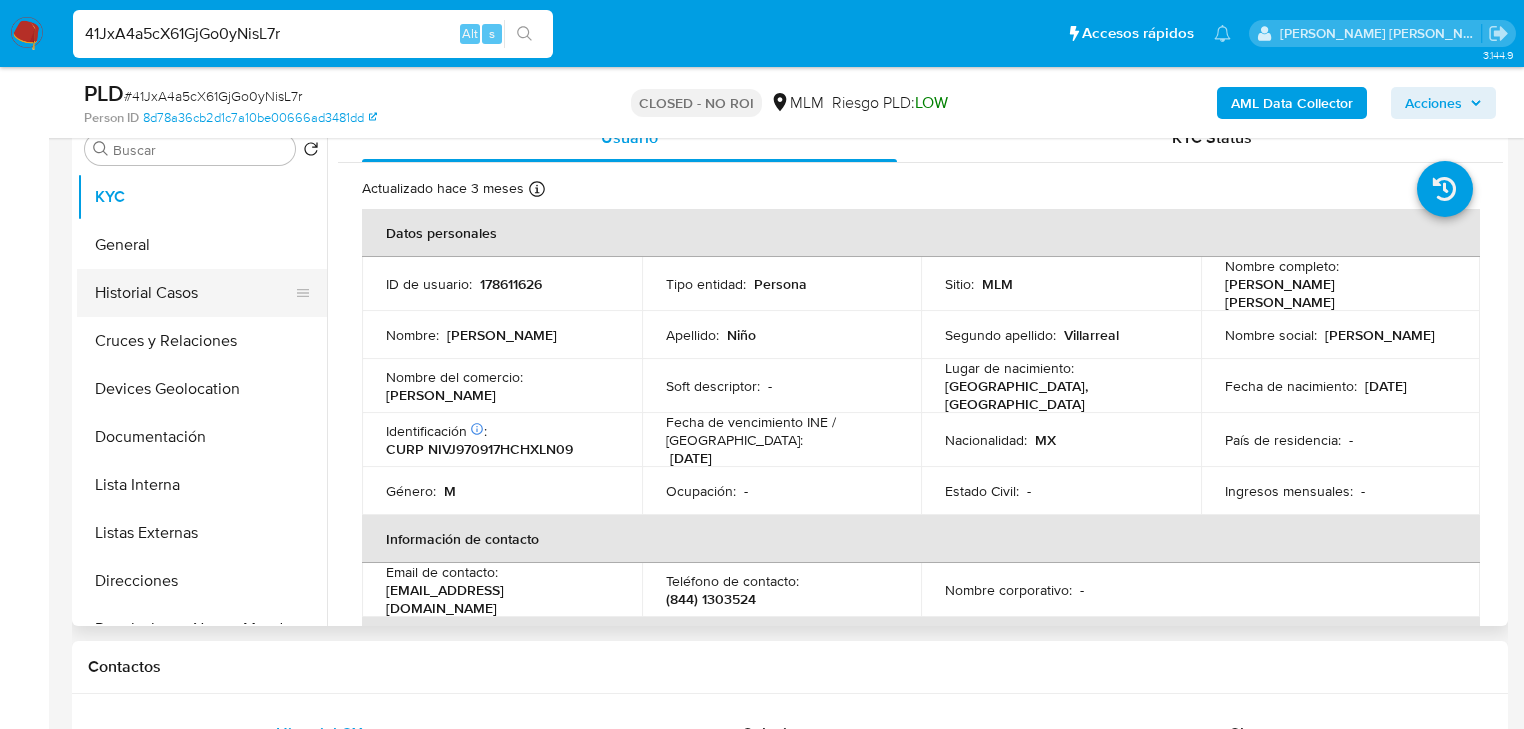 click on "Historial Casos" at bounding box center (194, 293) 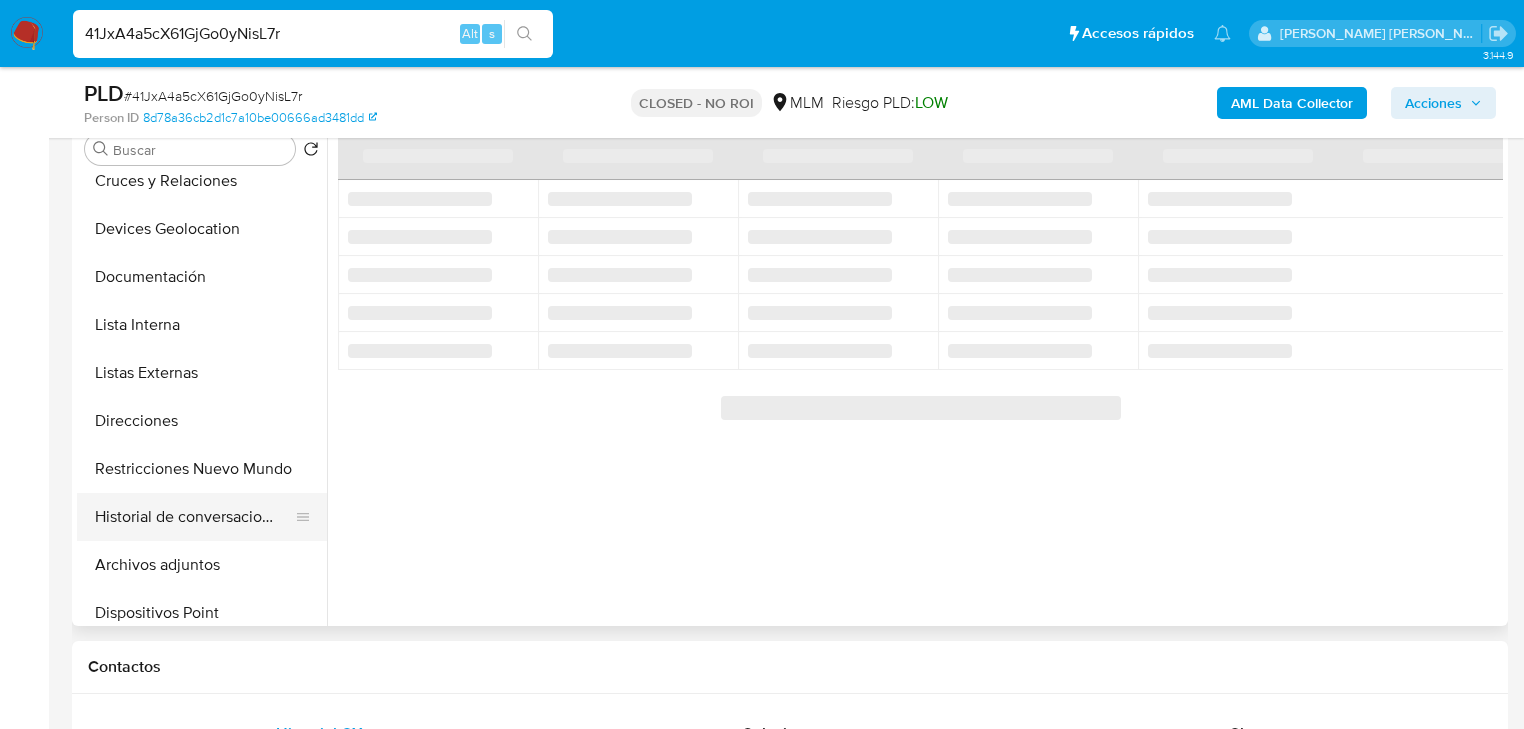 scroll, scrollTop: 240, scrollLeft: 0, axis: vertical 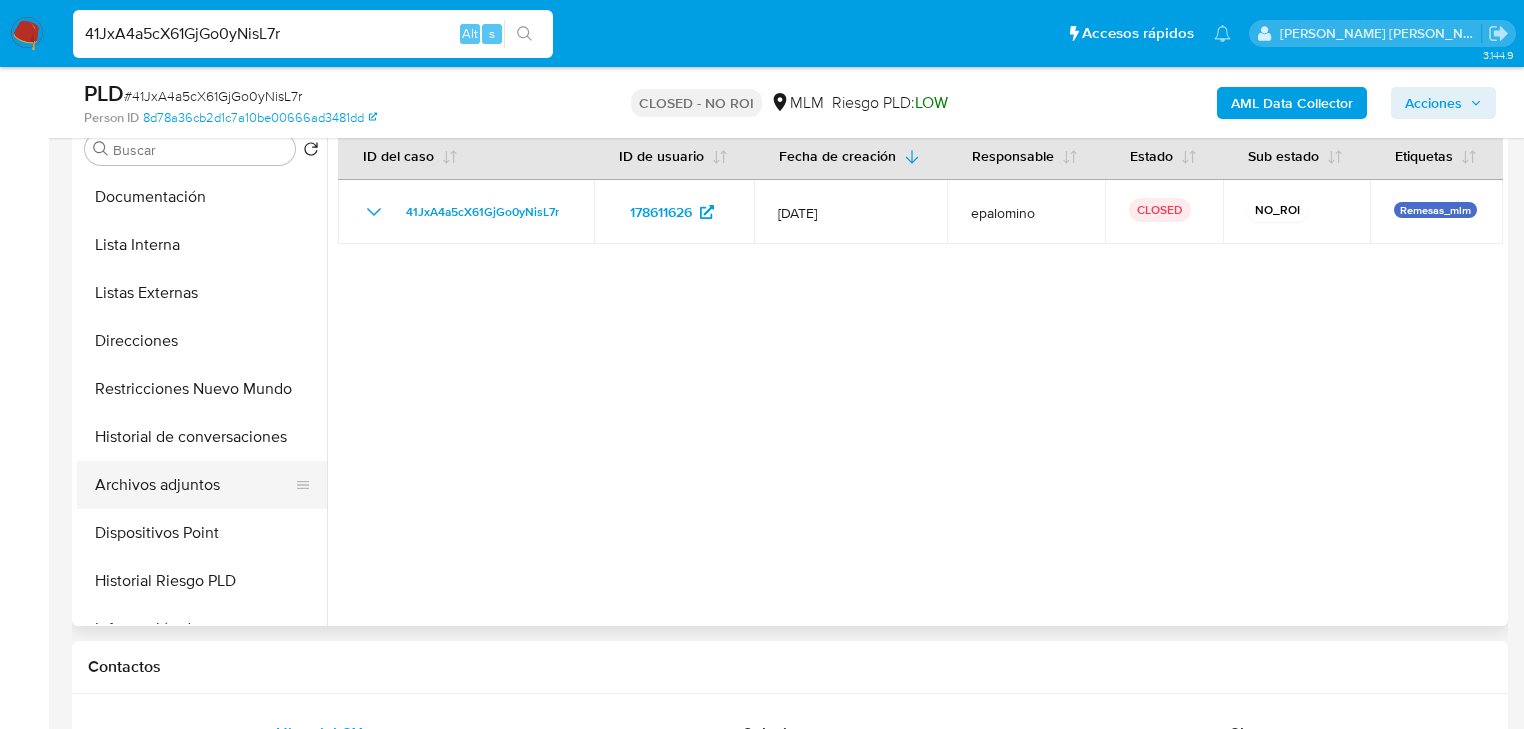 click on "Archivos adjuntos" at bounding box center (194, 485) 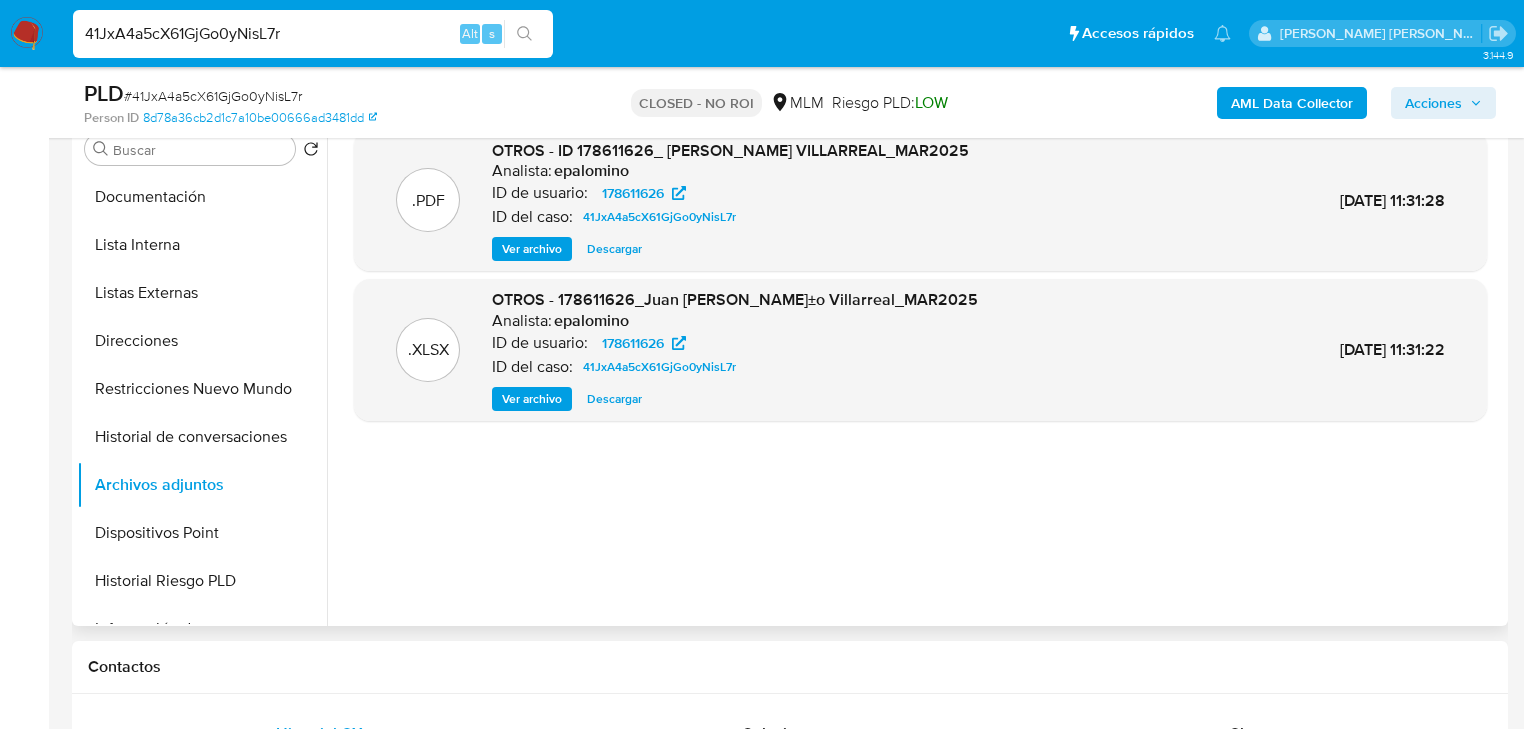 click on "Descargar" at bounding box center [614, 249] 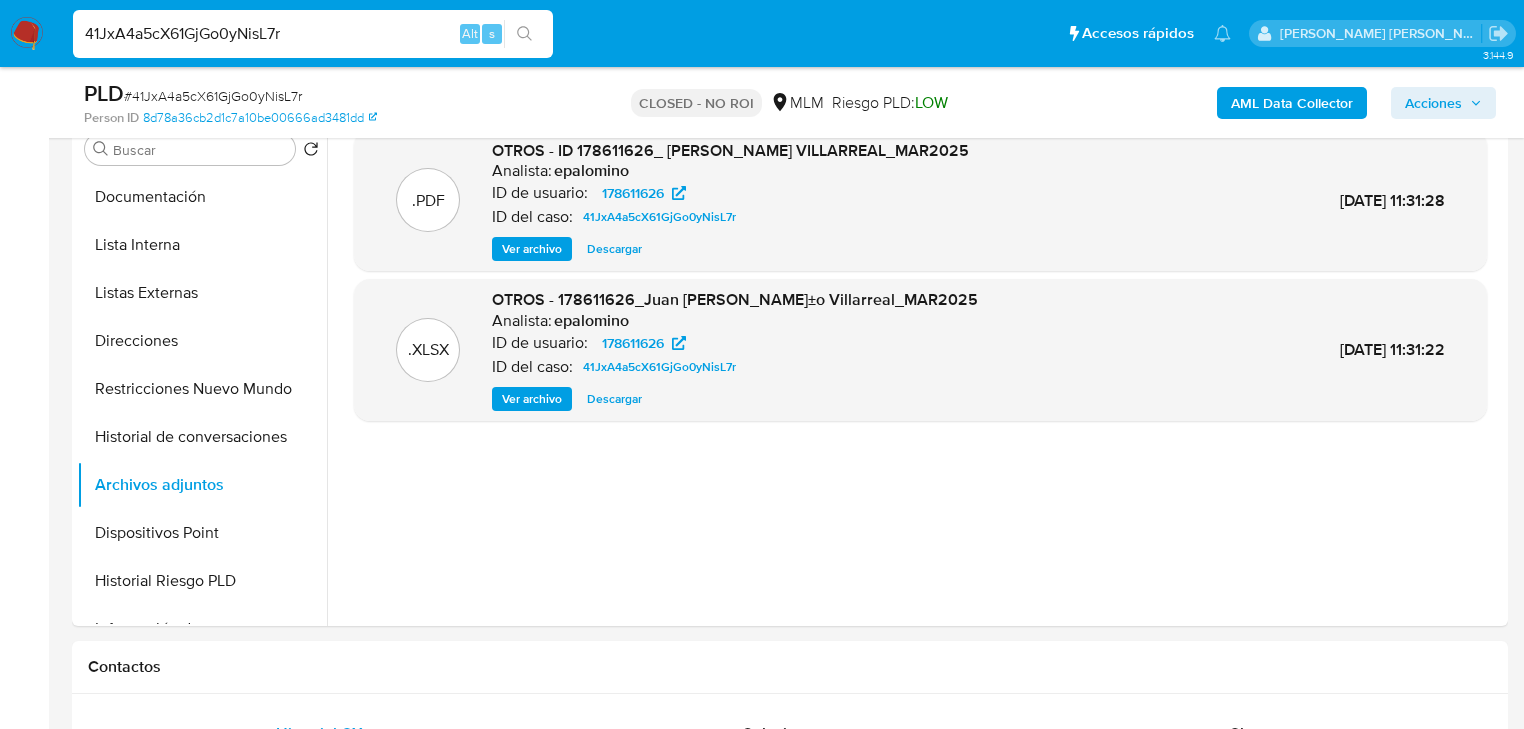 click on "41JxA4a5cX61GjGo0yNisL7r" at bounding box center [313, 34] 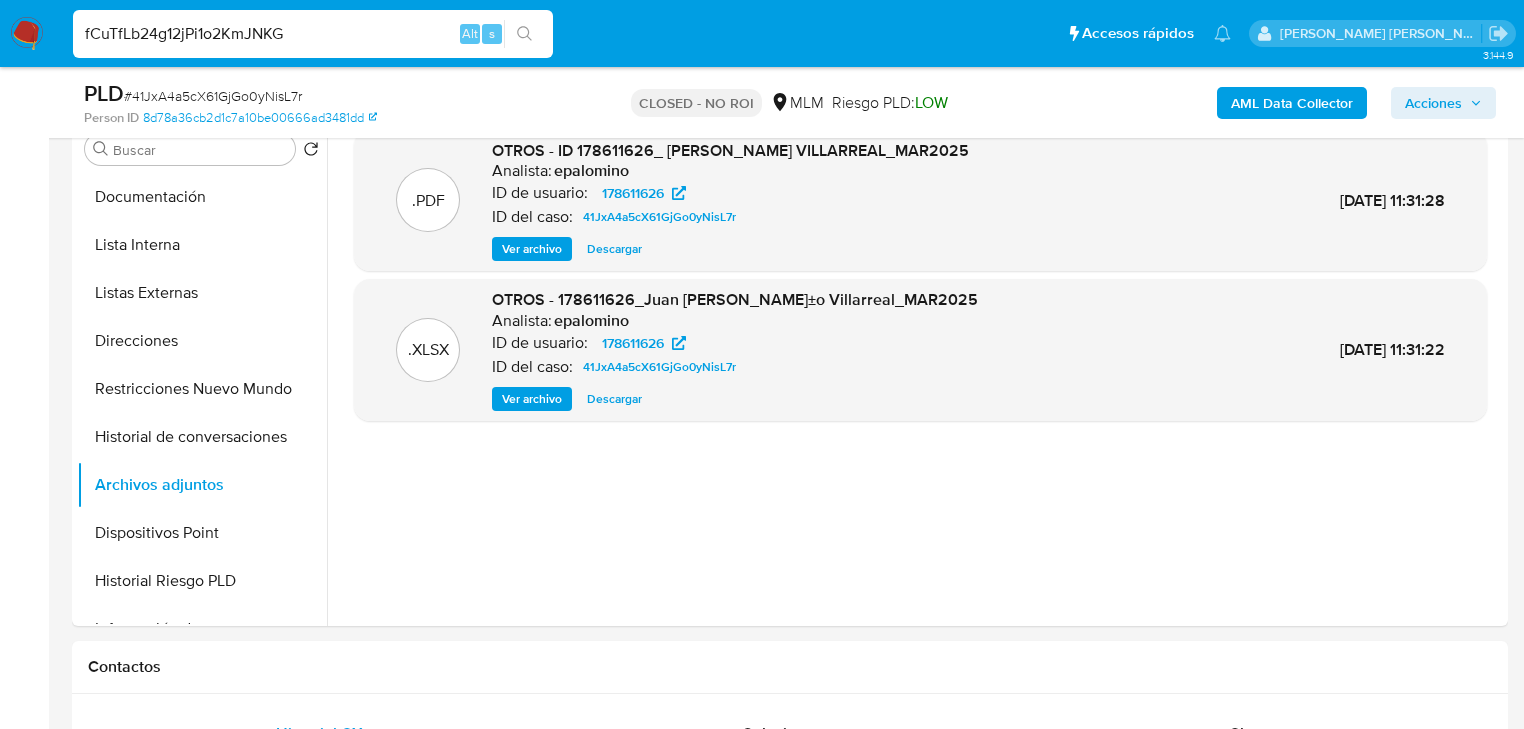 type on "fCuTfLb24g12jPi1o2KmJNKG" 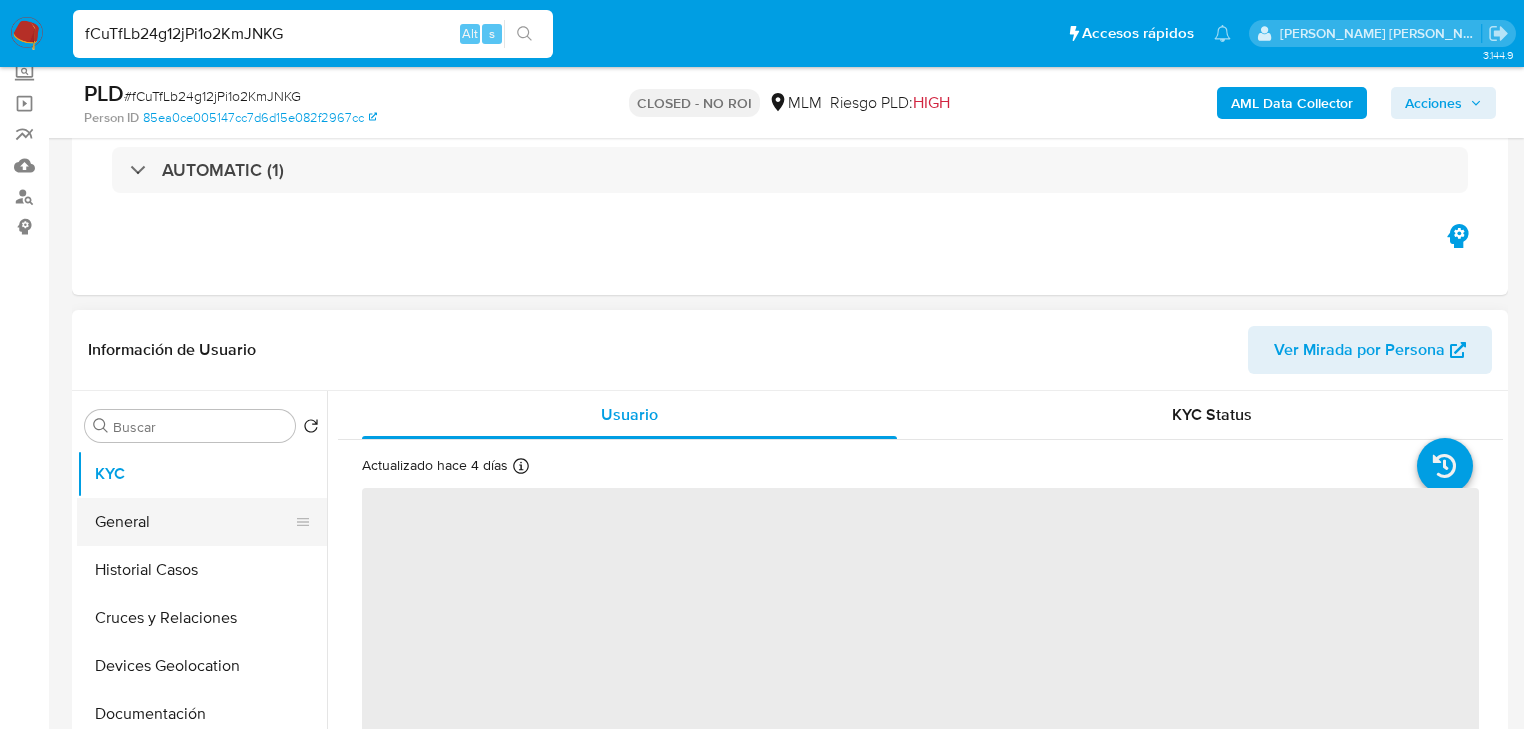 scroll, scrollTop: 240, scrollLeft: 0, axis: vertical 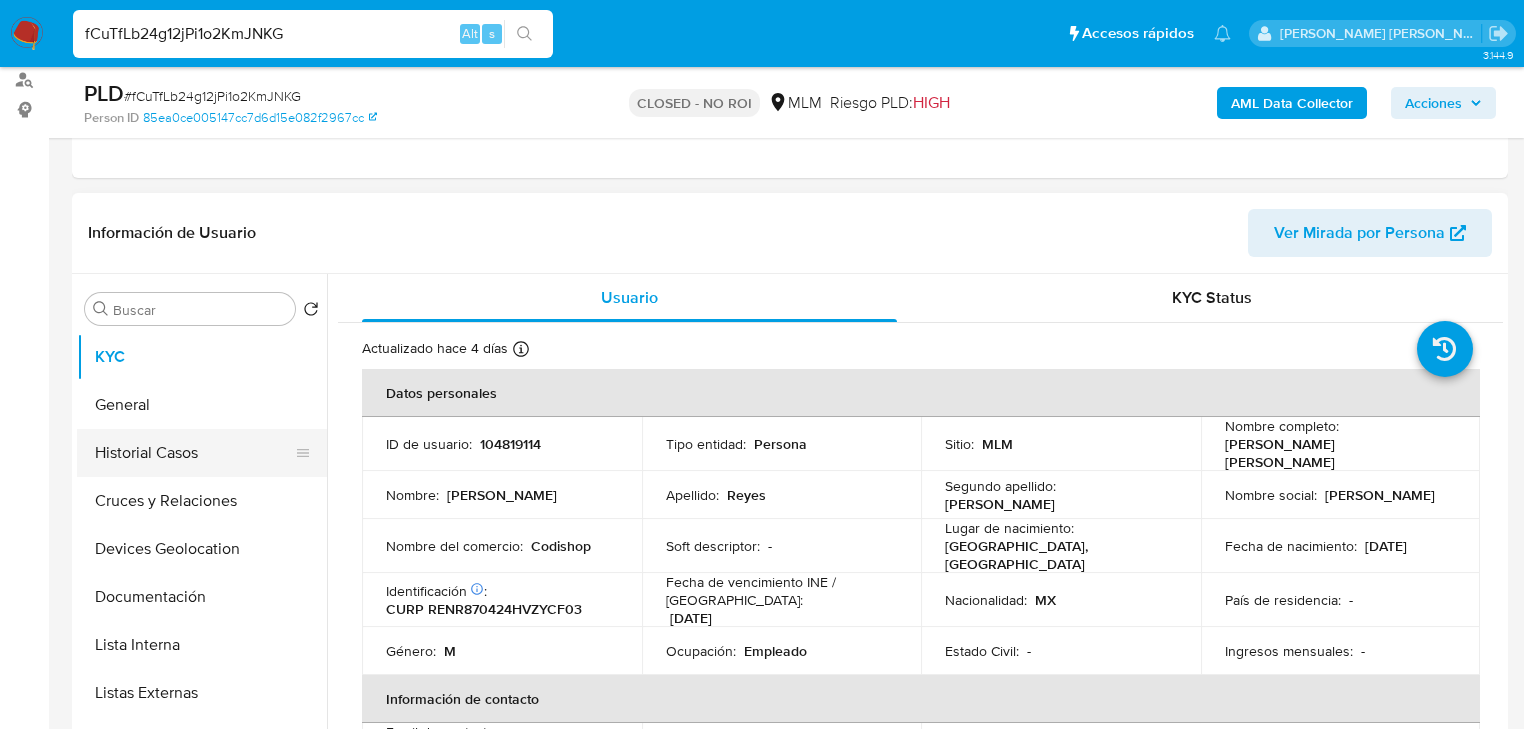 select on "10" 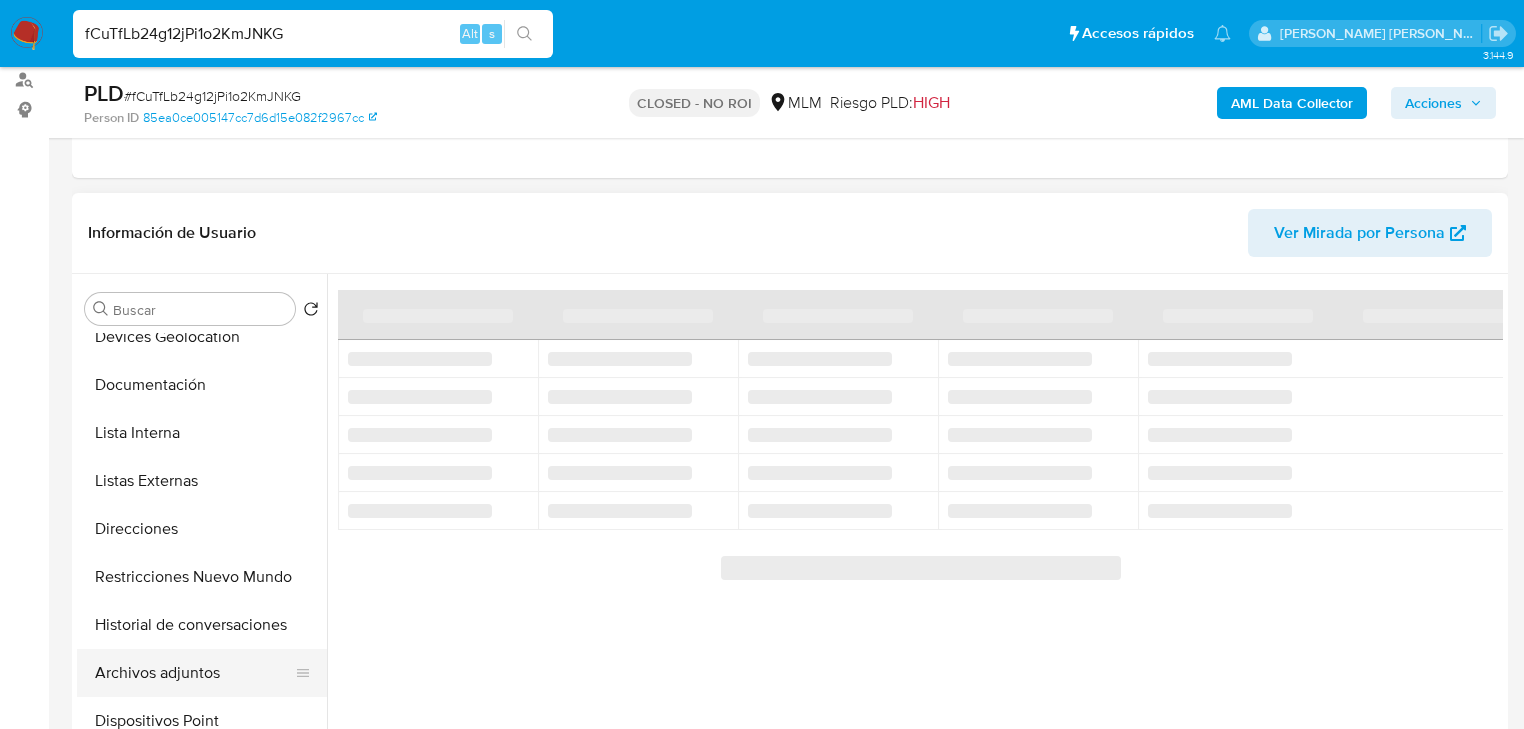 scroll, scrollTop: 320, scrollLeft: 0, axis: vertical 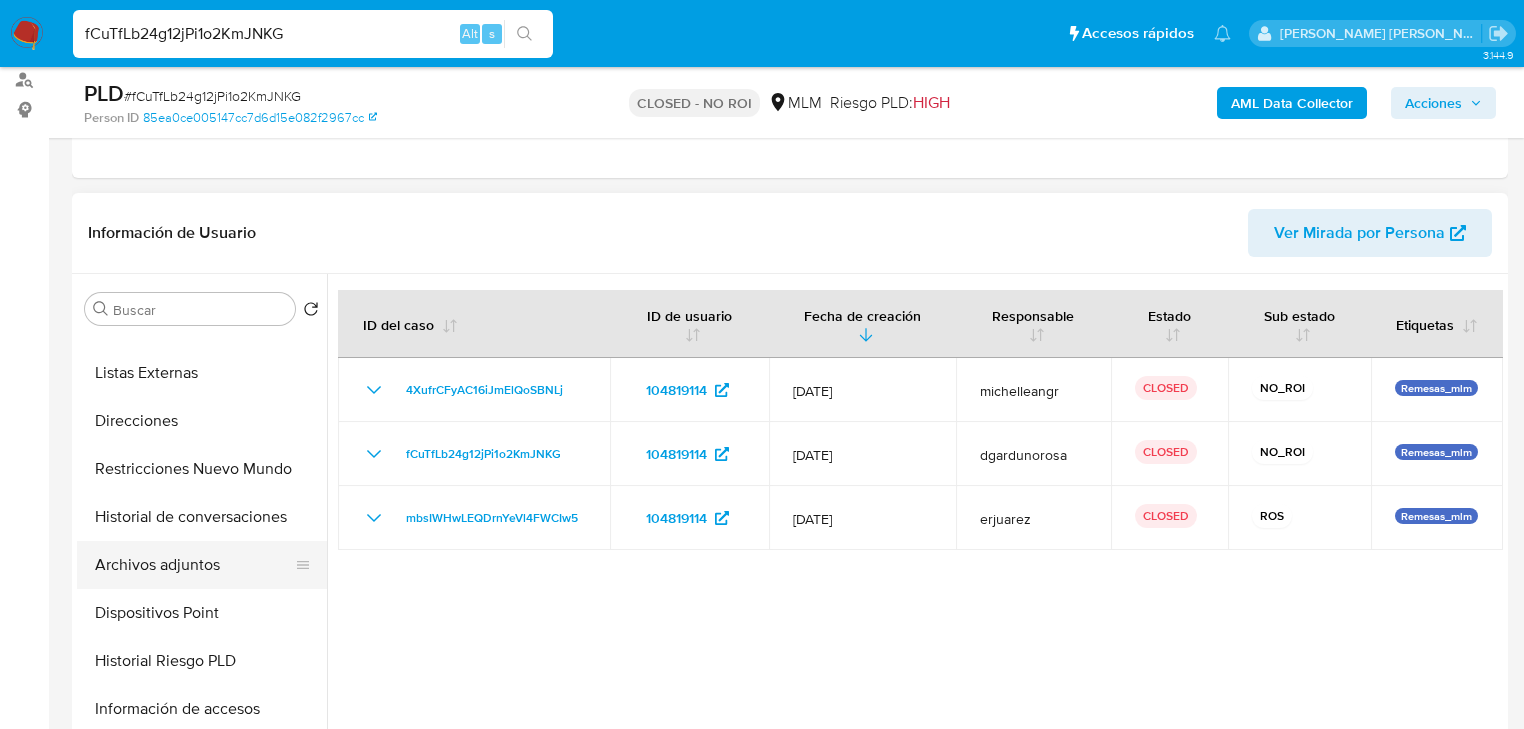click on "Archivos adjuntos" at bounding box center [194, 565] 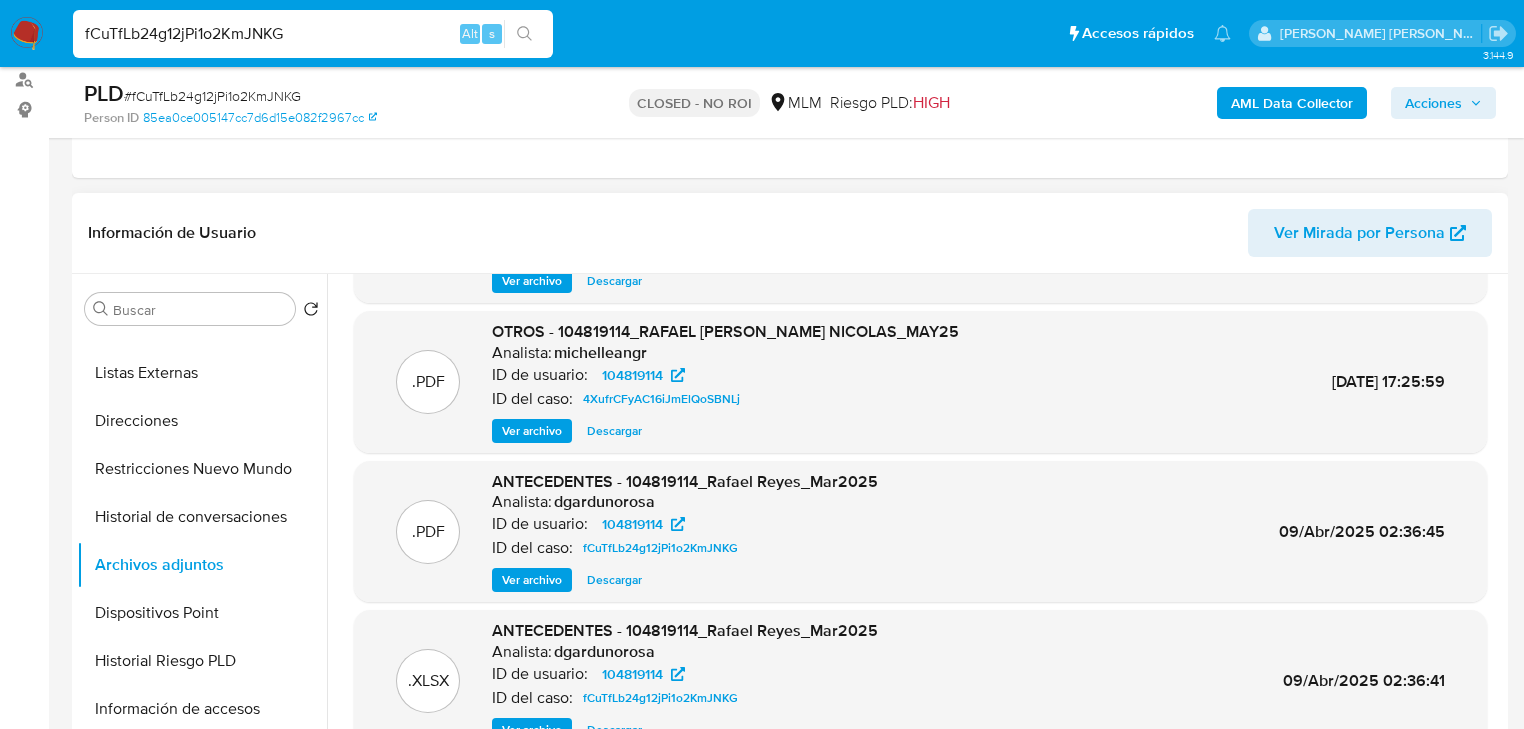 scroll, scrollTop: 168, scrollLeft: 0, axis: vertical 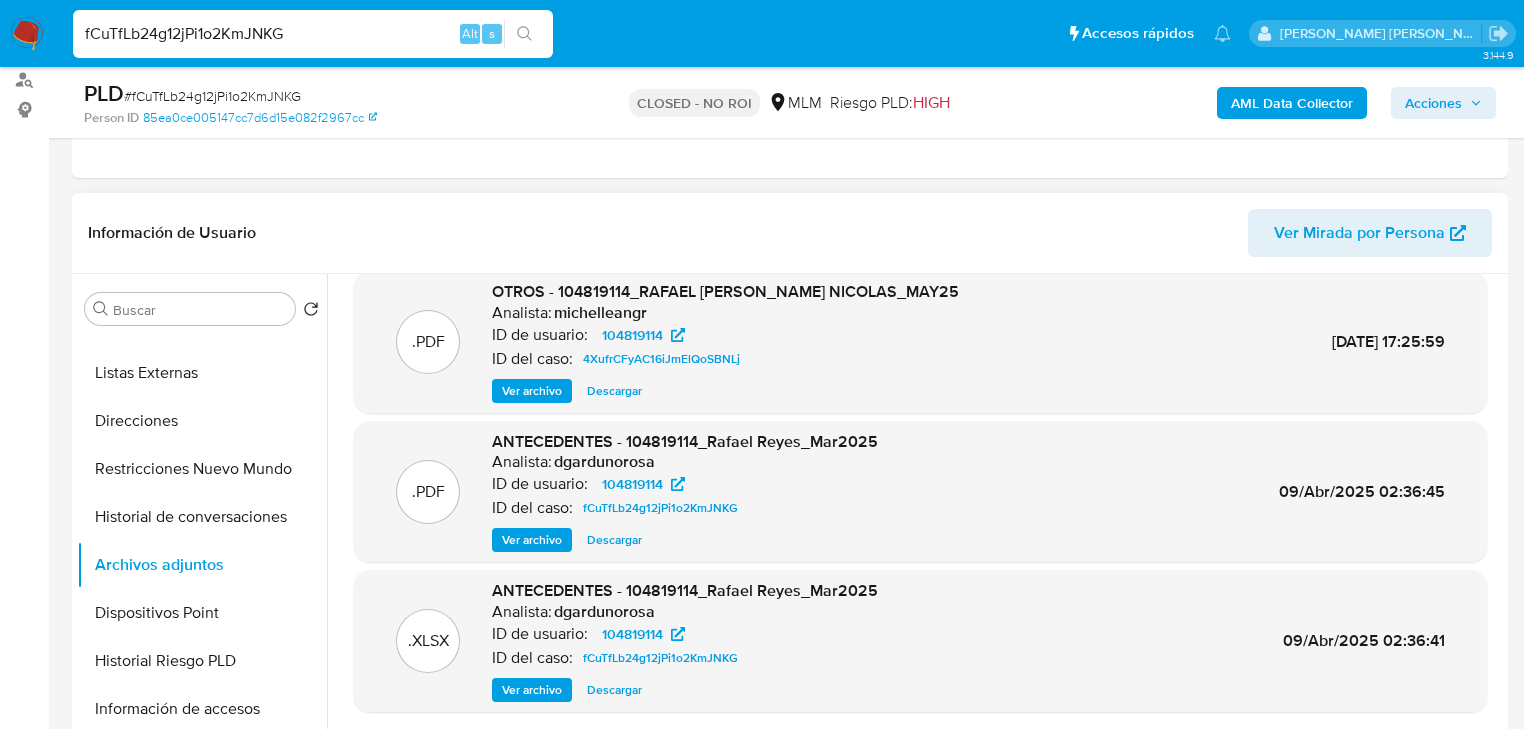 click on "Descargar" at bounding box center (614, 540) 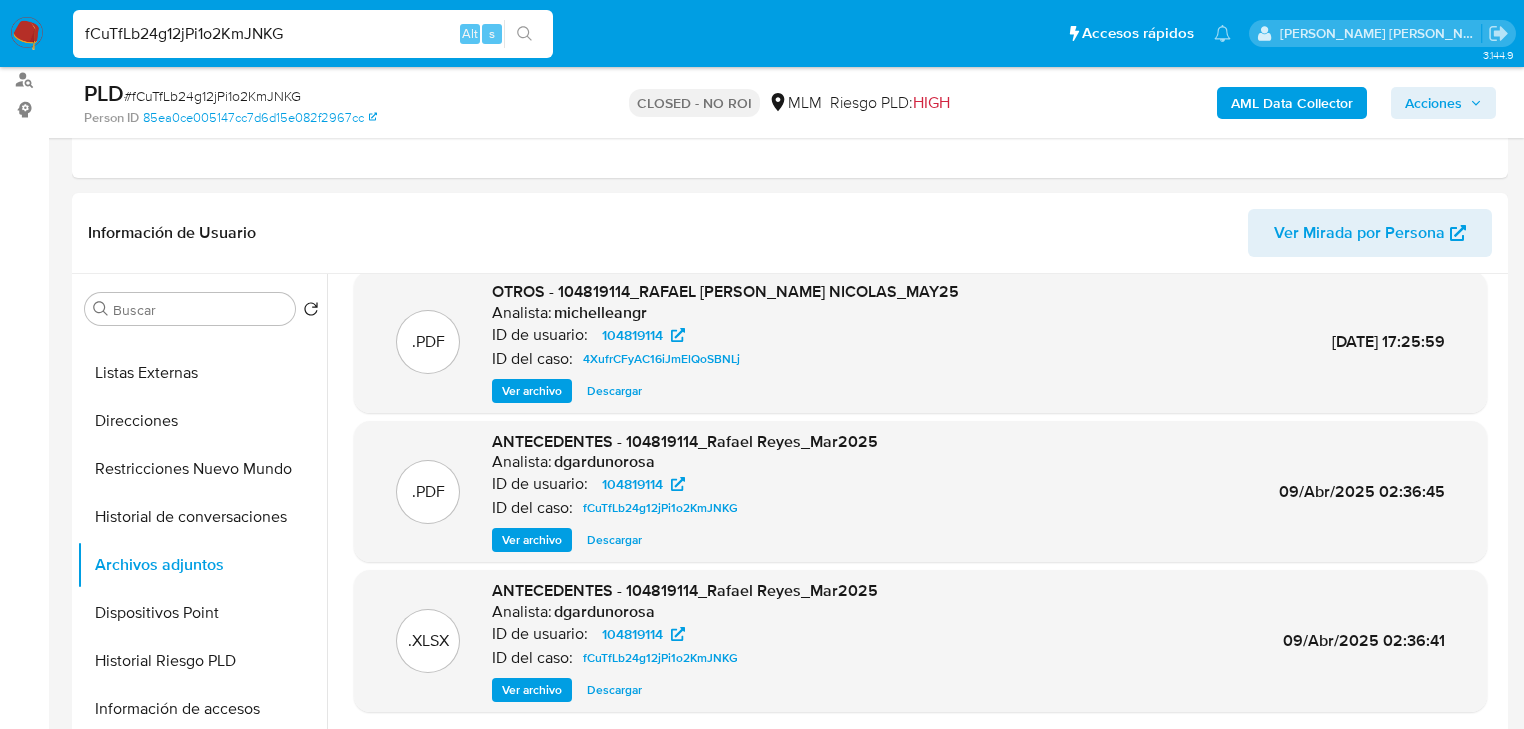 click on "fCuTfLb24g12jPi1o2KmJNKG" at bounding box center [313, 34] 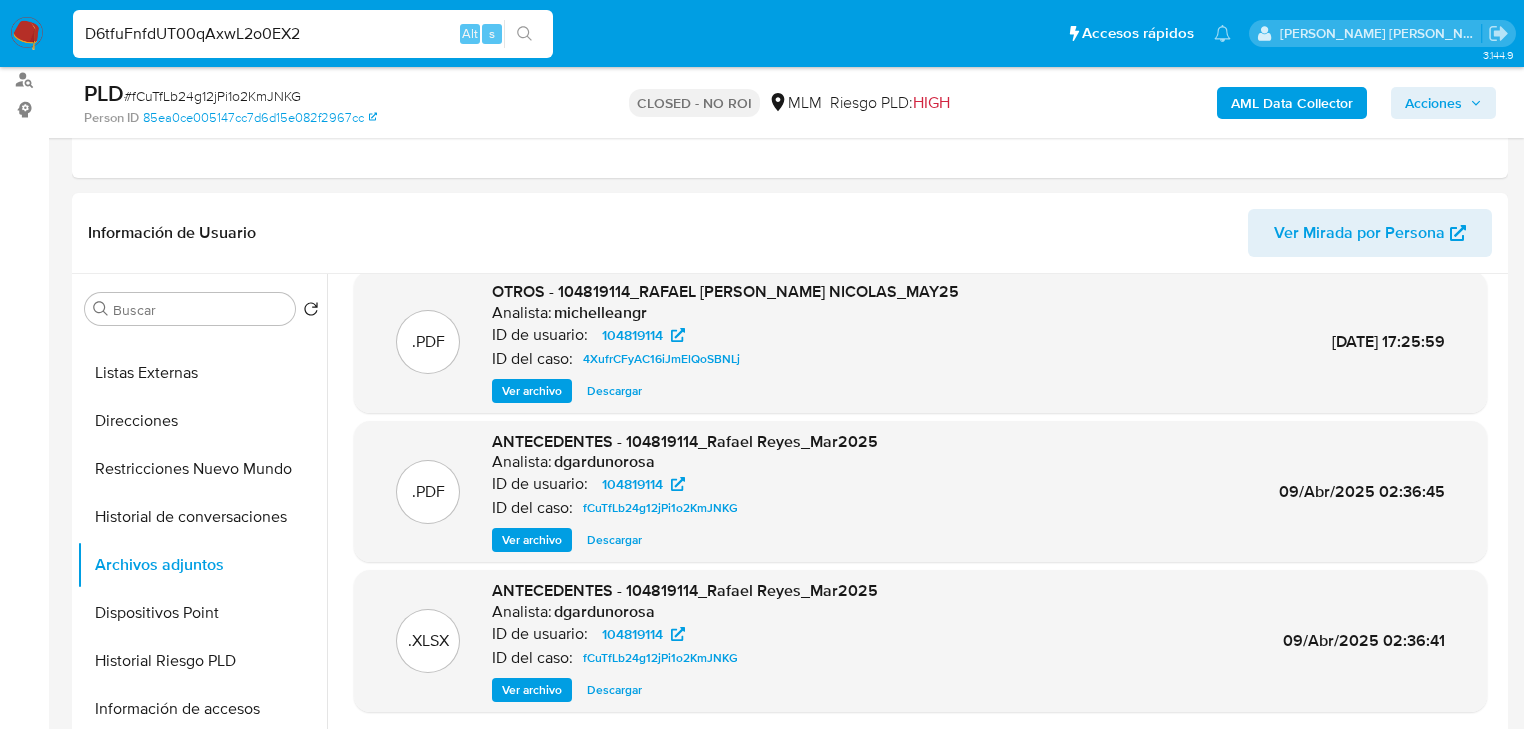 type on "D6tfuFnfdUT00qAxwL2o0EX2" 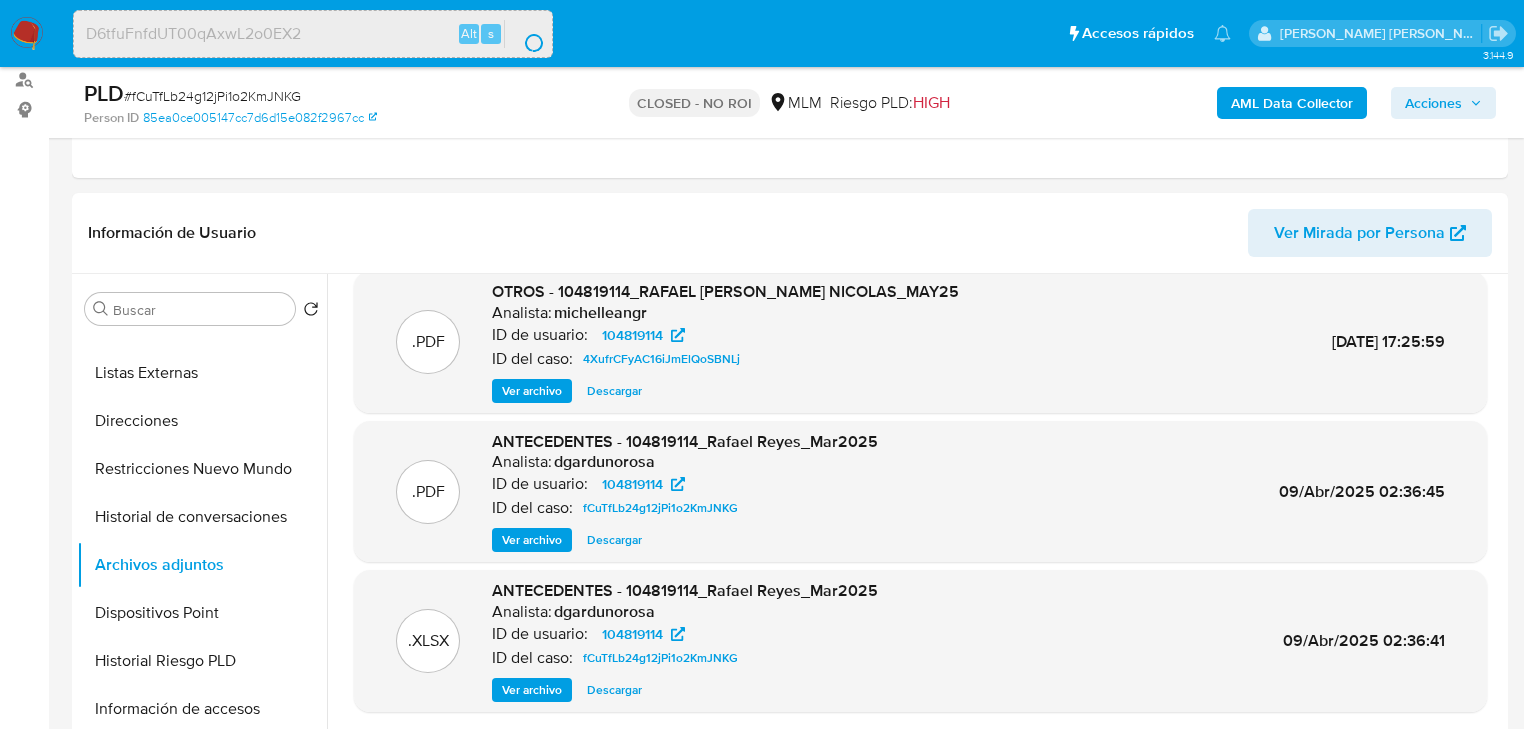 scroll, scrollTop: 0, scrollLeft: 0, axis: both 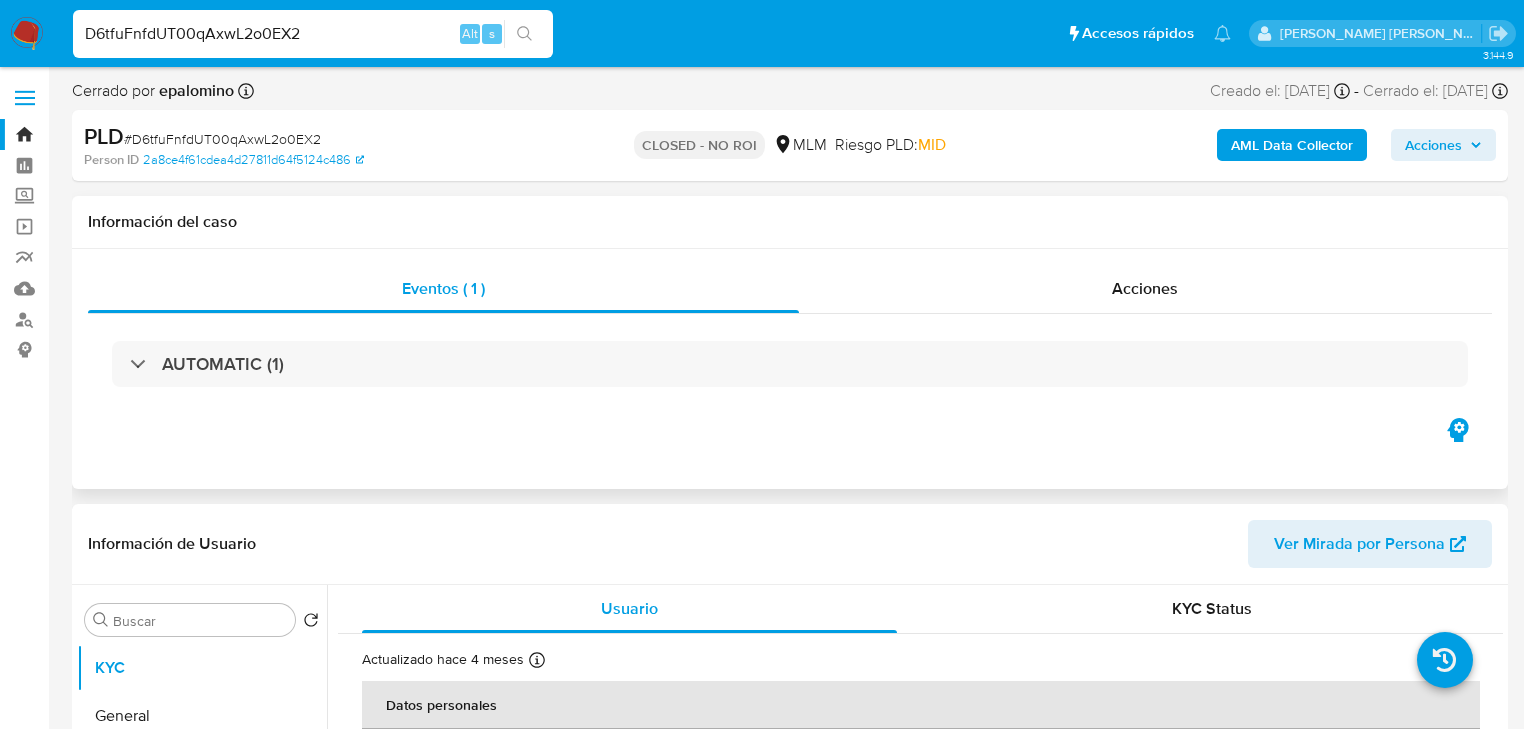 select on "10" 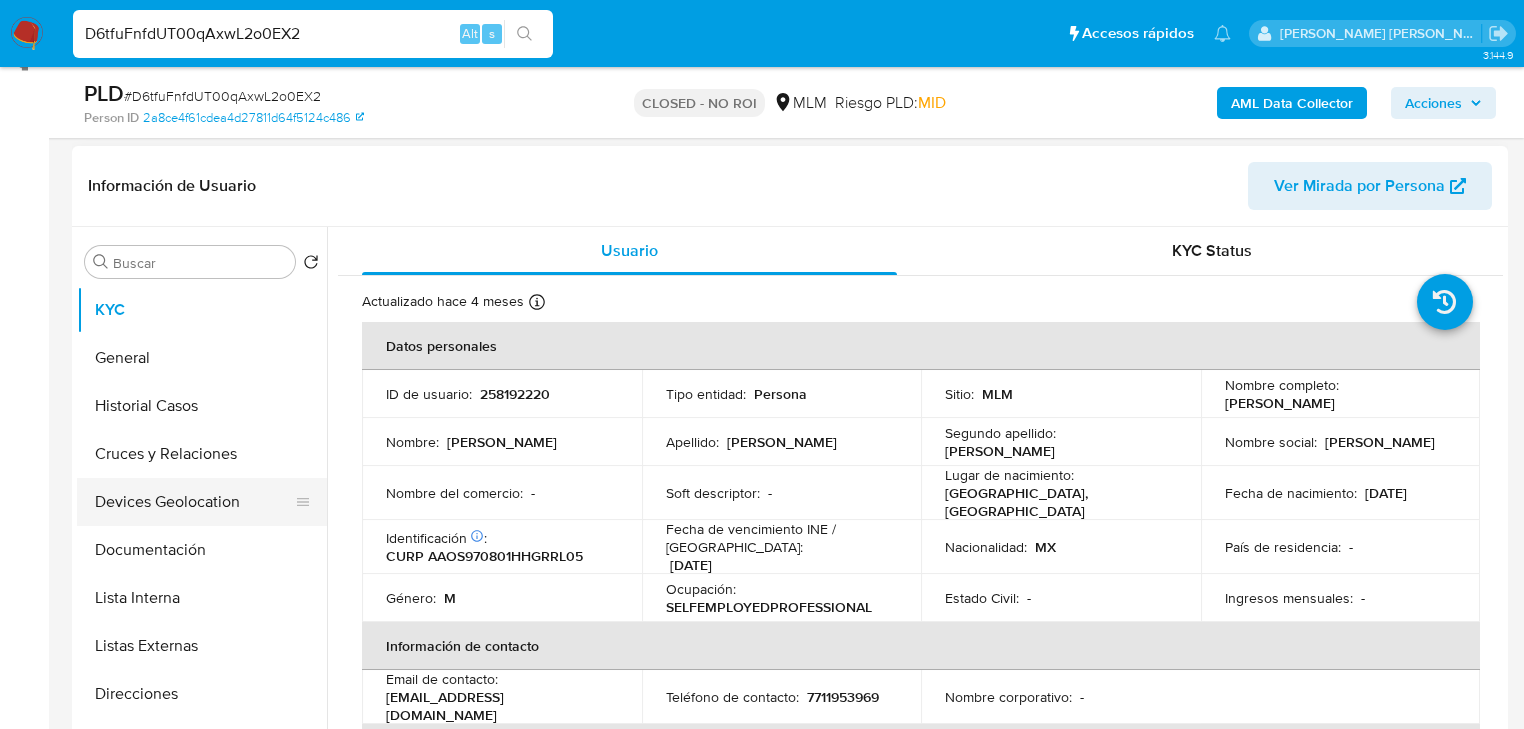 scroll, scrollTop: 320, scrollLeft: 0, axis: vertical 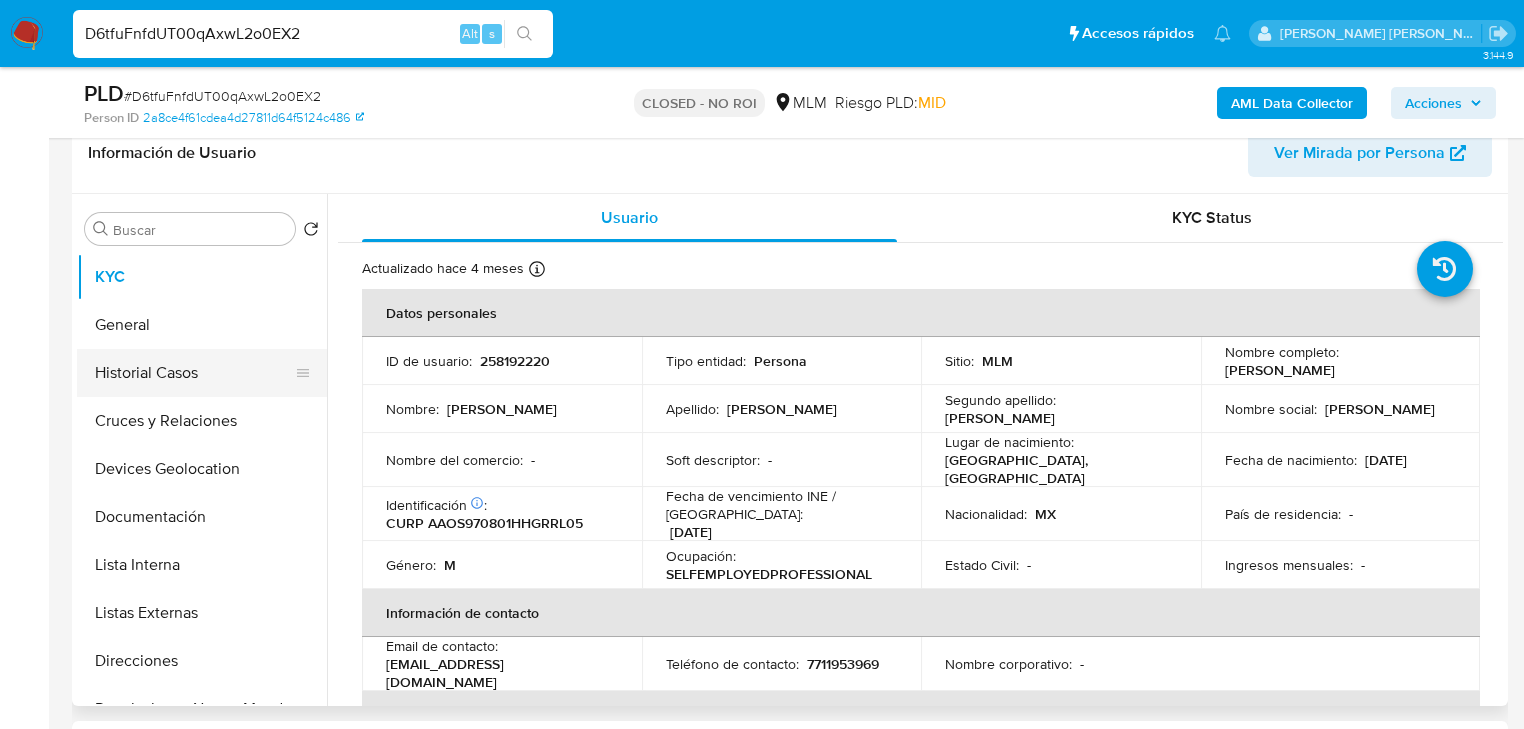 click on "Historial Casos" at bounding box center [194, 373] 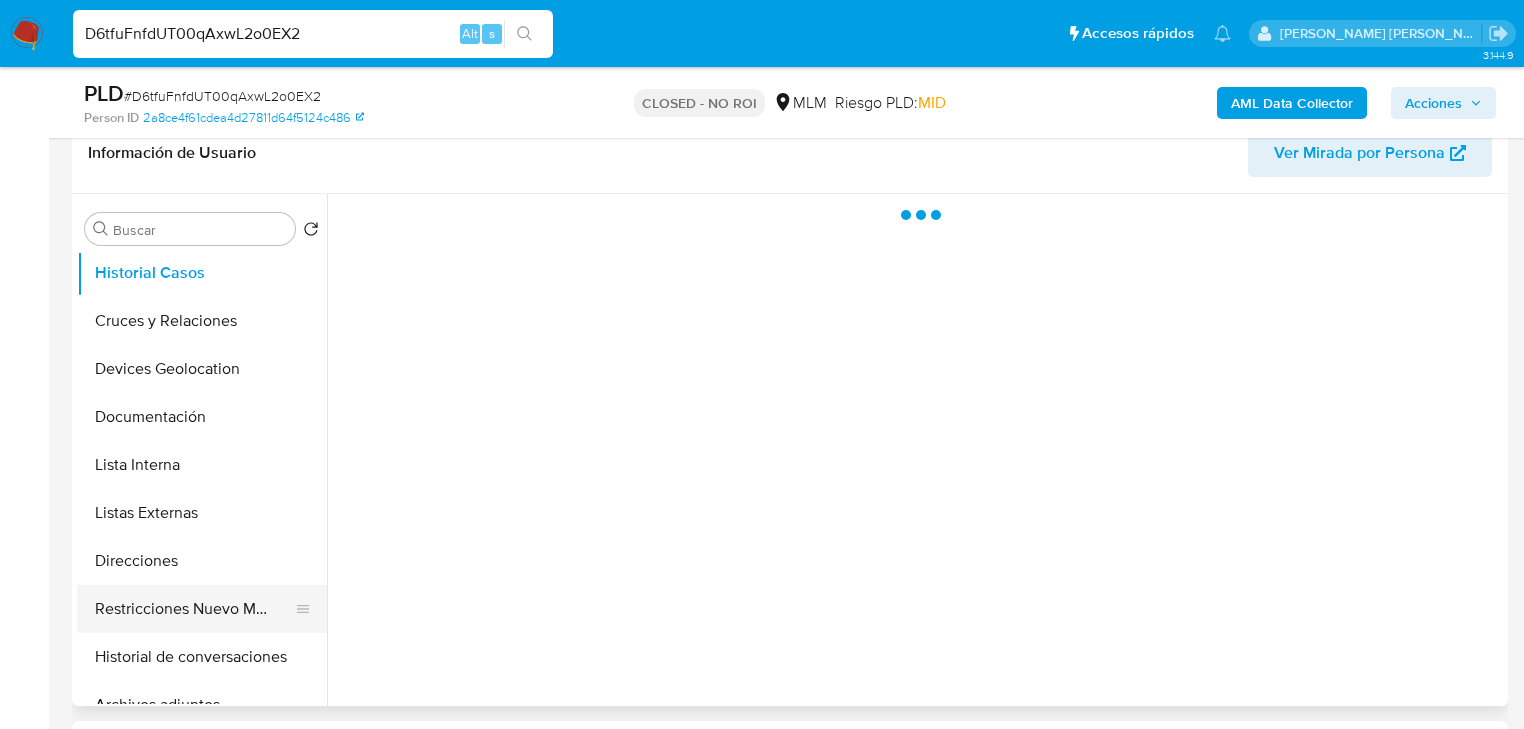 scroll, scrollTop: 240, scrollLeft: 0, axis: vertical 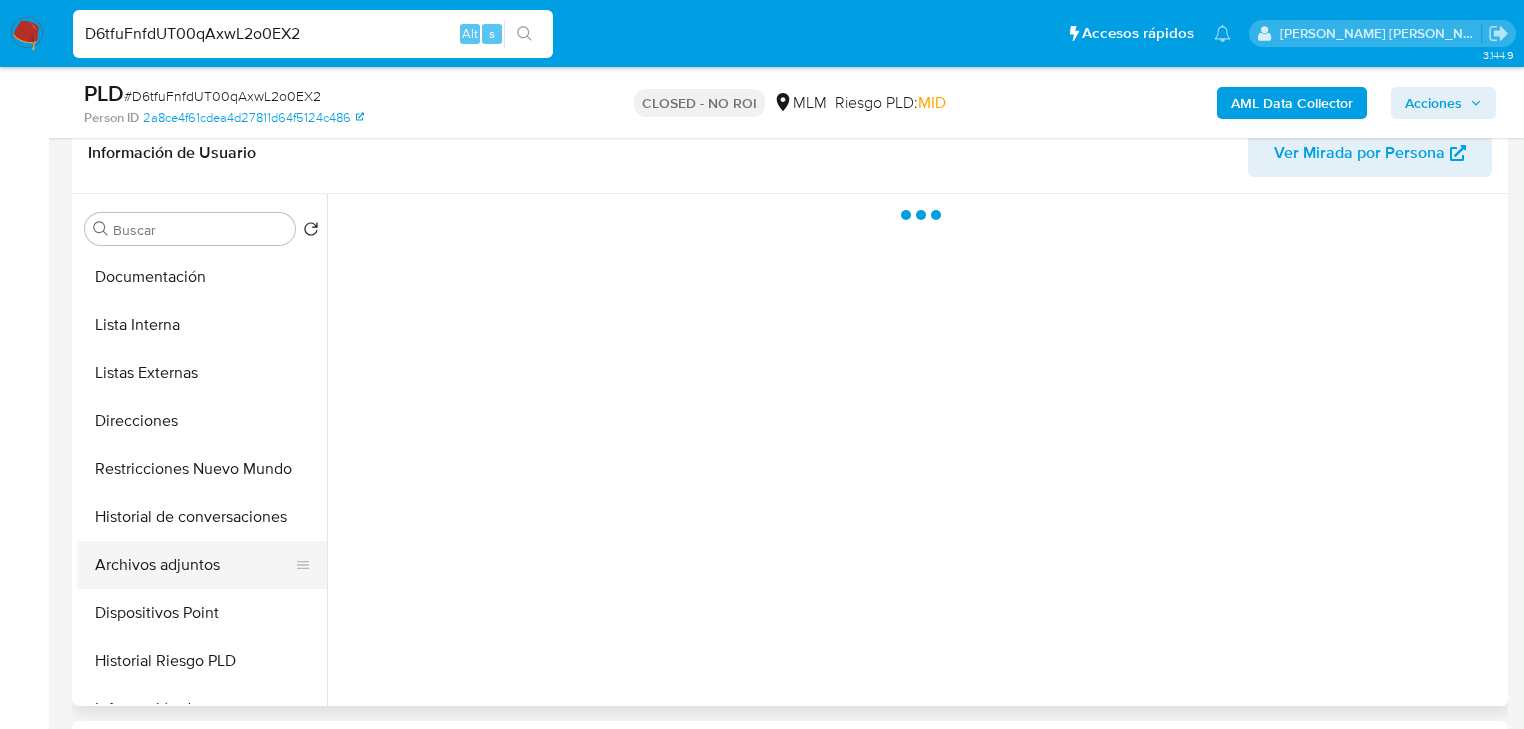 click on "Archivos adjuntos" at bounding box center [194, 565] 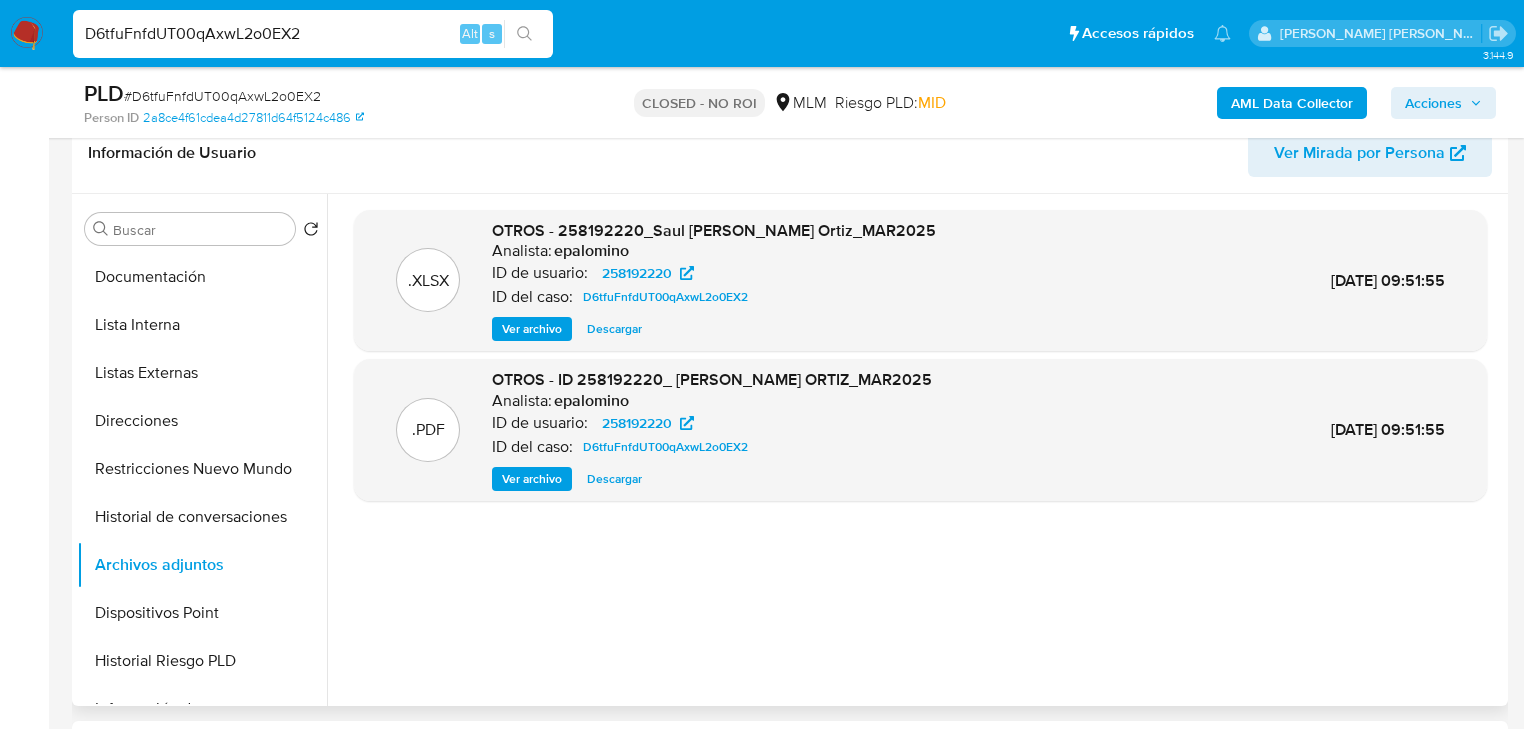 click on "Descargar" at bounding box center (614, 479) 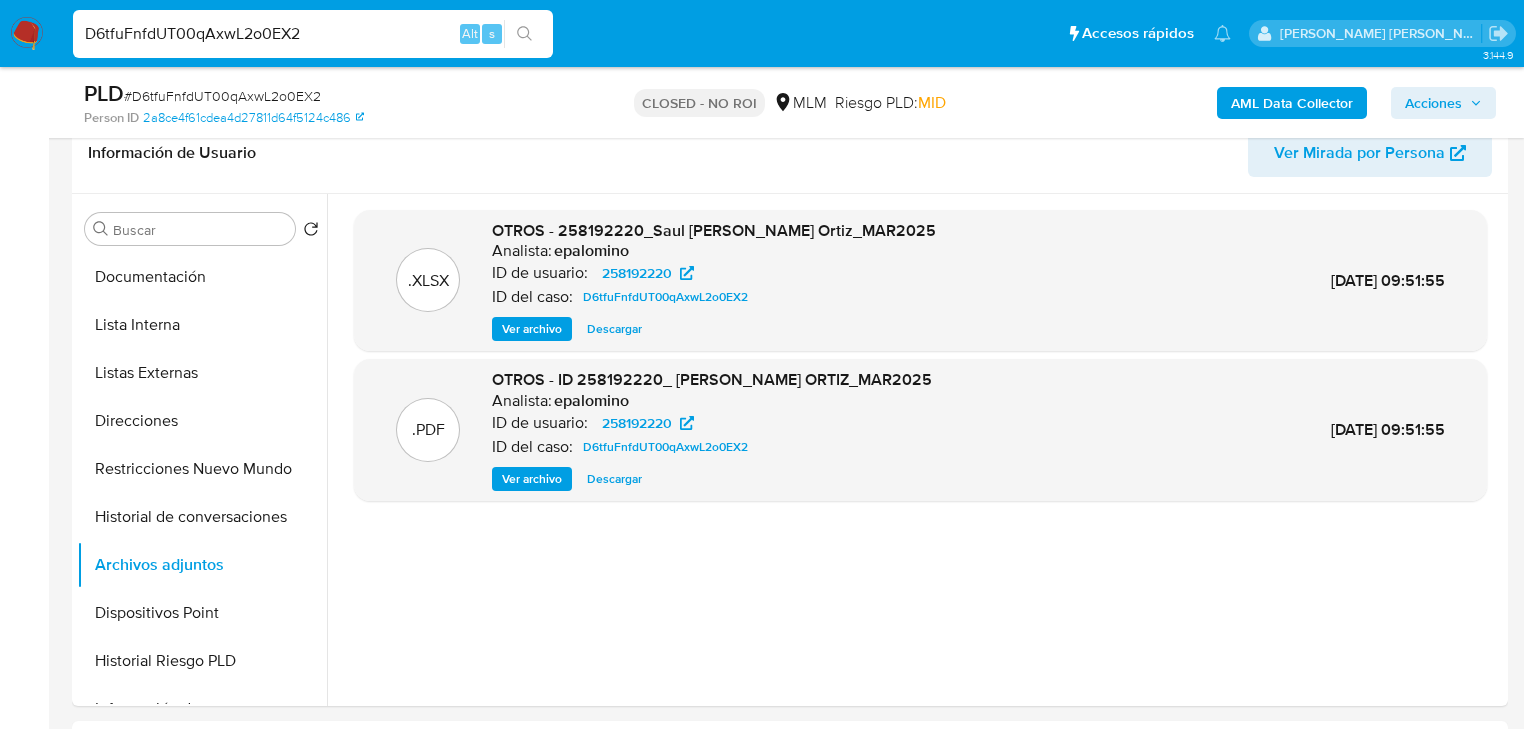 click on "D6tfuFnfdUT00qAxwL2o0EX2" at bounding box center (313, 34) 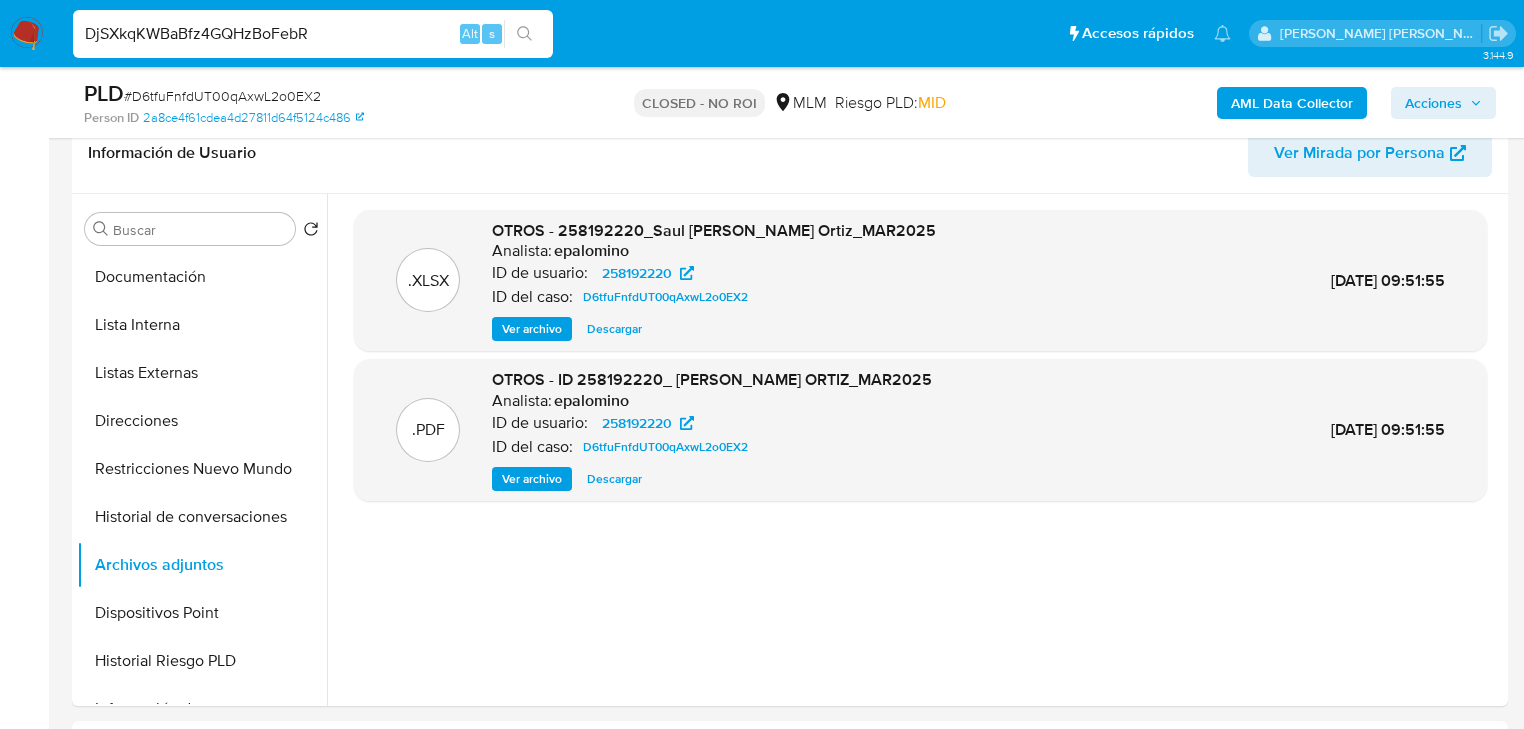 type on "DjSXkqKWBaBfz4GQHzBoFebR" 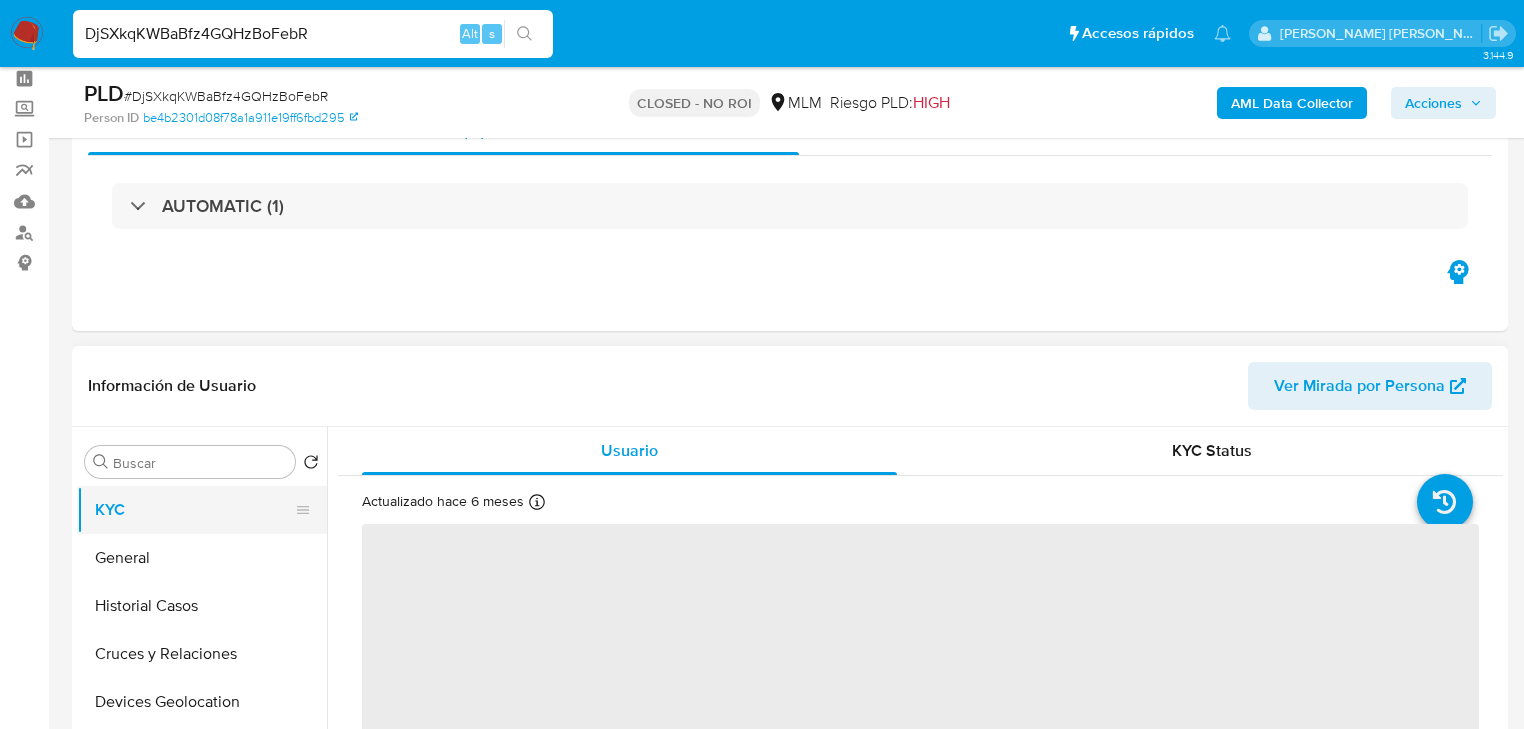 scroll, scrollTop: 240, scrollLeft: 0, axis: vertical 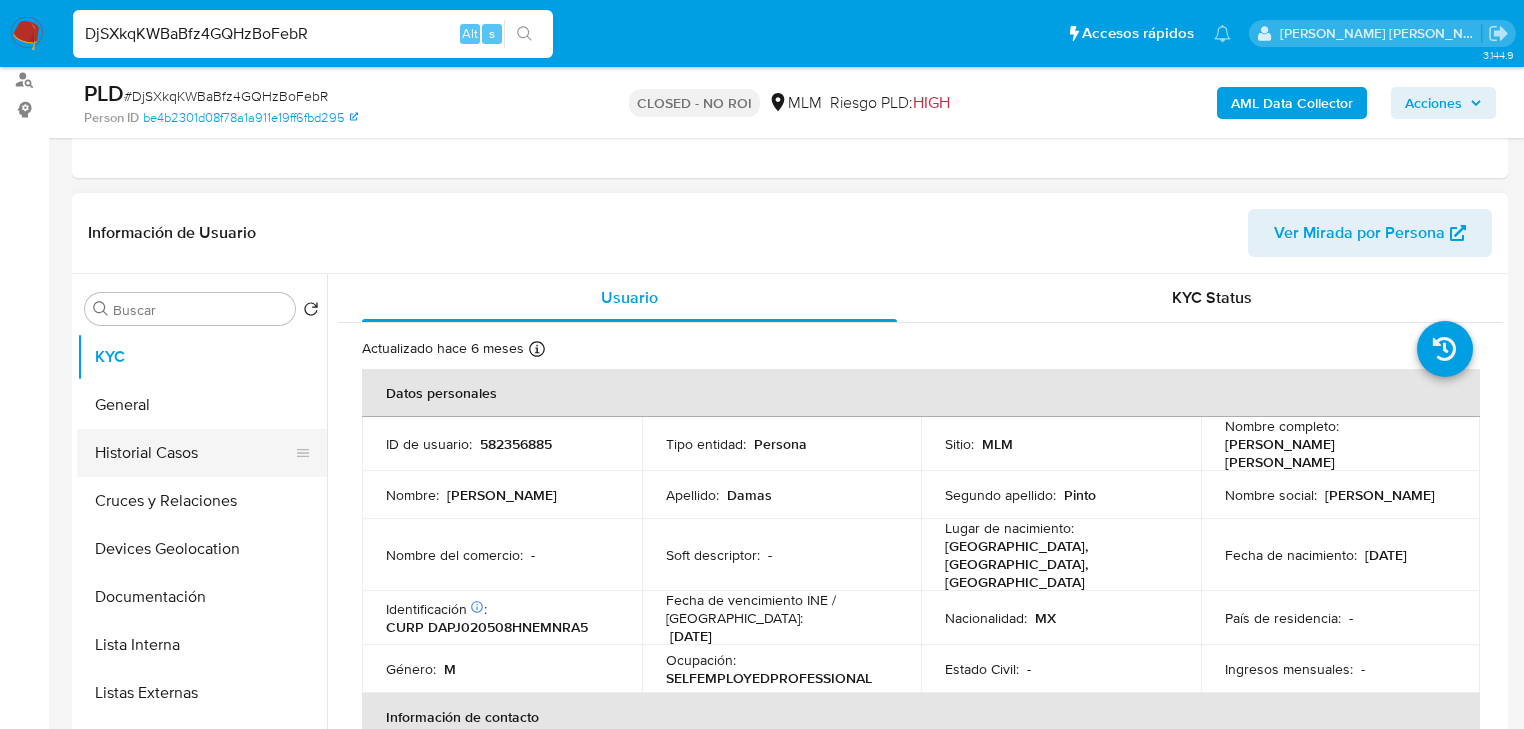 select on "10" 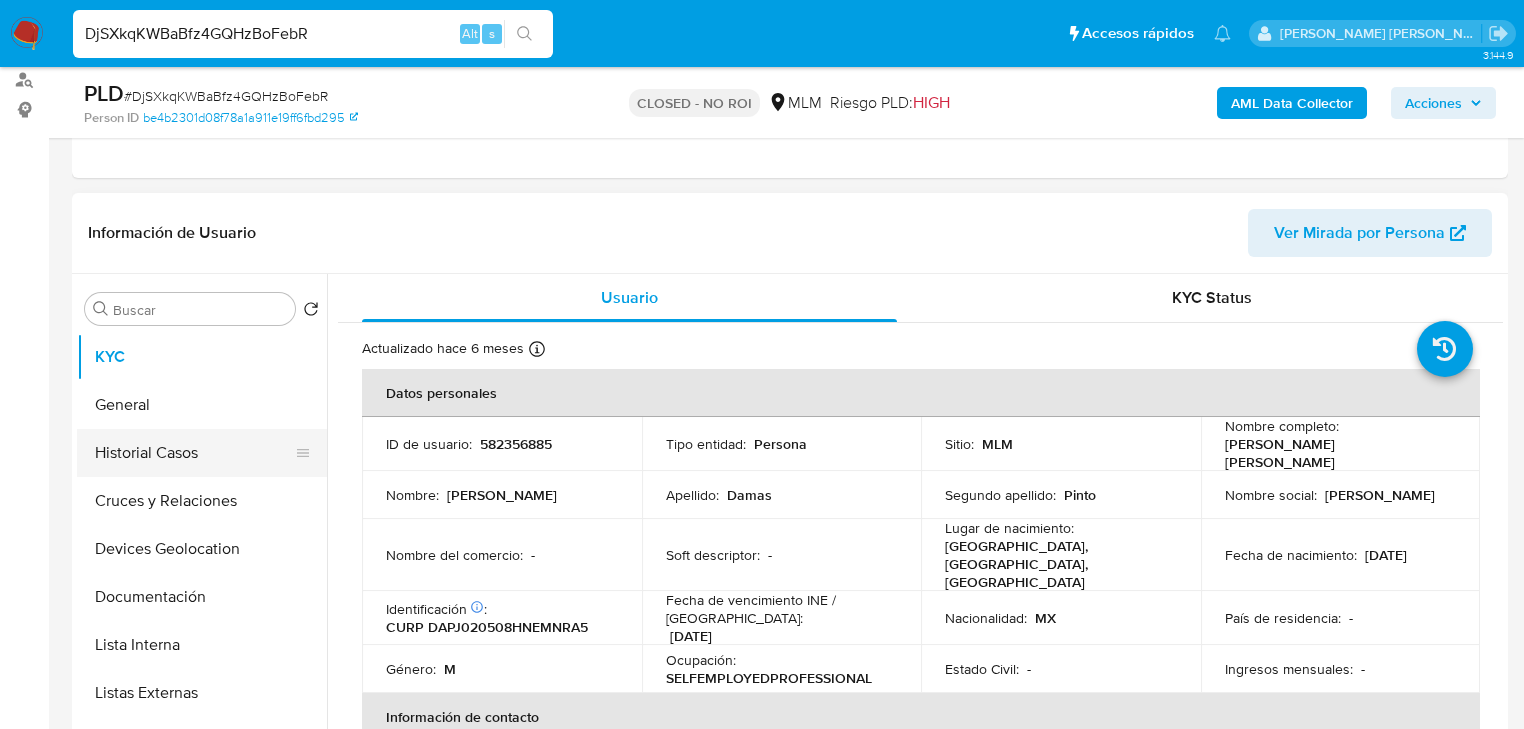click on "Historial Casos" at bounding box center [194, 453] 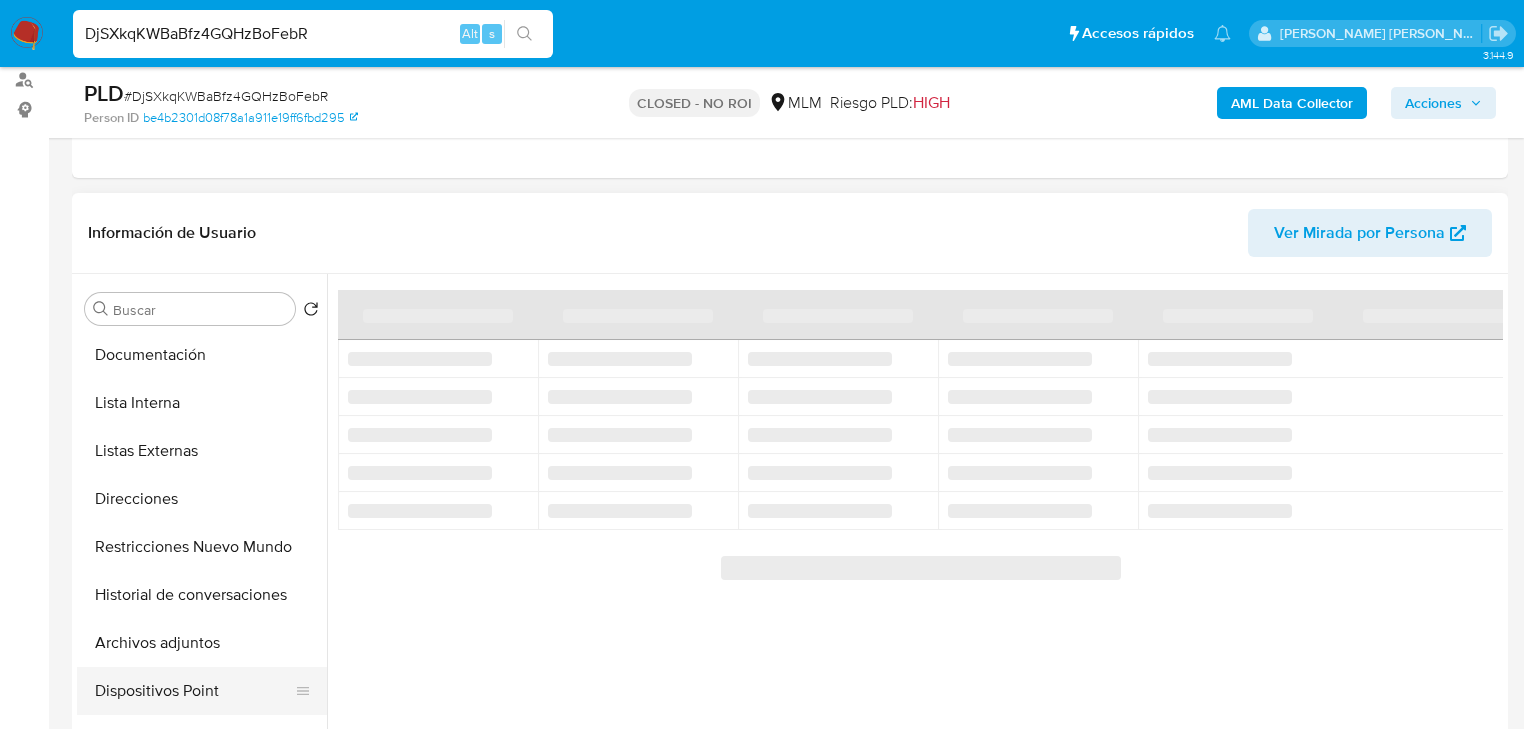 scroll, scrollTop: 320, scrollLeft: 0, axis: vertical 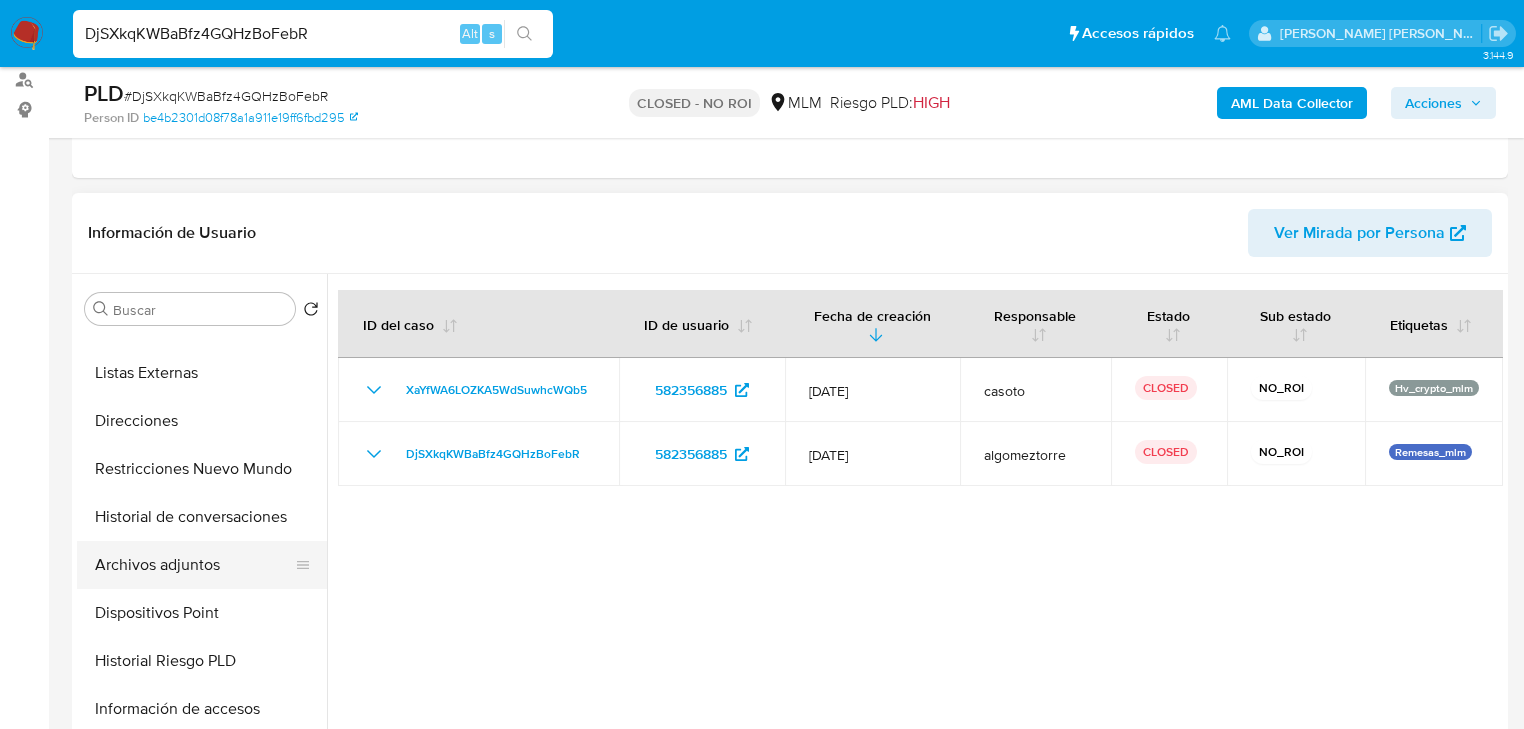 click on "Archivos adjuntos" at bounding box center (194, 565) 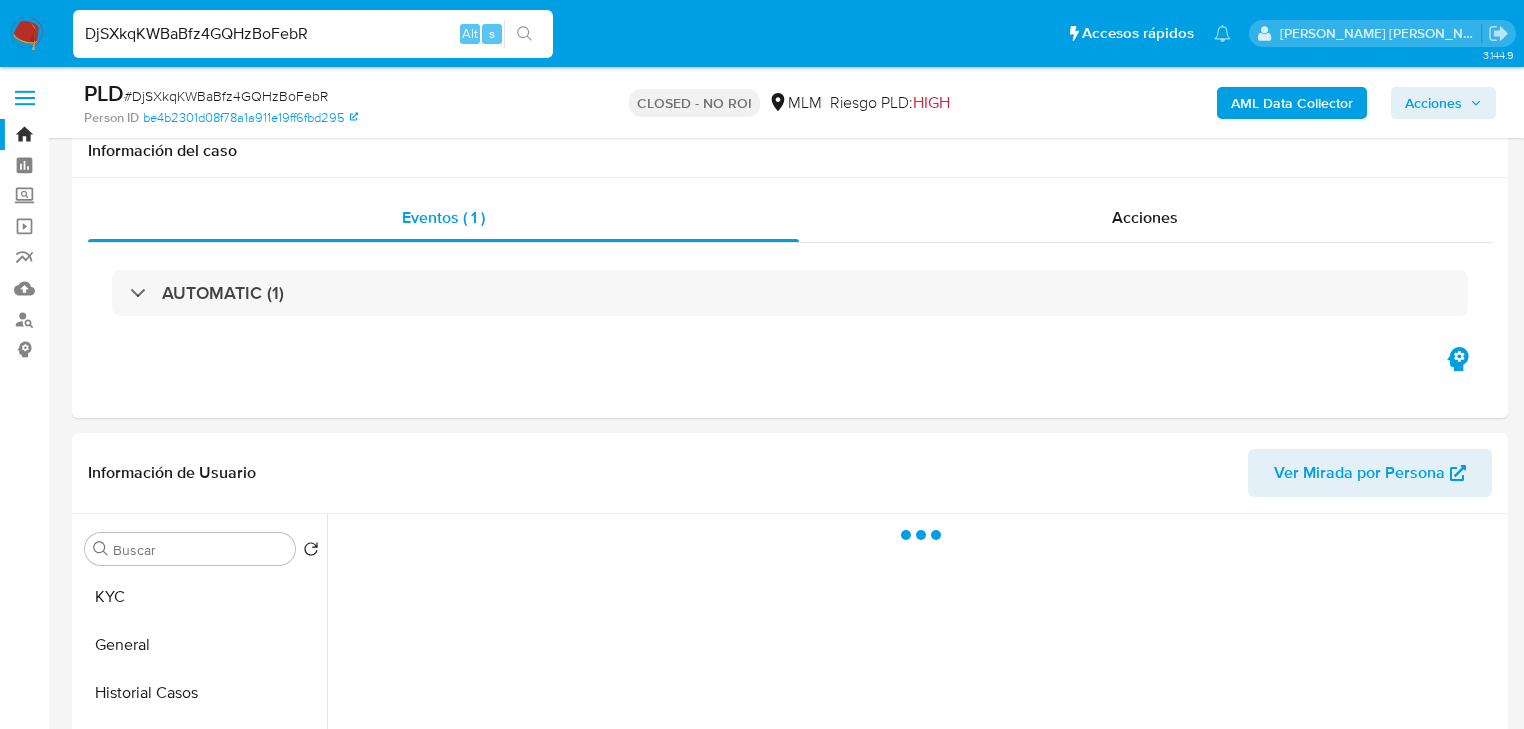 select on "10" 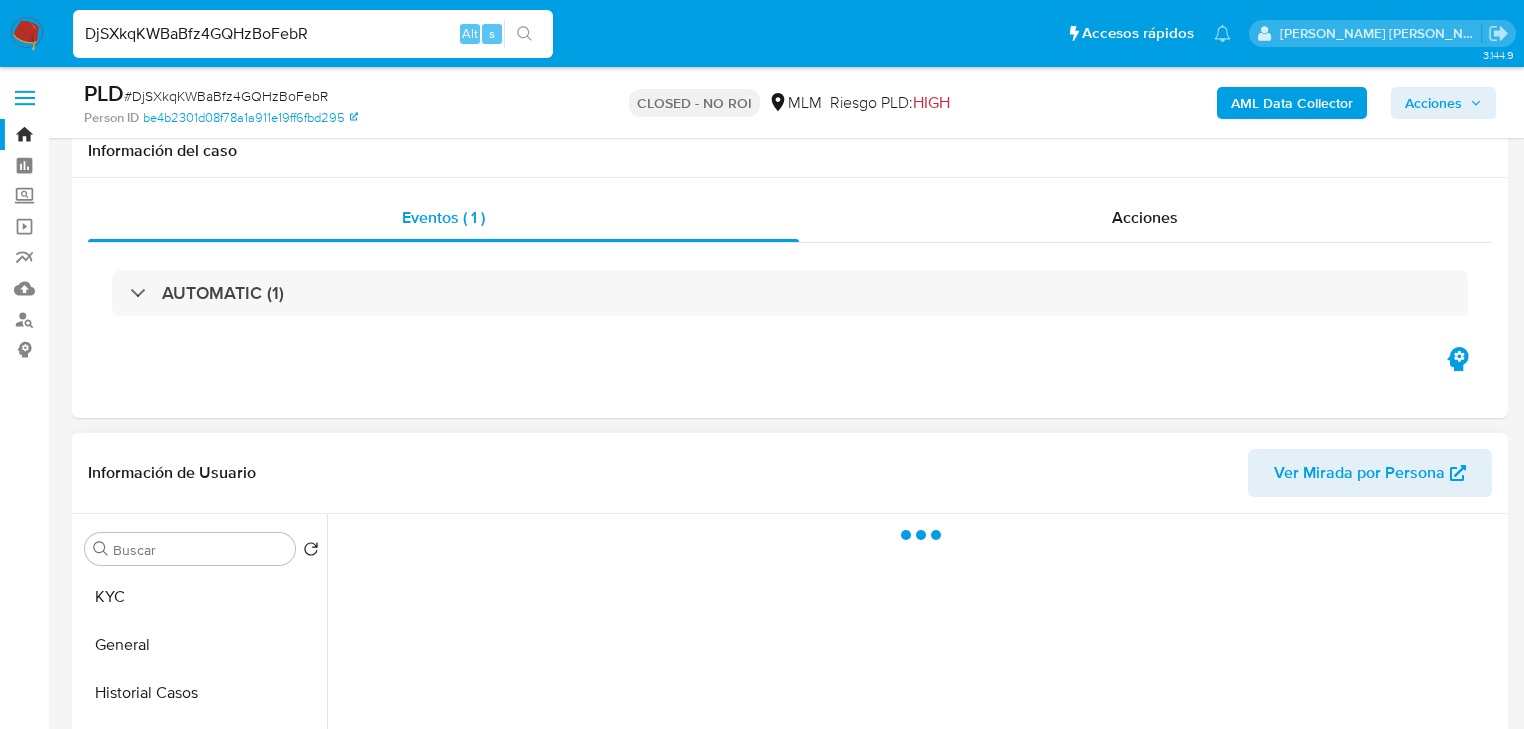 scroll, scrollTop: 240, scrollLeft: 0, axis: vertical 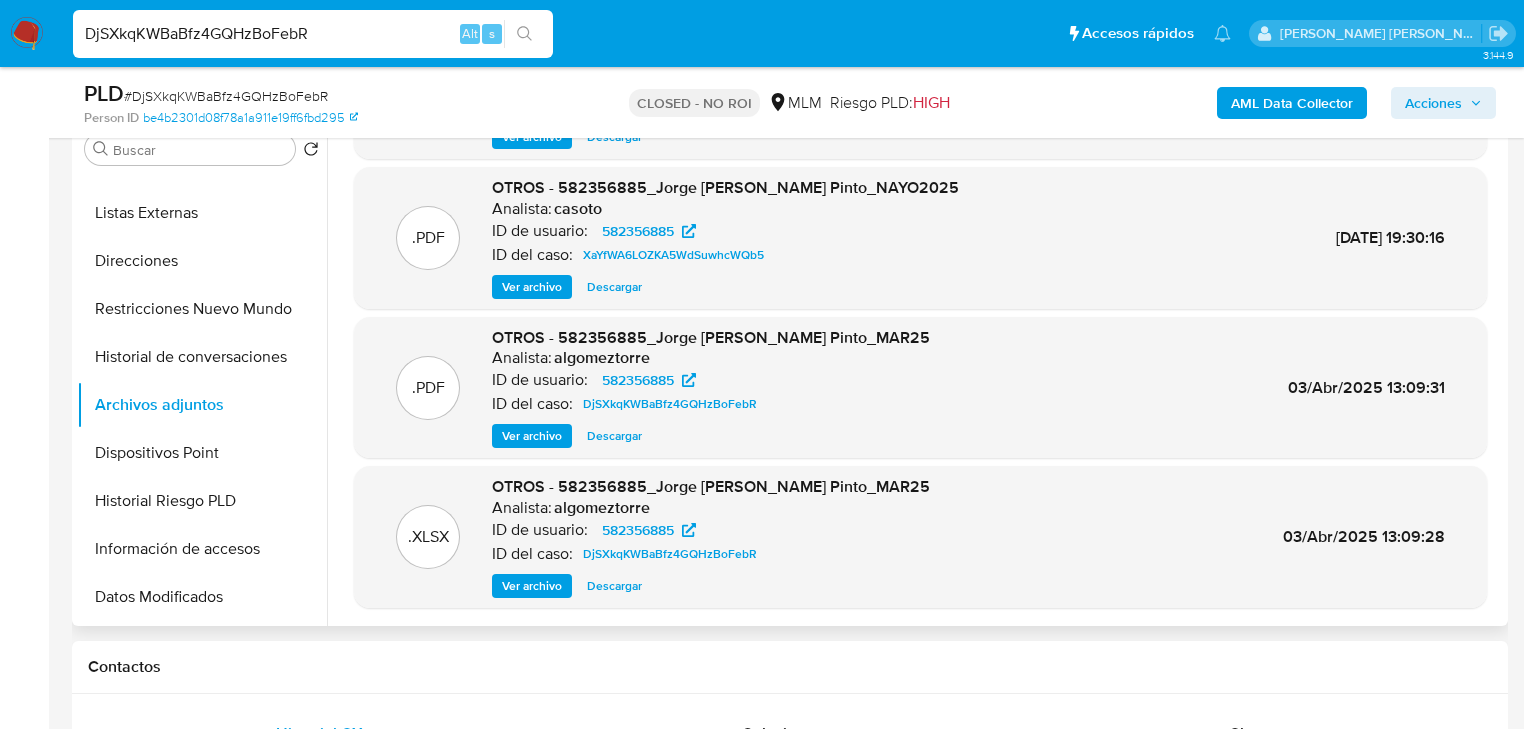 click on "Descargar" at bounding box center [614, 436] 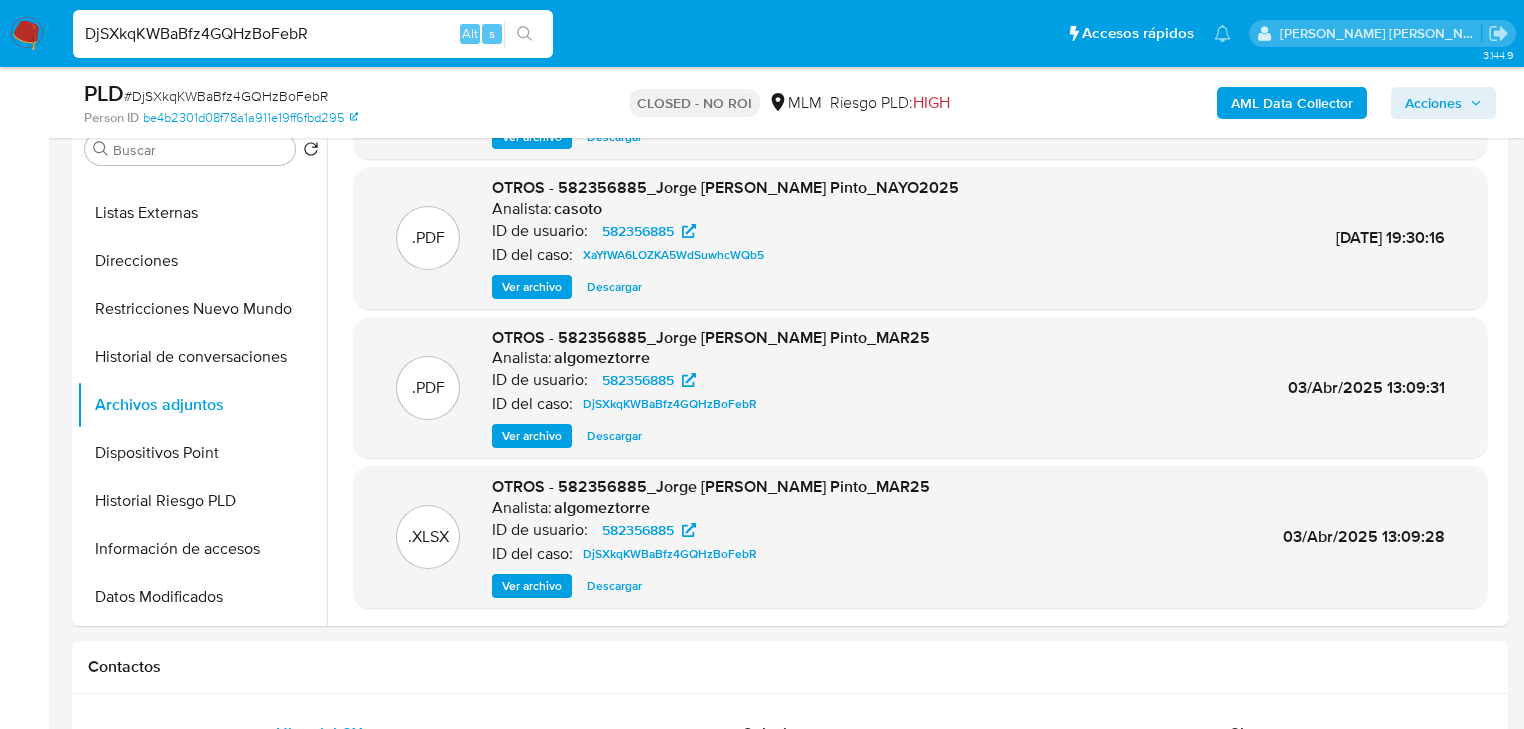 click on "DjSXkqKWBaBfz4GQHzBoFebR" at bounding box center (313, 34) 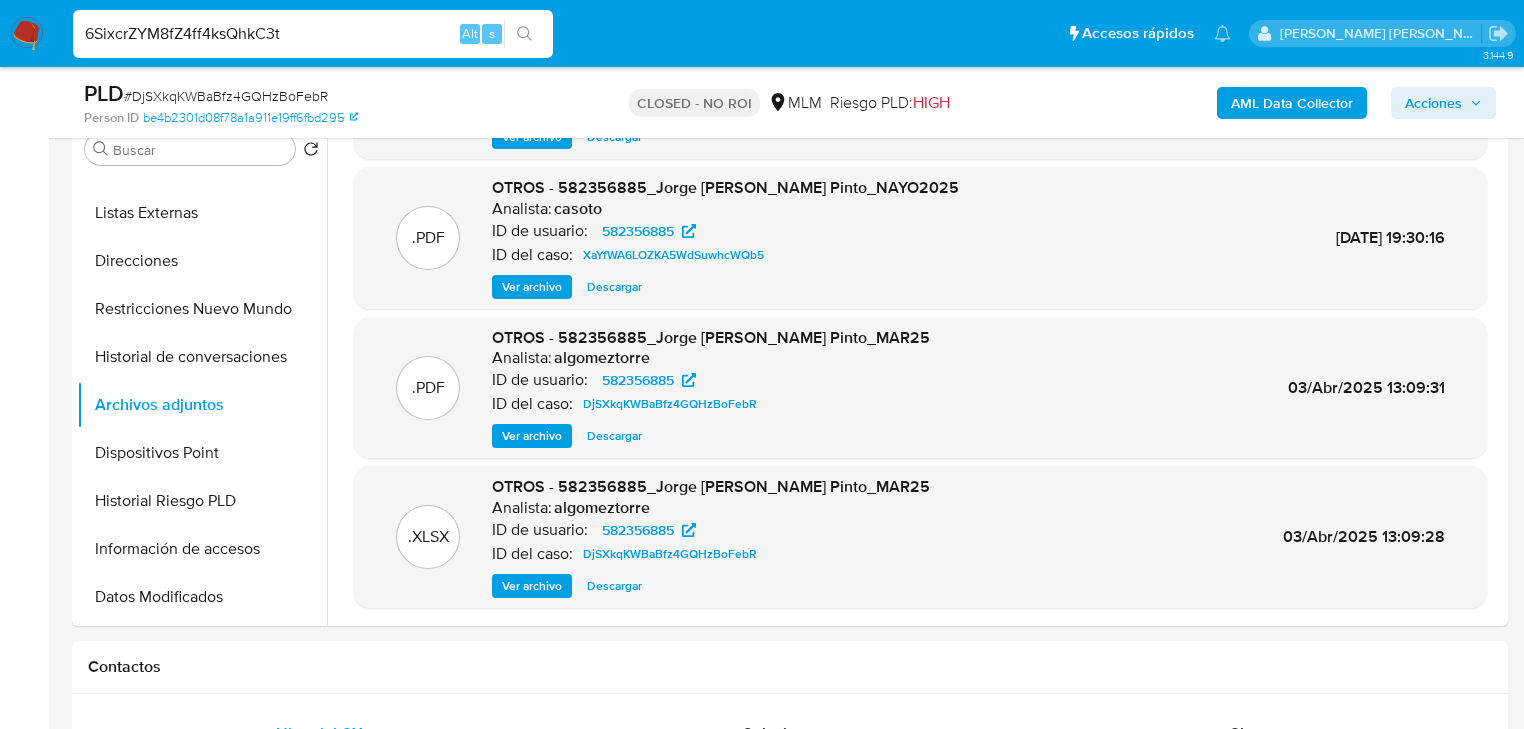 type on "6SixcrZYM8fZ4ff4ksQhkC3t" 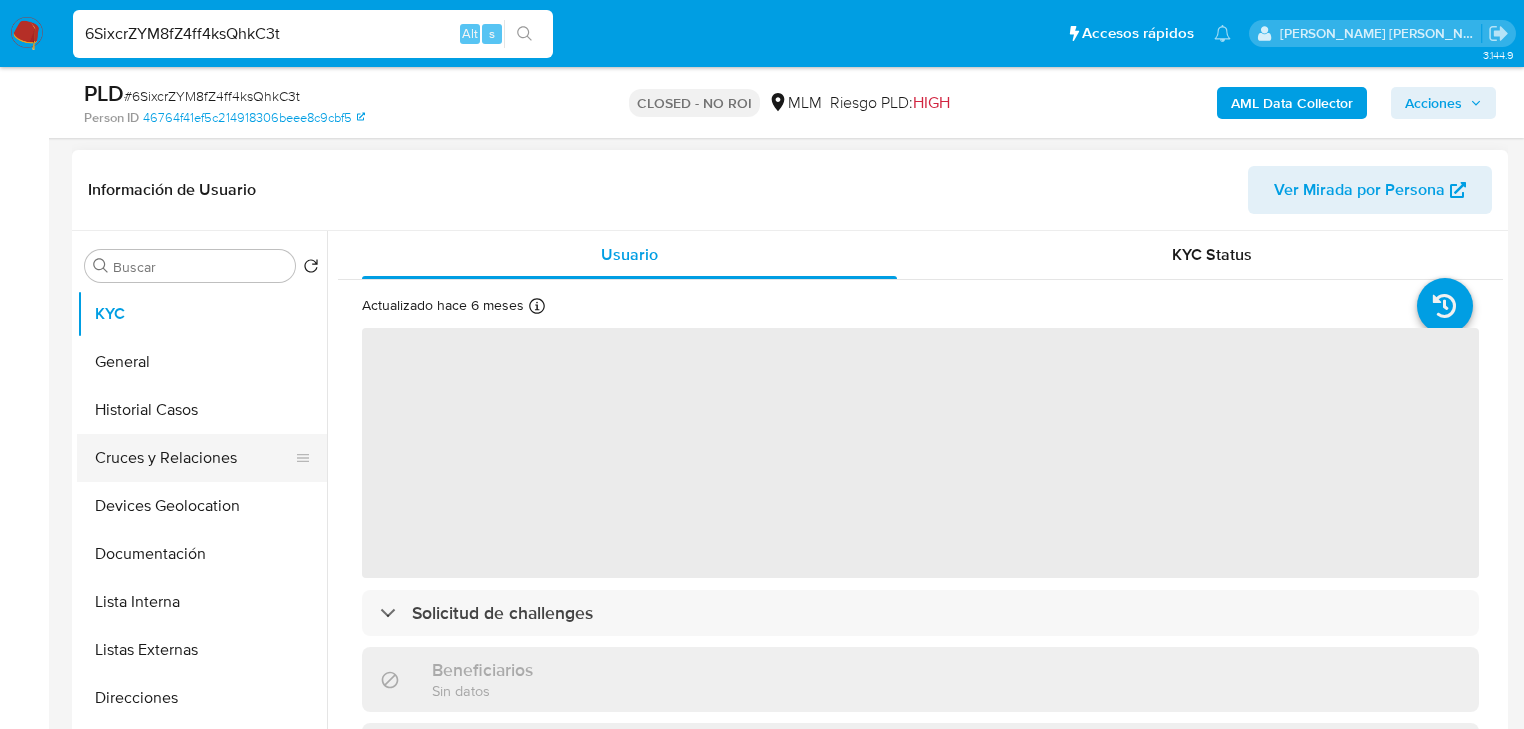 scroll, scrollTop: 400, scrollLeft: 0, axis: vertical 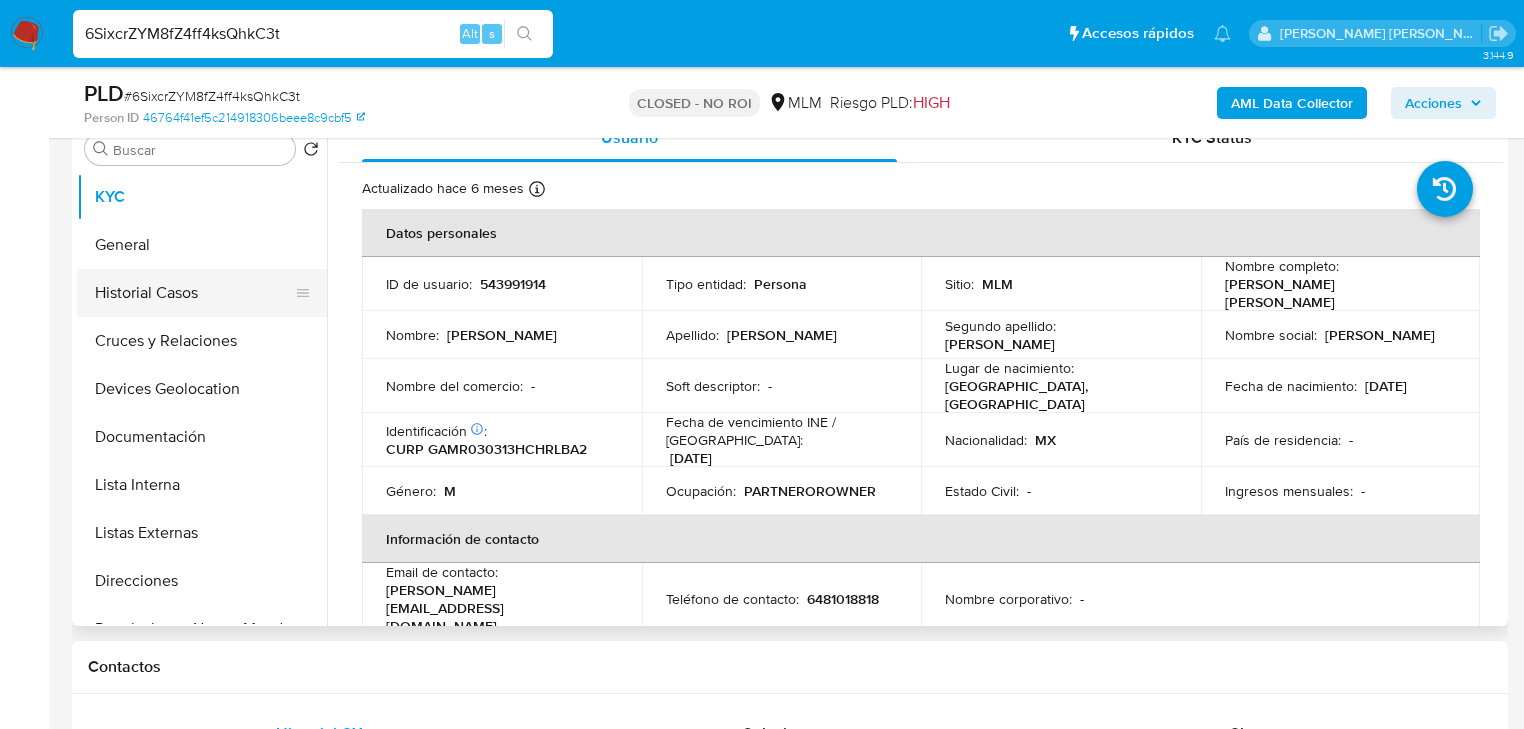 click on "Historial Casos" at bounding box center (194, 293) 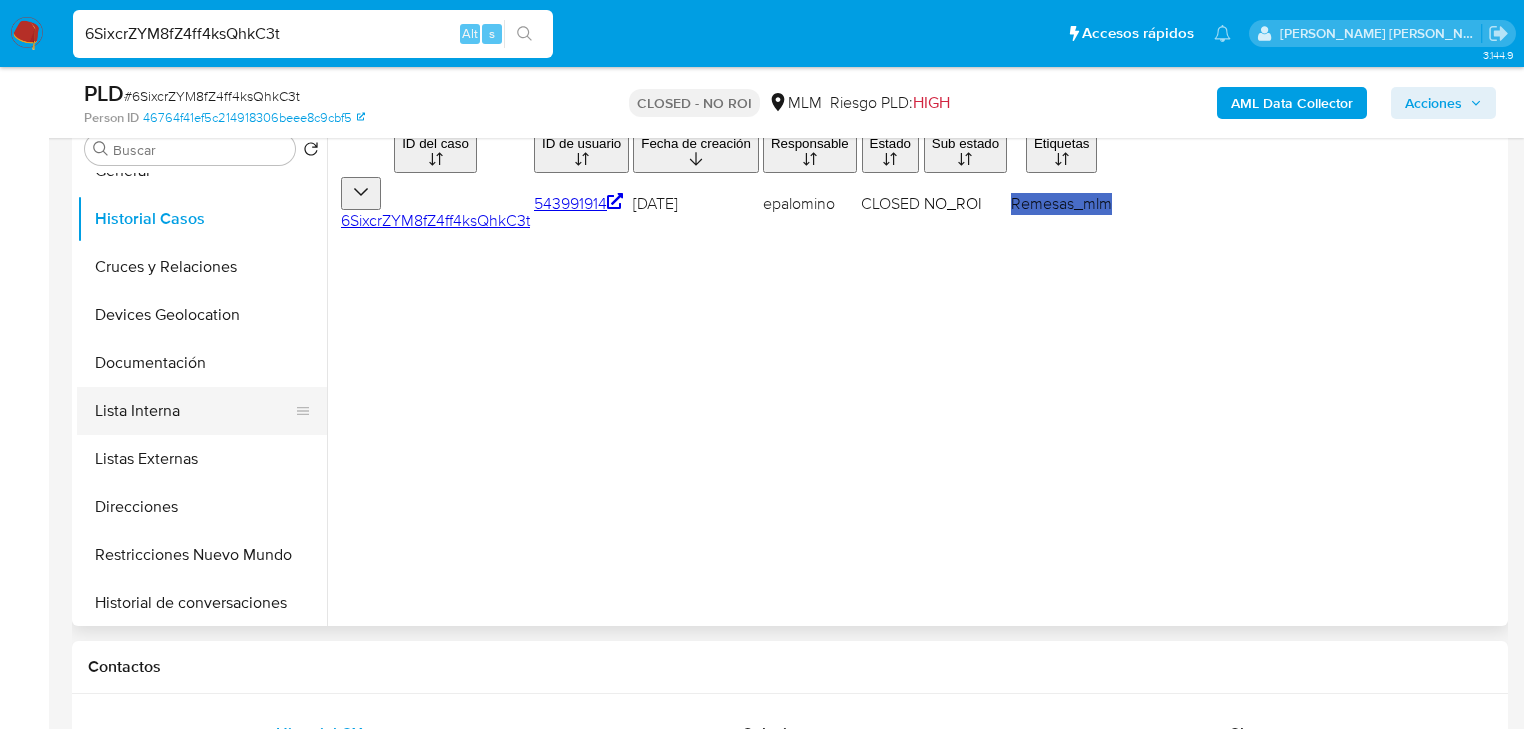 scroll, scrollTop: 160, scrollLeft: 0, axis: vertical 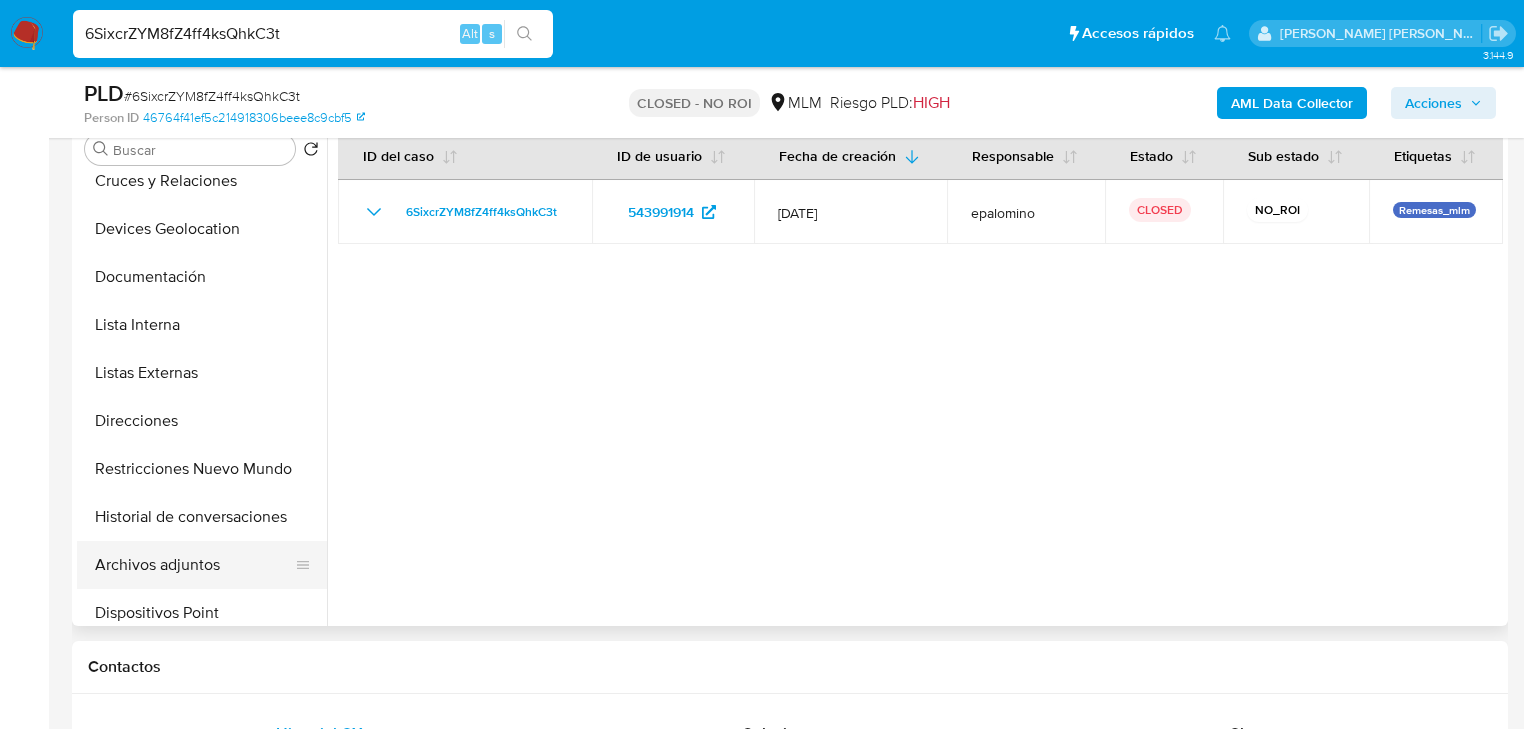 click on "Archivos adjuntos" at bounding box center (194, 565) 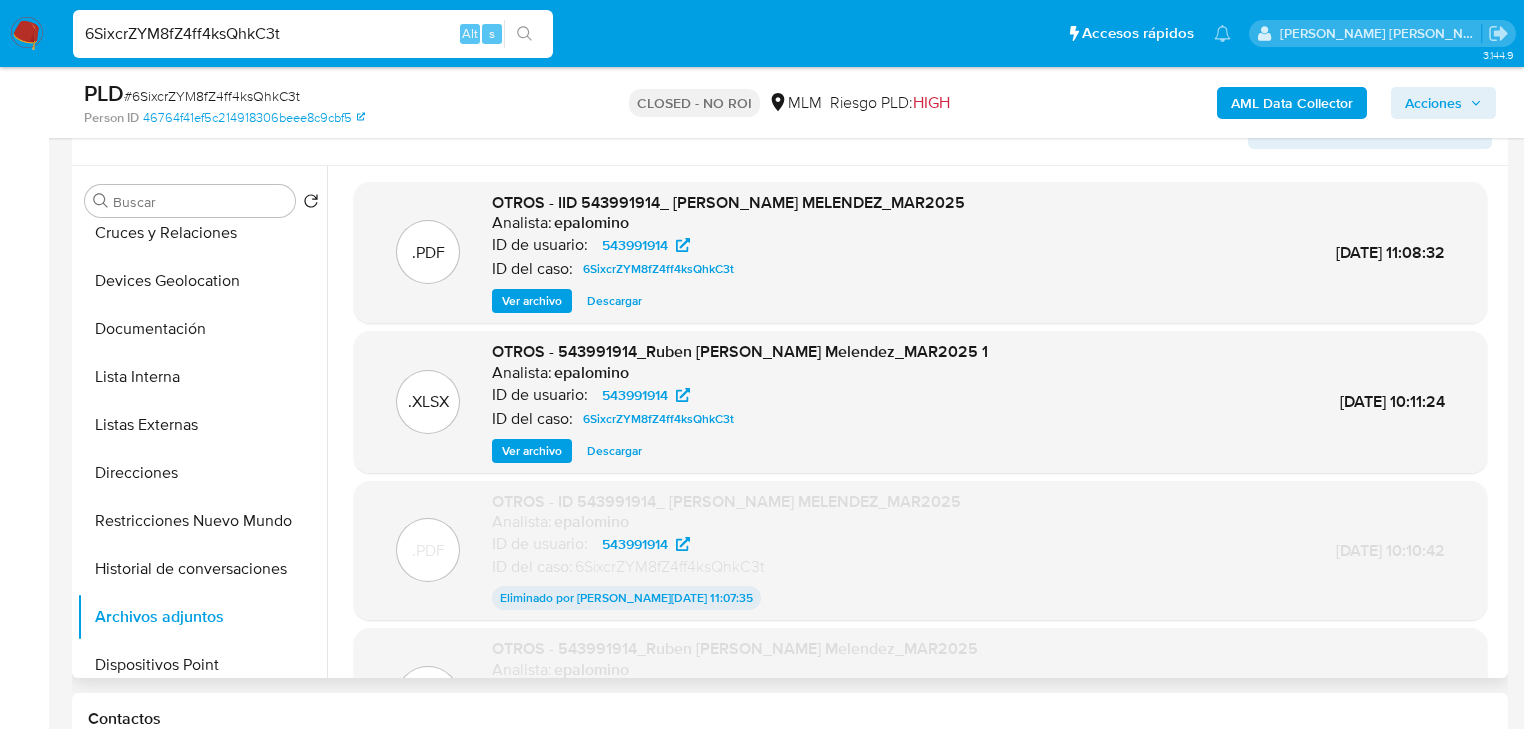 scroll, scrollTop: 320, scrollLeft: 0, axis: vertical 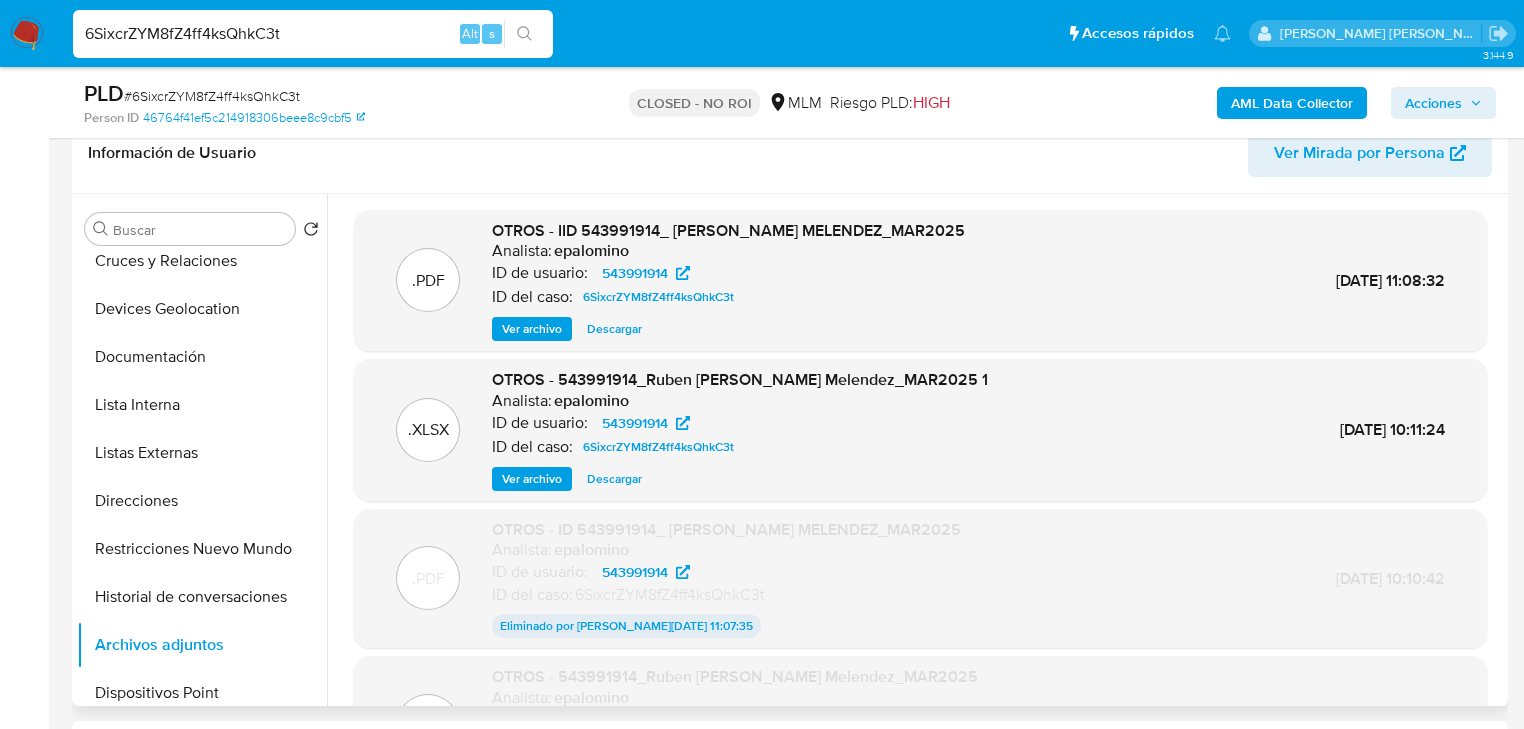 click on "Descargar" at bounding box center (614, 329) 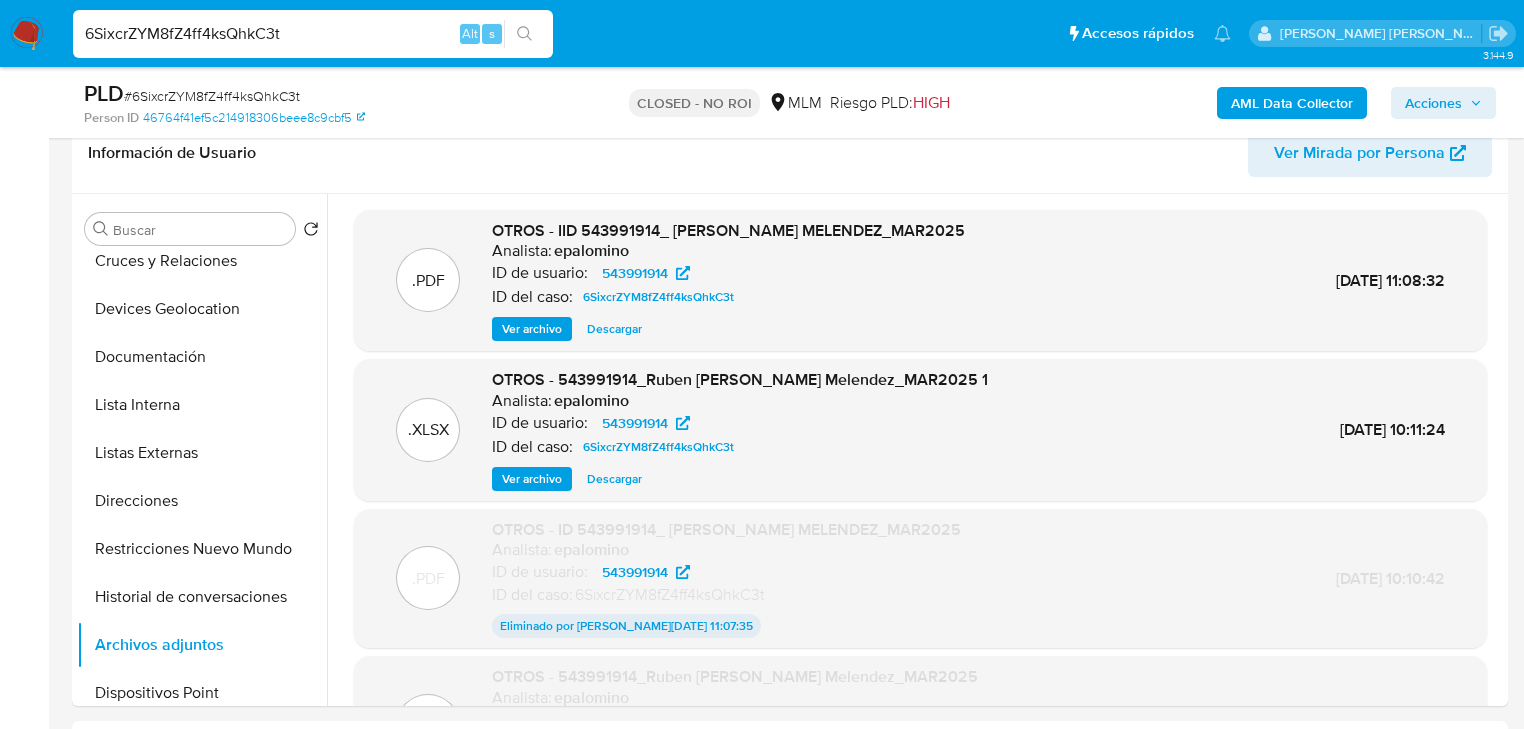 click on "6SixcrZYM8fZ4ff4ksQhkC3t" at bounding box center (313, 34) 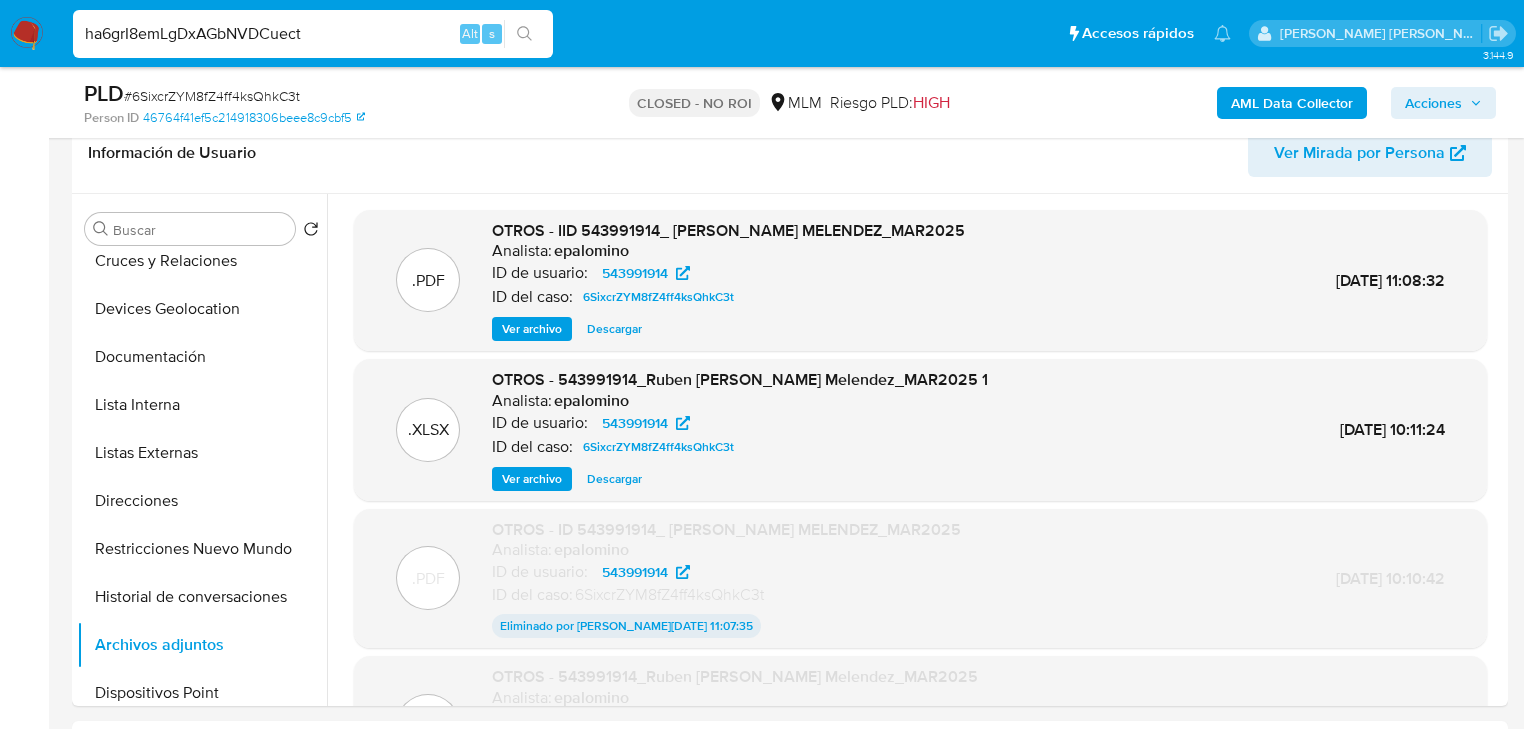 type on "ha6grI8emLgDxAGbNVDCuect" 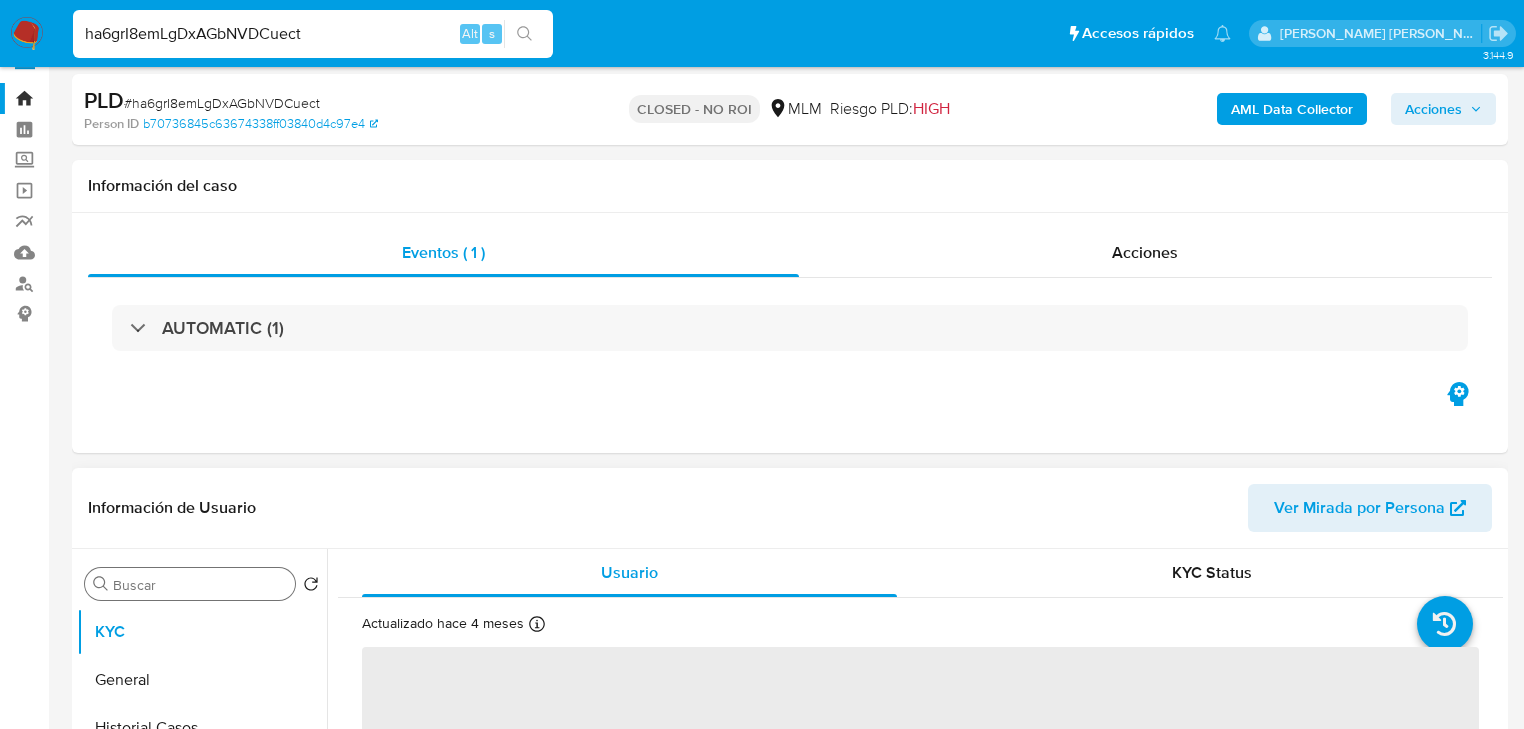 scroll, scrollTop: 320, scrollLeft: 0, axis: vertical 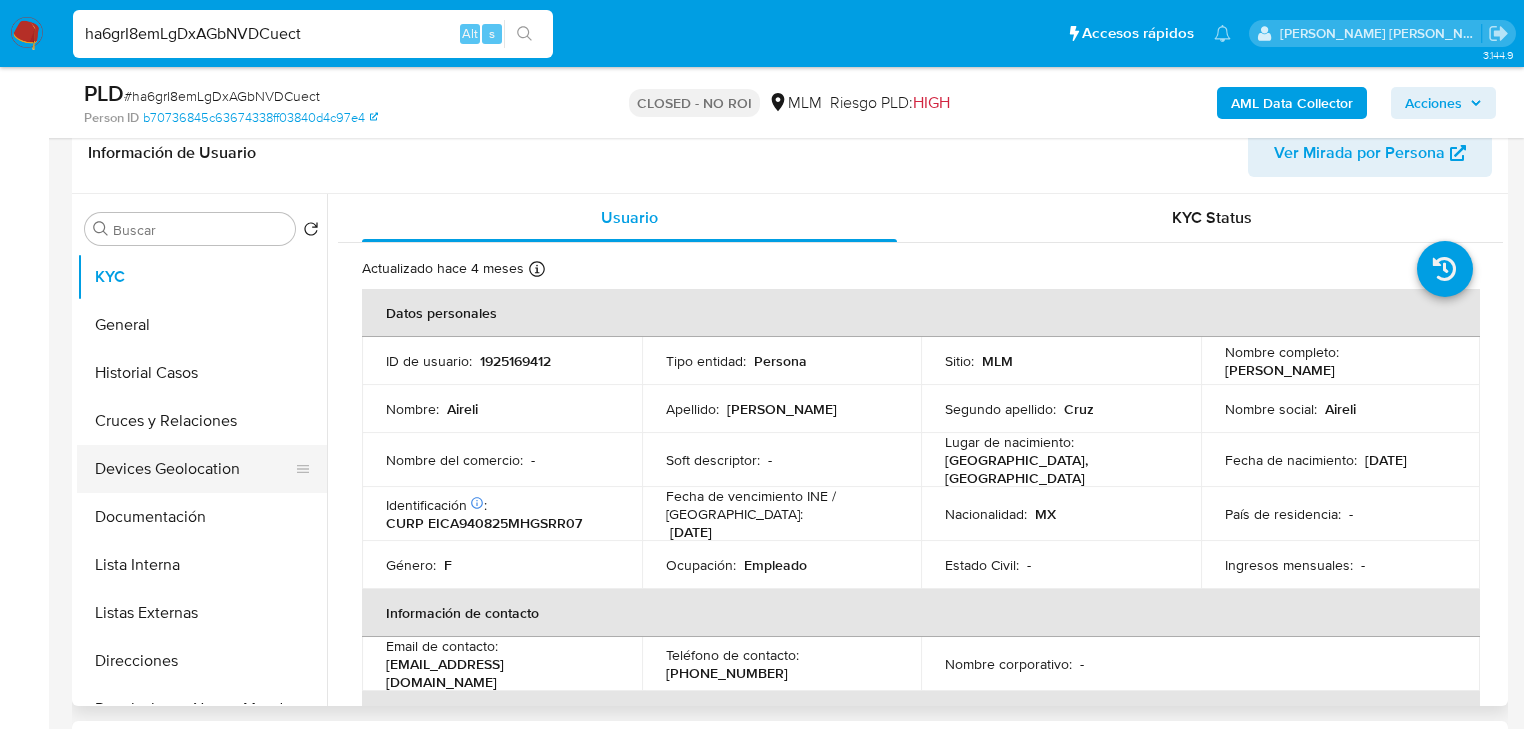 select on "10" 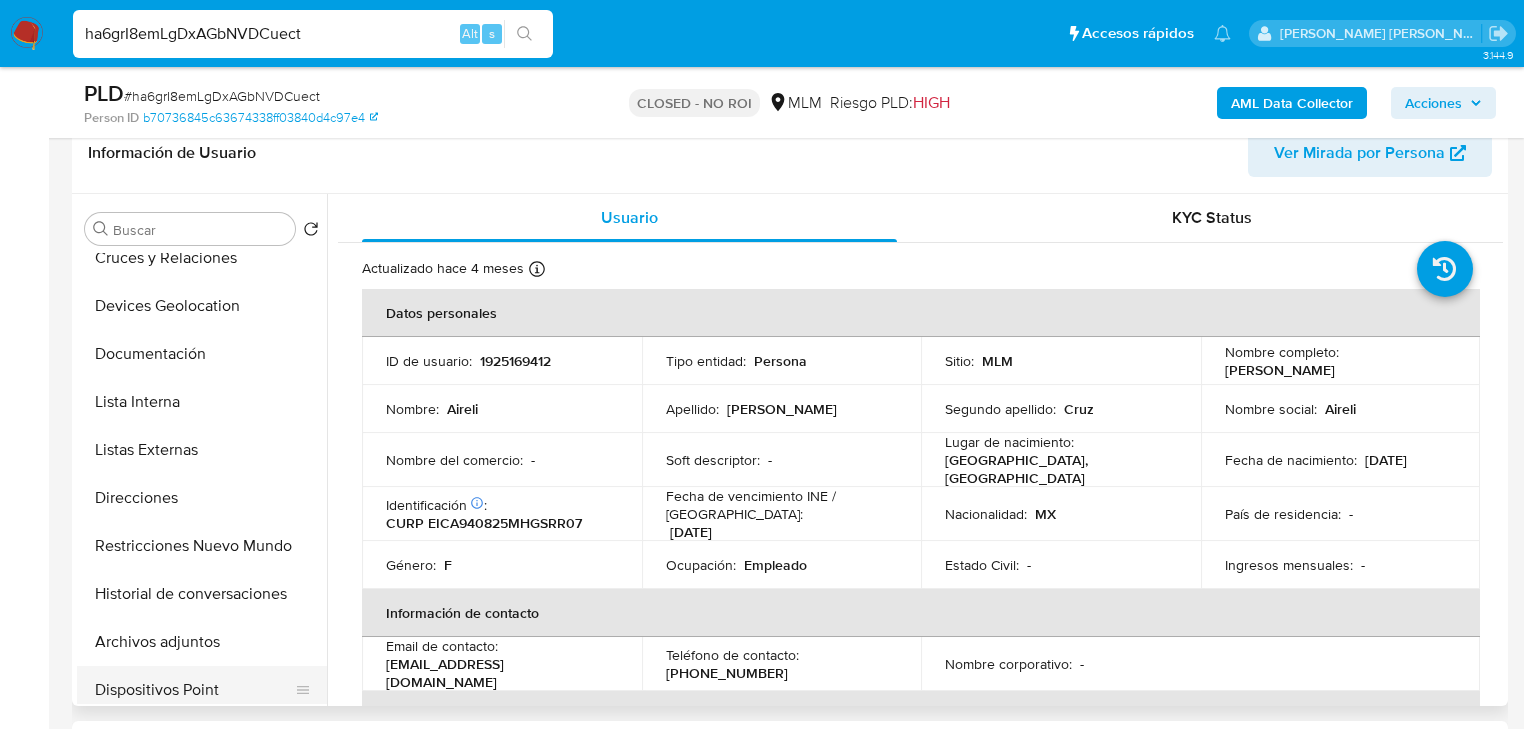 scroll, scrollTop: 240, scrollLeft: 0, axis: vertical 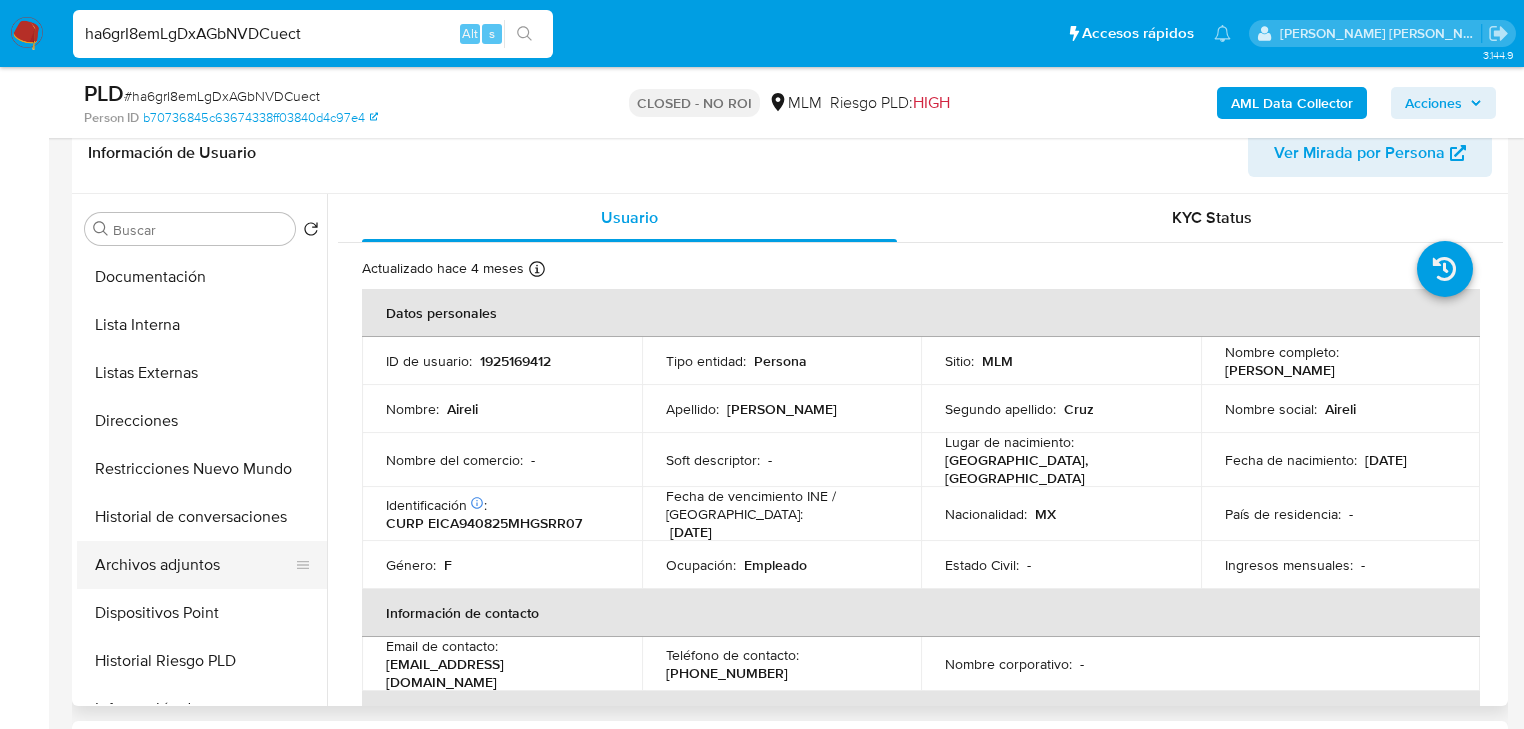 click on "Archivos adjuntos" at bounding box center (194, 565) 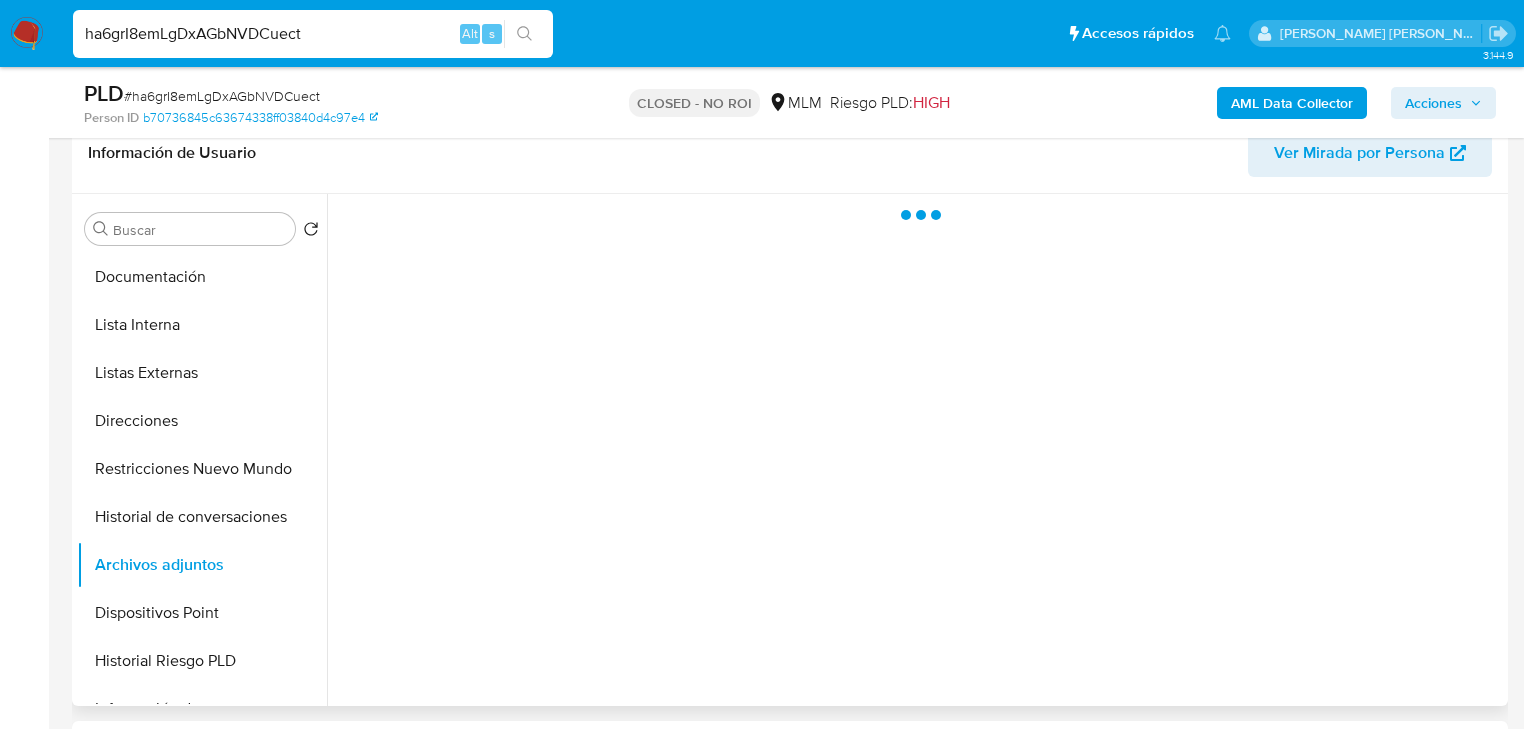 type 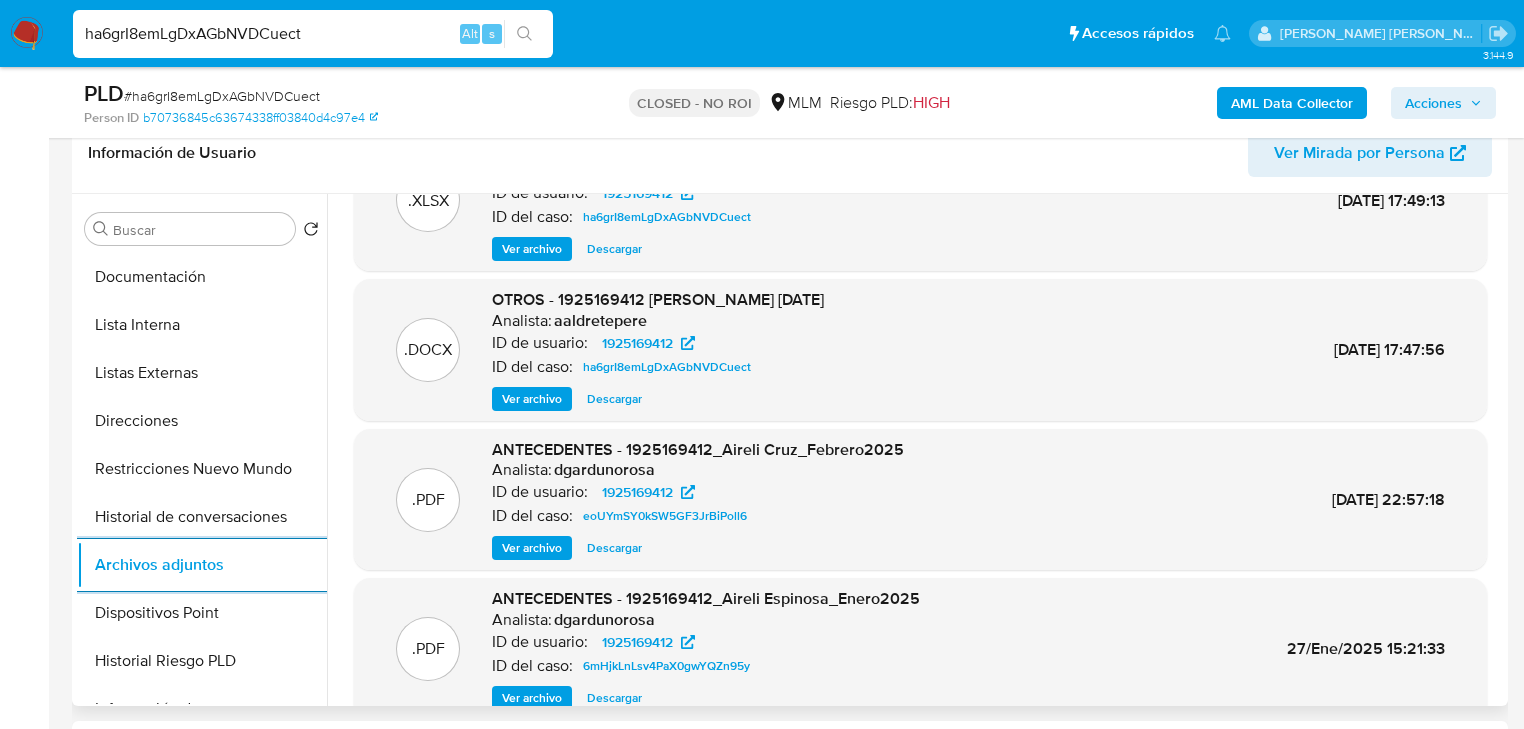 scroll, scrollTop: 0, scrollLeft: 0, axis: both 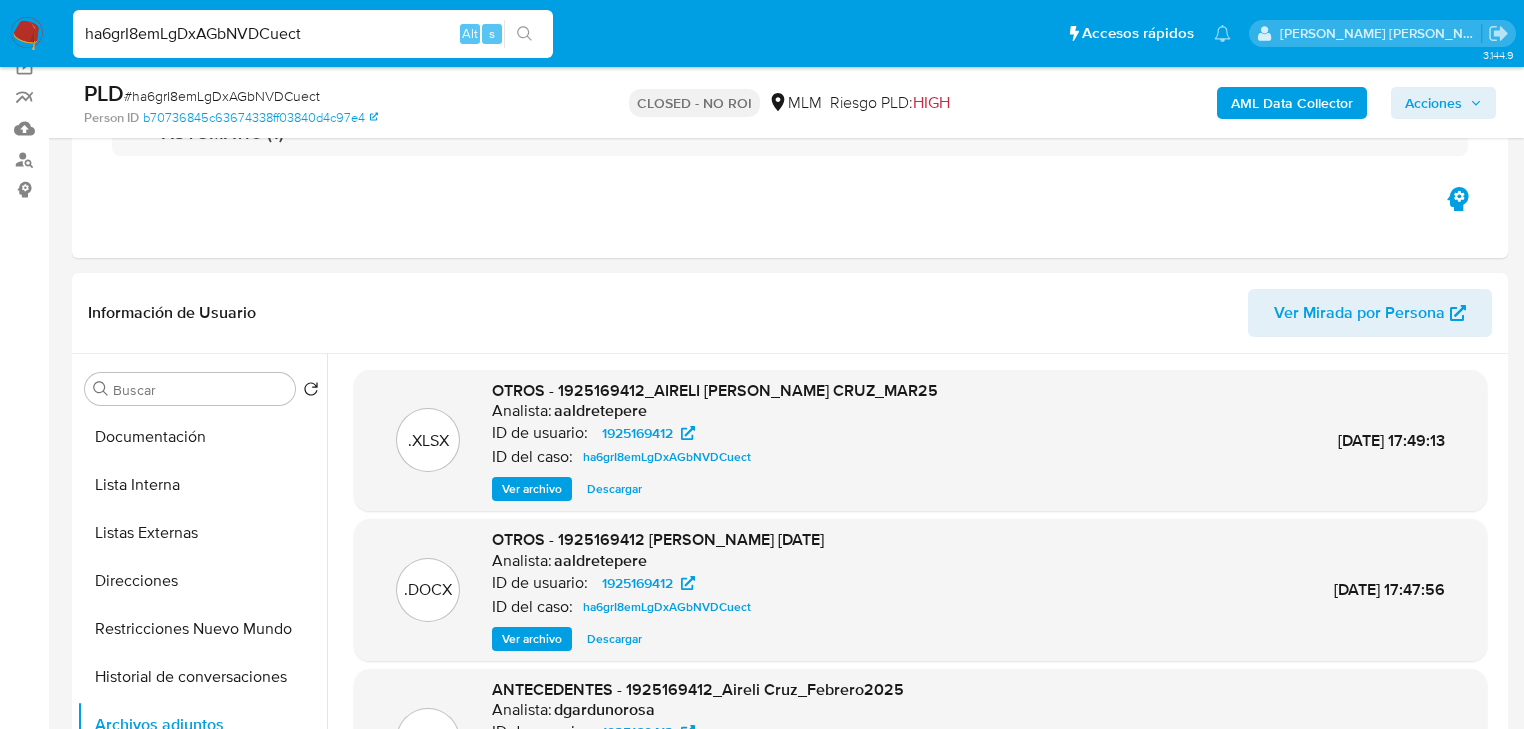 click on "ha6grI8emLgDxAGbNVDCuect" at bounding box center [313, 34] 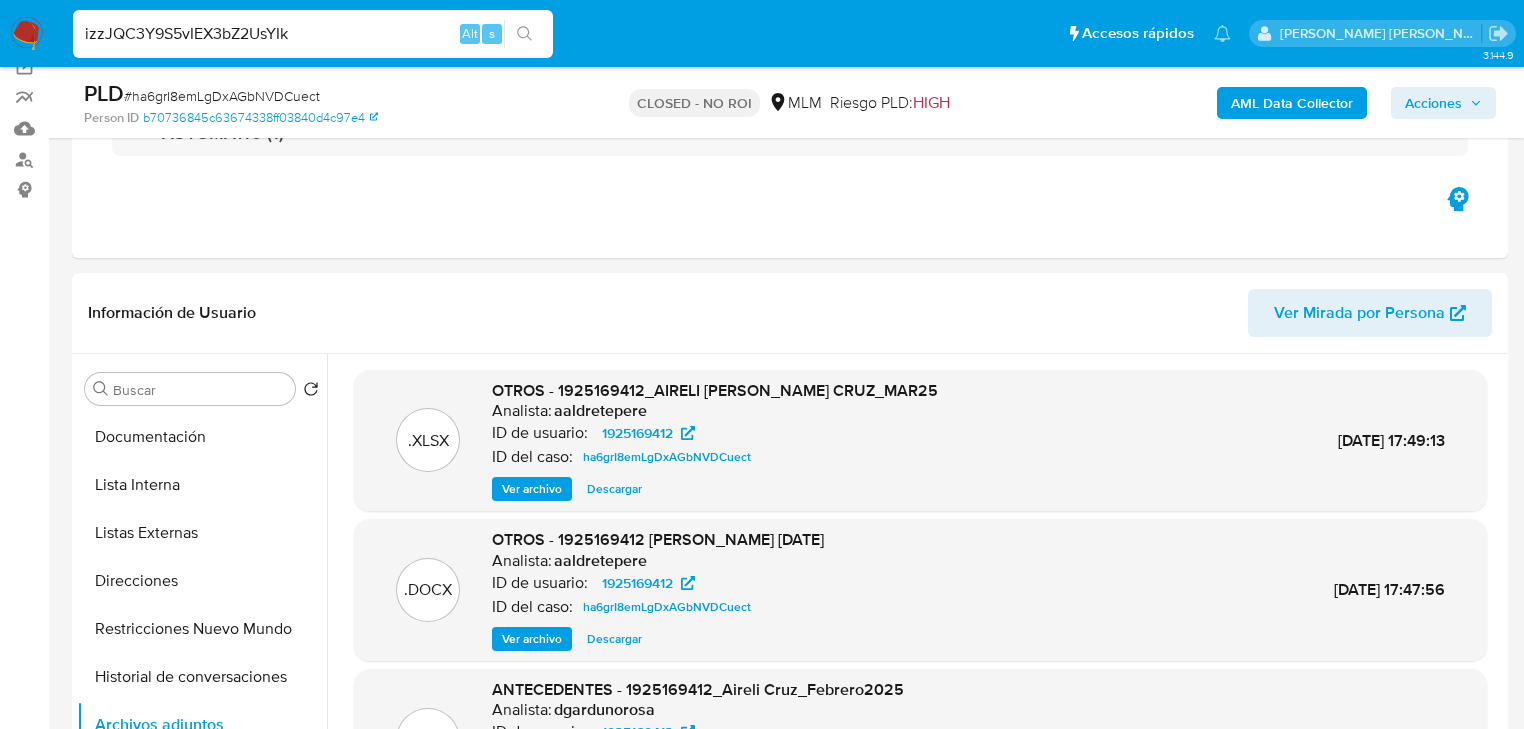 type on "izzJQC3Y9S5vIEX3bZ2UsYIk" 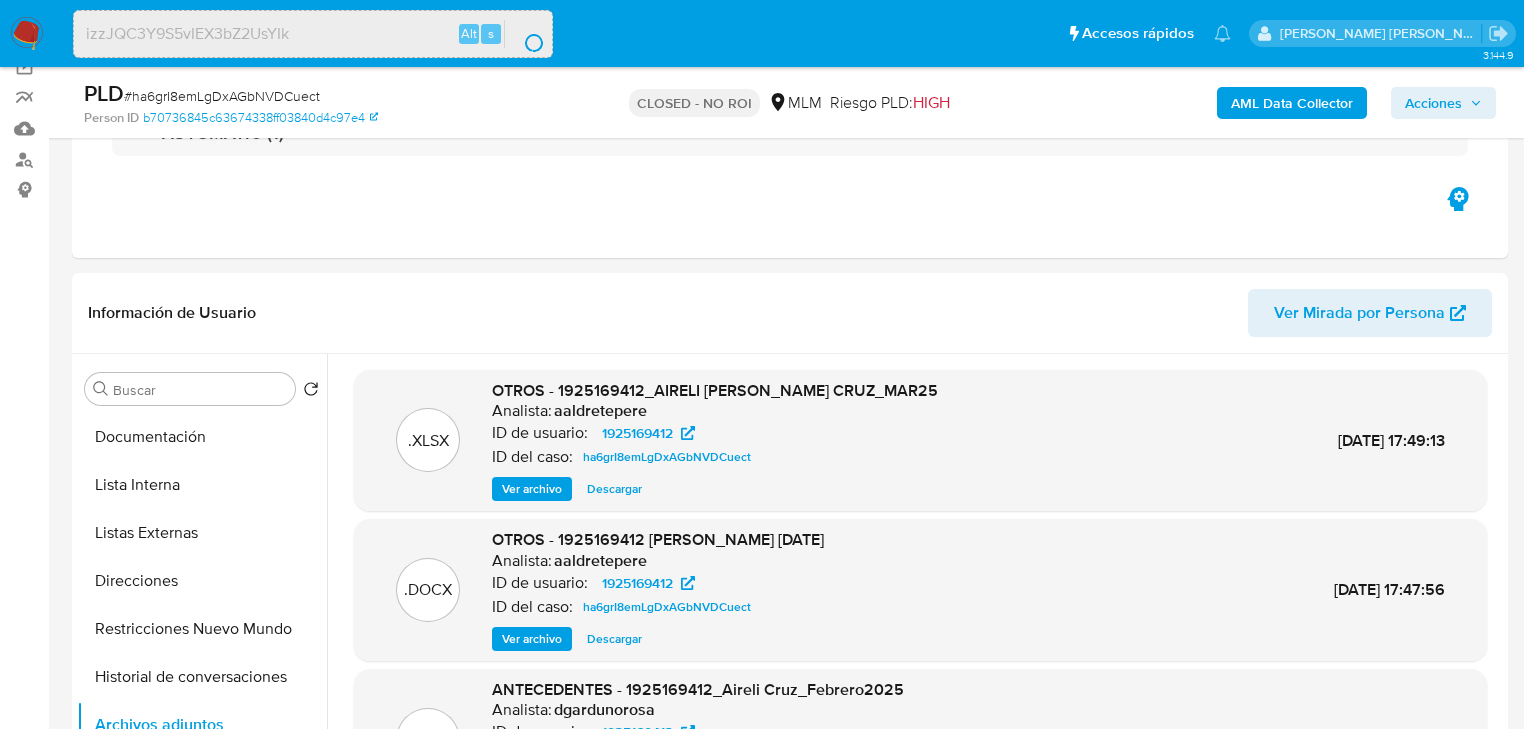 scroll, scrollTop: 0, scrollLeft: 0, axis: both 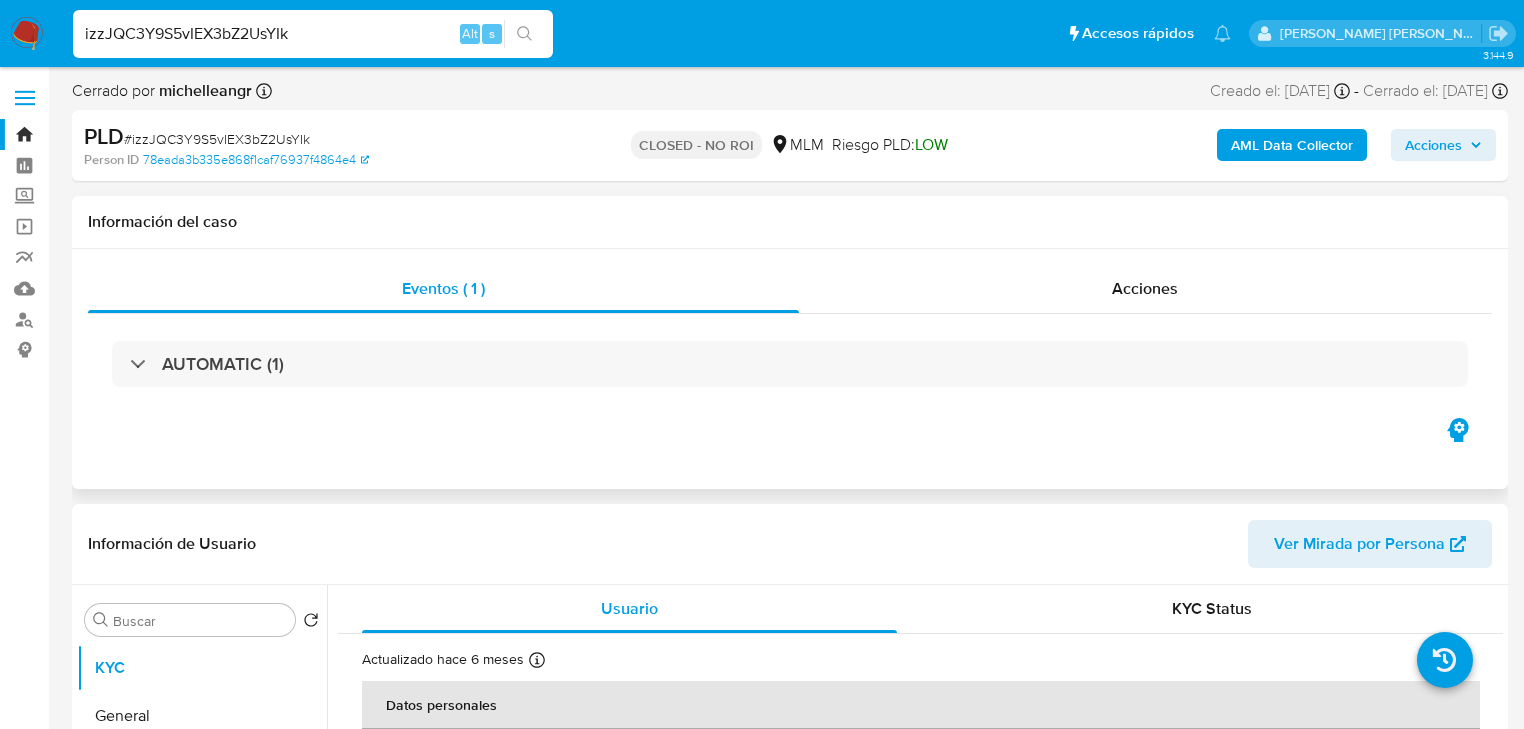 select on "10" 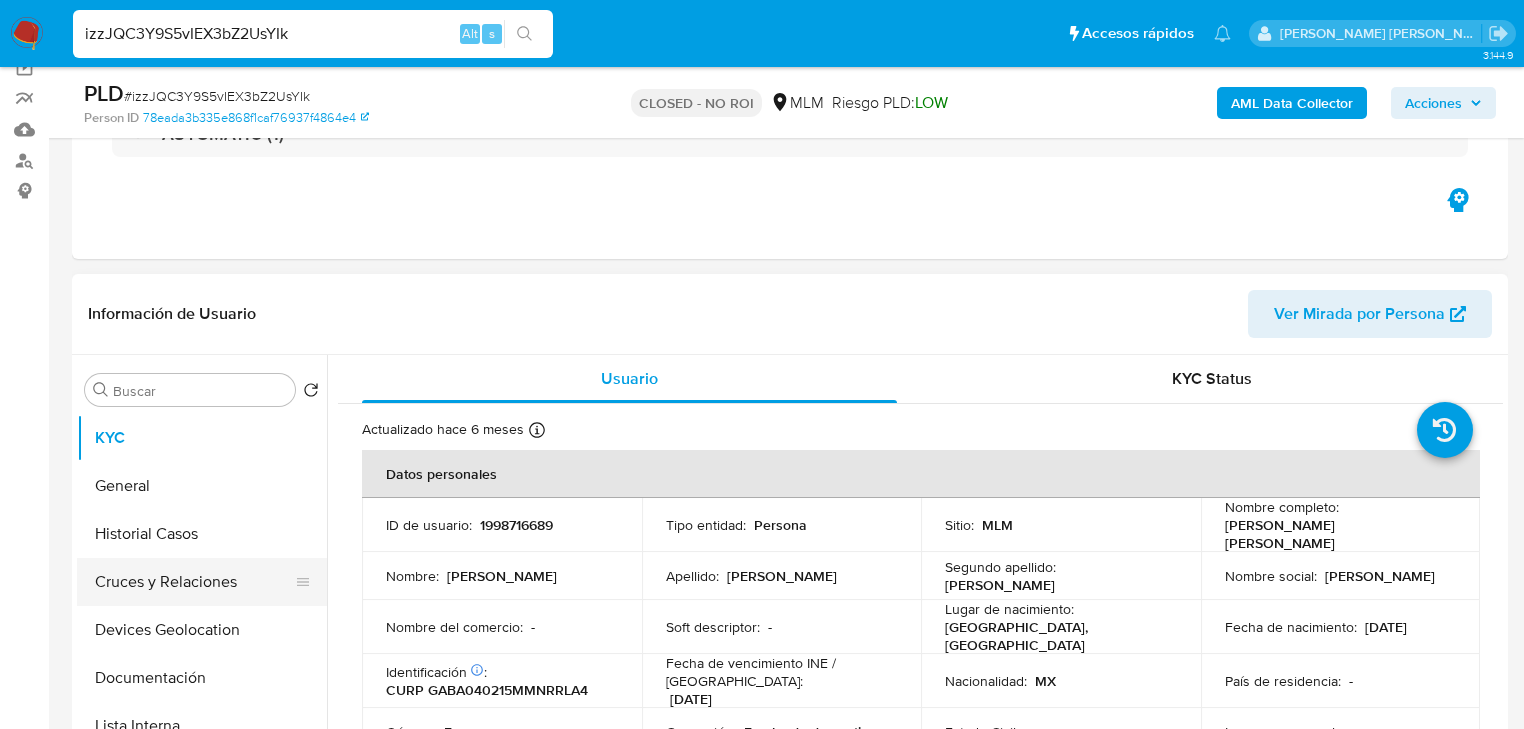 scroll, scrollTop: 160, scrollLeft: 0, axis: vertical 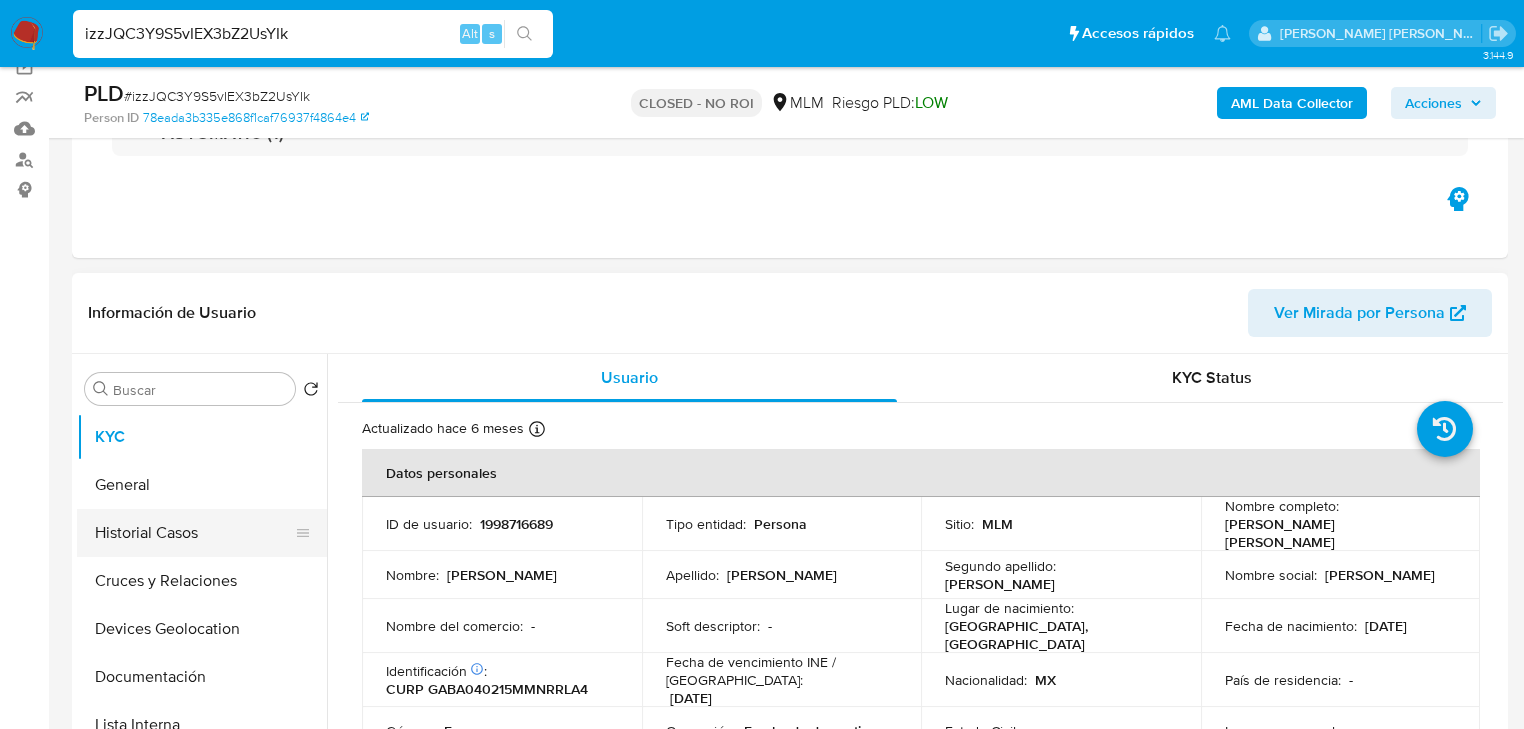 click on "Historial Casos" at bounding box center [194, 533] 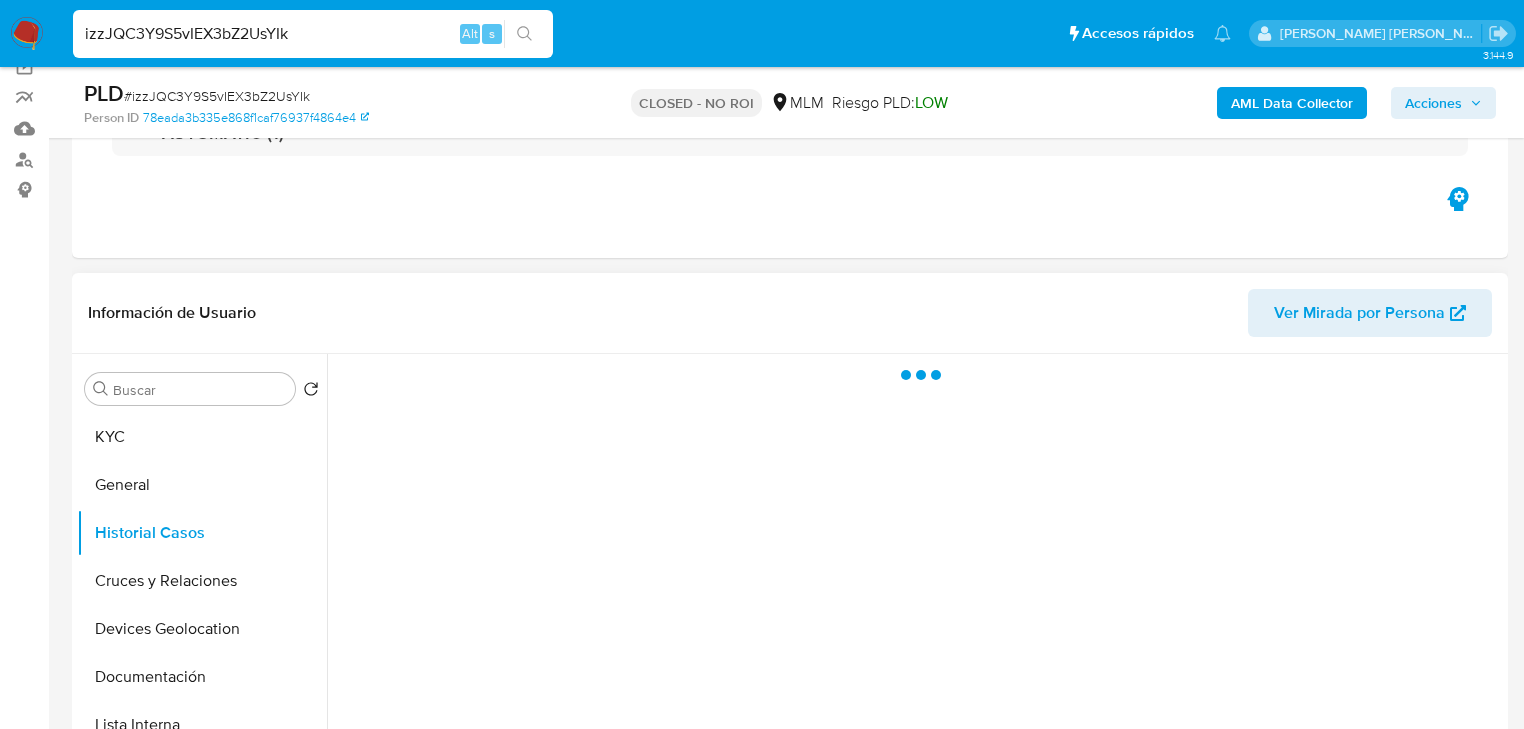 scroll, scrollTop: 400, scrollLeft: 0, axis: vertical 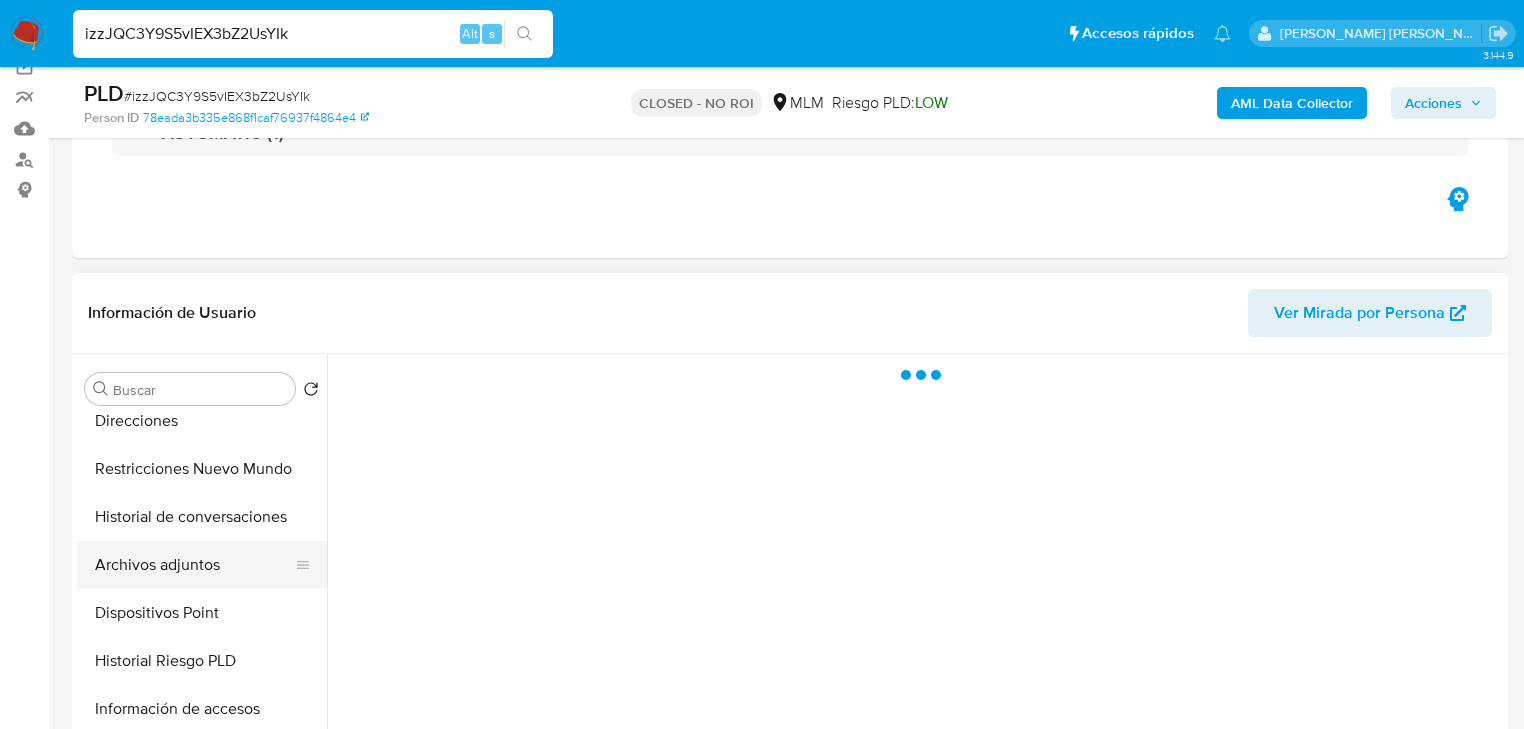 click on "Archivos adjuntos" at bounding box center [194, 565] 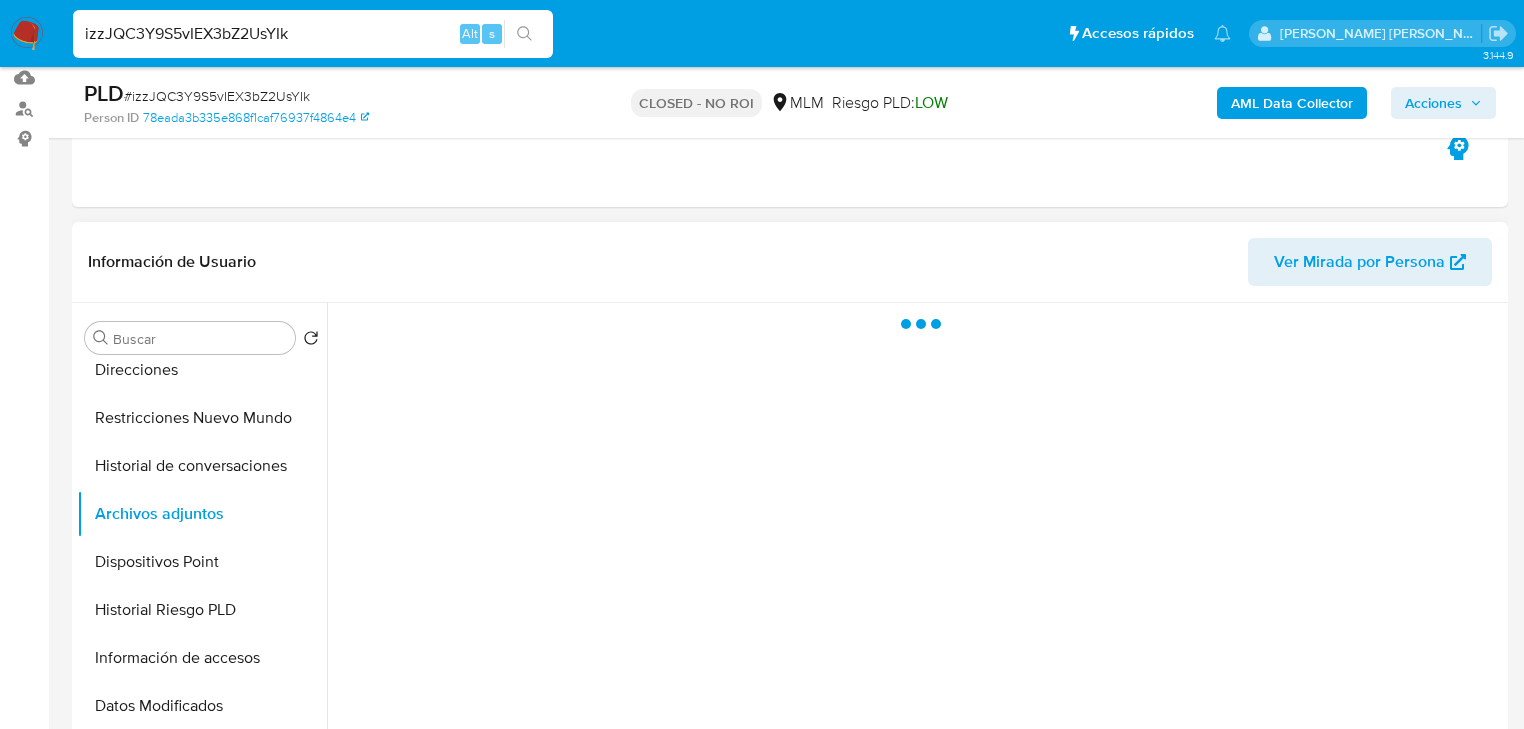 scroll, scrollTop: 240, scrollLeft: 0, axis: vertical 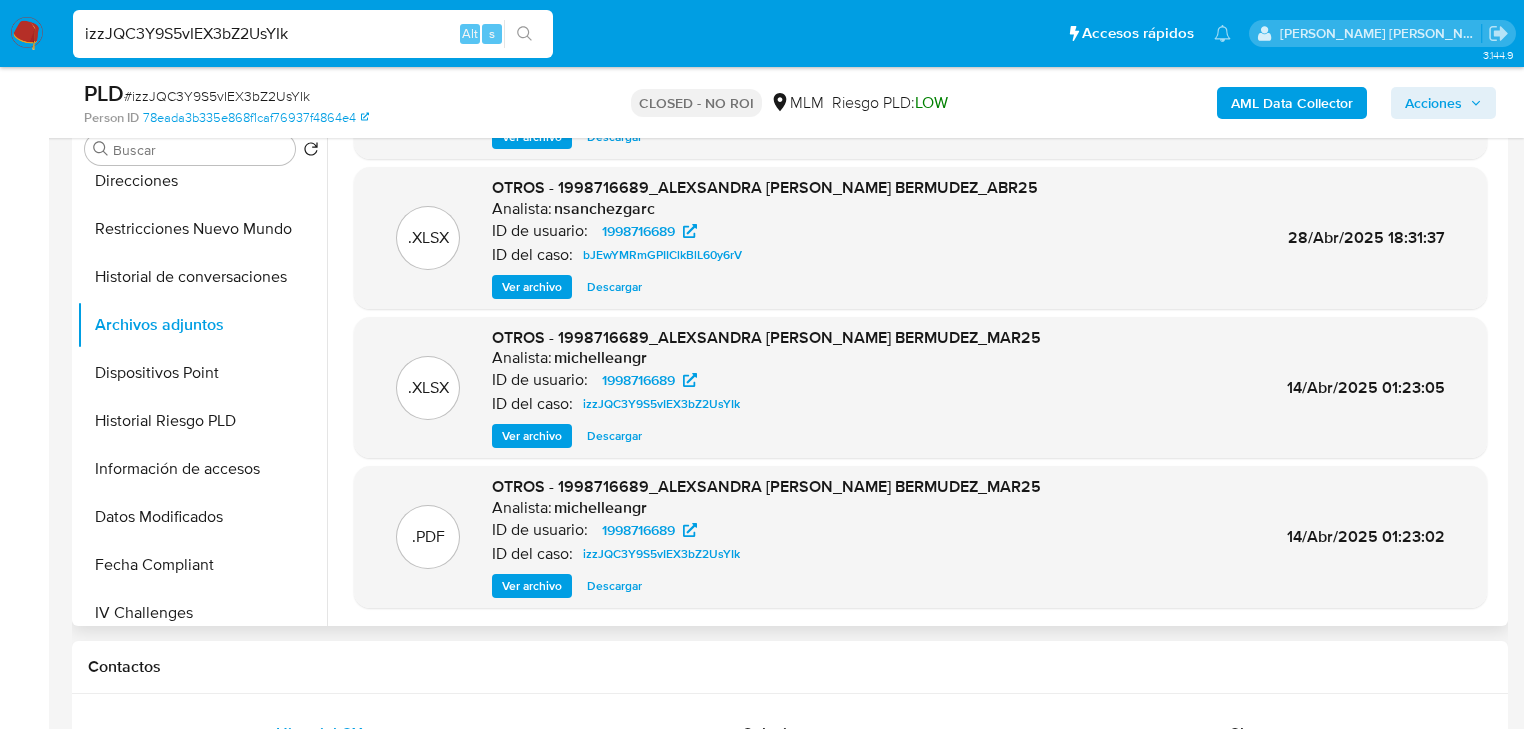 click on "Descargar" at bounding box center (614, 586) 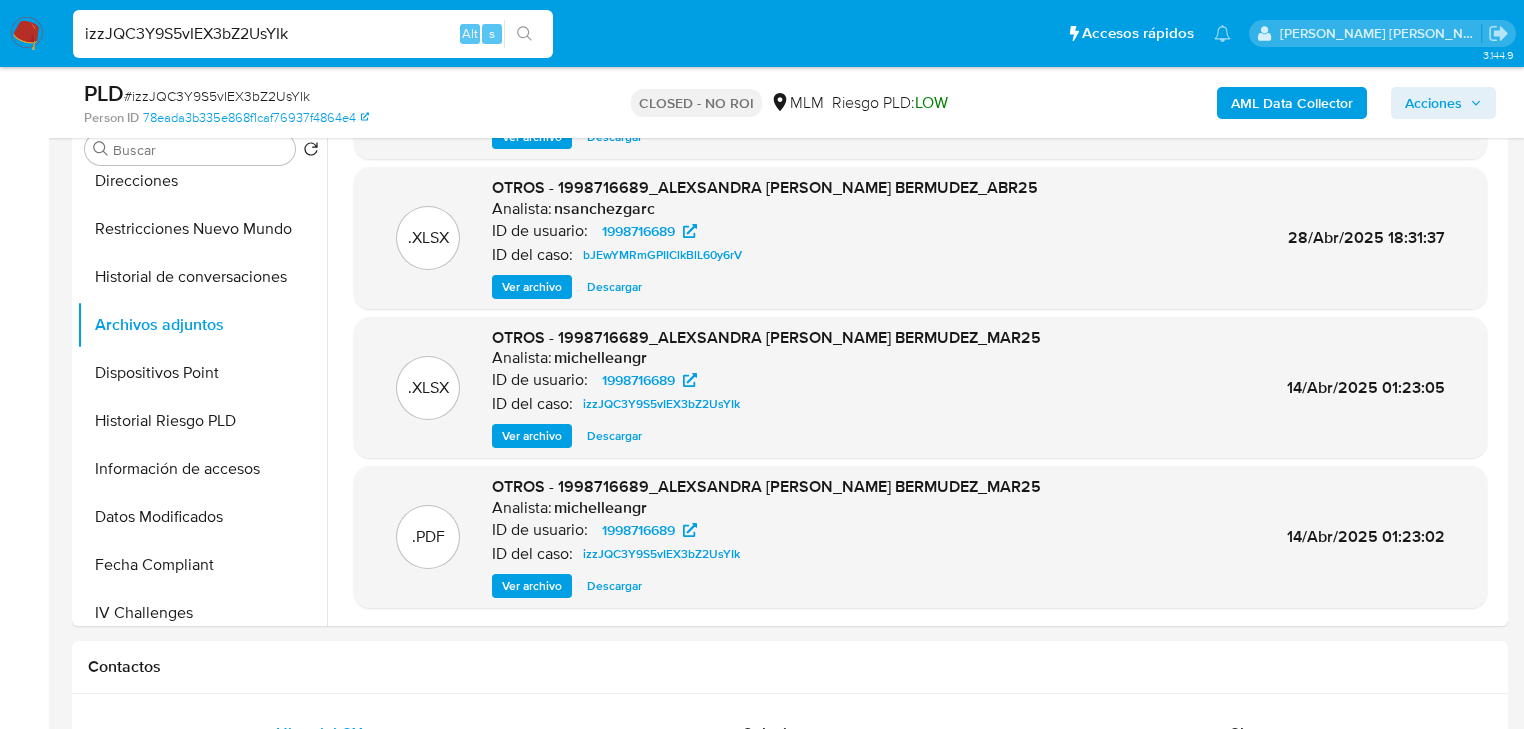 click on "izzJQC3Y9S5vIEX3bZ2UsYIk" at bounding box center [313, 34] 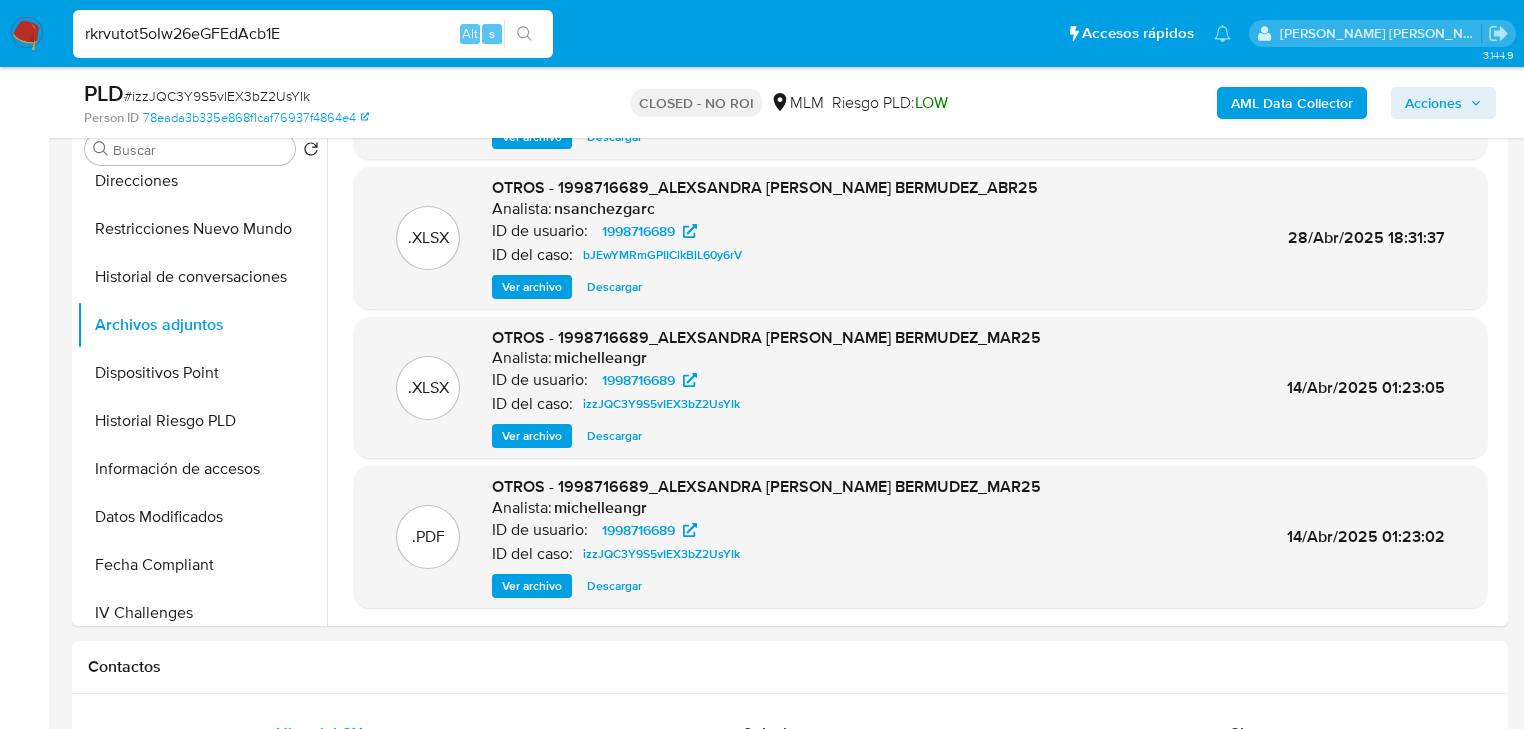 type on "rkrvutot5oIw26eGFEdAcb1E" 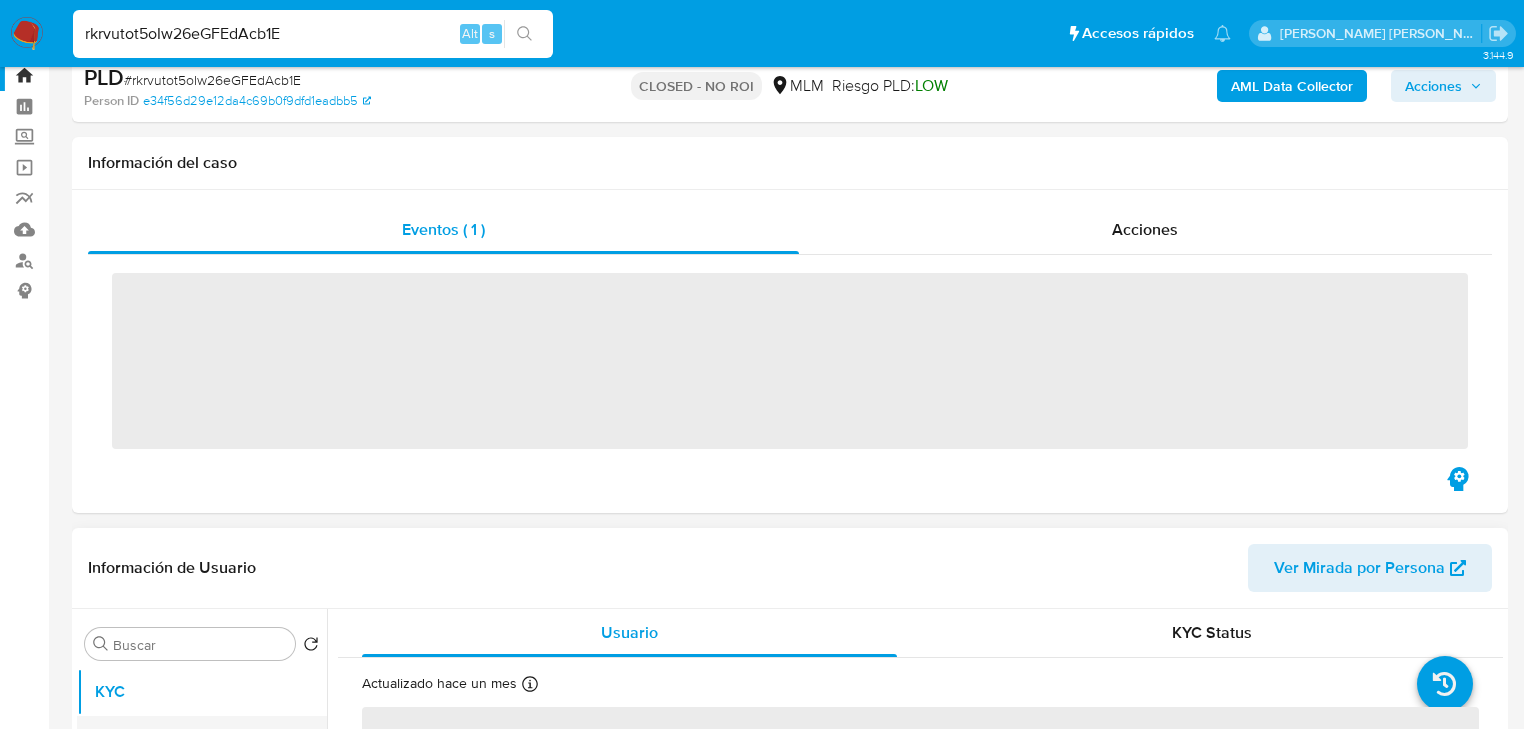 scroll, scrollTop: 320, scrollLeft: 0, axis: vertical 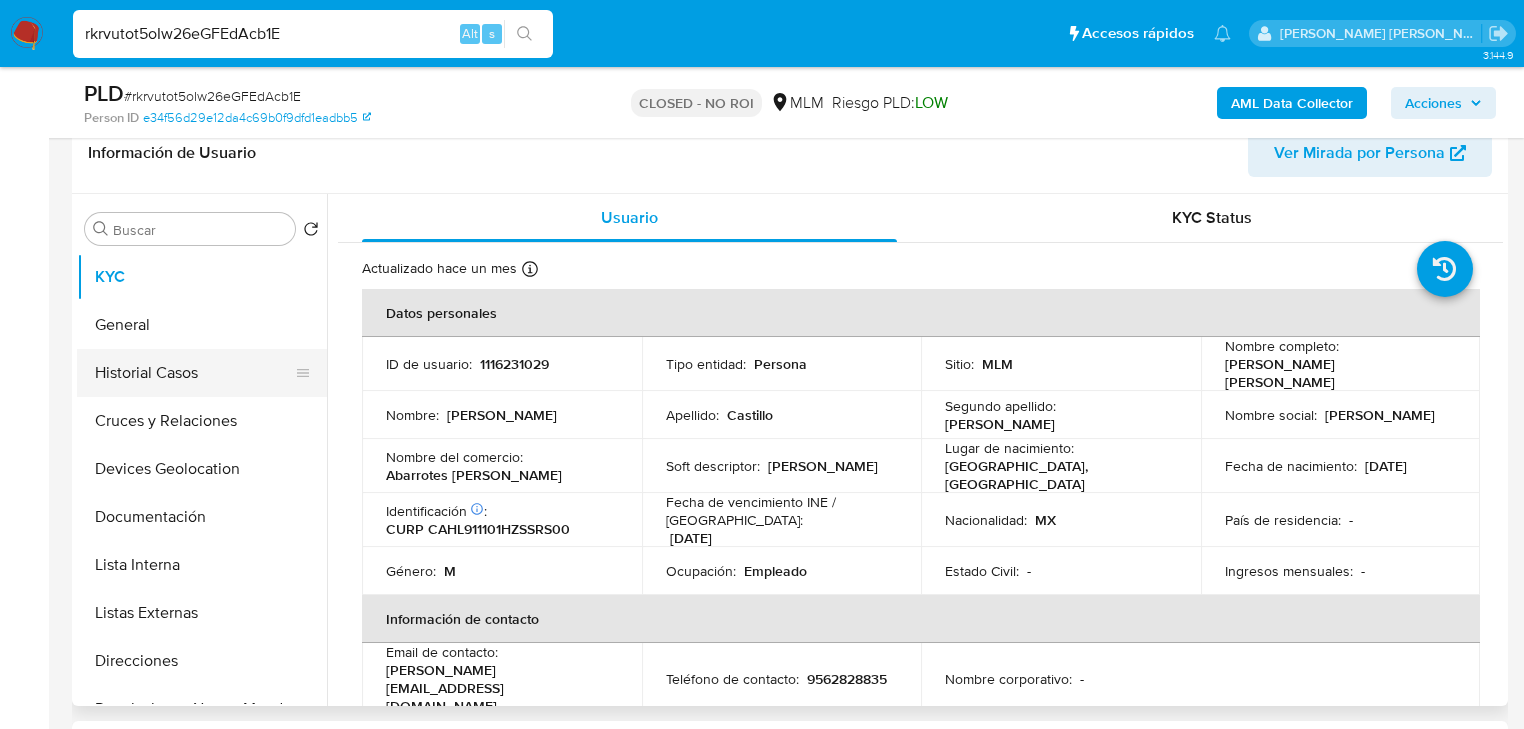click on "Historial Casos" at bounding box center [194, 373] 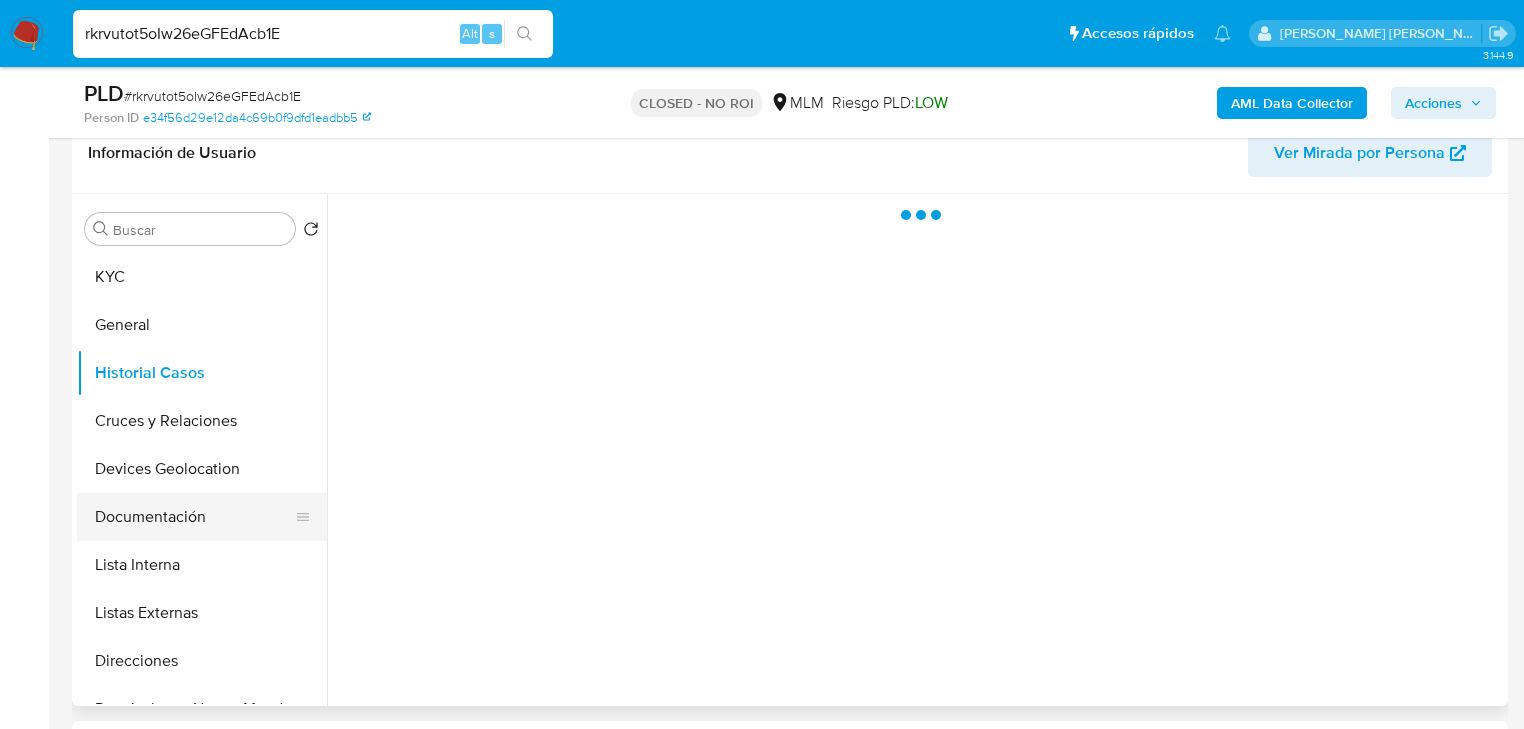 select on "10" 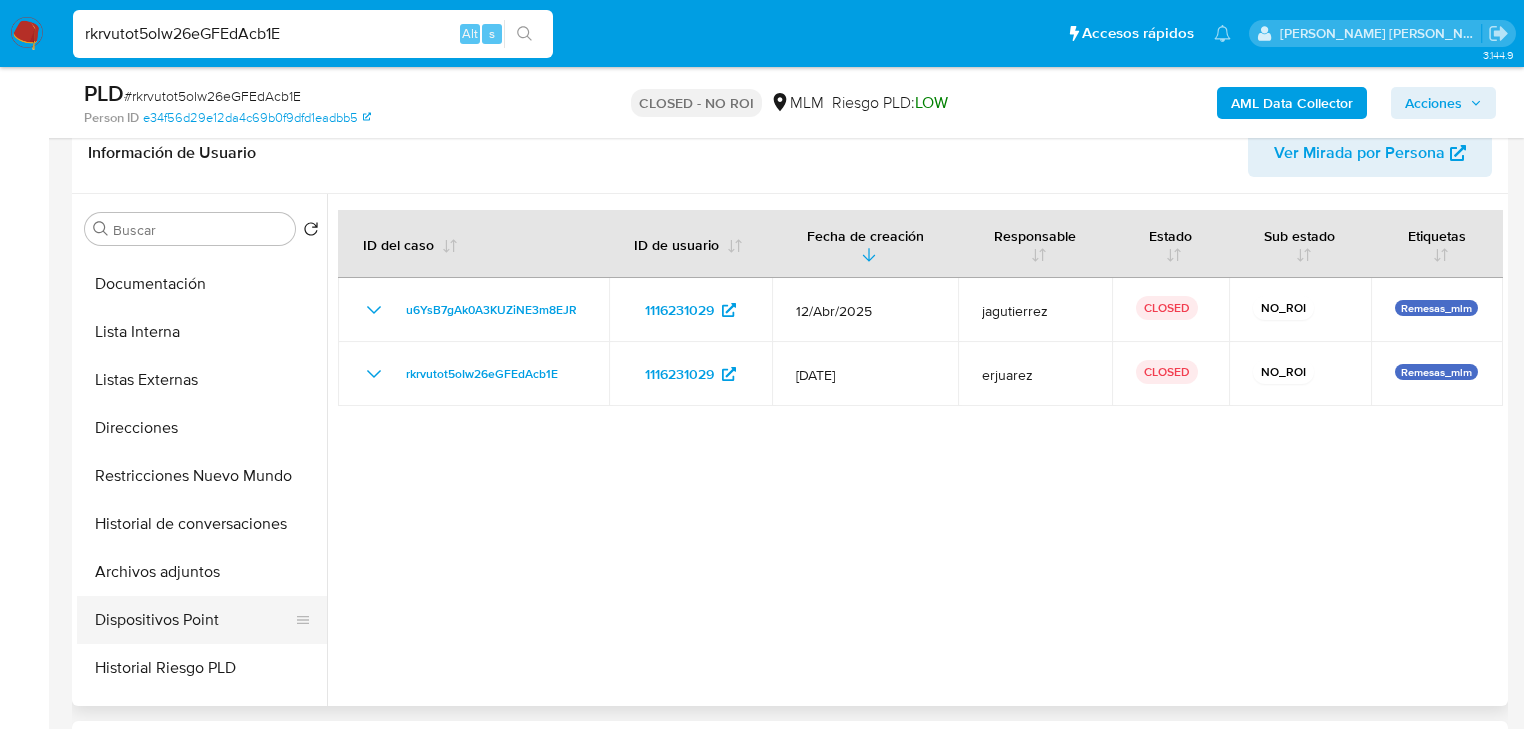 scroll, scrollTop: 240, scrollLeft: 0, axis: vertical 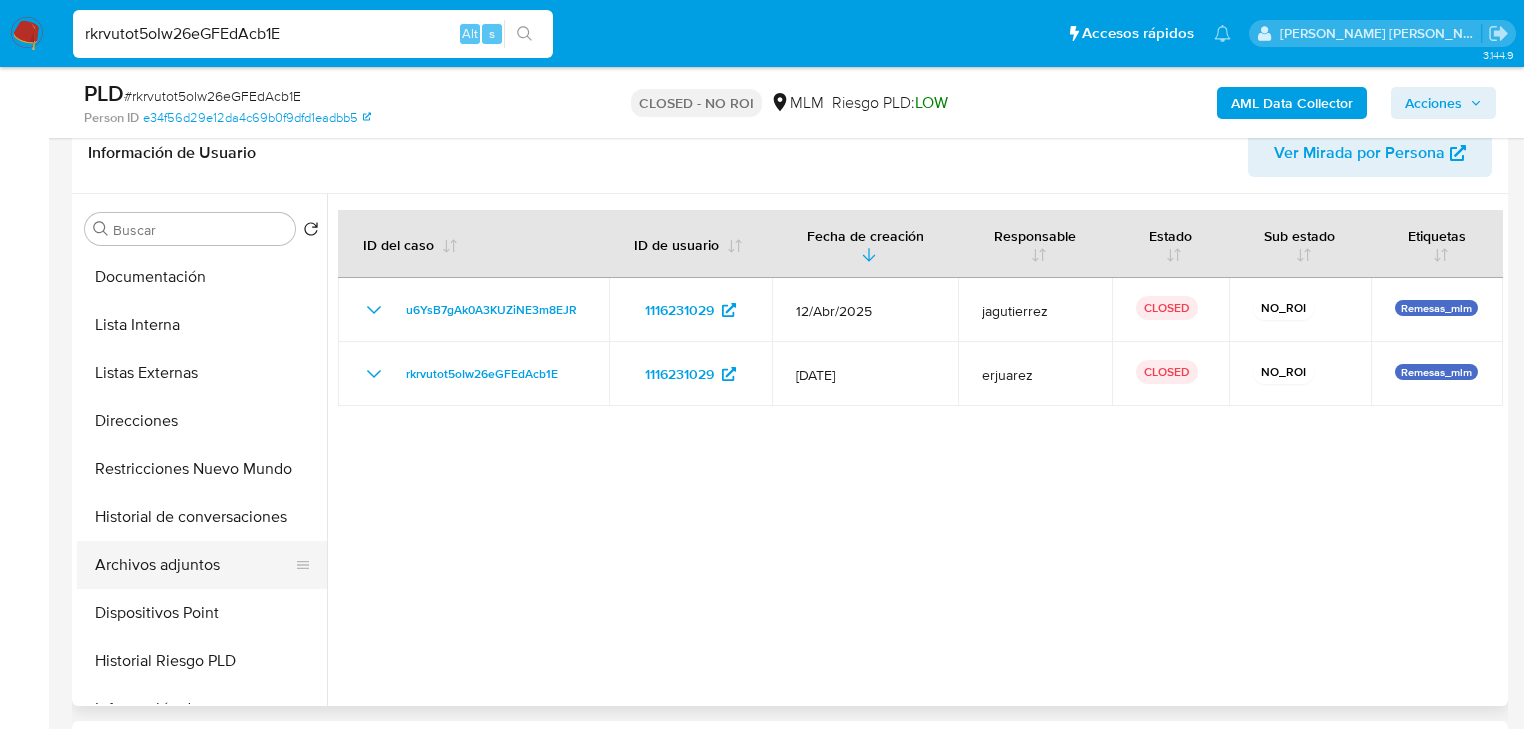 click on "Archivos adjuntos" at bounding box center [194, 565] 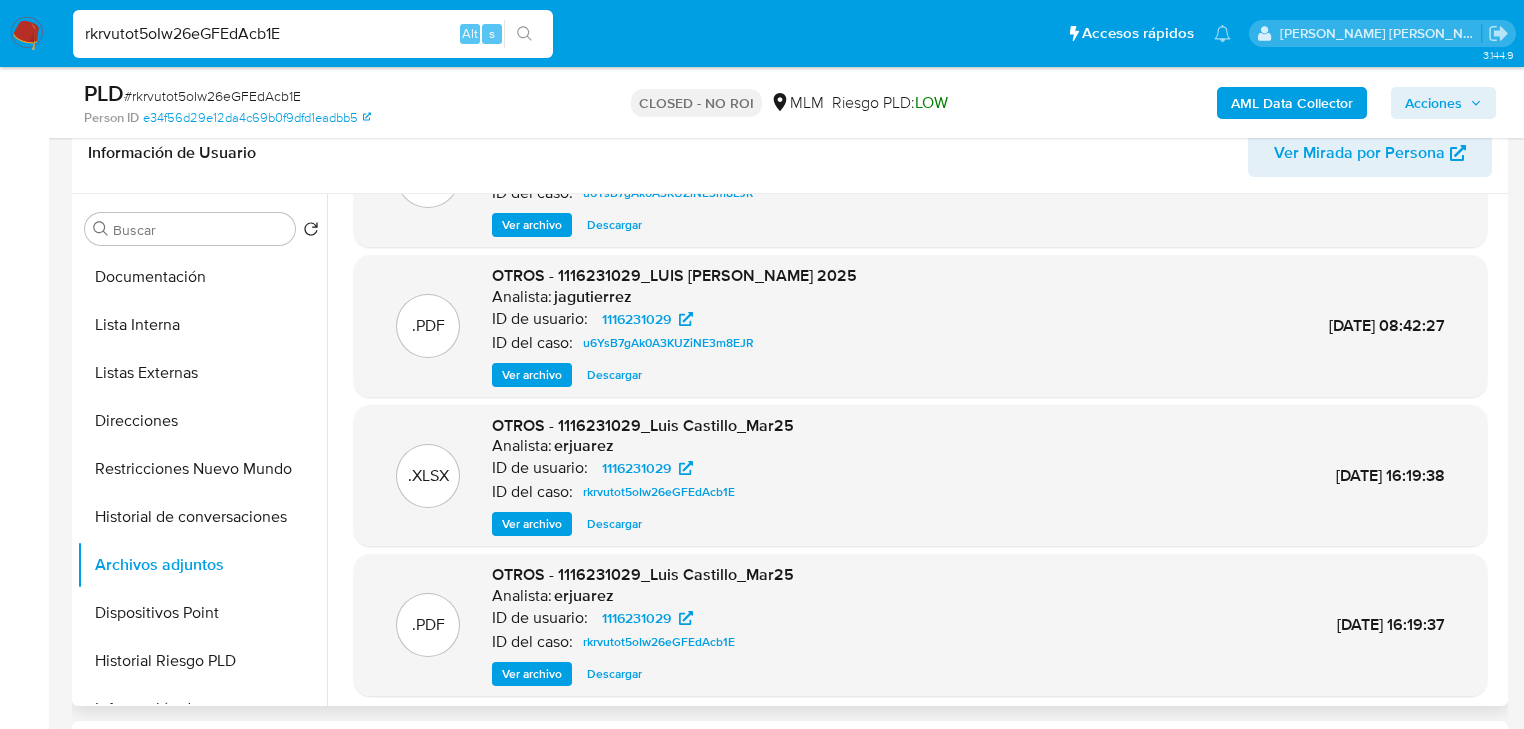 scroll, scrollTop: 112, scrollLeft: 0, axis: vertical 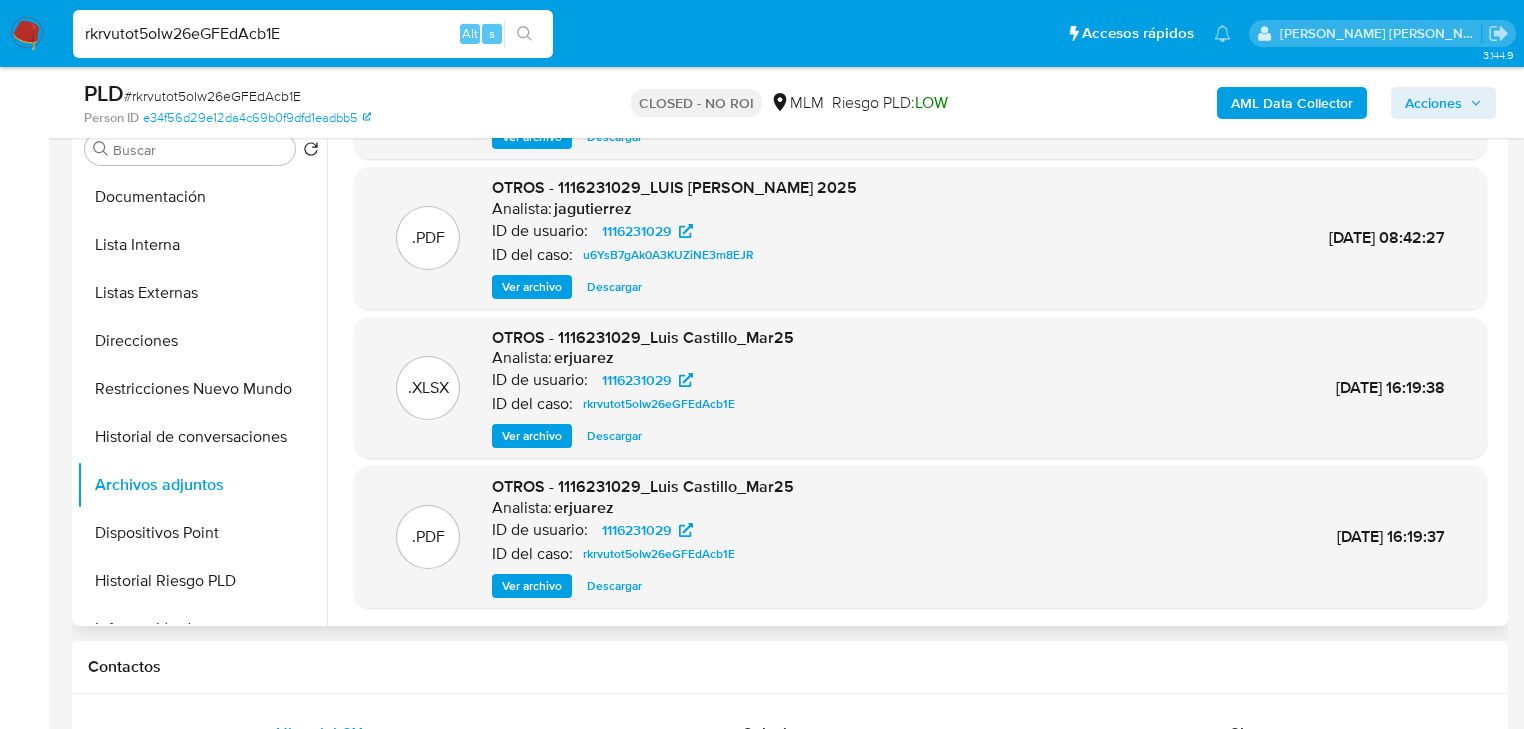 click on "Descargar" at bounding box center (614, 586) 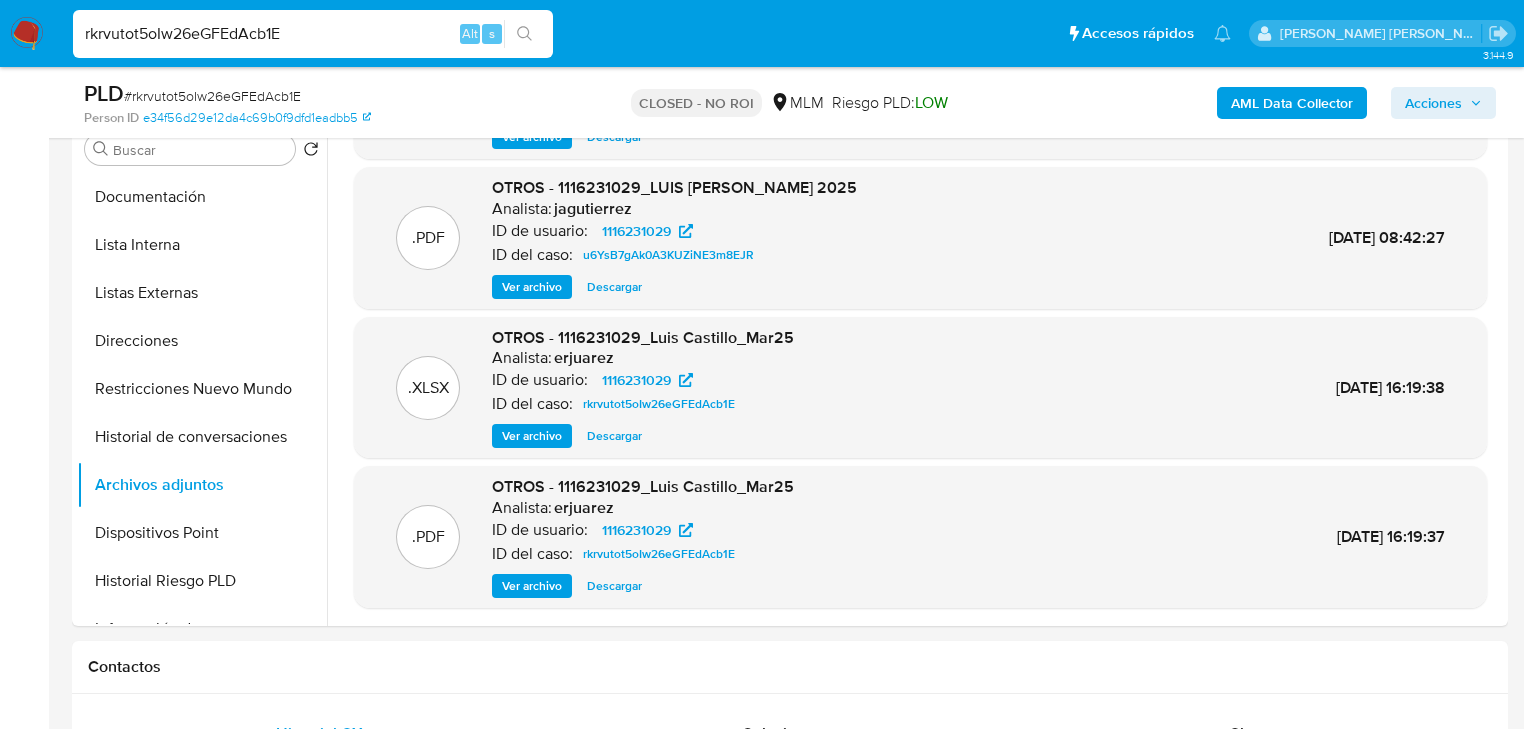 click on "rkrvutot5oIw26eGFEdAcb1E" at bounding box center [313, 34] 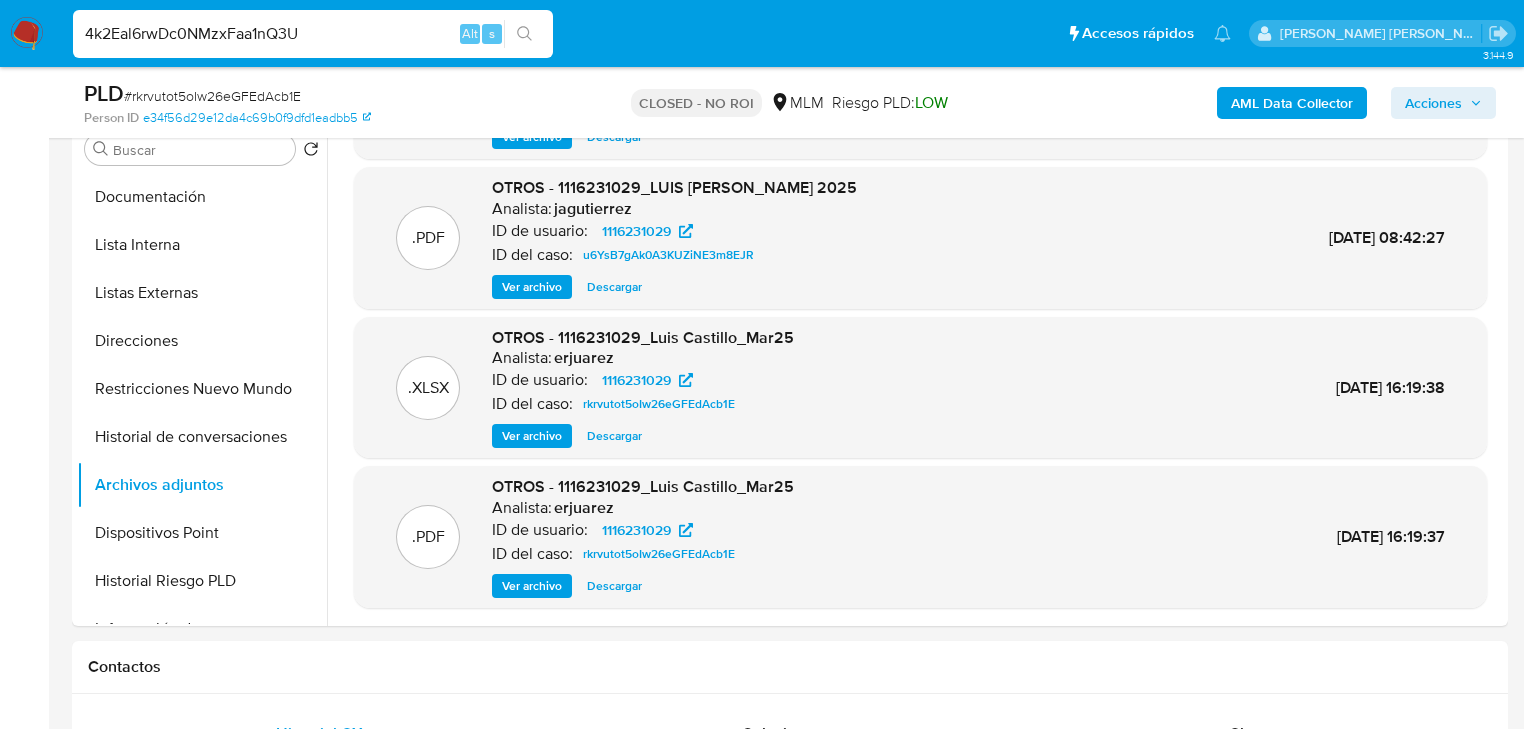 type on "4k2Eal6rwDc0NMzxFaa1nQ3U" 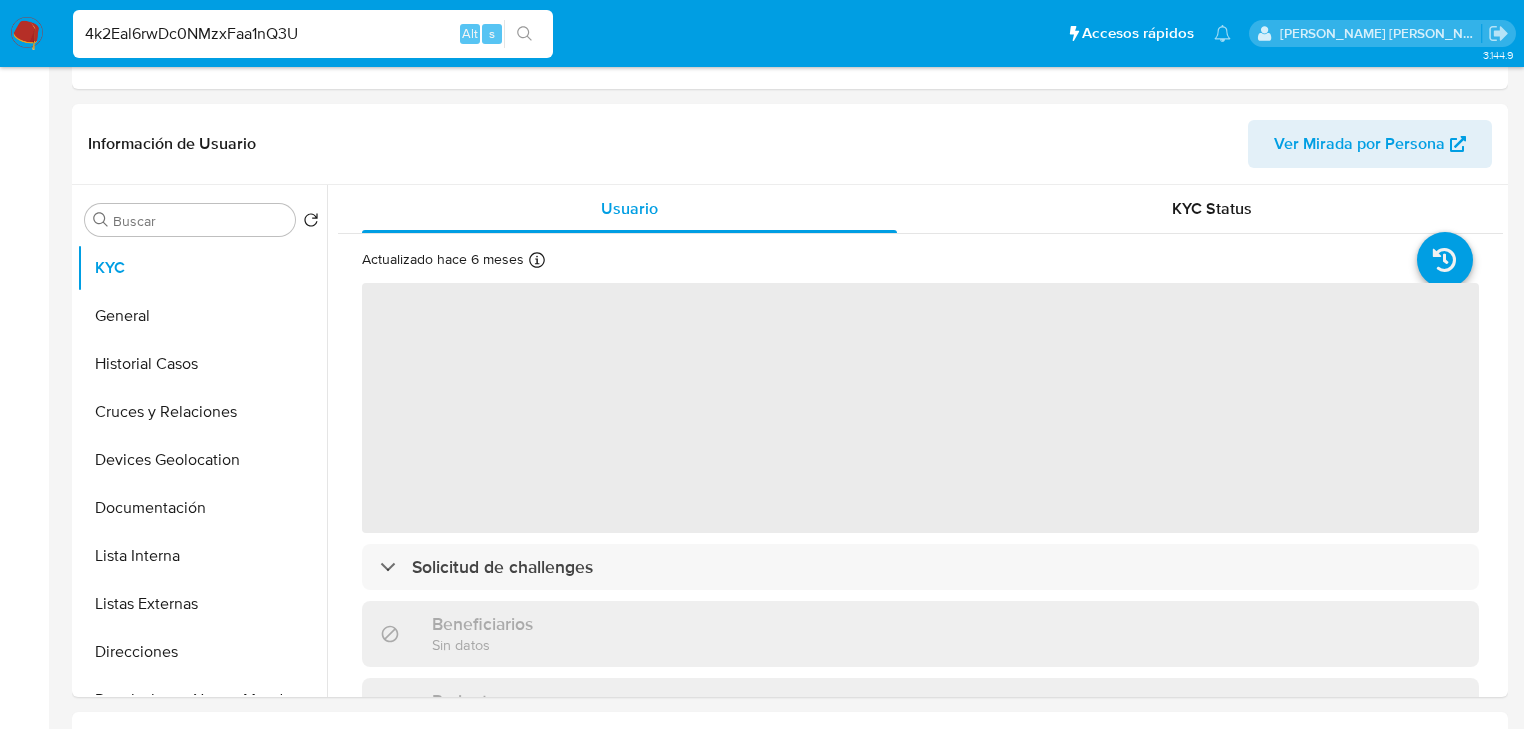 select on "10" 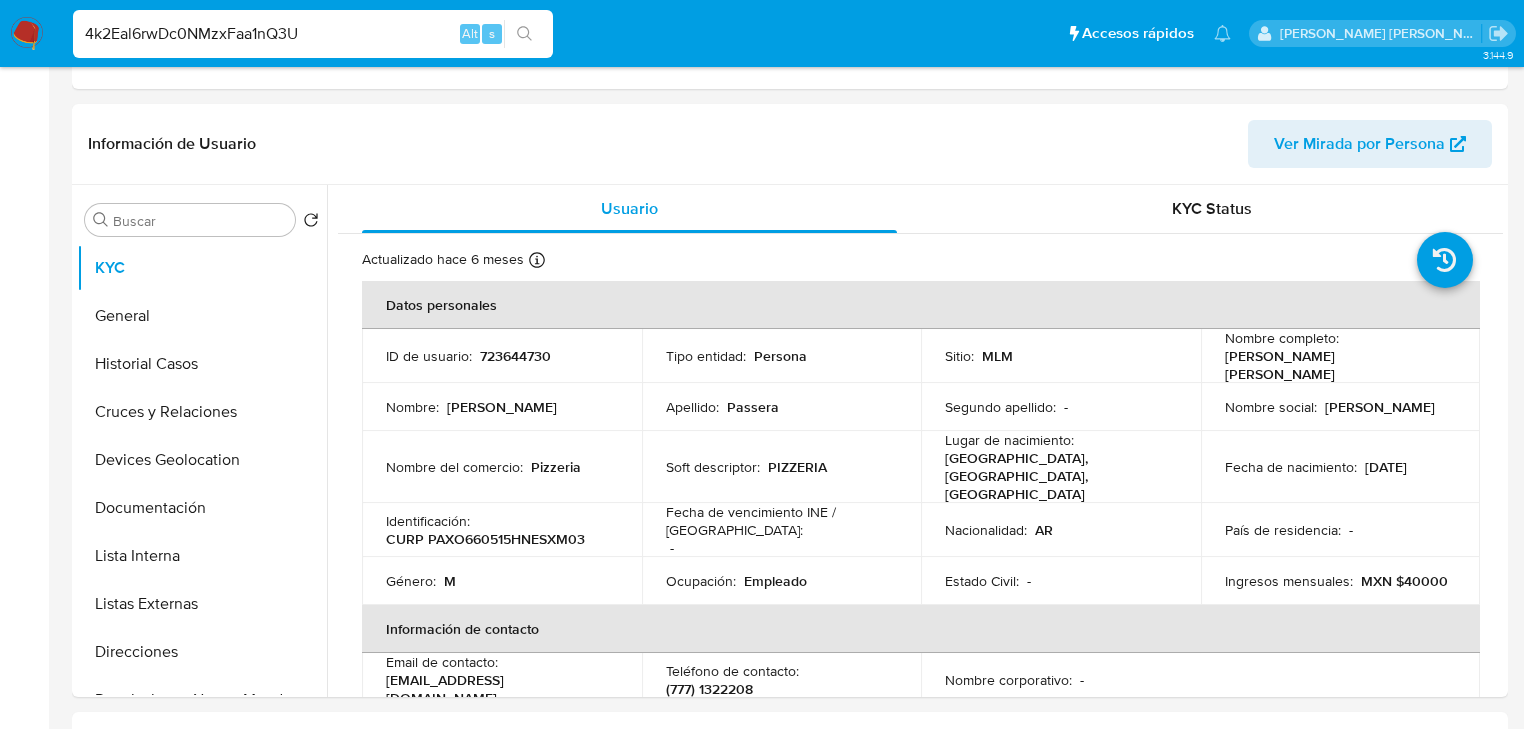 scroll, scrollTop: 0, scrollLeft: 0, axis: both 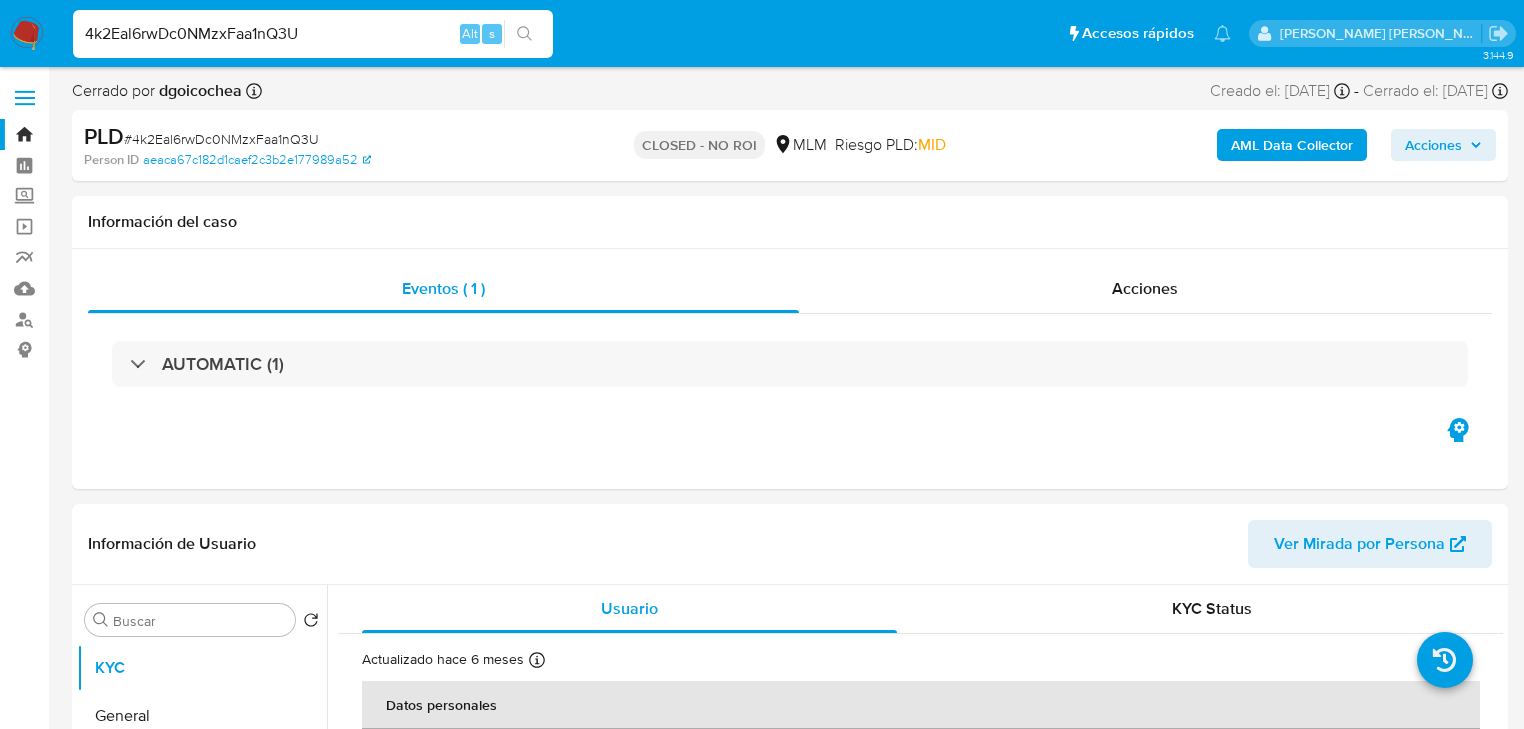 click on "4k2Eal6rwDc0NMzxFaa1nQ3U" at bounding box center [313, 34] 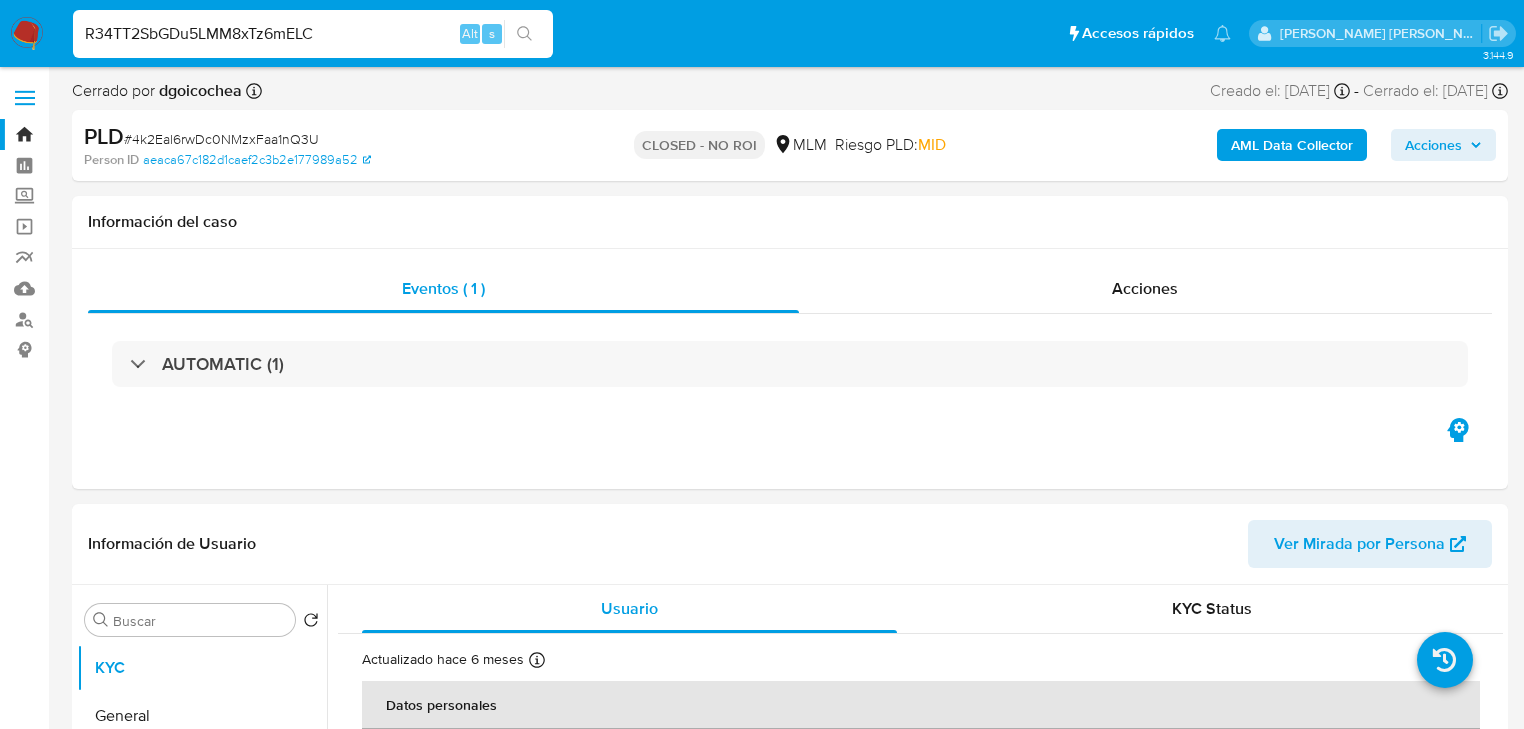 type on "R34TT2SbGDu5LMM8xTz6mELC" 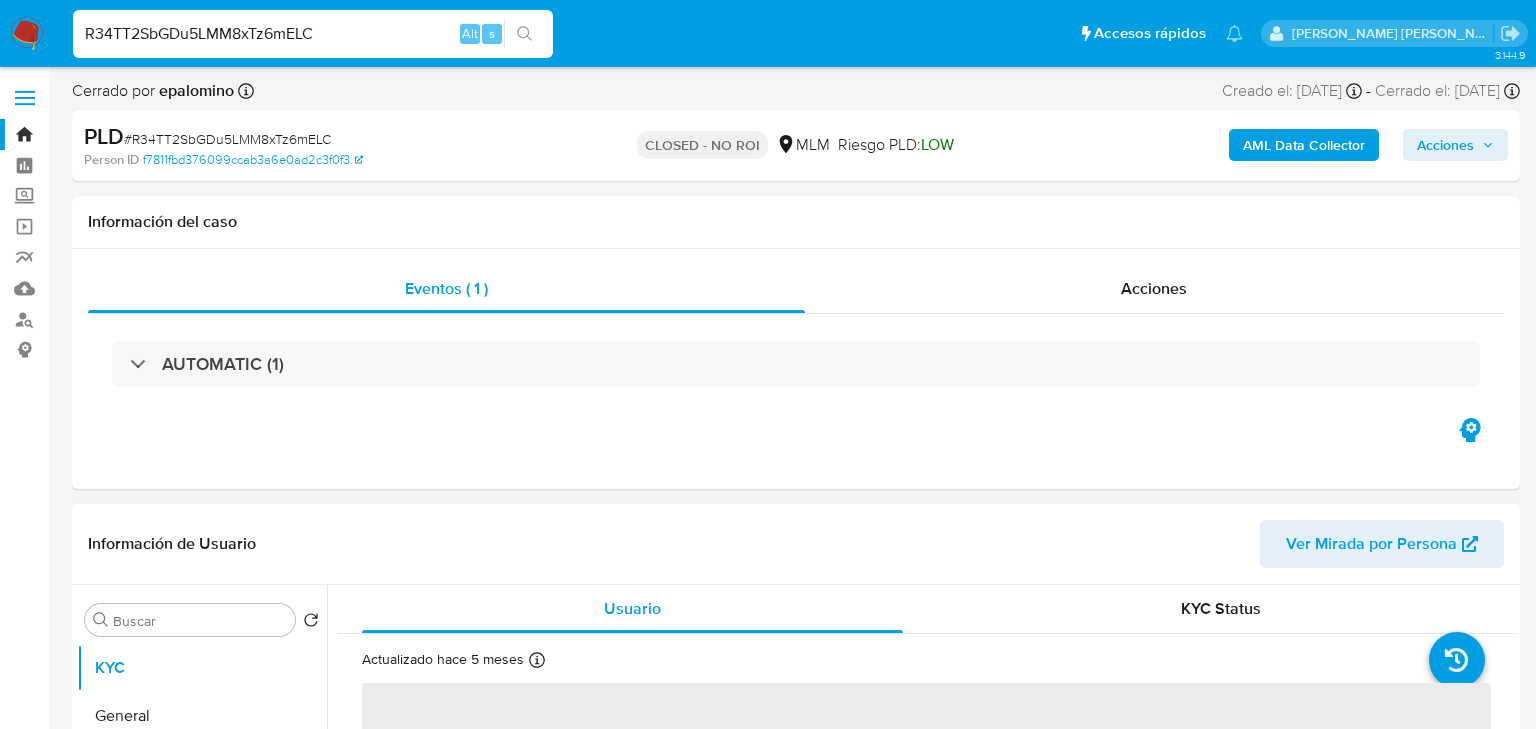 select on "10" 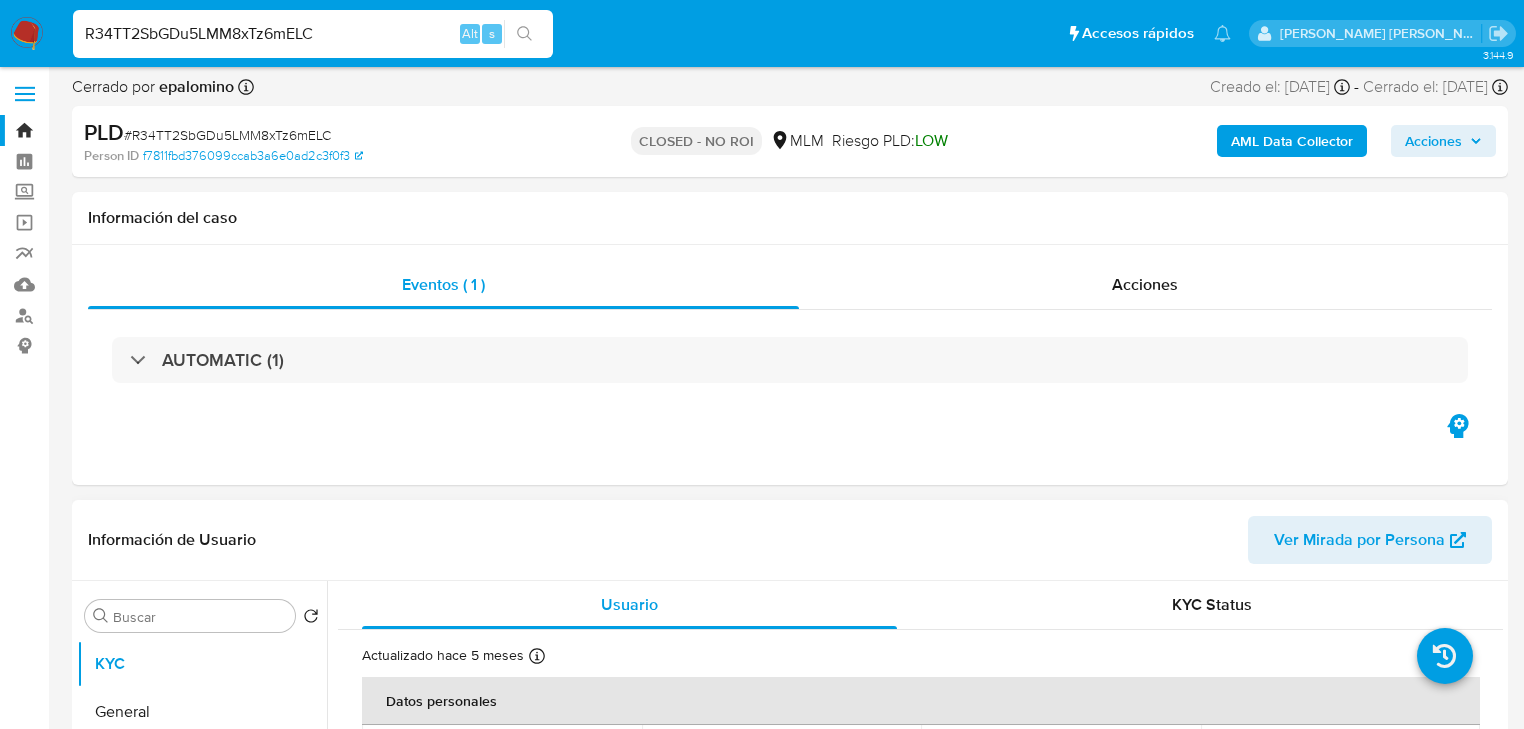 scroll, scrollTop: 240, scrollLeft: 0, axis: vertical 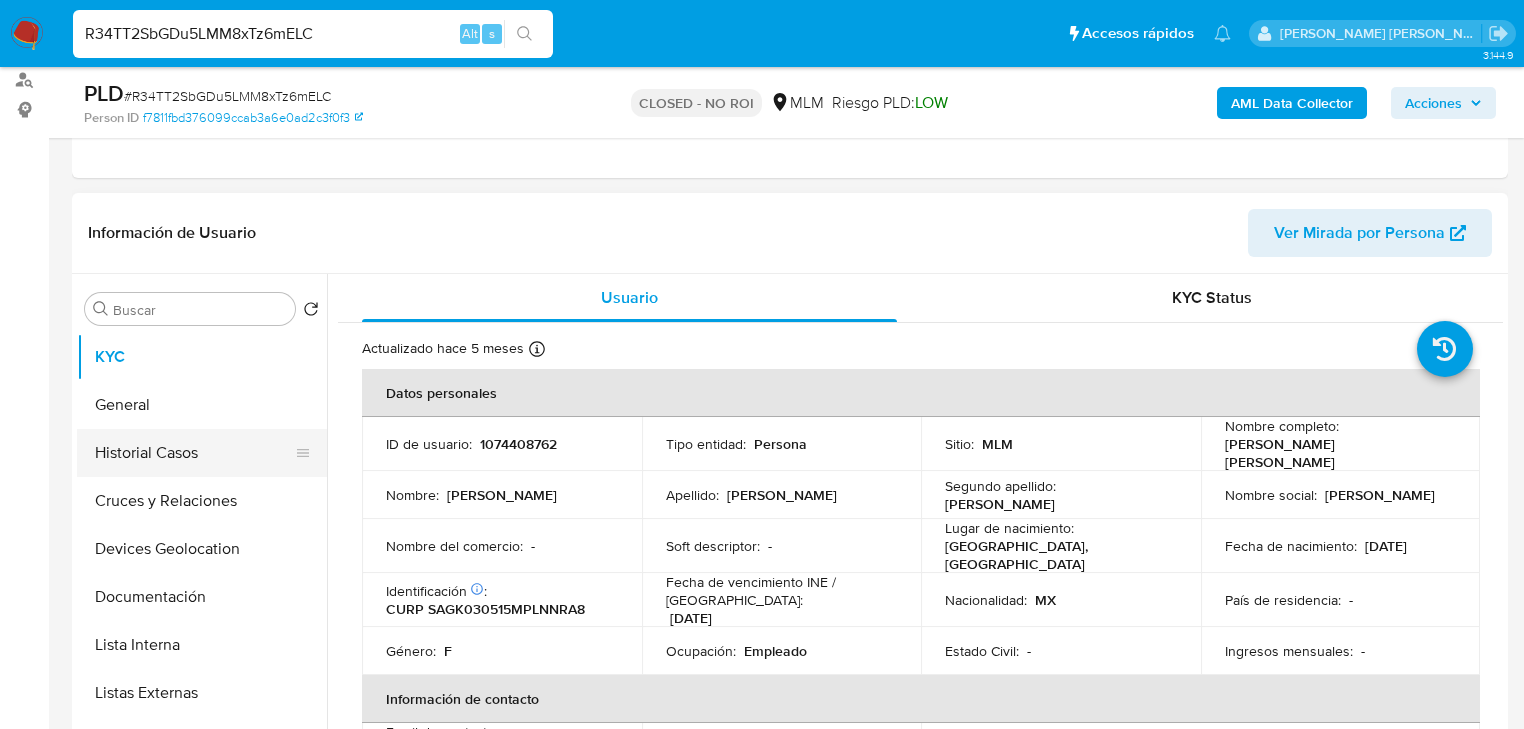 click on "Historial Casos" at bounding box center [194, 453] 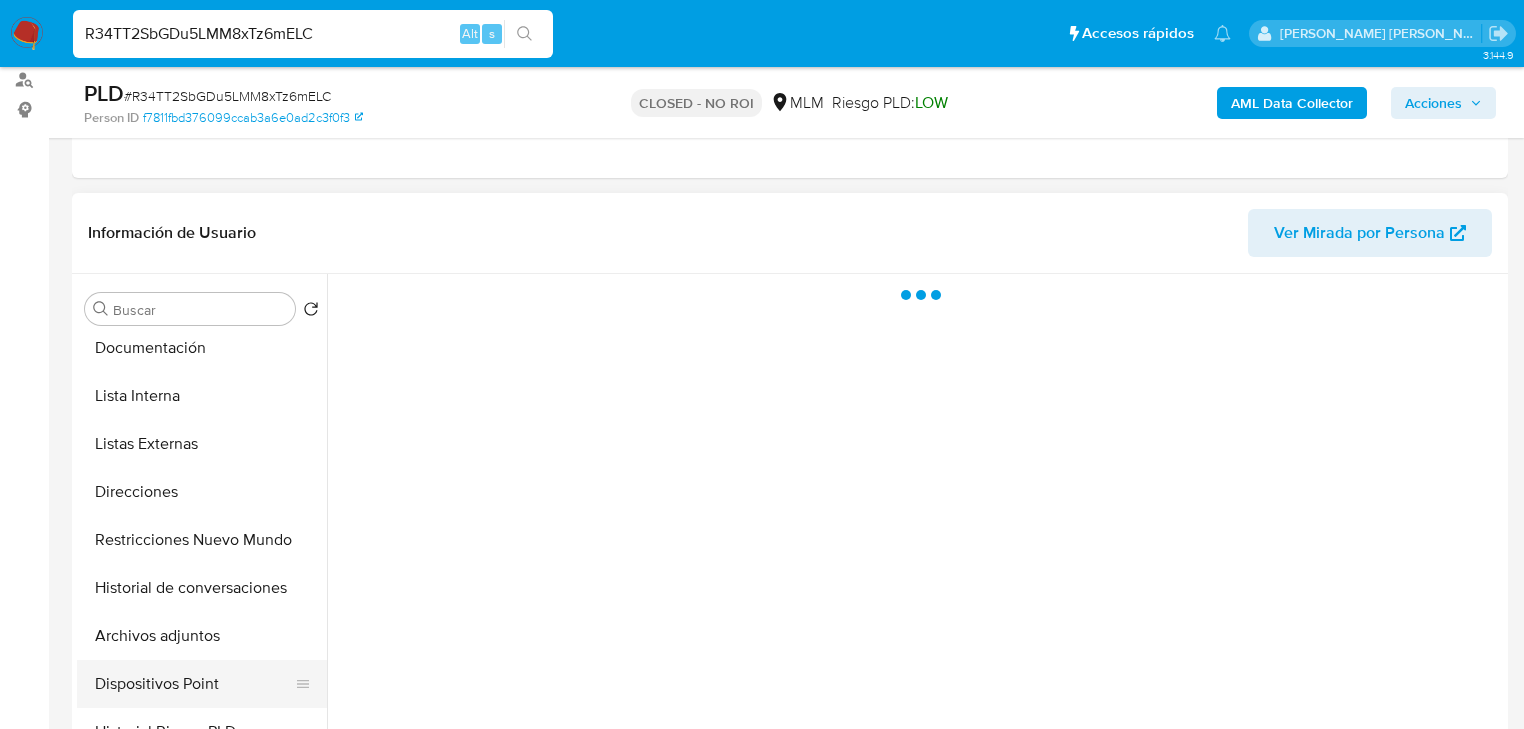 scroll, scrollTop: 400, scrollLeft: 0, axis: vertical 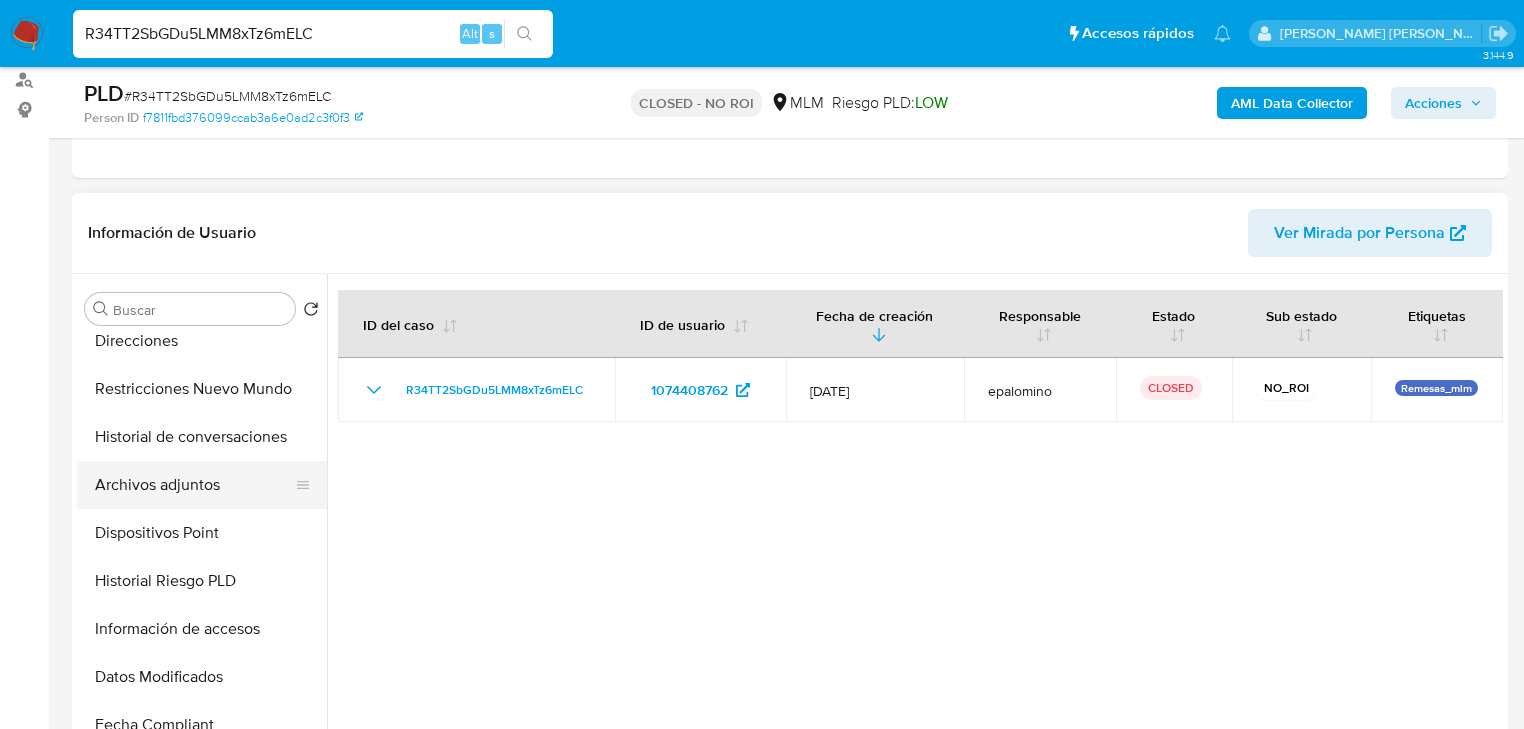 click on "Archivos adjuntos" at bounding box center (194, 485) 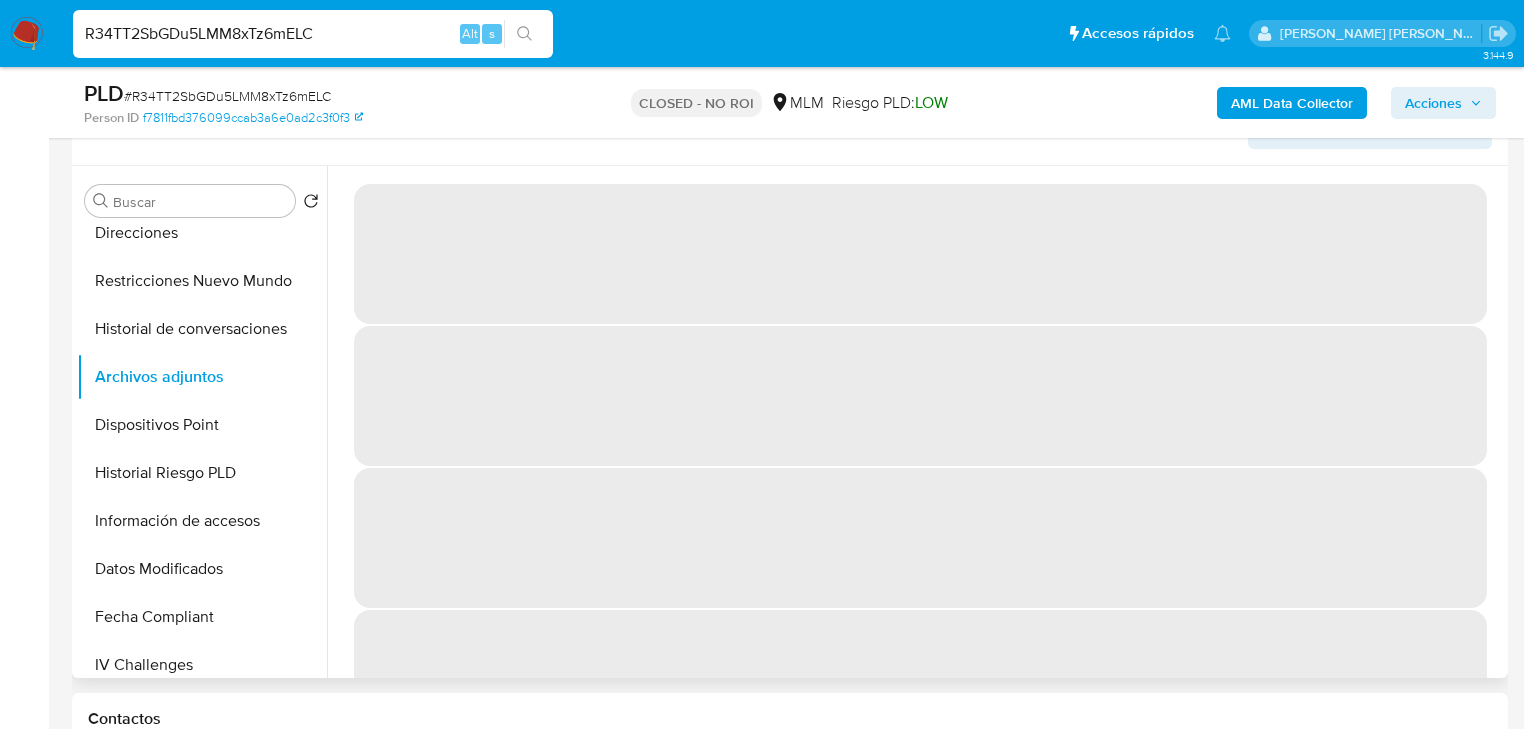 scroll, scrollTop: 320, scrollLeft: 0, axis: vertical 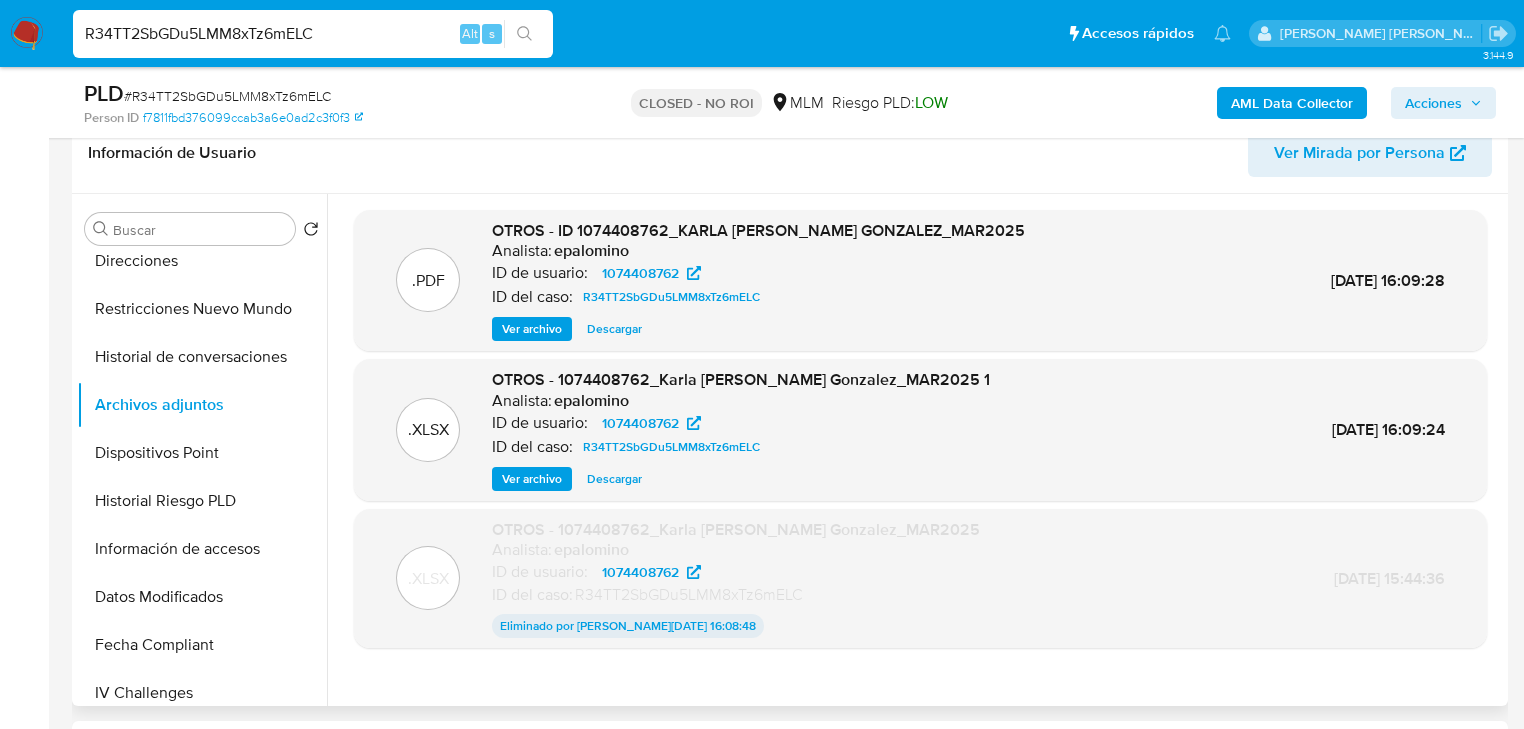 click on "Descargar" at bounding box center [614, 329] 